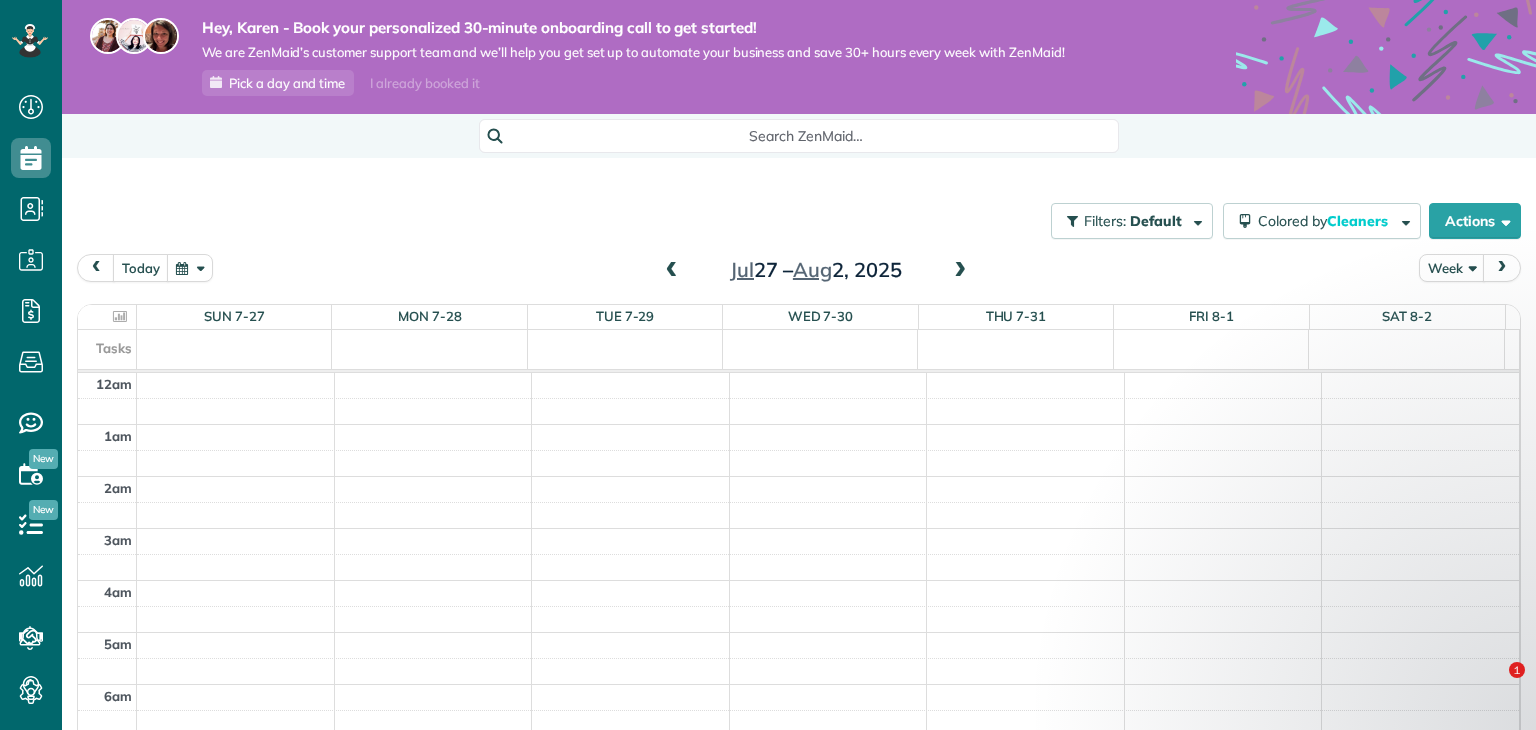 scroll, scrollTop: 0, scrollLeft: 0, axis: both 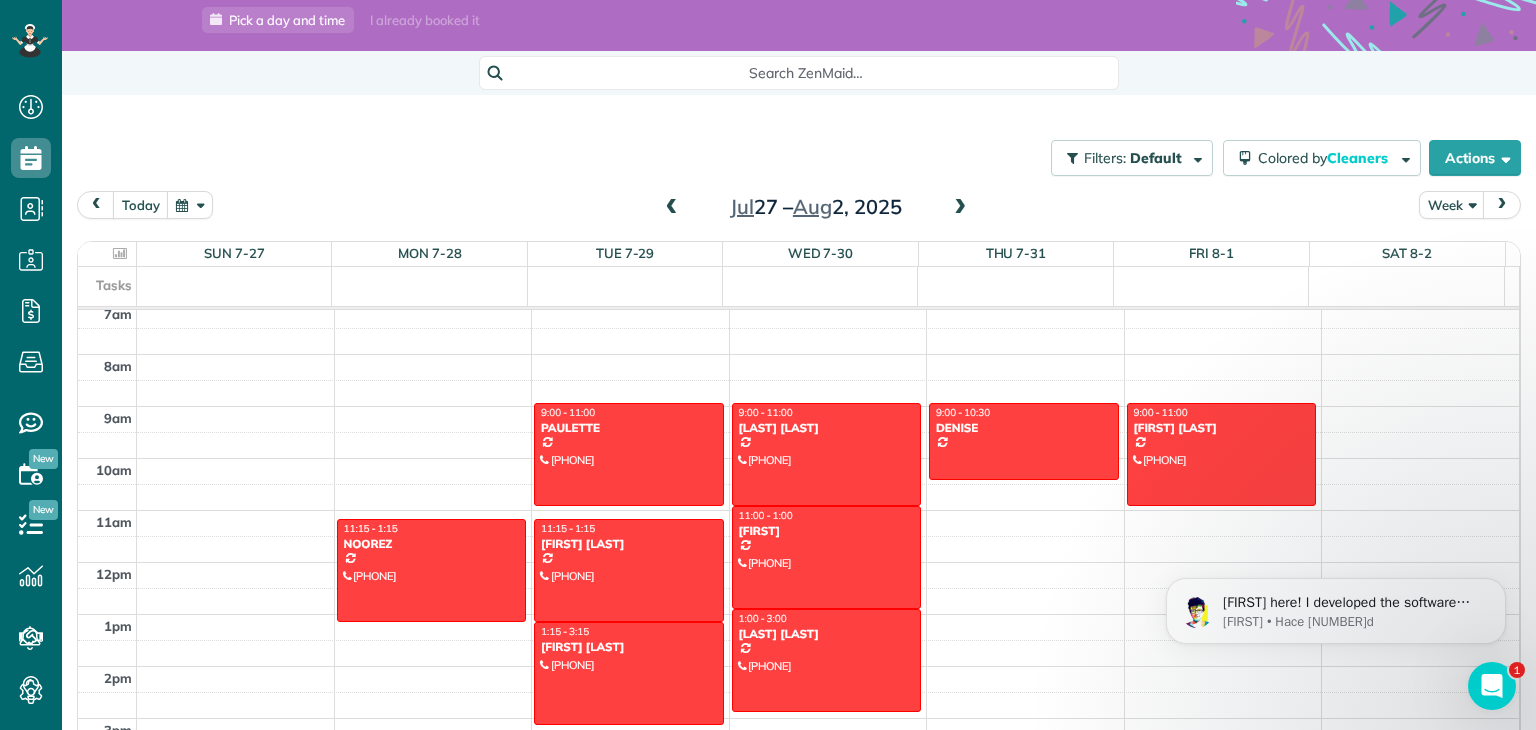 click at bounding box center (960, 208) 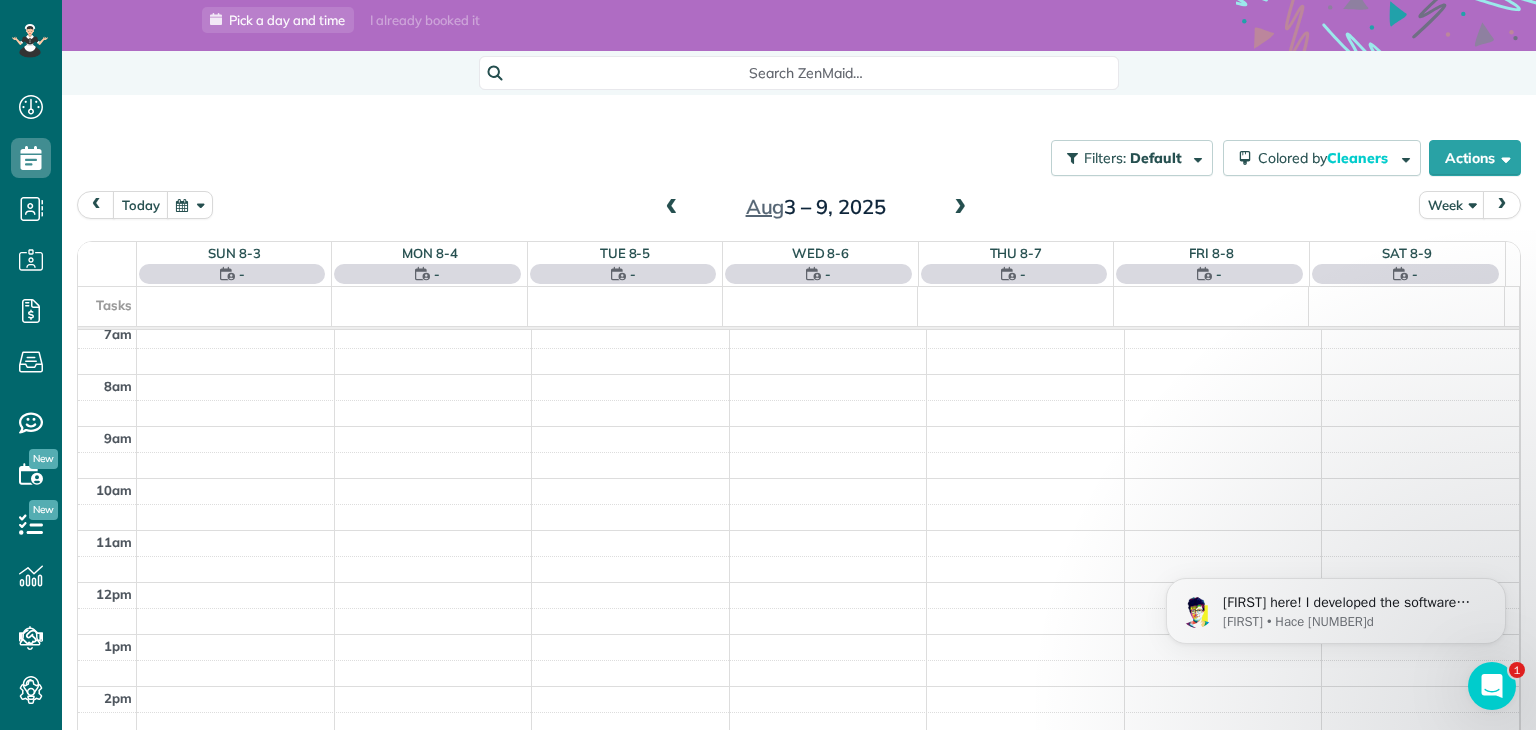 scroll, scrollTop: 362, scrollLeft: 0, axis: vertical 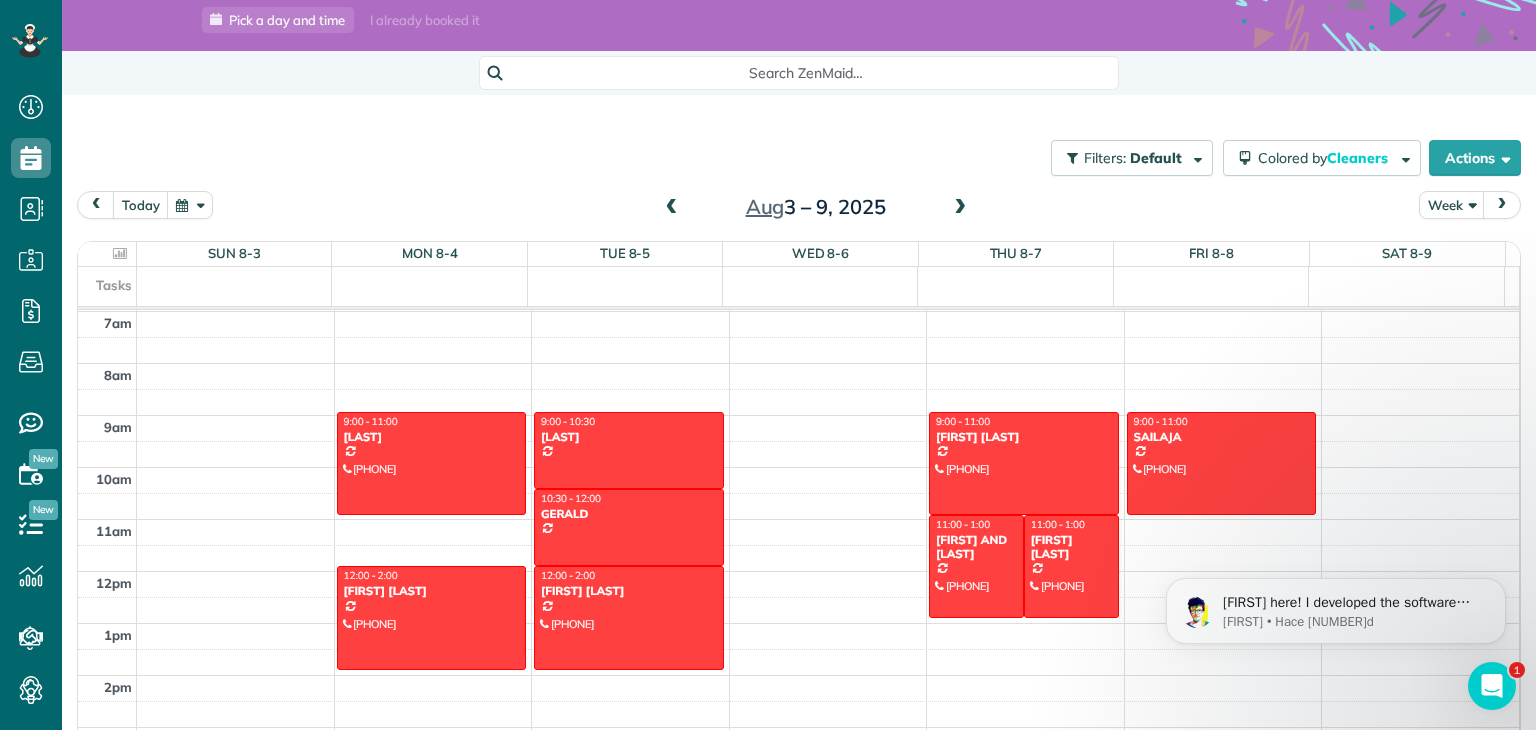 click on "12am 1am 2am 3am 4am 5am 6am 7am 8am 9am 10am 11am 12pm 1pm 2pm 3pm 4pm 5pm 6pm 7pm 8pm 9pm 10pm 11pm 9:00 - 11:00 SWATI (825) 561-9855 23 Cranarch Rise Southeast Calgary, AB T3M 0J1 12:00 - 2:00 KRISTINE NEIL (403) 669-3326 5021 Street Southwest Calgary, AB T2T 5B8 9:00 - 10:30 MARGIE 200 Cedarwood Park Southwest Calgary, AB T2W 6H7 10:30 - 12:00 GERALD 9449 19 Street Southwest Calgary, AB T2V 5J8 12:00 - 2:00 GORDON WEIR (403) 702-5027 3441 Elbow Drive Southwest Calgary, AB T2S 2J5 9:00 - 11:00 ERICA KRAFT (403) 629-6648 11 Auburn Sound Cove Southeast Calgary, AB T3M 0G6 11:00 - 1:00 DOUG AND KELLY (403) 973-1589 232 Auburn Sound View Southeast Calgary, AB T3M 0E4 11:00 - 1:00 HEATHER MARSHALL (403) 909-6598 35 Auburn Sound Cove Southeast Calgary, AB T3M 0R7 9:00 - 11:00 SAILAJA (514) 592-1621 140 Walden Gate Southeast Calgary, AB T2X 0M7" at bounding box center (798, 571) 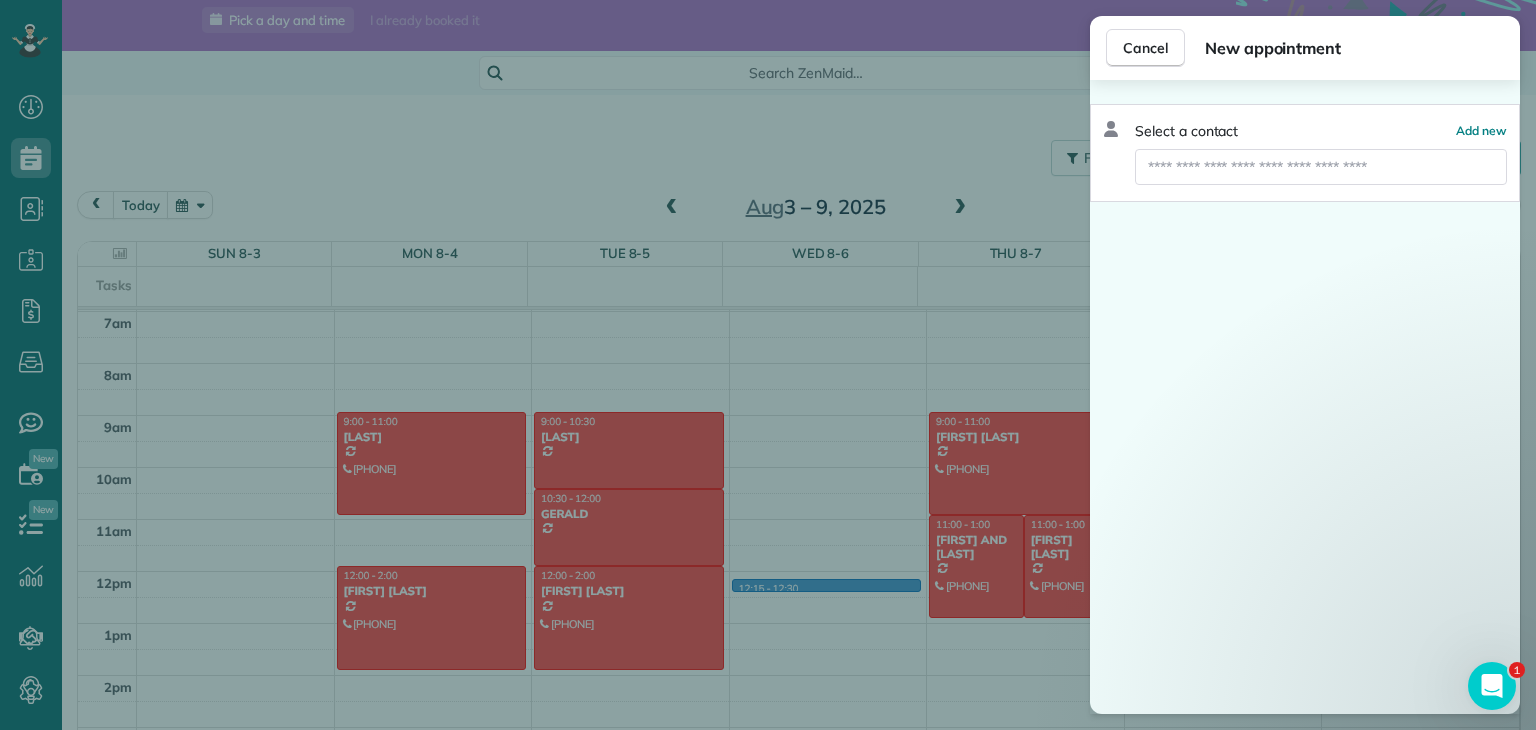 click on "Cancel New appointment Select a contact Add new" at bounding box center [768, 365] 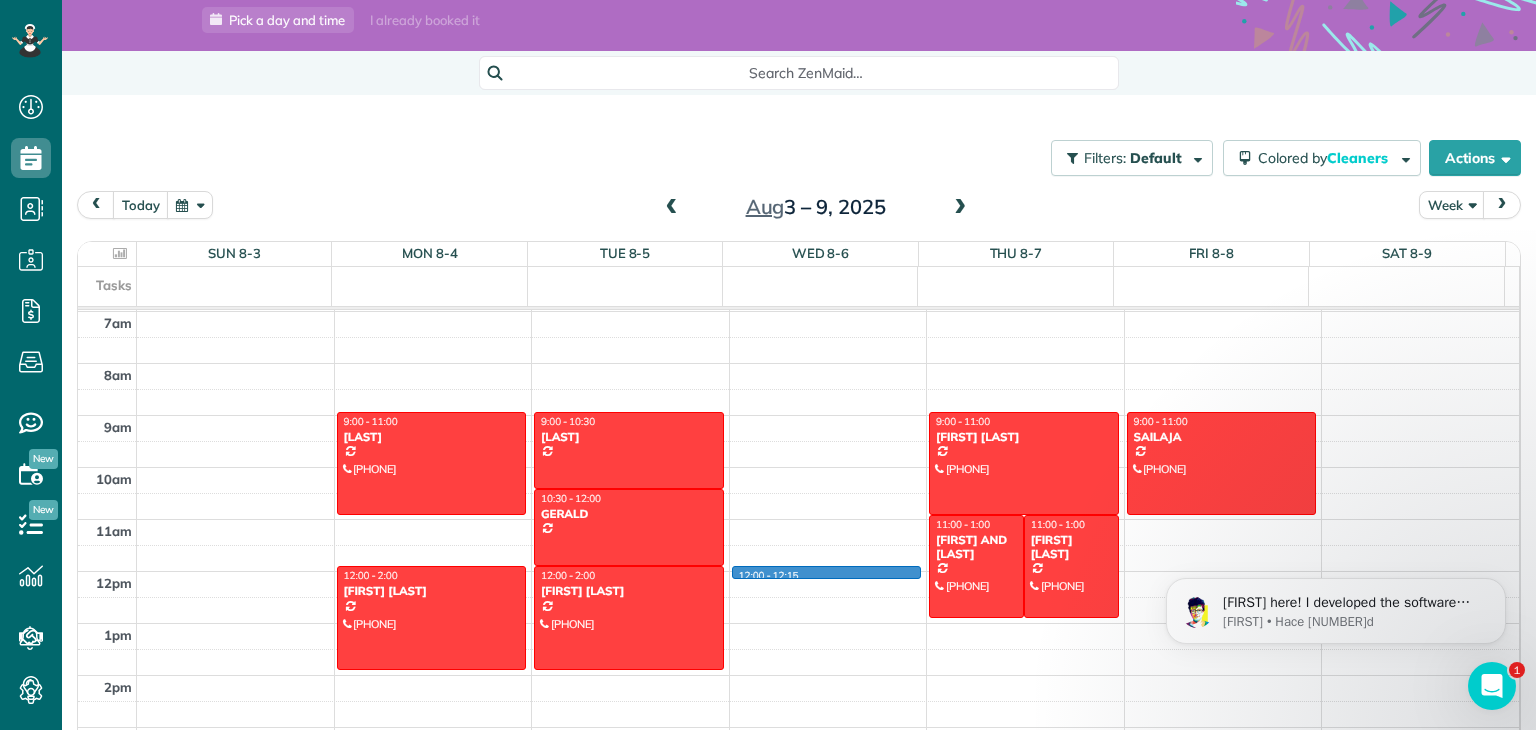 click on "12am 1am 2am 3am 4am 5am 6am 7am 8am 9am 10am 11am 12pm 1pm 2pm 3pm 4pm 5pm 6pm 7pm 8pm 9pm 10pm 11pm 9:00 - 11:00 SWATI (825) 561-9855 23 Cranarch Rise Southeast Calgary, AB T3M 0J1 12:00 - 2:00 KRISTINE NEIL (403) 669-3326 5021 Street Southwest Calgary, AB T2T 5B8 9:00 - 10:30 MARGIE 200 Cedarwood Park Southwest Calgary, AB T2W 6H7 10:30 - 12:00 GERALD 9449 19 Street Southwest Calgary, AB T2V 5J8 12:00 - 2:00 GORDON WEIR (403) 702-5027 3441 Elbow Drive Southwest Calgary, AB T2S 2J5 12:00 - 12:15 9:00 - 11:00 ERICA KRAFT (403) 629-6648 11 Auburn Sound Cove Southeast Calgary, AB T3M 0G6 11:00 - 1:00 DOUG AND KELLY (403) 973-1589 232 Auburn Sound View Southeast Calgary, AB T3M 0E4 11:00 - 1:00 HEATHER MARSHALL (403) 909-6598 35 Auburn Sound Cove Southeast Calgary, AB T3M 0R7 9:00 - 11:00 SAILAJA (514) 592-1621 140 Walden Gate Southeast Calgary, AB T2X 0M7" at bounding box center (798, 571) 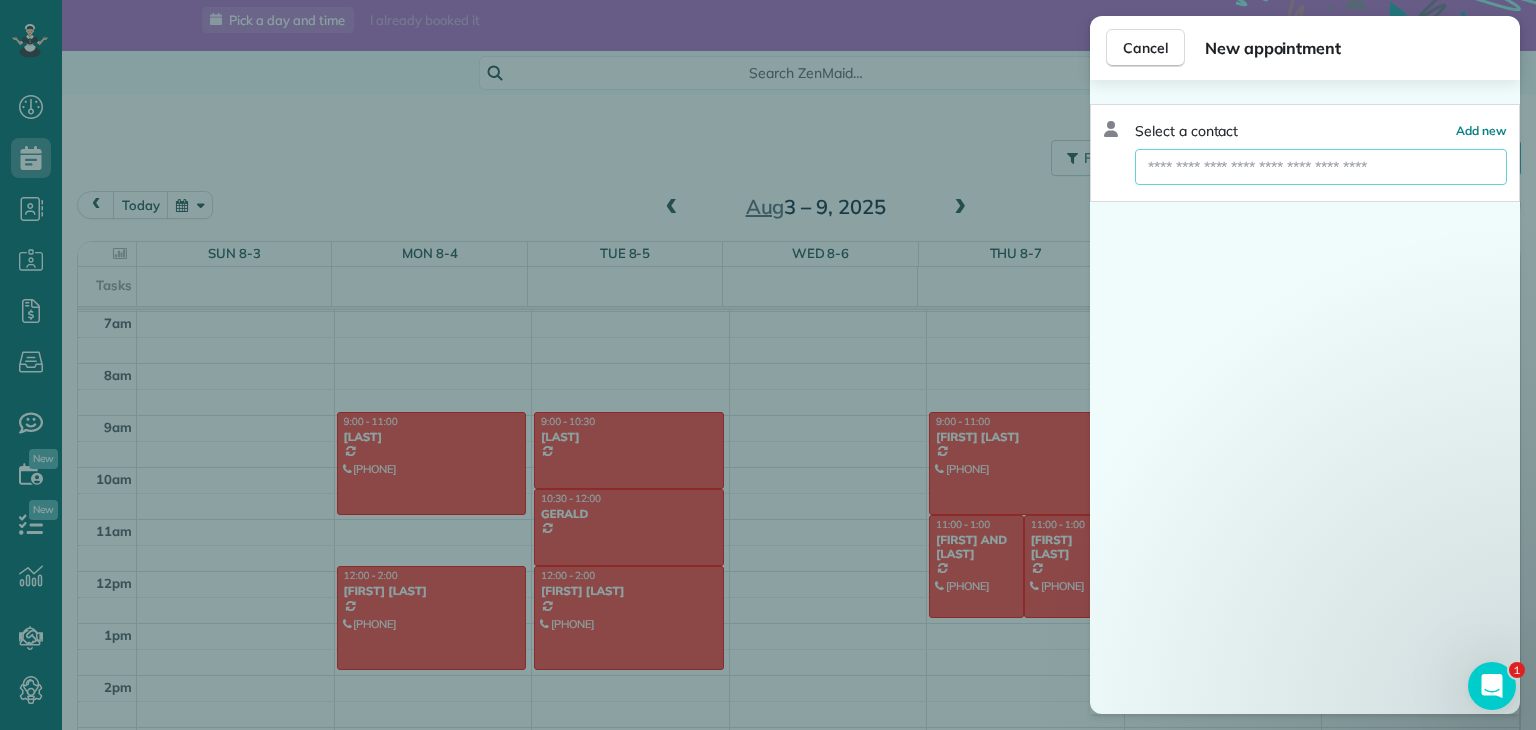 click at bounding box center [1321, 167] 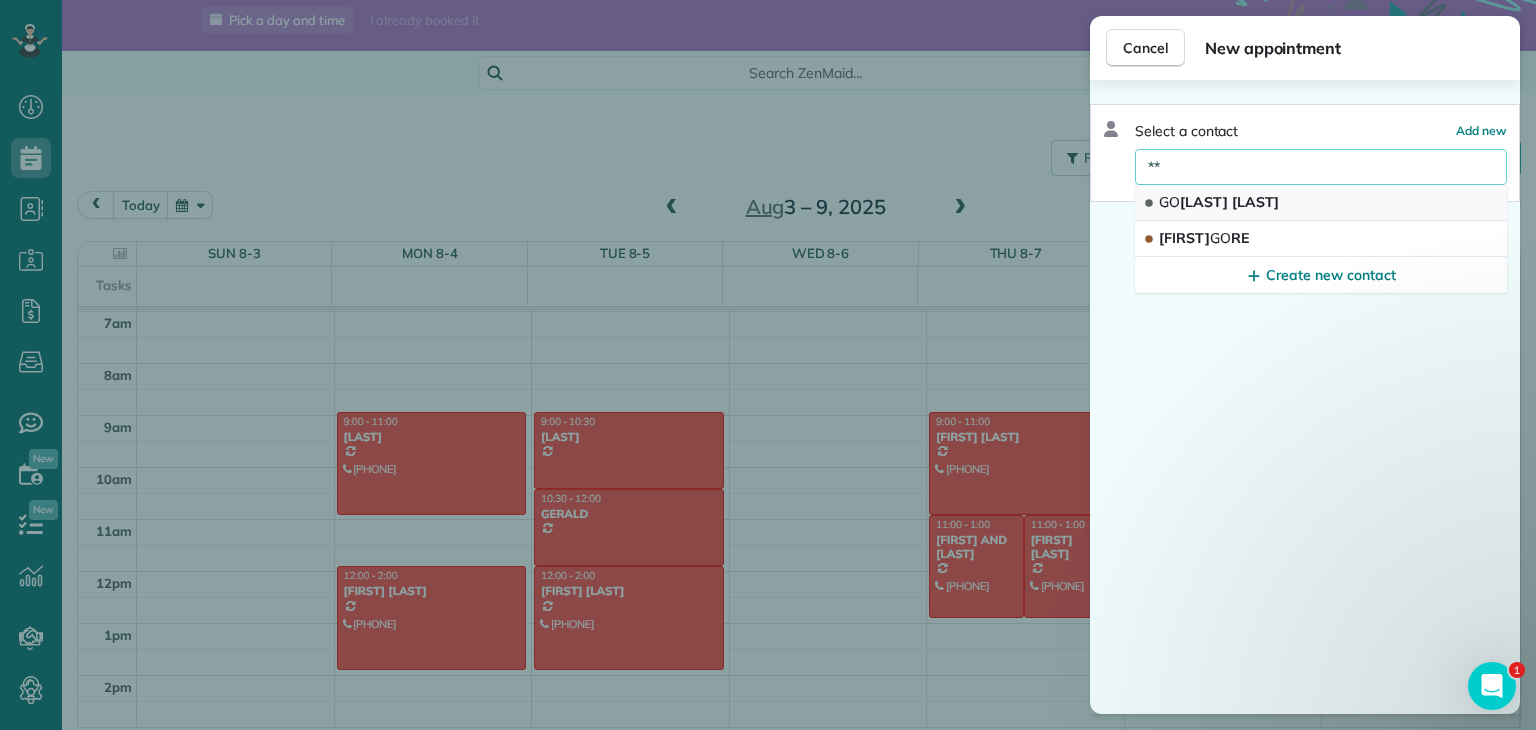 type on "**" 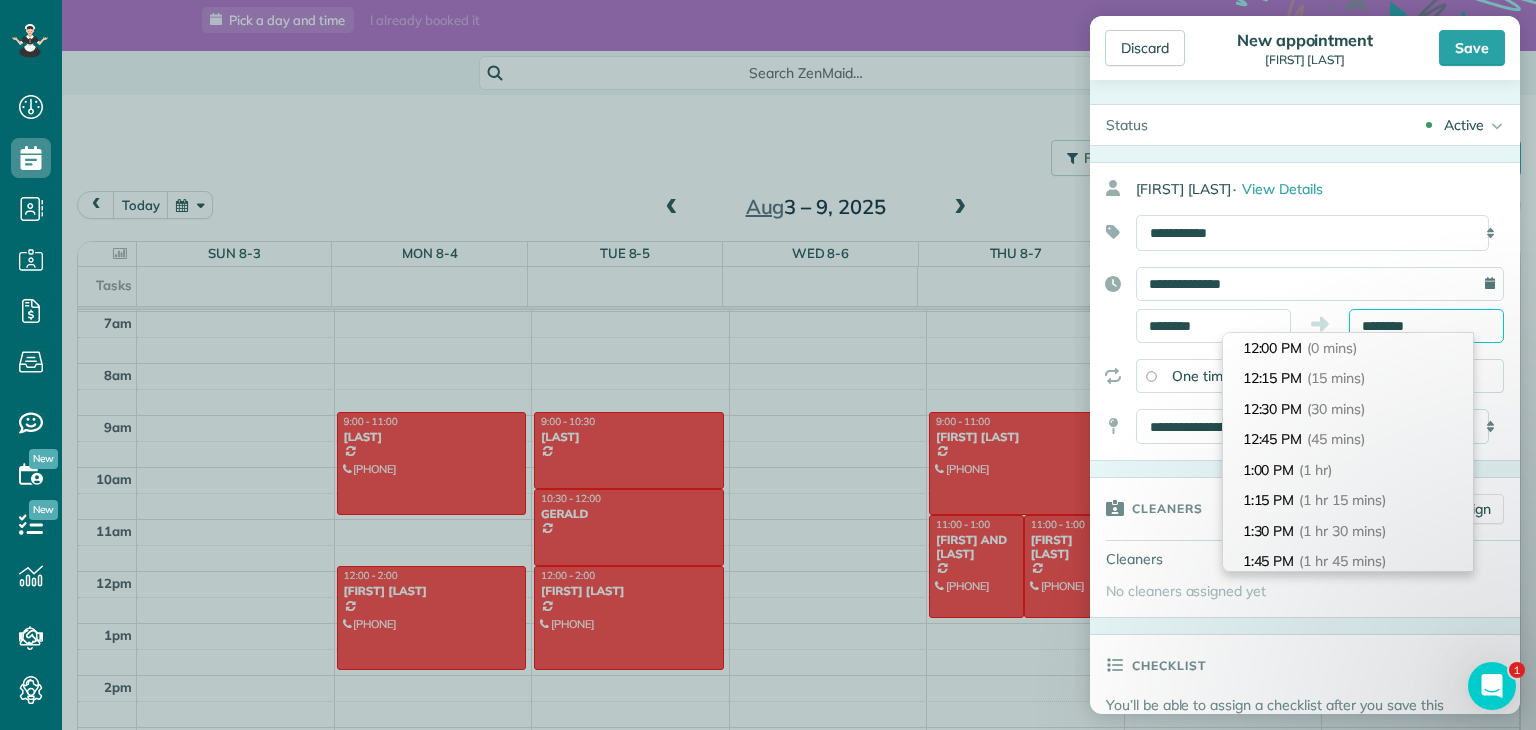 click on "Dashboard
Scheduling
Calendar View
List View
Dispatch View - Weekly scheduling (Beta)" at bounding box center (768, 365) 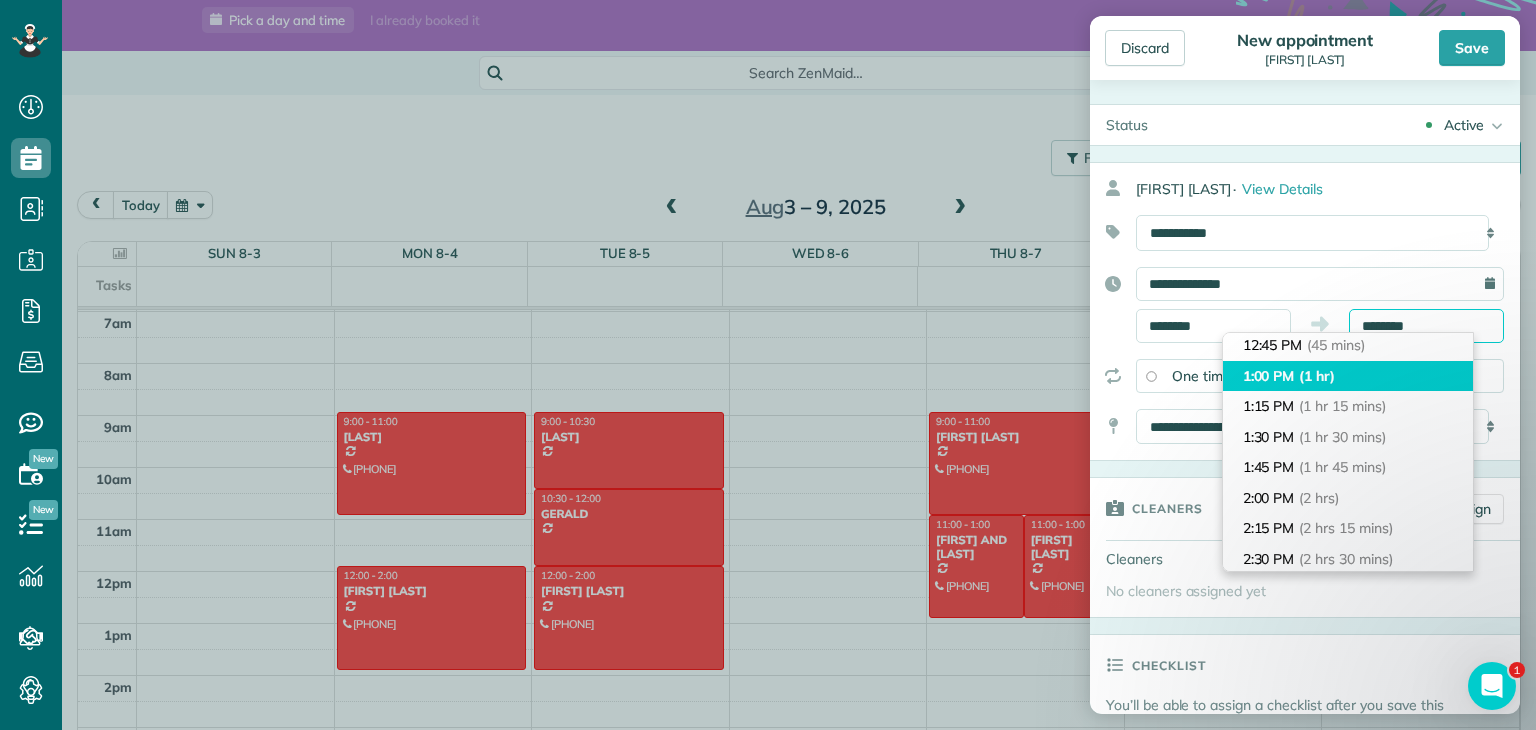 scroll, scrollTop: 95, scrollLeft: 0, axis: vertical 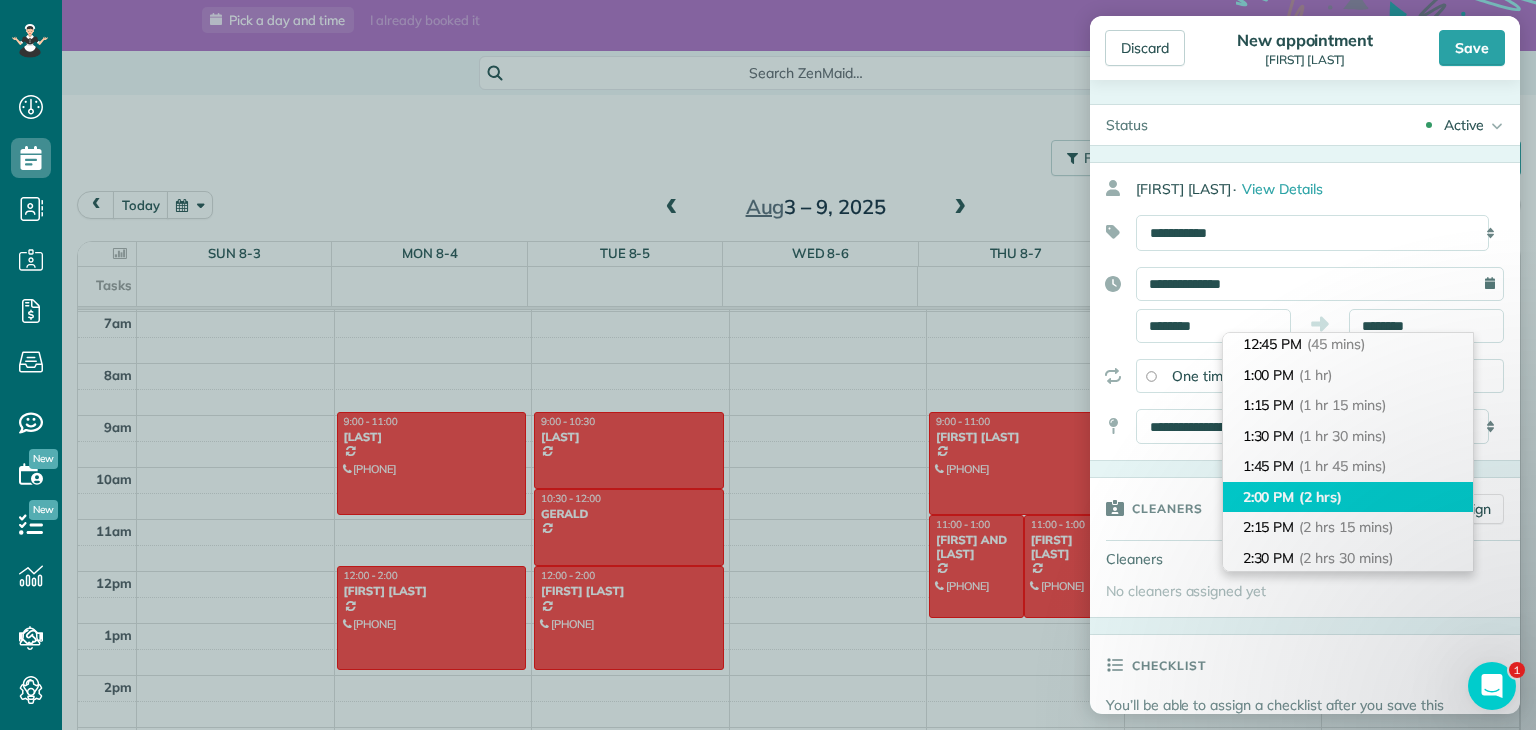 type on "*******" 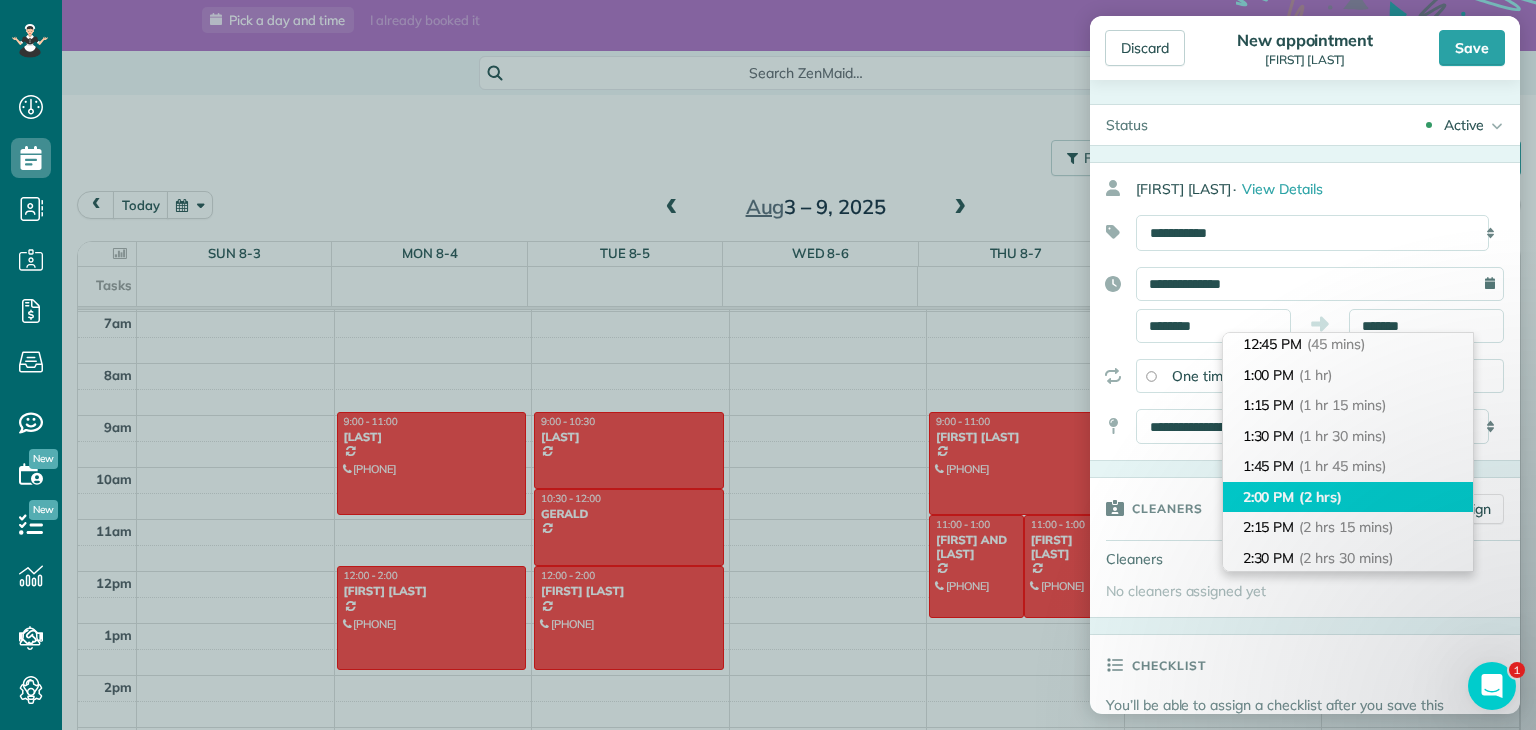 click on "2:00 PM  (2 hrs)" at bounding box center [1348, 497] 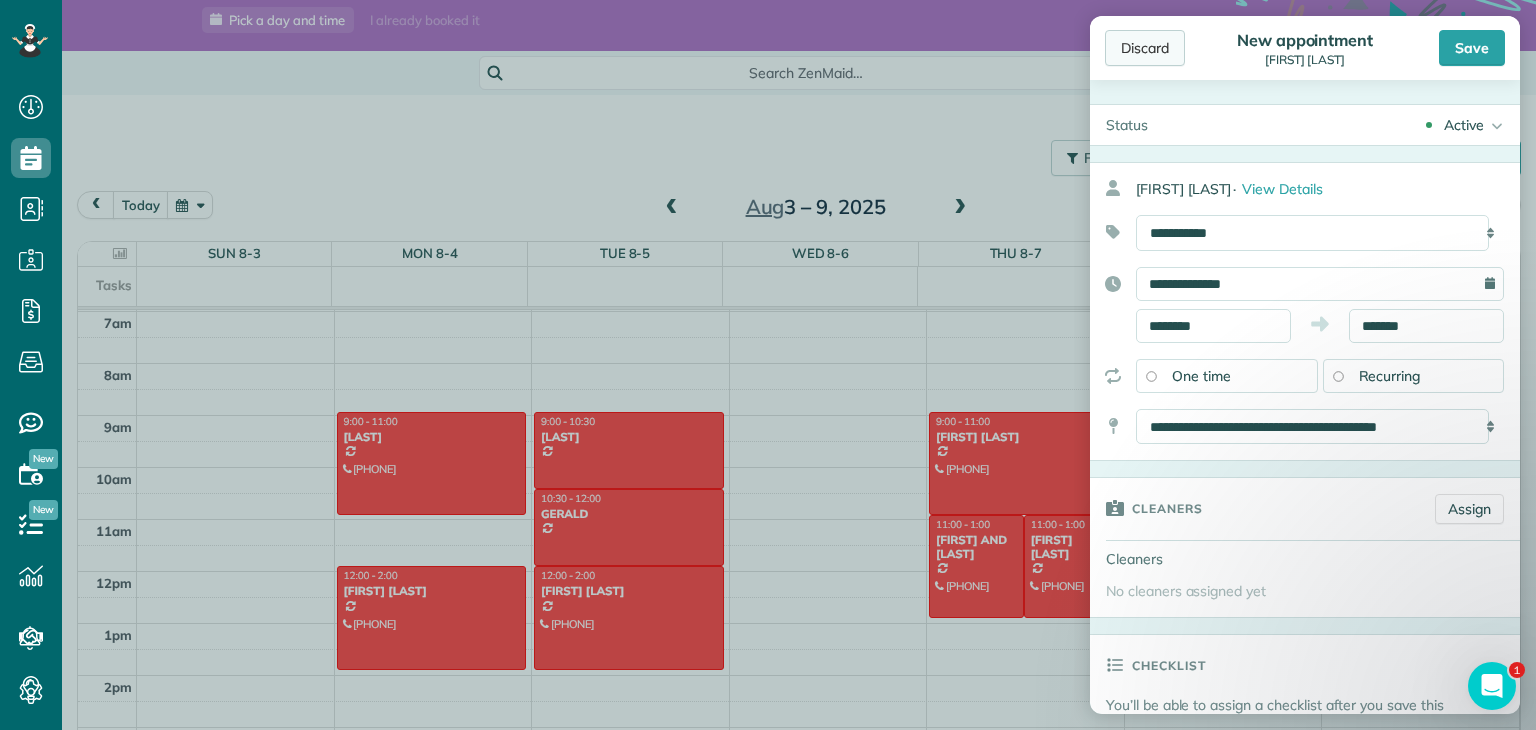click on "Discard" at bounding box center (1145, 48) 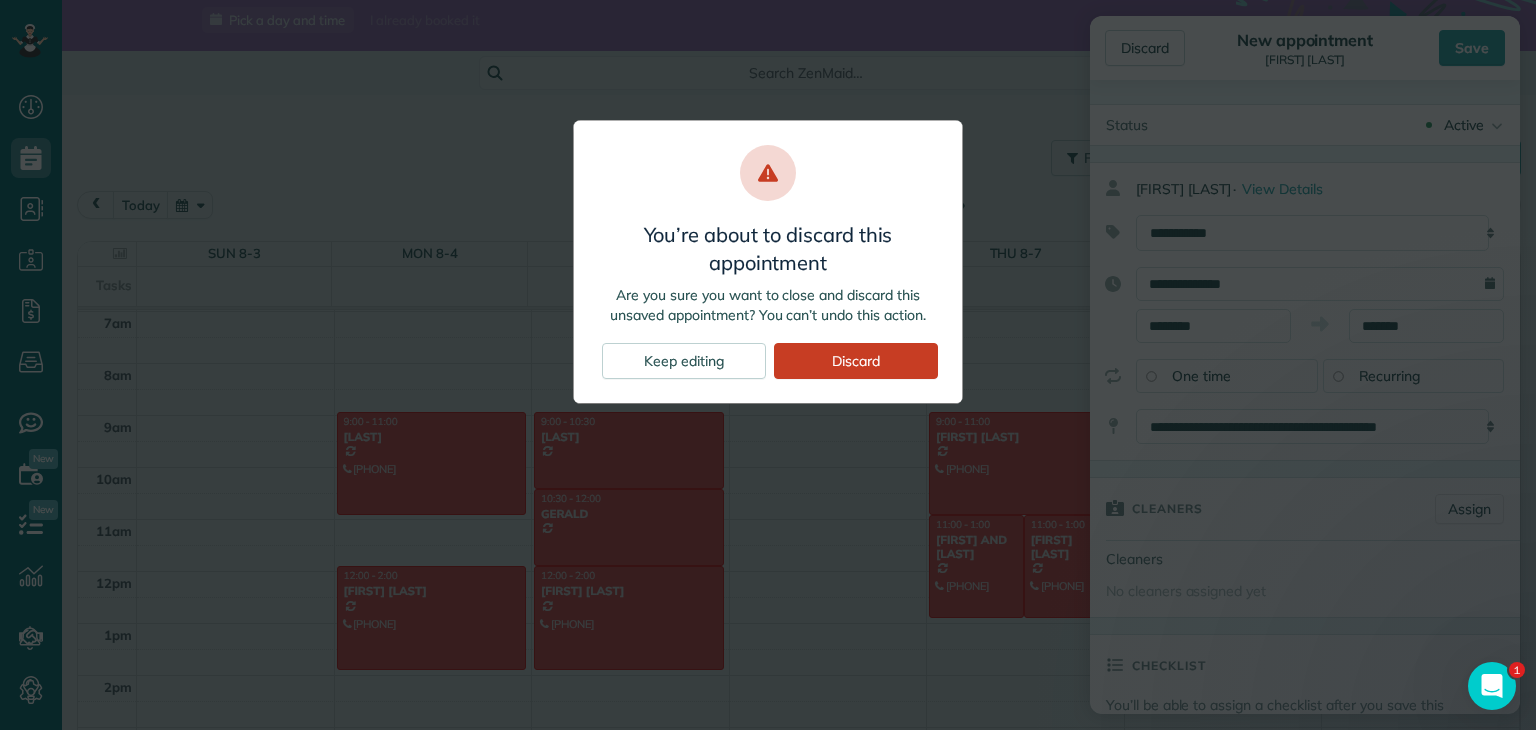 click on "You’re about to discard this appointment
Are you sure you want to close and discard this unsaved appointment? You can’t undo this action.
Keep editing
Discard" at bounding box center [768, 365] 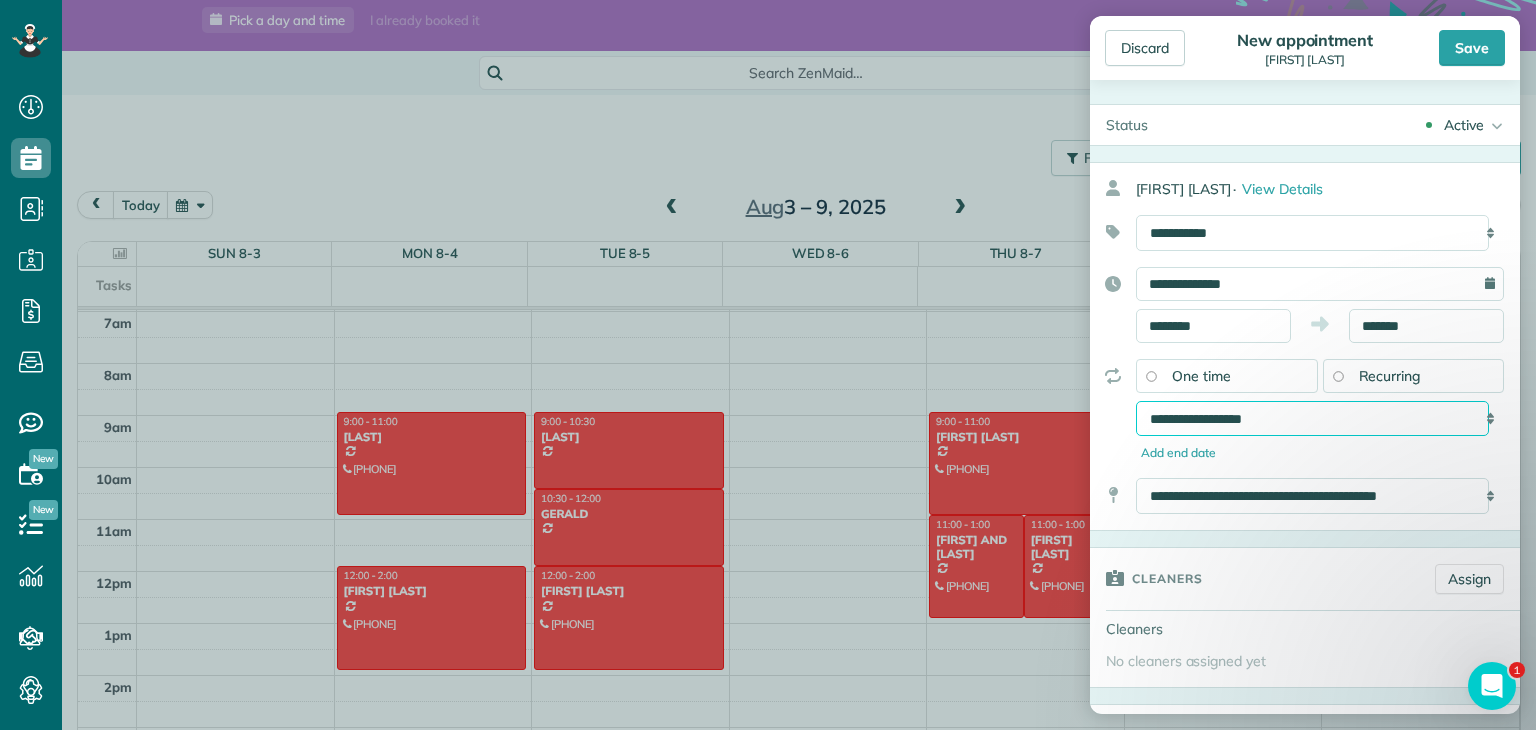 click on "**********" at bounding box center (1312, 419) 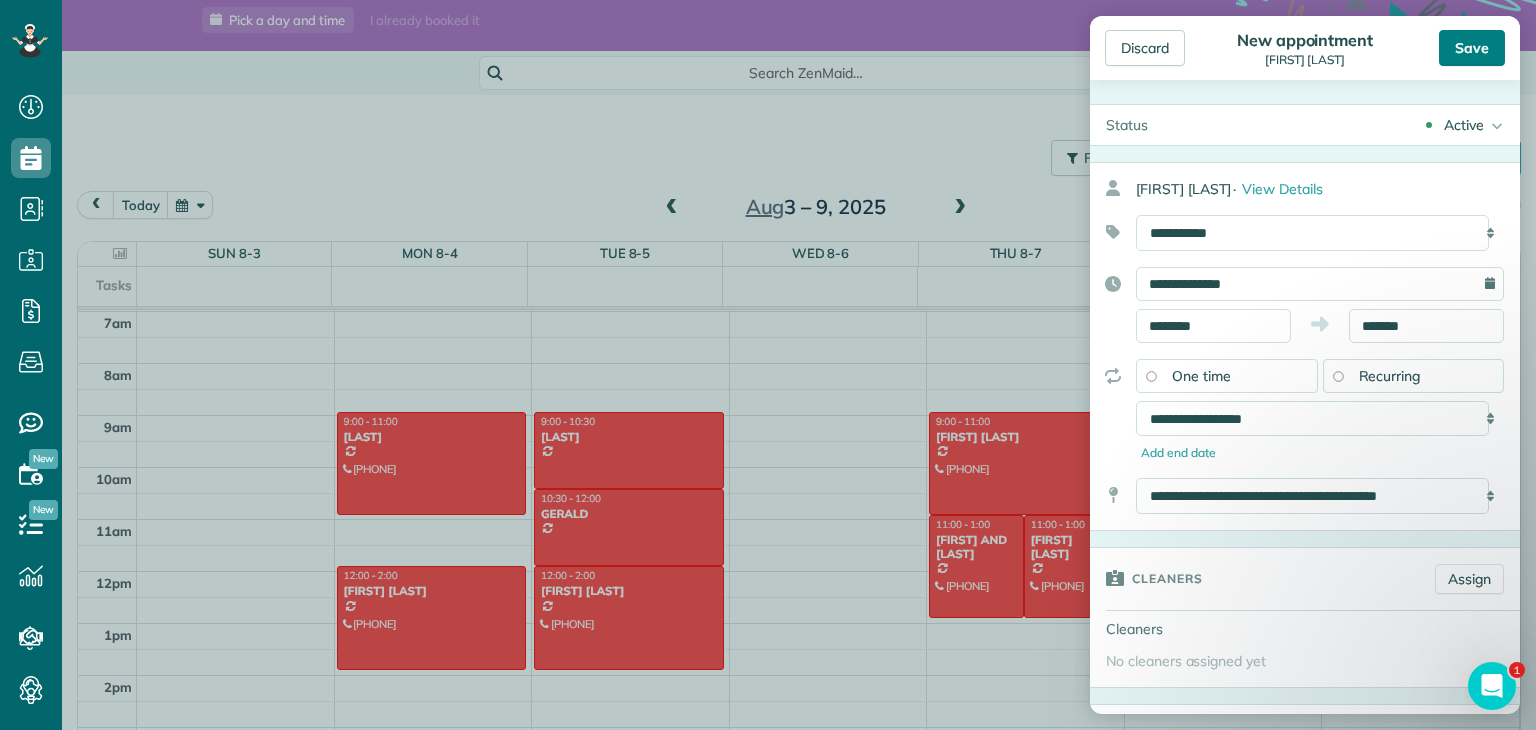 click on "Save" at bounding box center [1472, 48] 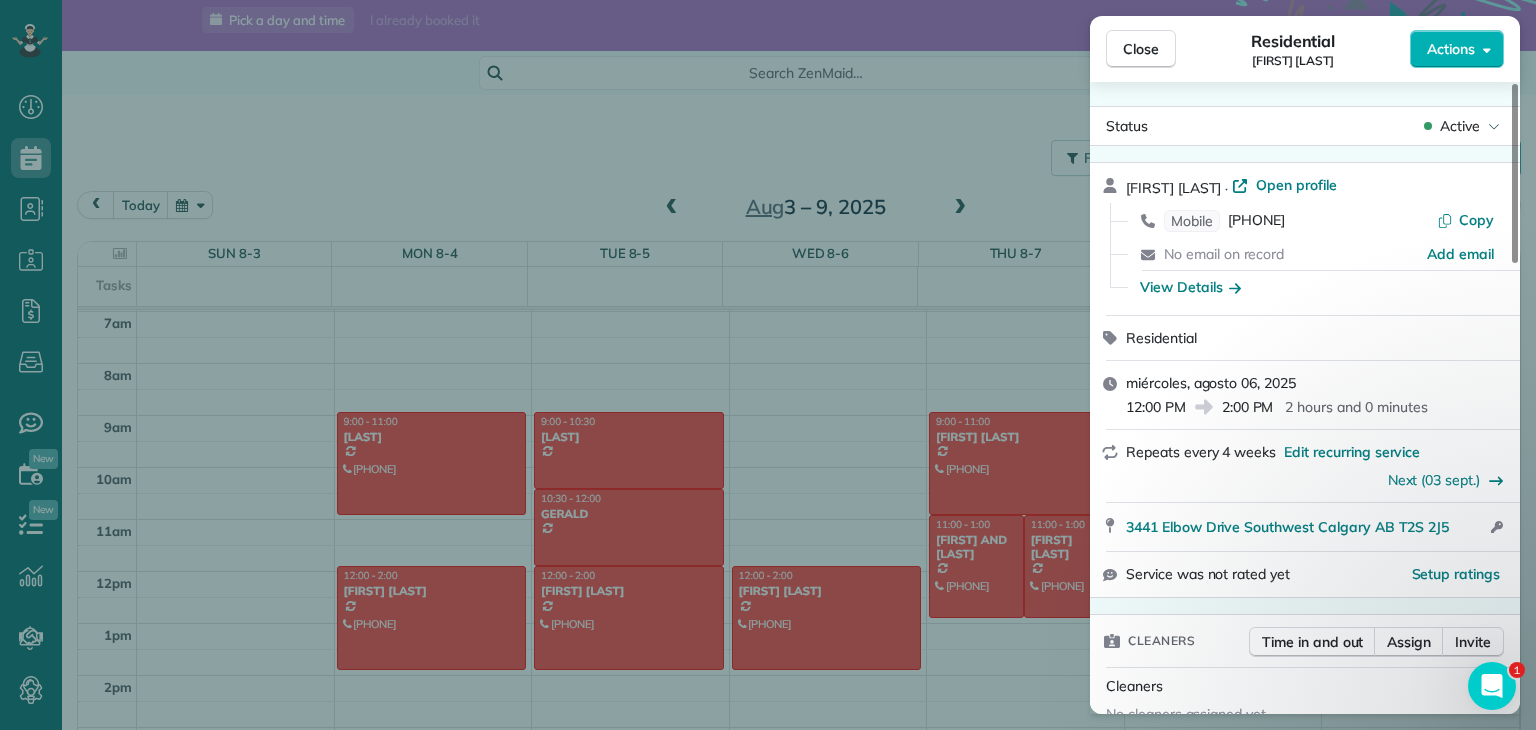 click on "Close Residential GORDON WEIR Actions Status Active GORDON WEIR · Open profile Mobile (403) 702-5027 Copy No email on record Add email View Details Residential miércoles, agosto 06, 2025 12:00 PM 2:00 PM 2 hours and 0 minutes Repeats every 4 weeks Edit recurring service Next (03 sept.) 3441 Elbow Drive Southwest Calgary AB T2S 2J5 Open access information Service was not rated yet Setup ratings Cleaners Time in and out Assign Invite Cleaners No cleaners assigned yet Checklist Try Now Keep this appointment up to your standards. Stay on top of every detail, keep your cleaners organised, and your client happy. Assign a checklist Watch a 5 min demo Billing Billing actions Price $0.00 Overcharge $0.00 Discount $0.00 Coupon discount - Primary tax - Secondary tax - Total appointment price $0.00 Tips collected New feature! $0.00 Mark as paid Total including tip $0.00 Get paid online in no-time! Send an invoice and reward your cleaners with tips Charge customer credit card Appointment custom fields Reason for Skip -" at bounding box center (768, 365) 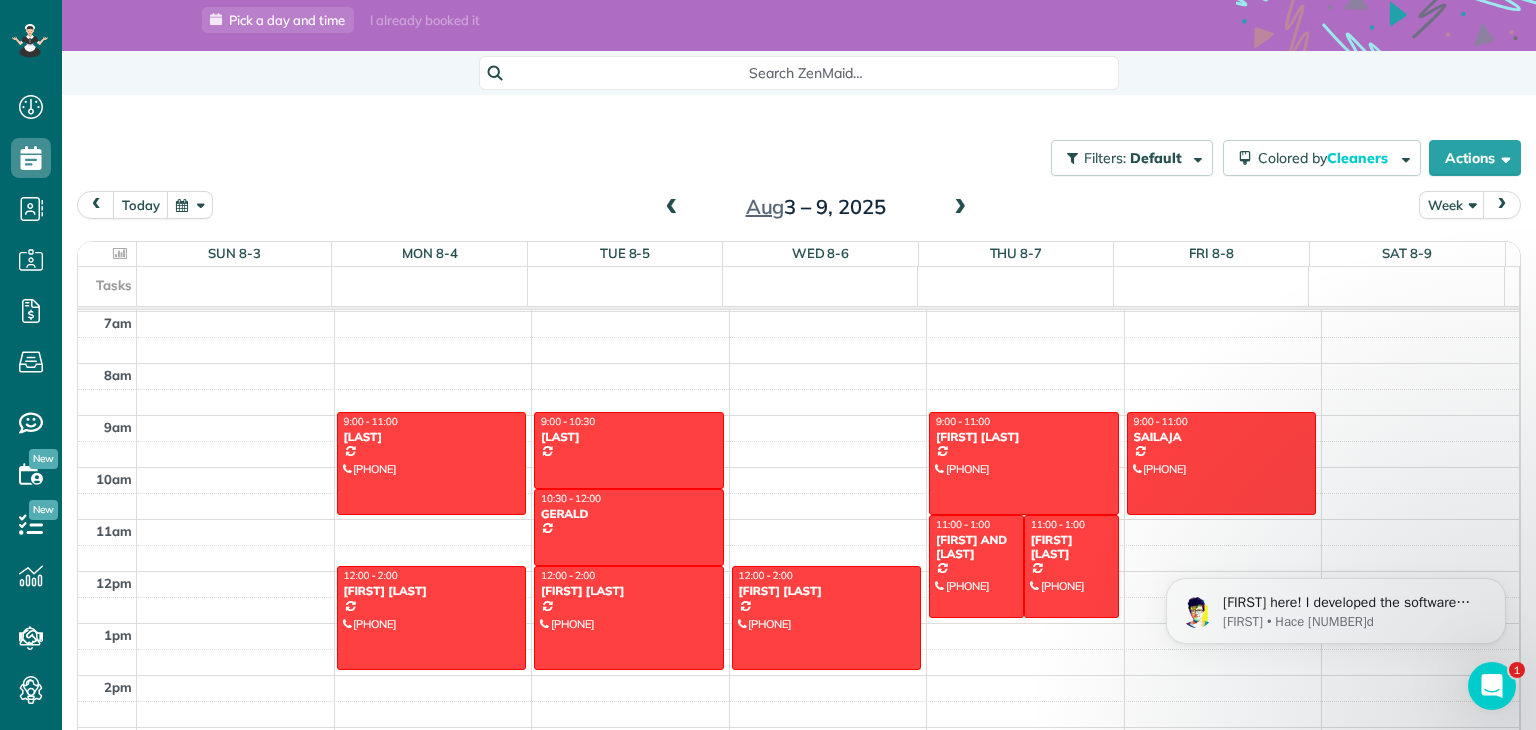 click at bounding box center (672, 208) 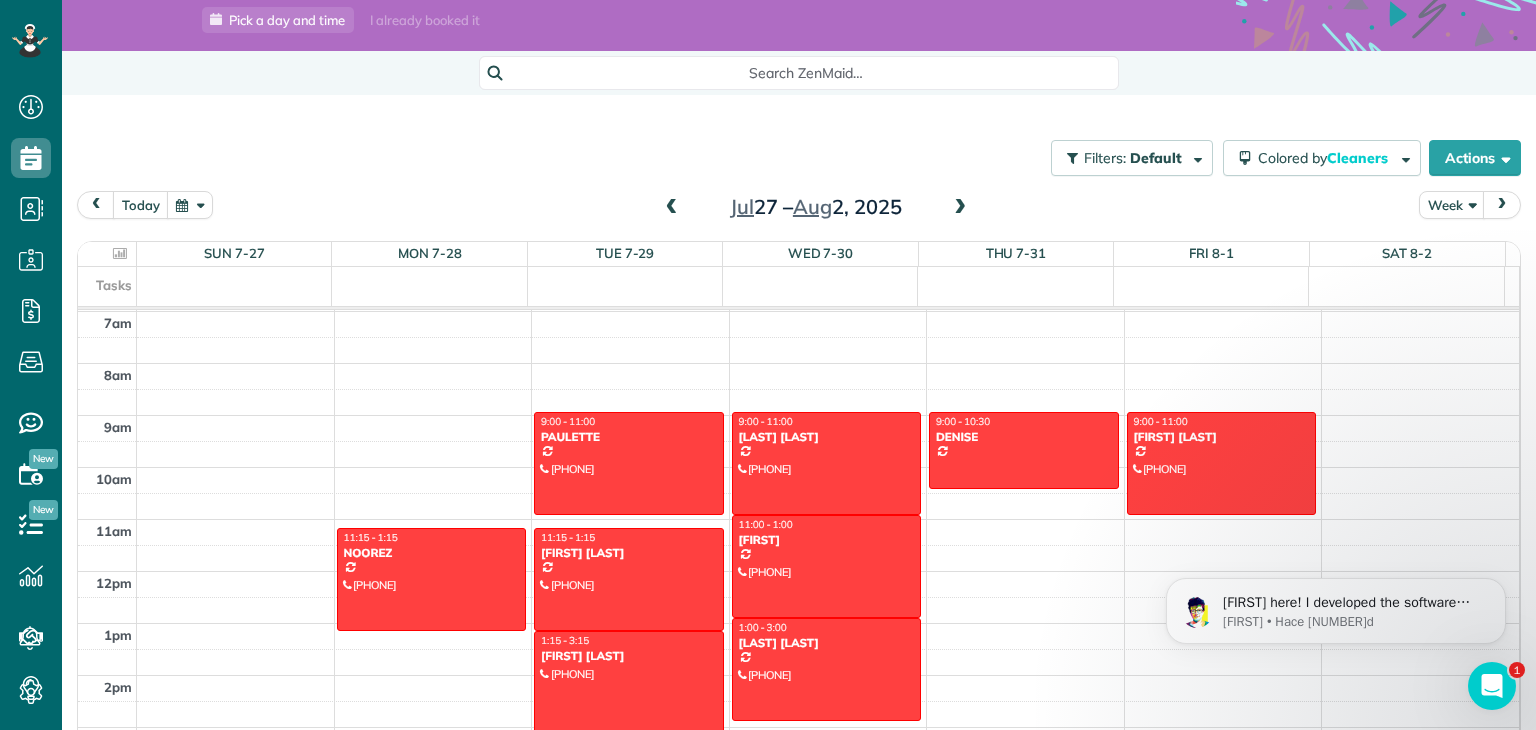 click at bounding box center [672, 208] 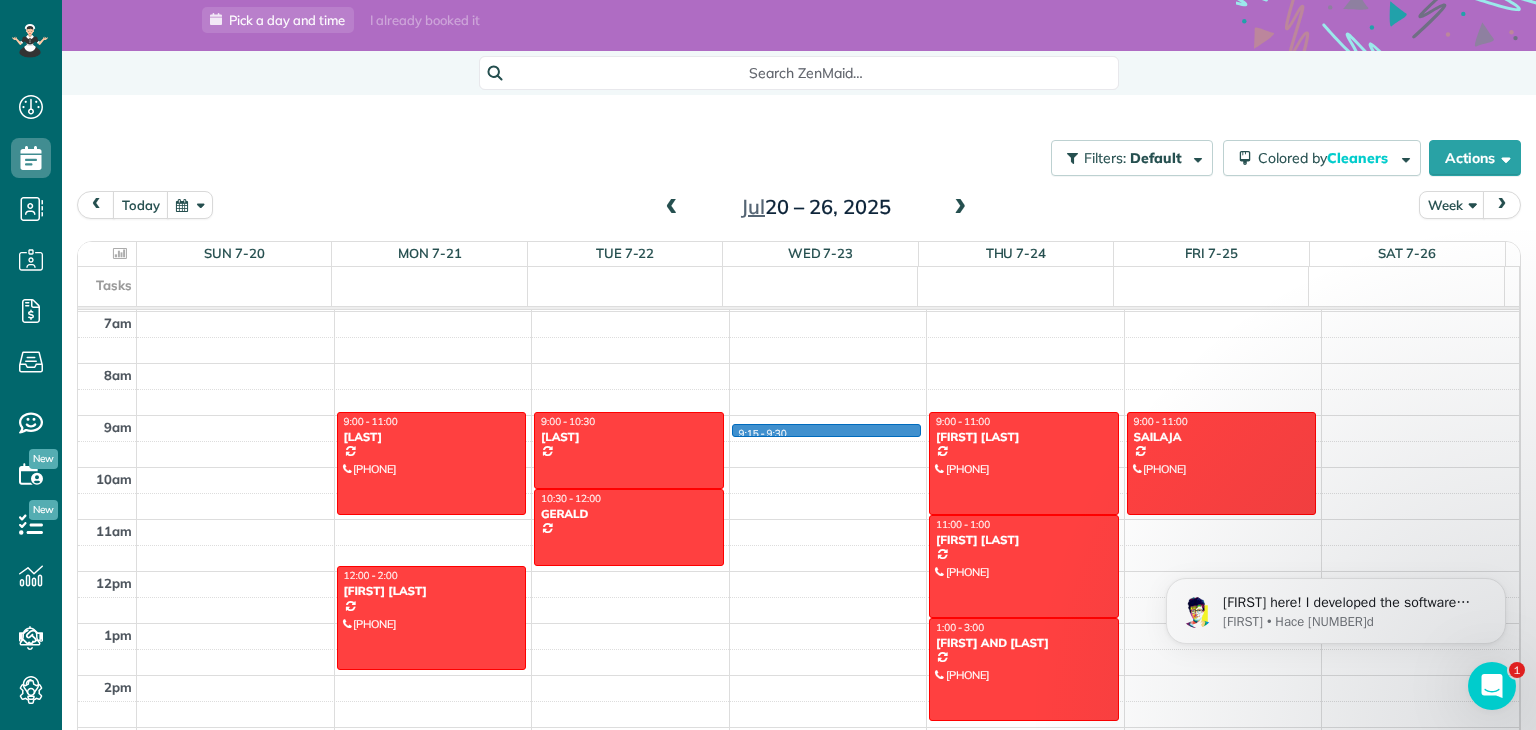 click on "12am 1am 2am 3am 4am 5am 6am 7am 8am 9am 10am 11am 12pm 1pm 2pm 3pm 4pm 5pm 6pm 7pm 8pm 9pm 10pm 11pm 9:00 - 11:00 SWATI (825) 561-9855 23 Cranarch Rise Southeast Calgary, AB T3M 0J1 12:00 - 2:00 KRISTINE NEIL (403) 669-3326 5021 Street Southwest Calgary, AB T2T 5B8 9:00 - 10:30 MARGIE 200 Cedarwood Park Southwest Calgary, AB T2W 6H7 10:30 - 12:00 GERALD 9449 19 Street Southwest Calgary, AB T2V 5J8 9:15 - 9:30 9:00 - 11:00 ERICA KRAFT (403) 629-6648 11 Auburn Sound Cove Southeast Calgary, AB T3M 0G6 11:00 - 1:00 HEATHER MARSHALL (403) 909-6598 35 Auburn Sound Cove Southeast Calgary, AB T3M 0R7 1:00 - 3:00 DOUG AND KELLY (403) 973-1589 232 Auburn Sound View Southeast Calgary, AB T3M 0E4 9:00 - 11:00 SAILAJA (514) 592-1621 140 Walden Gate Southeast Calgary, AB T2X 0M7" at bounding box center (798, 571) 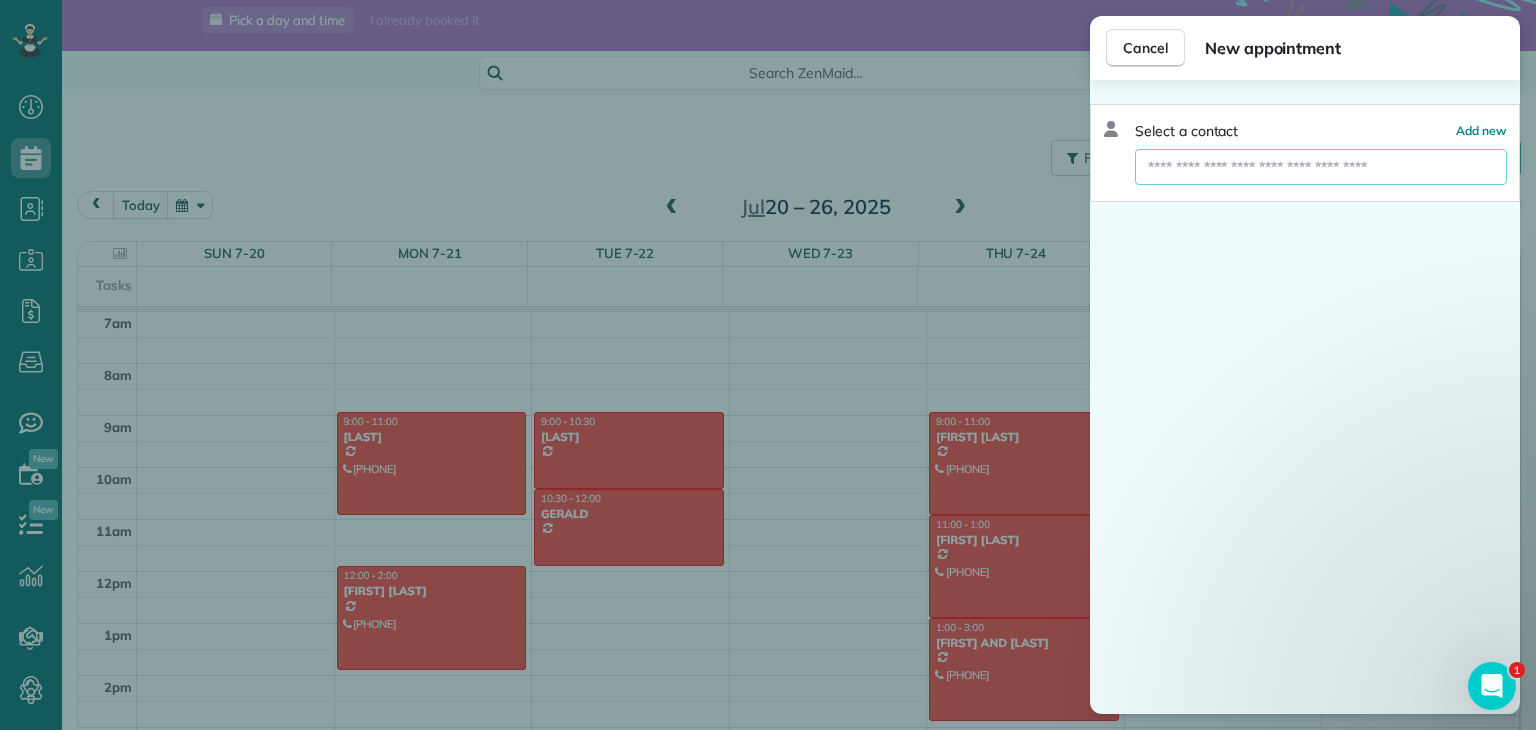 click at bounding box center (1321, 167) 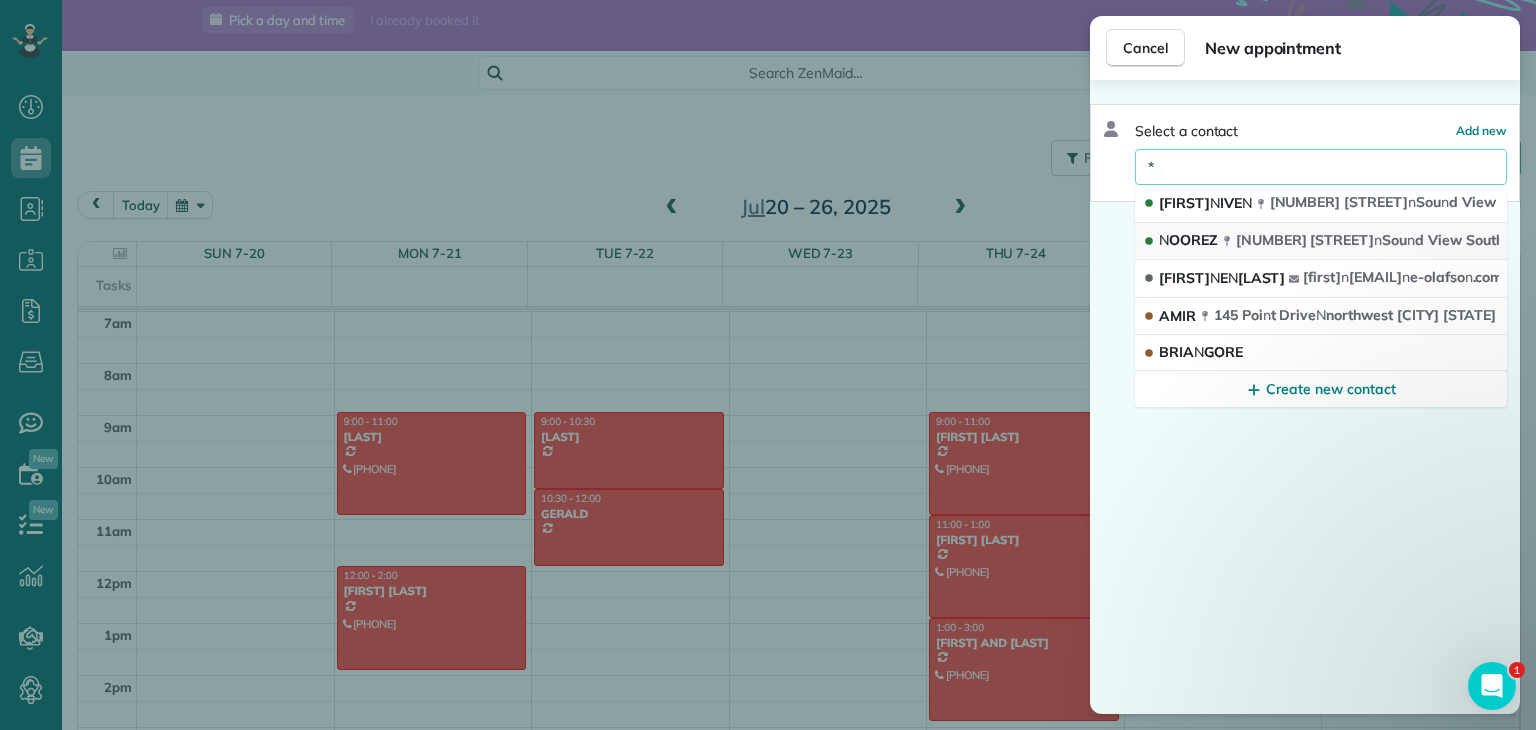 type on "*" 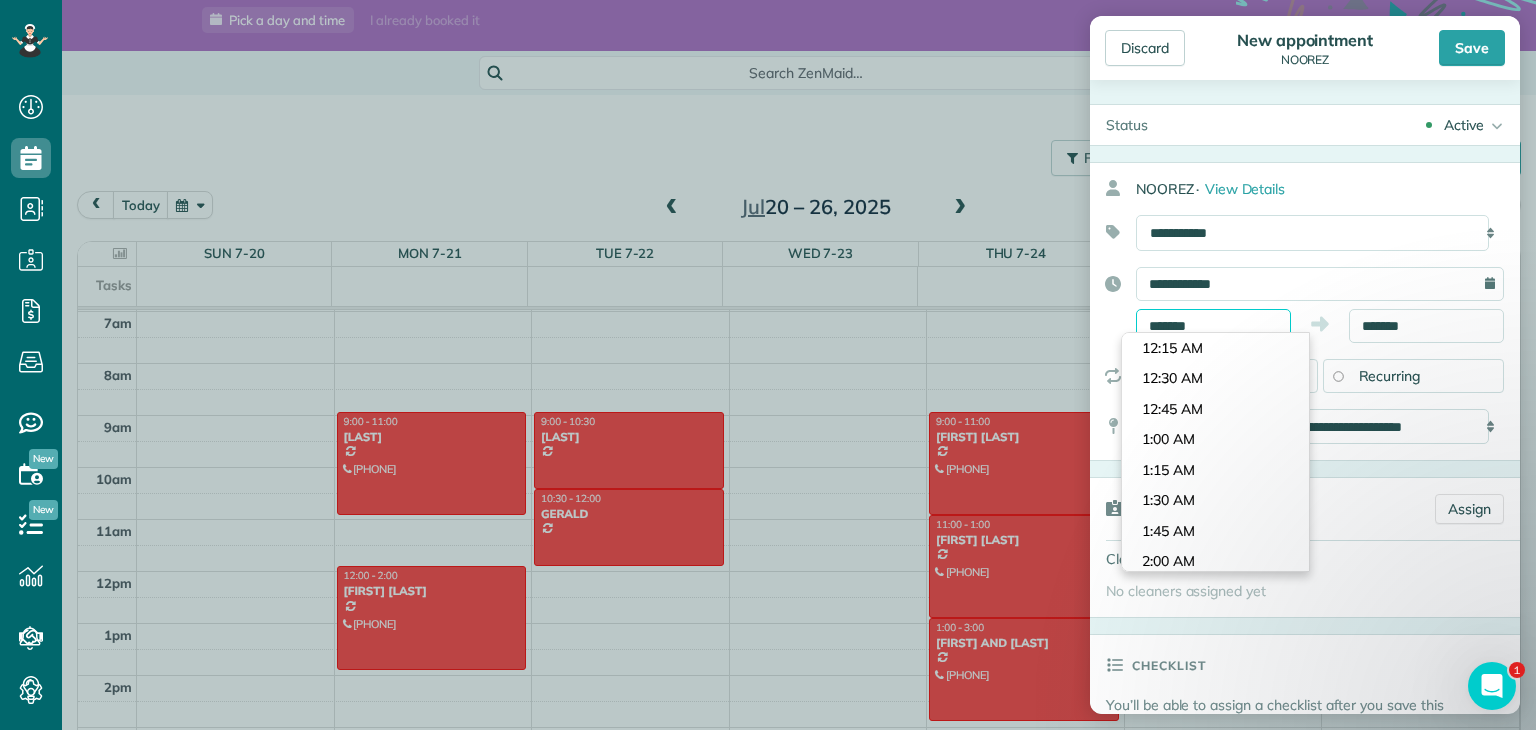 click on "Dashboard
Scheduling
Calendar View
List View
Dispatch View - Weekly scheduling (Beta)" at bounding box center [768, 365] 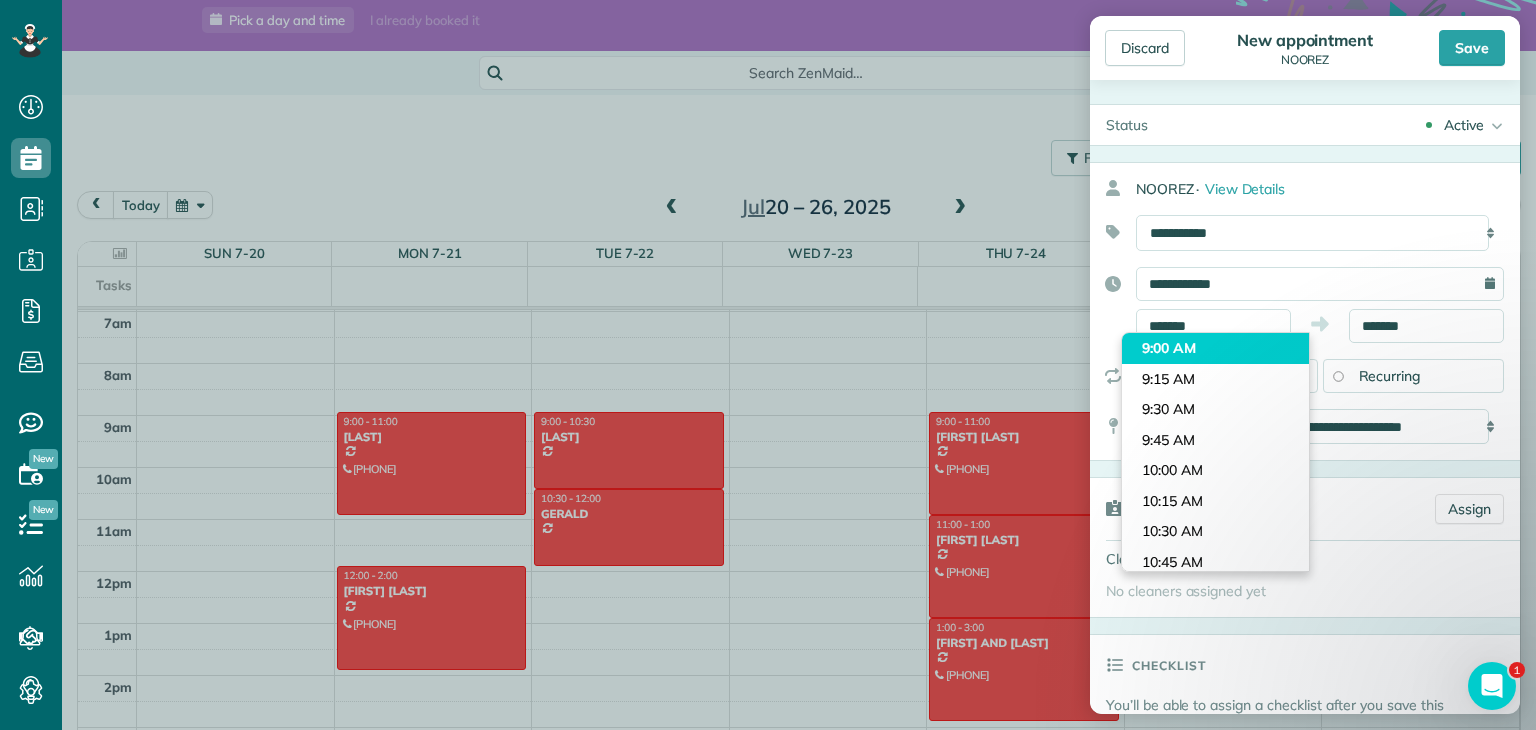 type on "*******" 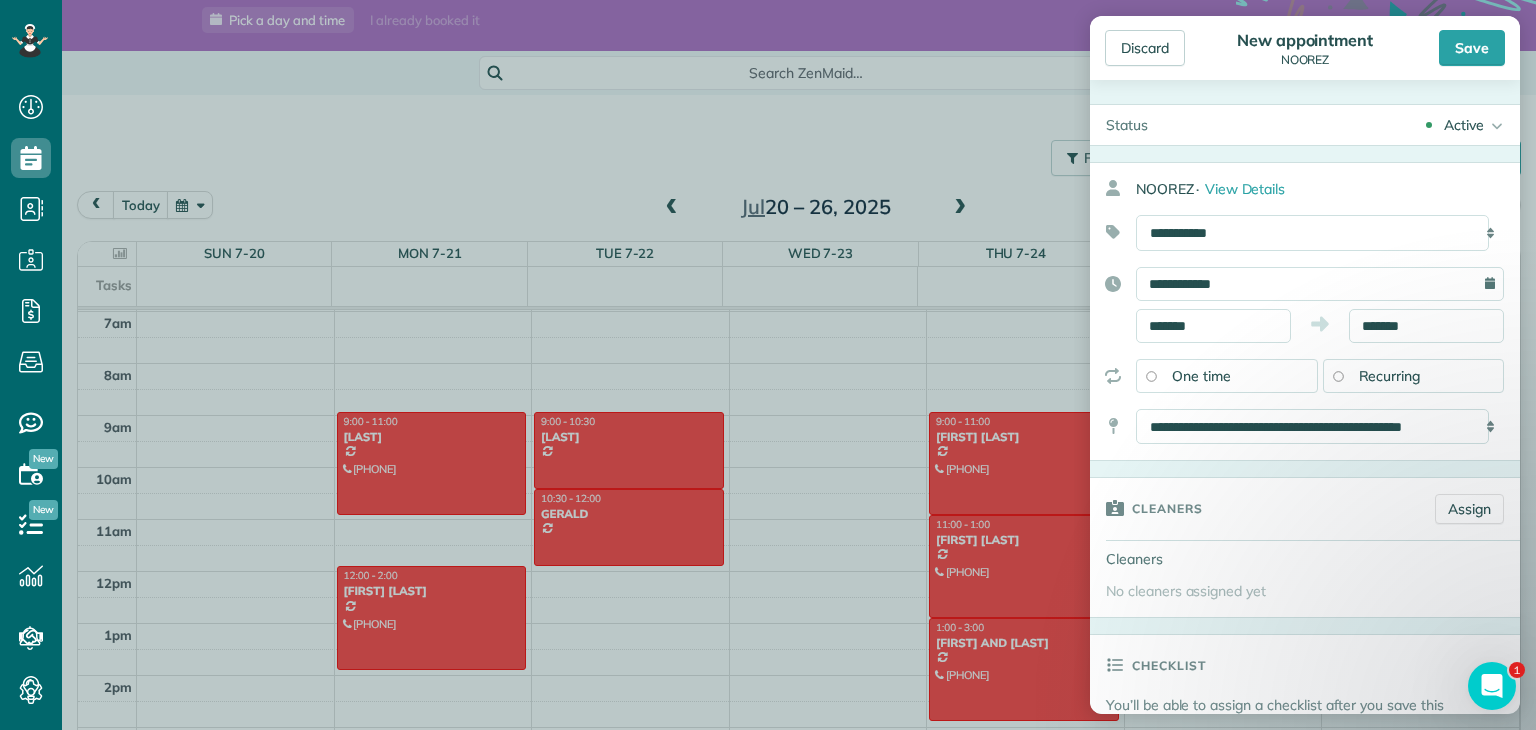 click on "Dashboard
Scheduling
Calendar View
List View
Dispatch View - Weekly scheduling (Beta)" at bounding box center (768, 365) 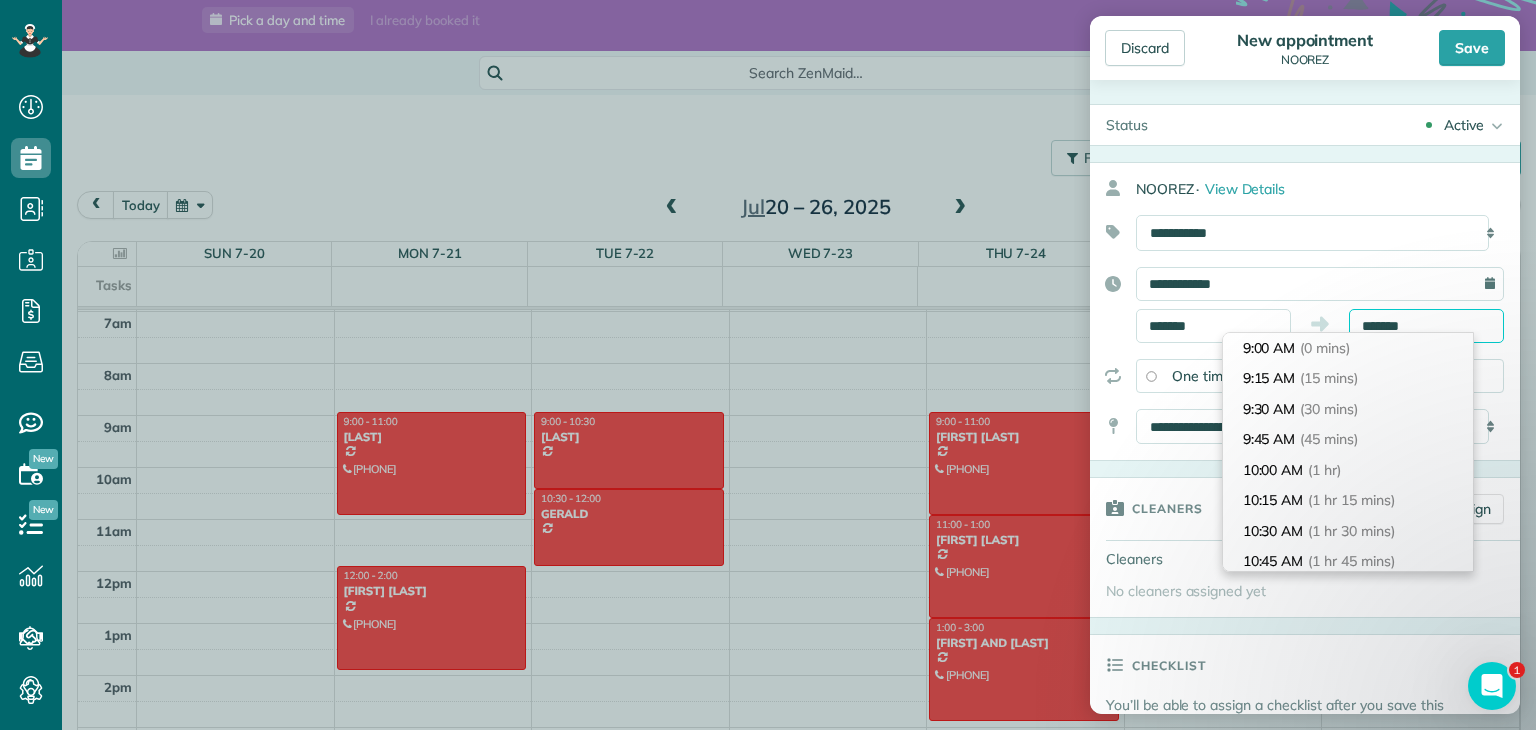 click on "*******" at bounding box center (1426, 326) 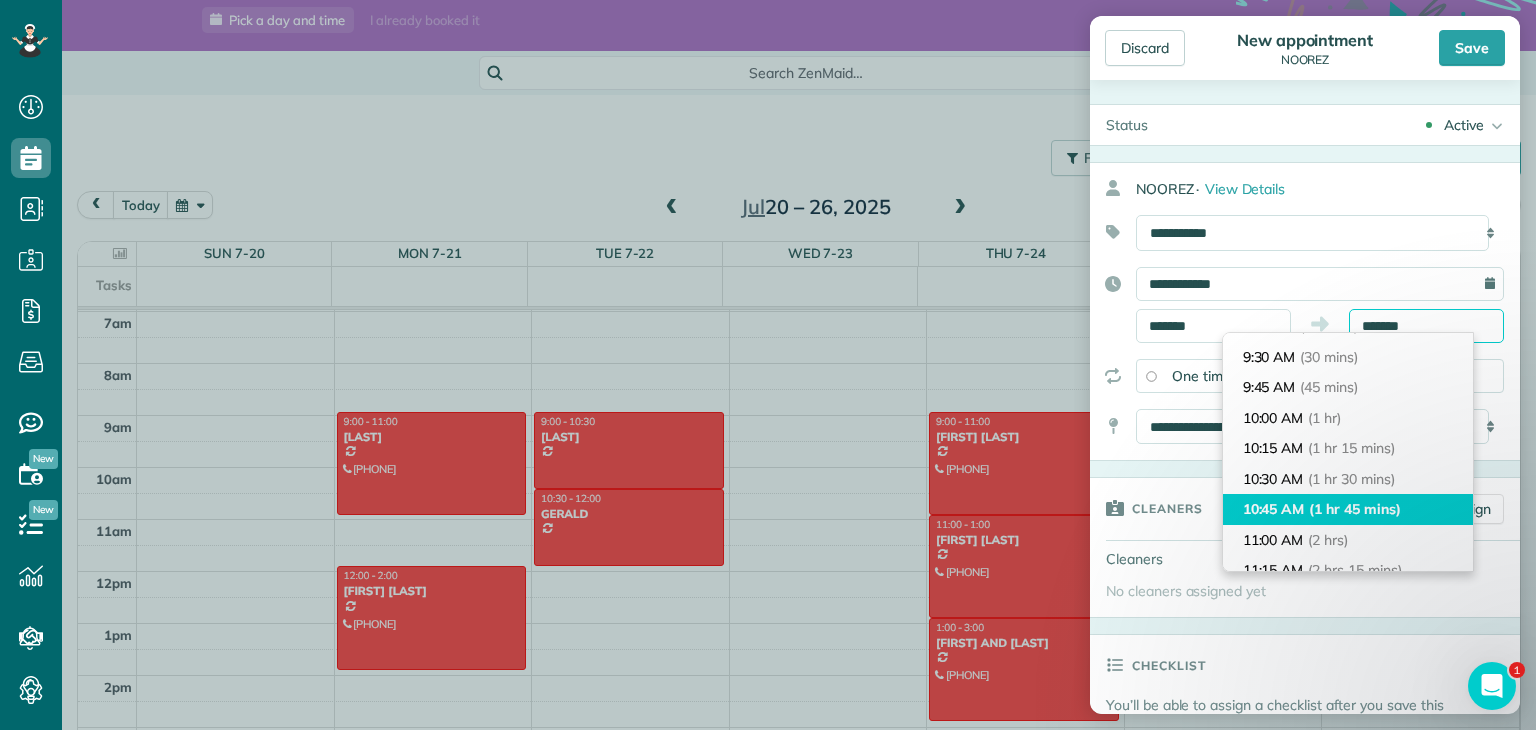 scroll, scrollTop: 68, scrollLeft: 0, axis: vertical 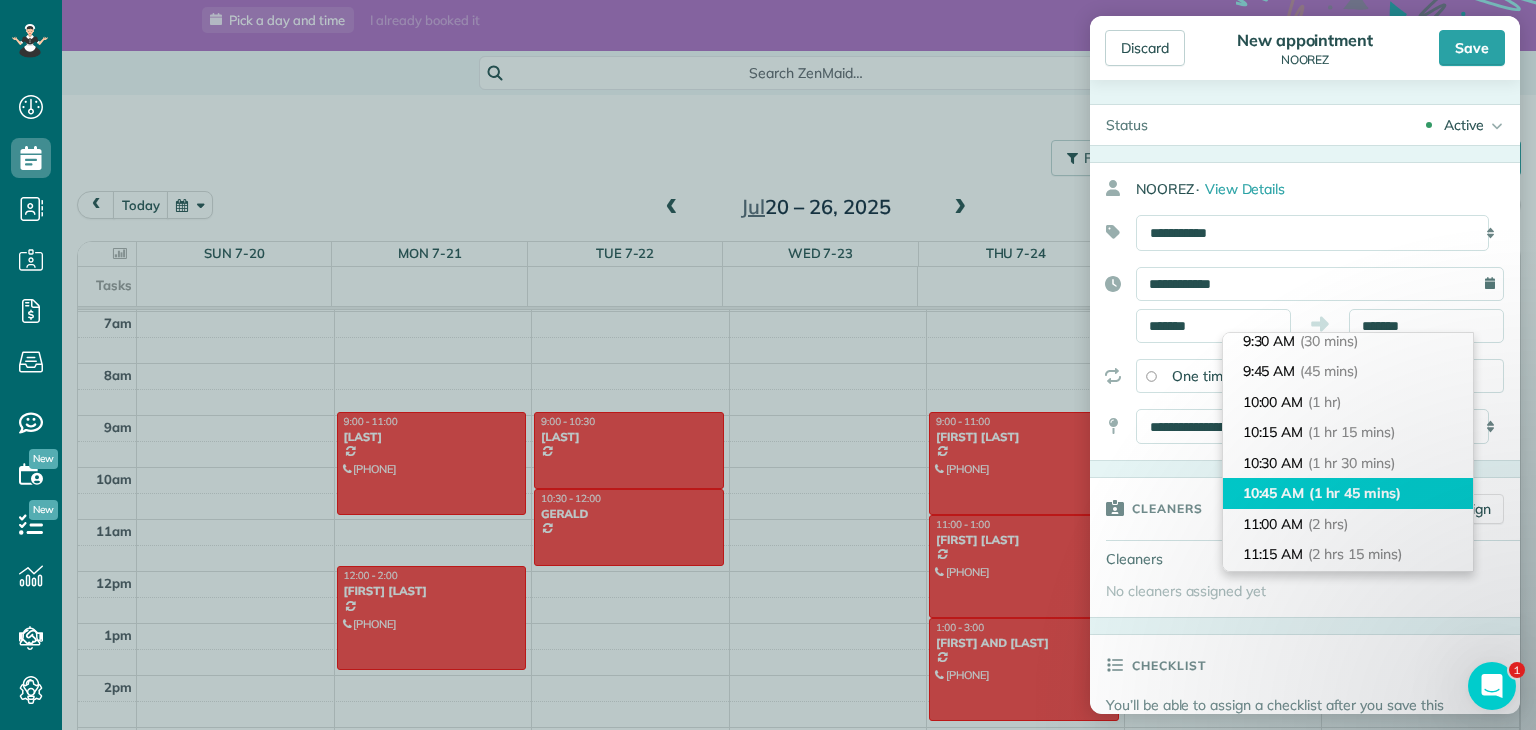 type on "********" 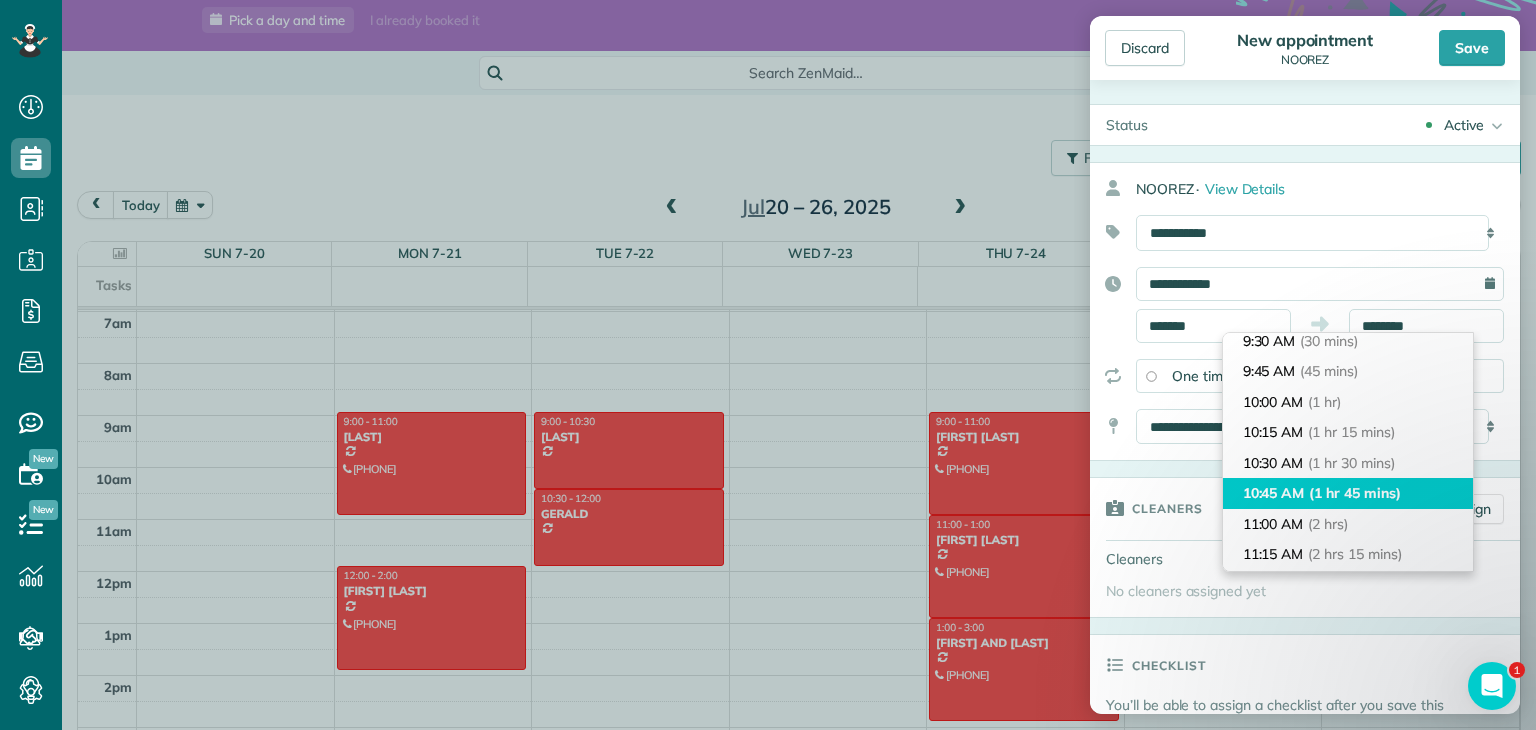 click on "11:00 AM  (2 hrs)" at bounding box center (1348, 524) 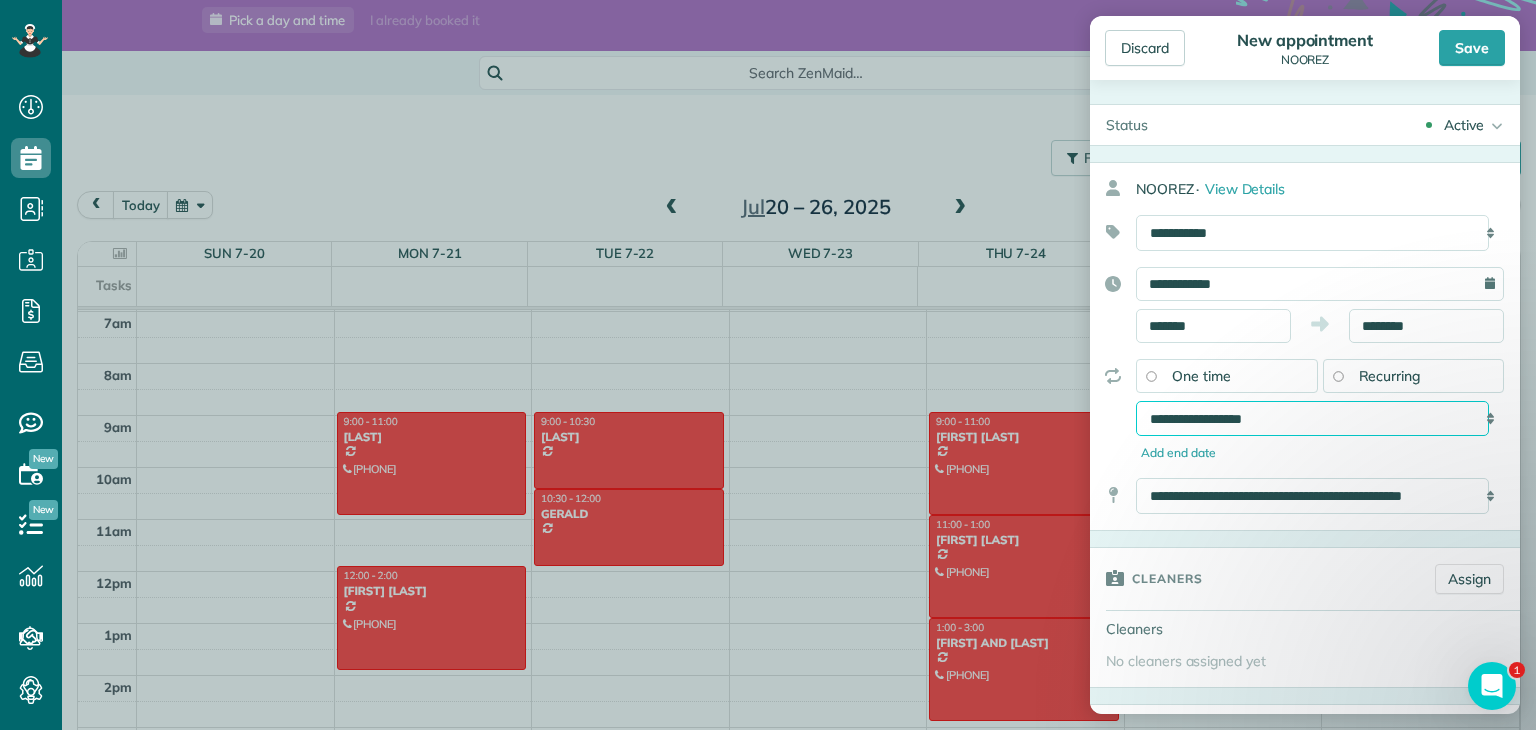 click on "**********" at bounding box center (1312, 419) 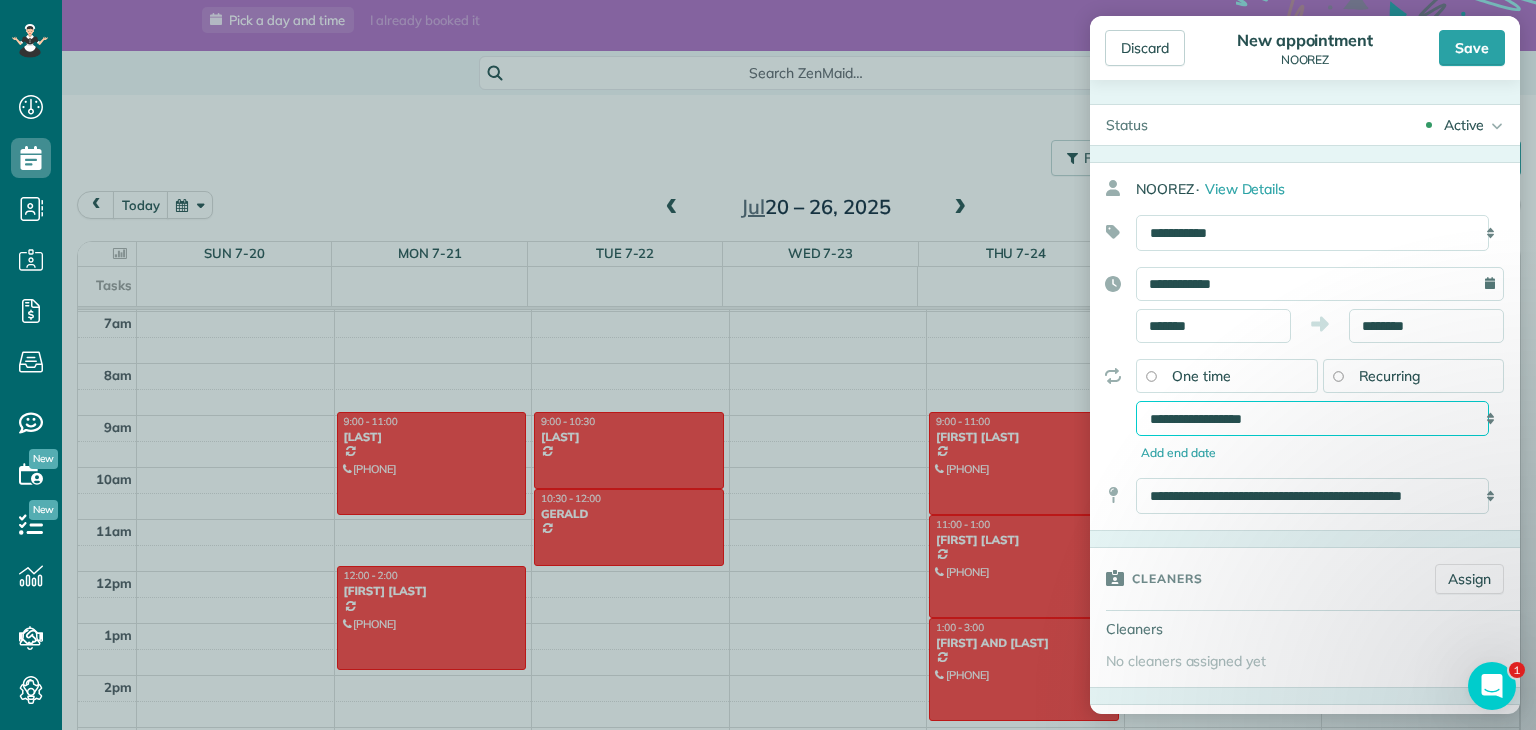 select on "**********" 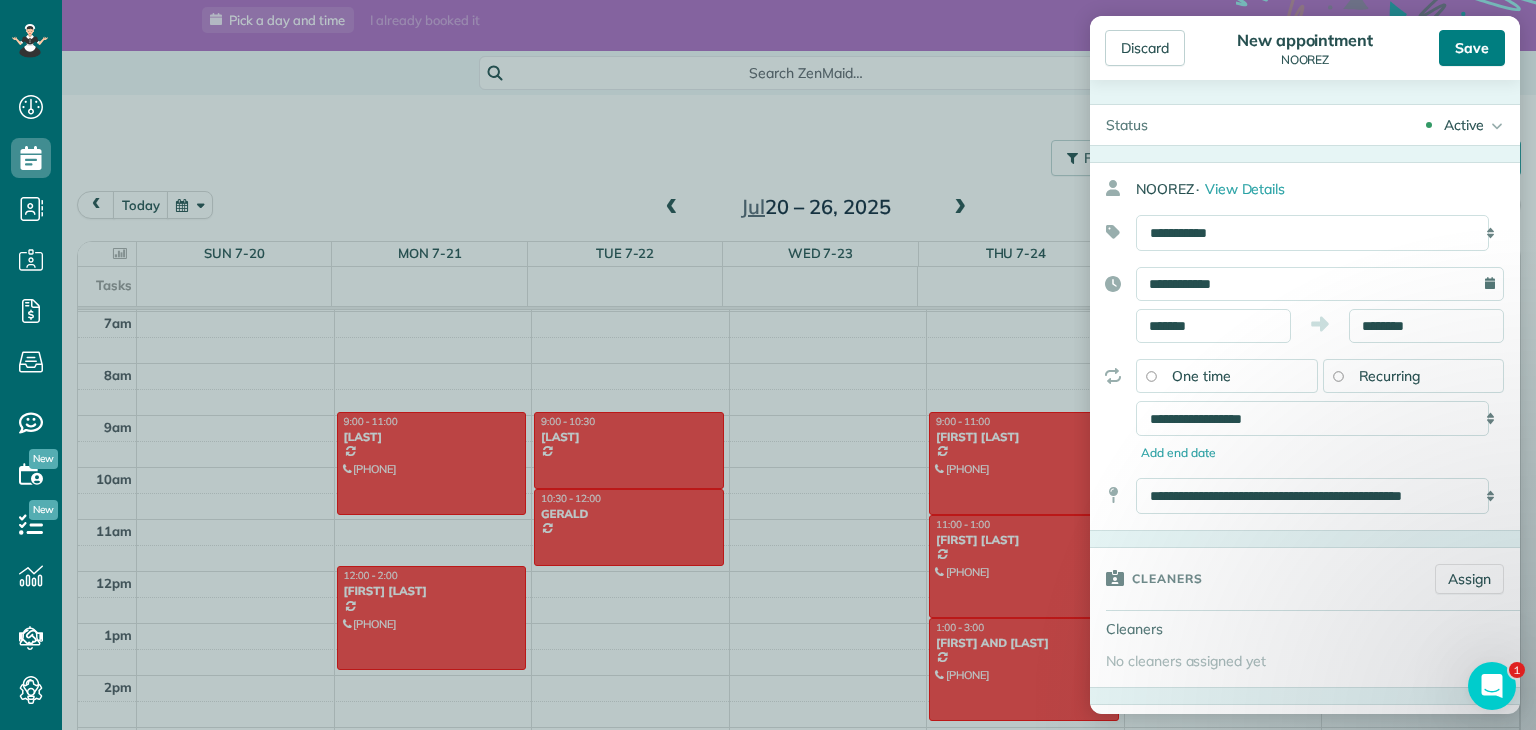 click on "Save" at bounding box center [1472, 48] 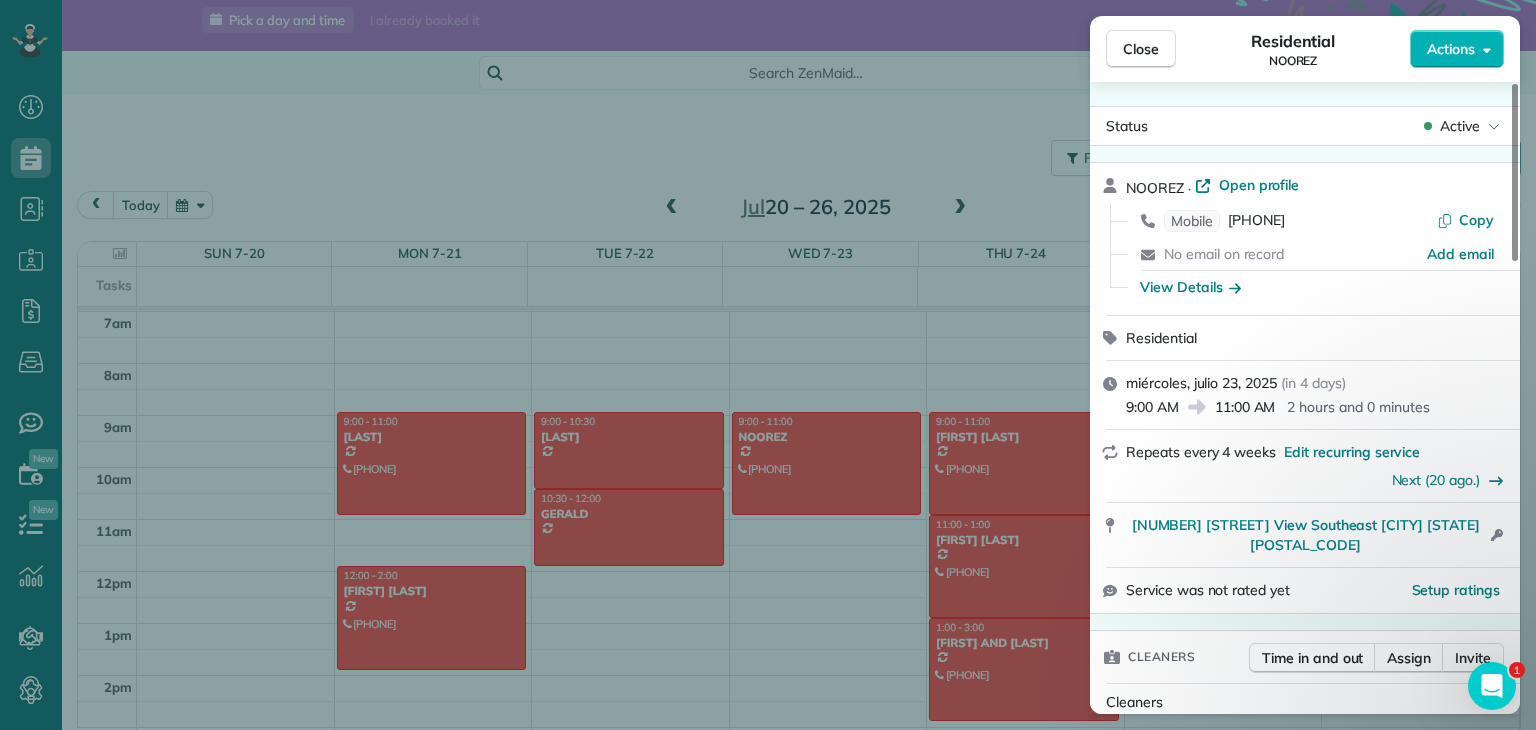 click on "Close Residential NOOREZ Actions Status Active NOOREZ · Open profile Mobile (403) 589-1202 Copy No email on record Add email View Details Residential miércoles, julio 23, 2025 ( in 4 days ) 9:00 AM 11:00 AM 2 hours and 0 minutes Repeats every 4 weeks Edit recurring service Next (20 ago.) 220 Auburn Sound View Southeast Calgary AB T3M 0E4 Open access information Service was not rated yet Setup ratings Cleaners Time in and out Assign Invite Cleaners No cleaners assigned yet Checklist Try Now Keep this appointment up to your standards. Stay on top of every detail, keep your cleaners organised, and your client happy. Assign a checklist Watch a 5 min demo Billing Billing actions Price $0.00 Overcharge $0.00 Discount $0.00 Coupon discount - Primary tax - Secondary tax - Total appointment price $0.00 Tips collected New feature! $0.00 Mark as paid Total including tip $0.00 Get paid online in no-time! Send an invoice and reward your cleaners with tips Charge customer credit card Appointment custom fields - - Notes 0" at bounding box center [768, 365] 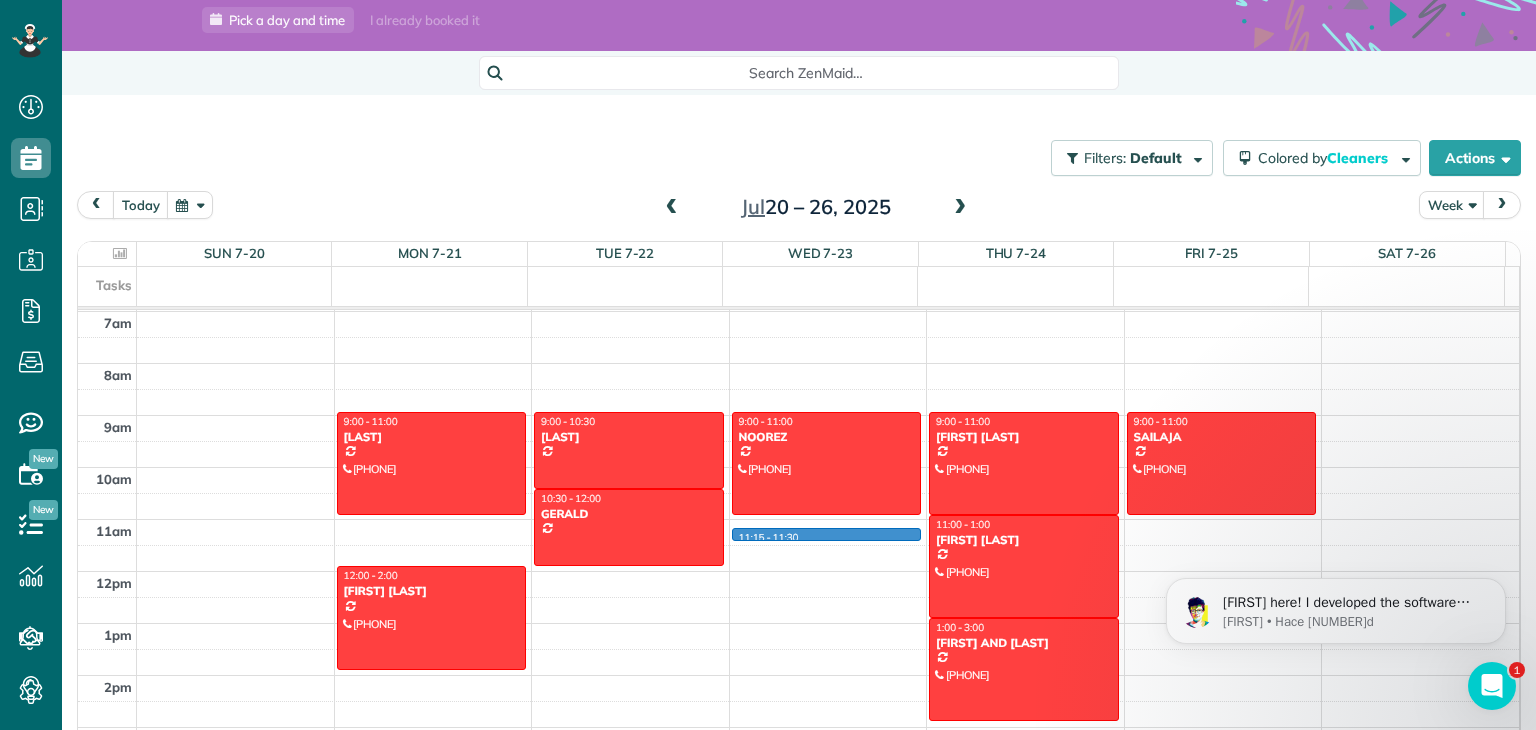 click on "12am 1am 2am 3am 4am 5am 6am 7am 8am 9am 10am 11am 12pm 1pm 2pm 3pm 4pm 5pm 6pm 7pm 8pm 9pm 10pm 11pm 9:00 - 11:00 SWATI (825) 561-9855 23 Cranarch Rise Southeast Calgary, AB T3M 0J1 12:00 - 2:00 KRISTINE NEIL (403) 669-3326 5021 Street Southwest Calgary, AB T2T 5B8 9:00 - 10:30 MARGIE 200 Cedarwood Park Southwest Calgary, AB T2W 6H7 10:30 - 12:00 GERALD 9449 19 Street Southwest Calgary, AB T2V 5J8 11:15 - 11:30 9:00 - 11:00 NOOREZ (403) 589-1202 220 Auburn Sound View Southeast Calgary, AB T3M 0E4 9:00 - 11:00 ERICA KRAFT (403) 629-6648 11 Auburn Sound Cove Southeast Calgary, AB T3M 0G6 11:00 - 1:00 HEATHER MARSHALL (403) 909-6598 35 Auburn Sound Cove Southeast Calgary, AB T3M 0R7 1:00 - 3:00 DOUG AND KELLY (403) 973-1589 232 Auburn Sound View Southeast Calgary, AB T3M 0E4 9:00 - 11:00 SAILAJA (514) 592-1621 140 Walden Gate Southeast Calgary, AB T2X 0M7" at bounding box center [798, 571] 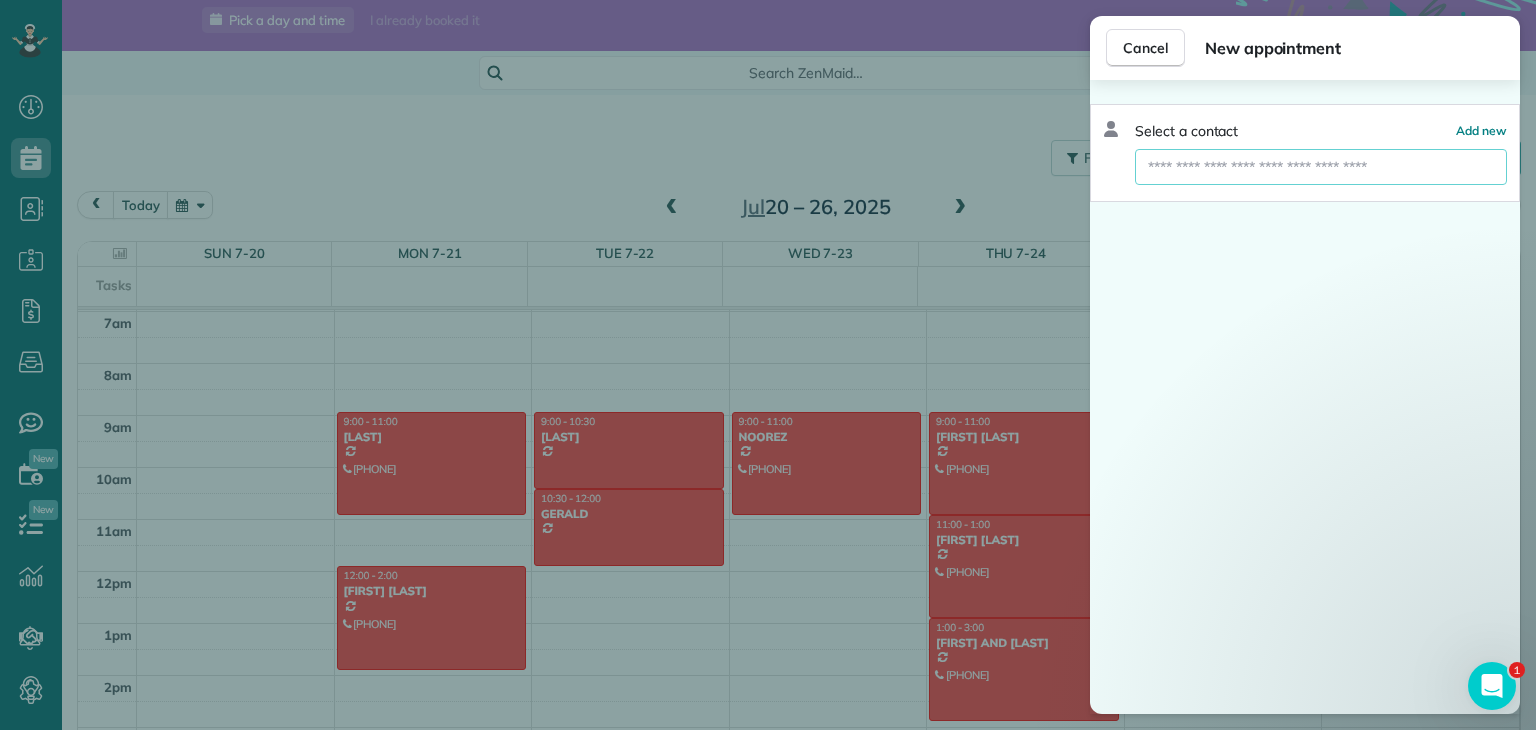 click at bounding box center (1321, 167) 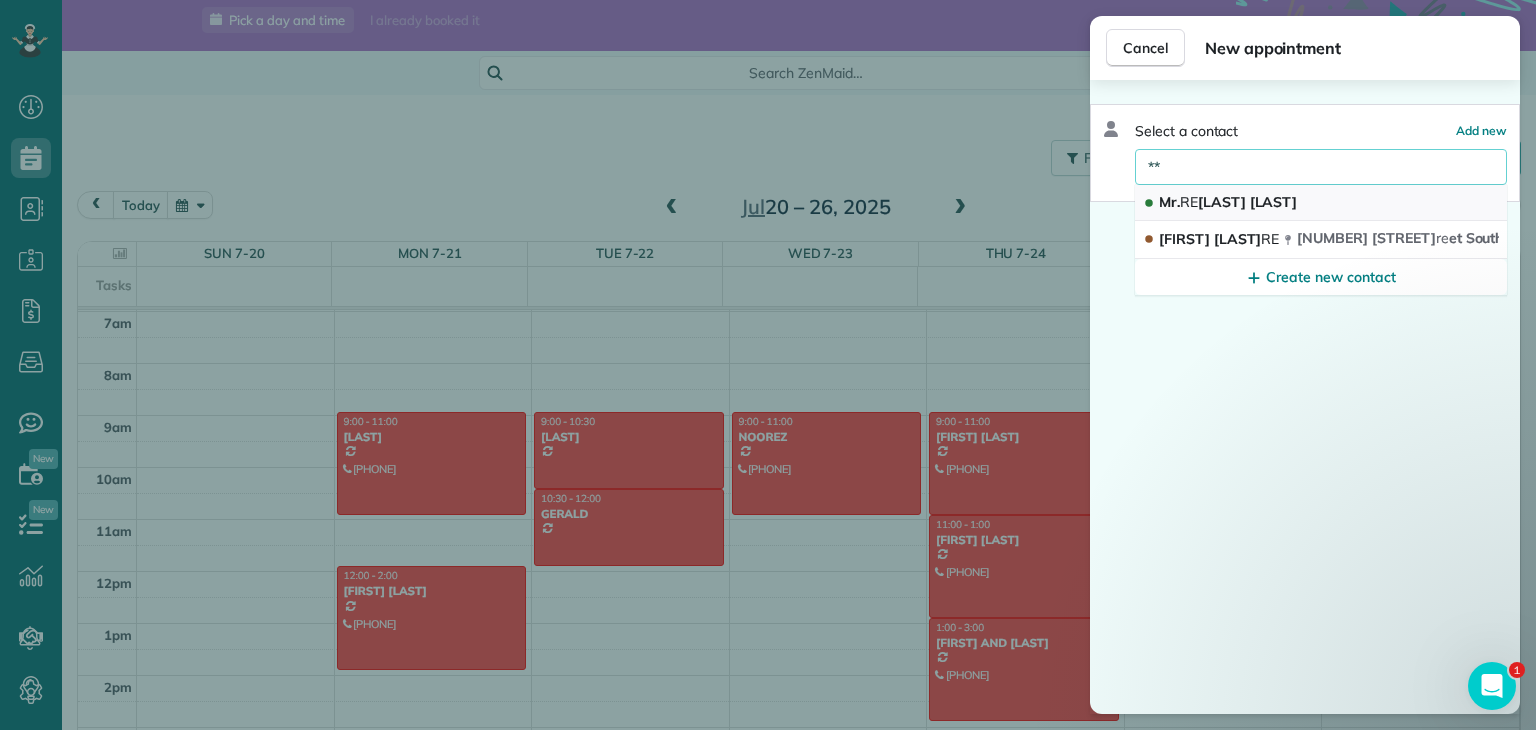 type on "**" 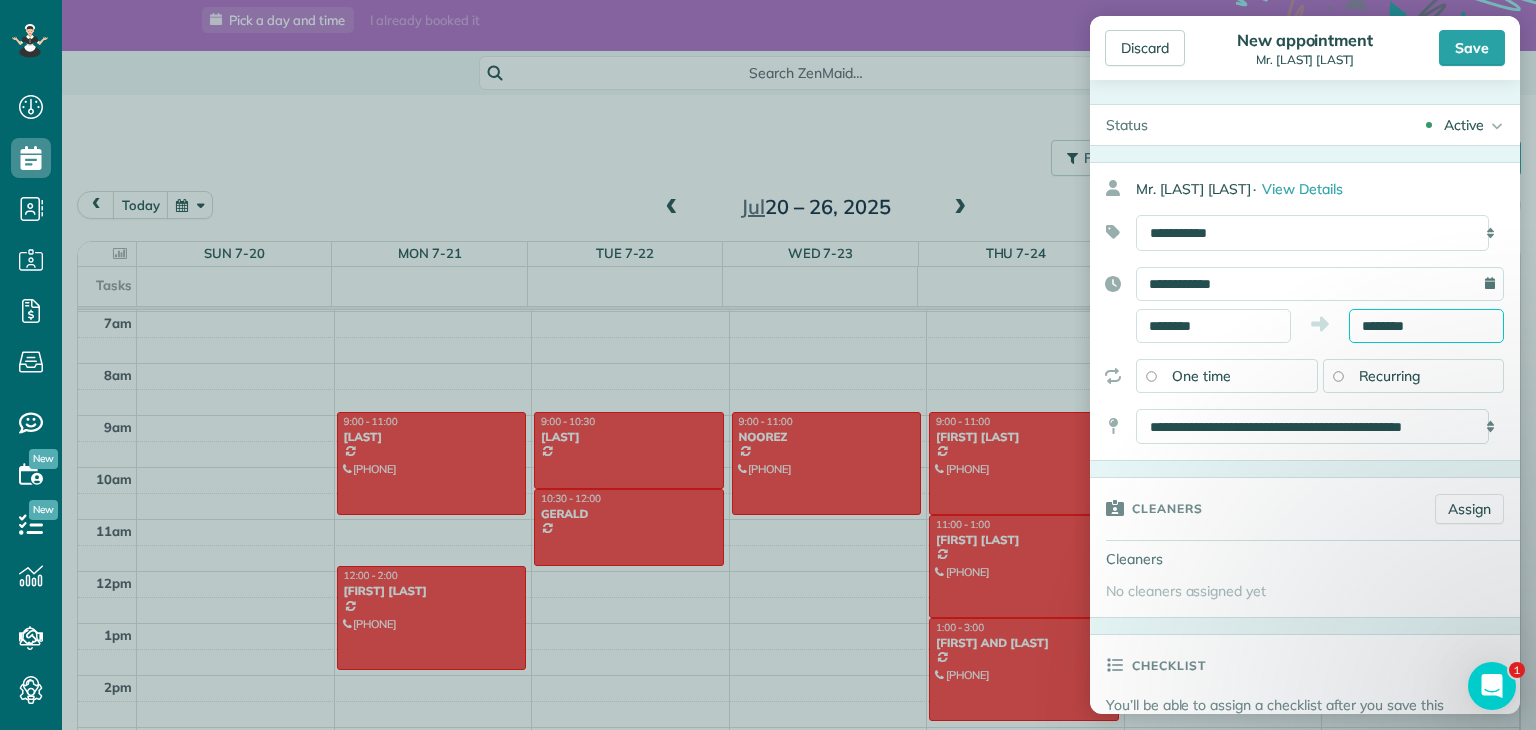 click on "********" at bounding box center [1426, 326] 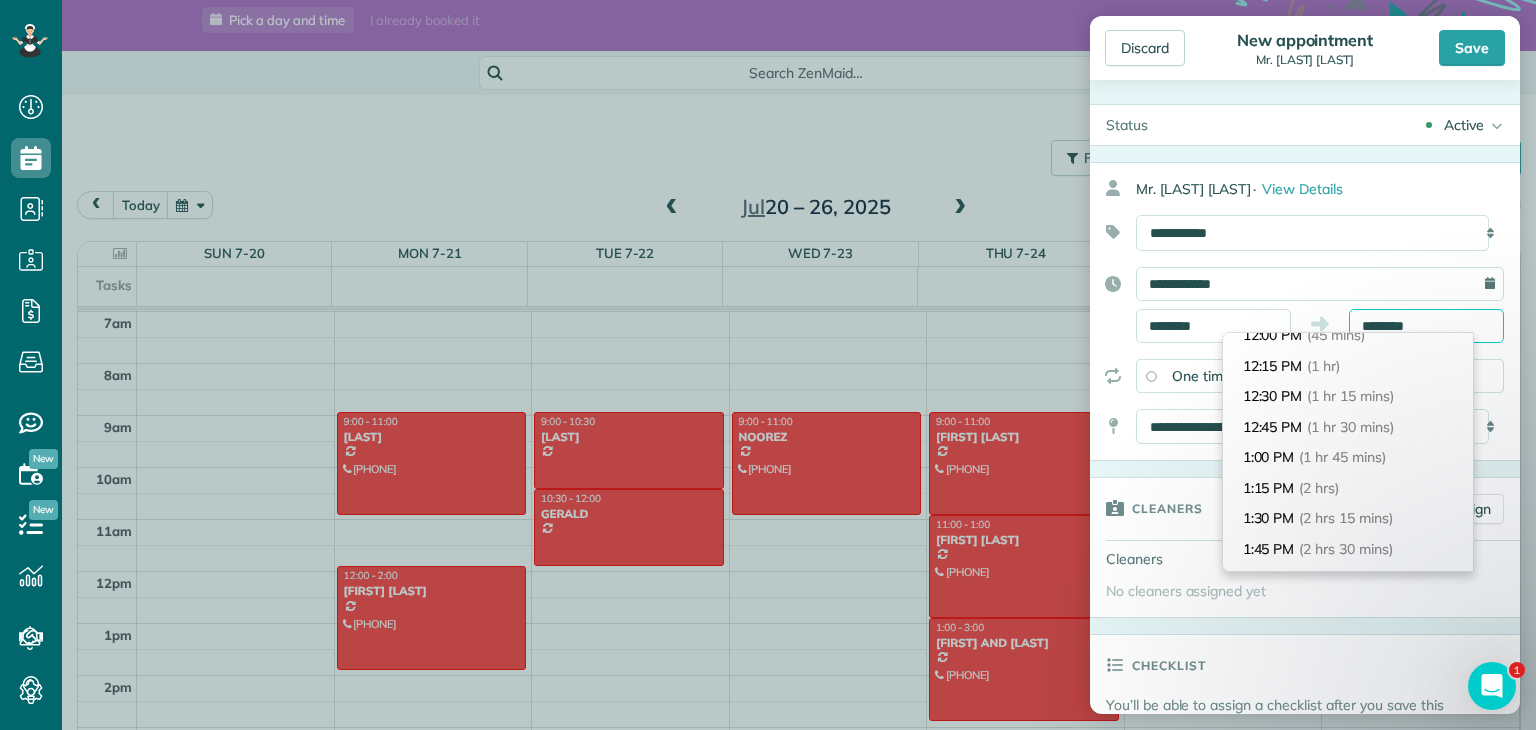 scroll, scrollTop: 104, scrollLeft: 0, axis: vertical 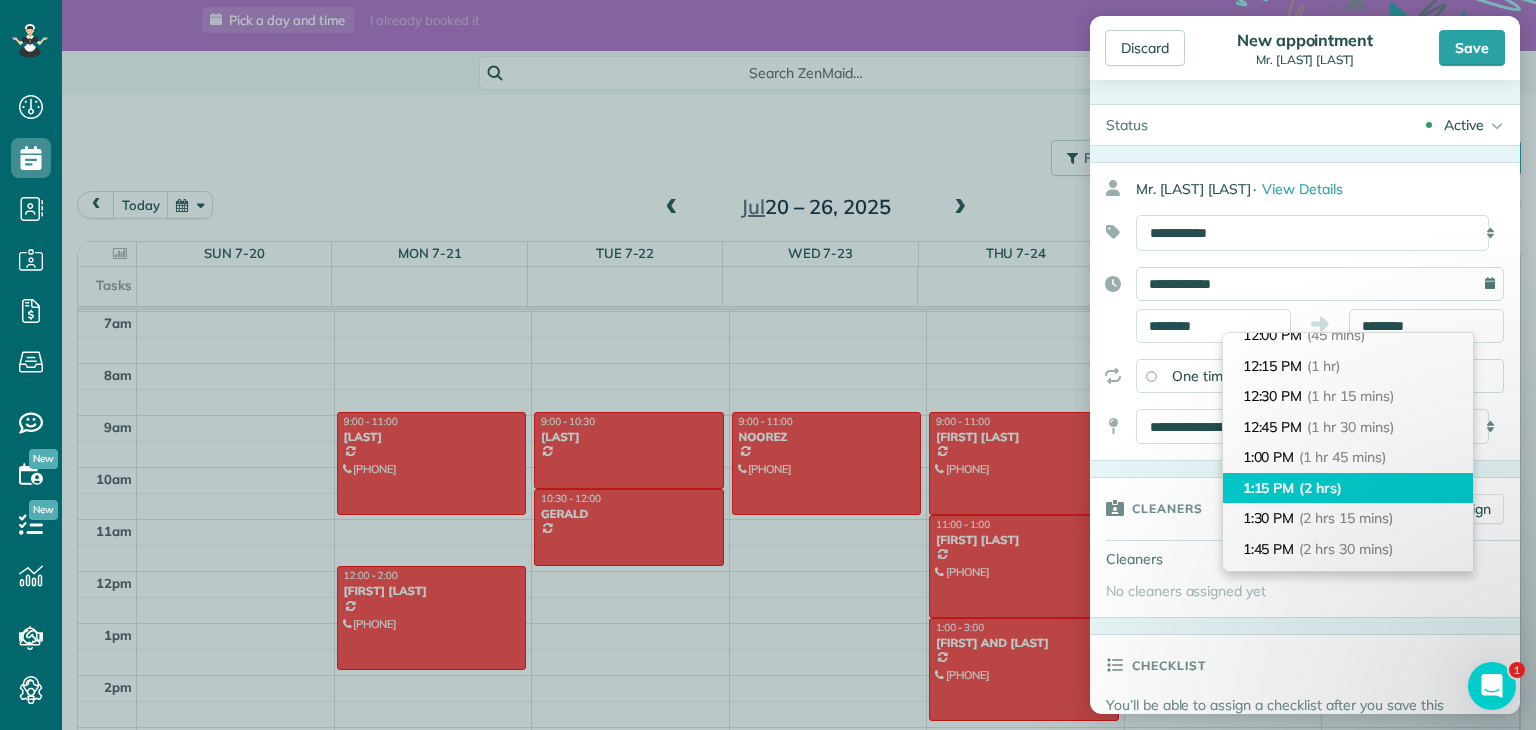 type on "*******" 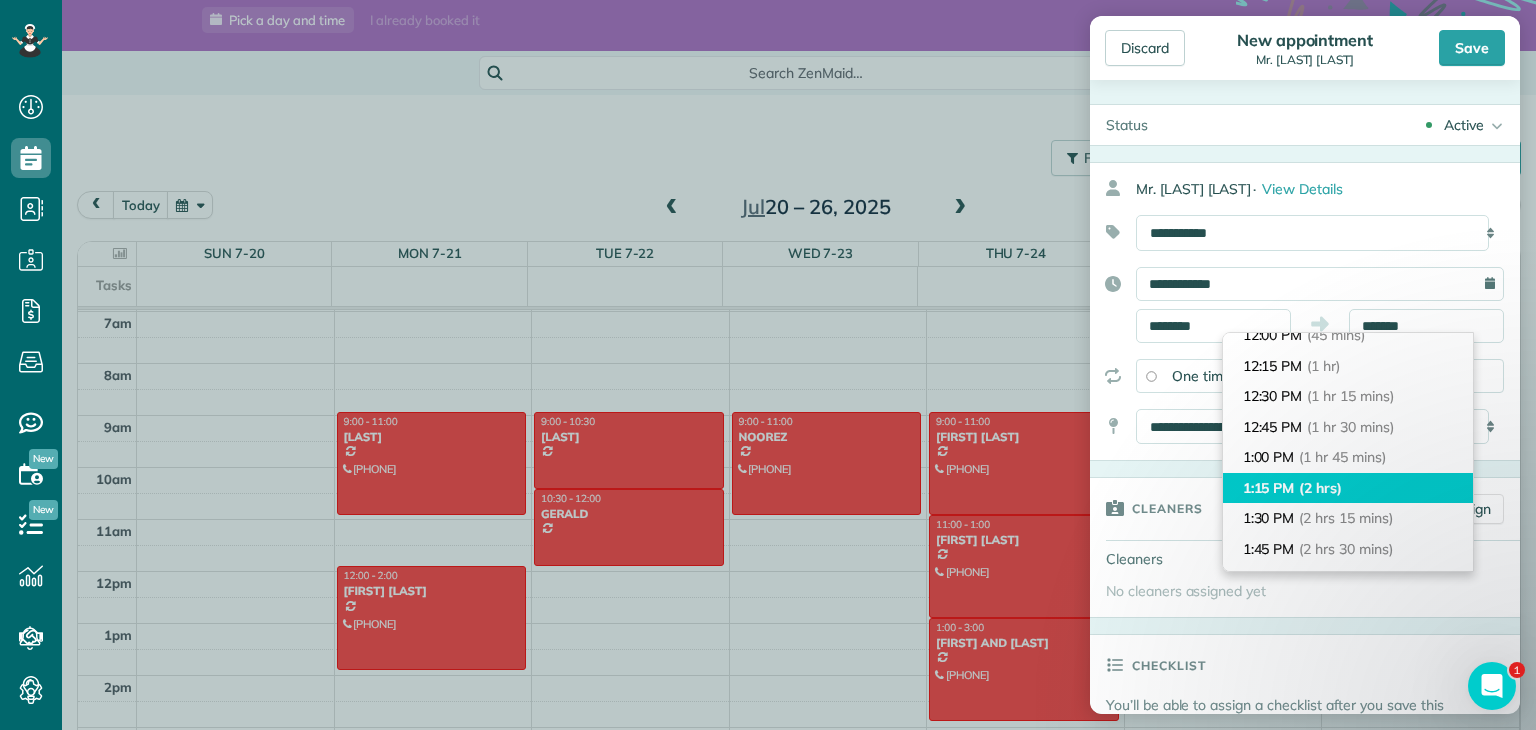 click on "1:15 PM  (2 hrs)" at bounding box center [1348, 488] 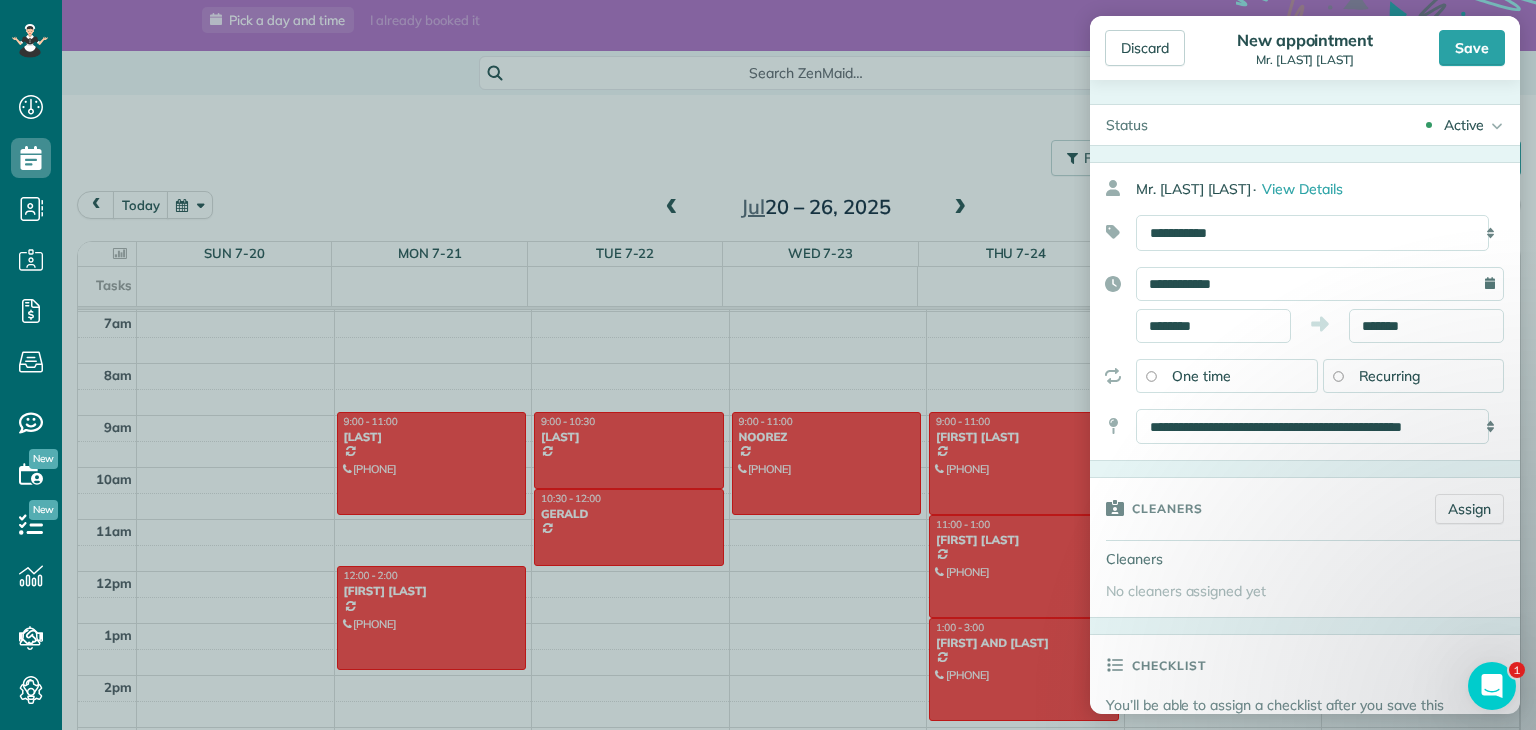 click on "Recurring" at bounding box center (1414, 376) 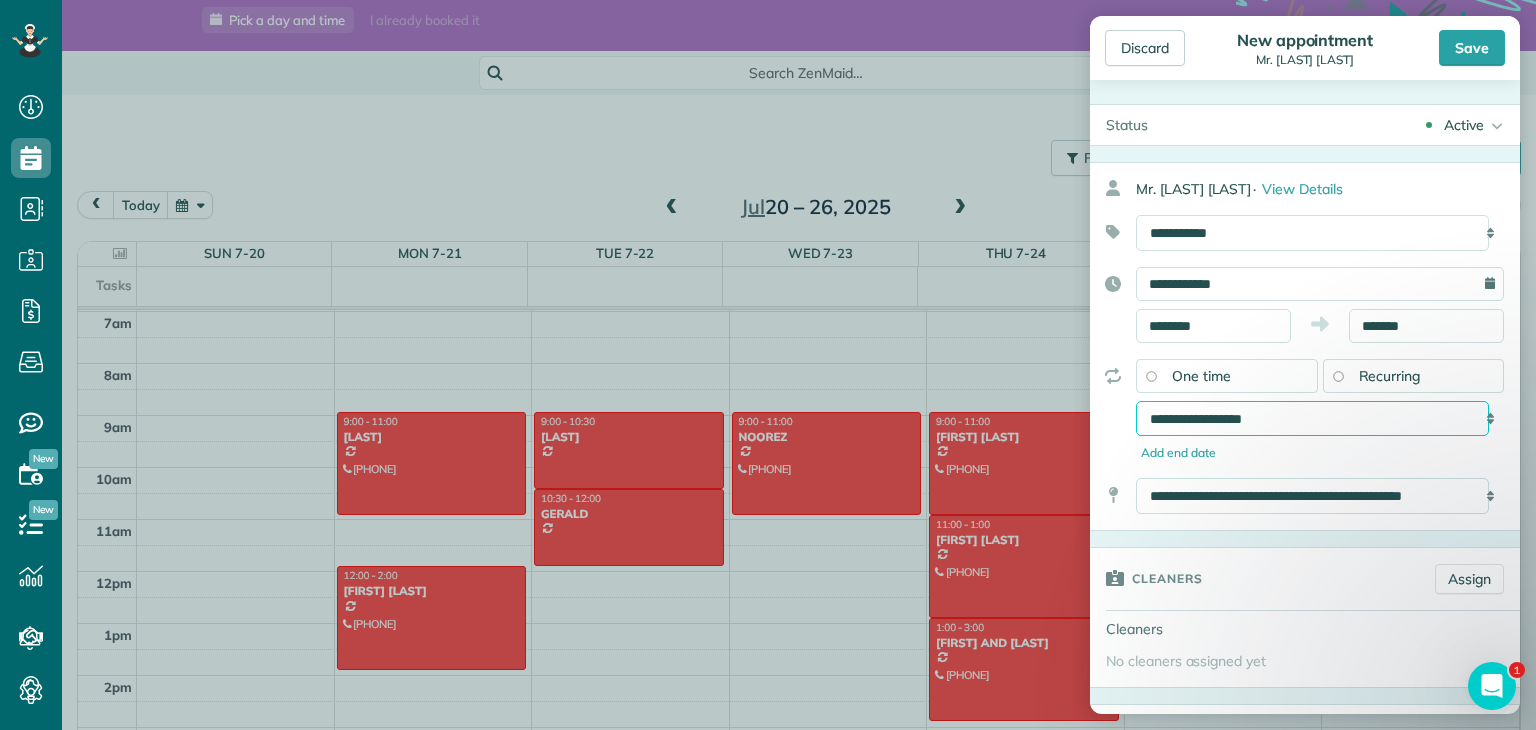 click on "**********" at bounding box center (1312, 419) 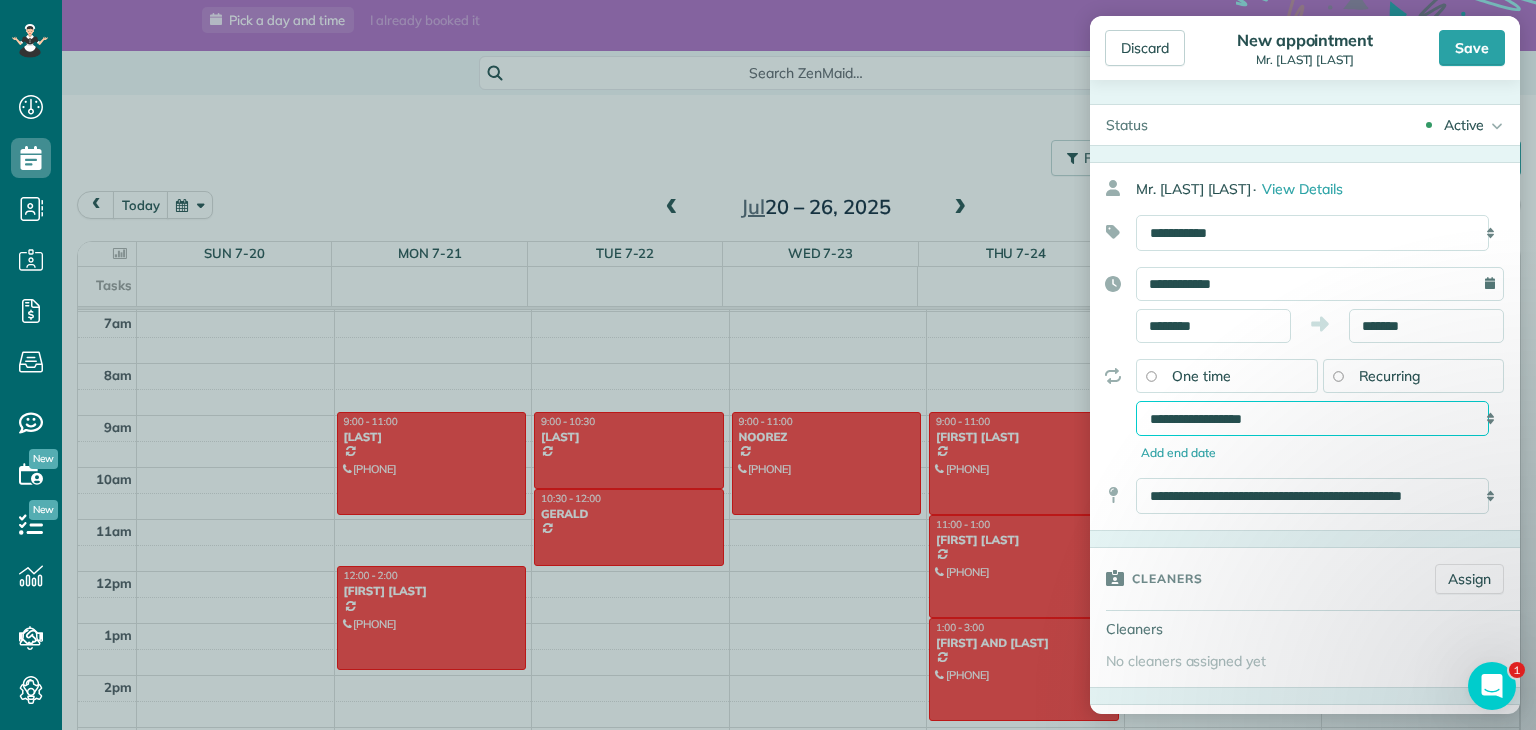 select on "**********" 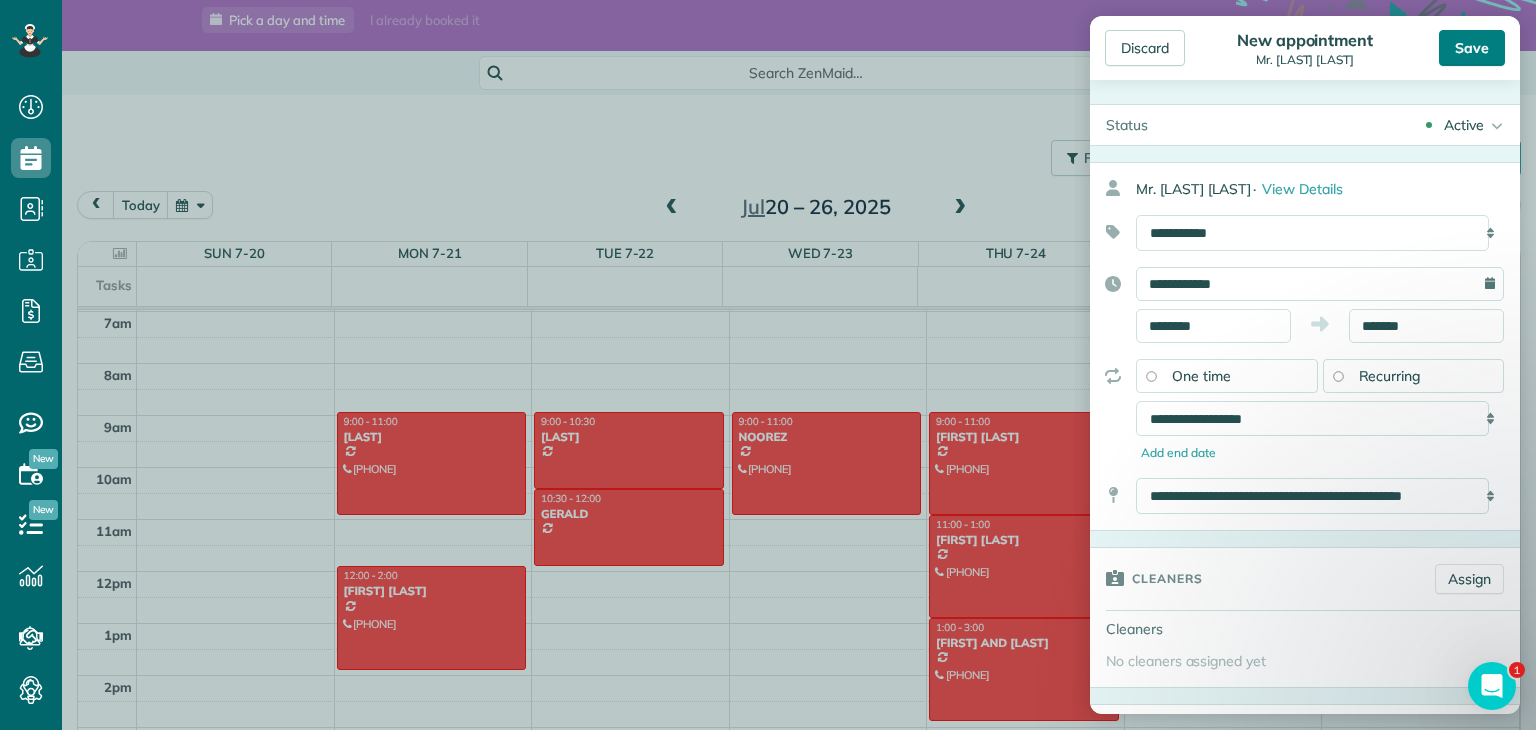 click on "Save" at bounding box center [1472, 48] 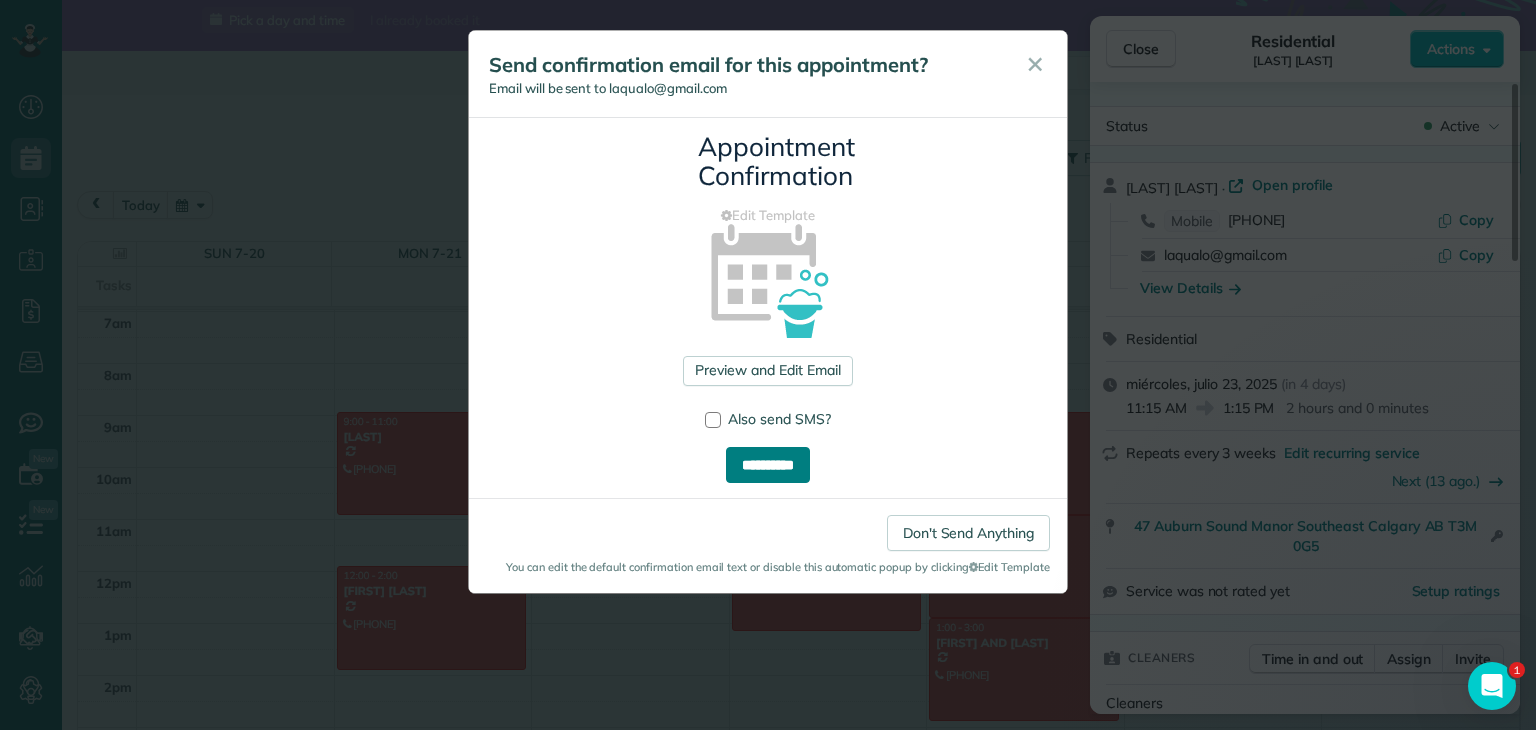 click on "**********" at bounding box center [768, 465] 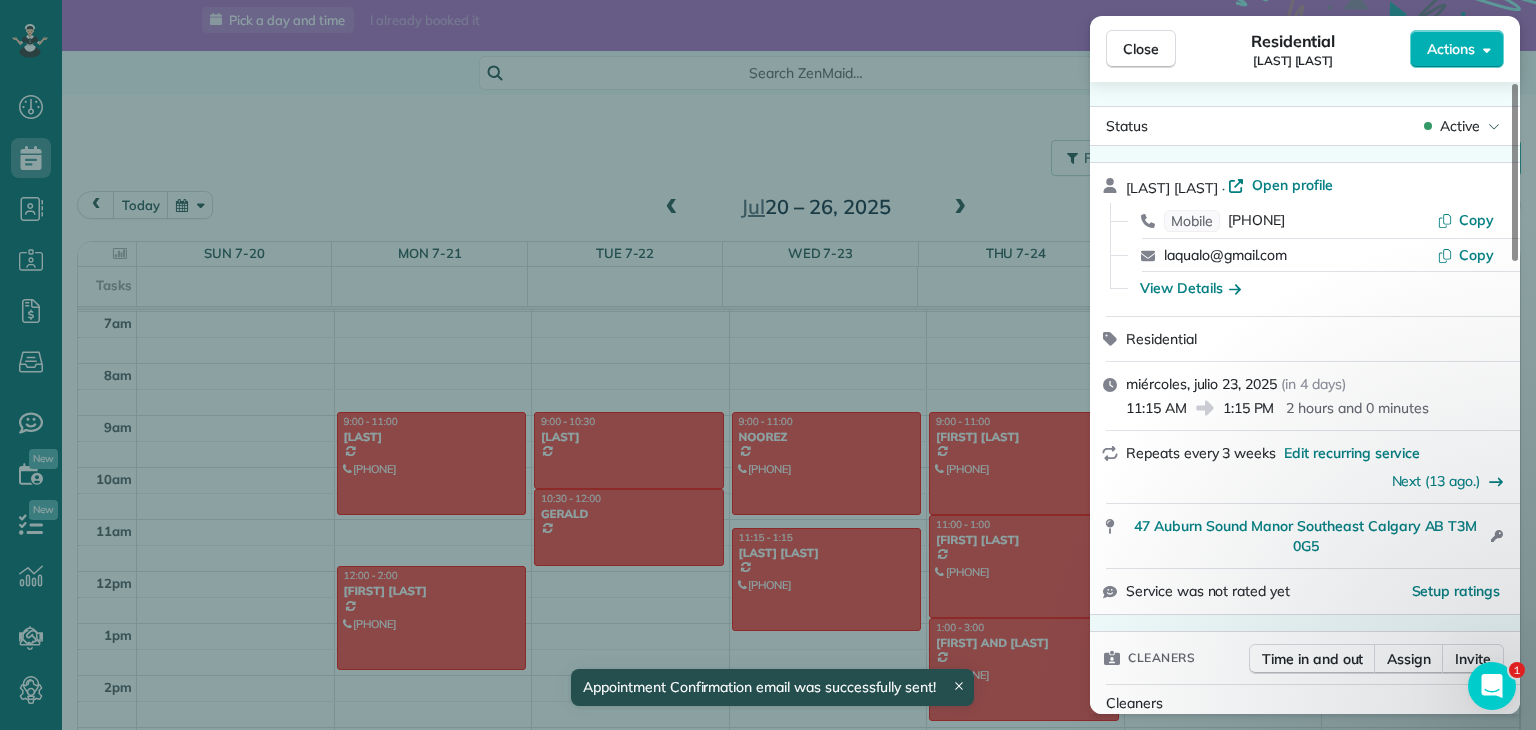 click on "Close Residential REID WOLTON Actions Status Active REID WOLTON · Open profile Mobile (403) 870-5575 Copy laqualo@gmail.com Copy View Details Residential miércoles, julio 23, 2025 ( in 4 days ) 11:15 AM 1:15 PM 2 hours and 0 minutes Repeats every 3 weeks Edit recurring service Next (13 ago.) 47 Auburn Sound Manor Southeast Calgary AB T3M 0G5 Open access information Service was not rated yet Setup ratings Cleaners Time in and out Assign Invite Cleaners No cleaners assigned yet Checklist Try Now Keep this appointment up to your standards. Stay on top of every detail, keep your cleaners organised, and your client happy. Assign a checklist Watch a 5 min demo Billing Billing actions Price $0.00 Overcharge $0.00 Discount $0.00 Coupon discount - Primary tax - Secondary tax - Total appointment price $0.00 Tips collected New feature! $0.00 Mark as paid Total including tip $0.00 Get paid online in no-time! Send an invoice and reward your cleaners with tips Charge customer credit card Appointment custom fields - - 0 1" at bounding box center [768, 365] 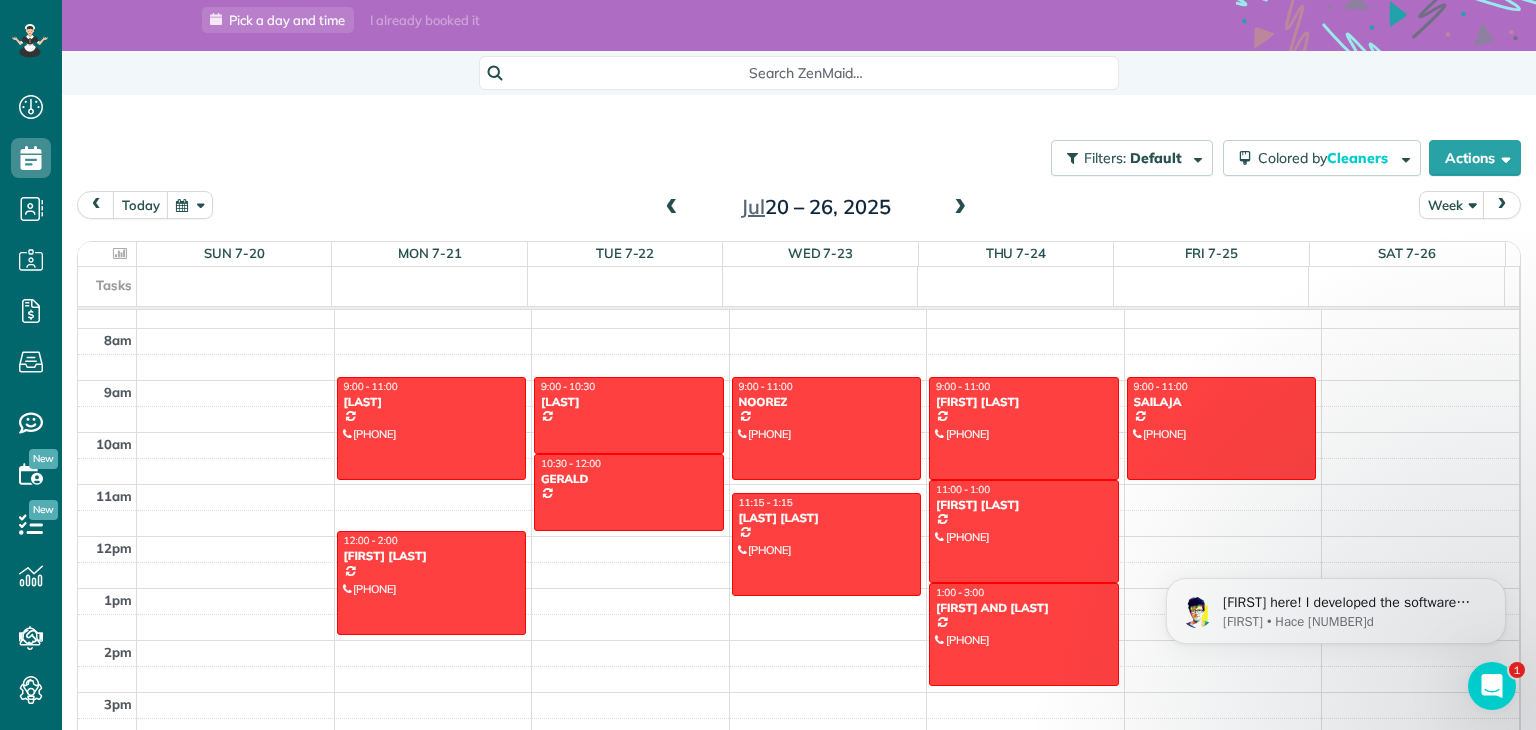 scroll, scrollTop: 396, scrollLeft: 0, axis: vertical 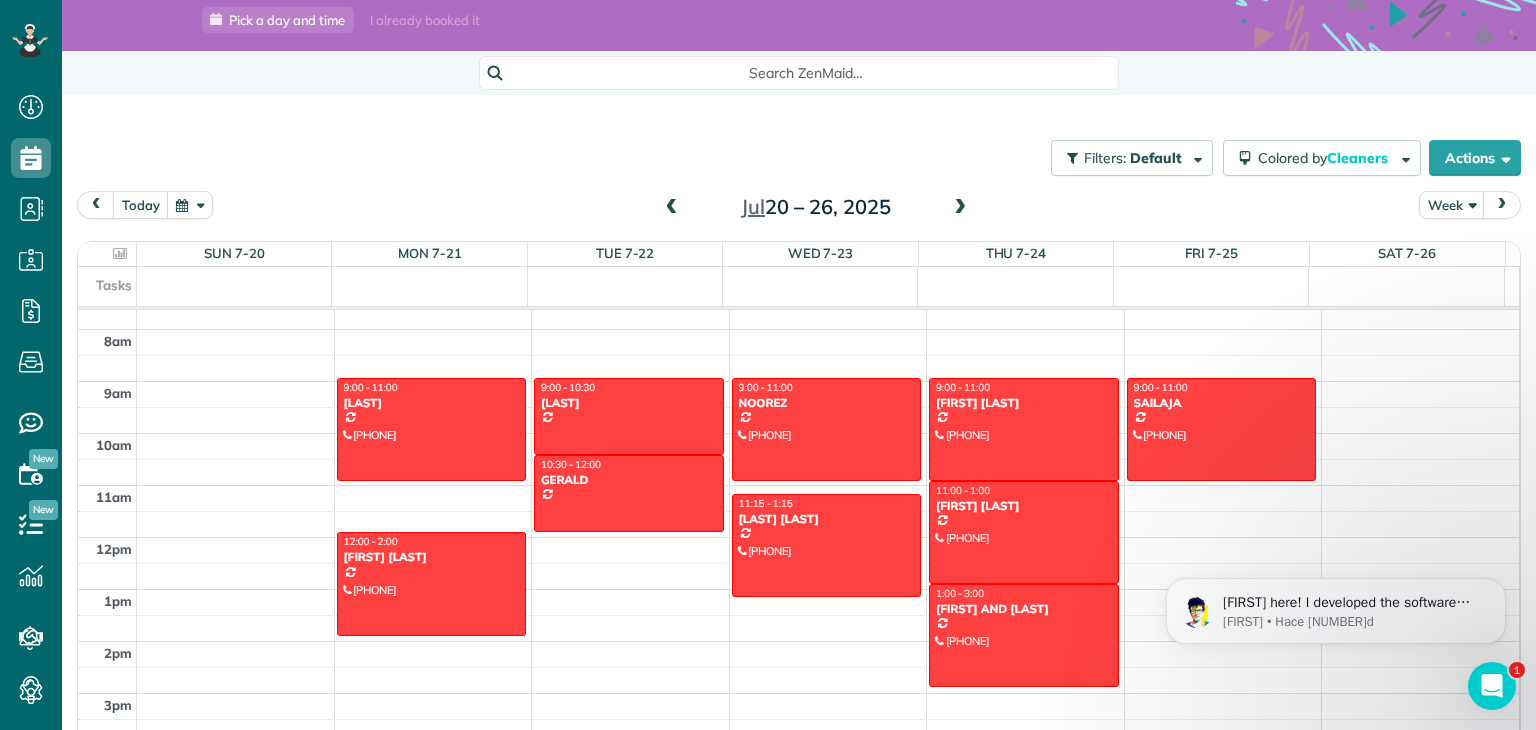 click at bounding box center [960, 208] 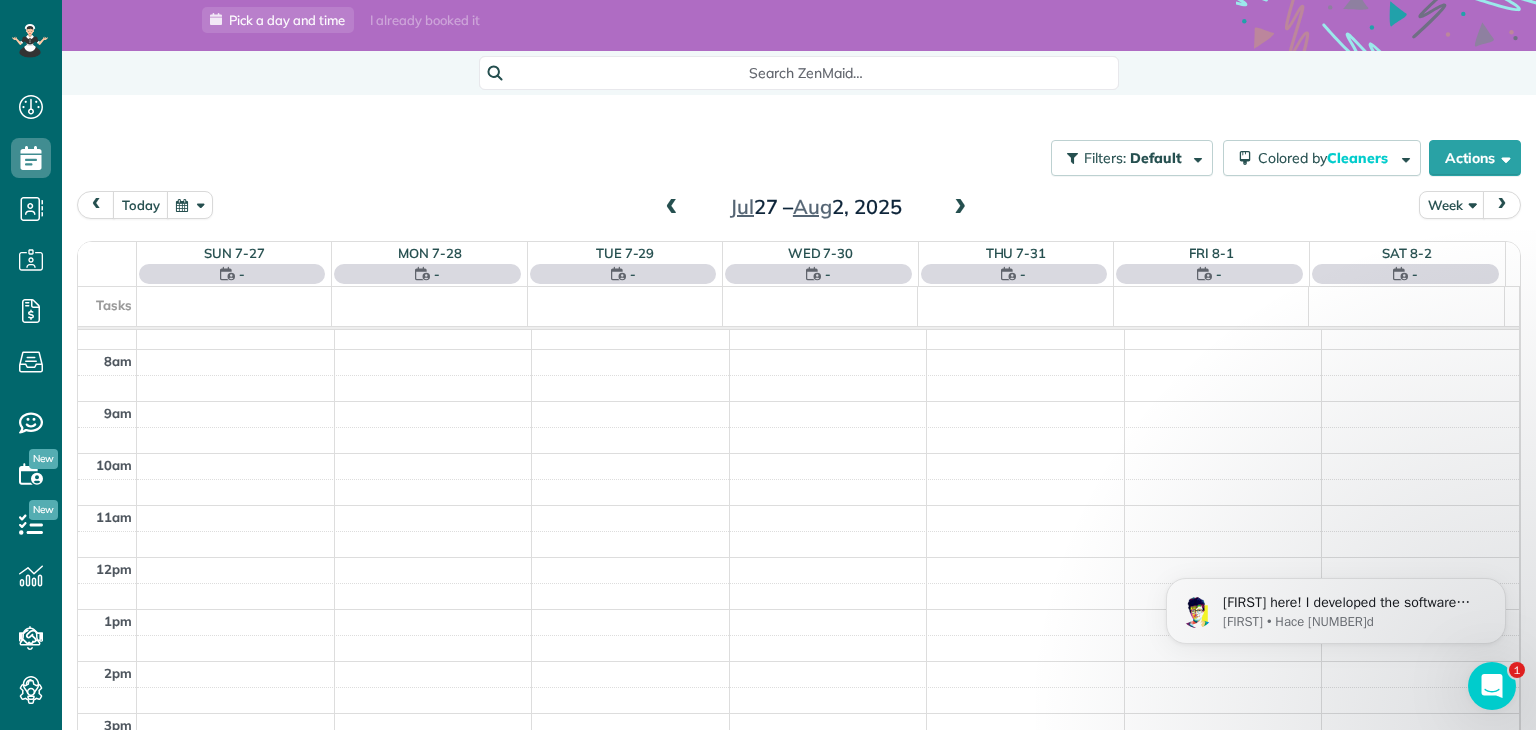 scroll, scrollTop: 362, scrollLeft: 0, axis: vertical 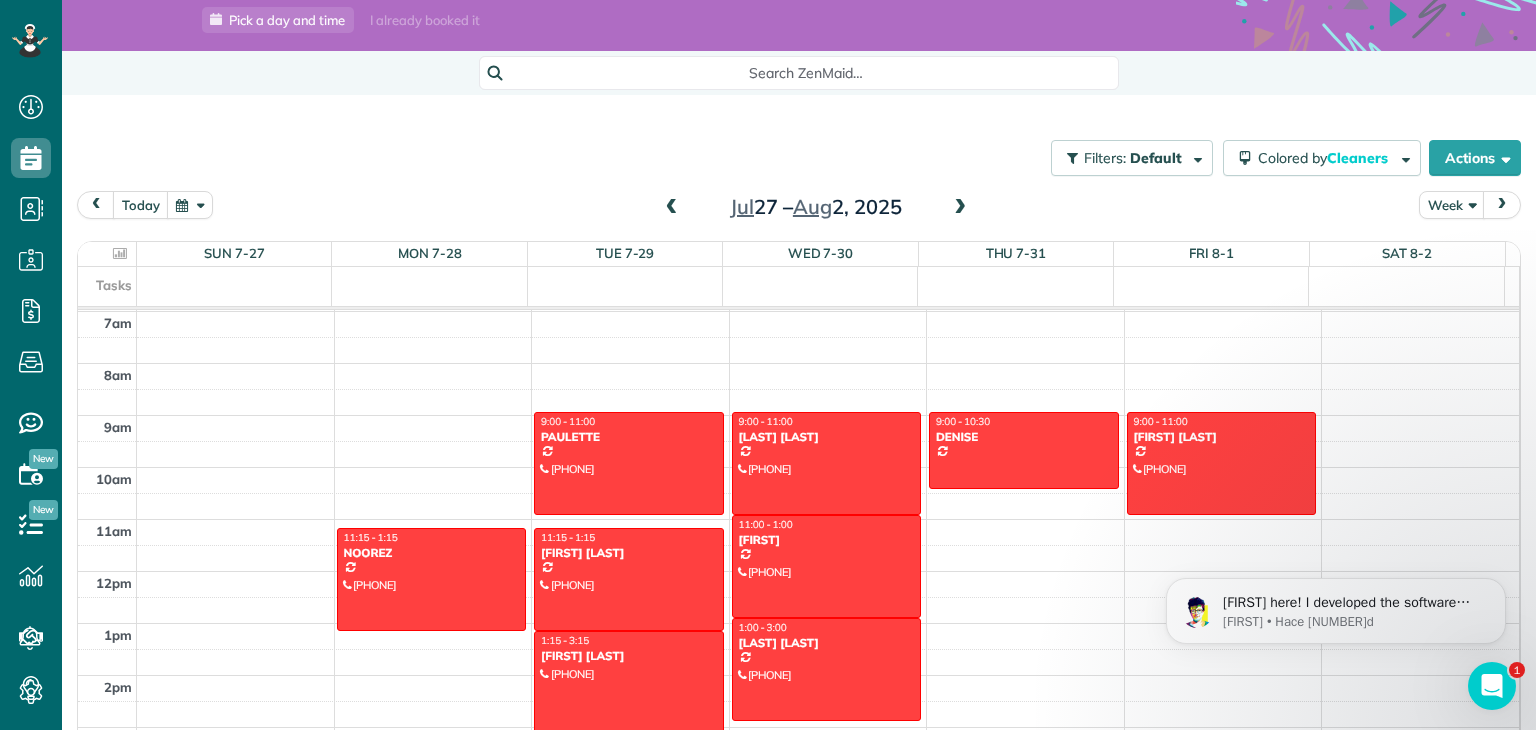 click at bounding box center (672, 208) 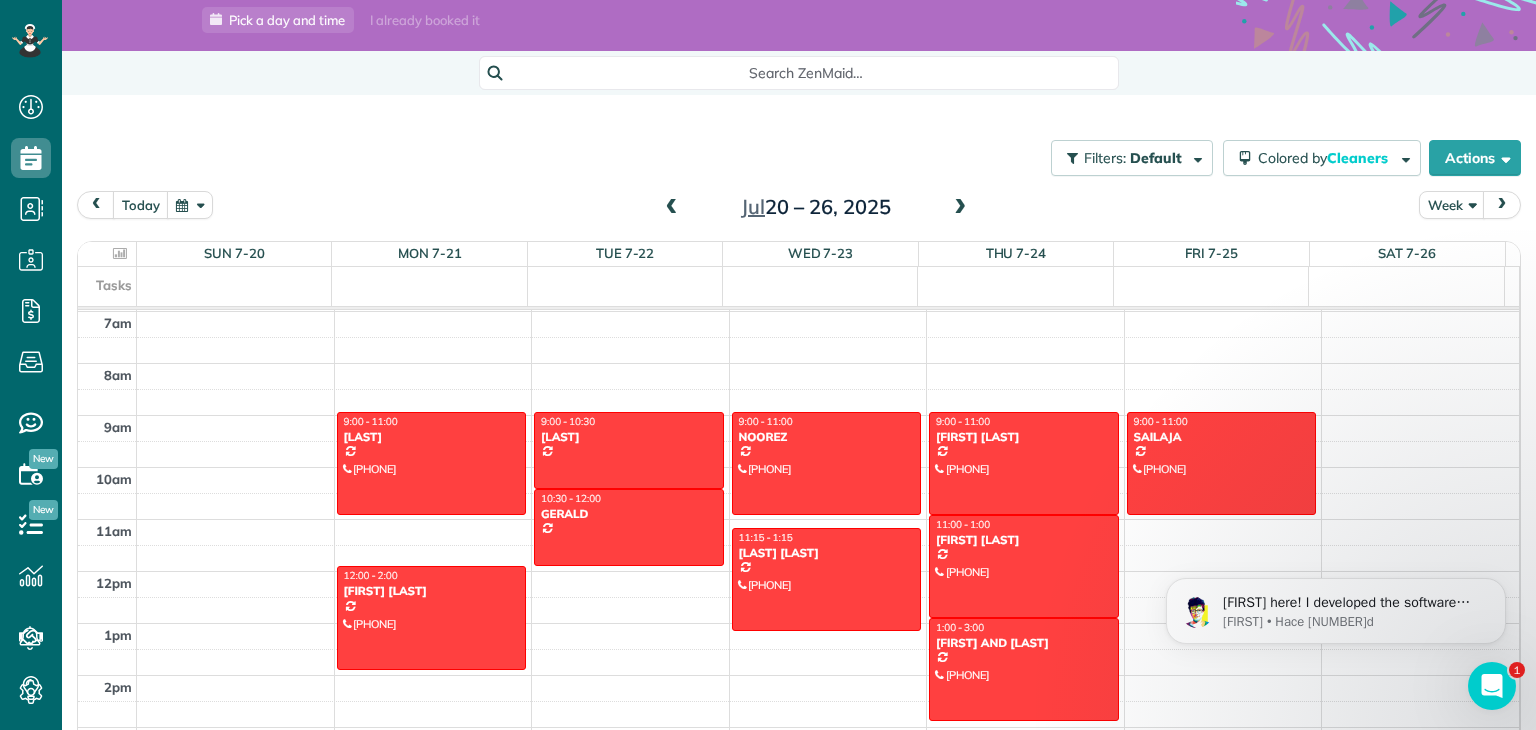 click at bounding box center (960, 208) 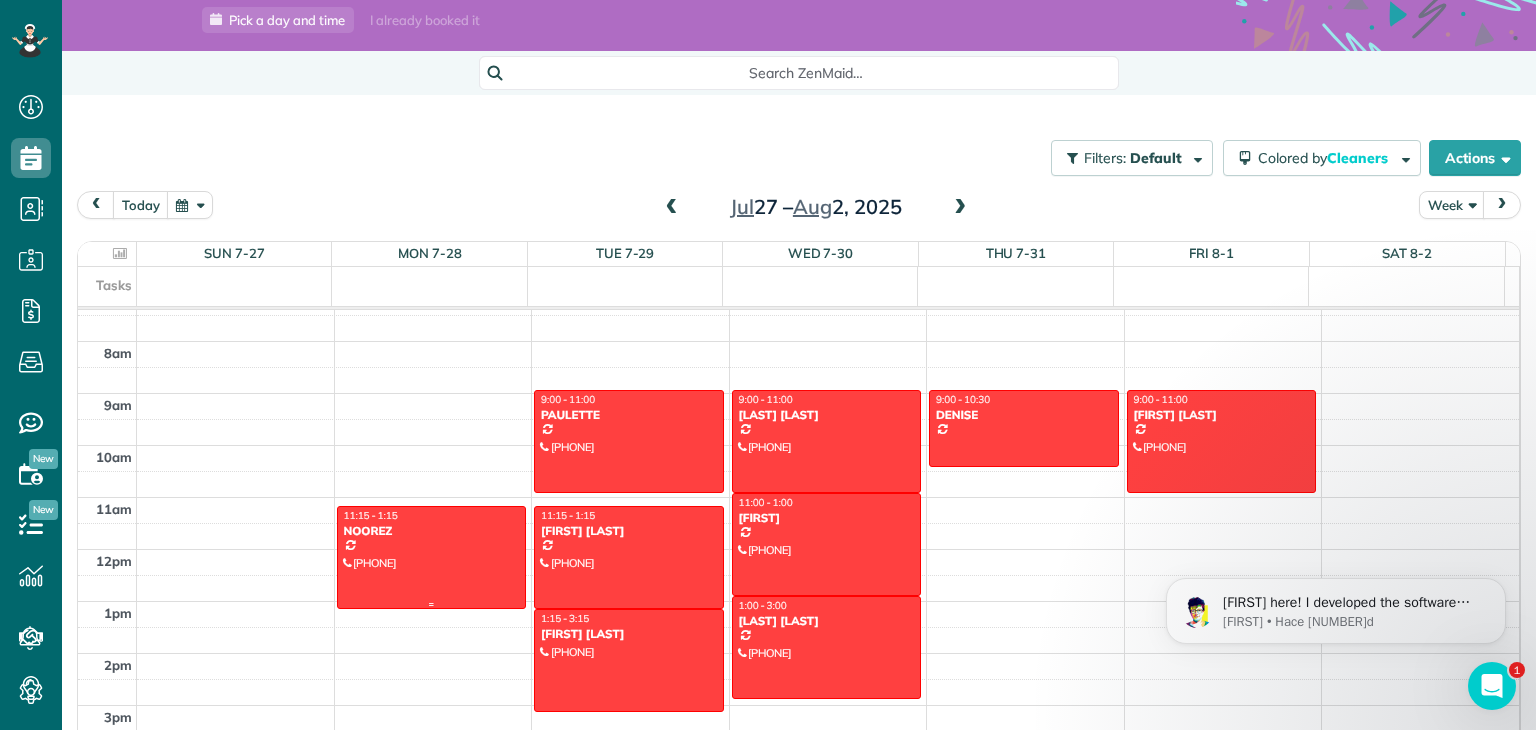 scroll, scrollTop: 383, scrollLeft: 0, axis: vertical 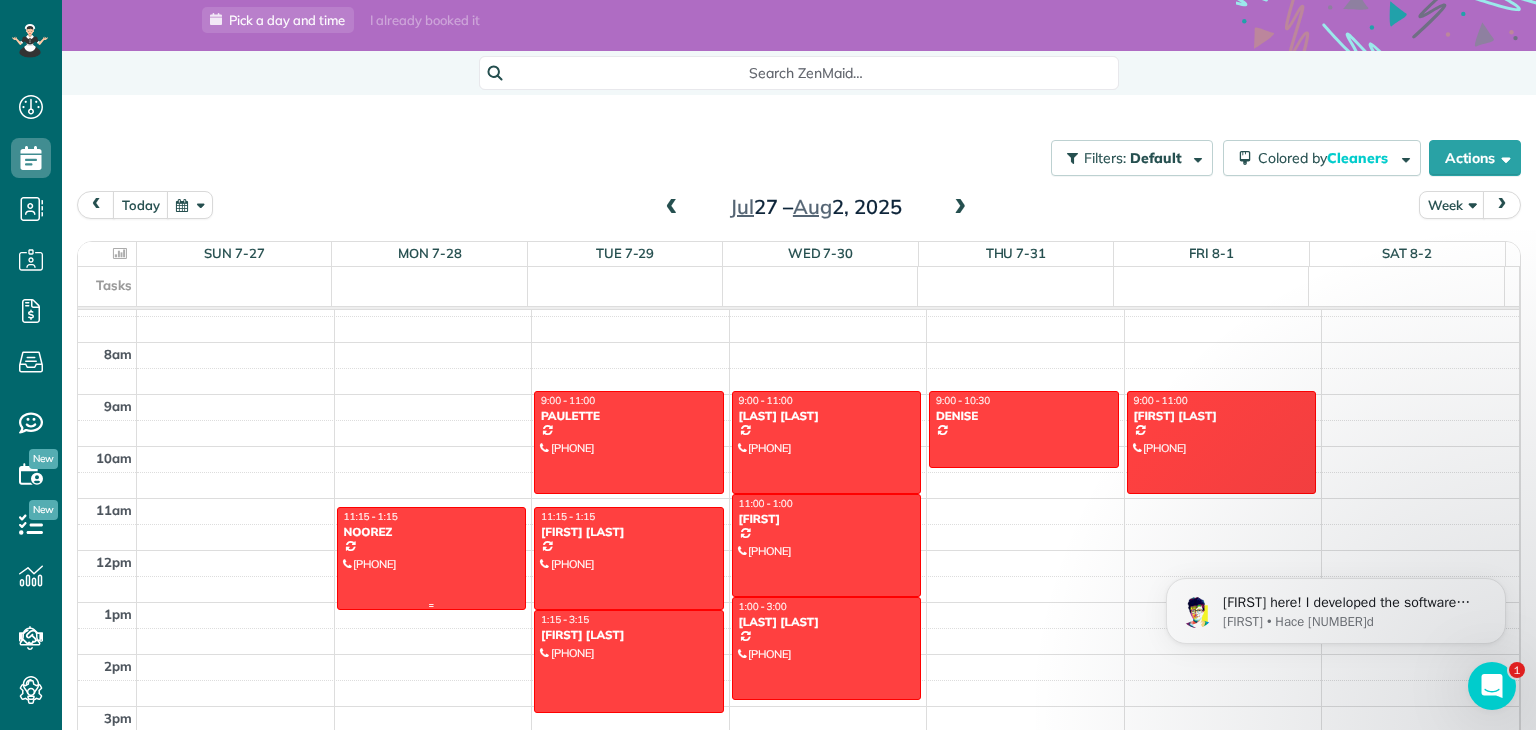 click at bounding box center (432, 558) 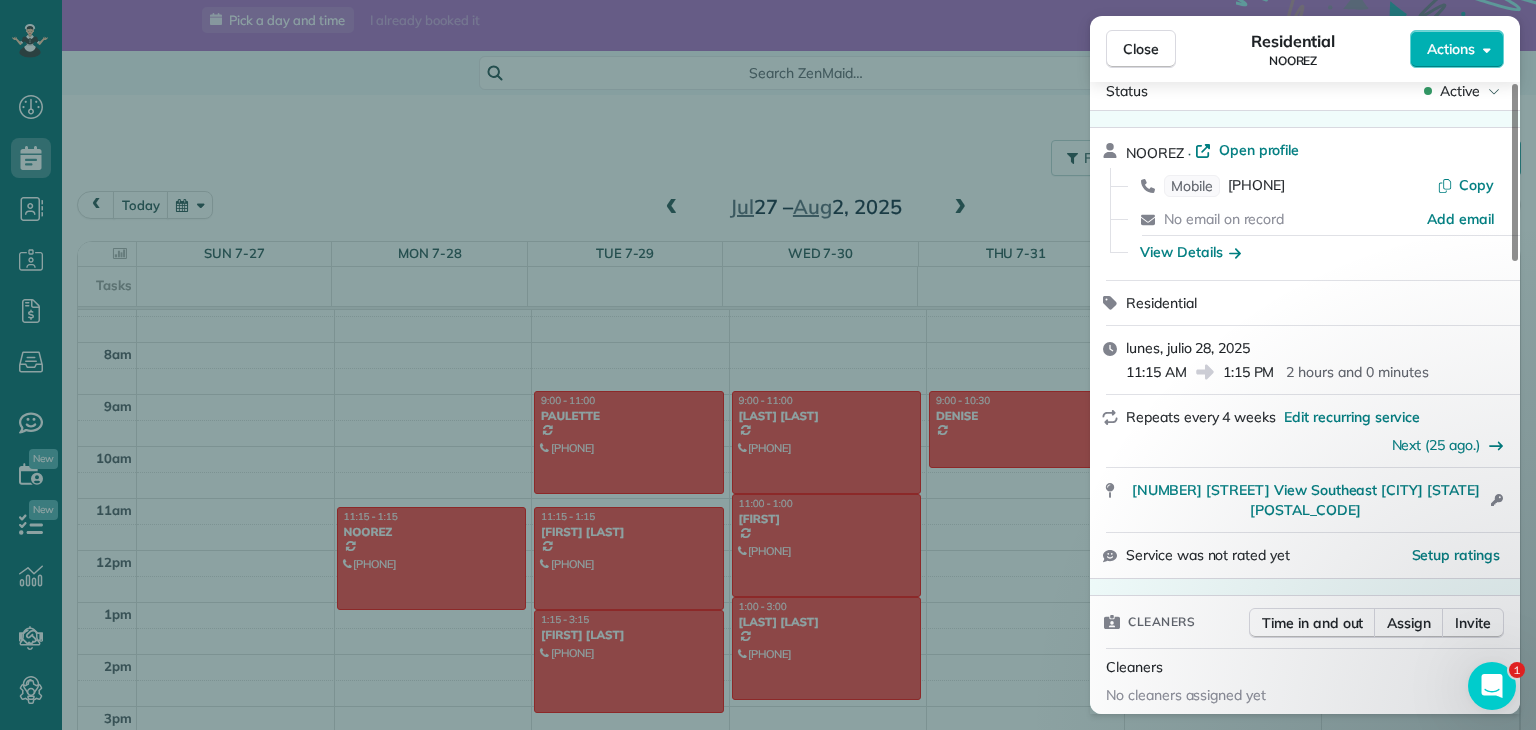 scroll, scrollTop: 0, scrollLeft: 0, axis: both 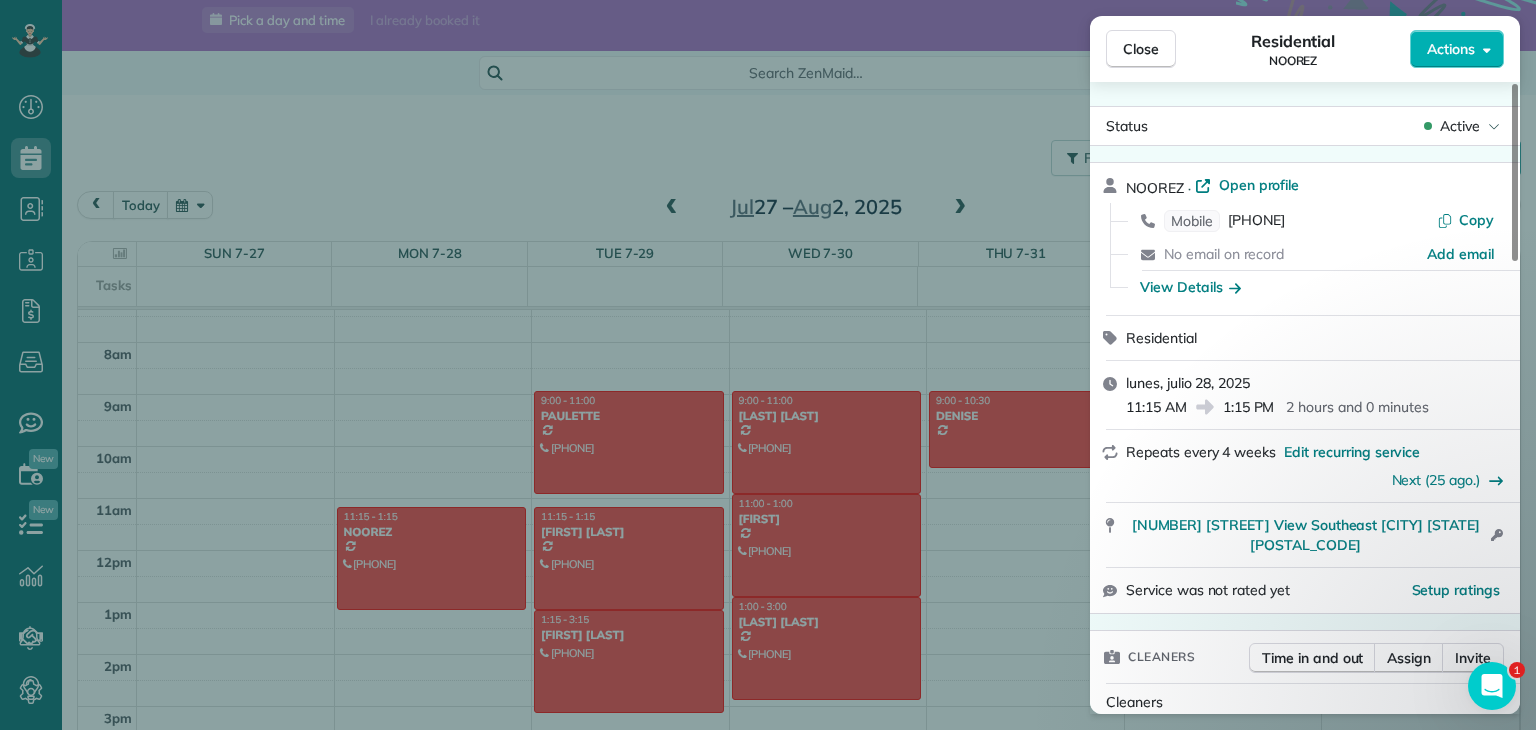 click on "Close Residential NOOREZ Actions Status Active NOOREZ · Open profile Mobile (403) 589-1202 Copy No email on record Add email View Details Residential lunes, julio 28, 2025 11:15 AM 1:15 PM 2 hours and 0 minutes Repeats every 4 weeks Edit recurring service Next (25 ago.) 220 Auburn Sound View Southeast Calgary AB T3M 0E4 Open access information Service was not rated yet Setup ratings Cleaners Time in and out Assign Invite Cleaners No cleaners assigned yet Checklist Try Now Keep this appointment up to your standards. Stay on top of every detail, keep your cleaners organised, and your client happy. Assign a checklist Watch a 5 min demo Billing Billing actions Price $0.00 Overcharge $0.00 Discount $0.00 Coupon discount - Primary tax - Secondary tax - Total appointment price $0.00 Tips collected New feature! $0.00 Mark as paid Total including tip $0.00 Get paid online in no-time! Send an invoice and reward your cleaners with tips Charge customer credit card Appointment custom fields Reason for Skip - Pay Method -" at bounding box center (768, 365) 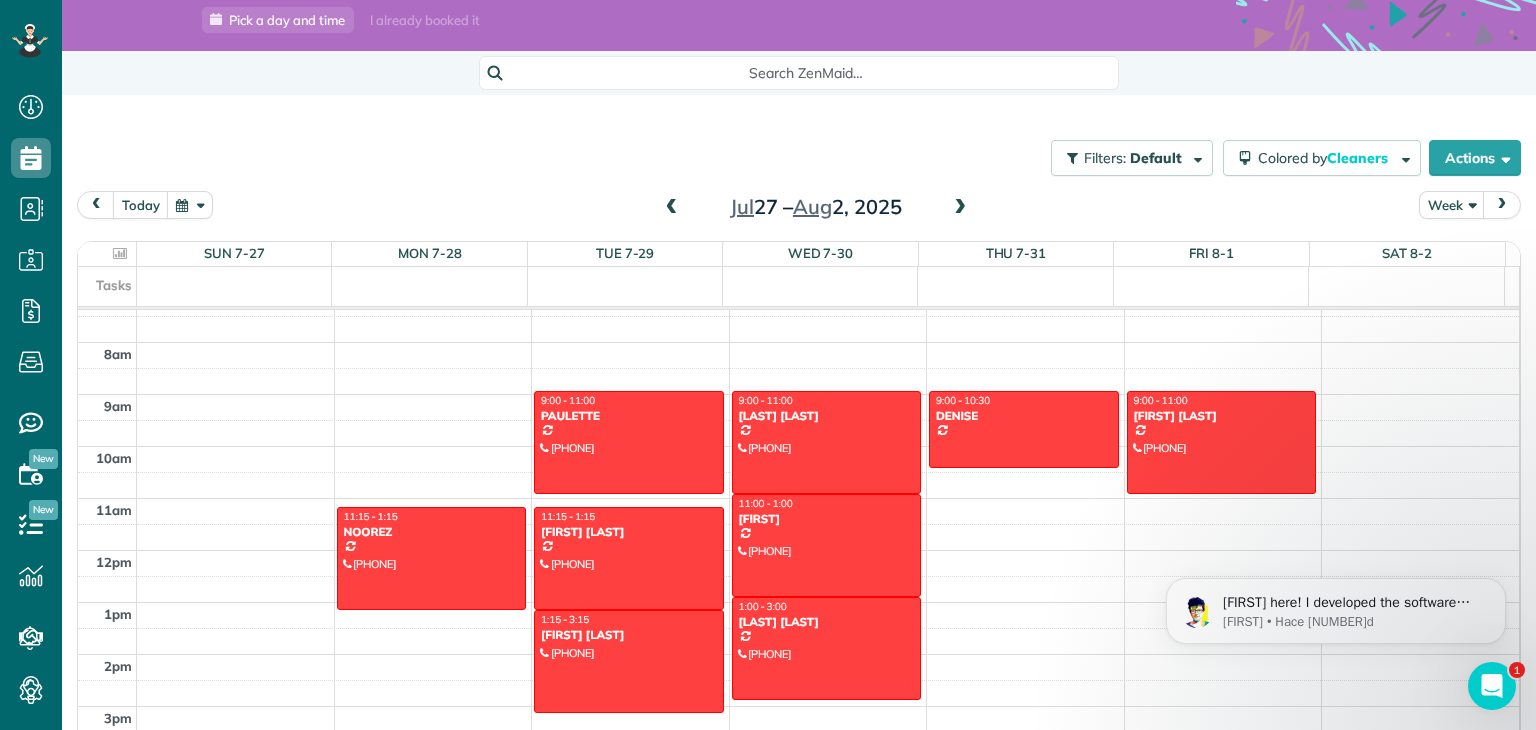 click at bounding box center (672, 208) 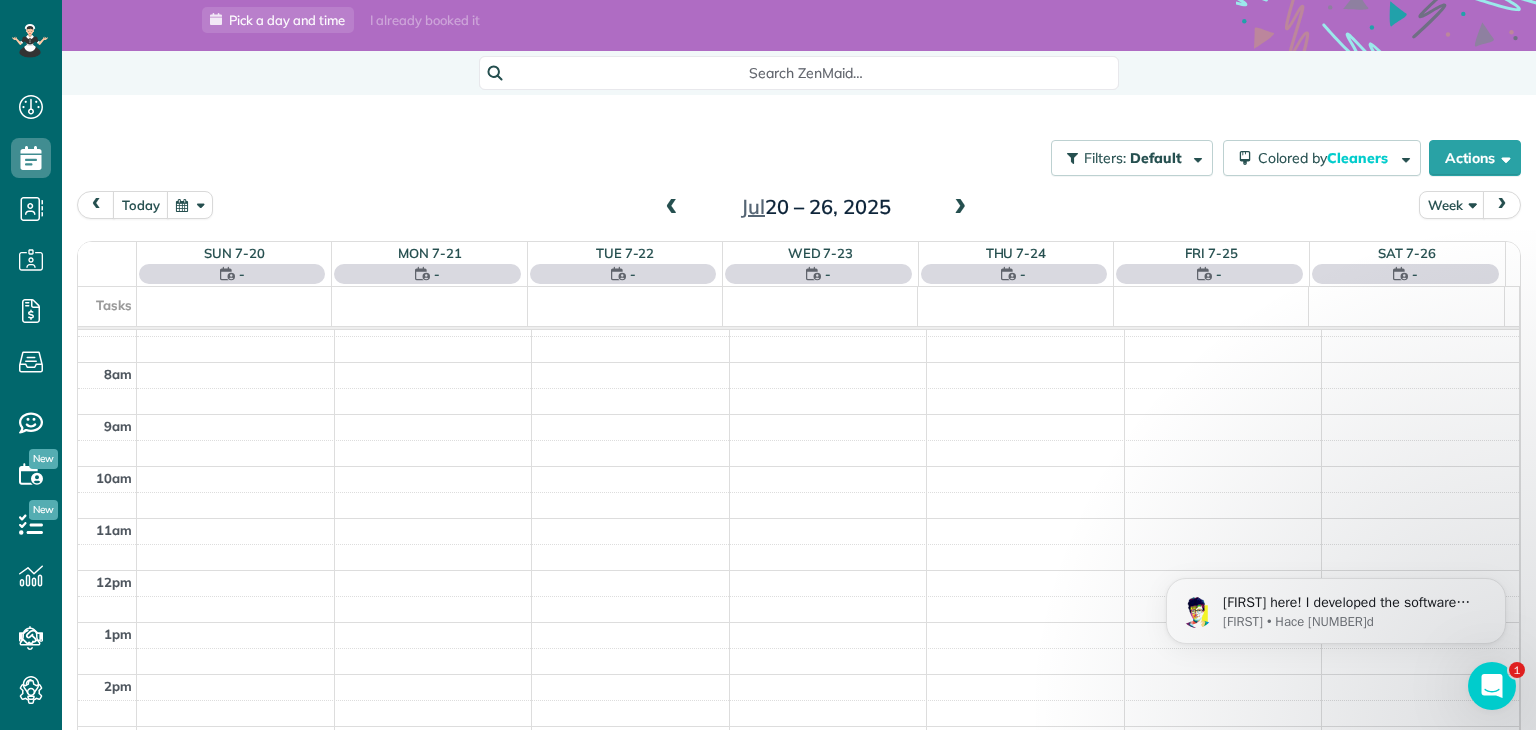 scroll, scrollTop: 362, scrollLeft: 0, axis: vertical 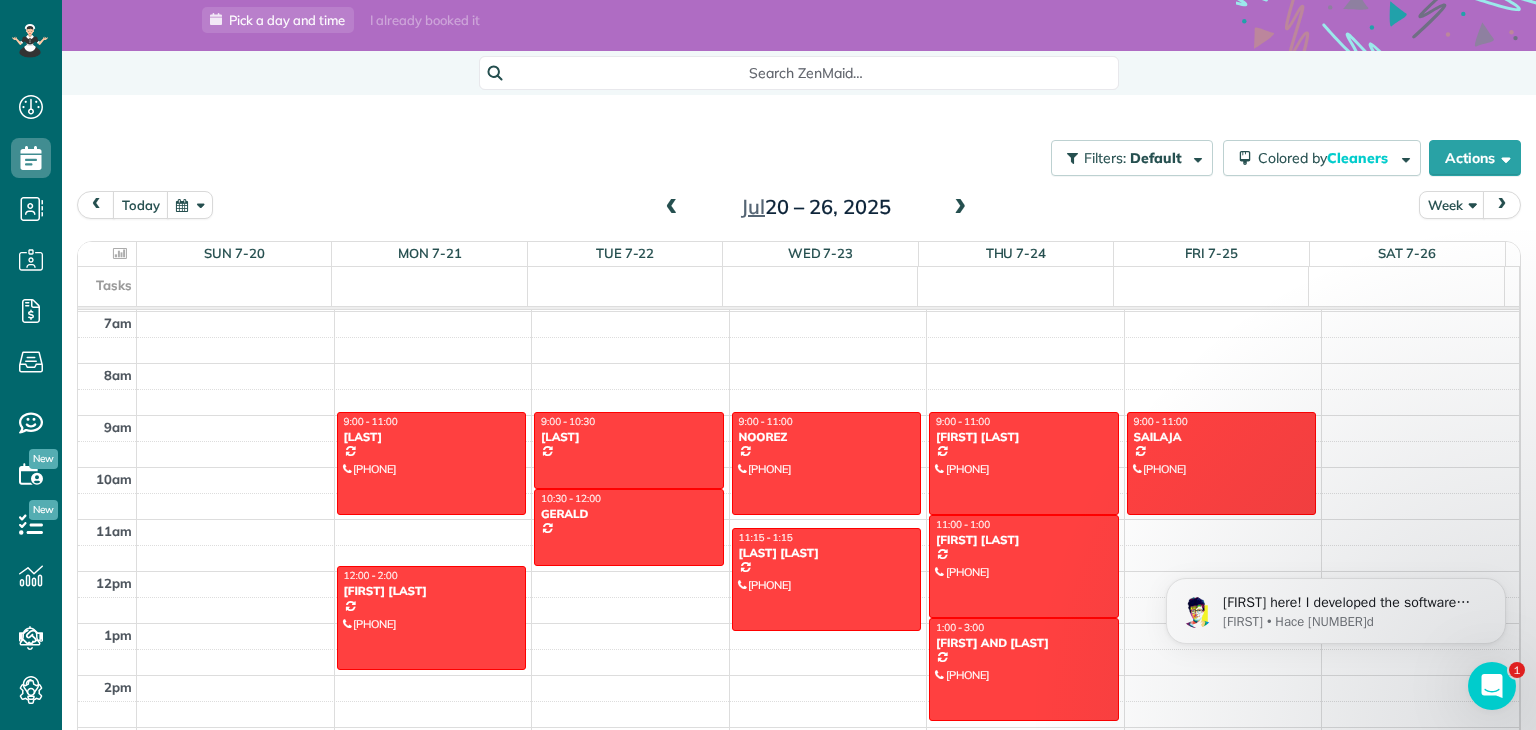 click at bounding box center [960, 208] 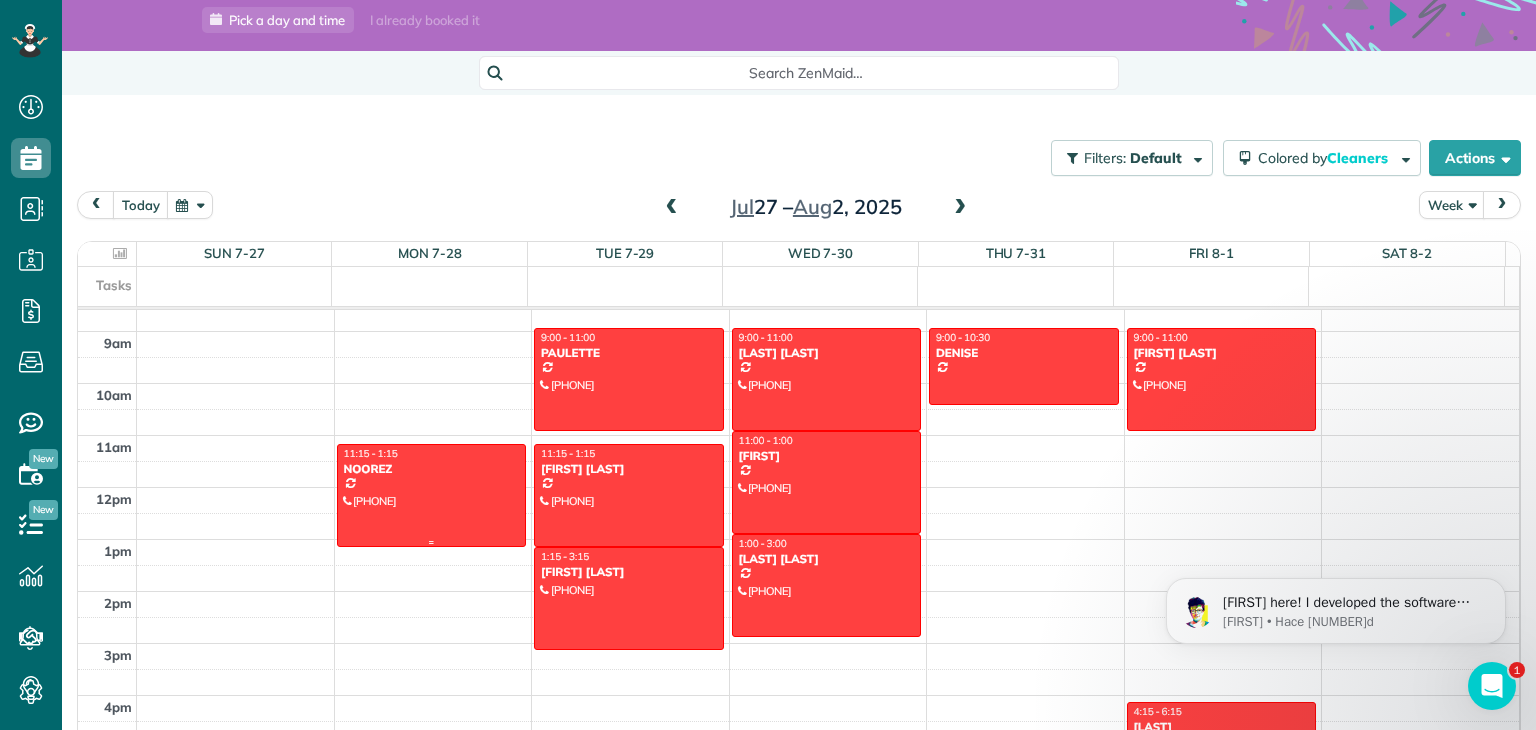 scroll, scrollTop: 446, scrollLeft: 0, axis: vertical 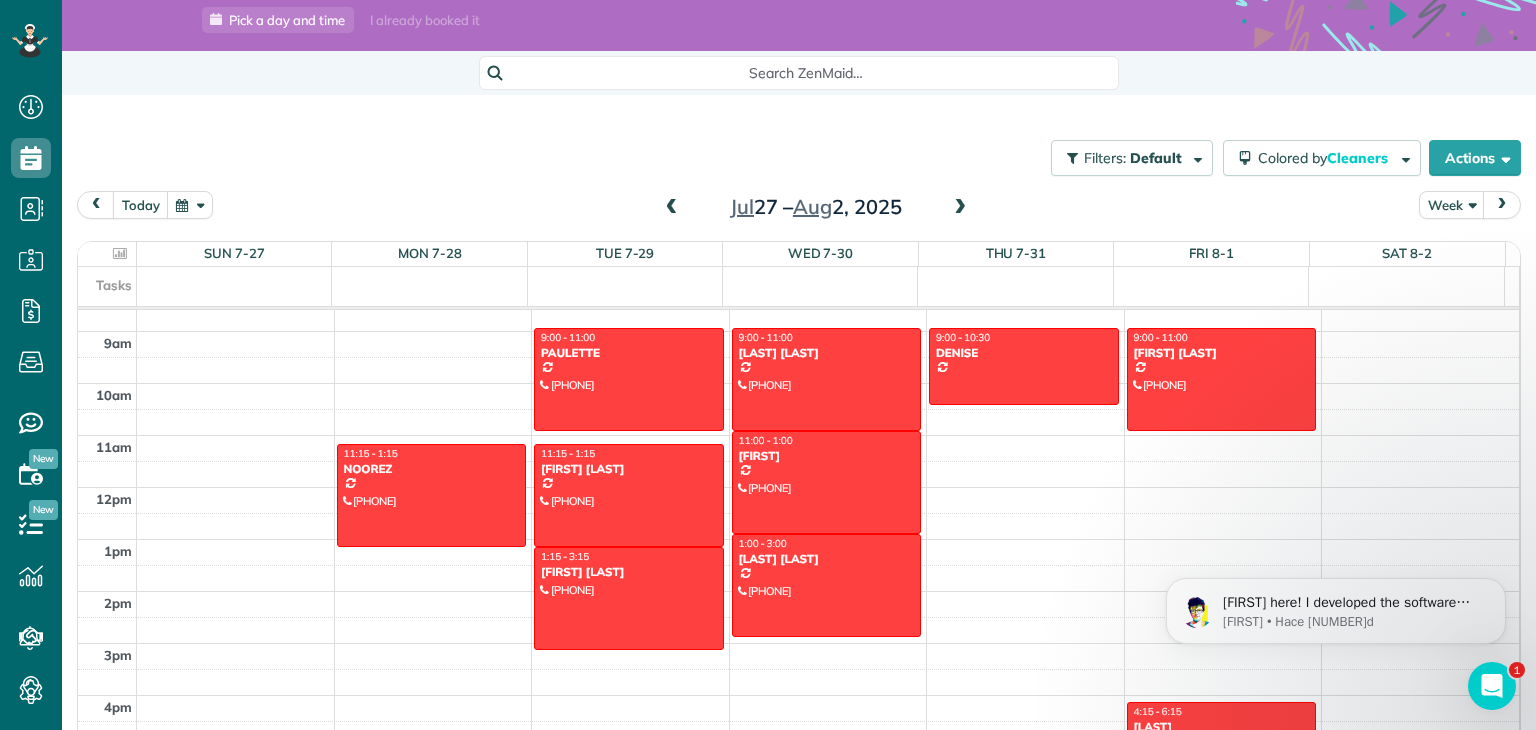 click at bounding box center (672, 208) 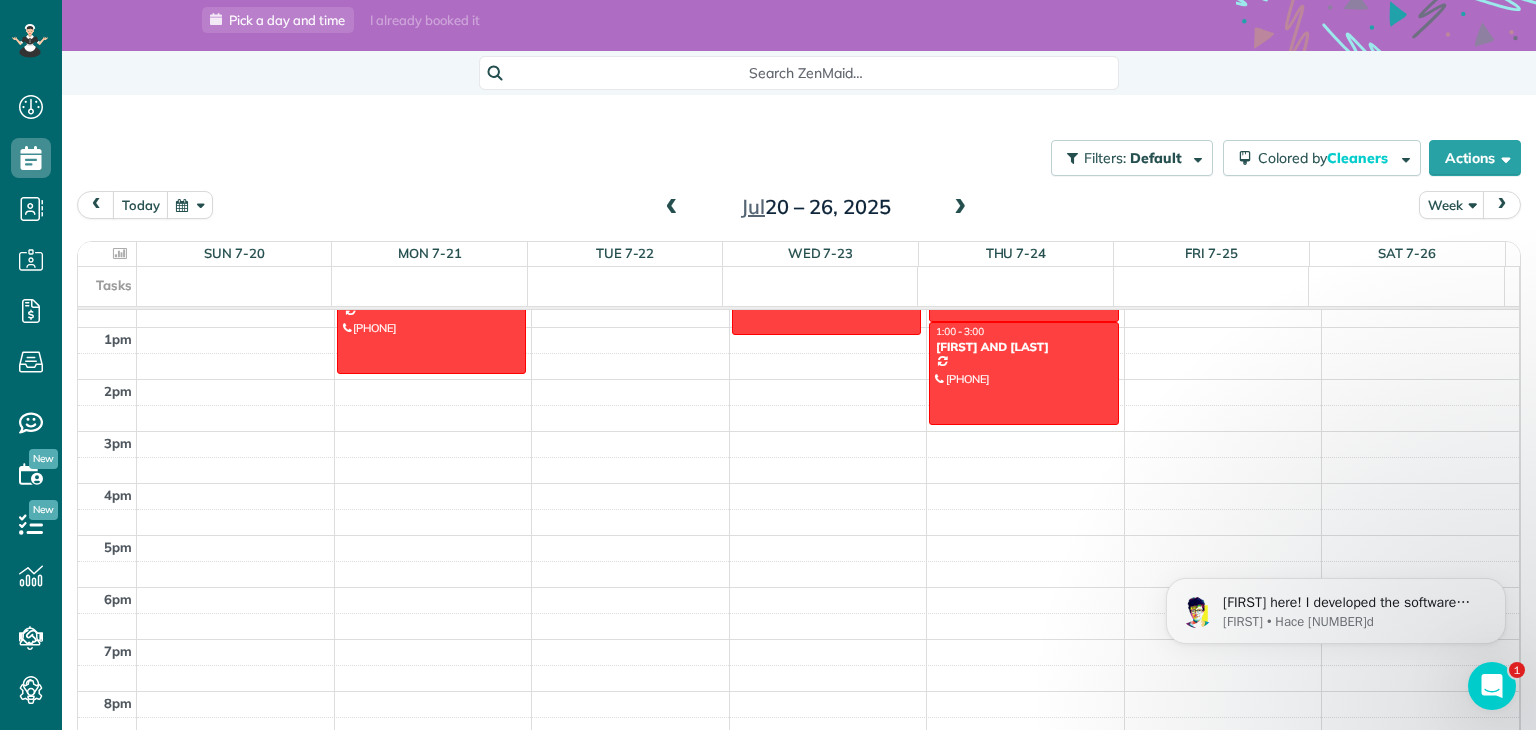scroll, scrollTop: 659, scrollLeft: 0, axis: vertical 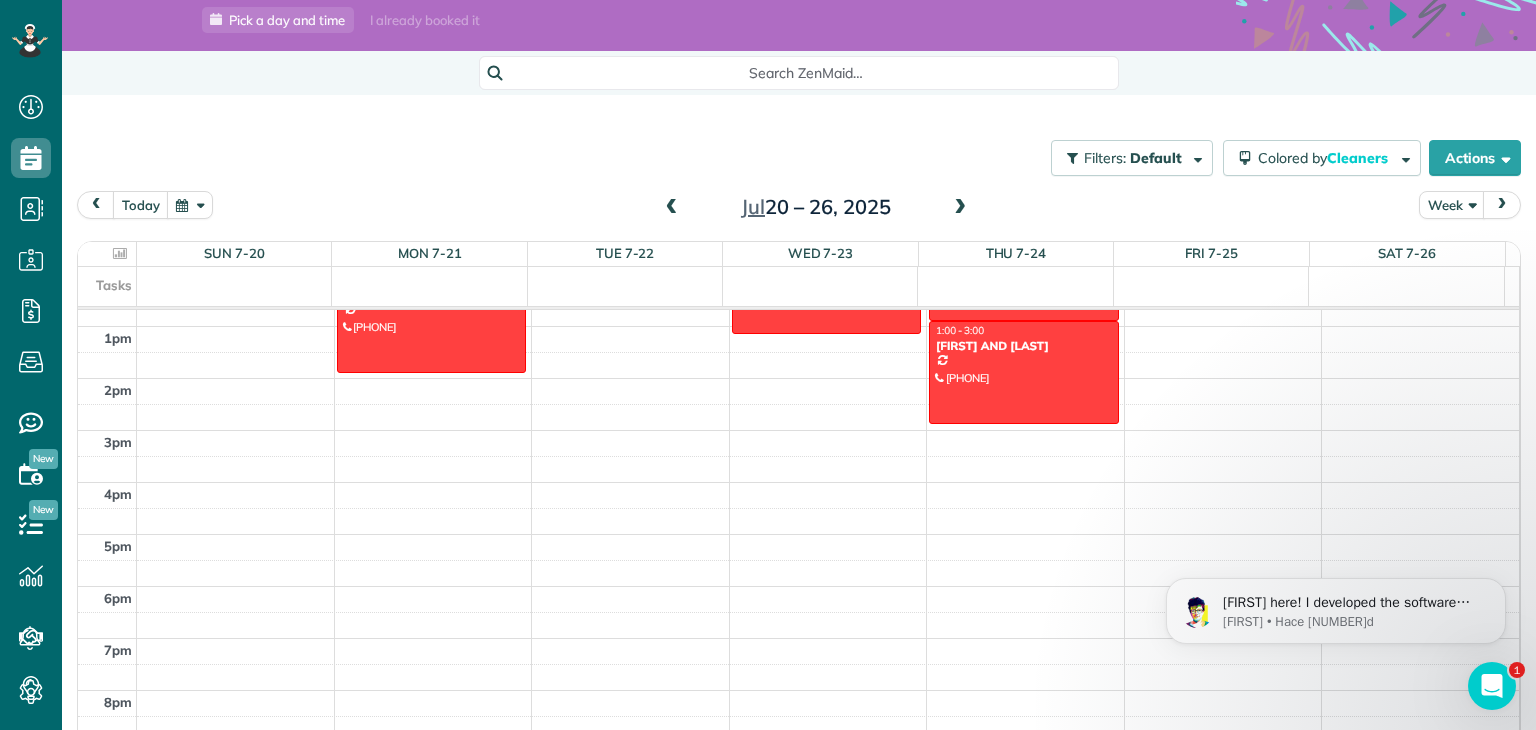 click at bounding box center [960, 208] 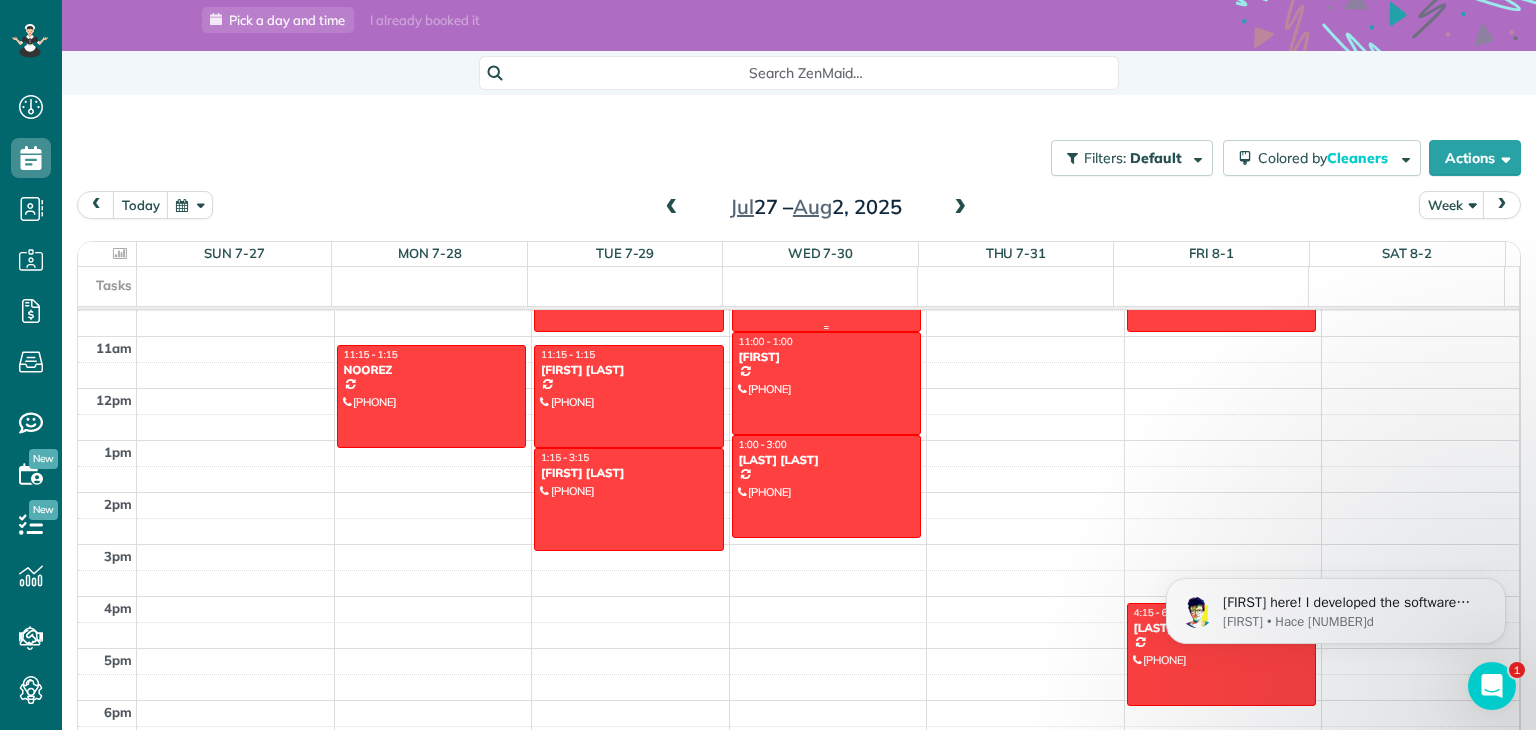 scroll, scrollTop: 546, scrollLeft: 0, axis: vertical 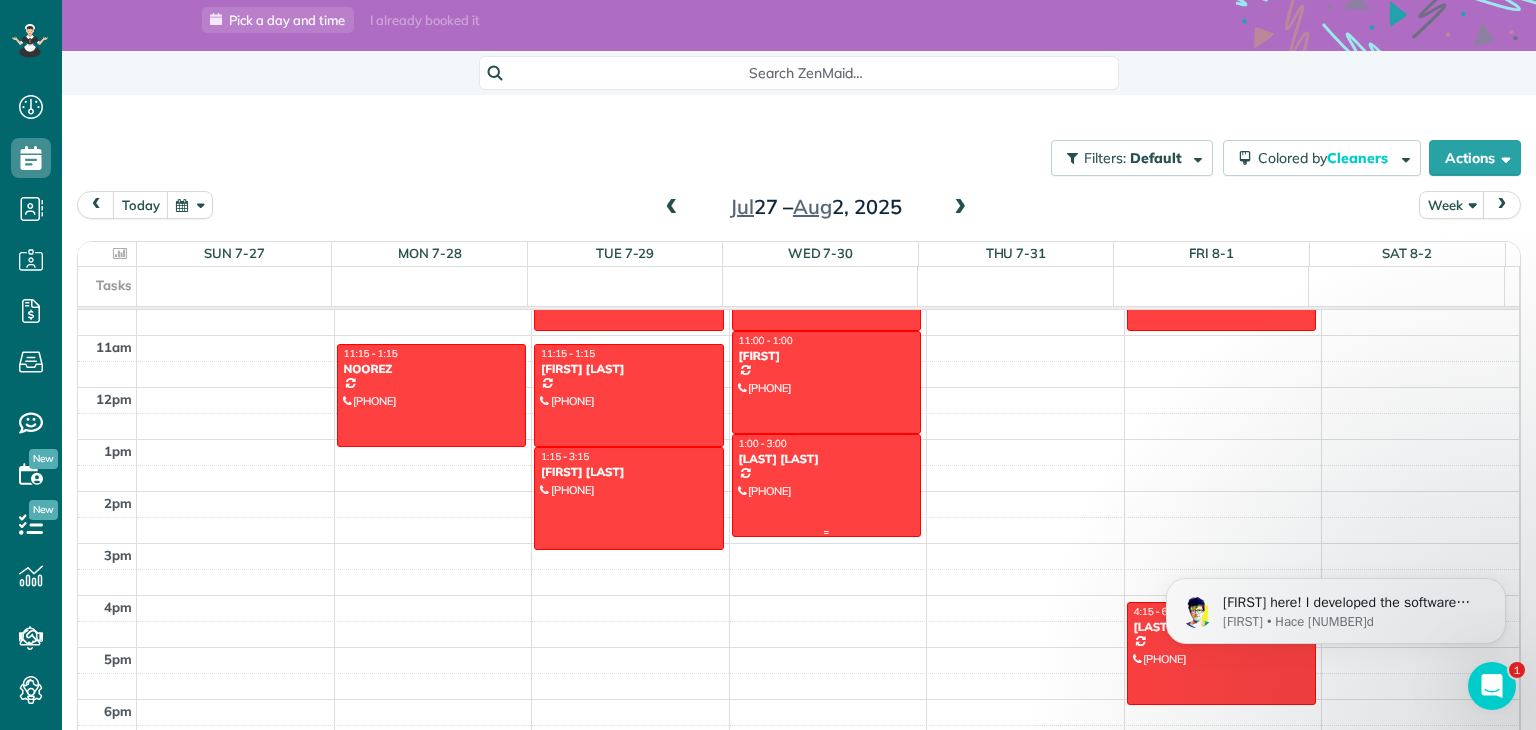 click at bounding box center (827, 485) 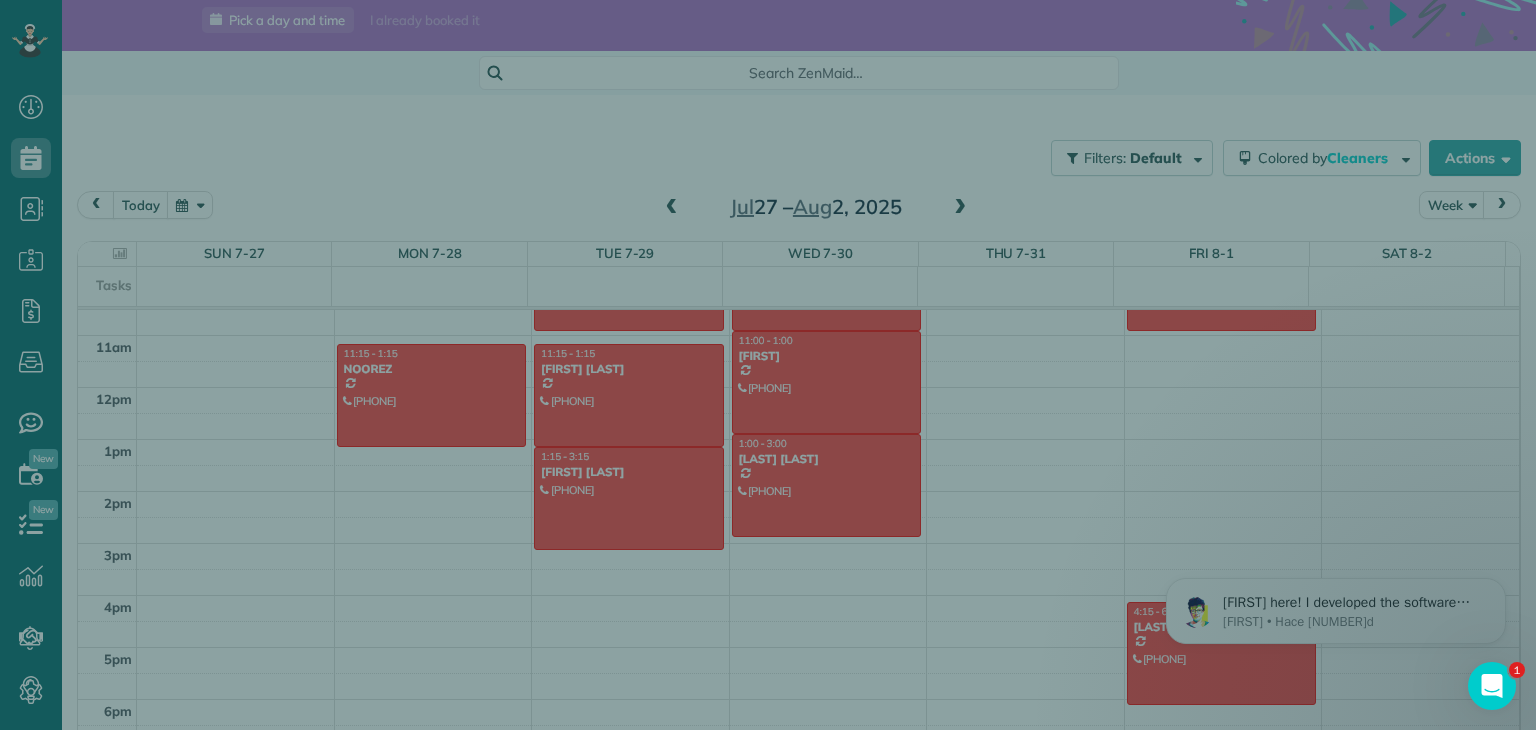 click on "Close   Cleaners" at bounding box center [768, 365] 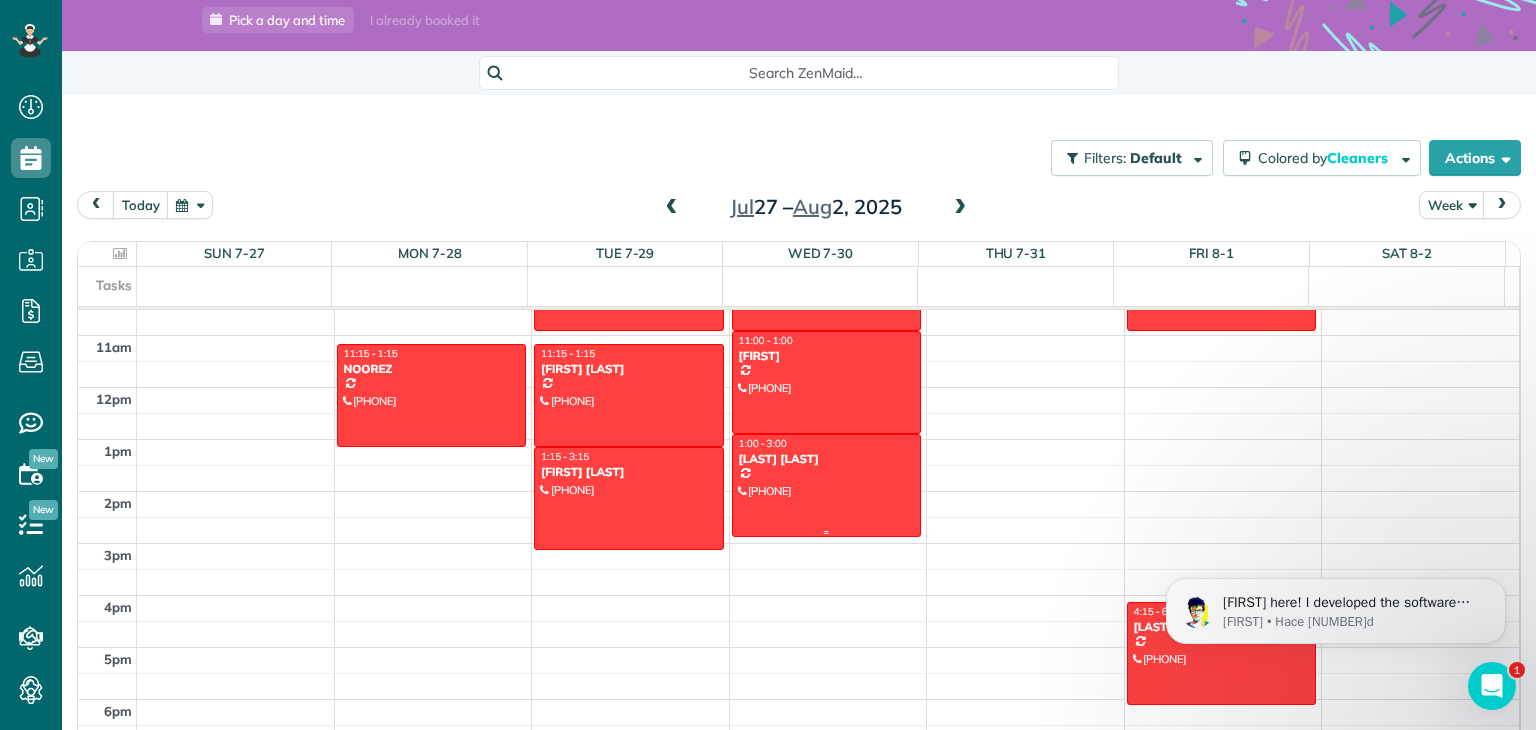 click at bounding box center [827, 485] 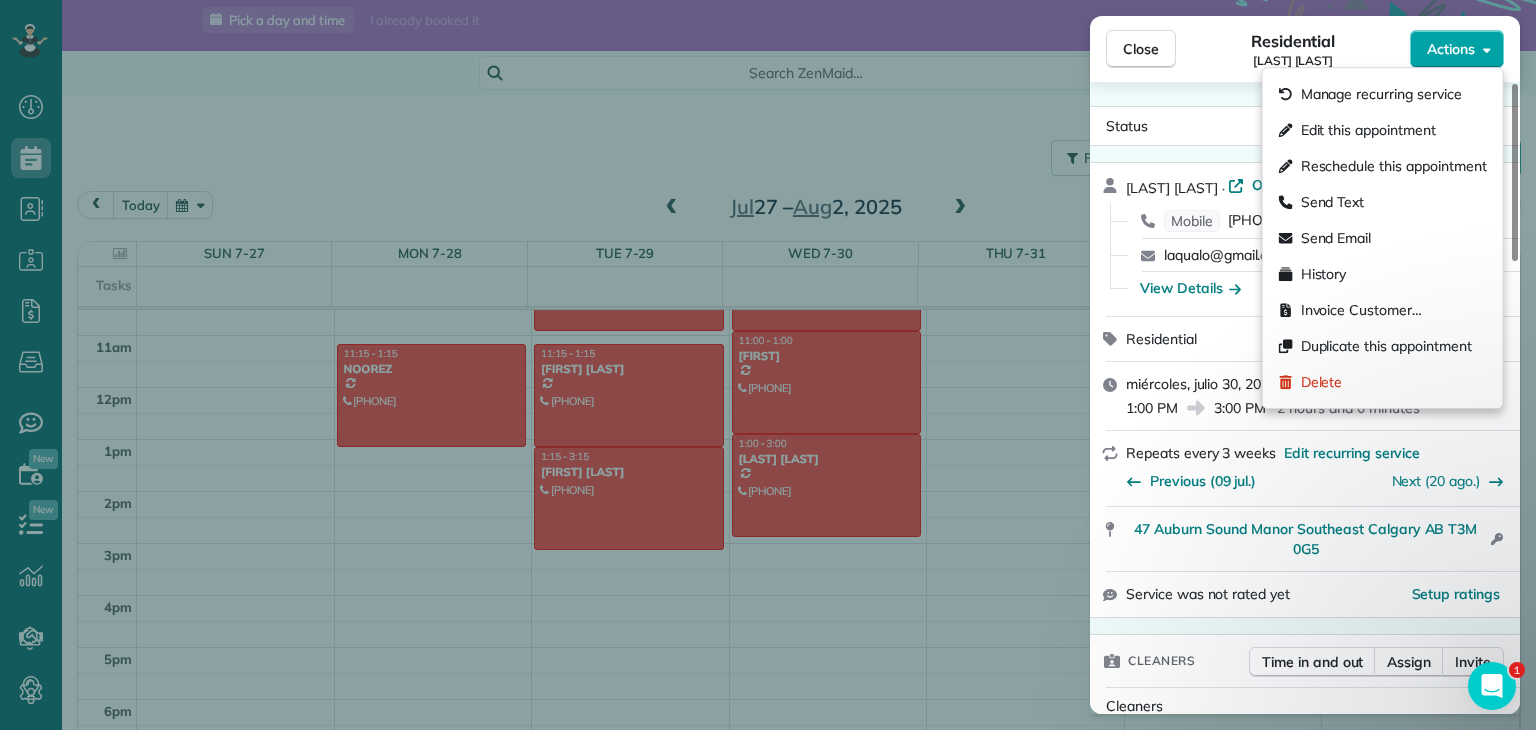 click on "Actions" at bounding box center (1457, 49) 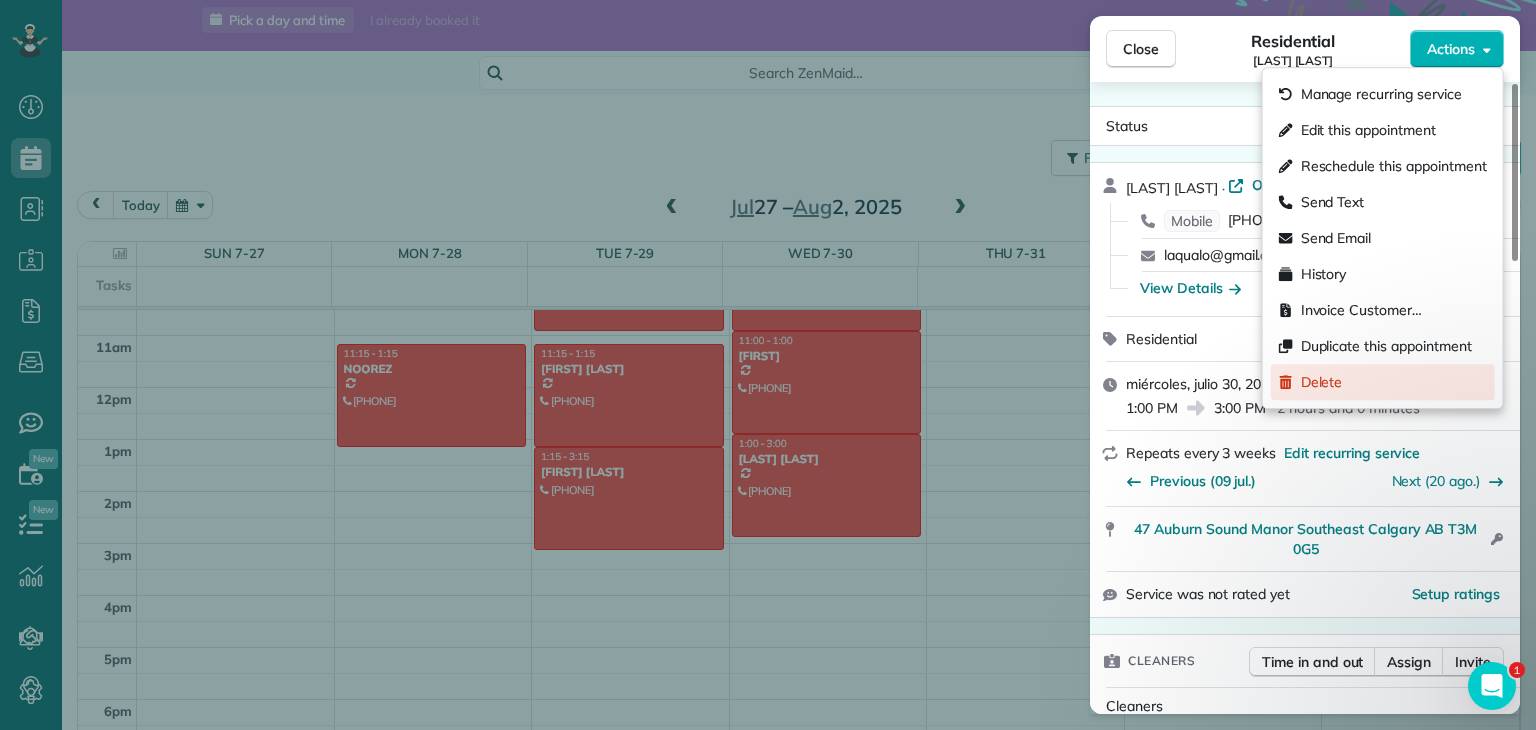 click on "Delete" at bounding box center (1383, 382) 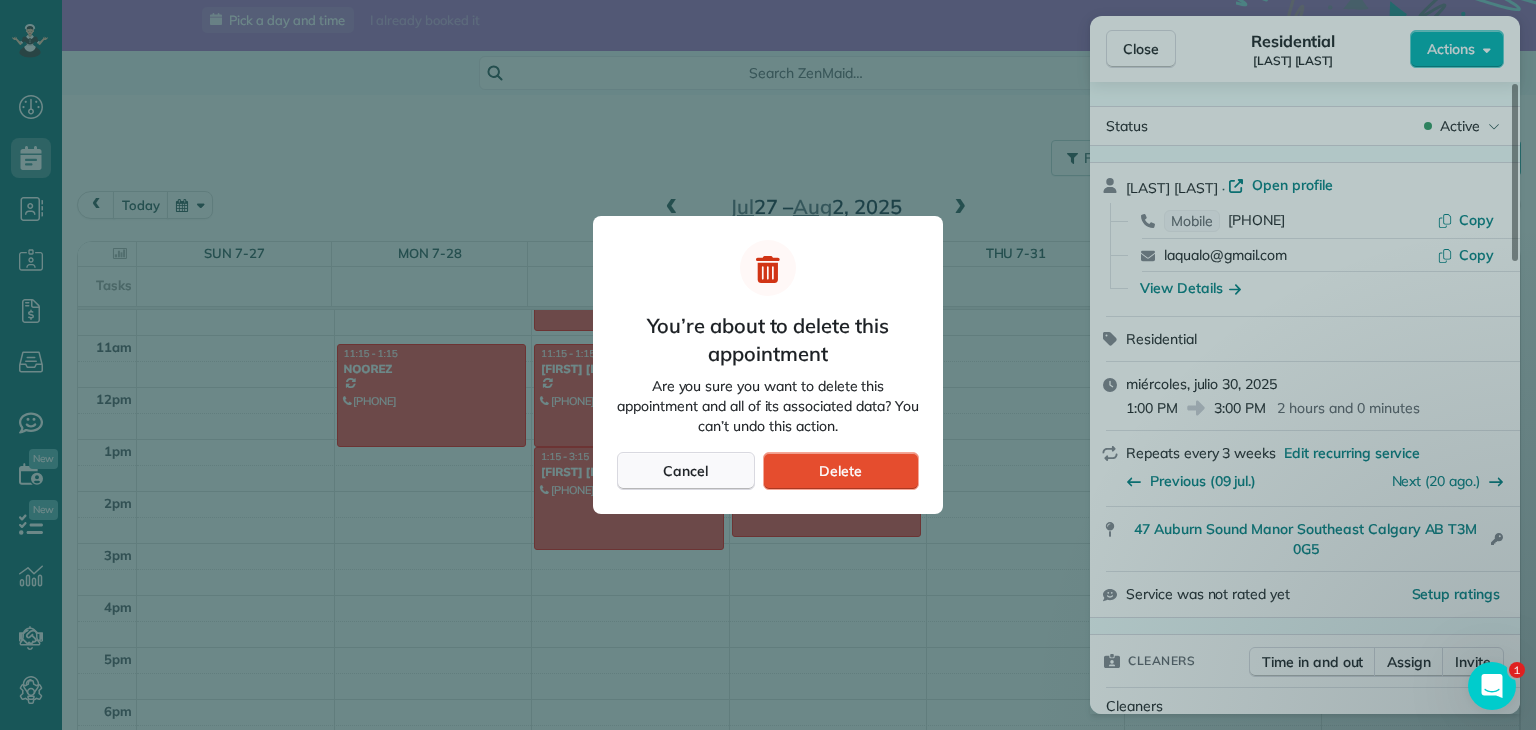 click on "Cancel" at bounding box center [685, 471] 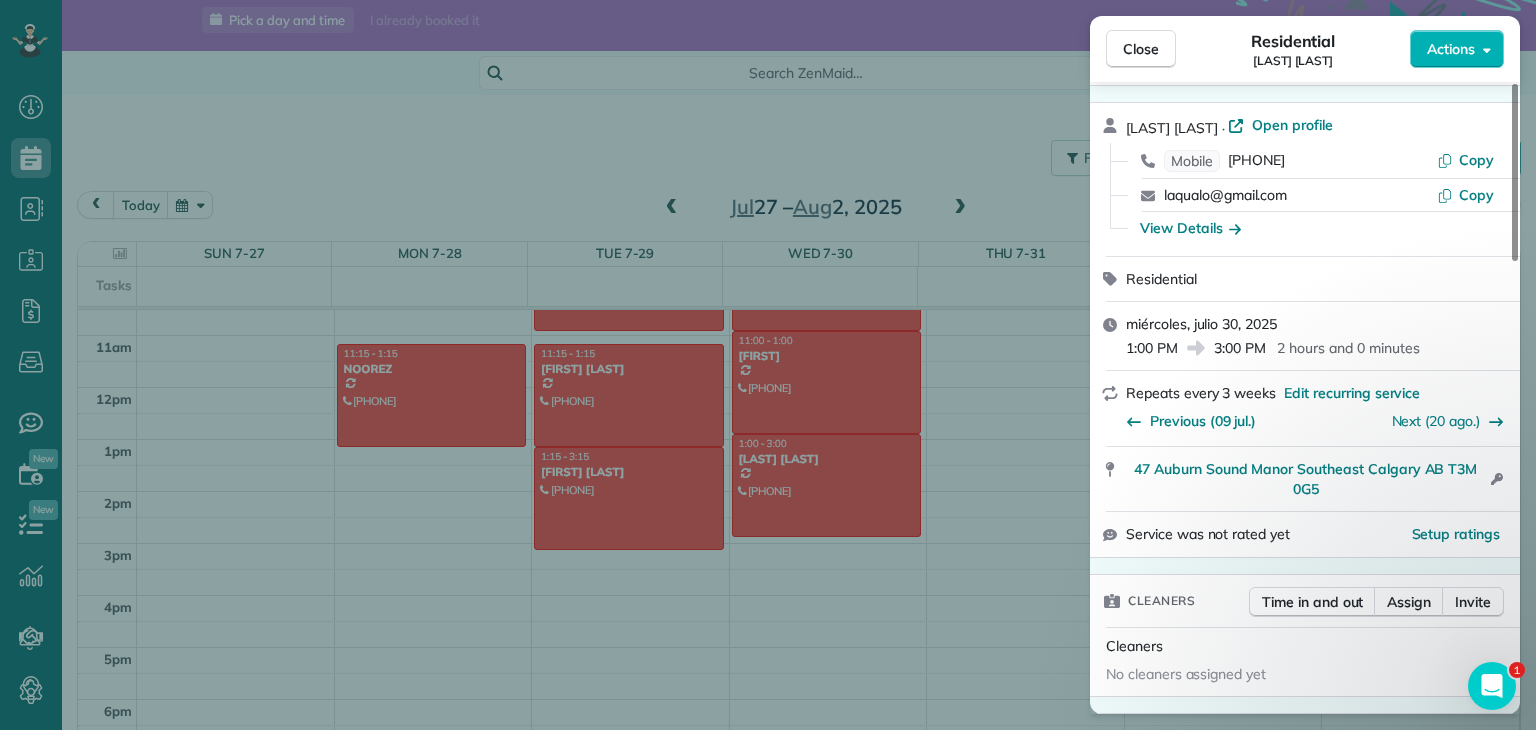 scroll, scrollTop: 62, scrollLeft: 0, axis: vertical 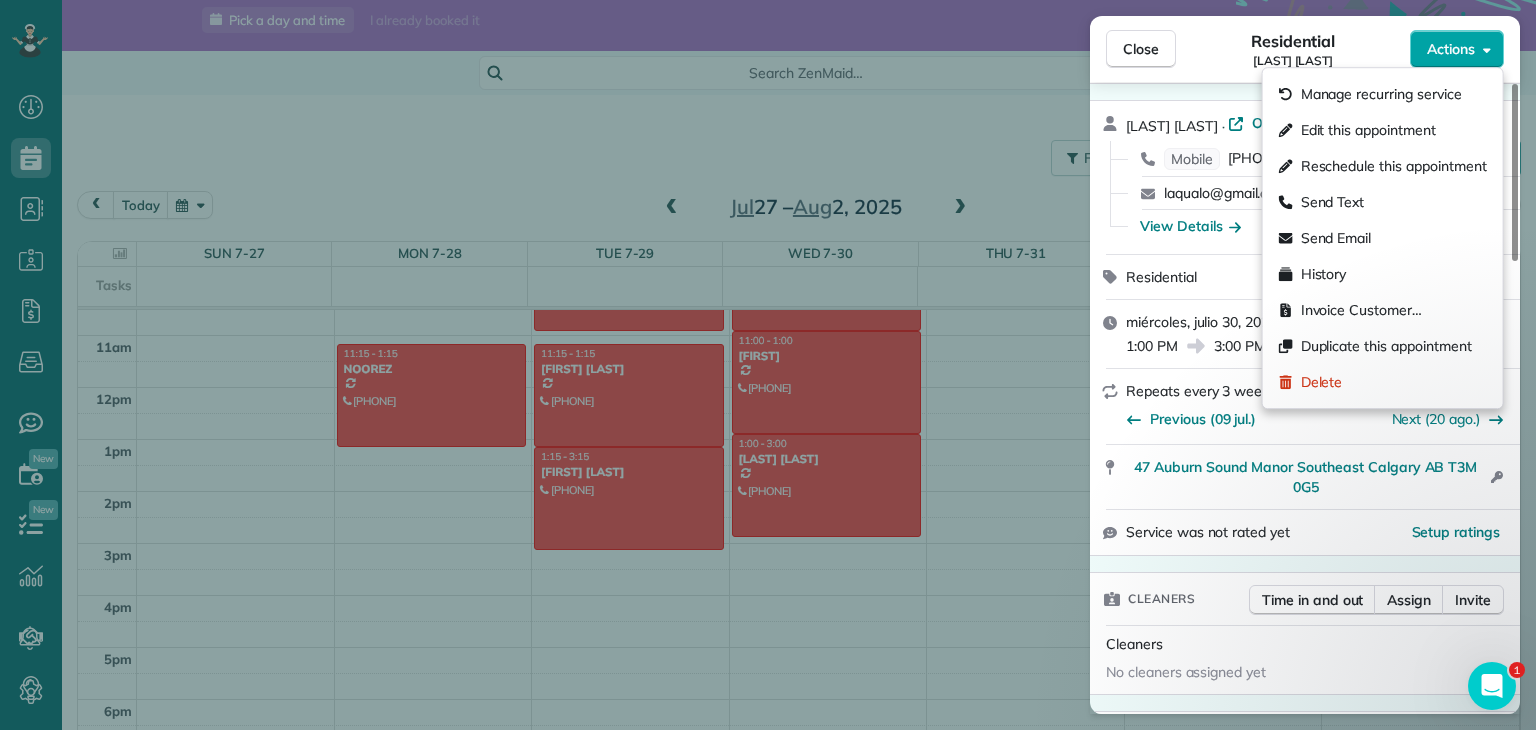 click on "Actions" at bounding box center [1451, 49] 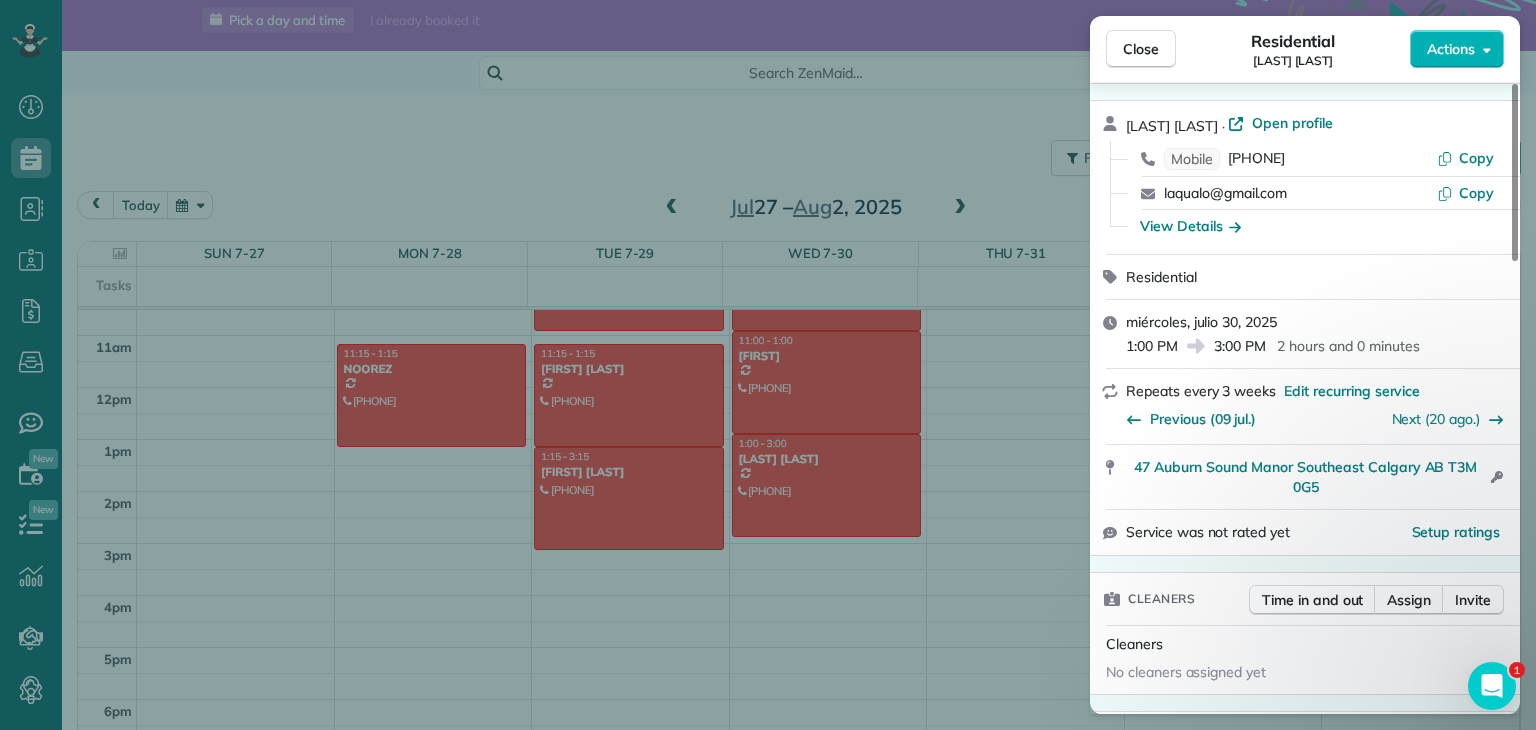 click on "Close Residential REID WOLTON Actions Status Active REID WOLTON · Open profile Mobile (403) 870-5575 Copy laqualo@gmail.com Copy View Details Residential miércoles, julio 30, 2025 1:00 PM 3:00 PM 2 hours and 0 minutes Repeats every 3 weeks Edit recurring service Previous (09 jul.) Next (20 ago.) 47 Auburn Sound Manor Southeast Calgary AB T3M 0G5 Open access information Service was not rated yet Setup ratings Cleaners Time in and out Assign Invite Cleaners No cleaners assigned yet Checklist Try Now Keep this appointment up to your standards. Stay on top of every detail, keep your cleaners organised, and your client happy. Assign a checklist Watch a 5 min demo Billing Billing actions Price $0.00 Overcharge $0.00 Discount $0.00 Coupon discount - Primary tax - Secondary tax - Total appointment price $0.00 Tips collected New feature! $0.00 Mark as paid Total including tip $0.00 Get paid online in no-time! Send an invoice and reward your cleaners with tips Charge customer credit card Appointment custom fields - -" at bounding box center (768, 365) 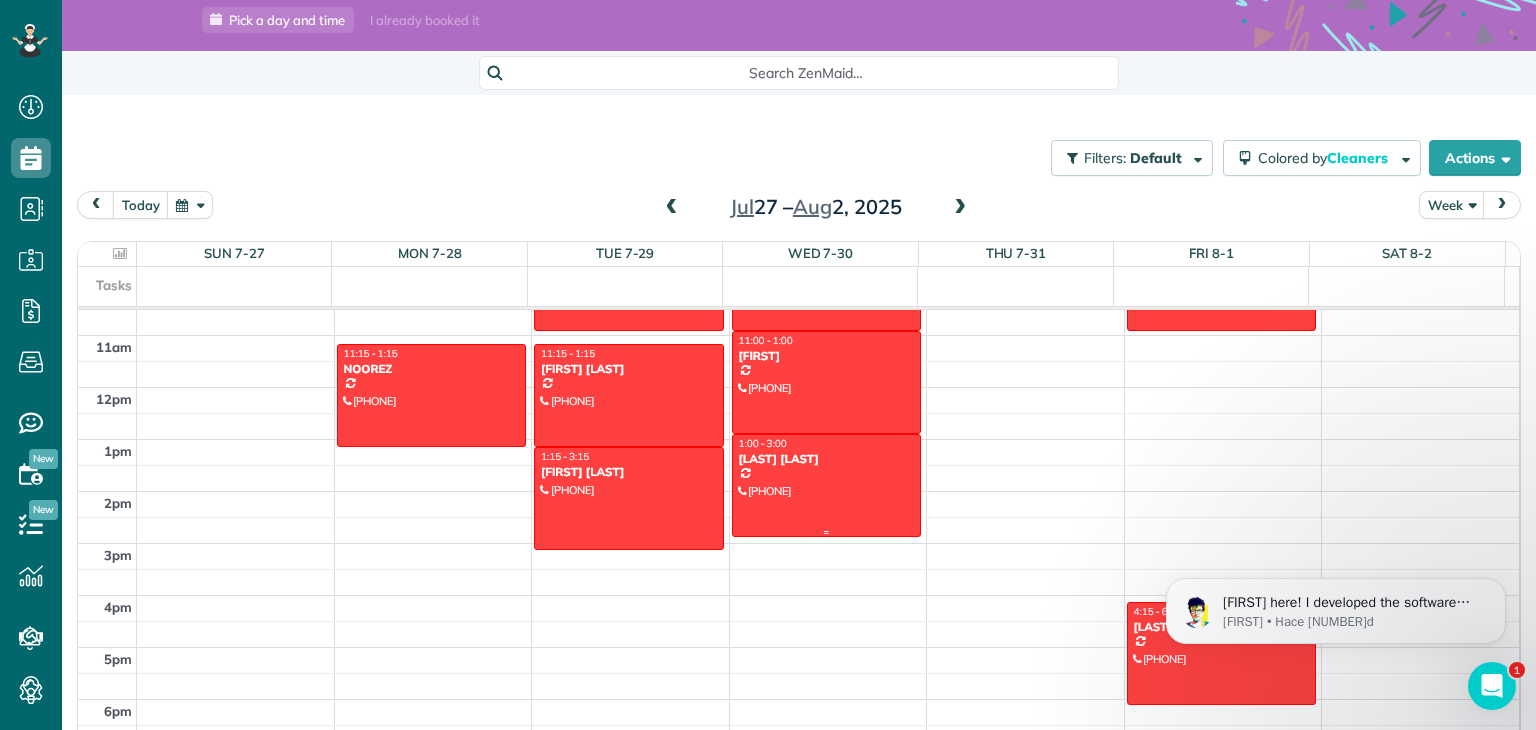 click at bounding box center [827, 485] 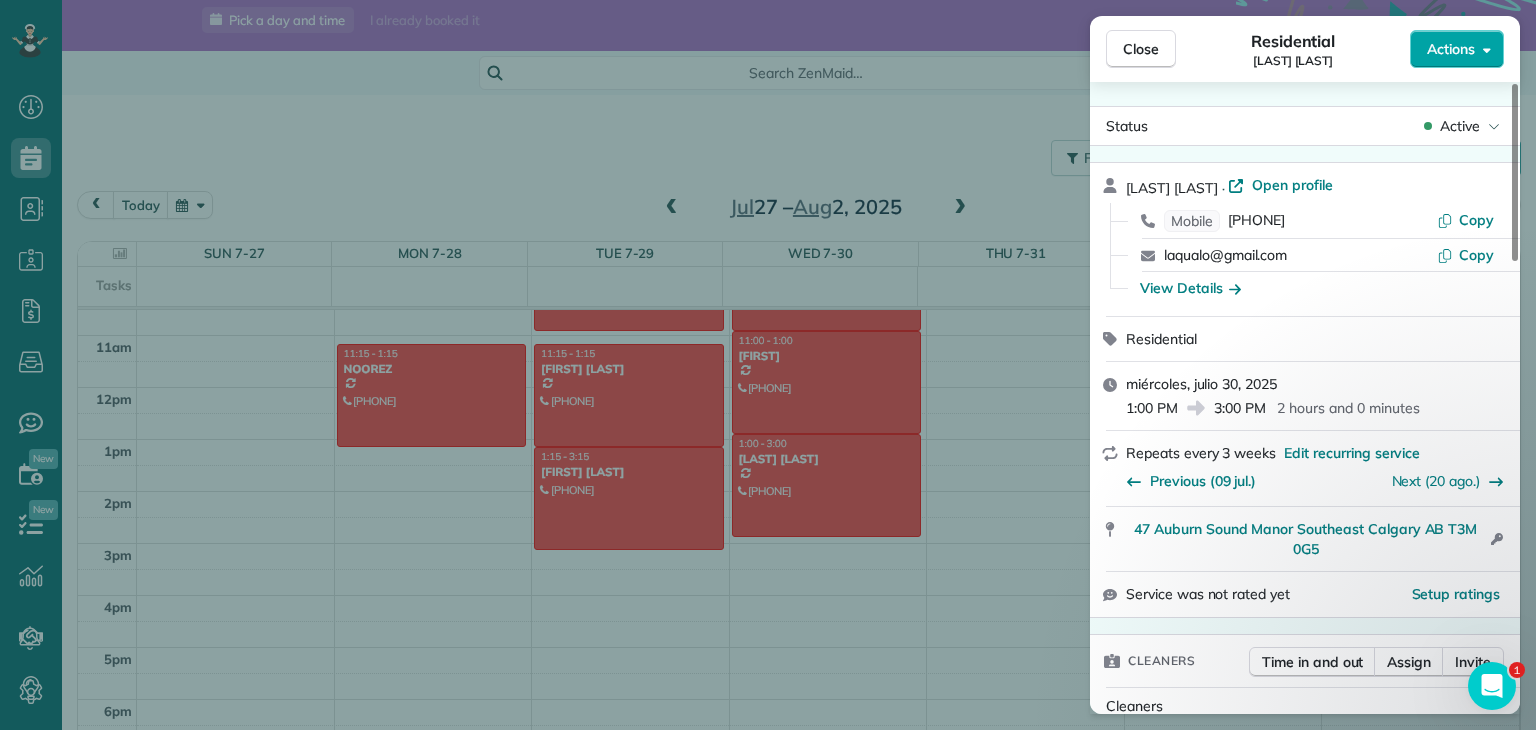 click on "Actions" at bounding box center (1457, 49) 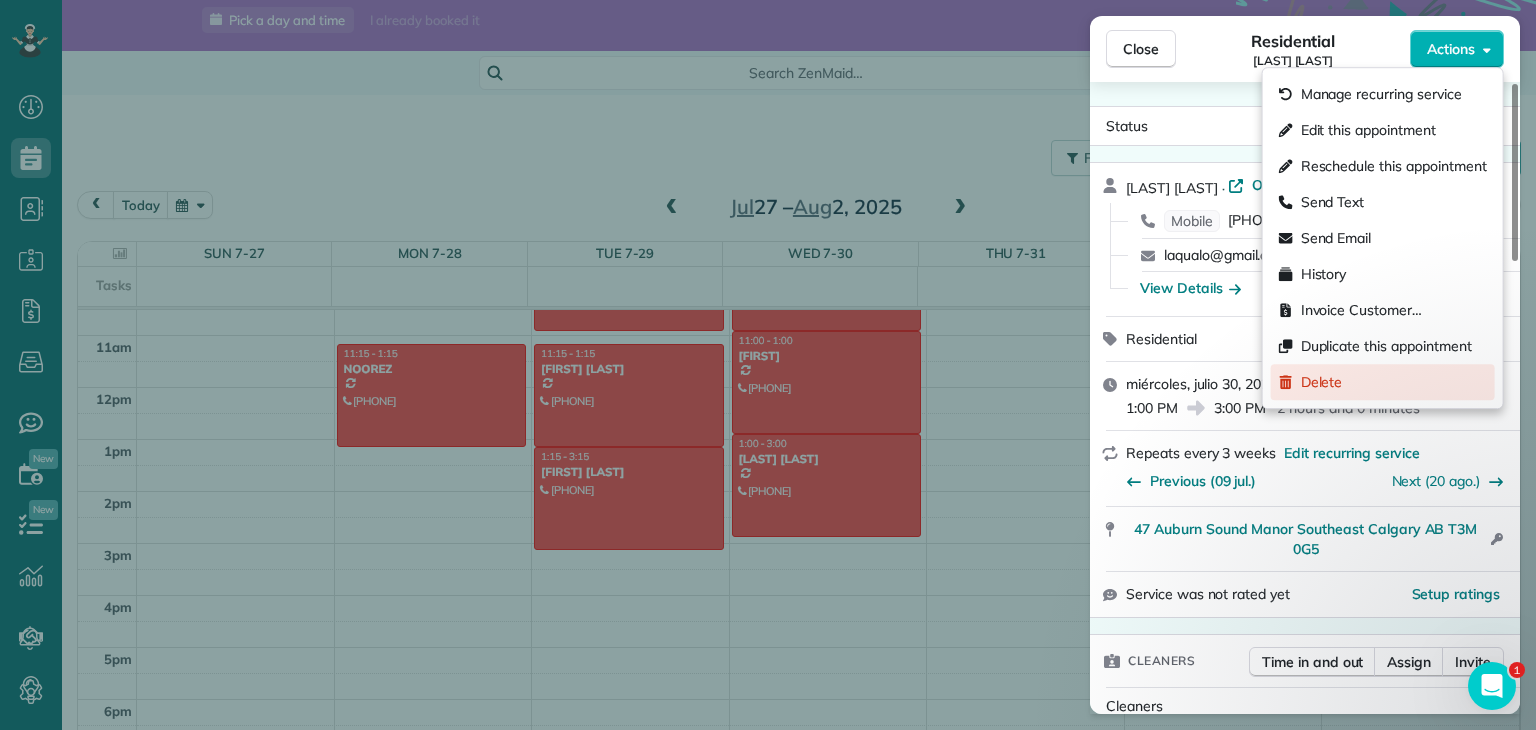 click on "Delete" at bounding box center (1383, 382) 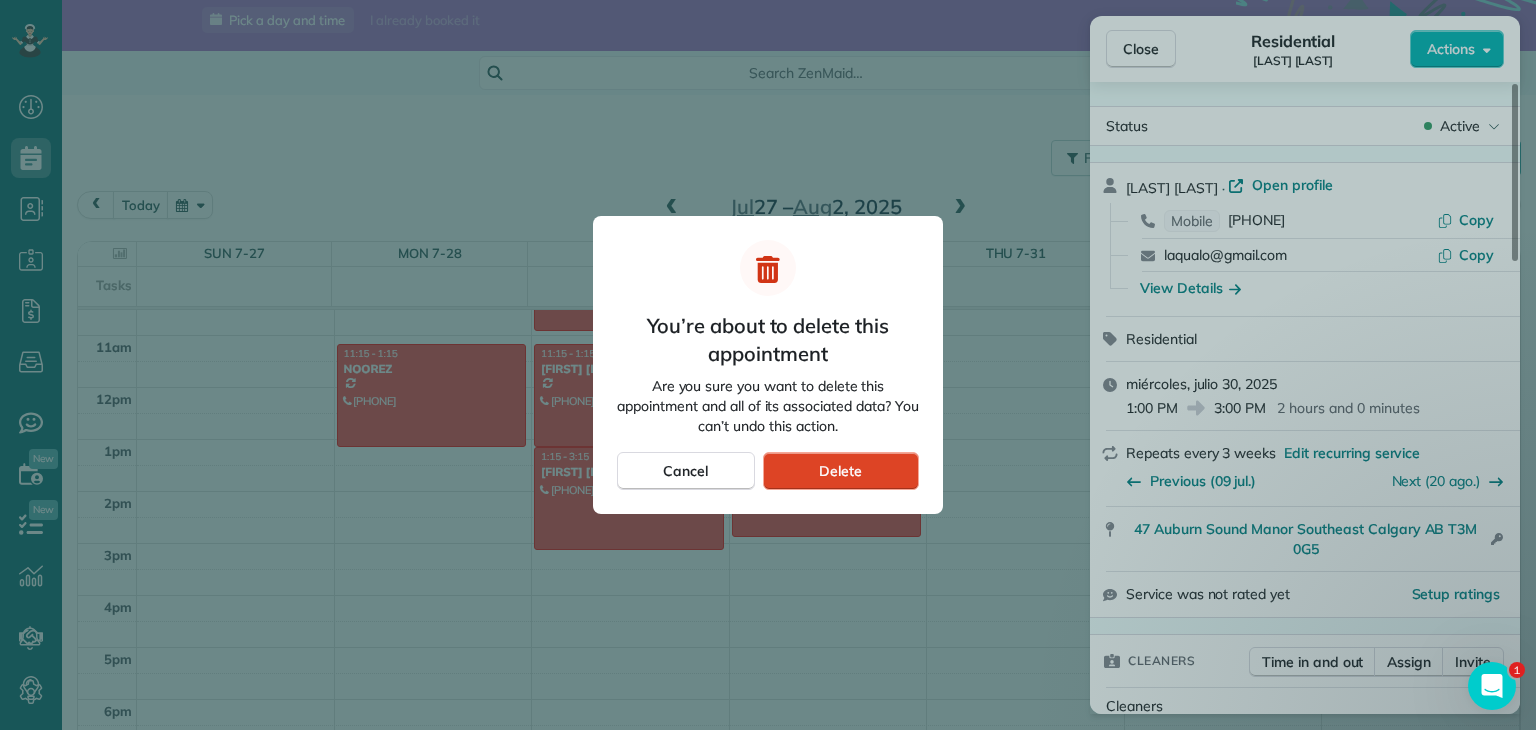 click on "Delete" at bounding box center [841, 471] 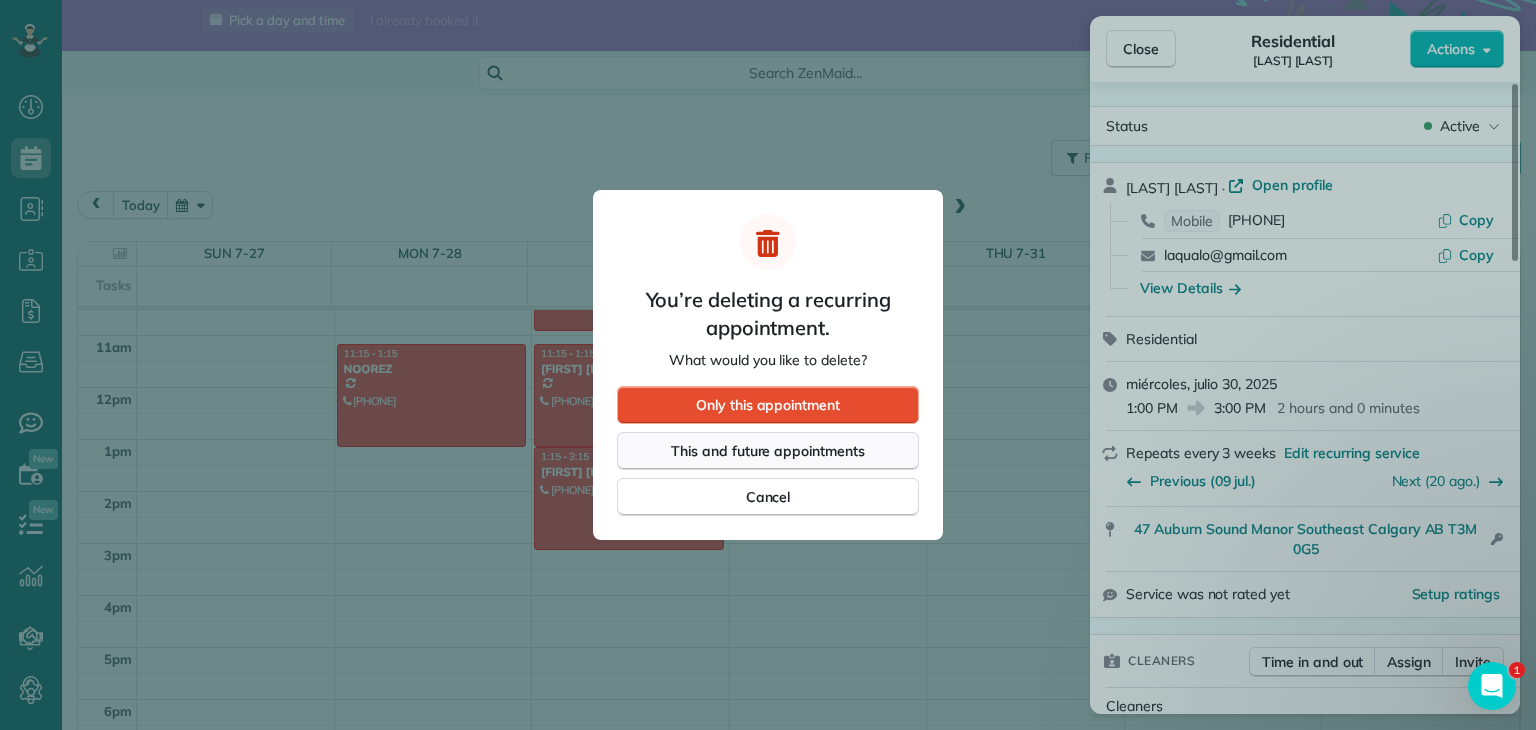 click on "This and future appointments" at bounding box center (768, 451) 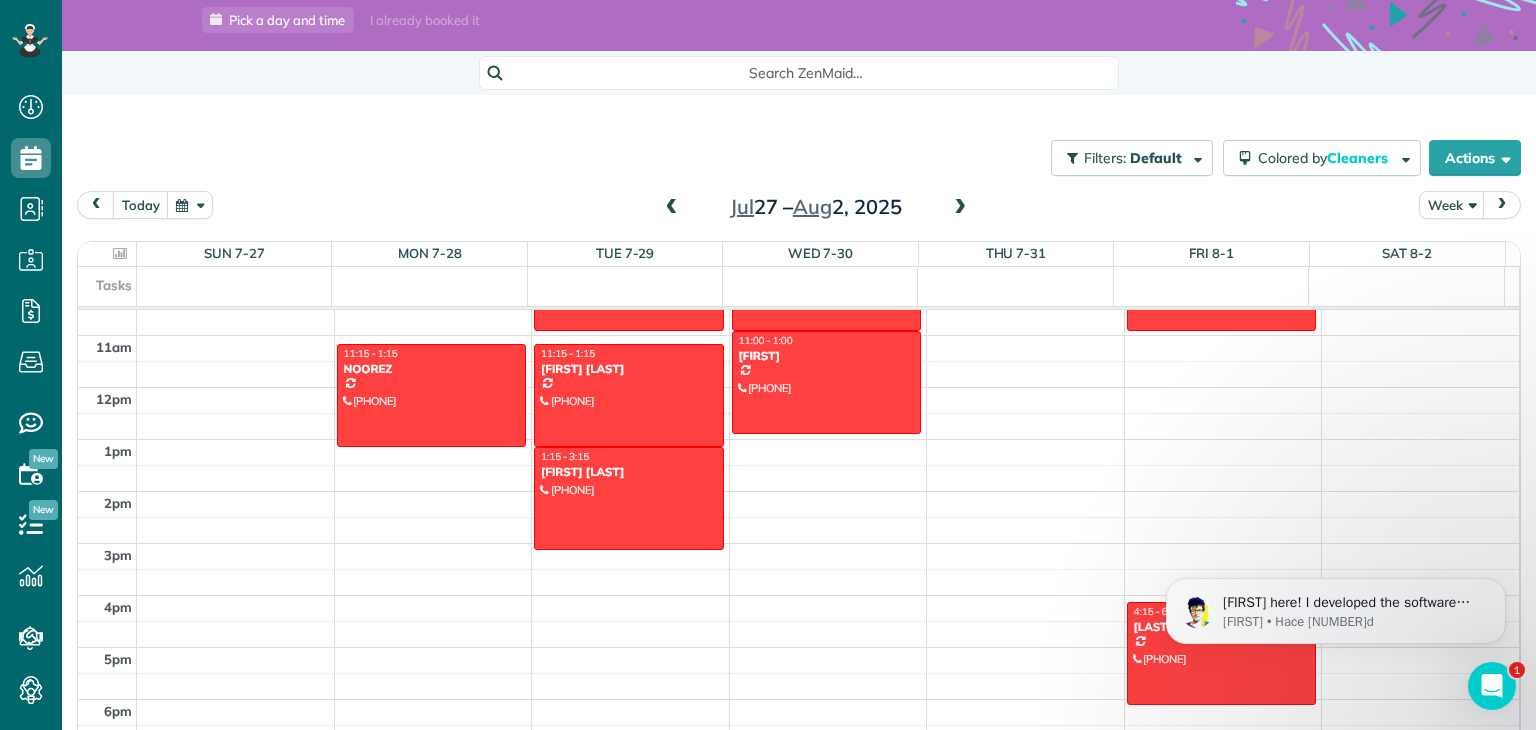 click at bounding box center [672, 208] 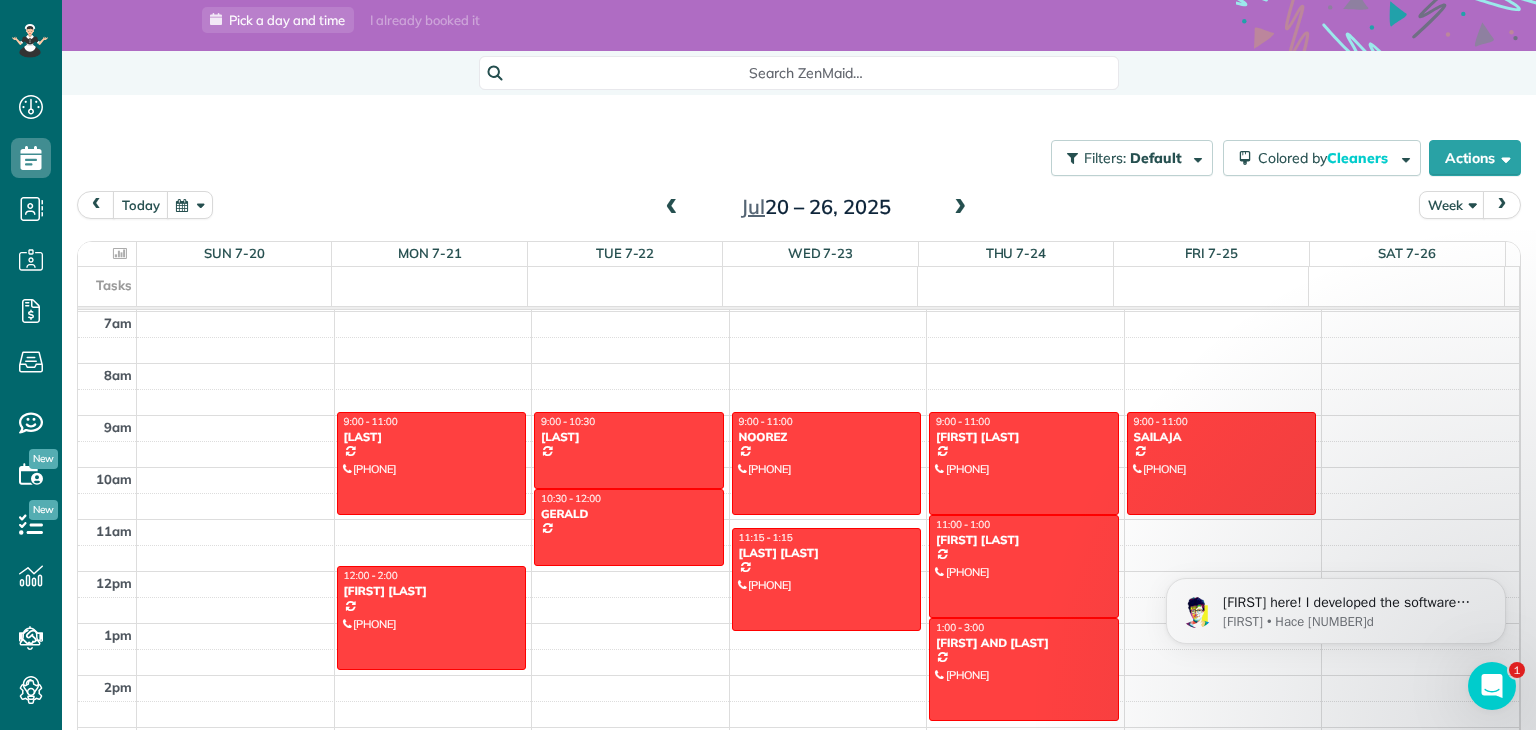 click at bounding box center (960, 208) 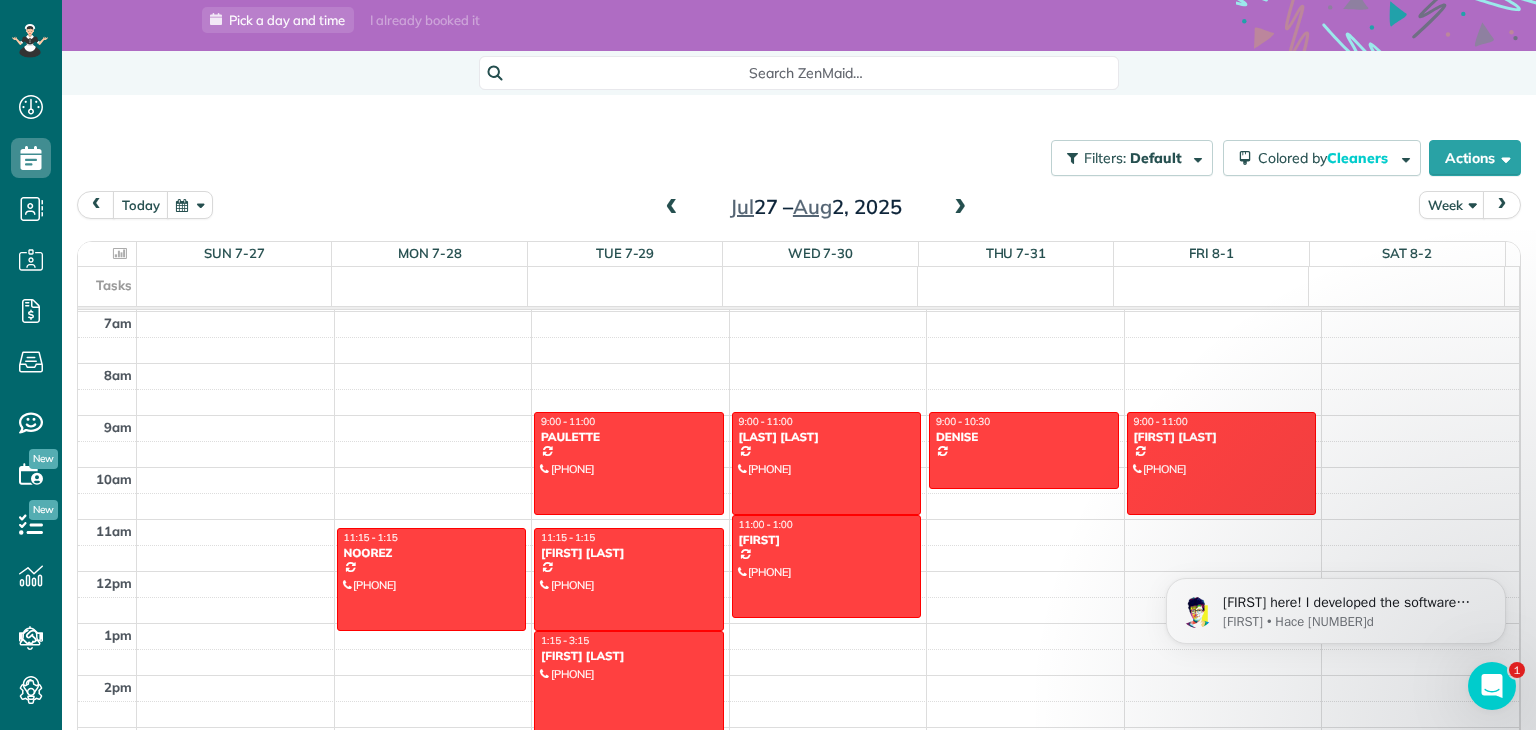 click at bounding box center [960, 208] 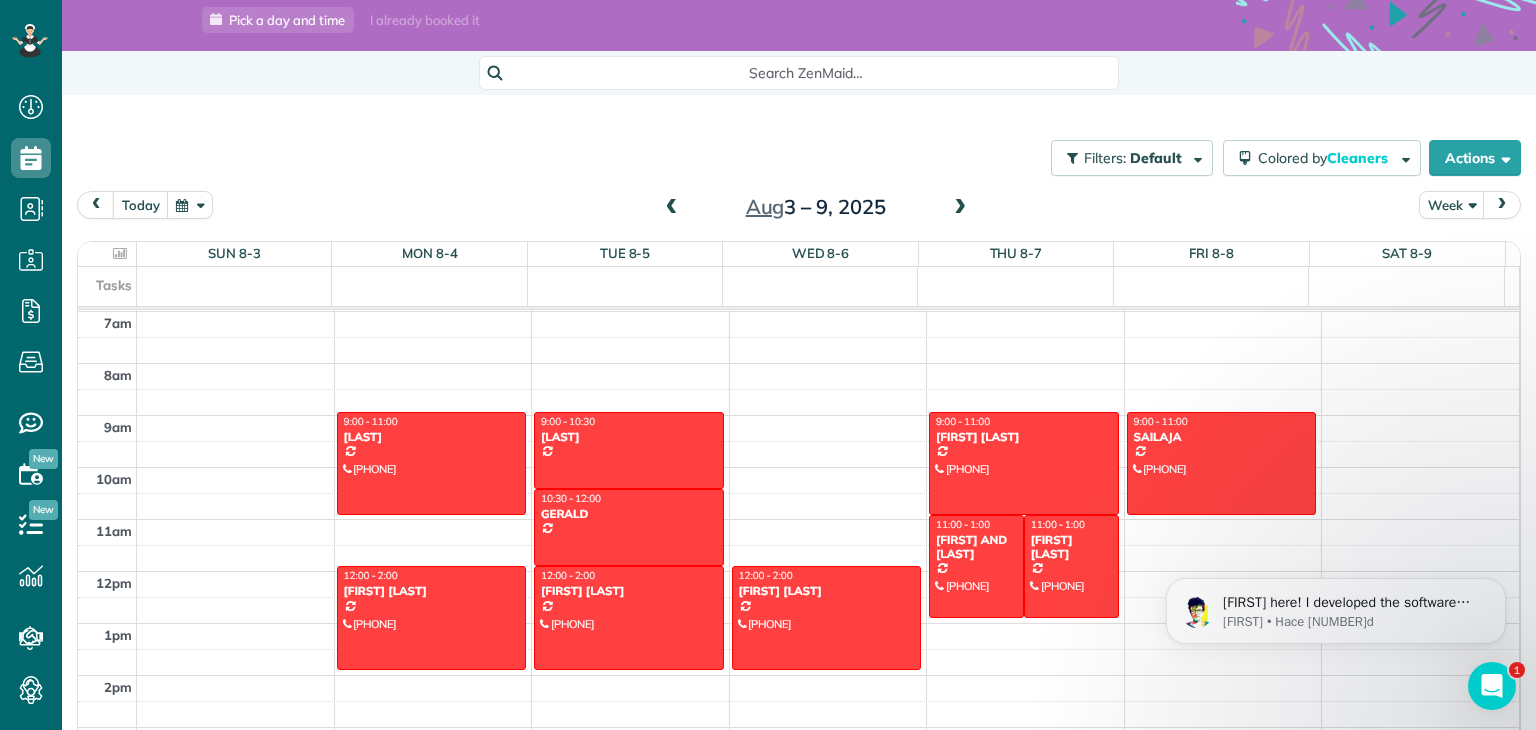 click at bounding box center (960, 208) 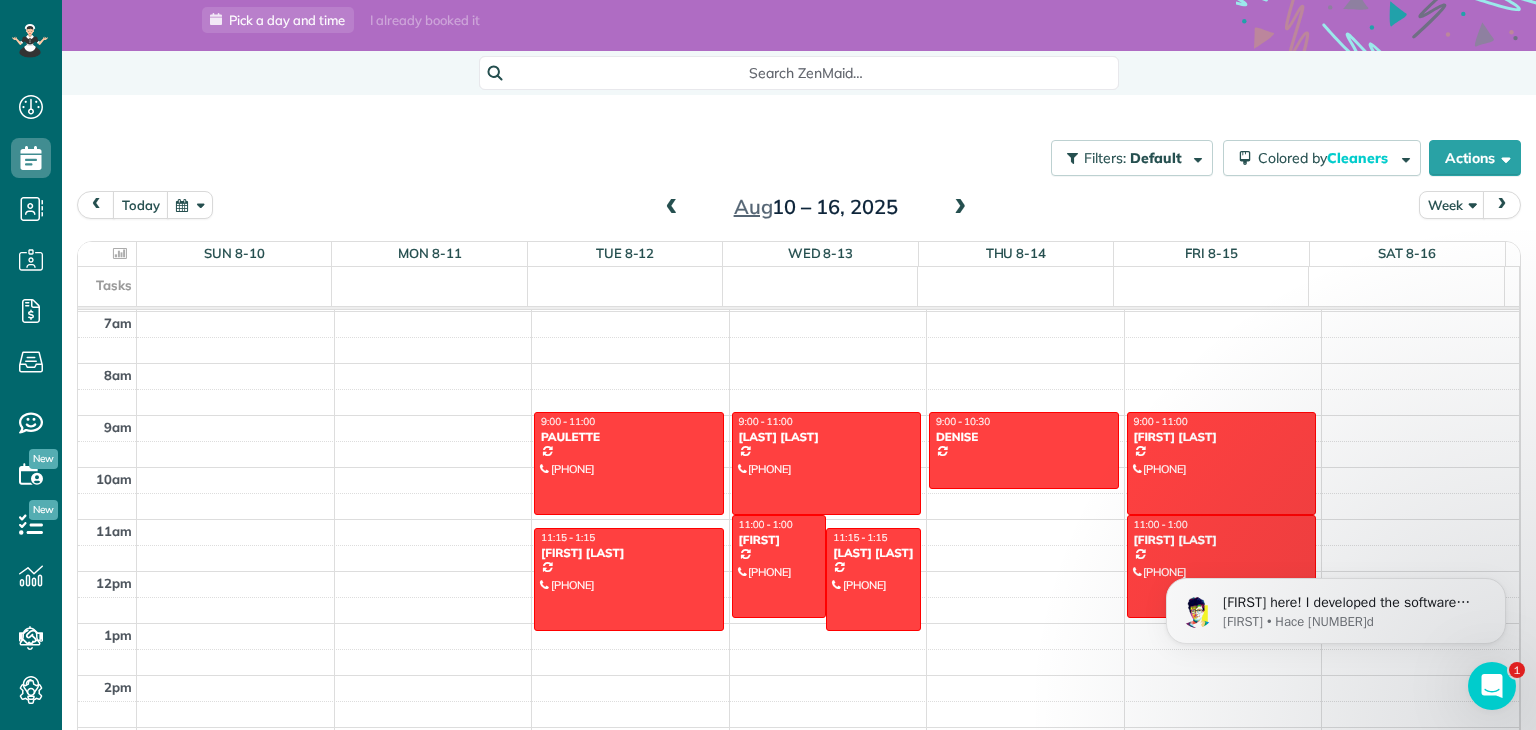 scroll, scrollTop: 170, scrollLeft: 0, axis: vertical 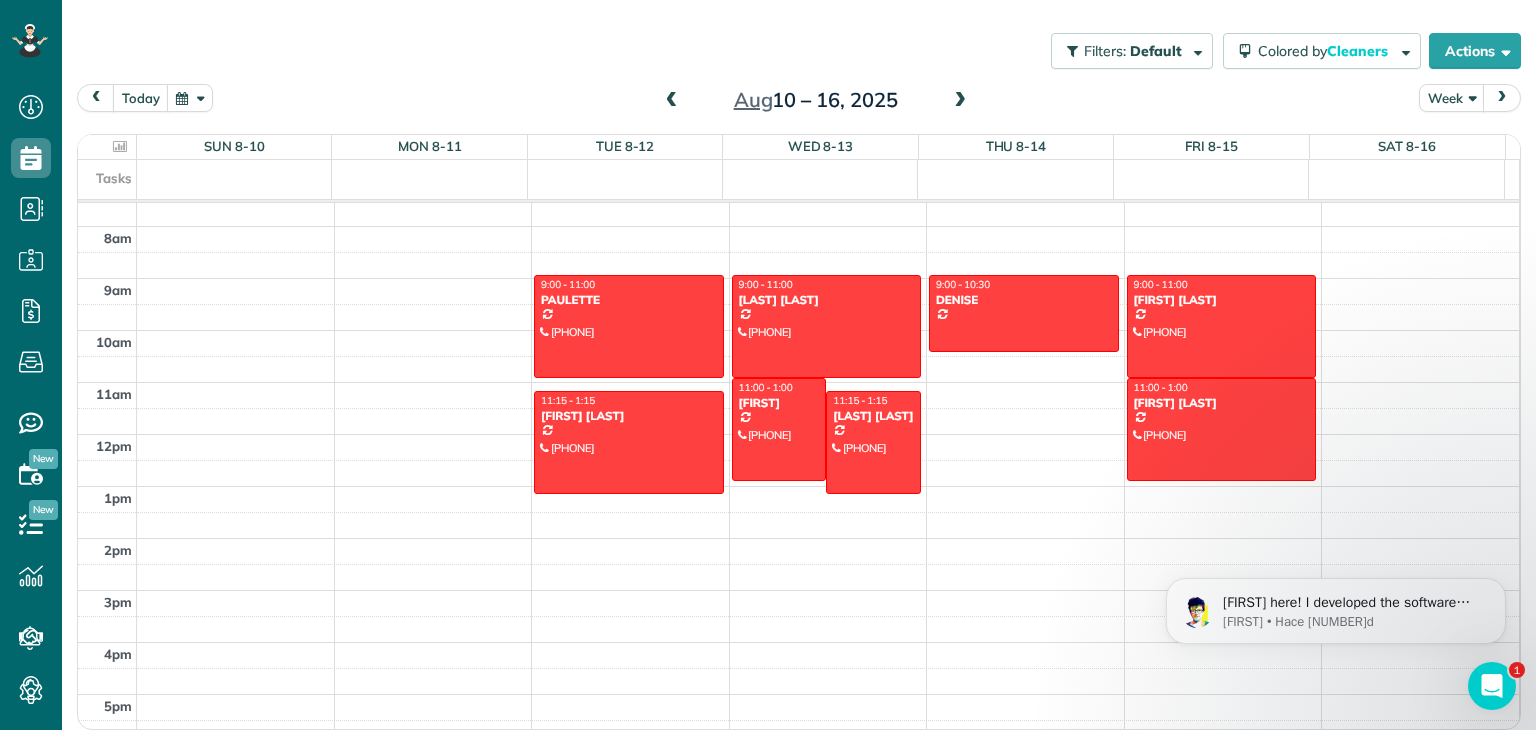 click at bounding box center [672, 101] 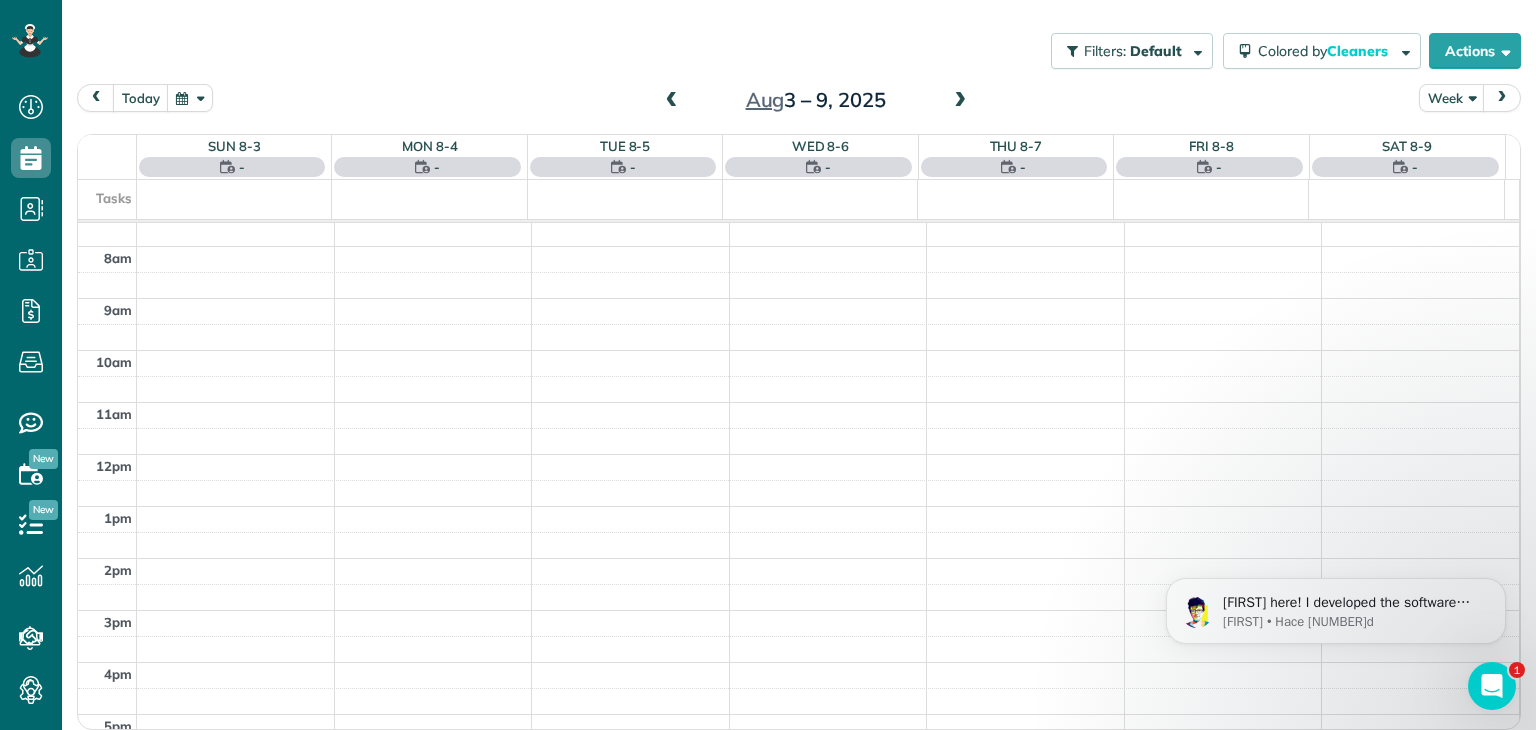 scroll, scrollTop: 362, scrollLeft: 0, axis: vertical 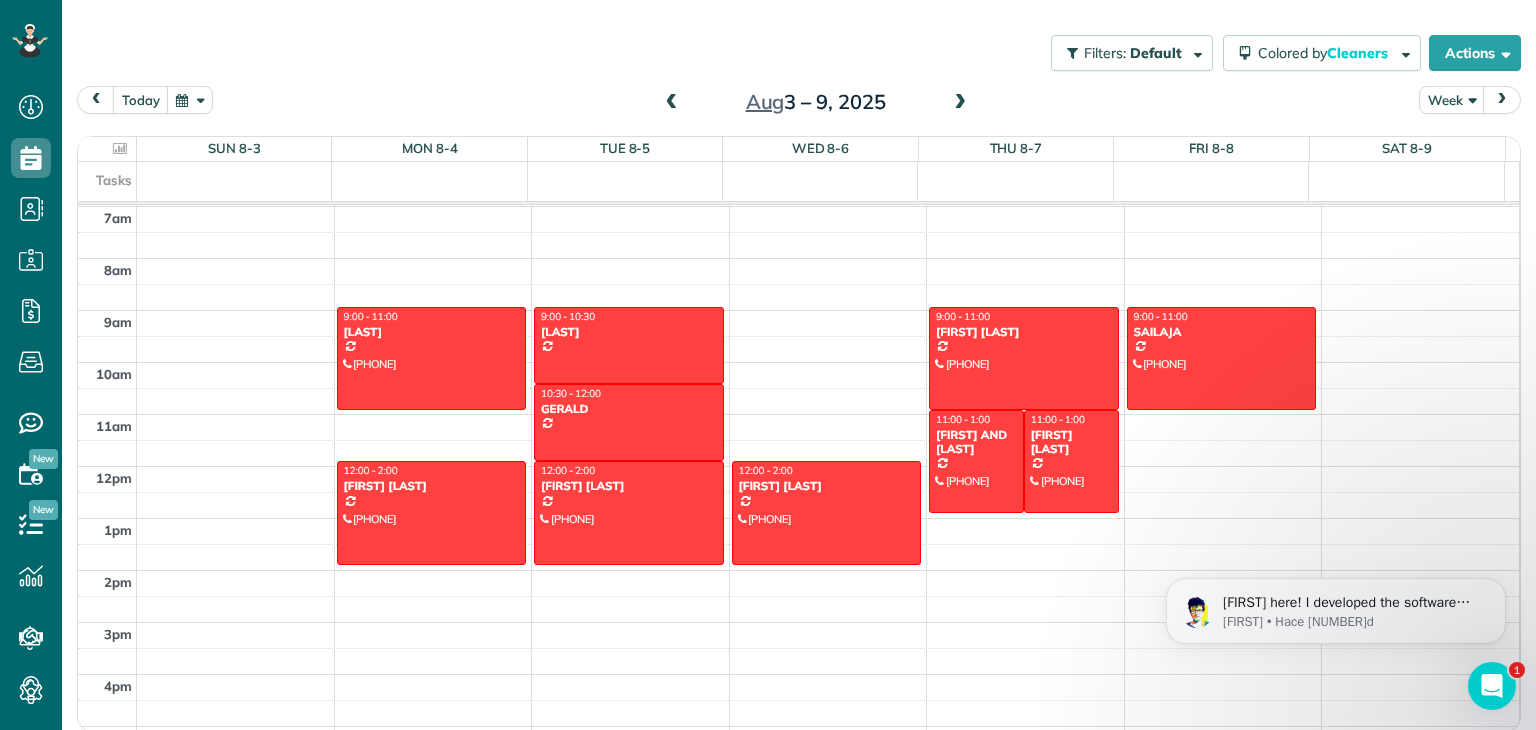 click at bounding box center [672, 103] 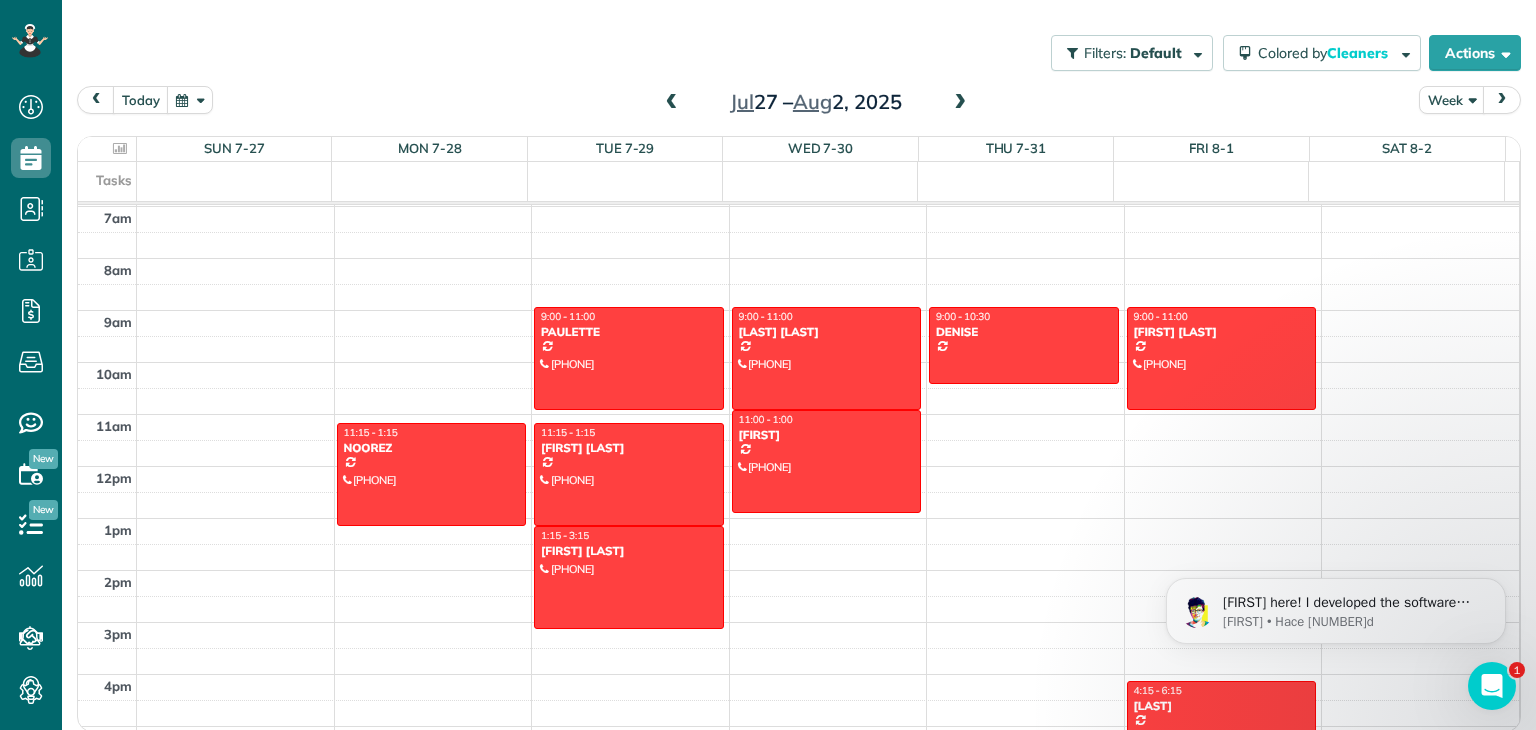 click at bounding box center [672, 103] 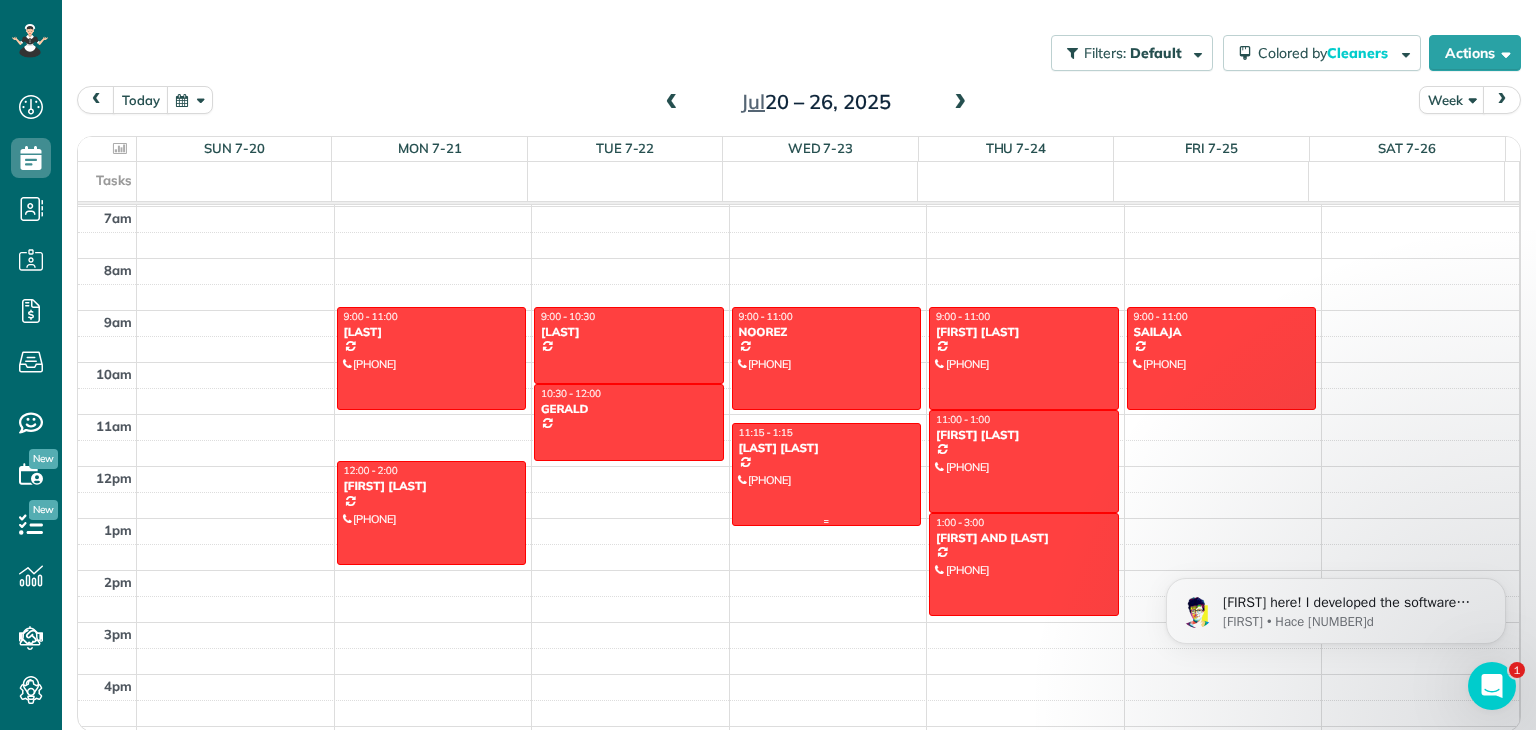 click on "[FIRST] [LAST]" at bounding box center [827, 448] 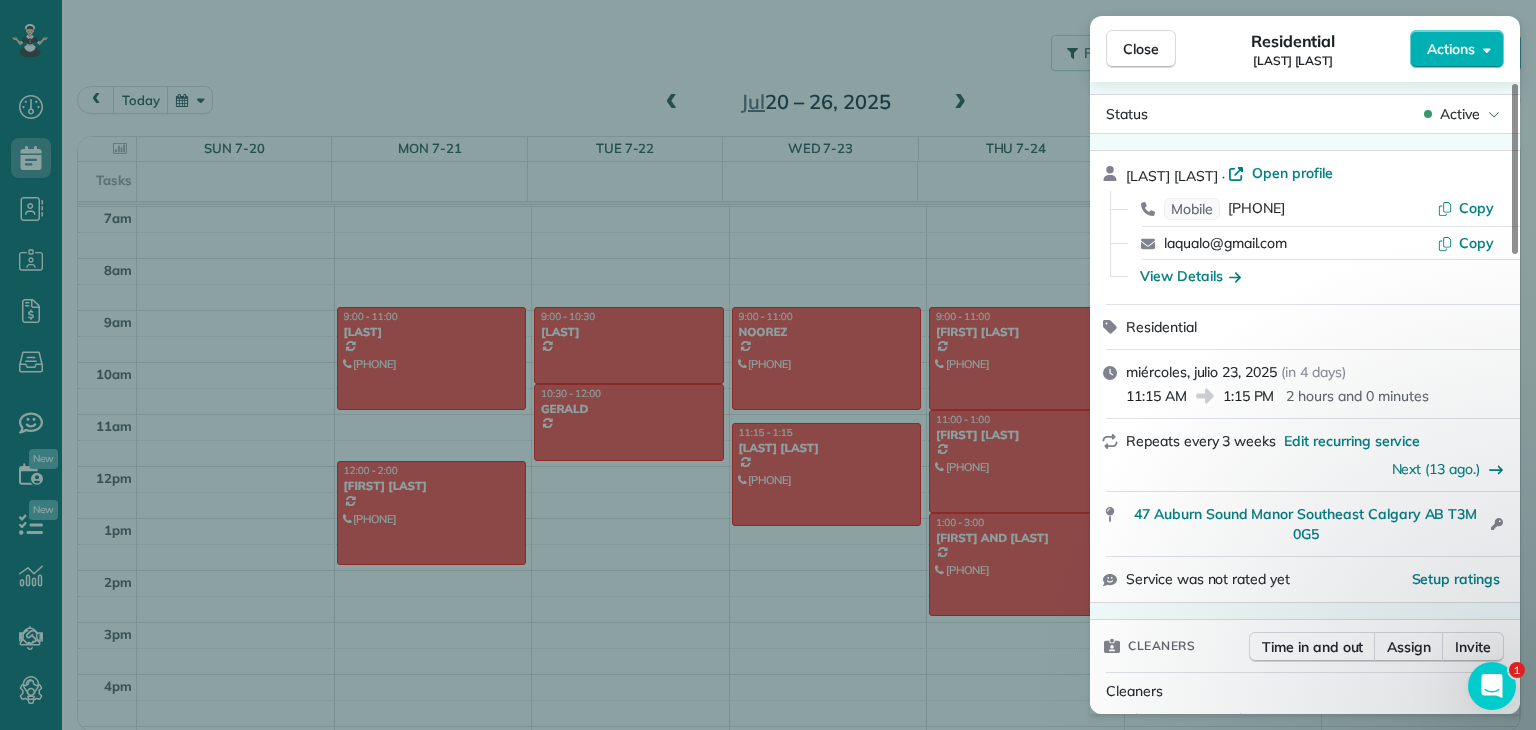 scroll, scrollTop: 12, scrollLeft: 0, axis: vertical 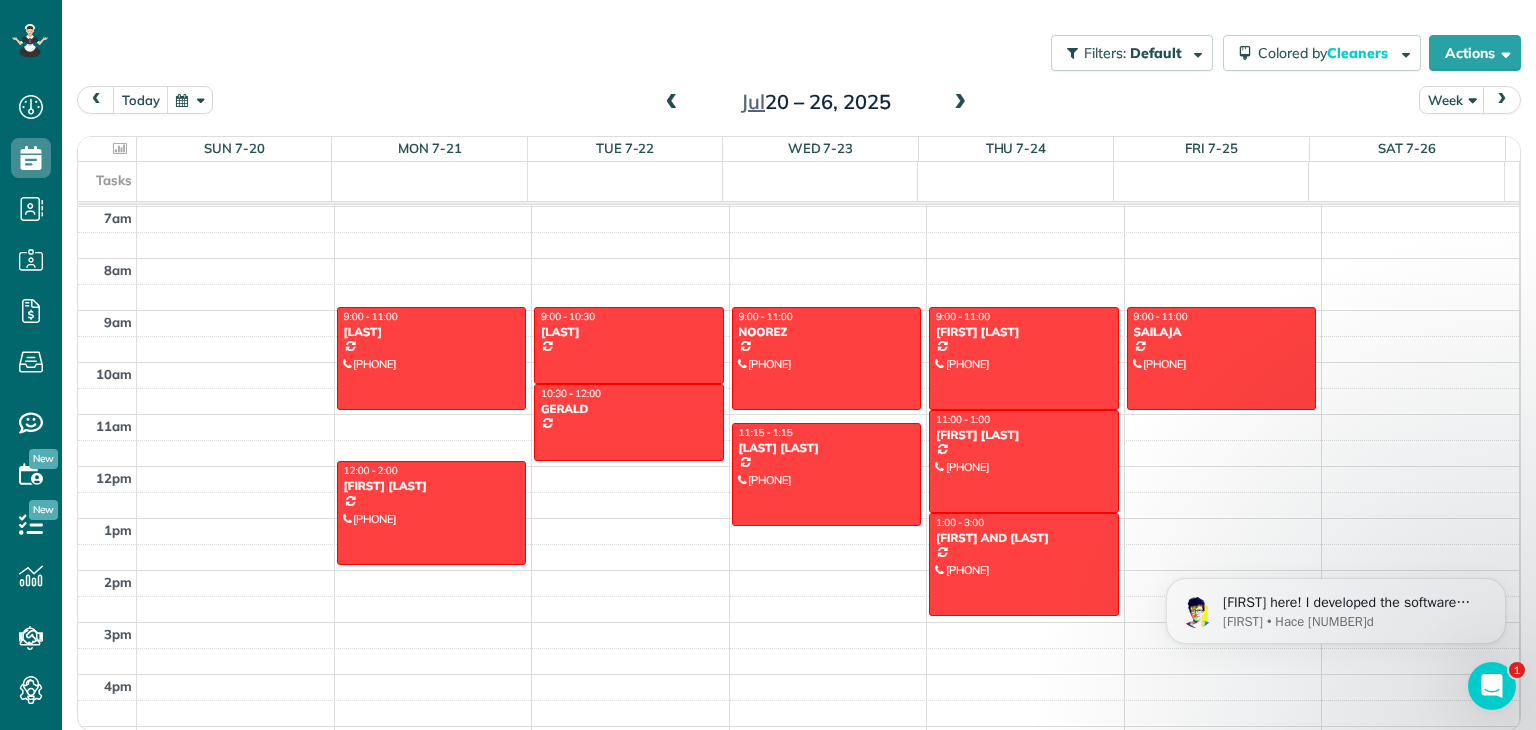 click at bounding box center (960, 103) 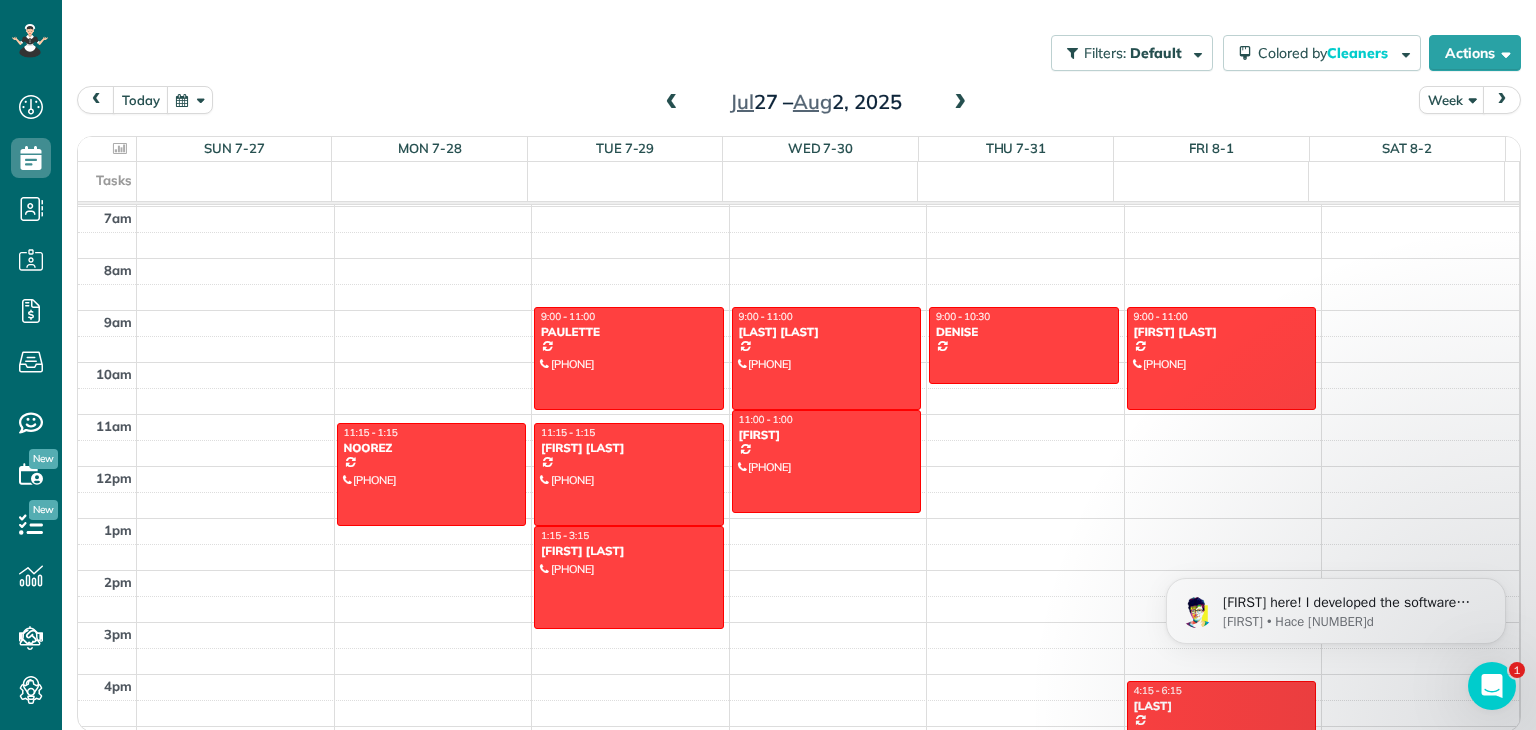 click at bounding box center (960, 103) 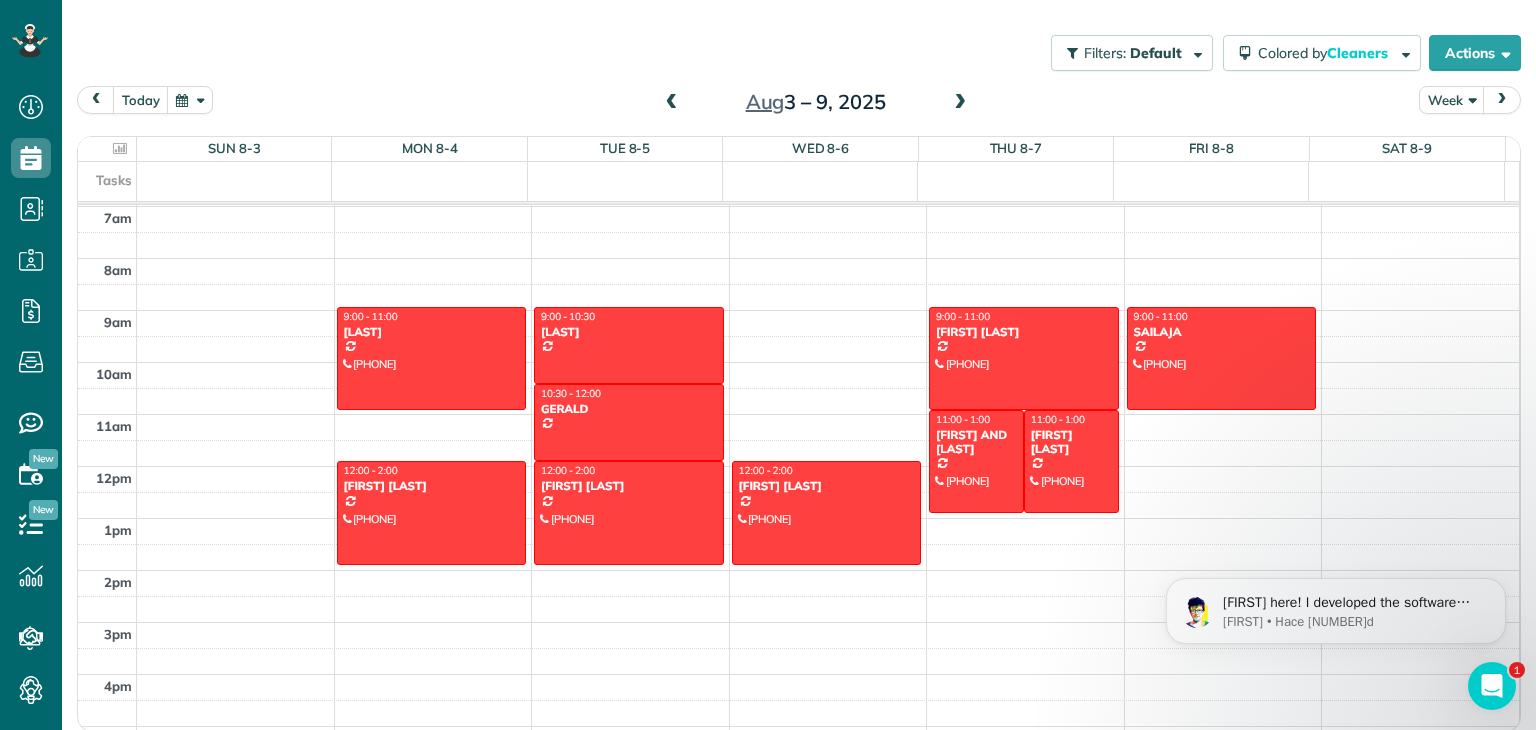click at bounding box center [960, 103] 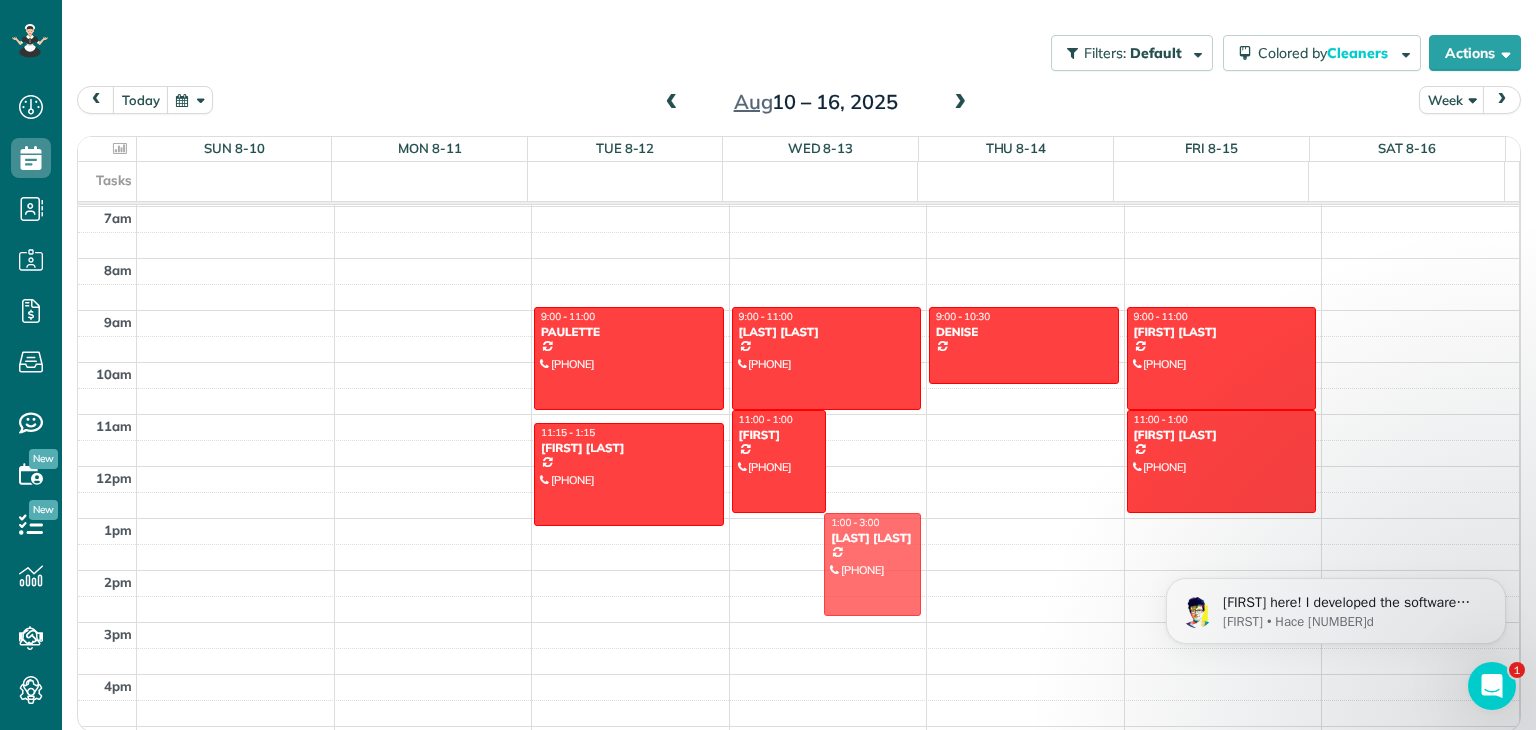 drag, startPoint x: 848, startPoint y: 431, endPoint x: 756, endPoint y: 526, distance: 132.24599 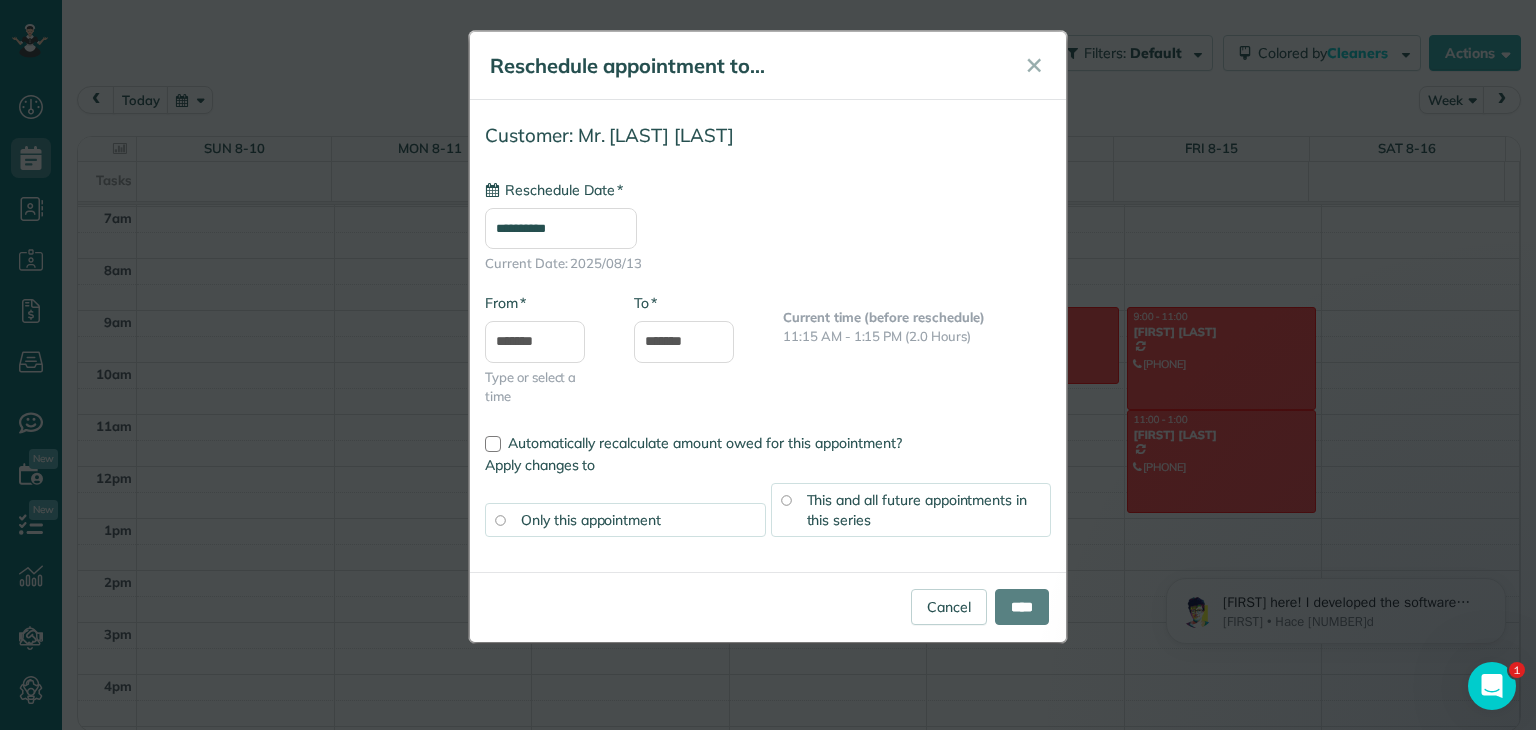 type on "**********" 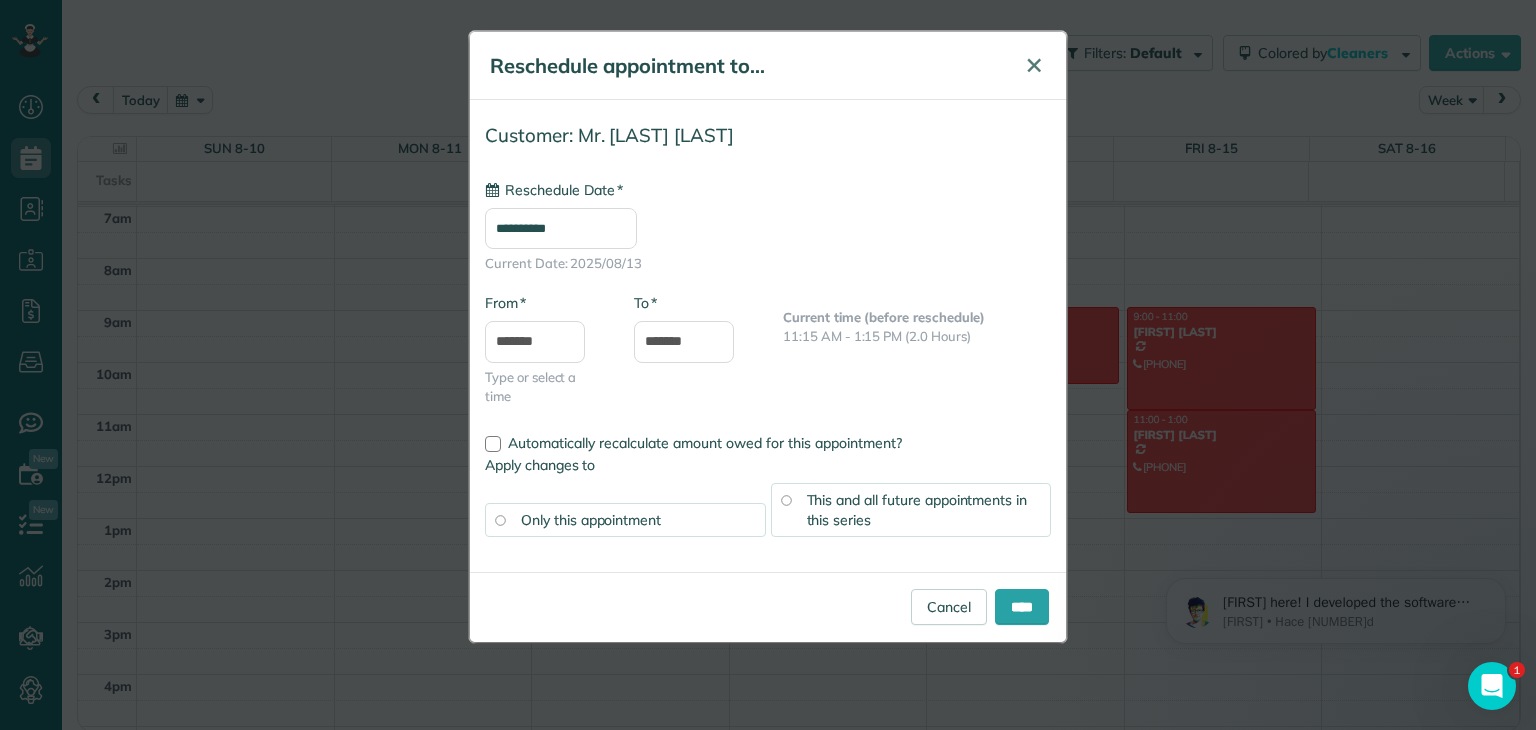 click on "✕" at bounding box center (1034, 65) 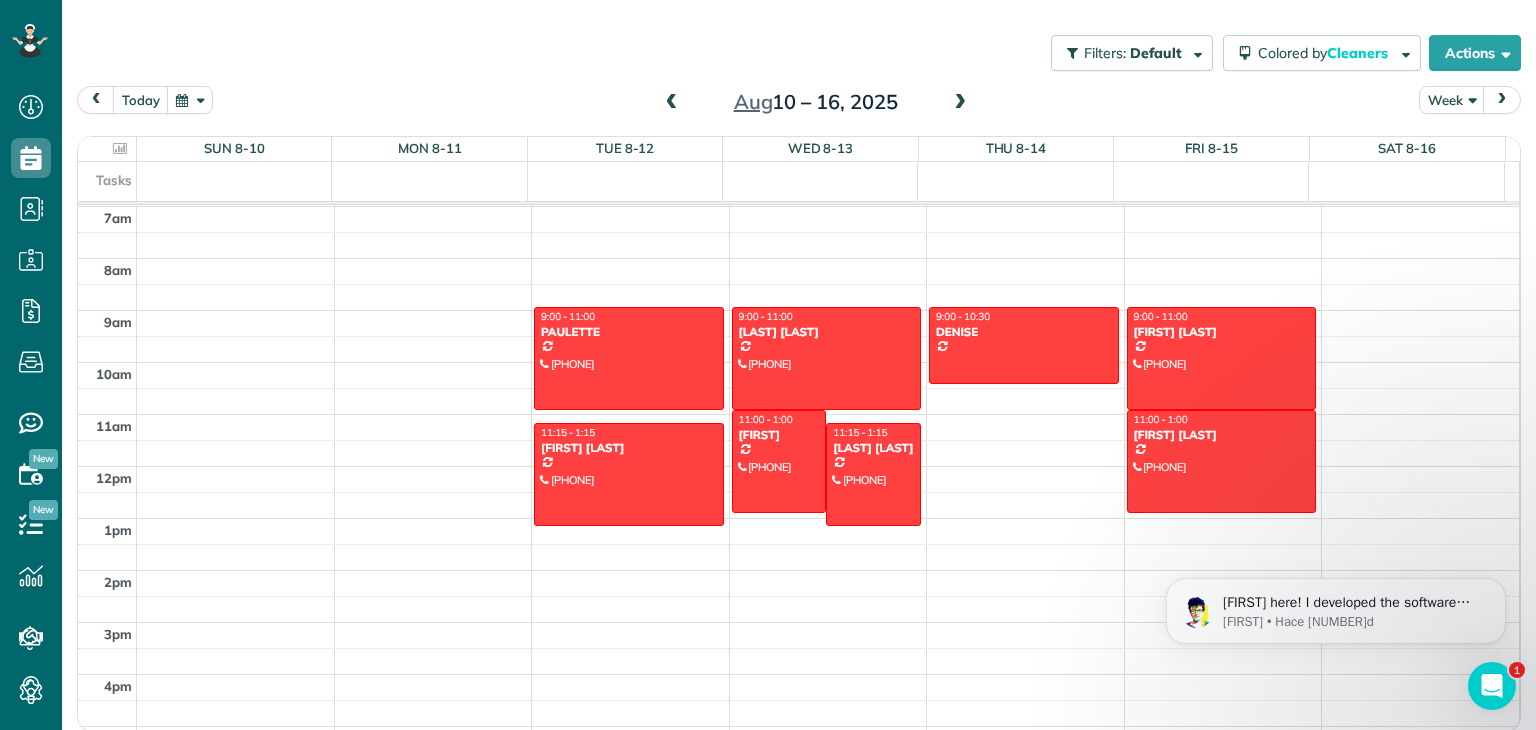 click at bounding box center [672, 103] 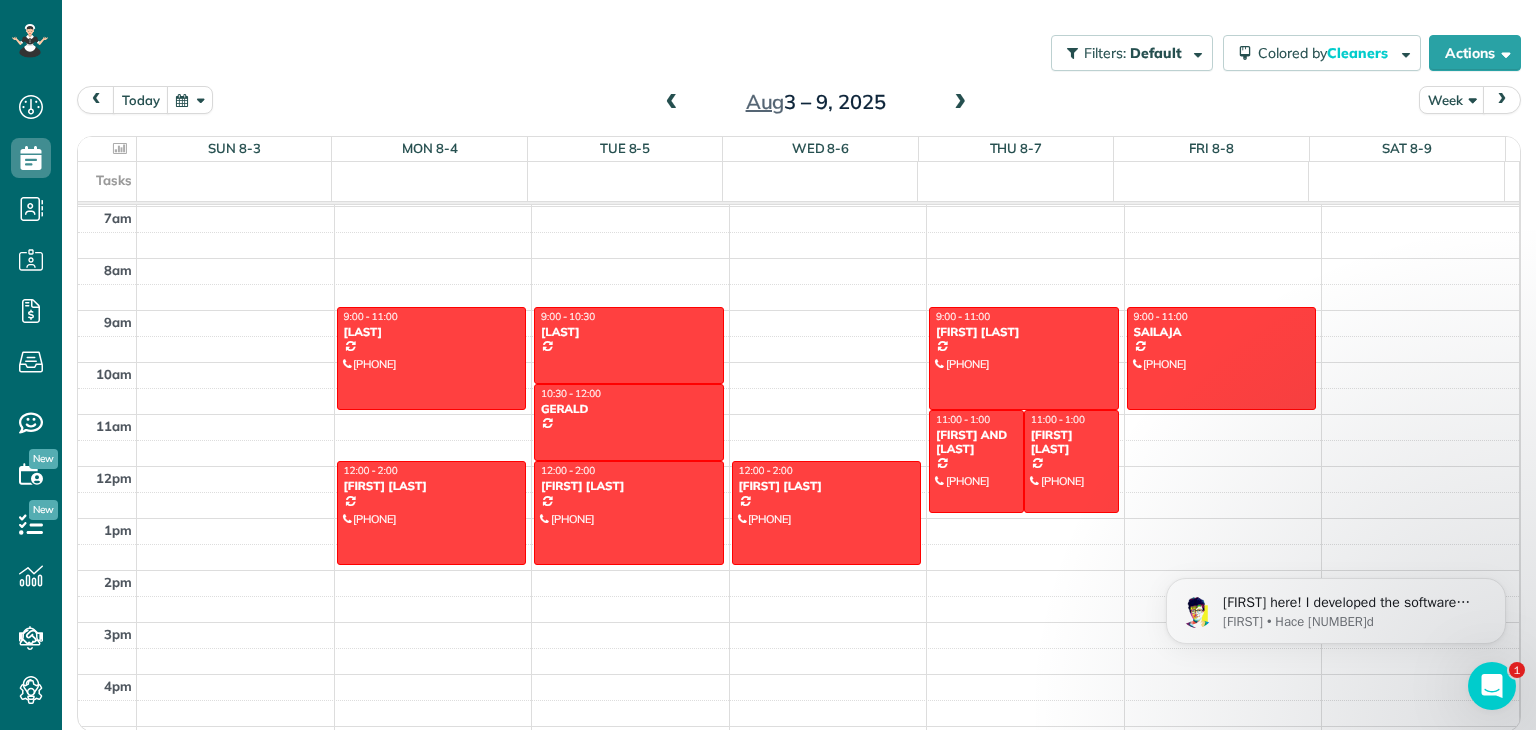 click at bounding box center (672, 103) 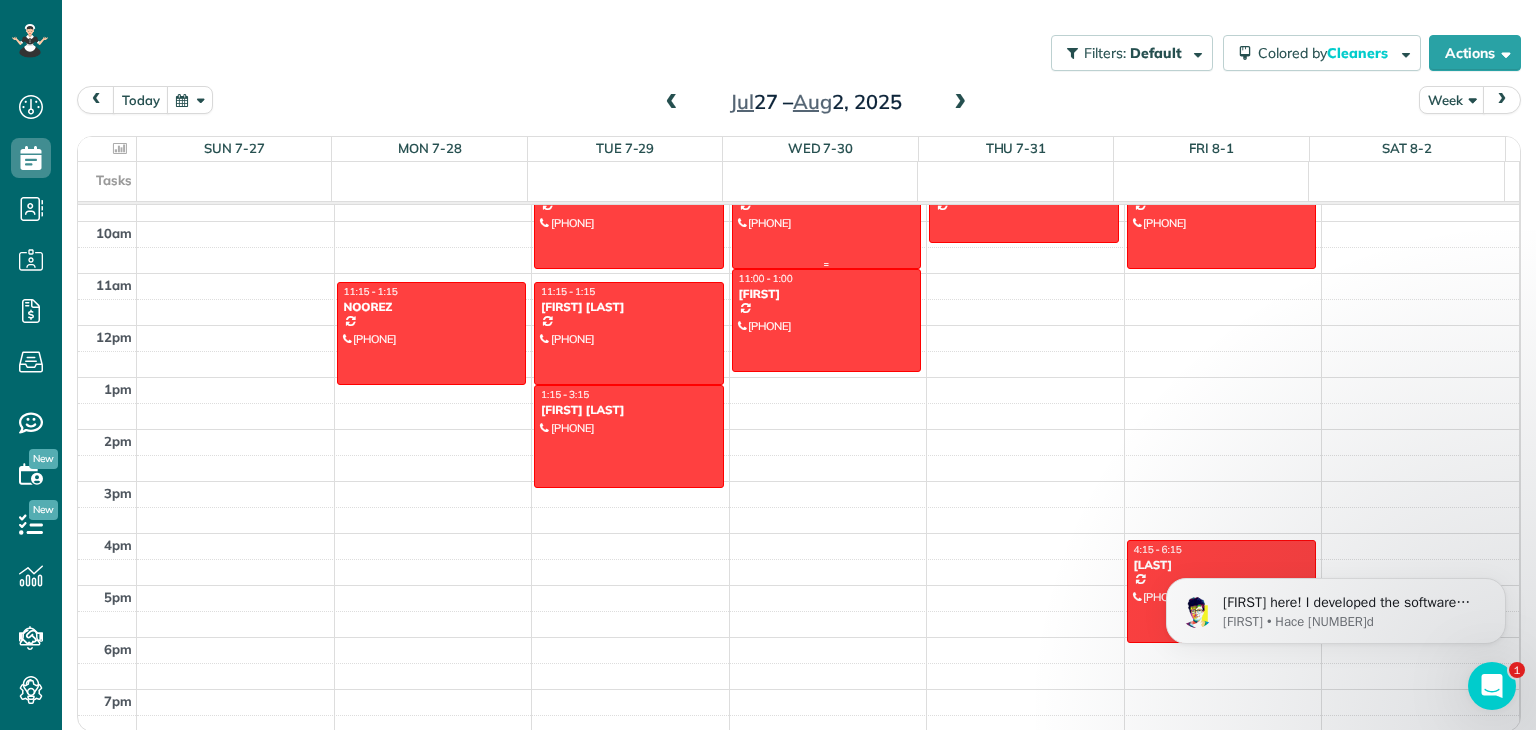 scroll, scrollTop: 507, scrollLeft: 0, axis: vertical 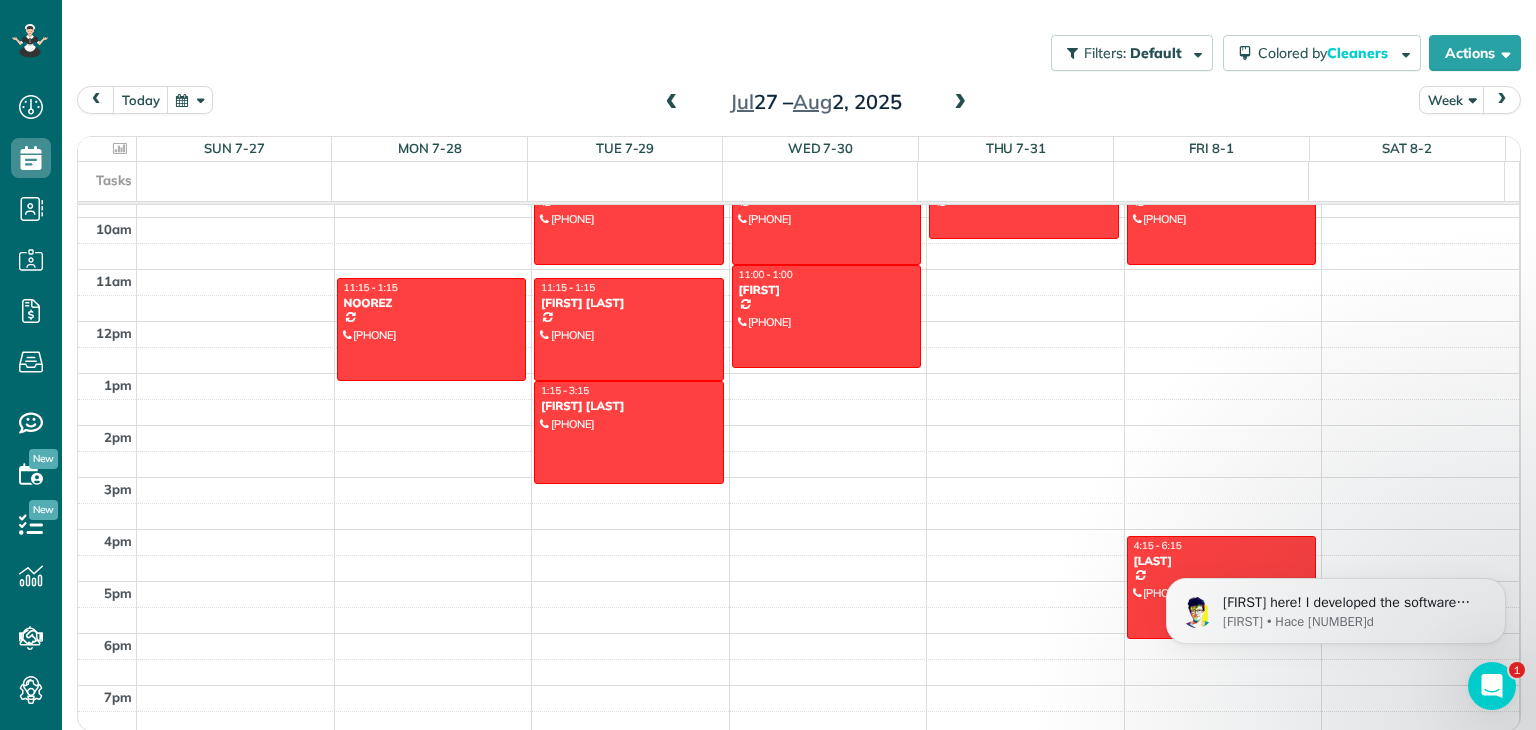 click at bounding box center (960, 103) 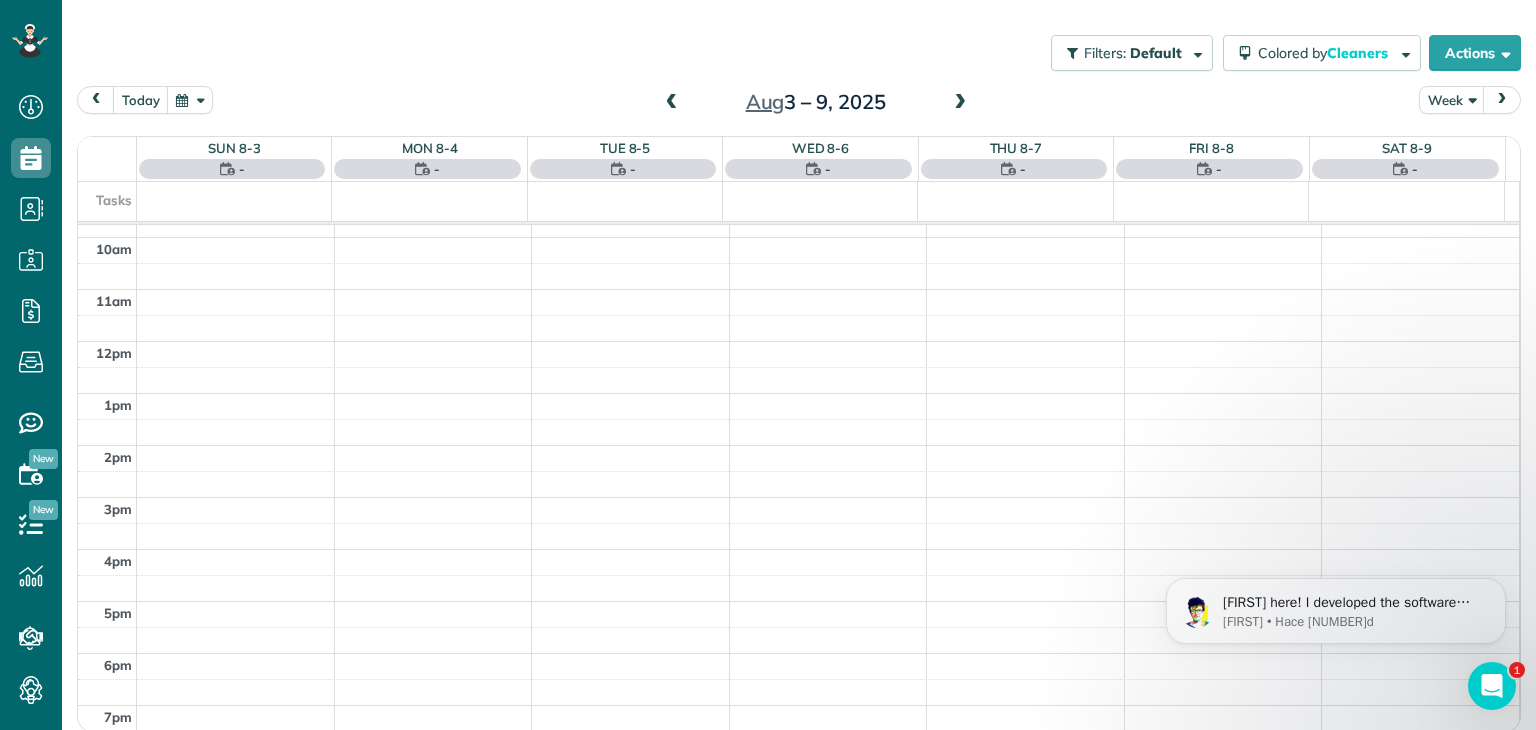 scroll, scrollTop: 362, scrollLeft: 0, axis: vertical 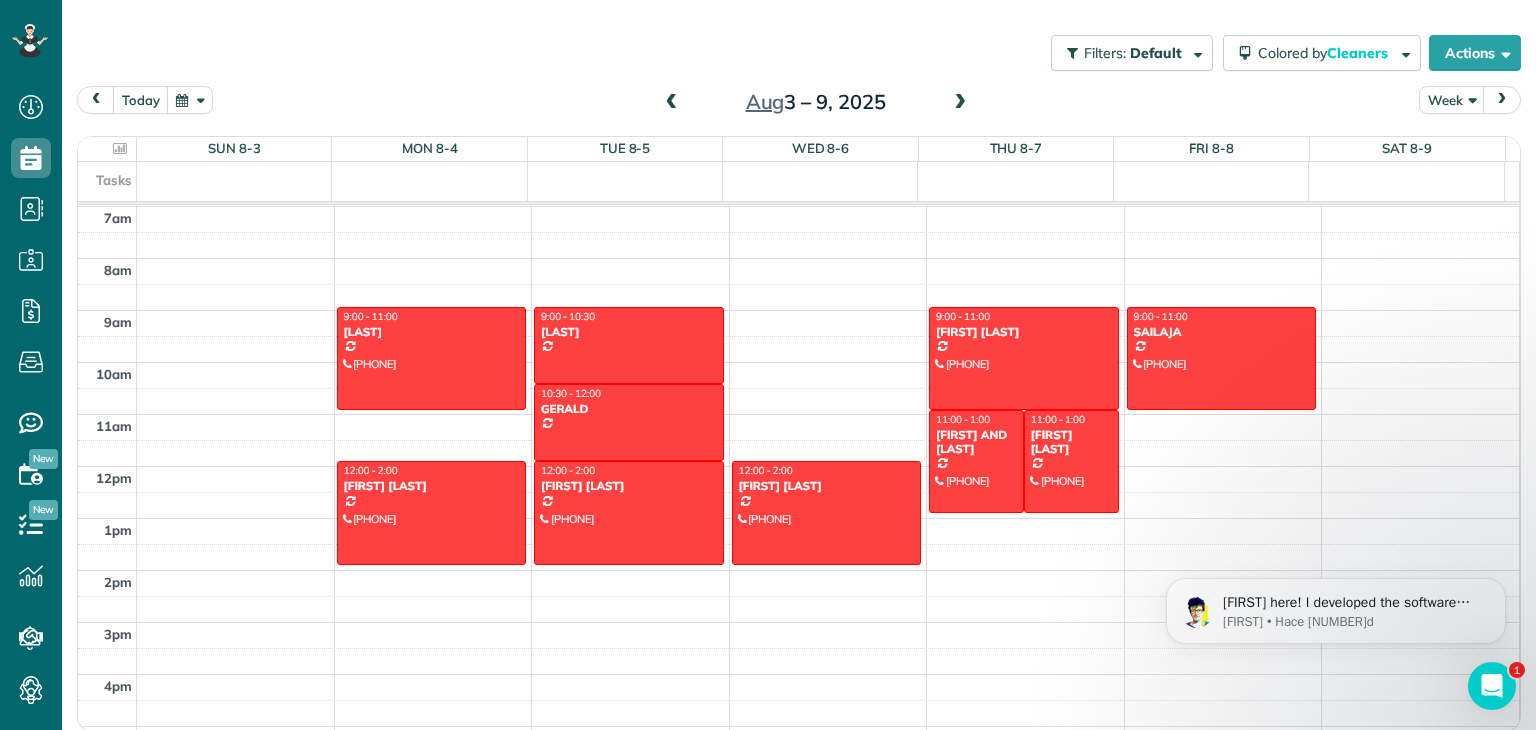 click at bounding box center [672, 103] 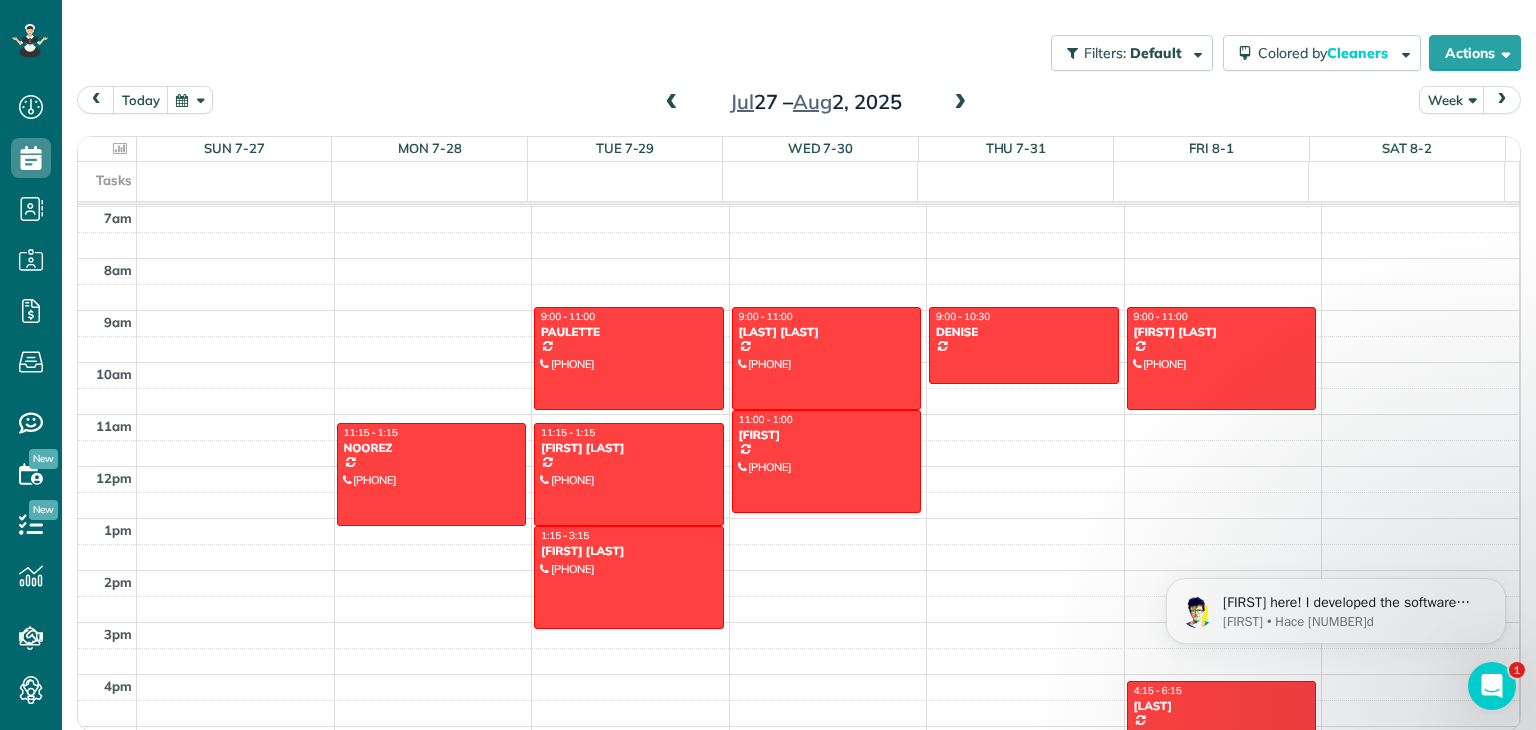 scroll, scrollTop: 170, scrollLeft: 0, axis: vertical 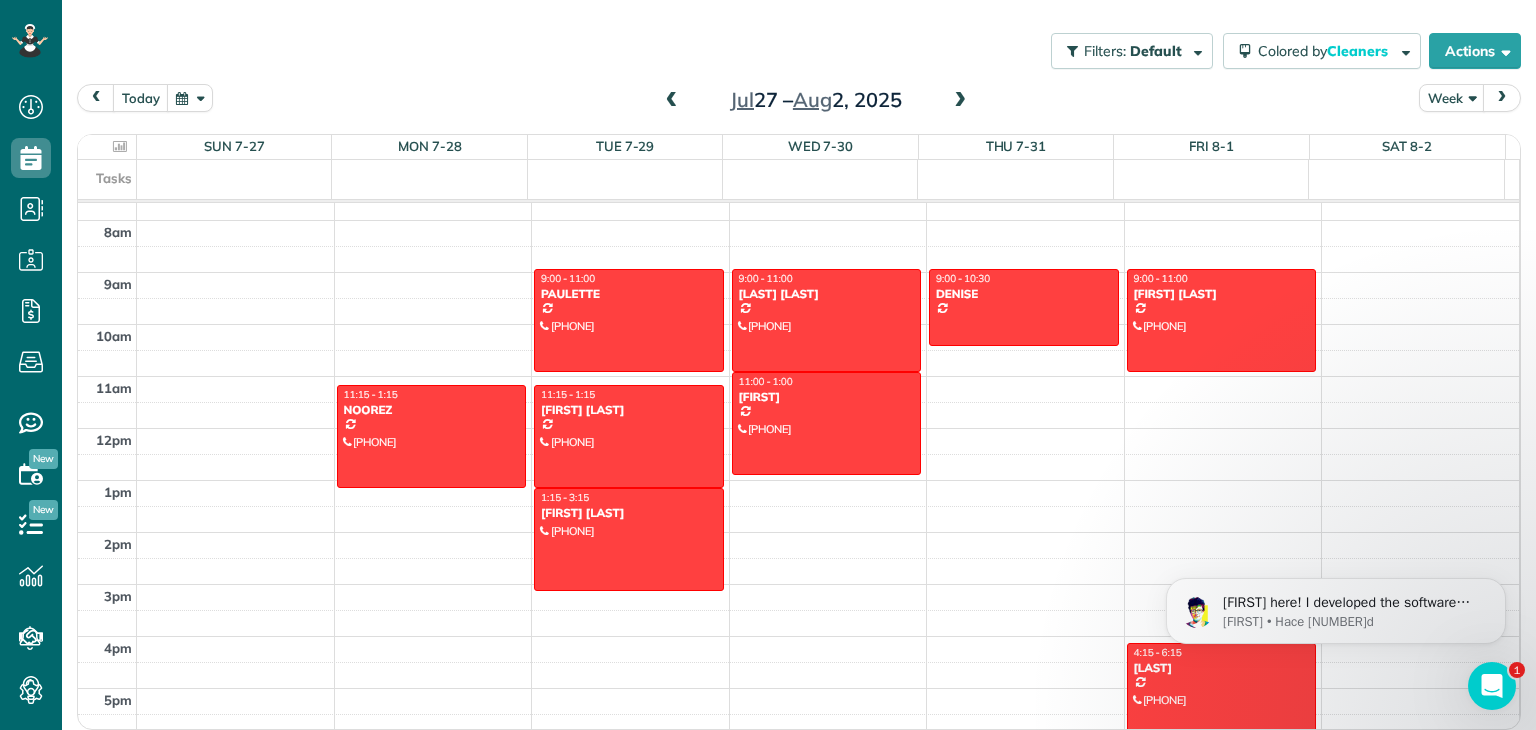 click at bounding box center (672, 101) 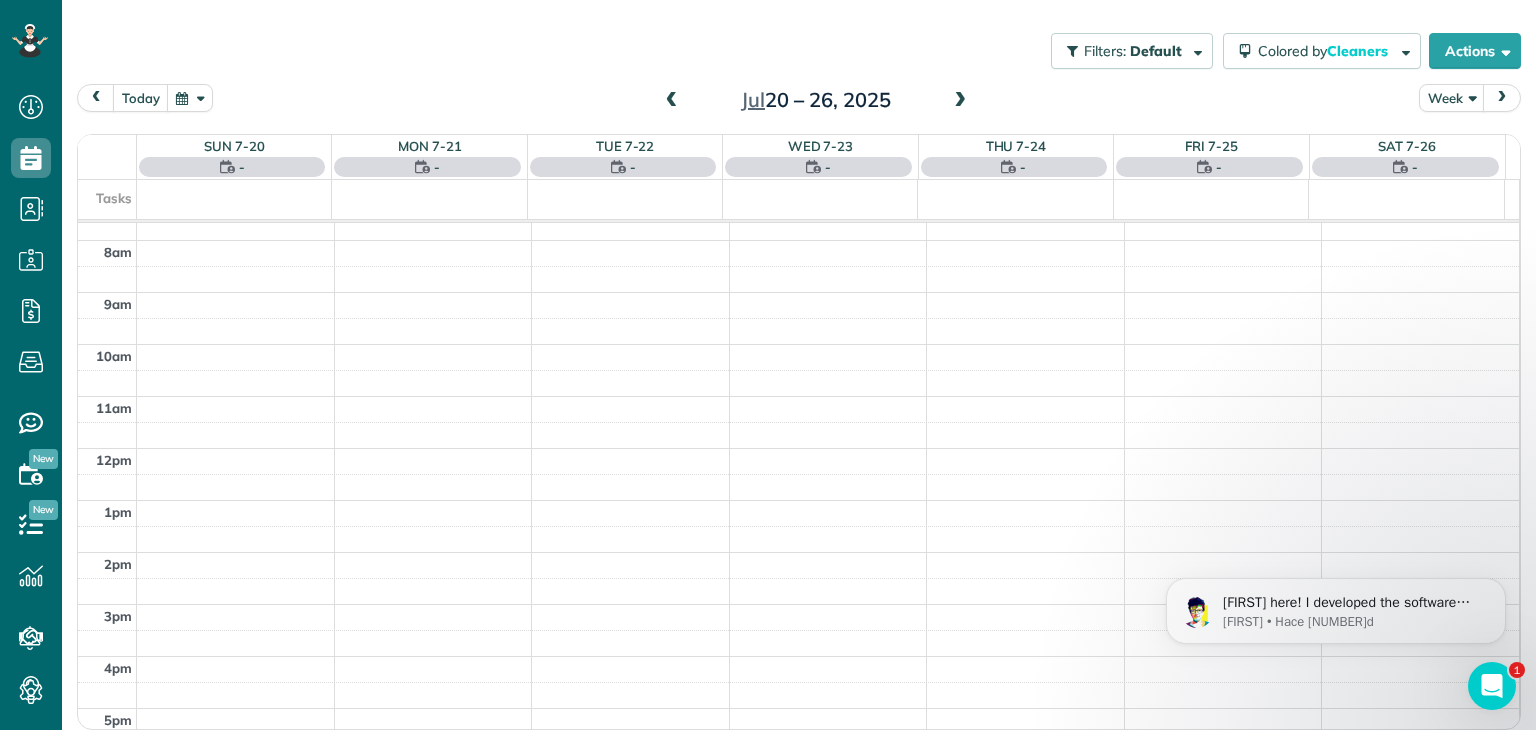 scroll, scrollTop: 362, scrollLeft: 0, axis: vertical 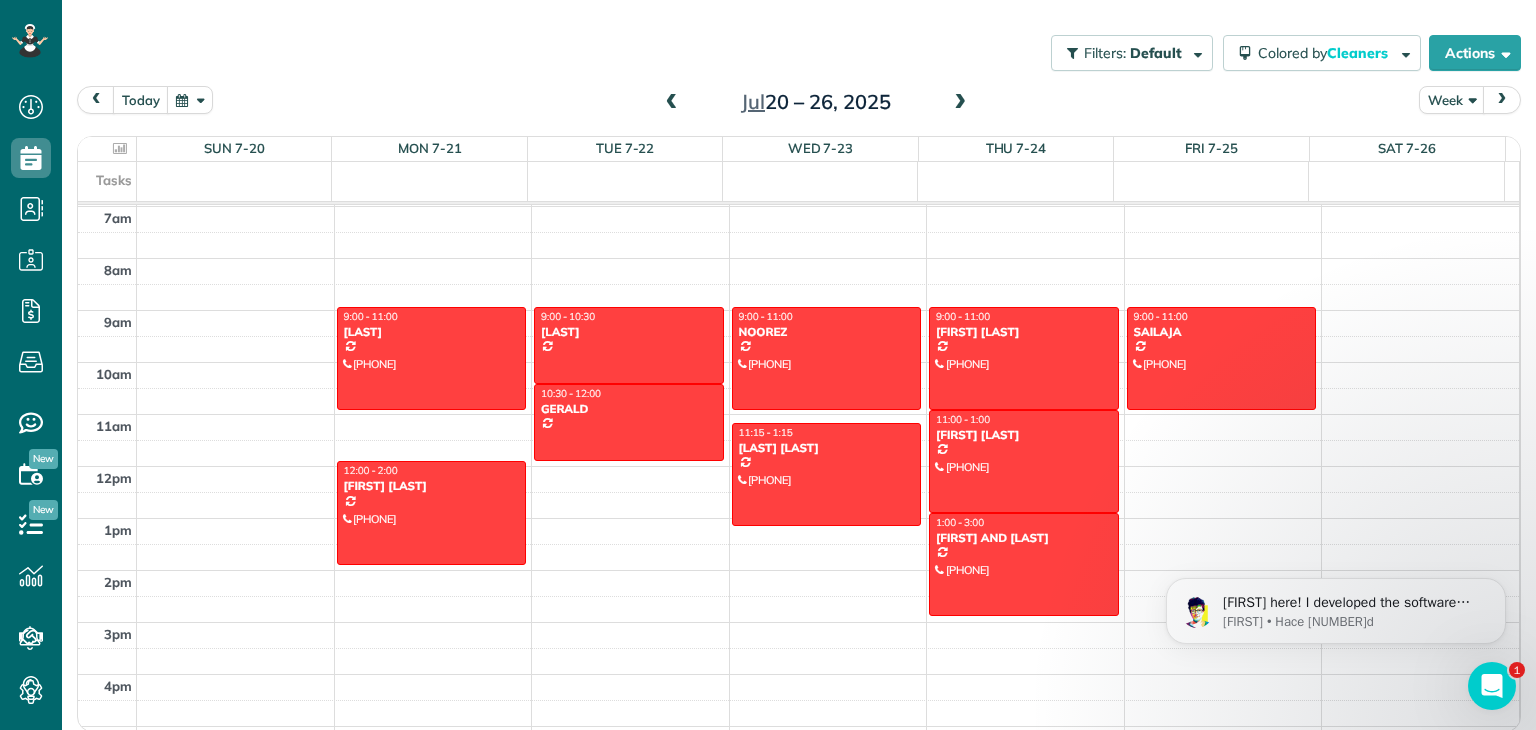 click at bounding box center (672, 103) 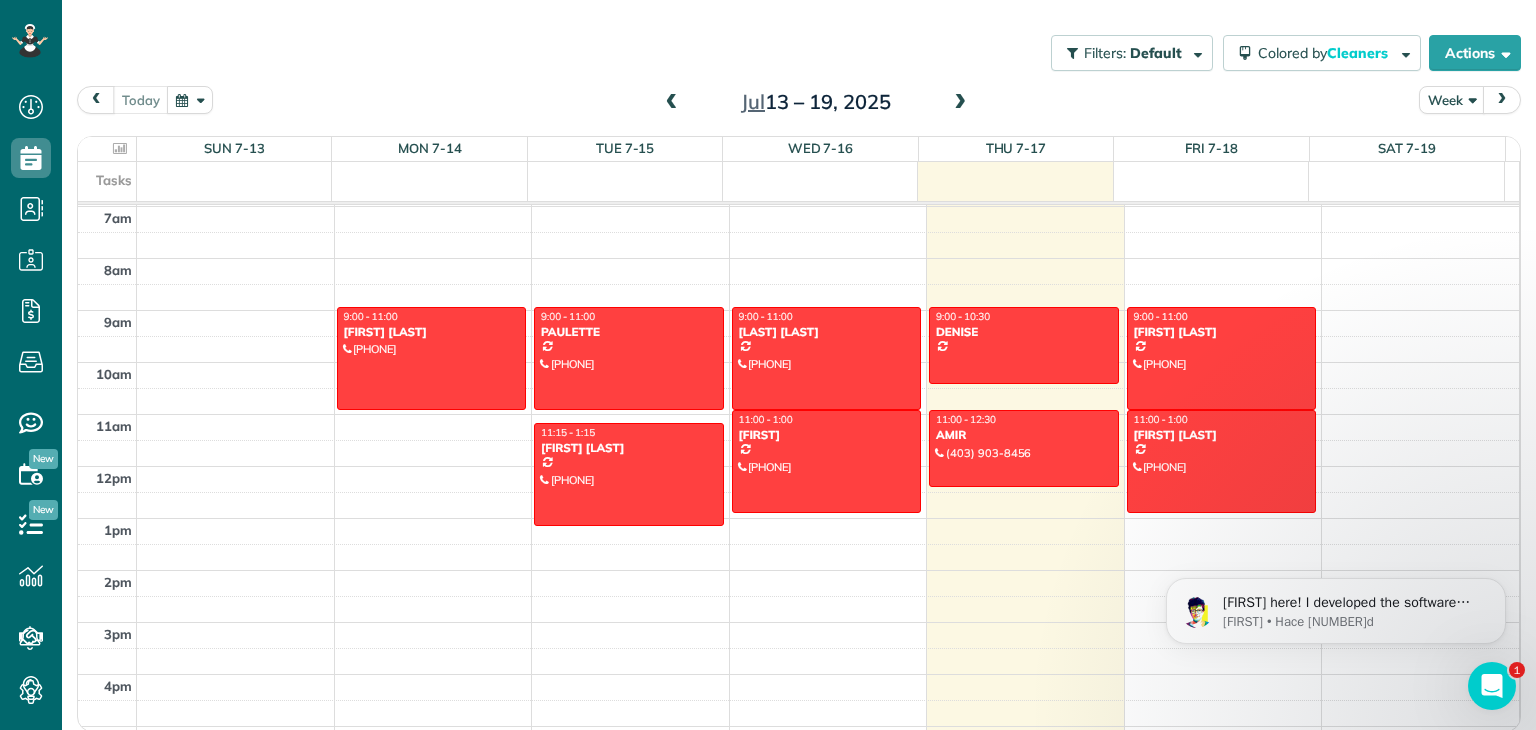 click at bounding box center [672, 103] 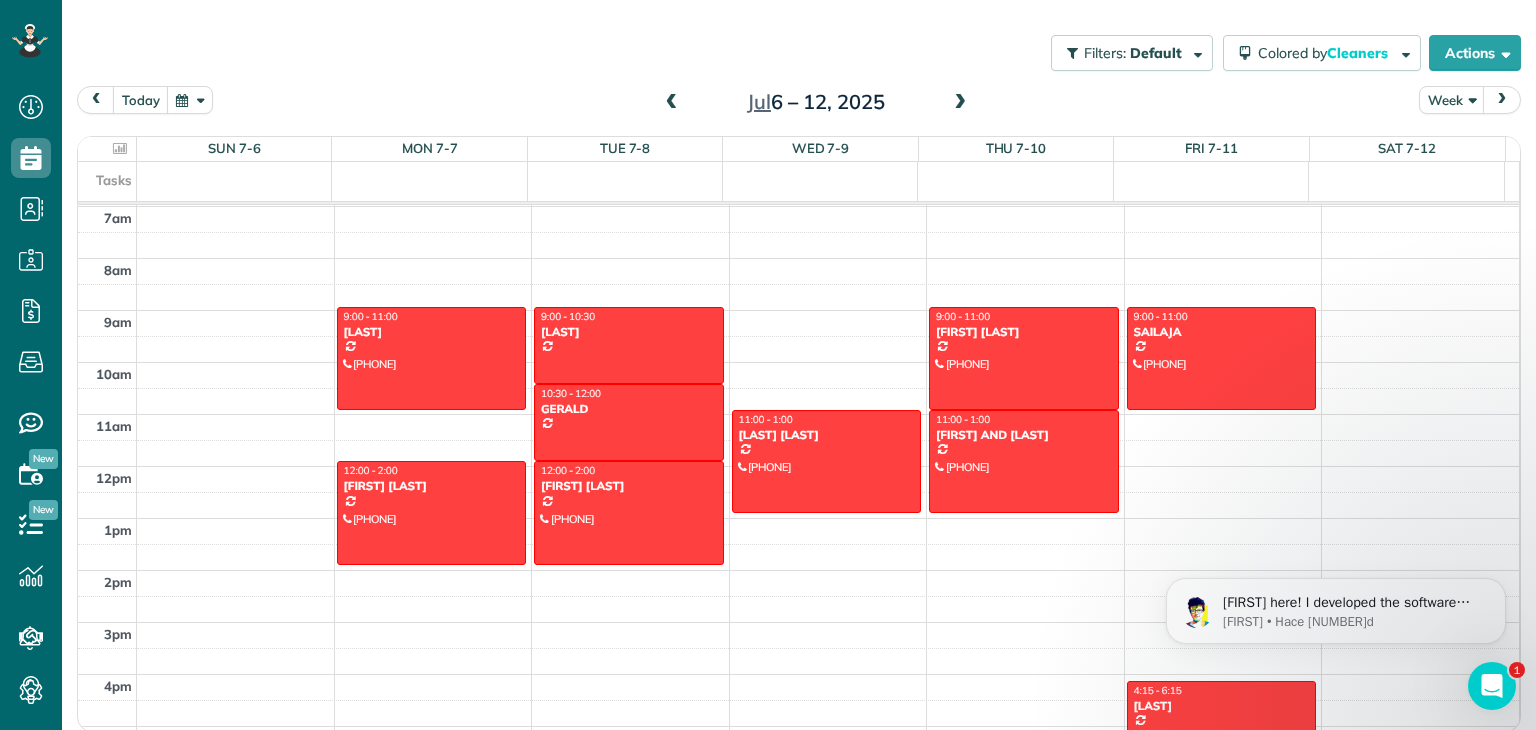 click at bounding box center (960, 103) 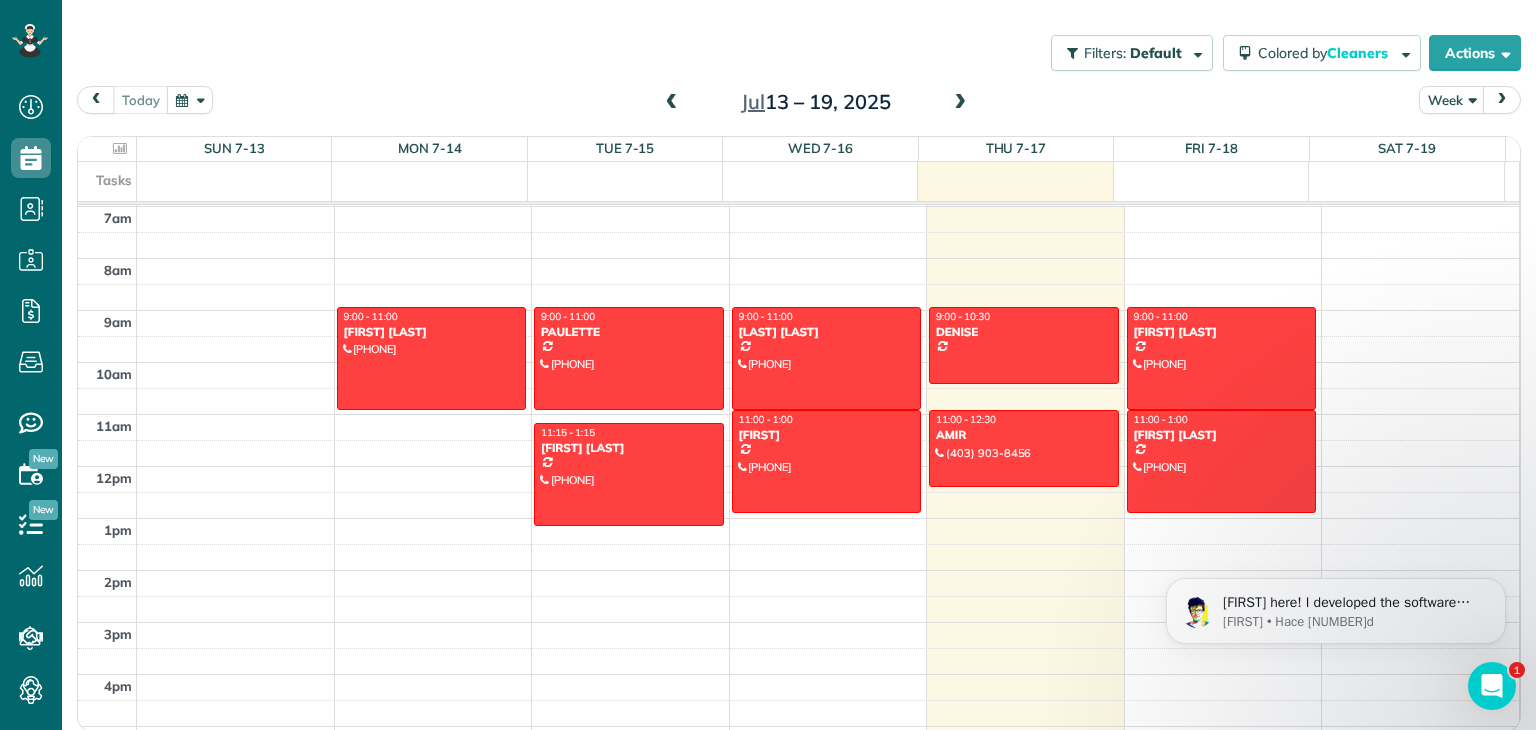 click at bounding box center [672, 103] 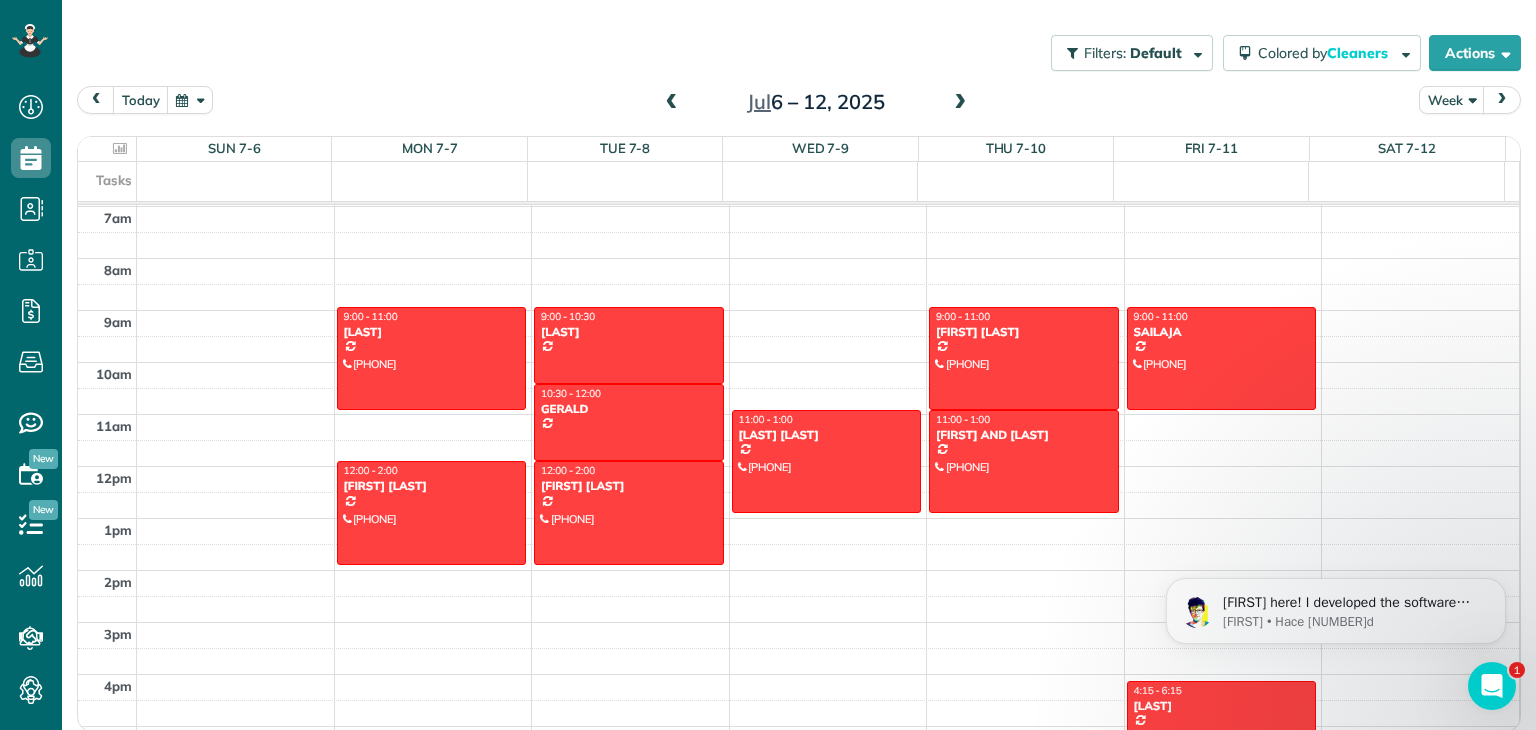click at bounding box center (960, 103) 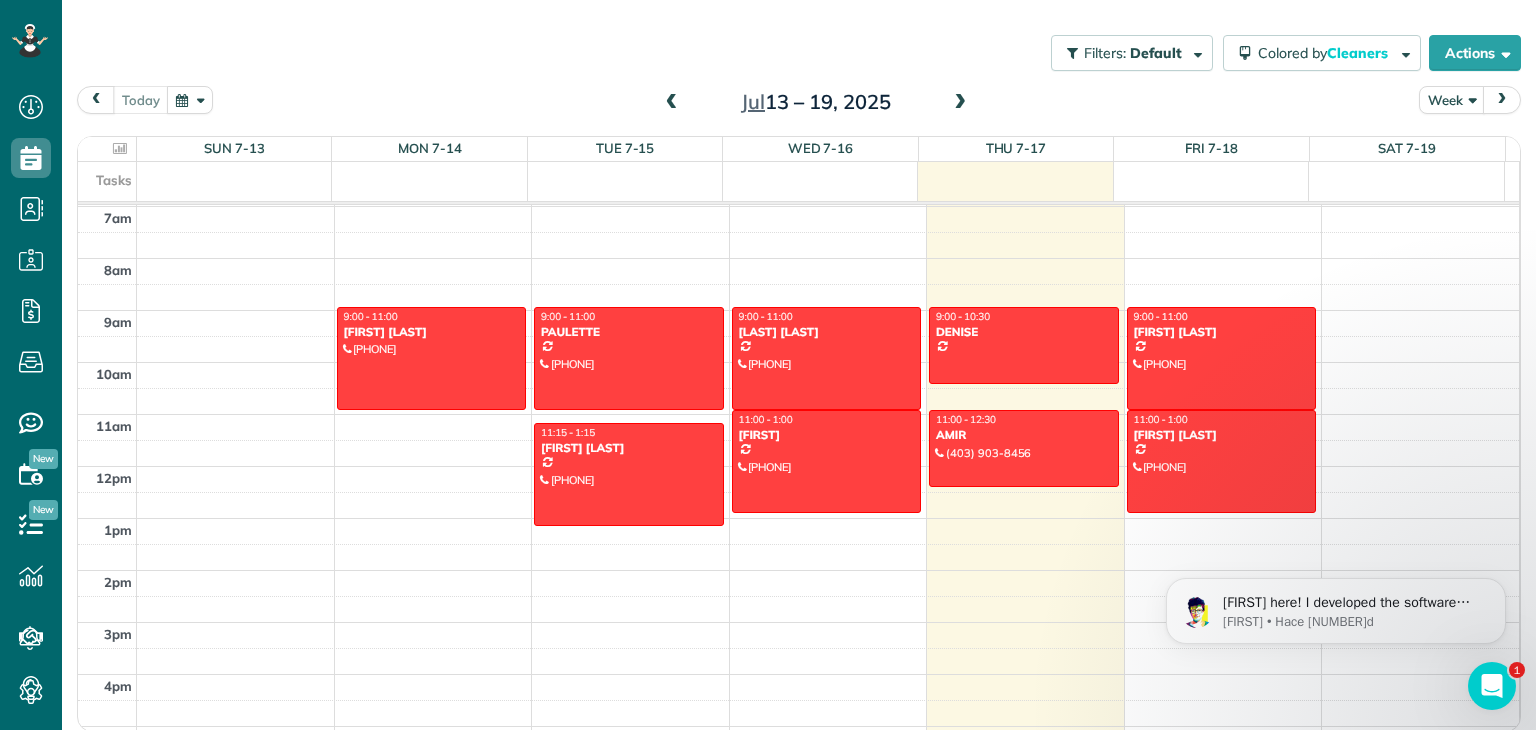 click at bounding box center [960, 103] 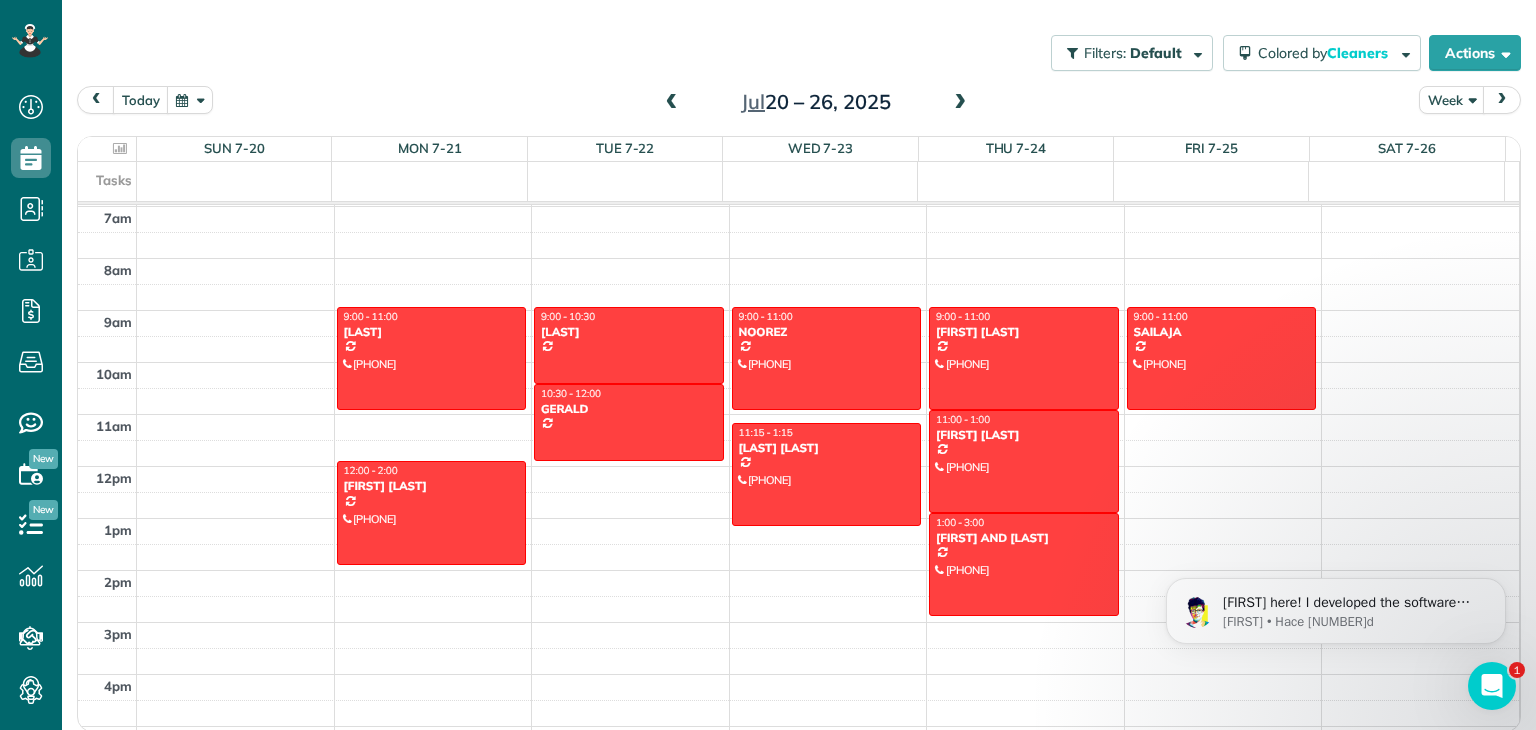 click at bounding box center (960, 103) 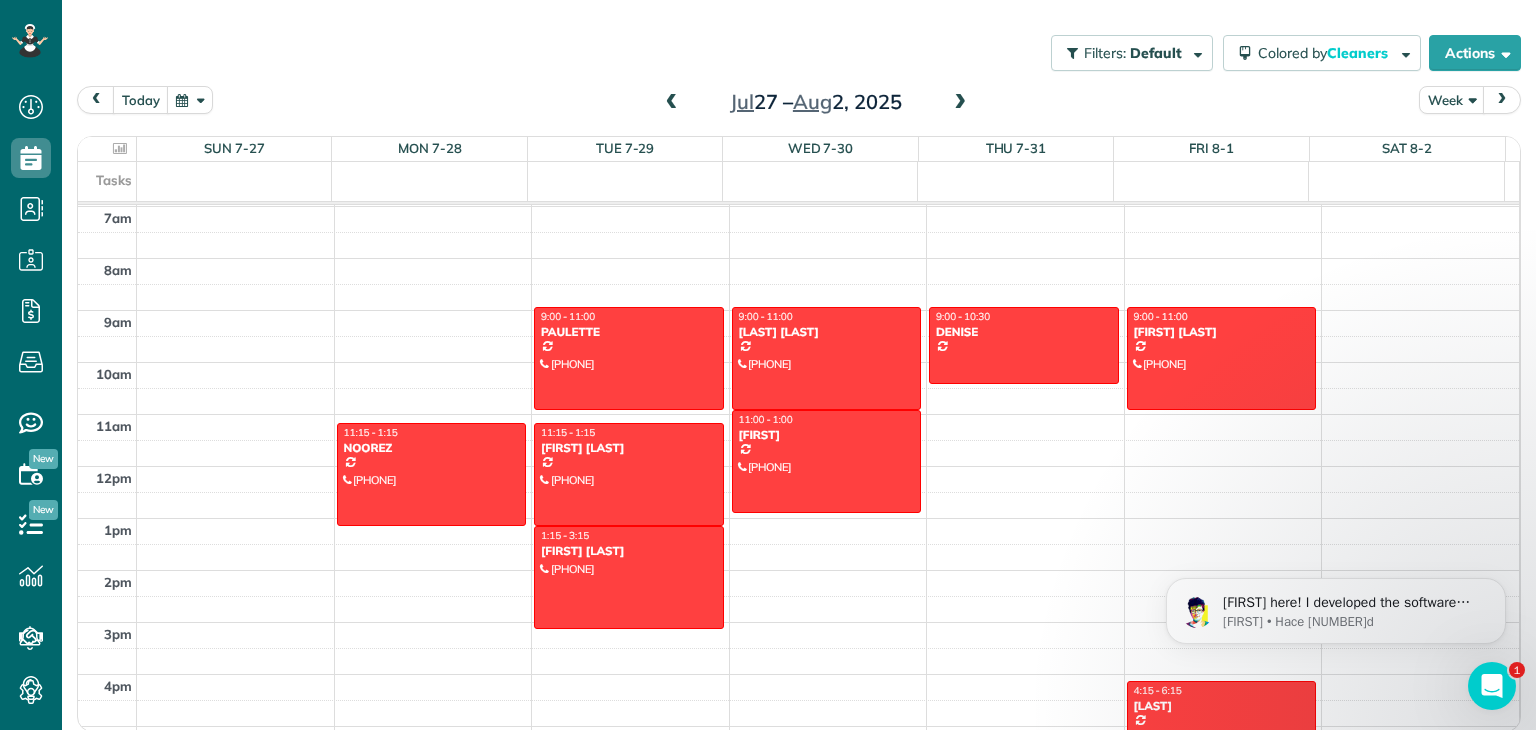 click at bounding box center [960, 103] 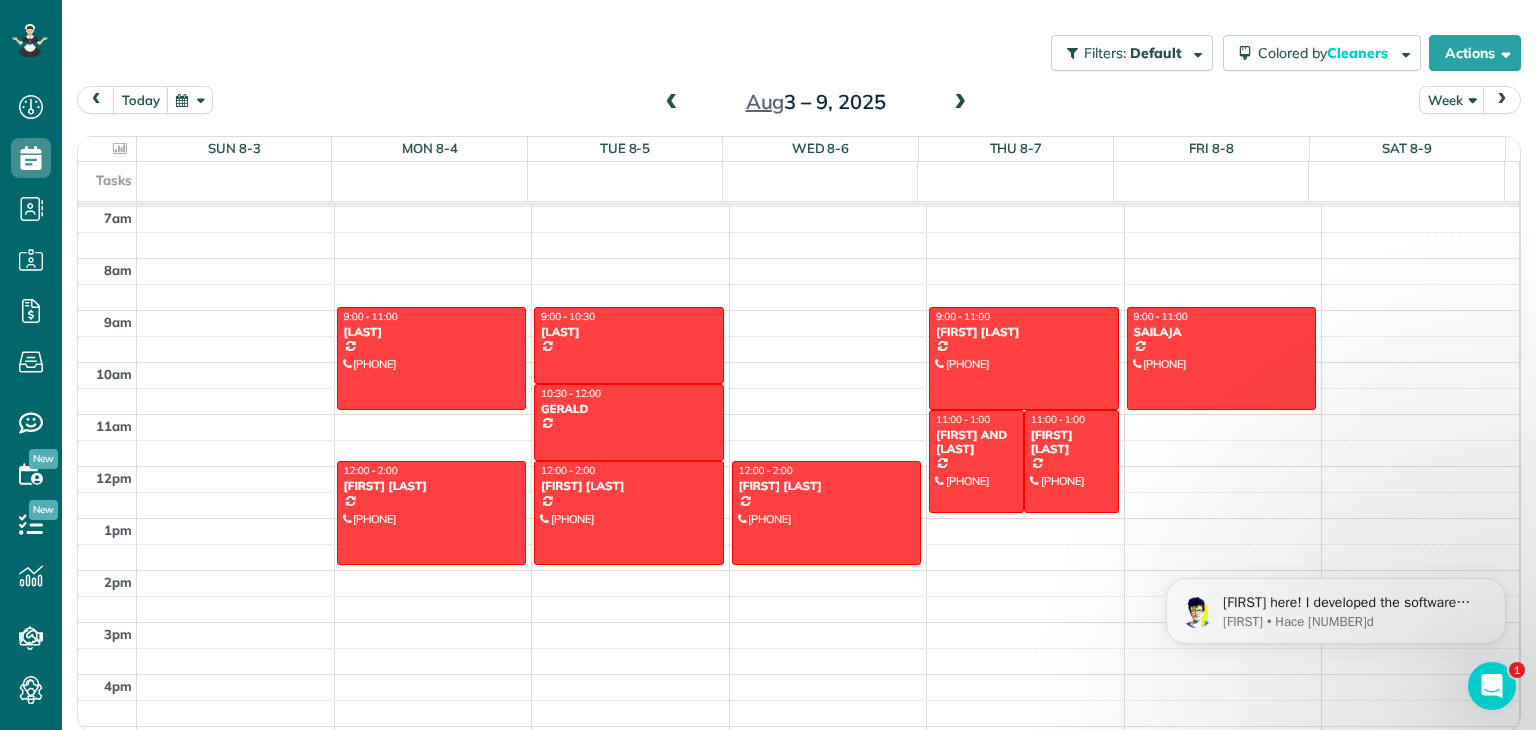 click at bounding box center [672, 103] 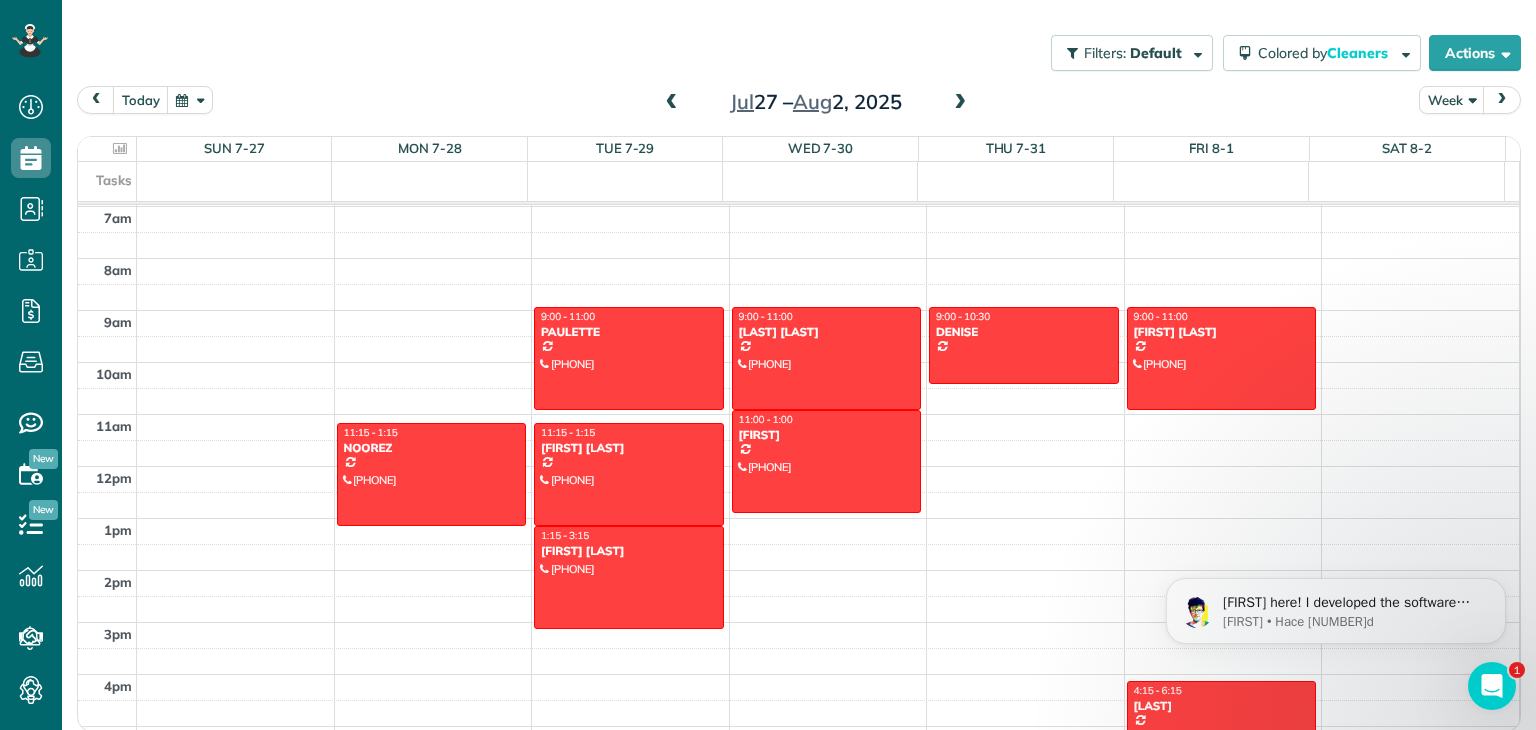 click at bounding box center (672, 103) 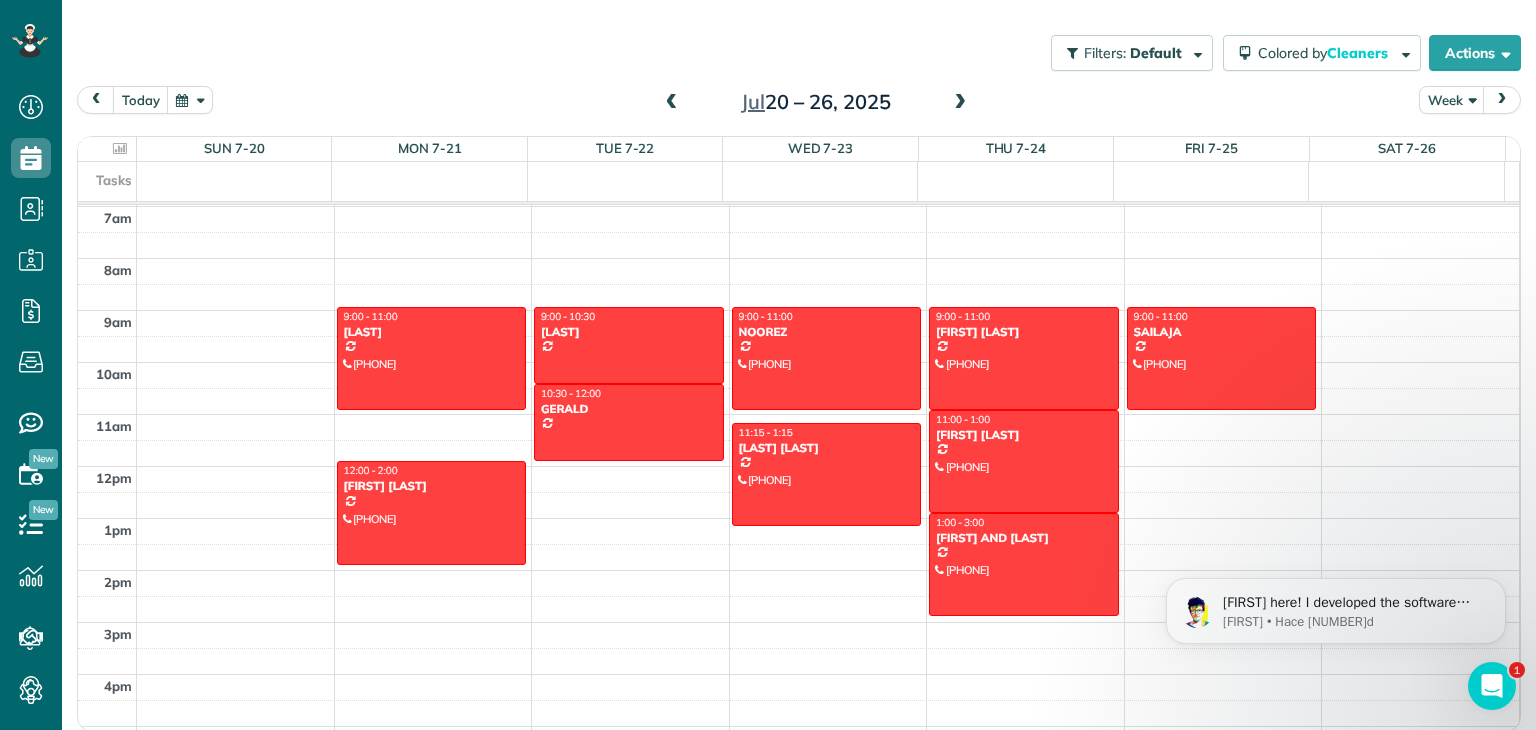 click at bounding box center [672, 103] 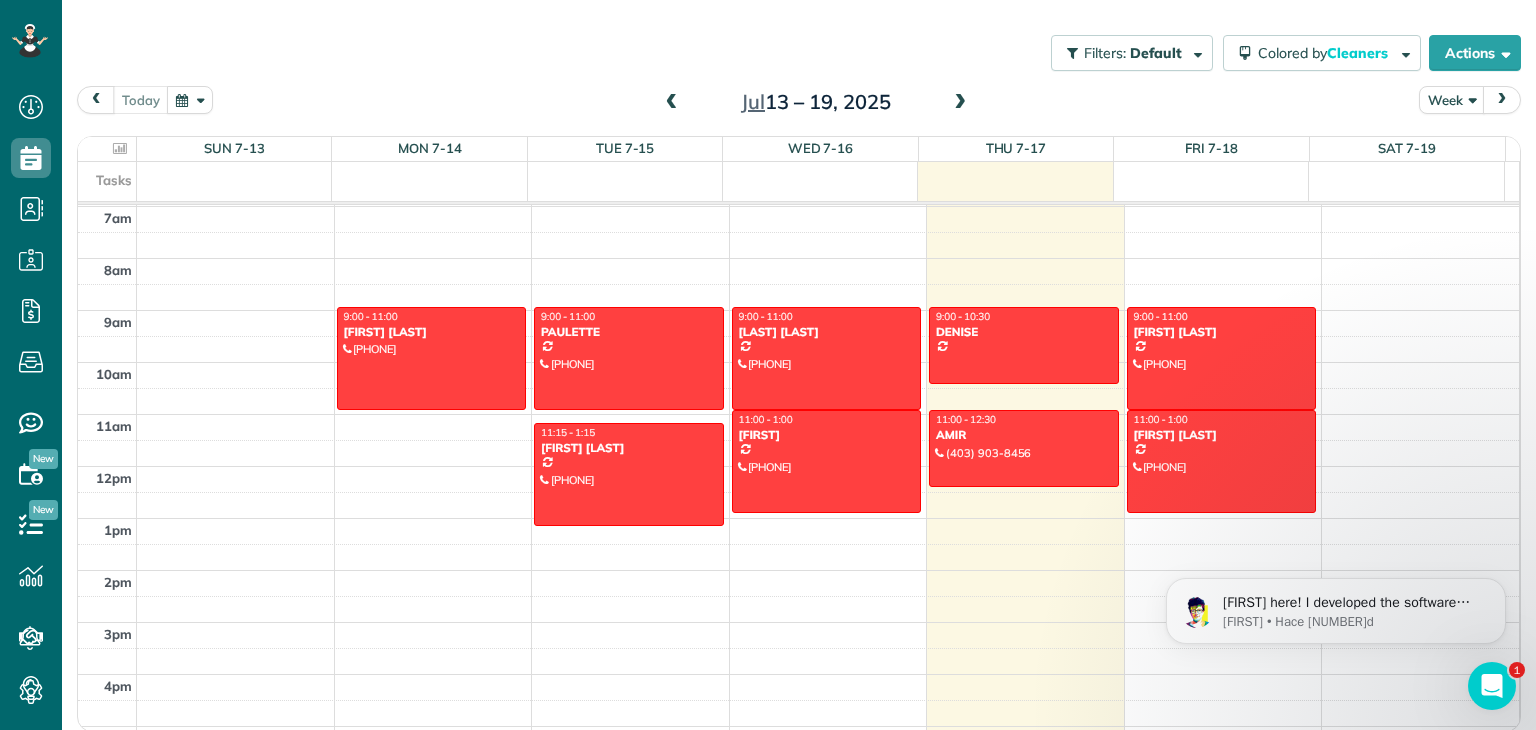 click at bounding box center [960, 103] 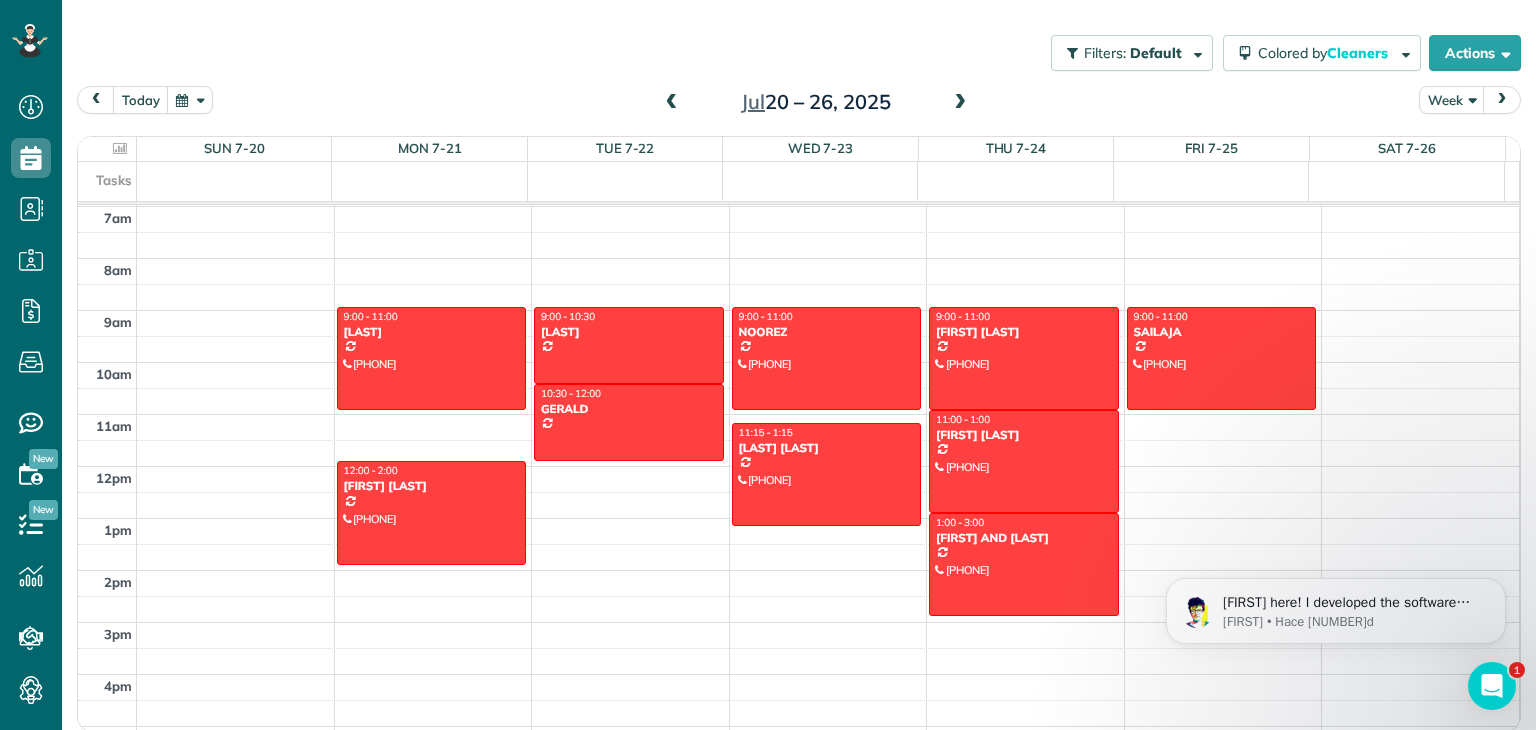 click at bounding box center (960, 103) 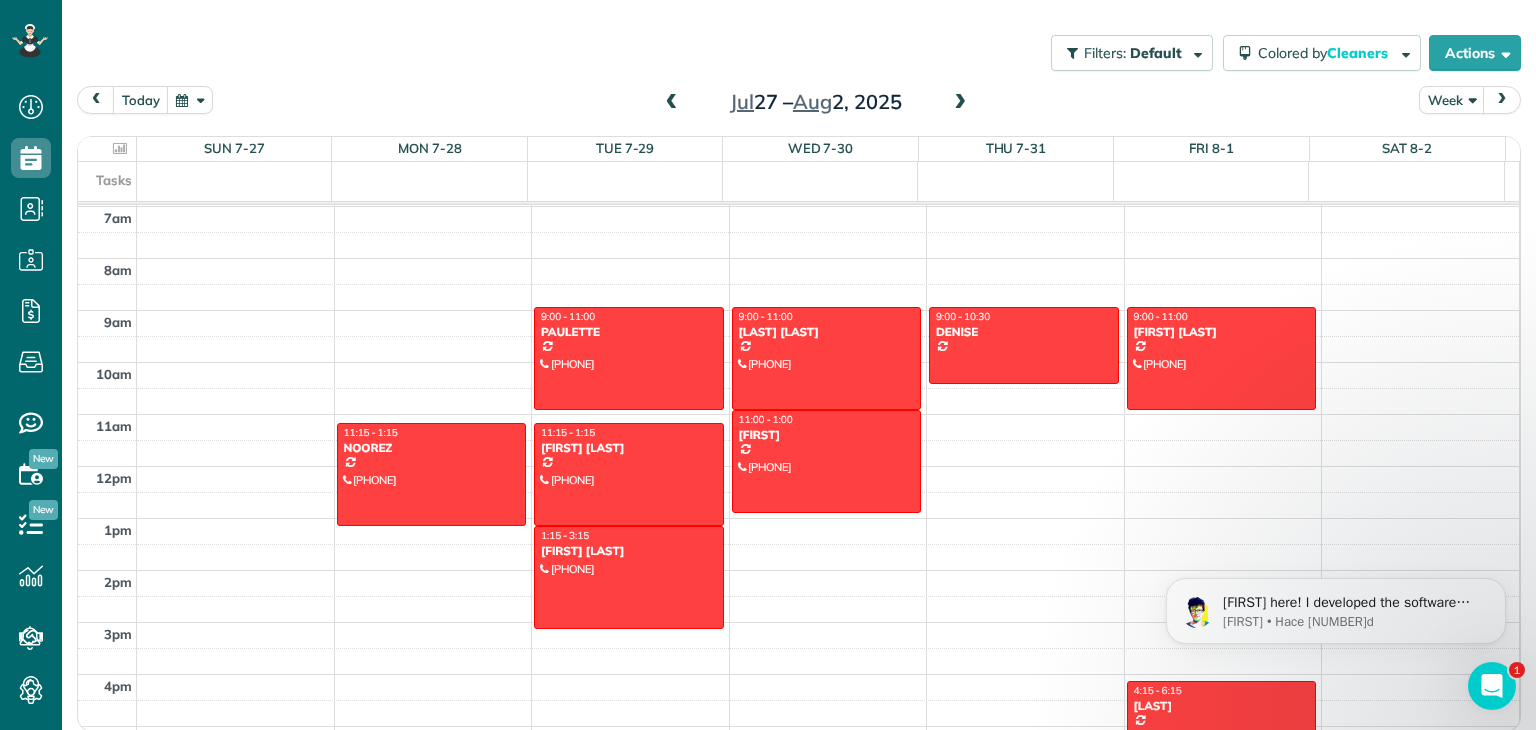 click at bounding box center [960, 103] 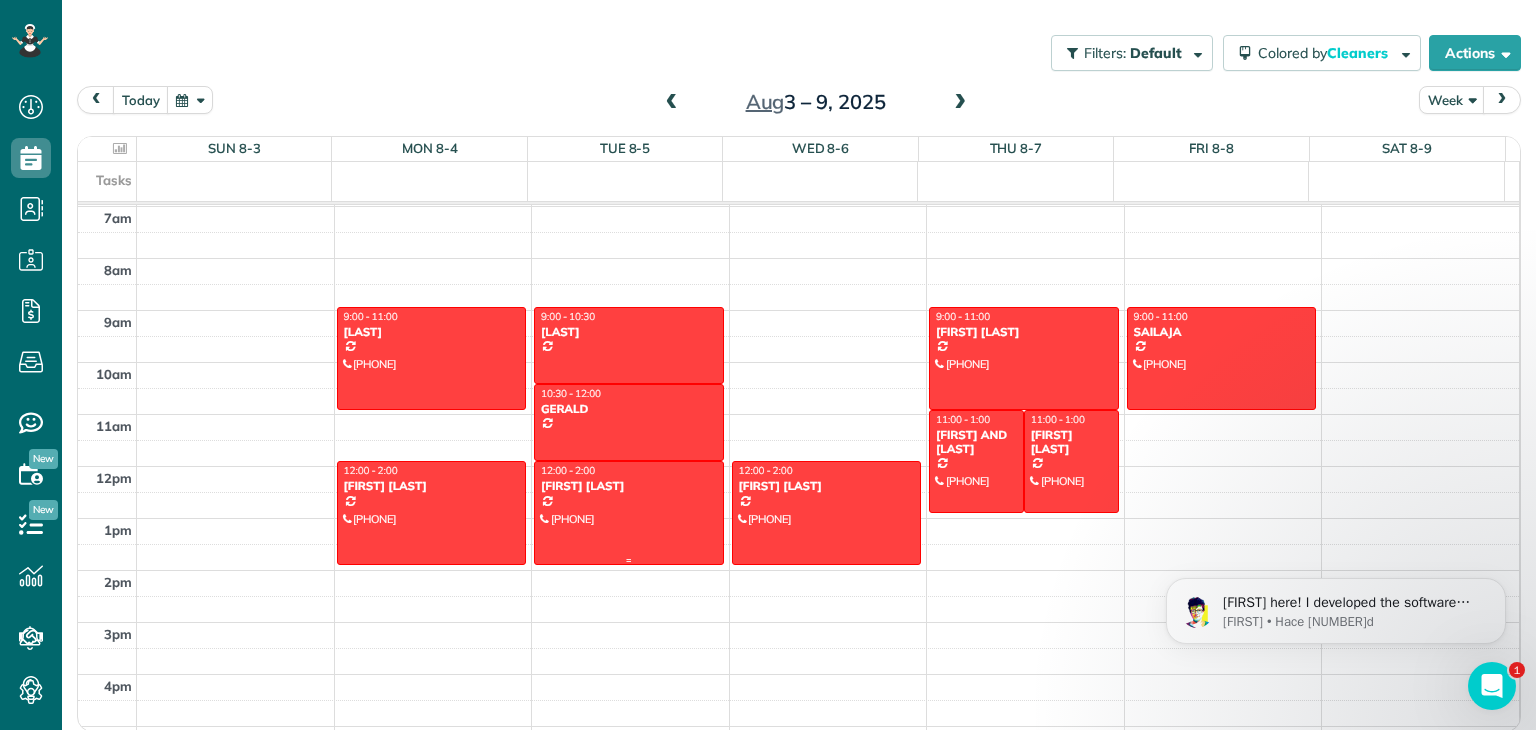 click on "[FIRST] [LAST]" at bounding box center (629, 486) 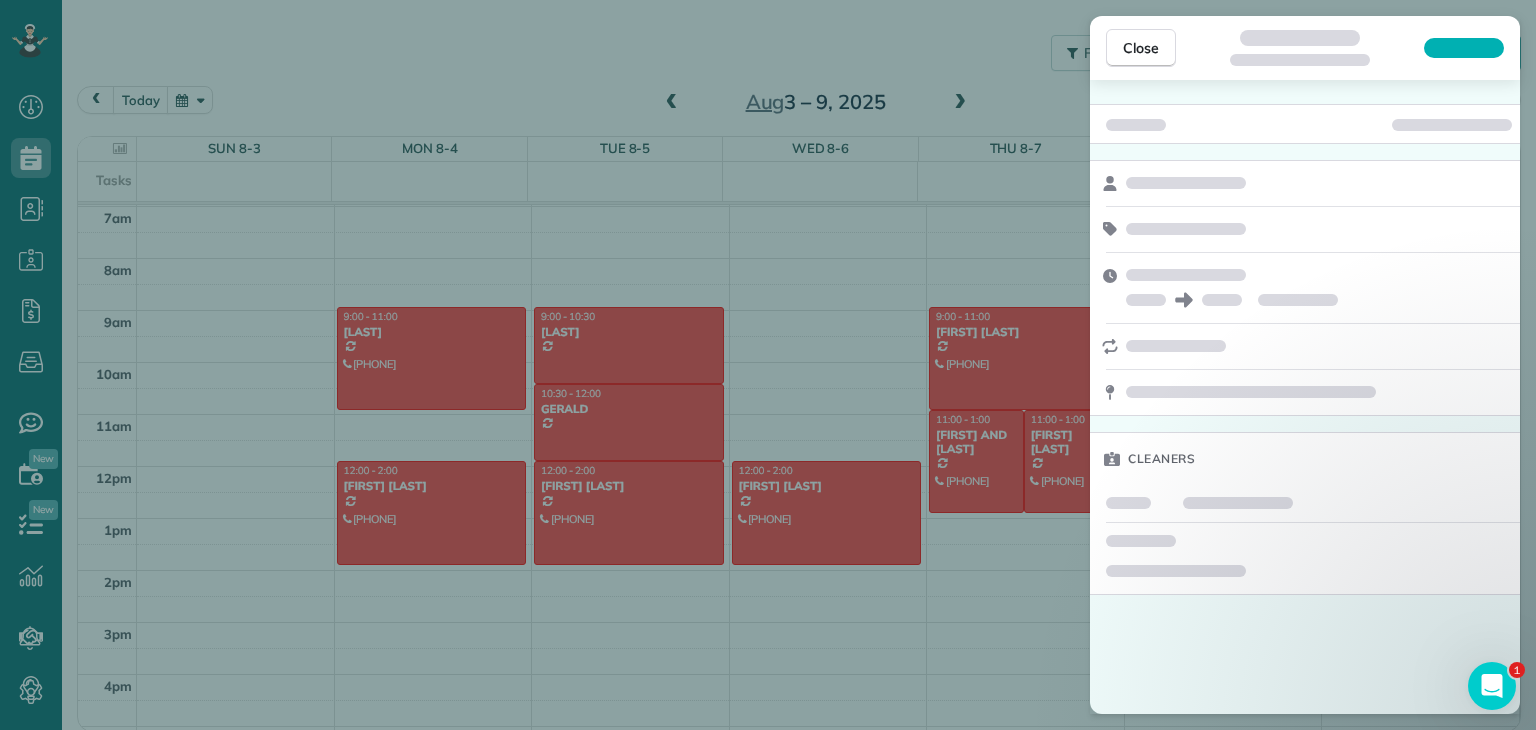 click on "Close   Cleaners" at bounding box center [768, 365] 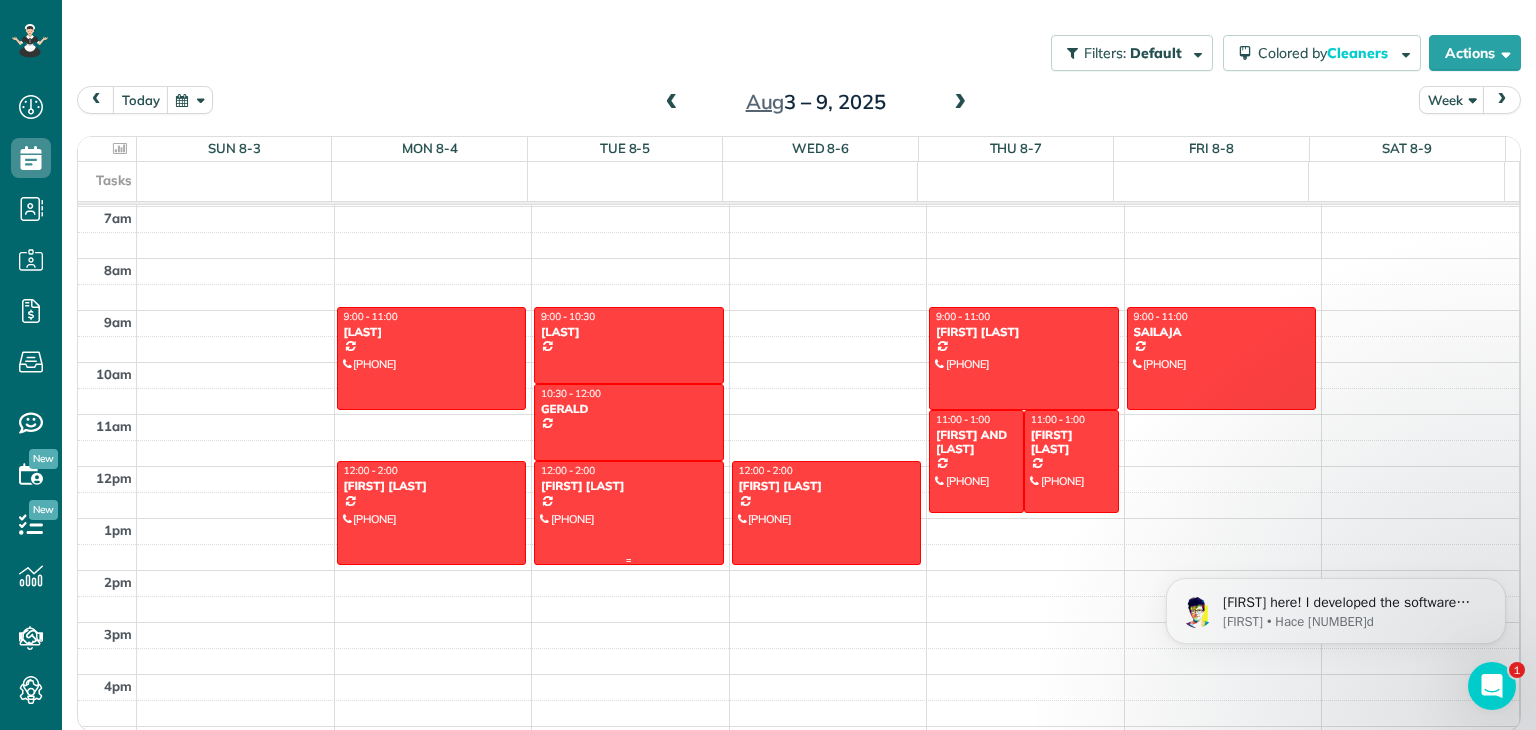 click on "[FIRST] [LAST]" at bounding box center (629, 486) 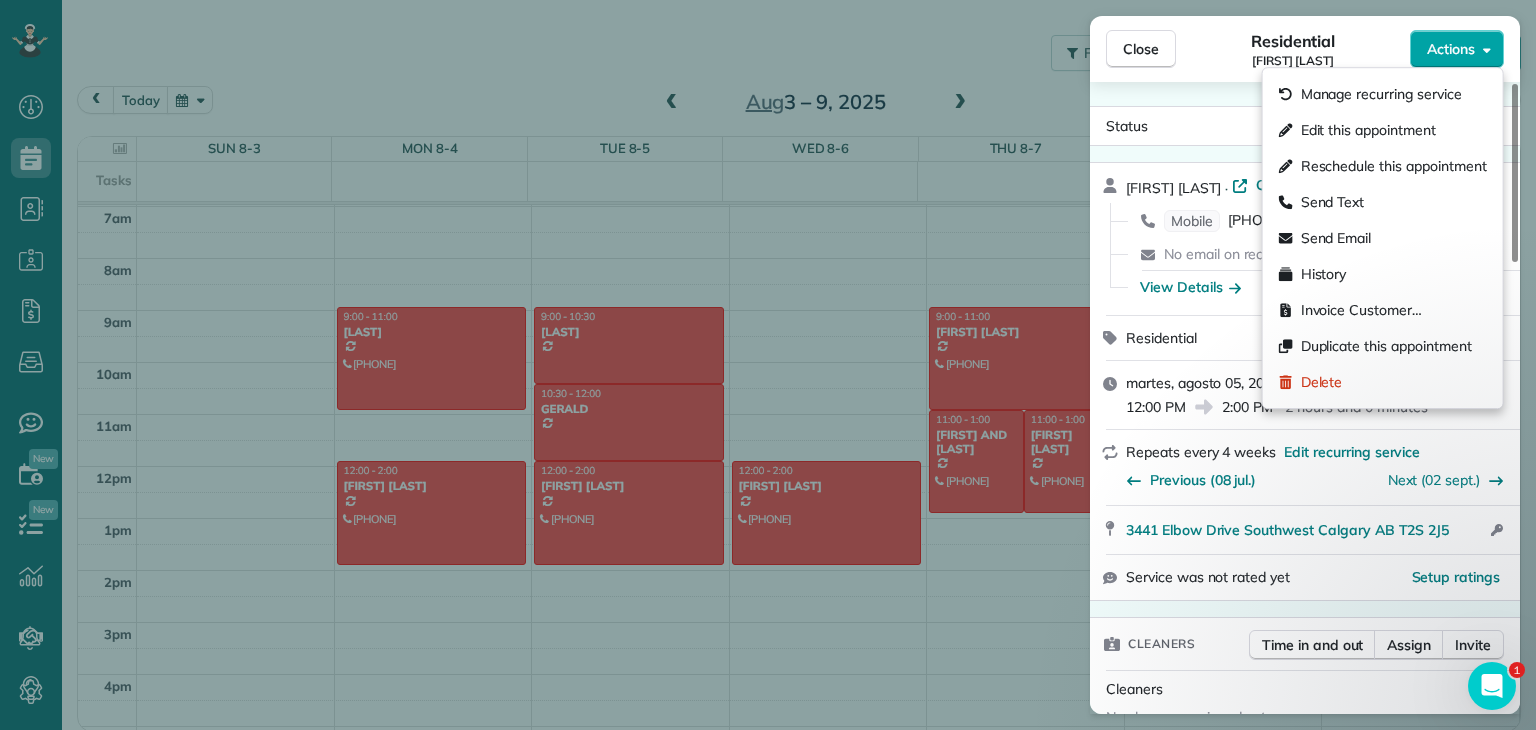 click on "Actions" at bounding box center (1451, 49) 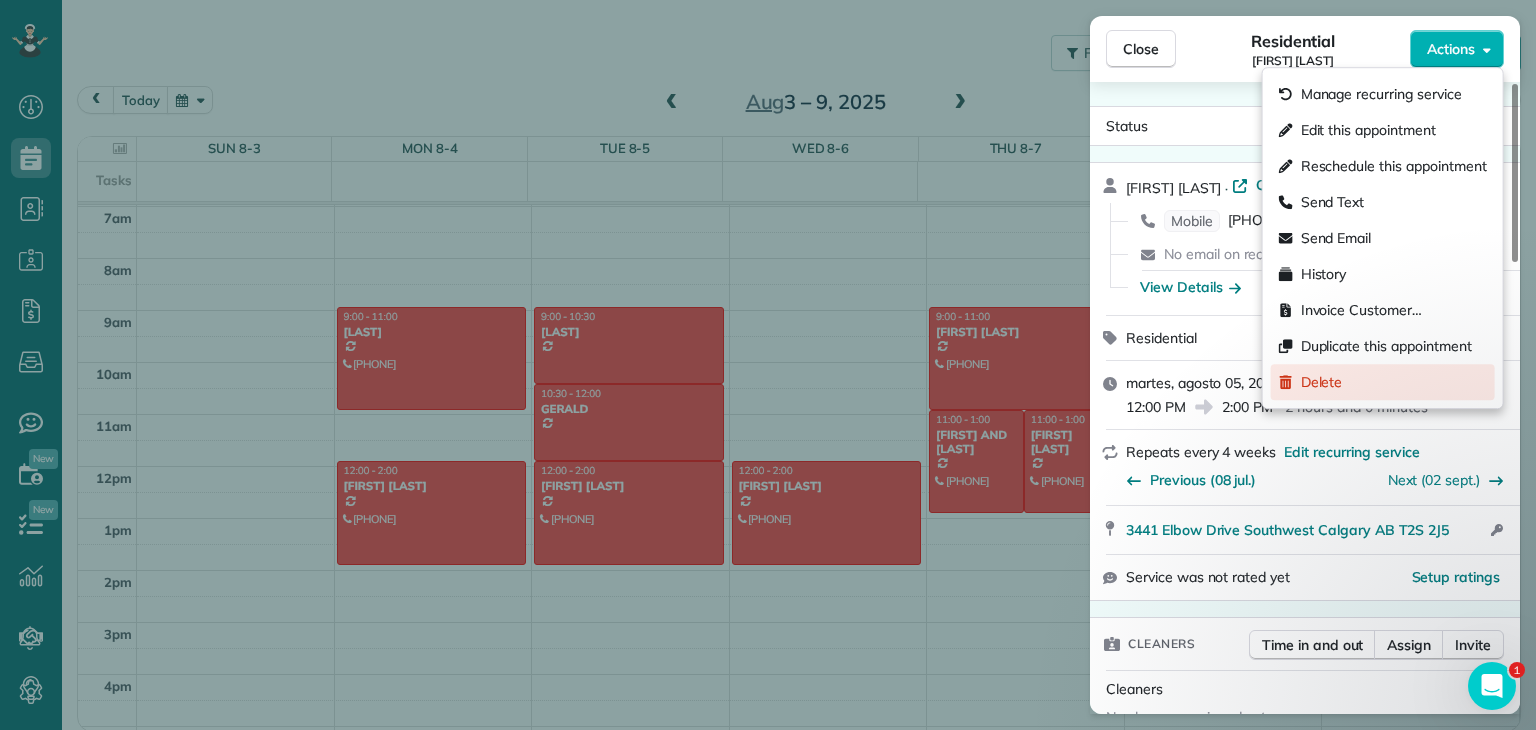 click on "Delete" at bounding box center (1322, 382) 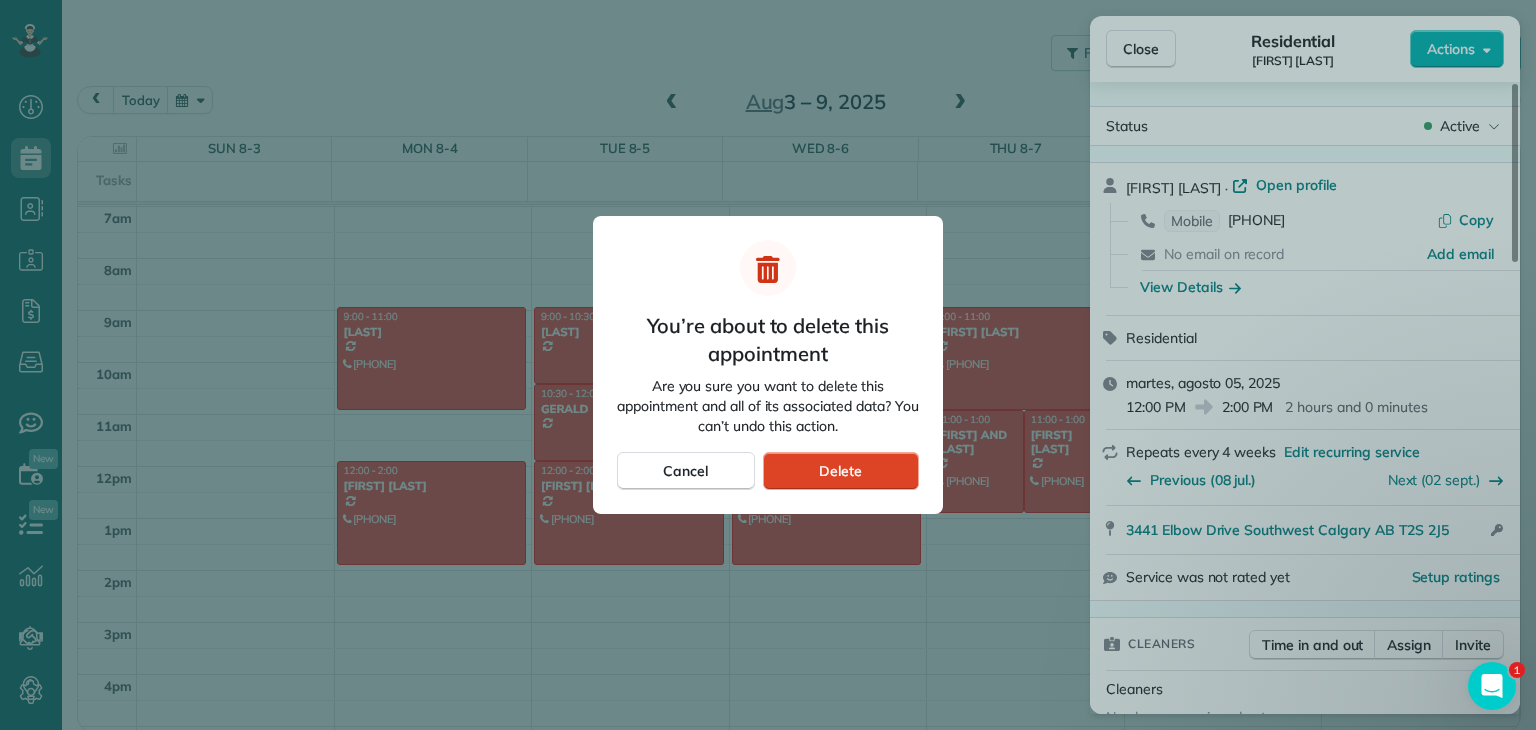 click on "Delete" at bounding box center (841, 471) 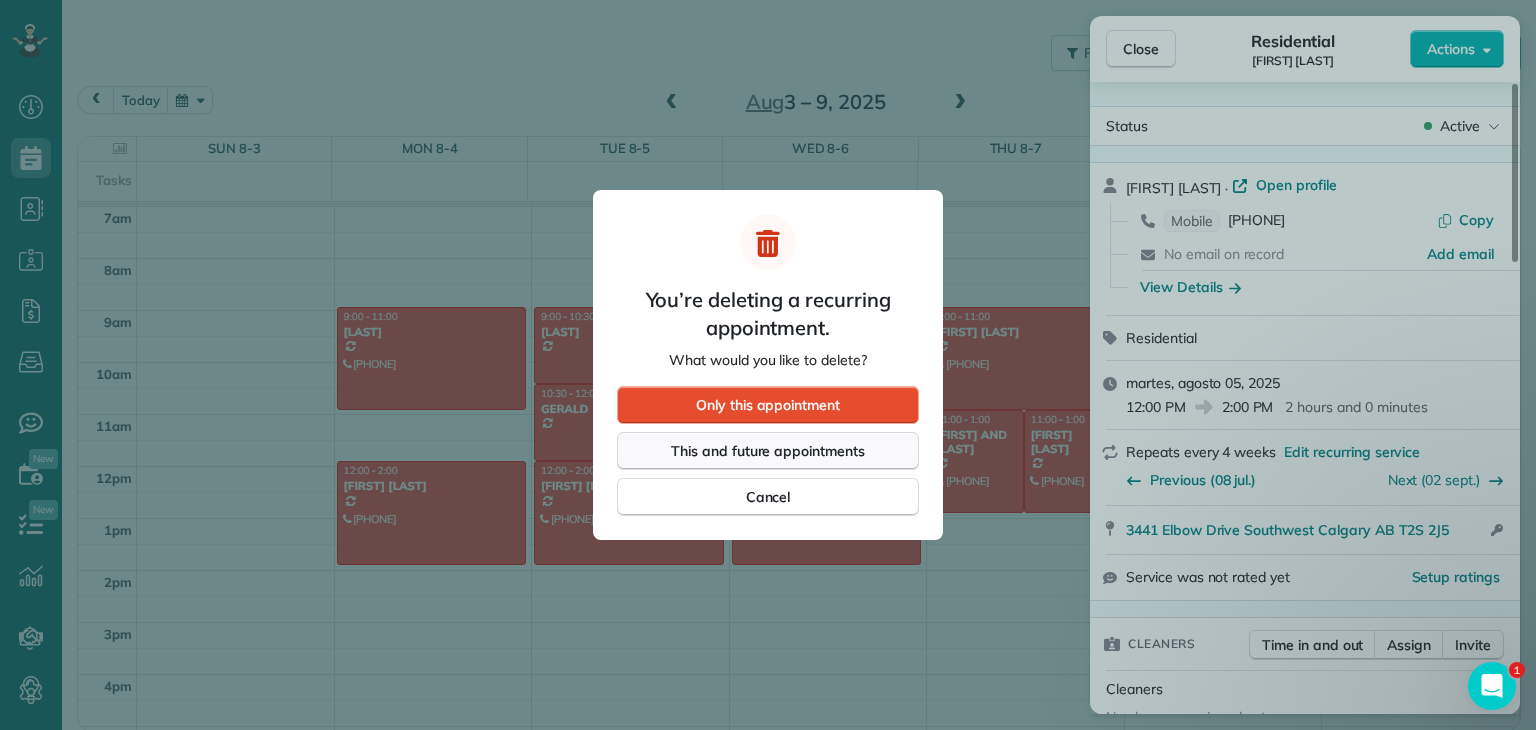 click on "This and future appointments" at bounding box center [768, 451] 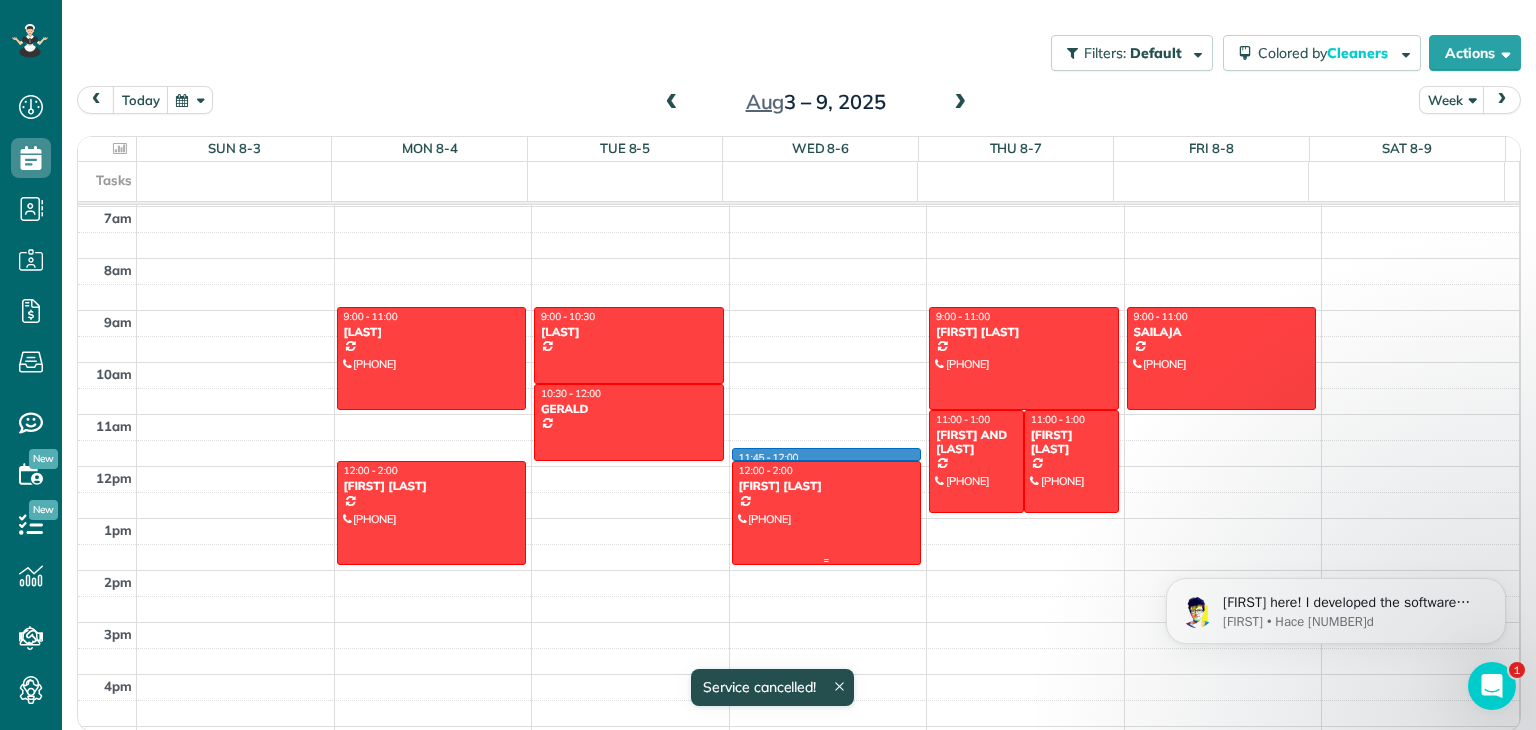 click on "12am 1am 2am 3am 4am 5am 6am 7am 8am 9am 10am 11am 12pm 1pm 2pm 3pm 4pm 5pm 6pm 7pm 8pm 9pm 10pm 11pm 9:00 - 11:00 SWATI (825) 561-9855 23 Cranarch Rise Southeast Calgary, AB T3M 0J1 12:00 - 2:00 KRISTINE NEIL (403) 669-3326 5021 Street Southwest Calgary, AB T2T 5B8 9:00 - 10:30 MARGIE 200 Cedarwood Park Southwest Calgary, AB T2W 6H7 10:30 - 12:00 GERALD 9449 19 Street Southwest Calgary, AB T2V 5J8 11:45 - 12:00 12:00 - 2:00 GORDON WEIR (403) 702-5027 3441 Elbow Drive Southwest Calgary, AB T2S 2J5 9:00 - 11:00 ERICA KRAFT (403) 629-6648 11 Auburn Sound Cove Southeast Calgary, AB T3M 0G6 11:00 - 1:00 DOUG AND KELLY (403) 973-1589 232 Auburn Sound View Southeast Calgary, AB T3M 0E4 11:00 - 1:00 HEATHER MARSHALL (403) 909-6598 35 Auburn Sound Cove Southeast Calgary, AB T3M 0R7 9:00 - 11:00 SAILAJA (514) 592-1621 140 Walden Gate Southeast Calgary, AB T2X 0M7" at bounding box center (798, 466) 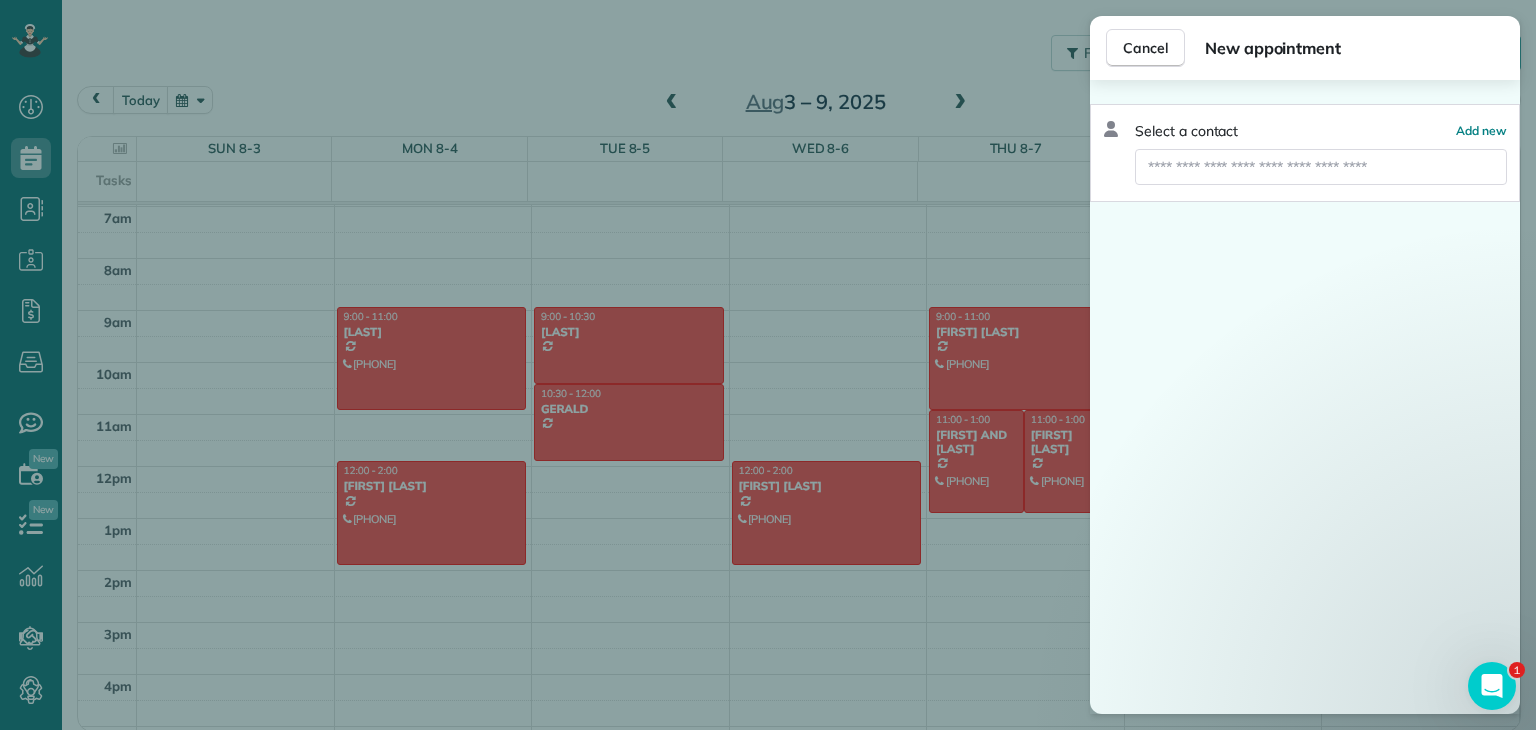 click on "Cancel New appointment Select a contact Add new" at bounding box center (768, 365) 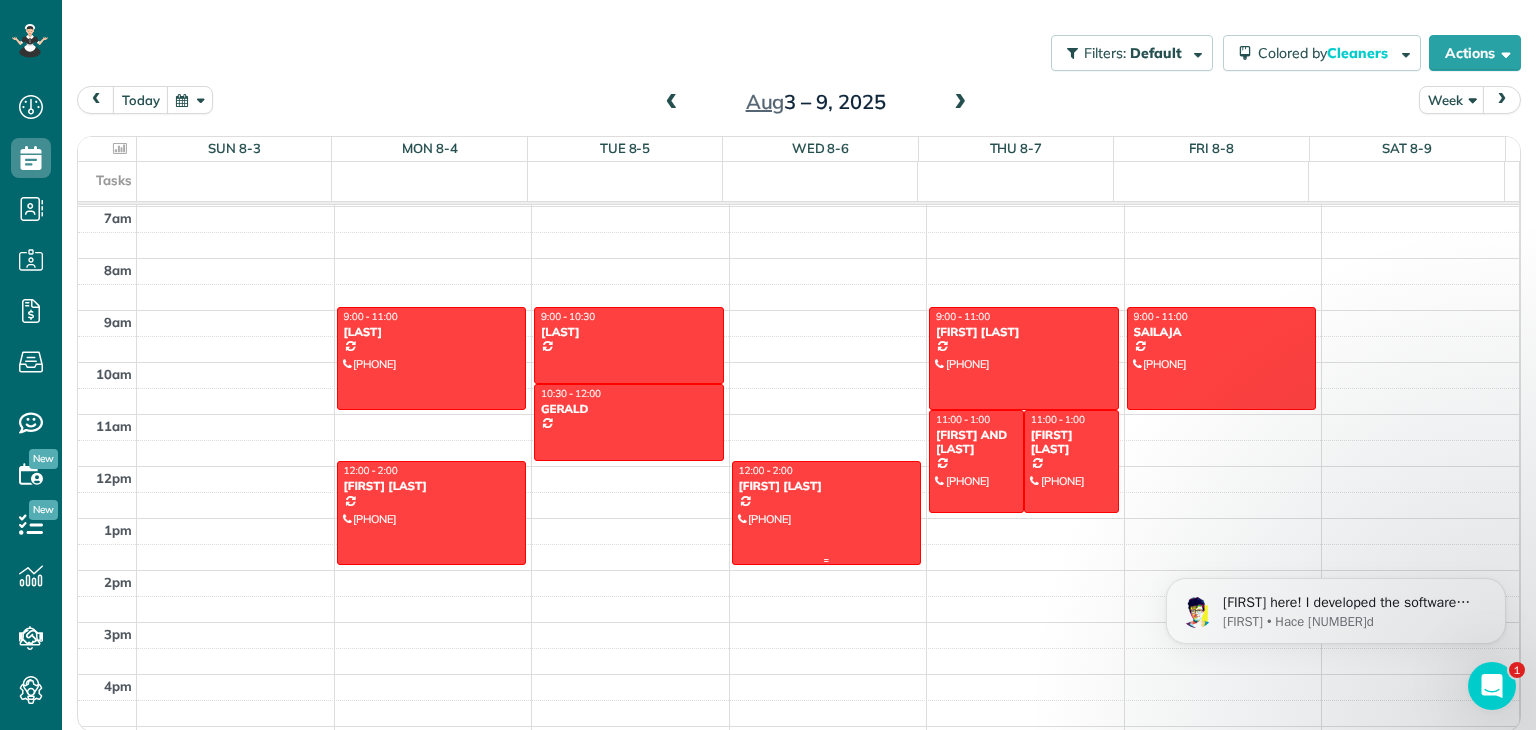 click on "[FIRST] [LAST]" at bounding box center [827, 486] 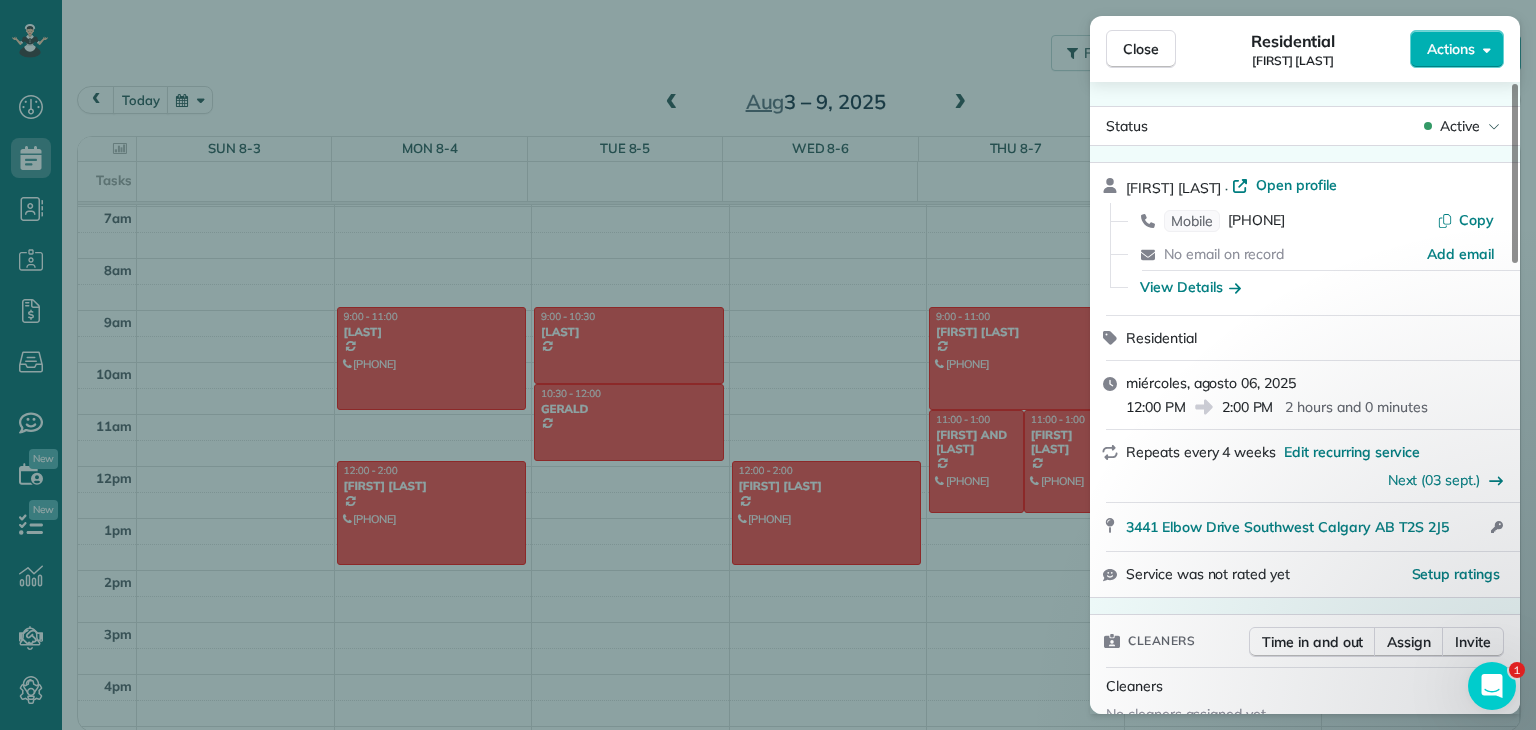 click on "Close Residential GORDON WEIR Actions Status Active GORDON WEIR · Open profile Mobile (403) 702-5027 Copy No email on record Add email View Details Residential miércoles, agosto 06, 2025 12:00 PM 2:00 PM 2 hours and 0 minutes Repeats every 4 weeks Edit recurring service Next (03 sept.) 3441 Elbow Drive Southwest Calgary AB T2S 2J5 Open access information Service was not rated yet Setup ratings Cleaners Time in and out Assign Invite Cleaners No cleaners assigned yet Checklist Try Now Keep this appointment up to your standards. Stay on top of every detail, keep your cleaners organised, and your client happy. Assign a checklist Watch a 5 min demo Billing Billing actions Price $0.00 Overcharge $0.00 Discount $0.00 Coupon discount - Primary tax - Secondary tax - Total appointment price $0.00 Tips collected New feature! $0.00 Mark as paid Total including tip $0.00 Get paid online in no-time! Send an invoice and reward your cleaners with tips Charge customer credit card Appointment custom fields Reason for Skip -" at bounding box center (768, 365) 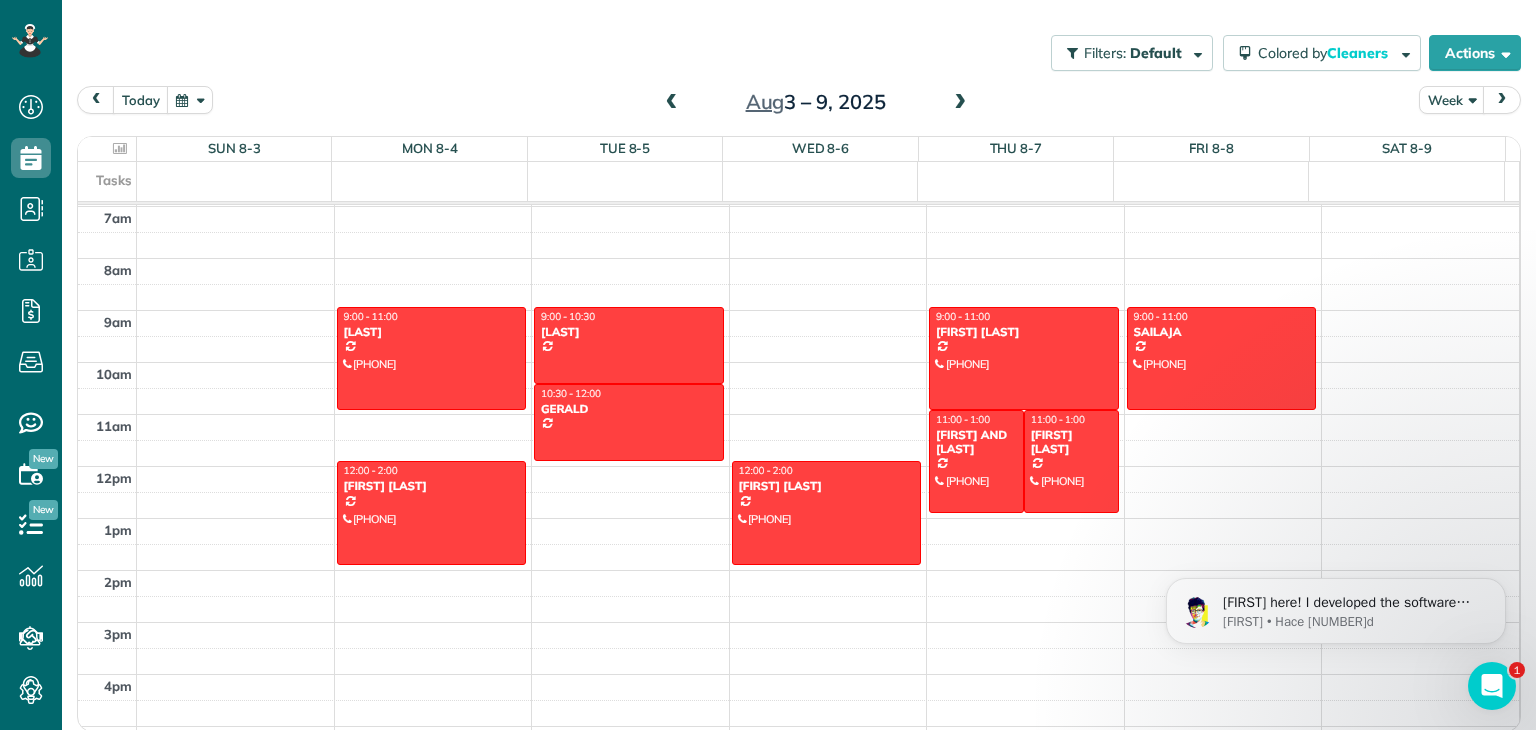 click at bounding box center (960, 103) 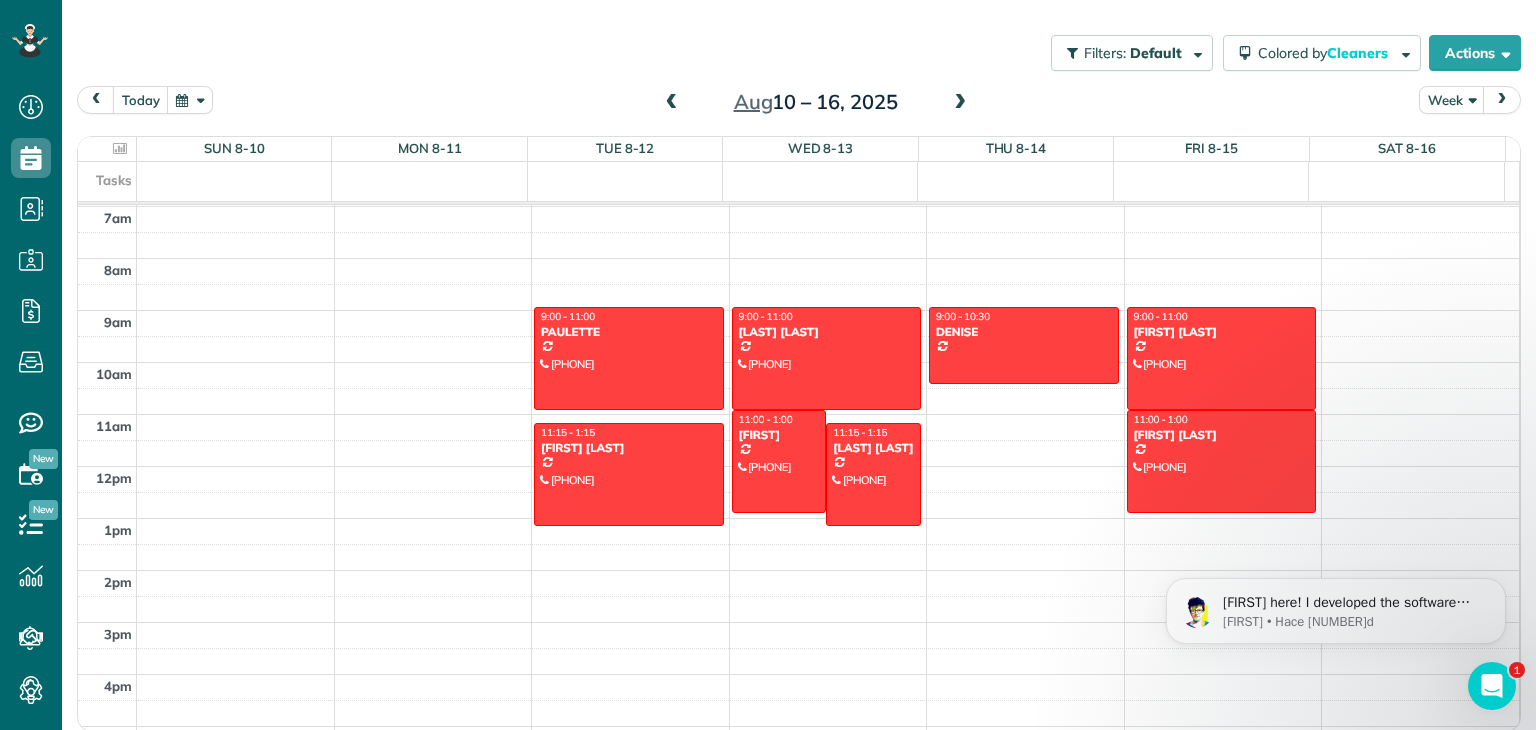 click at bounding box center [960, 103] 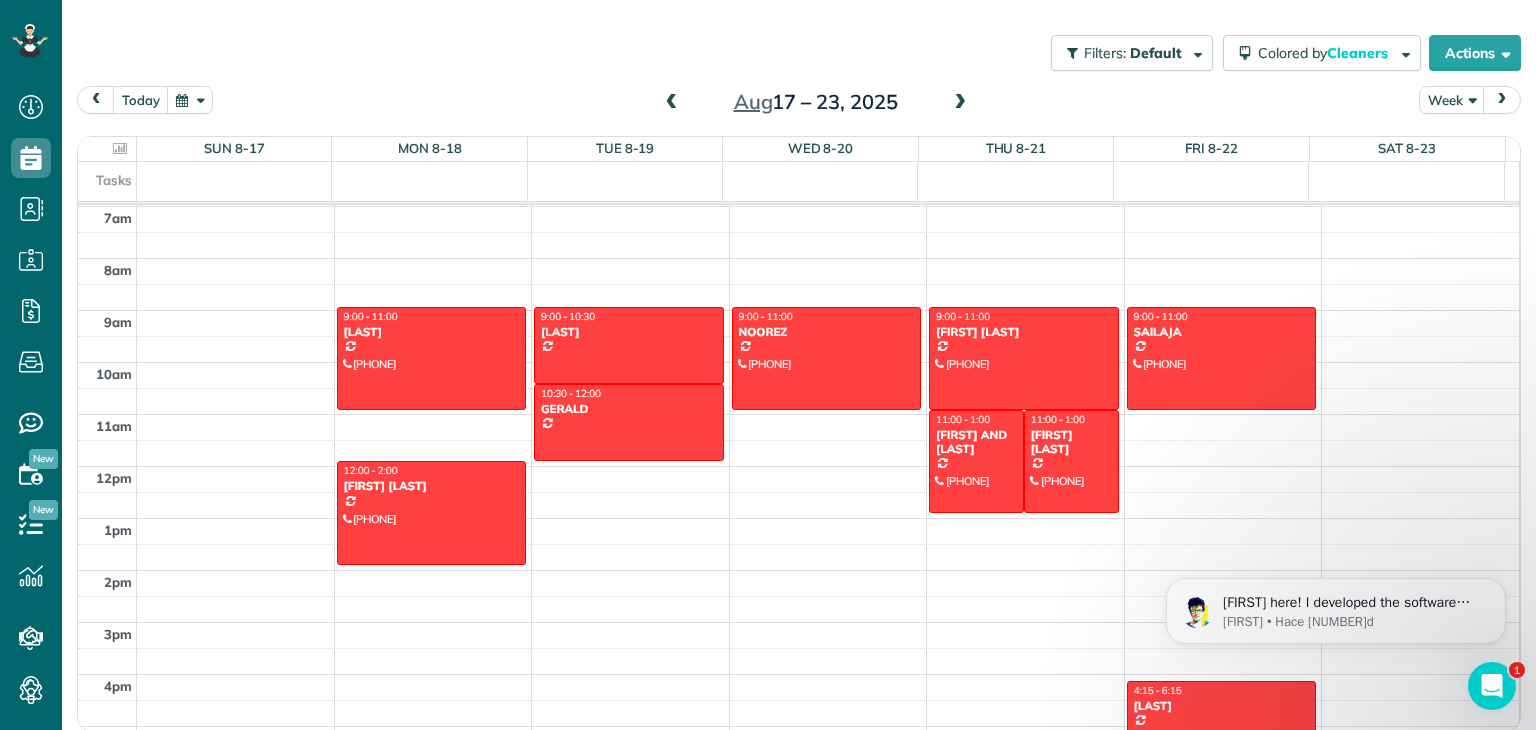 click at bounding box center (960, 103) 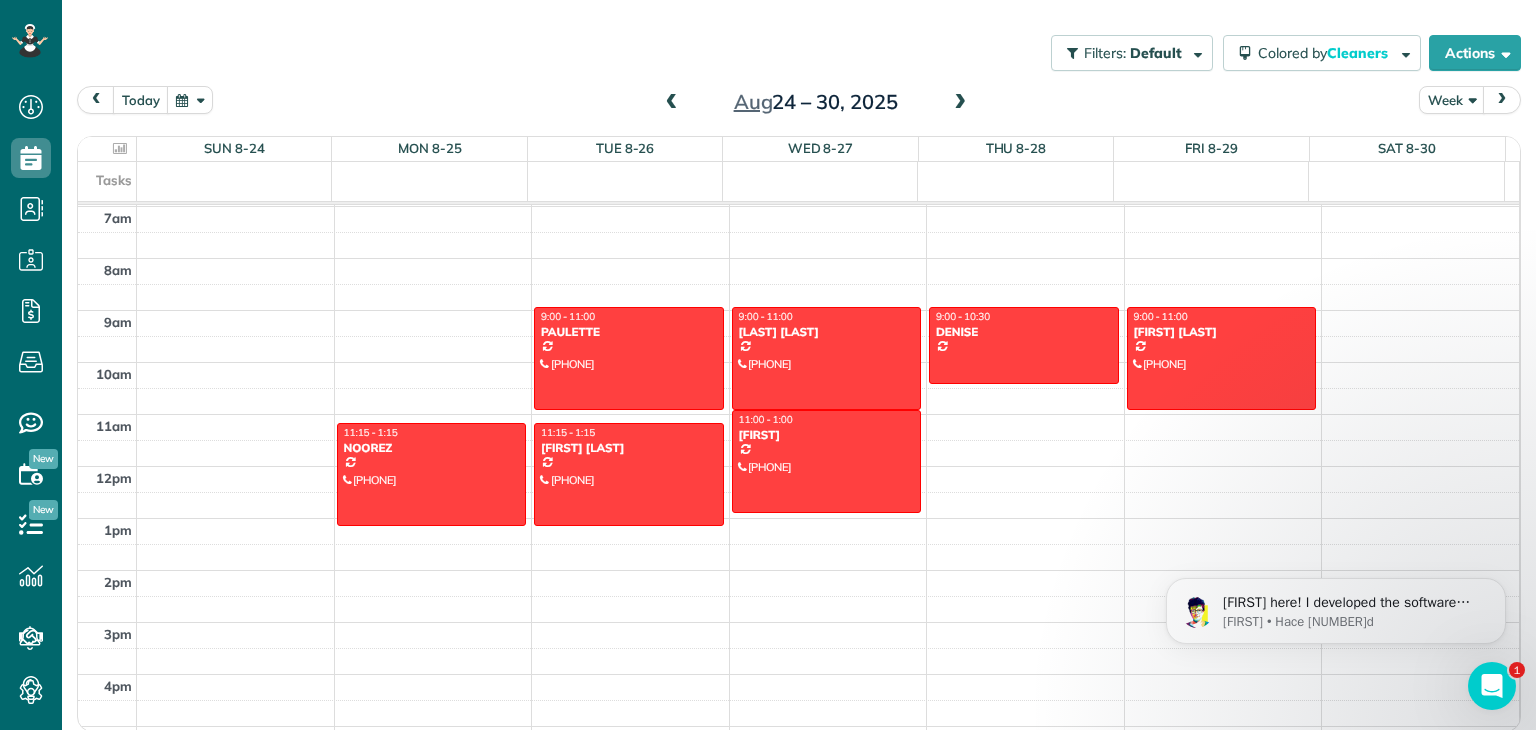 click at bounding box center [960, 103] 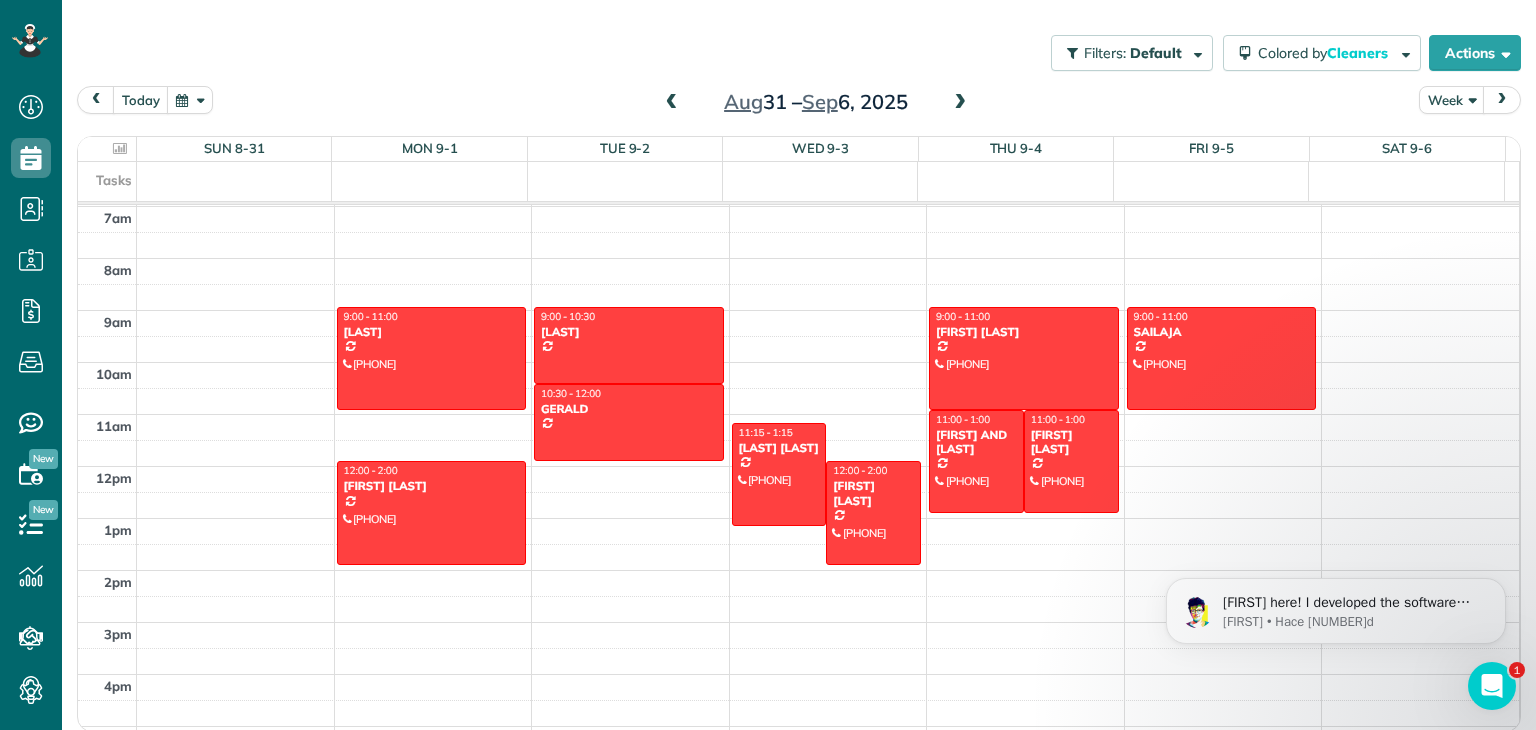 click at bounding box center (672, 103) 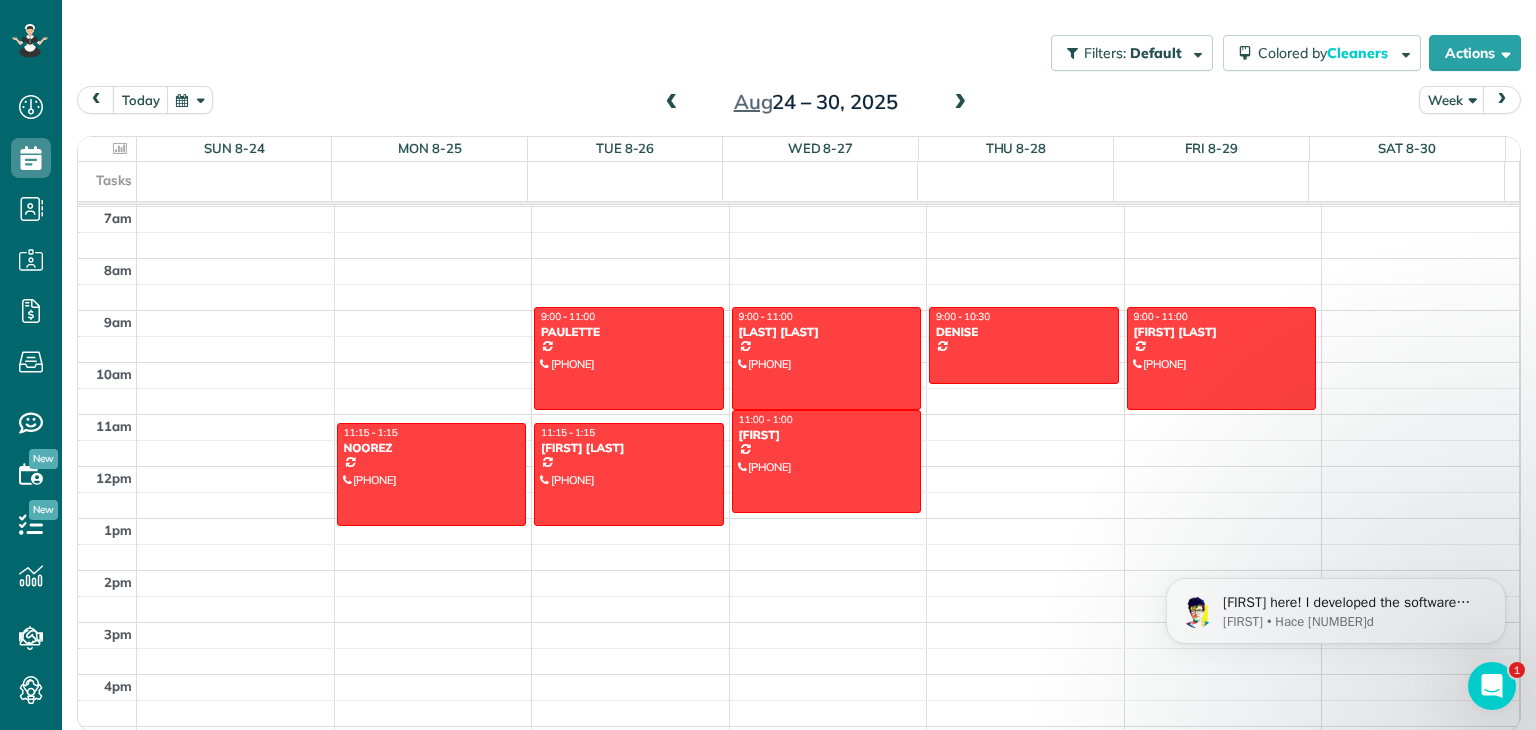 click at bounding box center (672, 103) 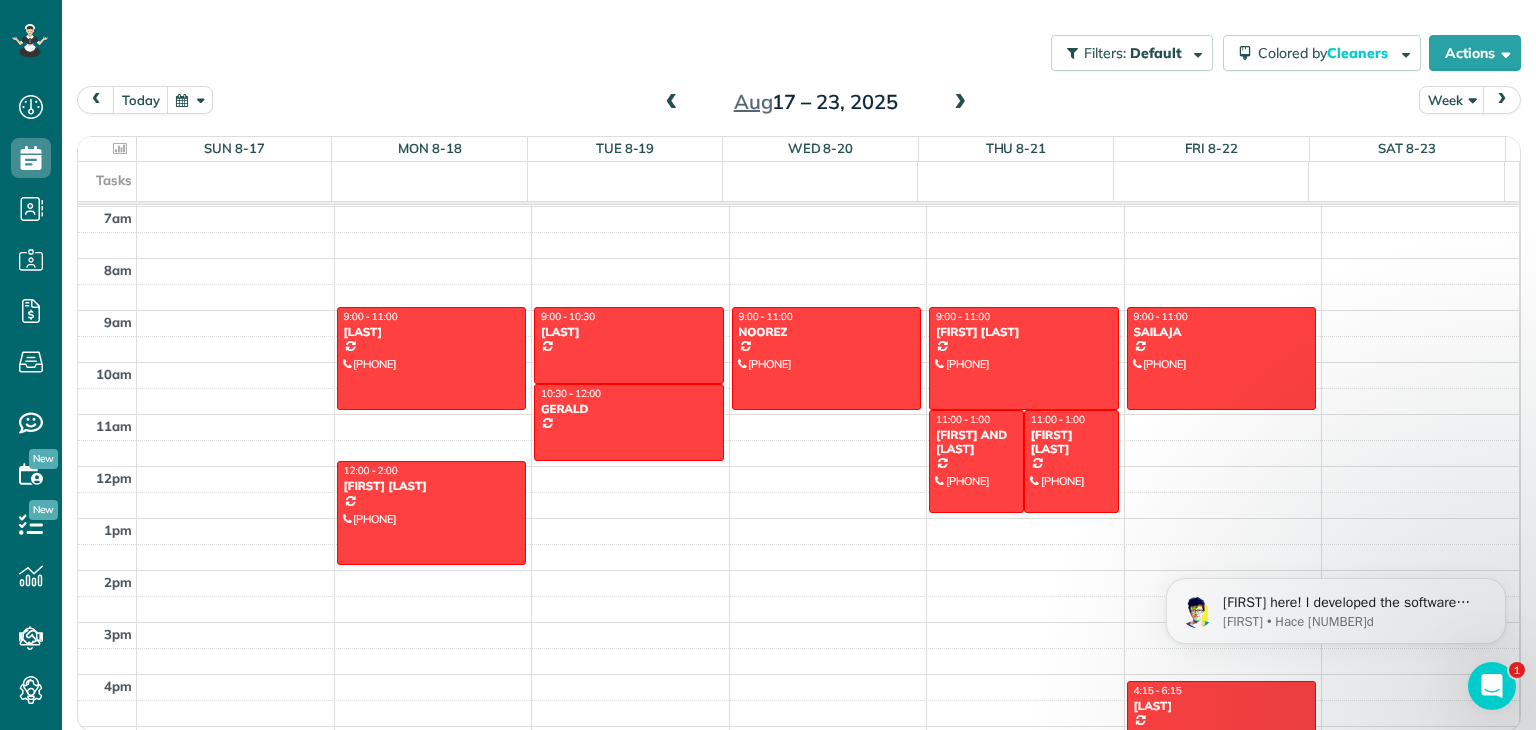 click at bounding box center (672, 103) 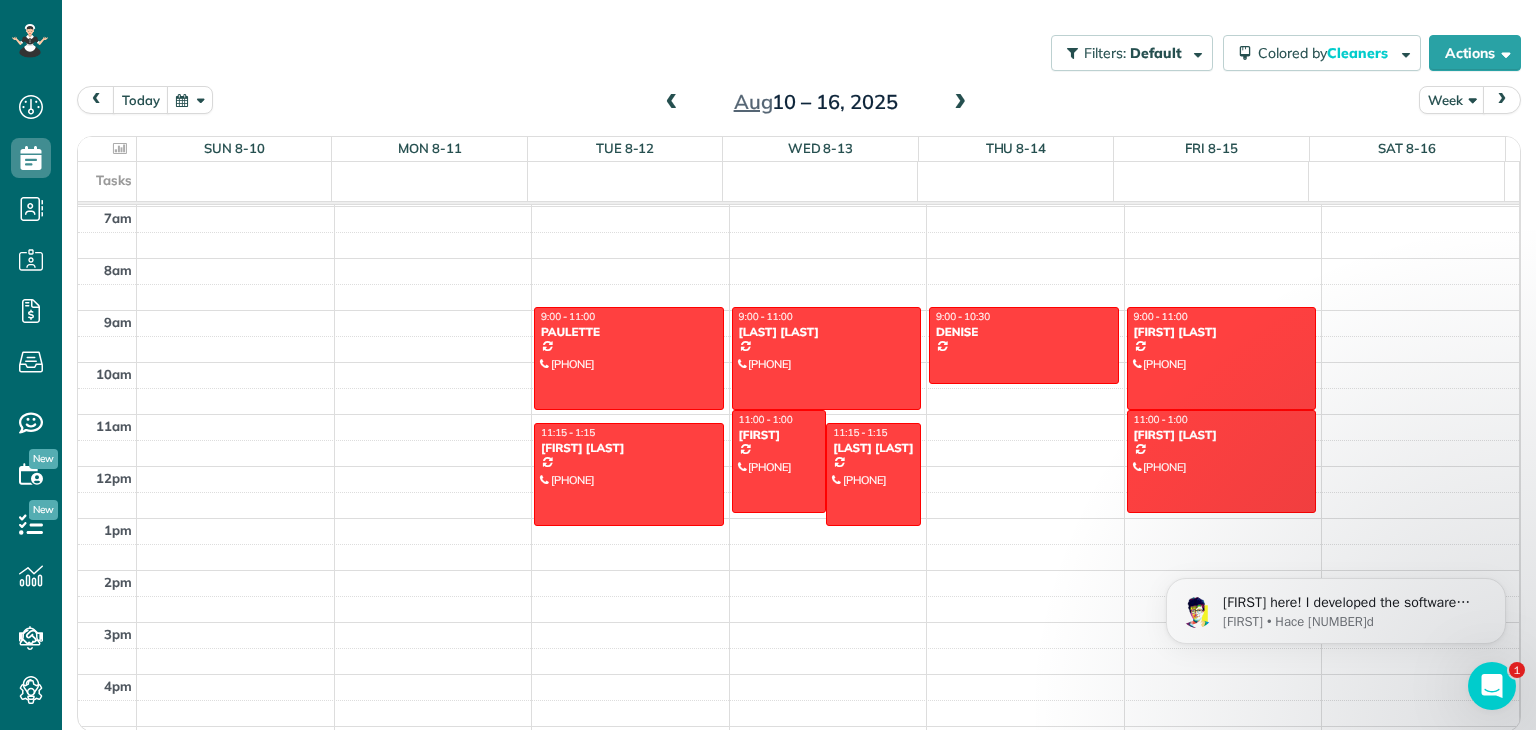 click at bounding box center (672, 103) 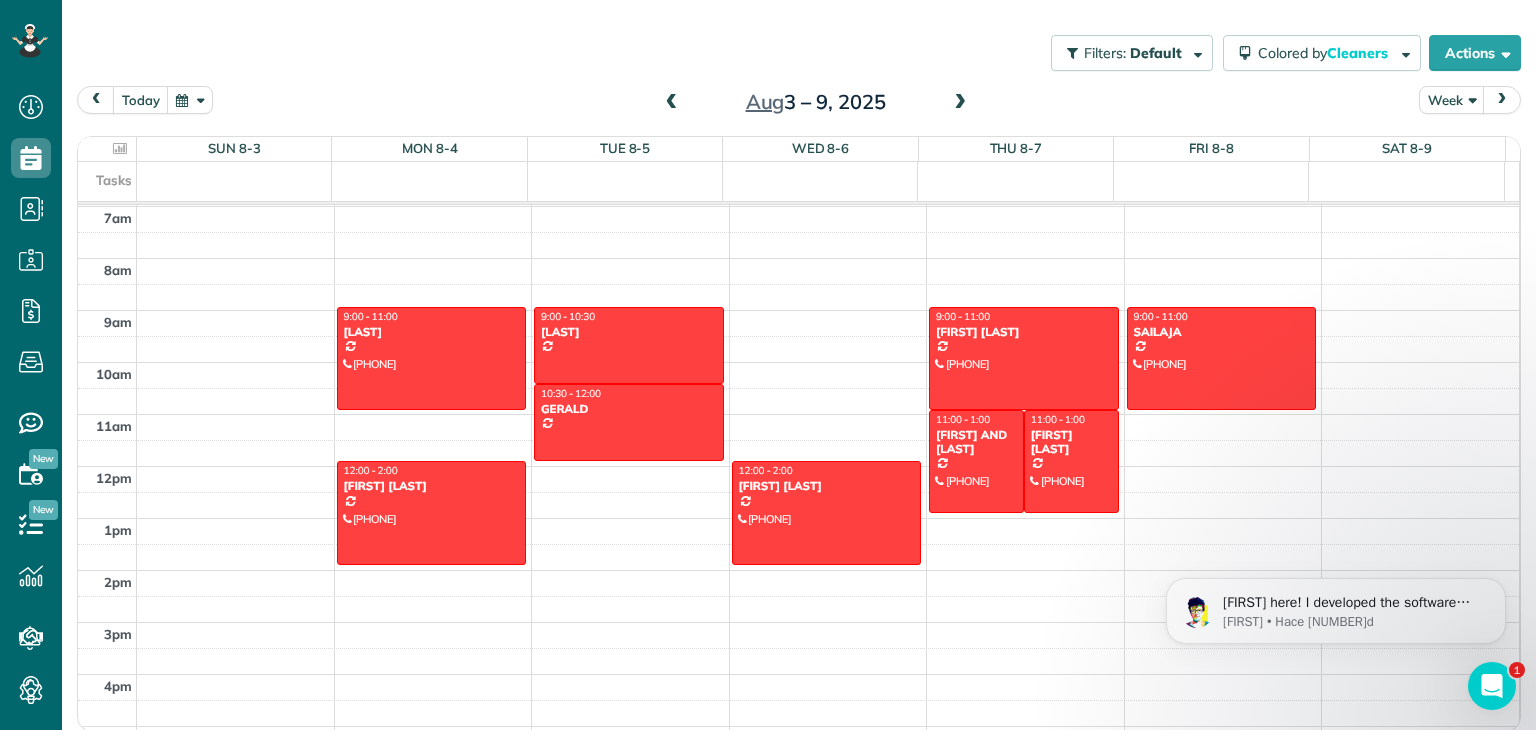 click at bounding box center [960, 103] 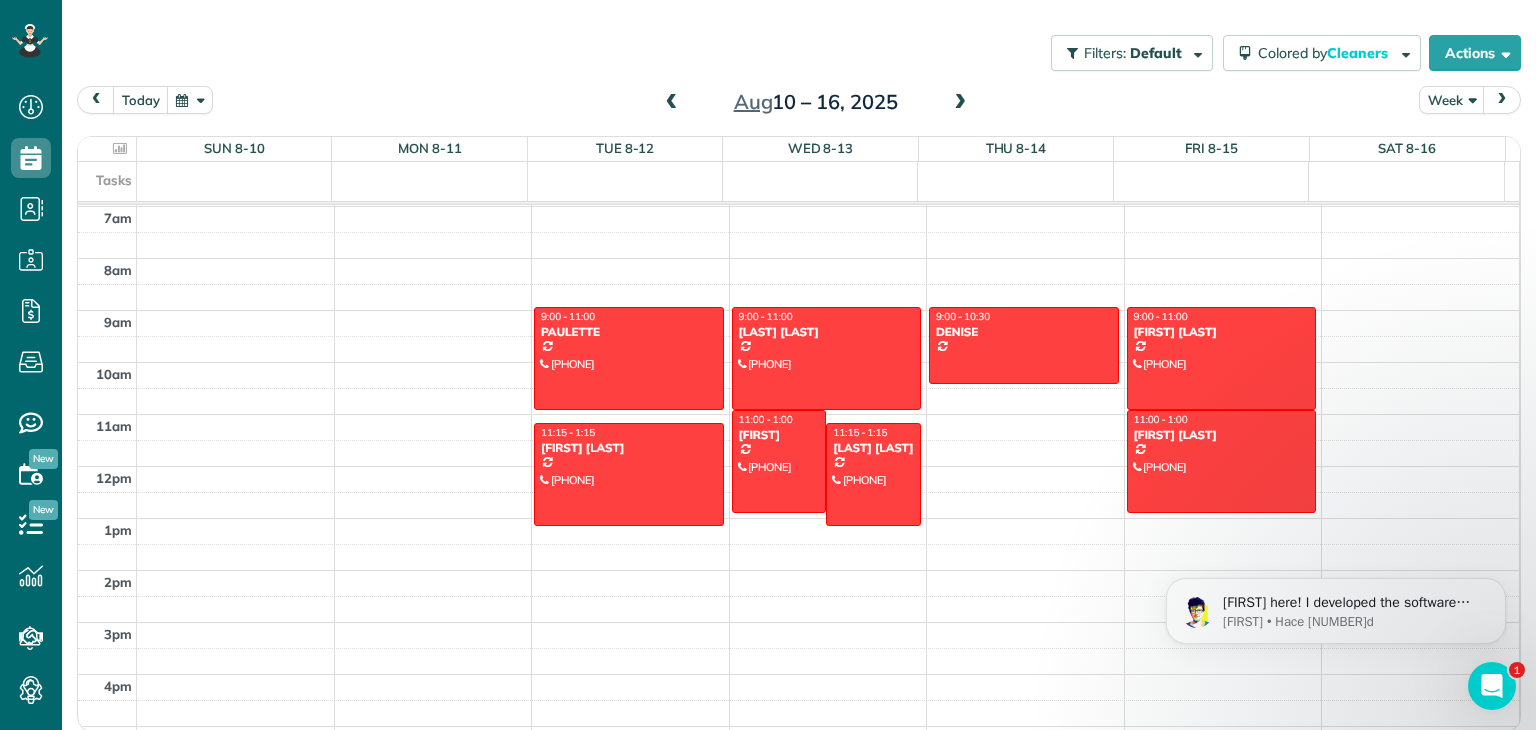 click at bounding box center (960, 103) 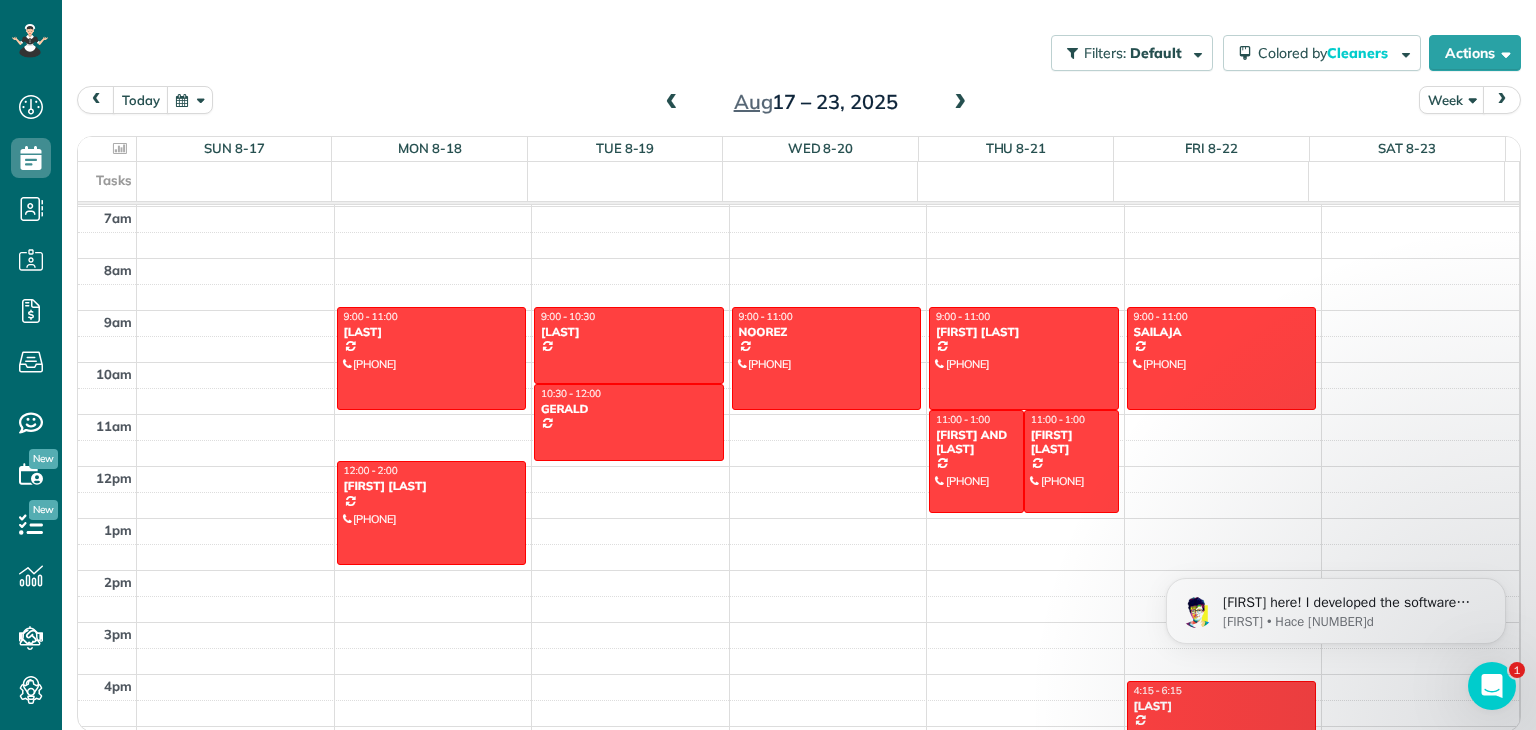 click at bounding box center (960, 103) 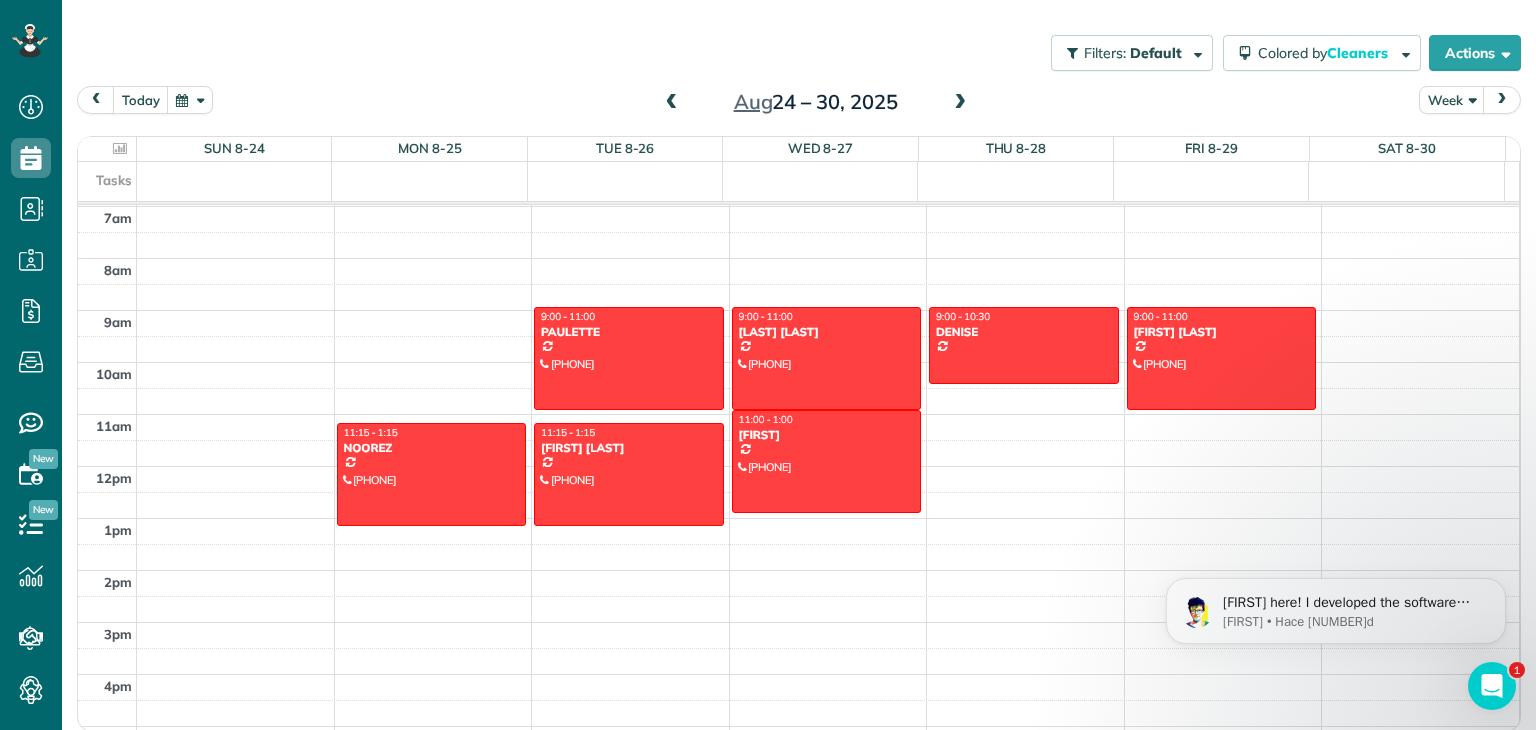 click at bounding box center [960, 103] 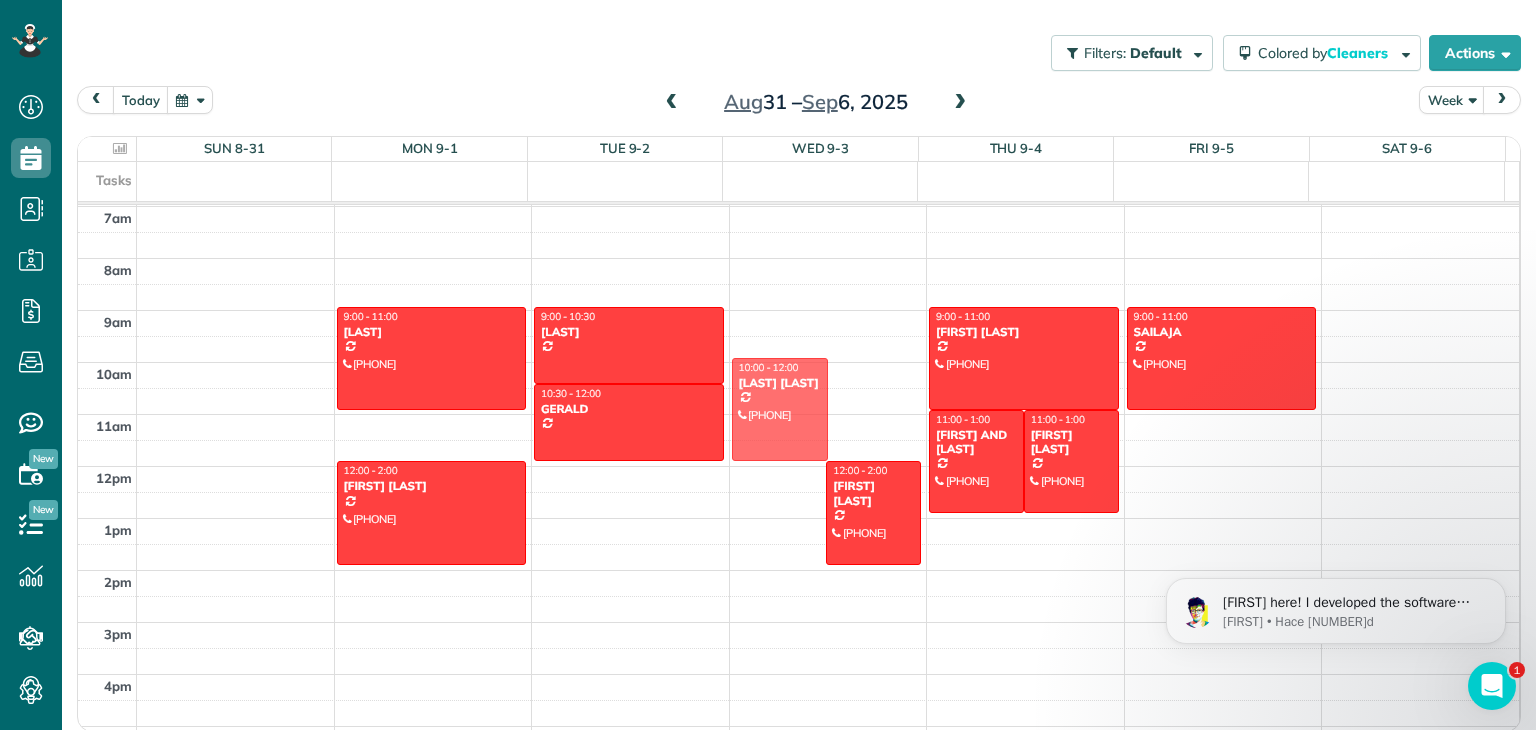 drag, startPoint x: 768, startPoint y: 447, endPoint x: 772, endPoint y: 381, distance: 66.1211 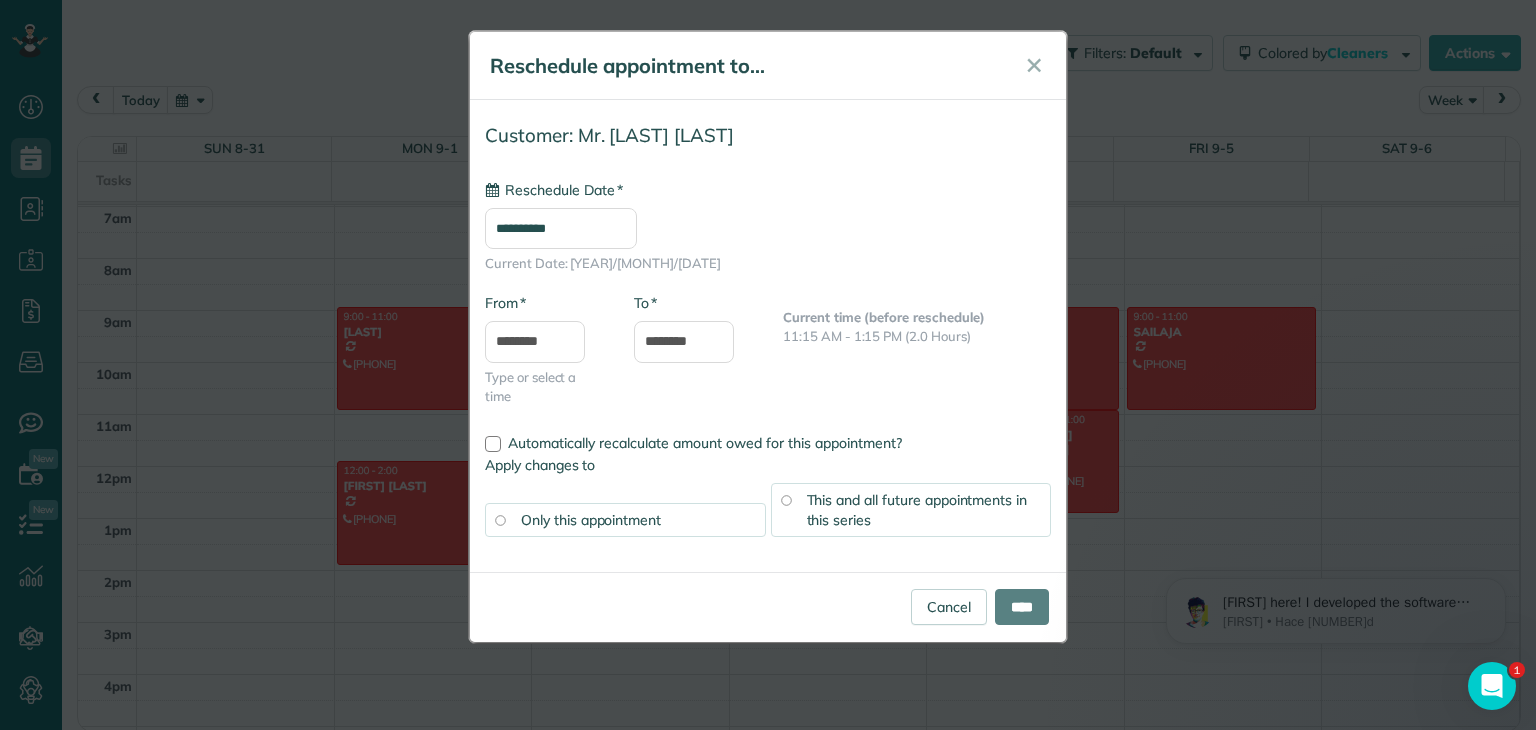 type on "**********" 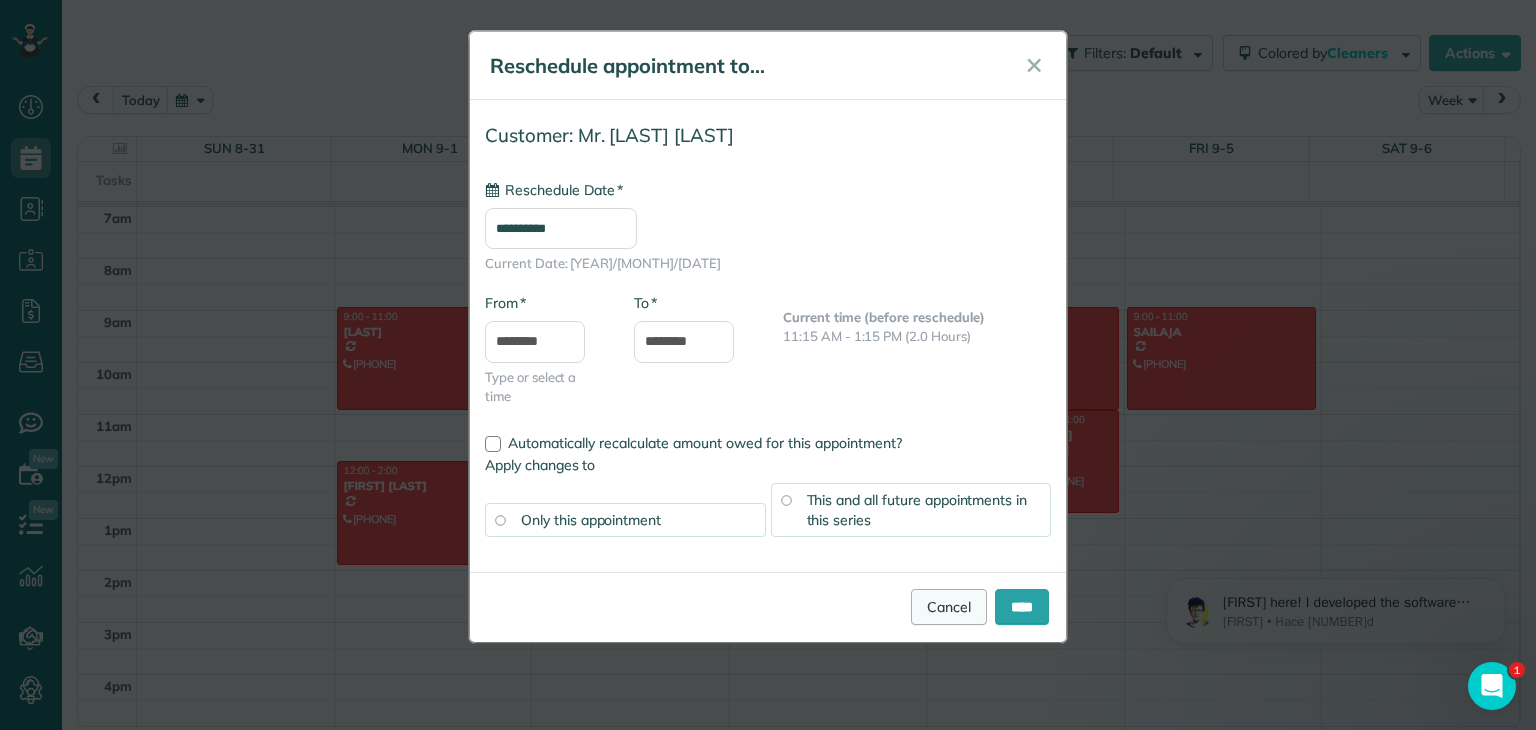 click on "Cancel" at bounding box center [949, 607] 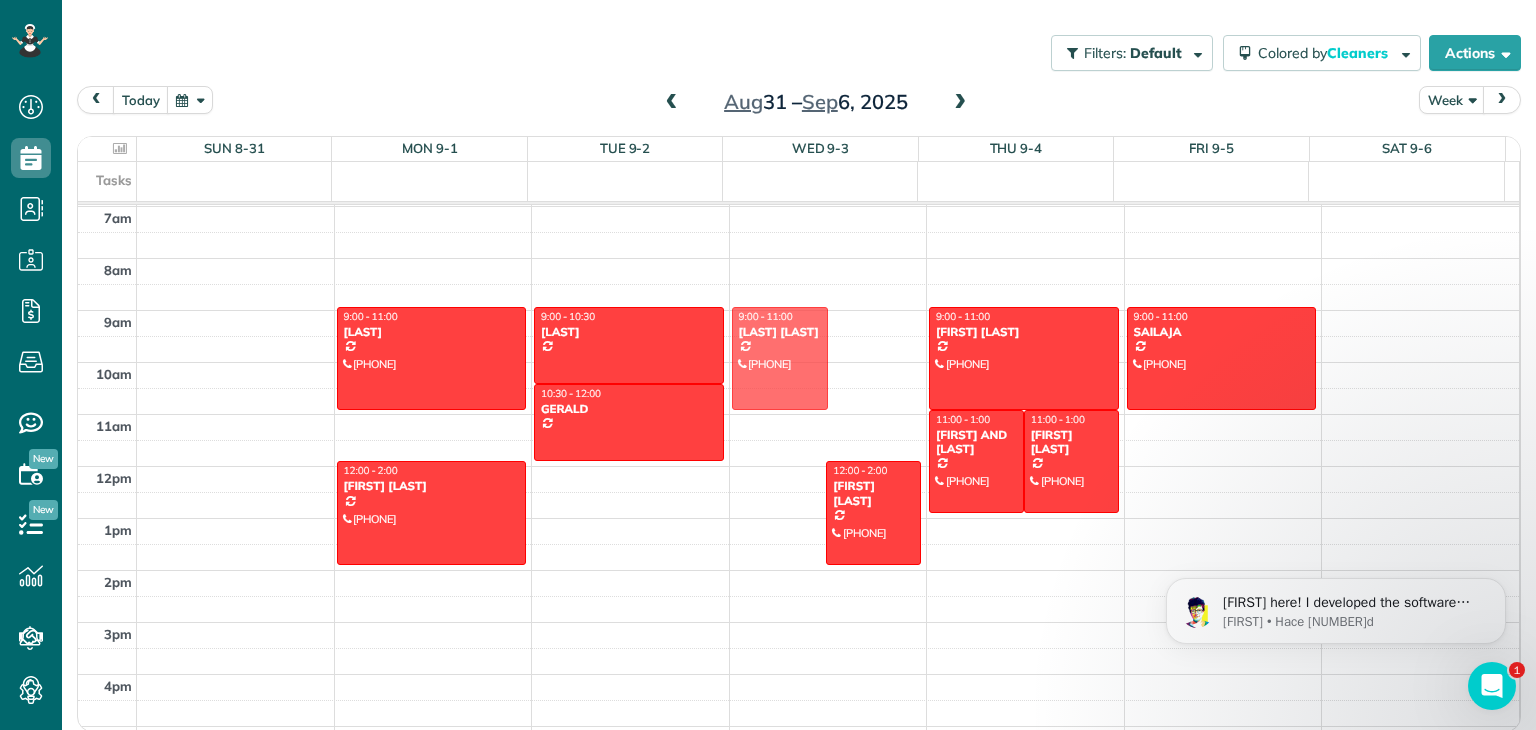 drag, startPoint x: 752, startPoint y: 475, endPoint x: 772, endPoint y: 361, distance: 115.74109 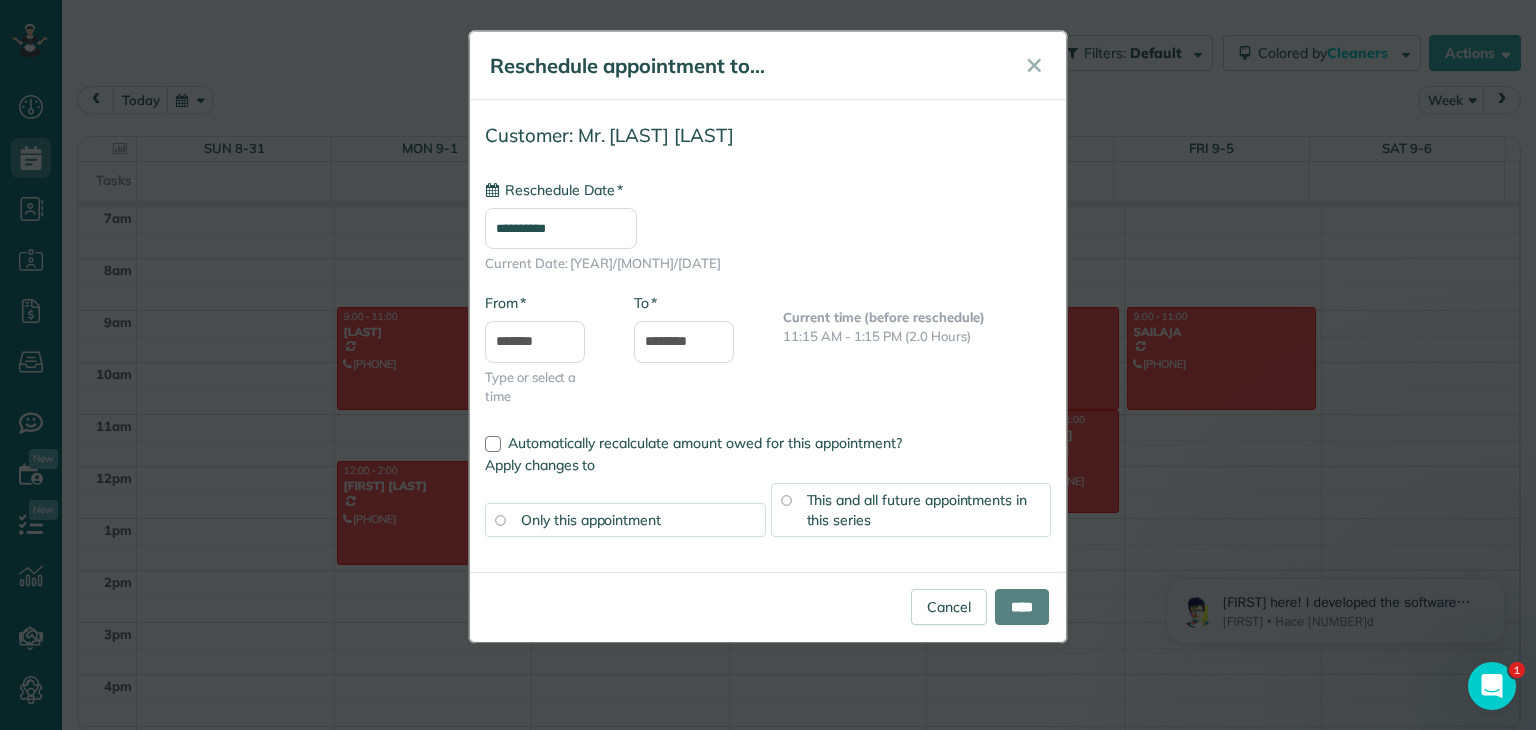 type on "**********" 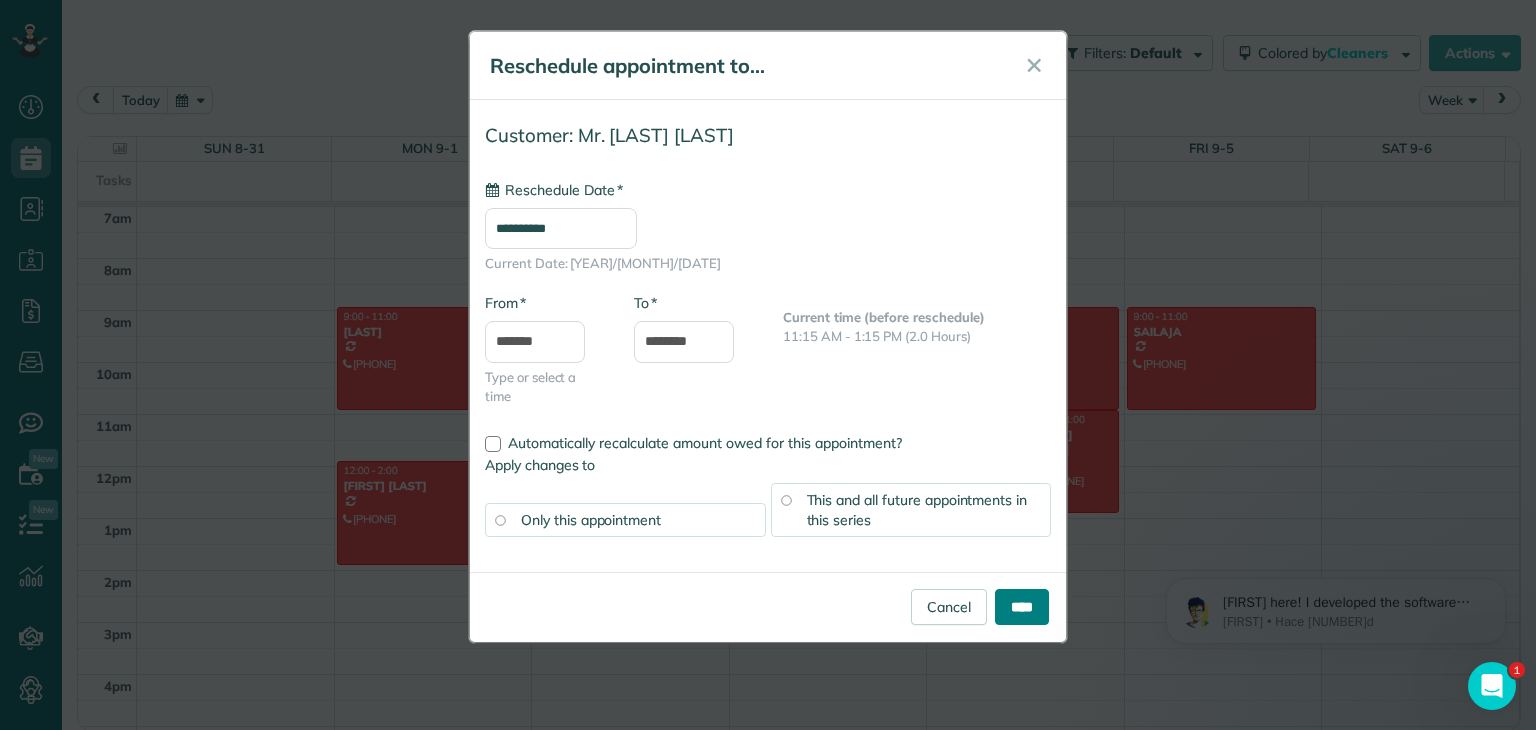 click on "****" at bounding box center [1022, 607] 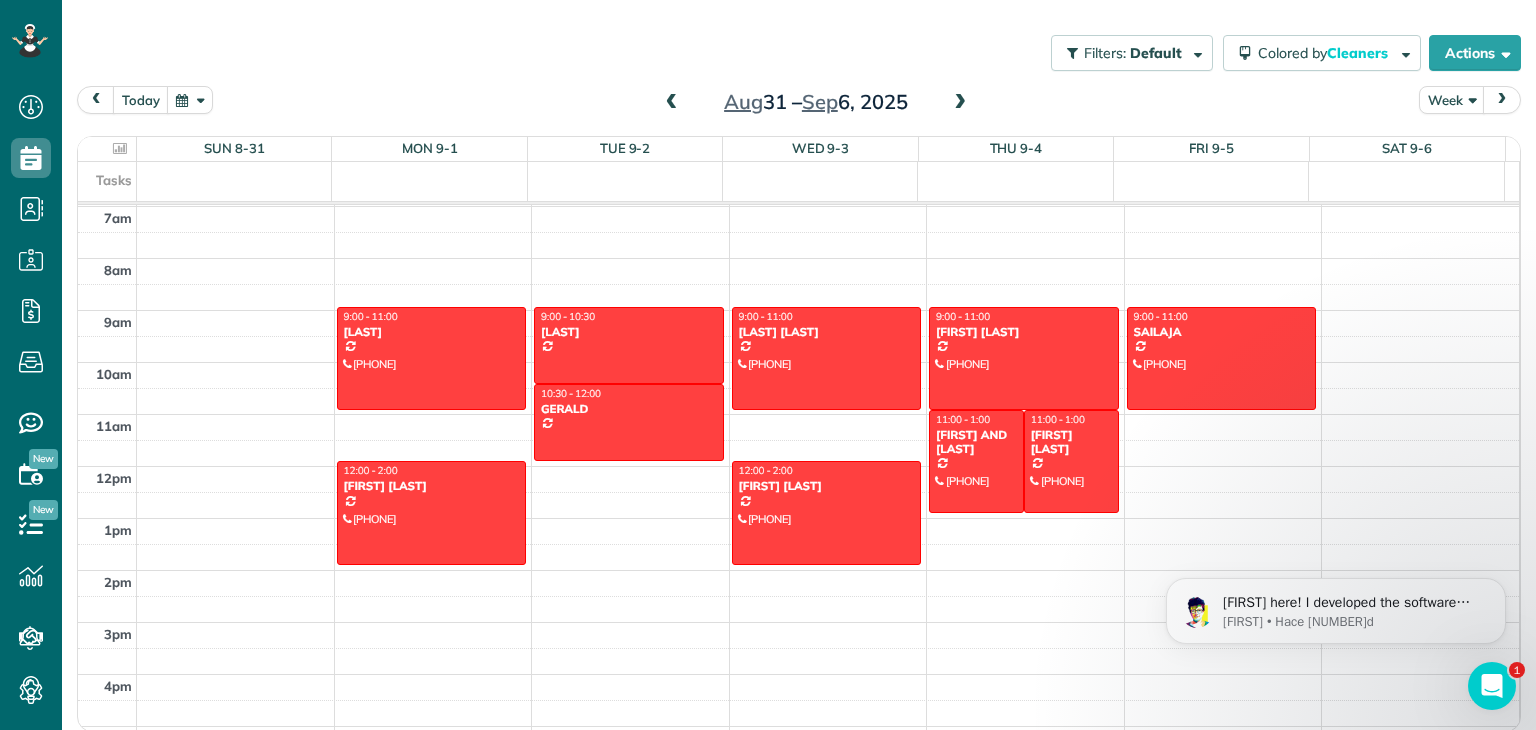 click at bounding box center (672, 103) 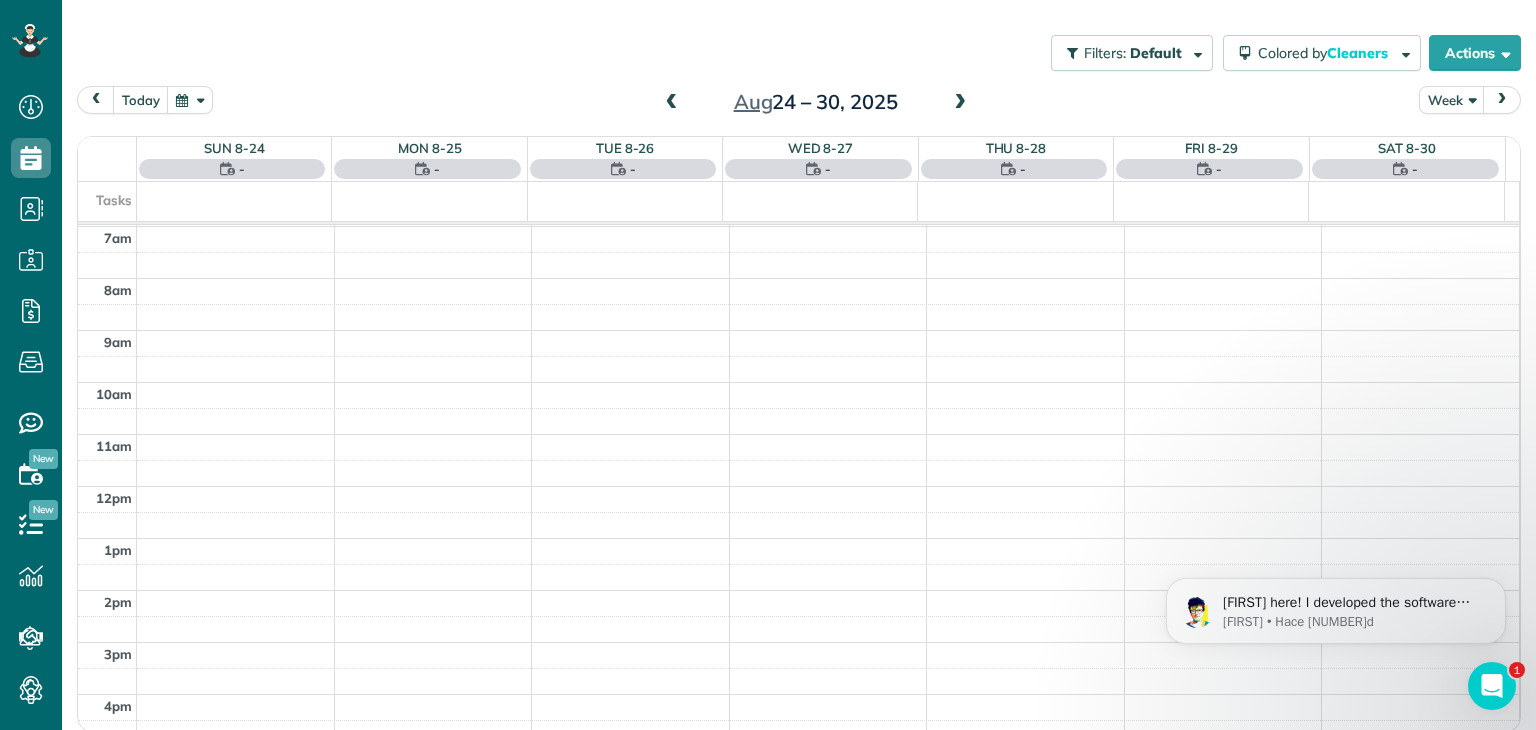 click at bounding box center (672, 103) 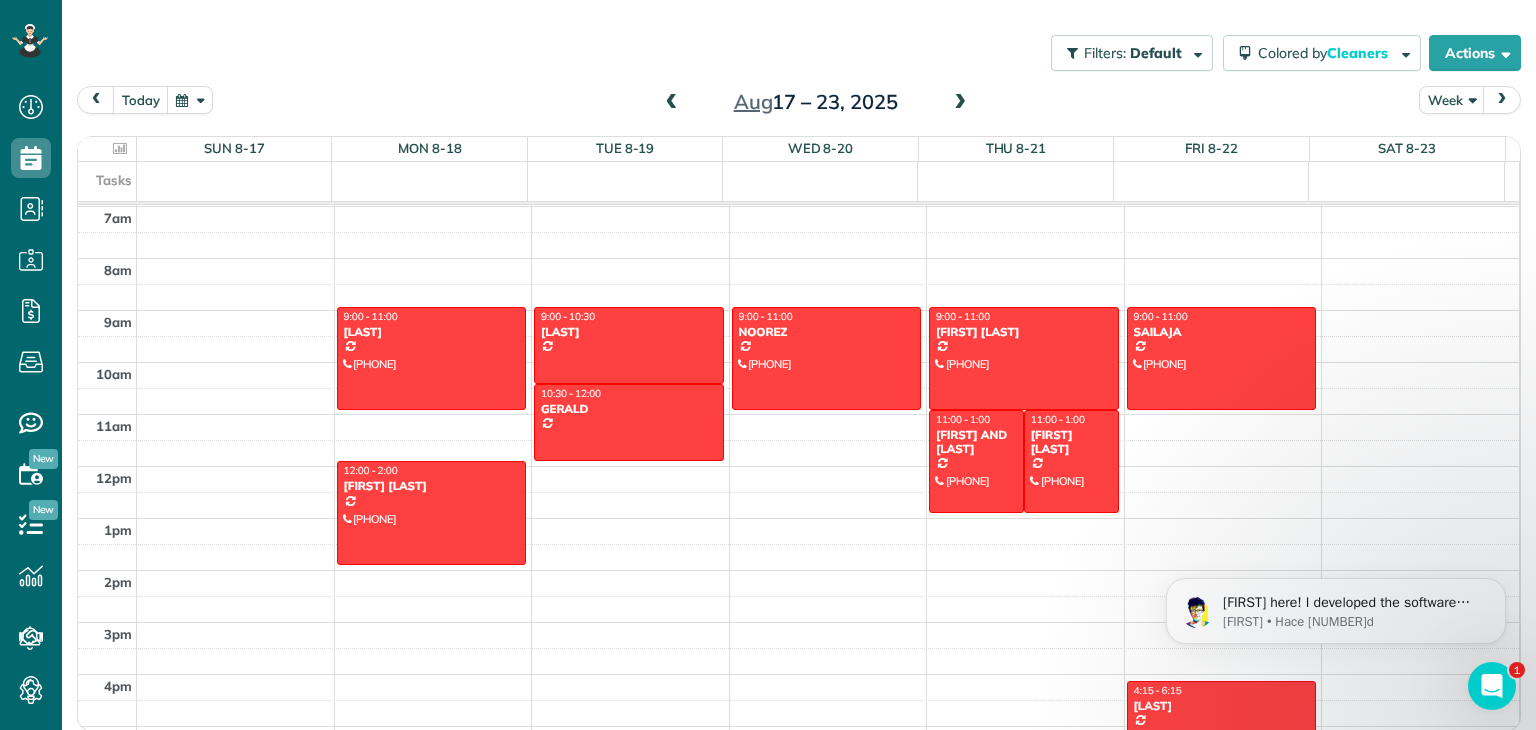 click at bounding box center (672, 103) 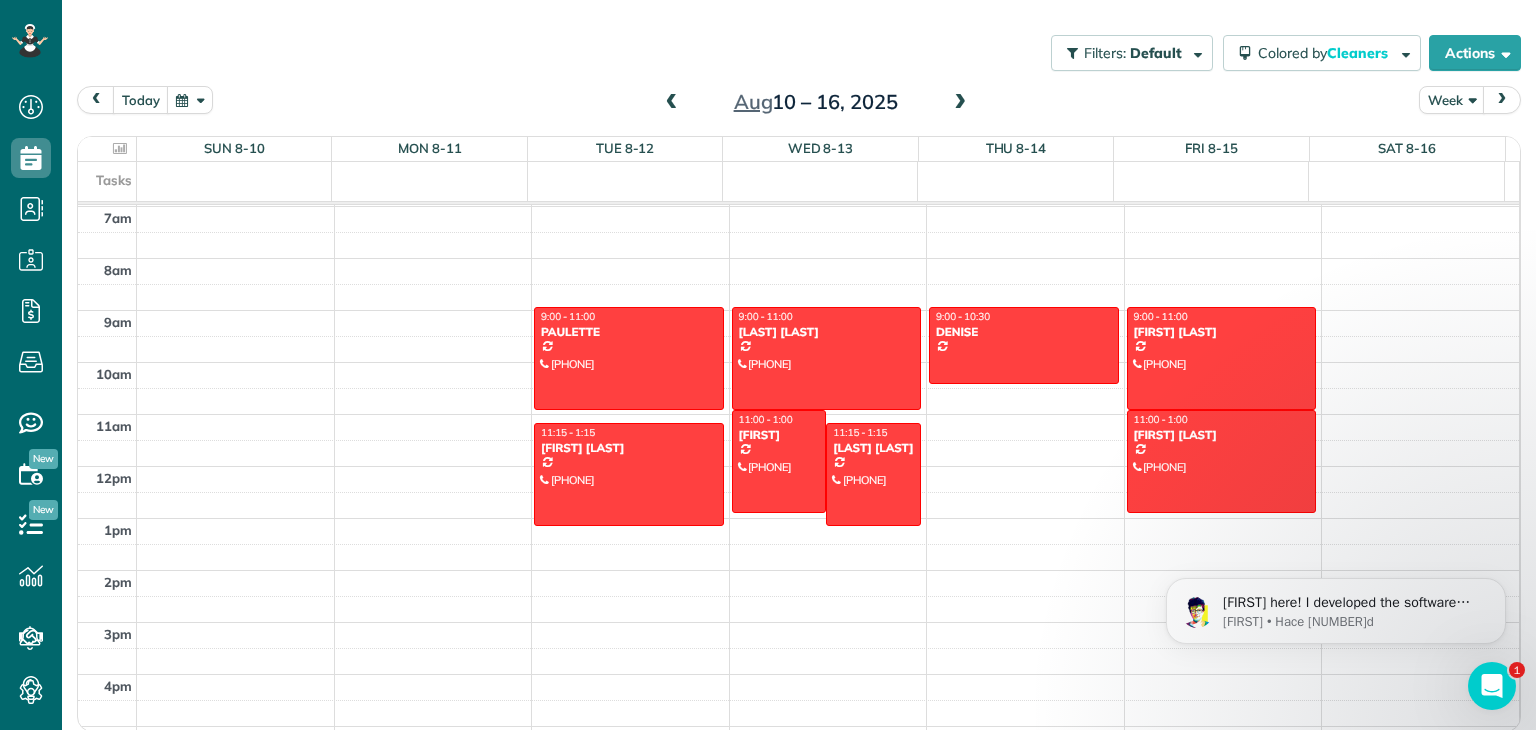 click at bounding box center (672, 103) 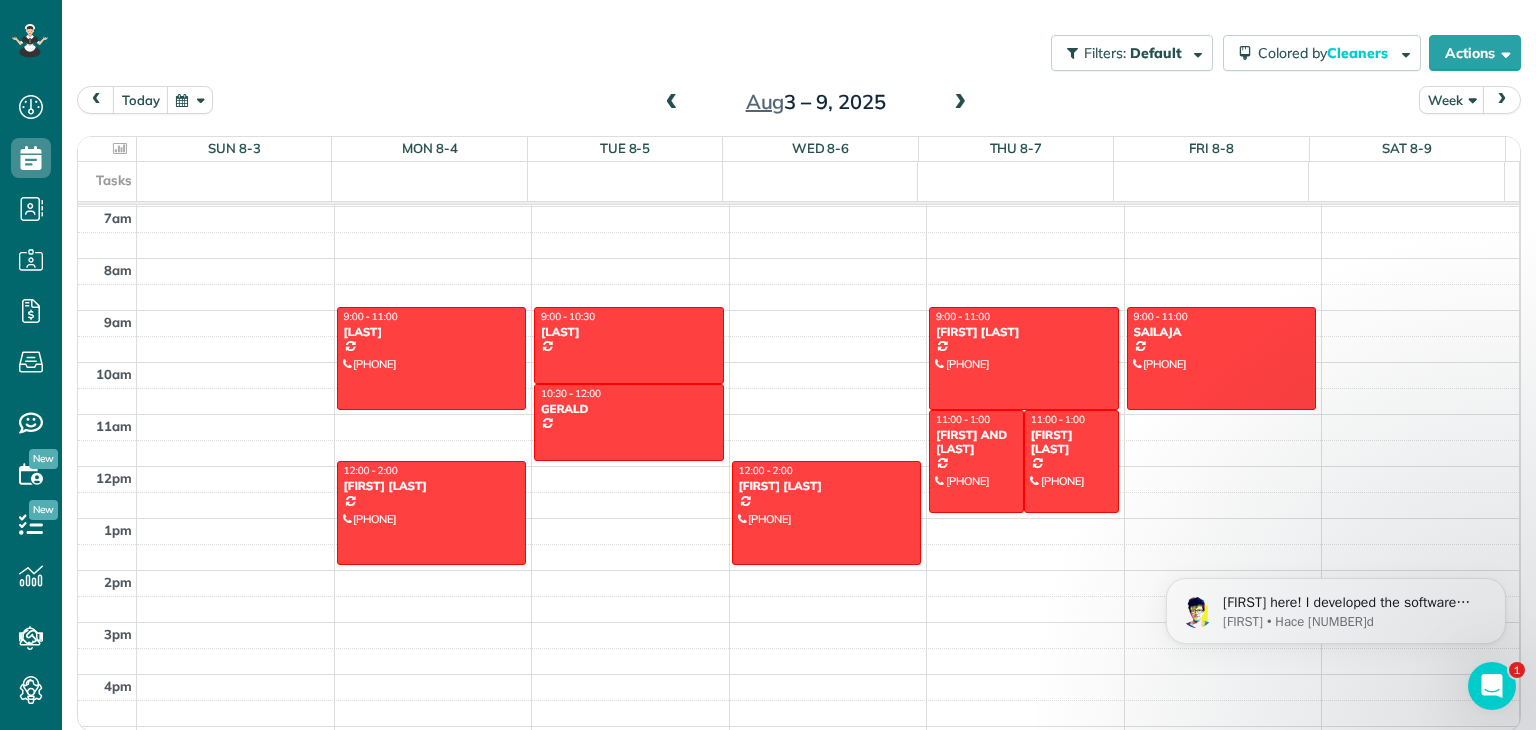 click at bounding box center (672, 103) 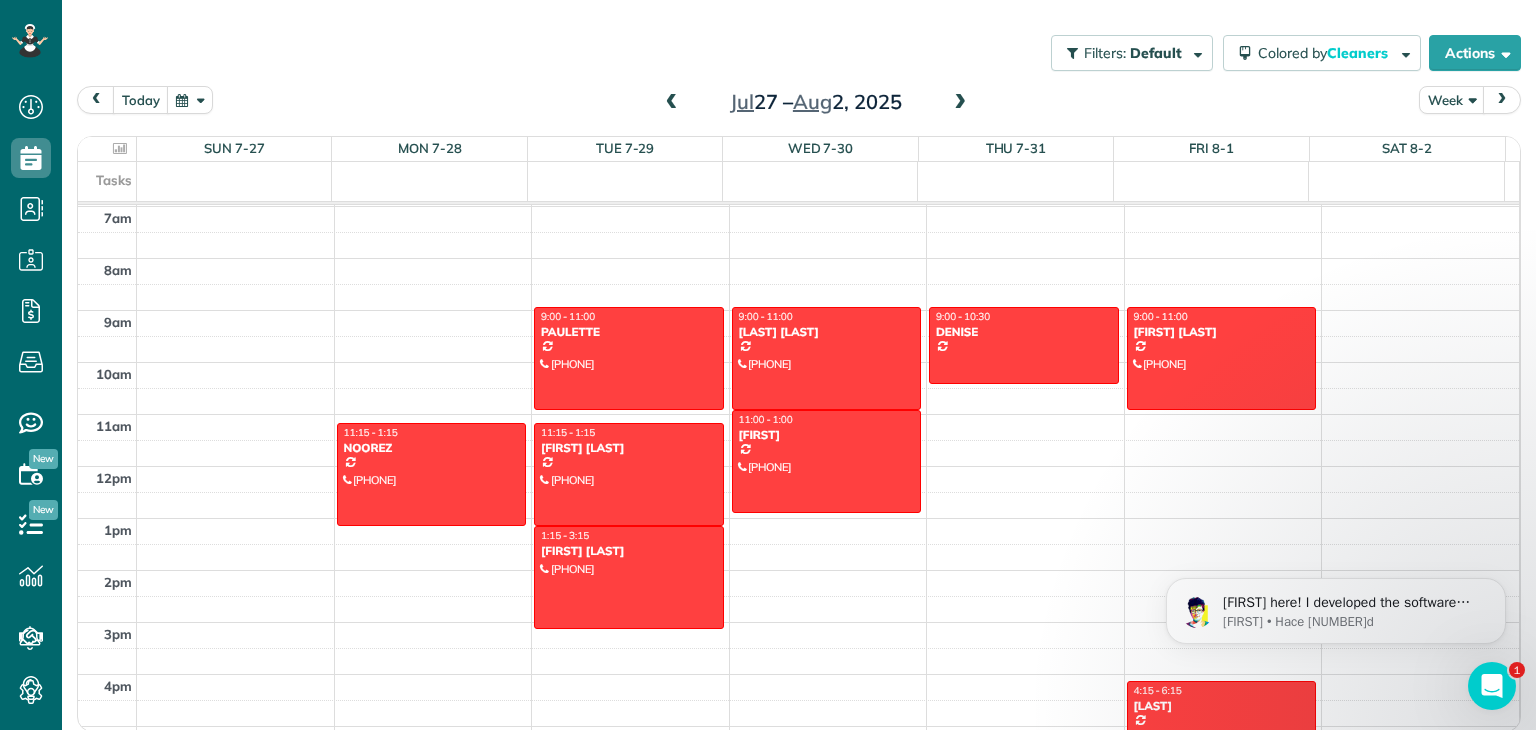 click at bounding box center (672, 103) 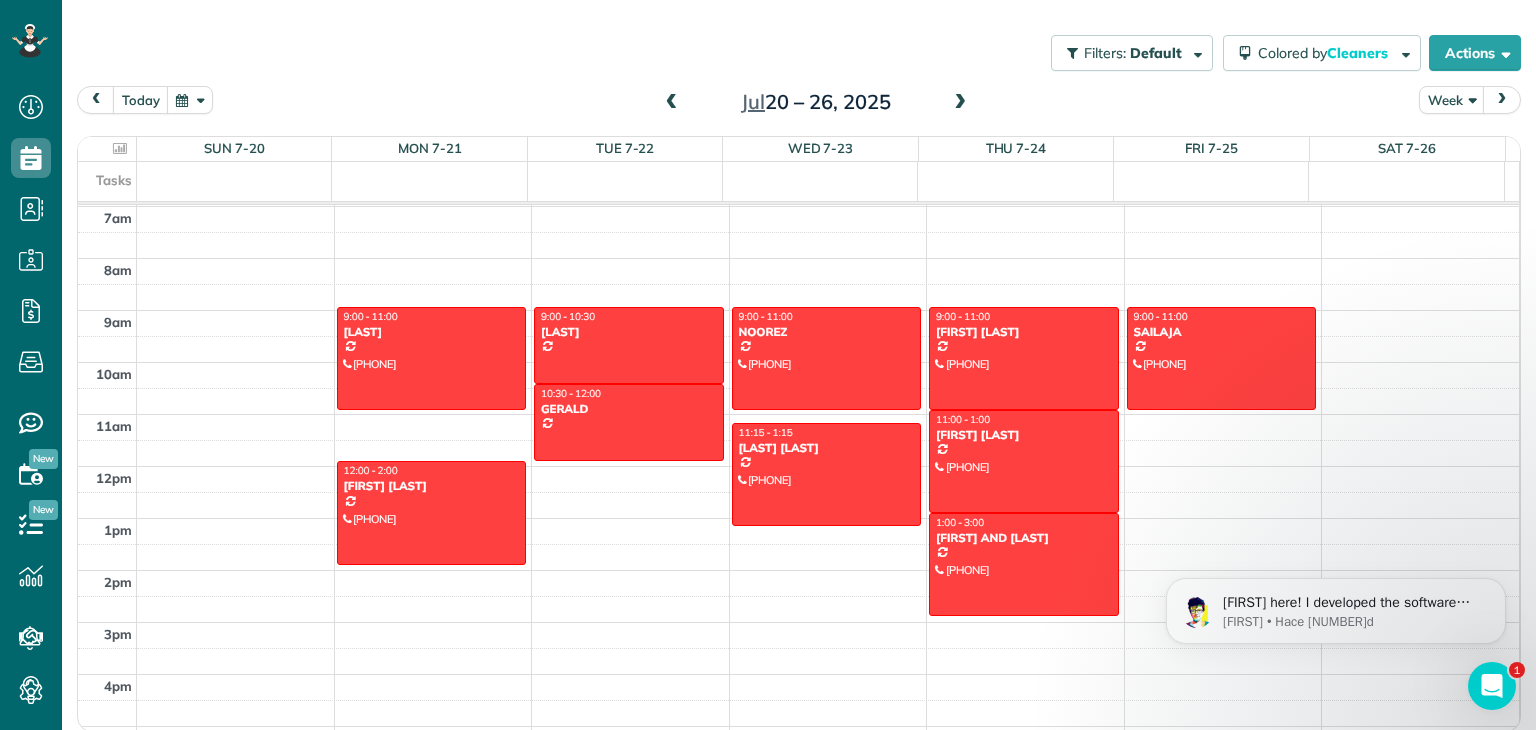 click at bounding box center [960, 103] 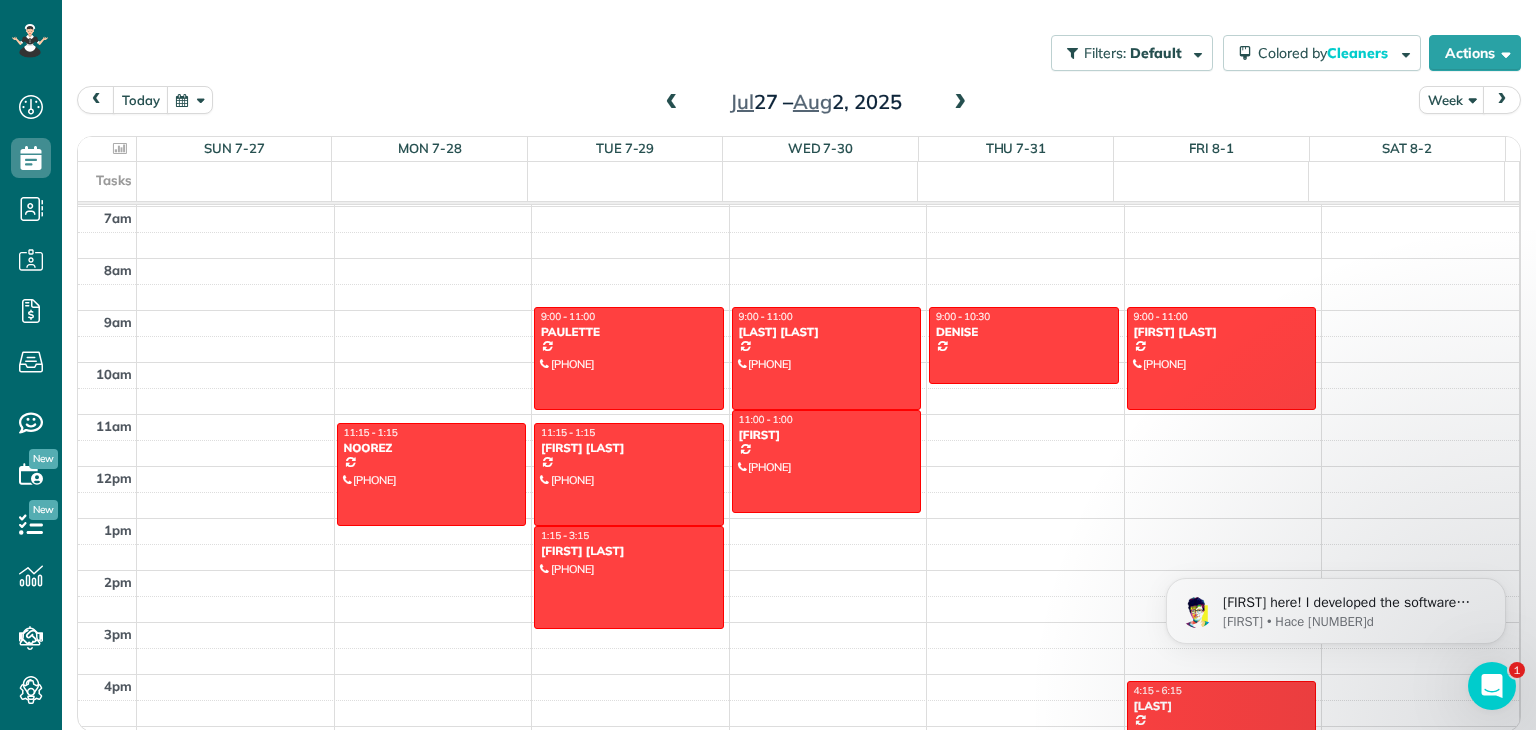 click at bounding box center [960, 103] 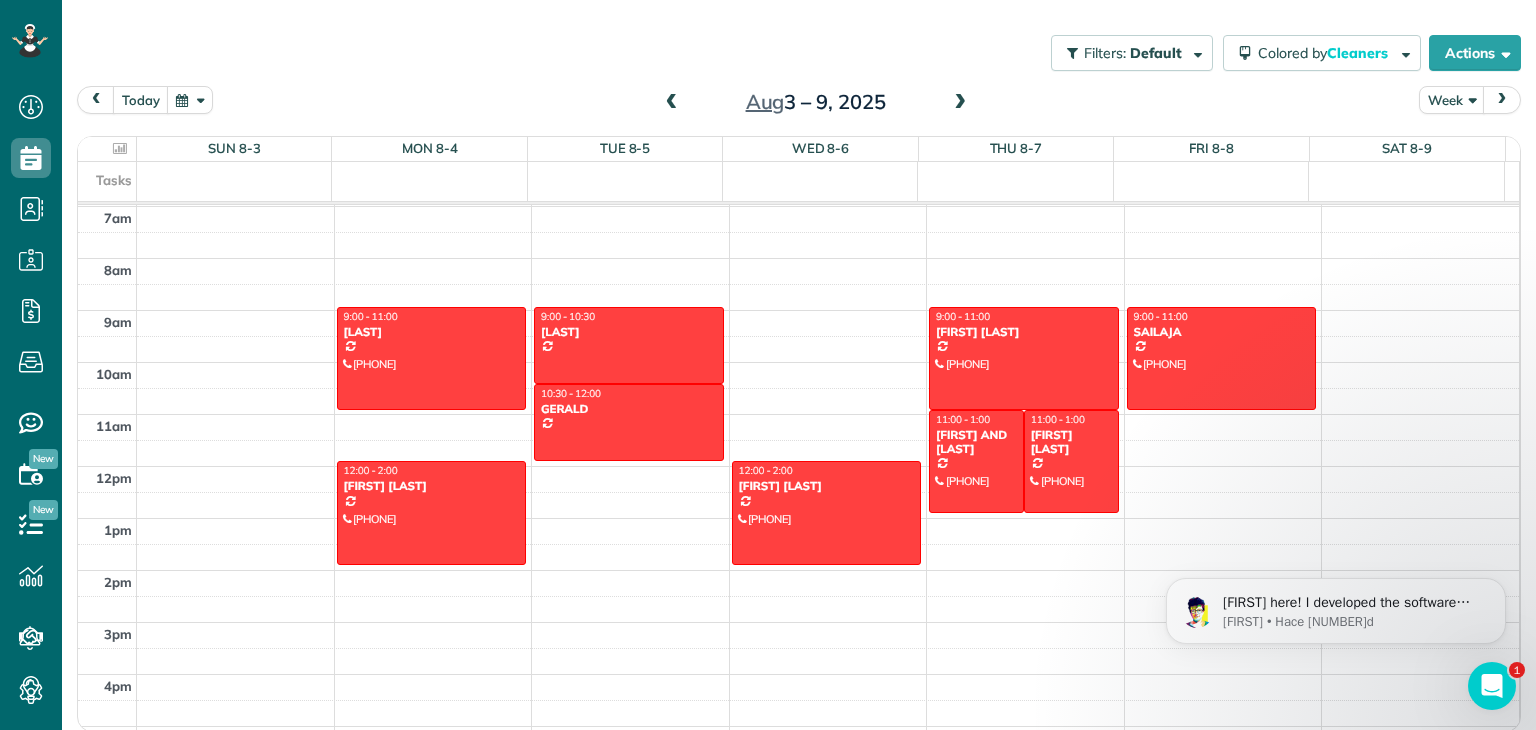 click at bounding box center [672, 103] 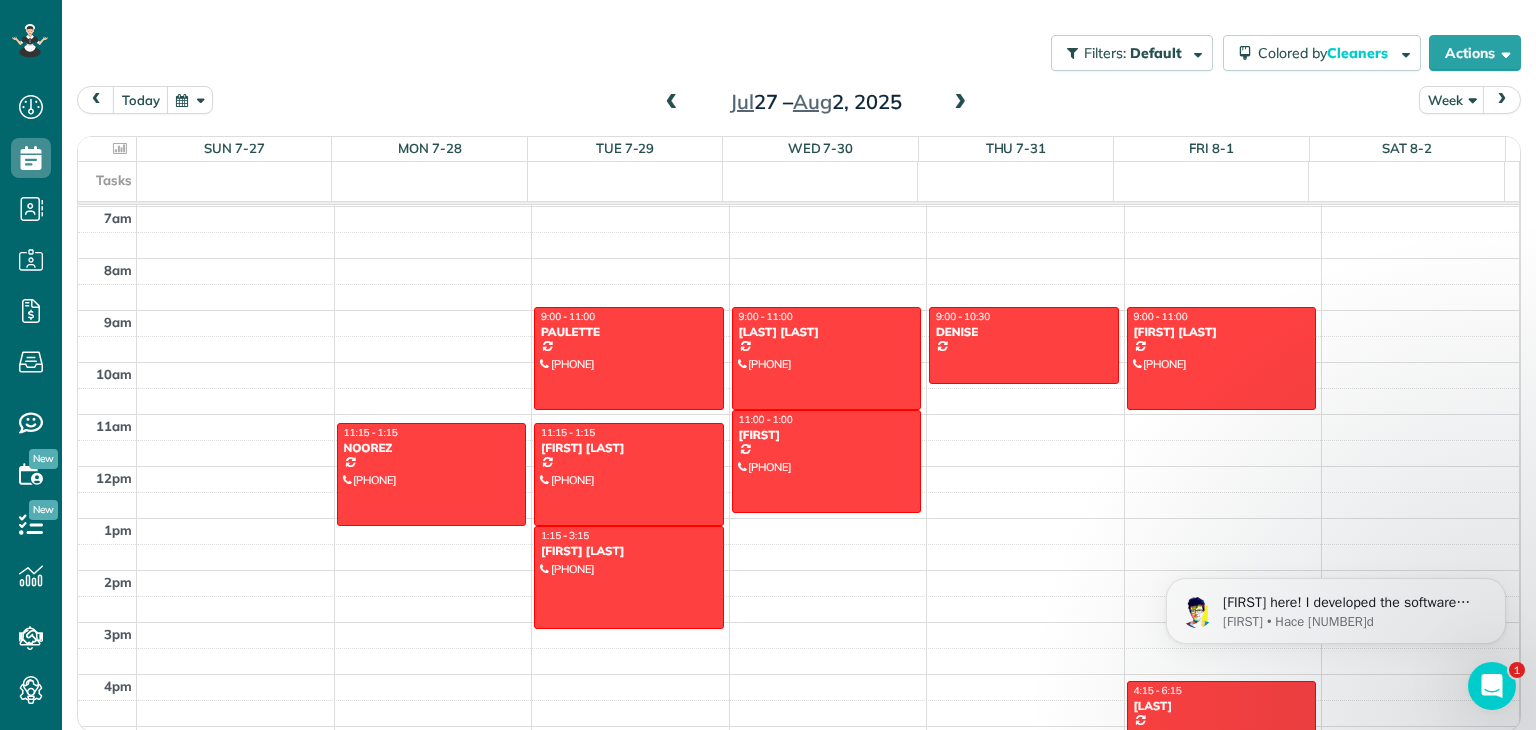 click at bounding box center [672, 103] 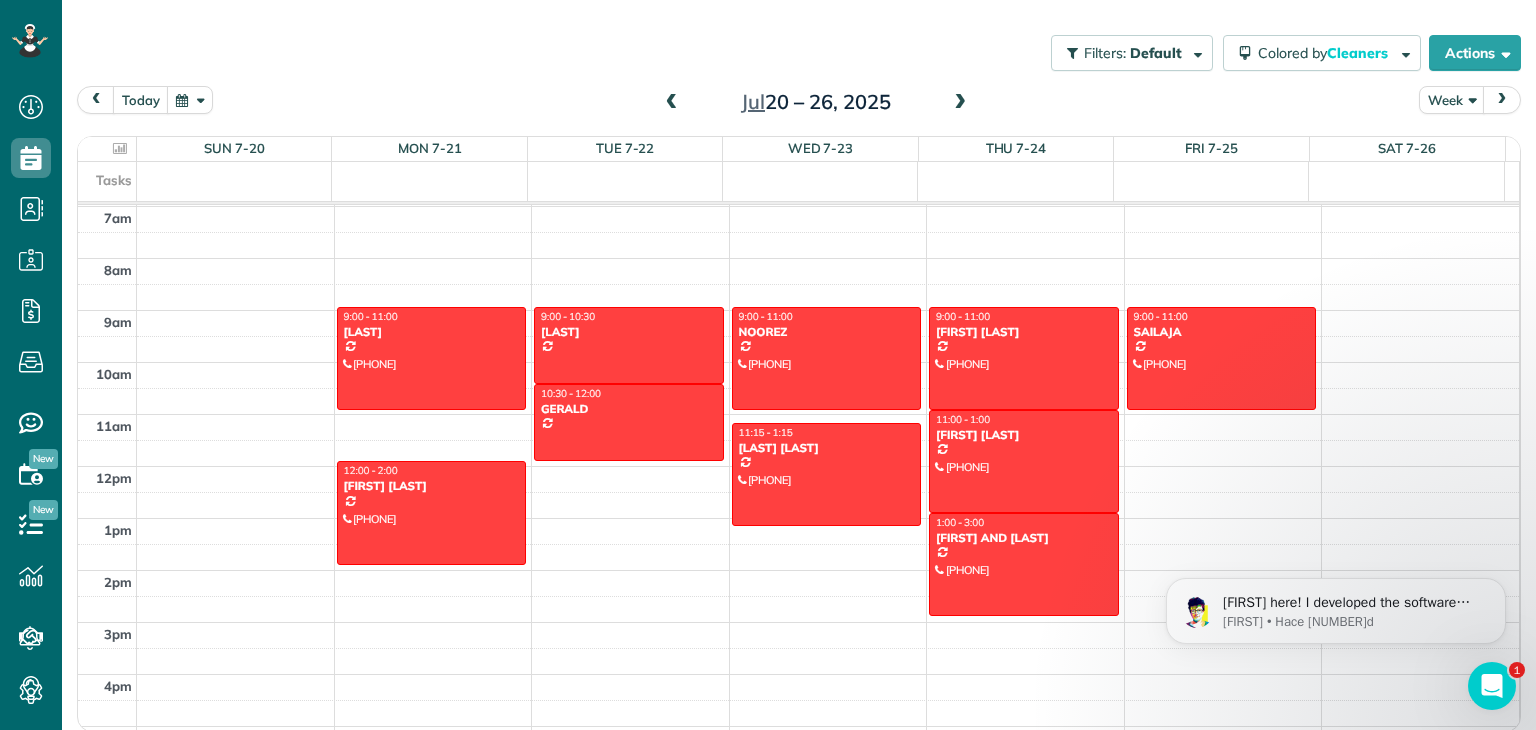 click at bounding box center (960, 103) 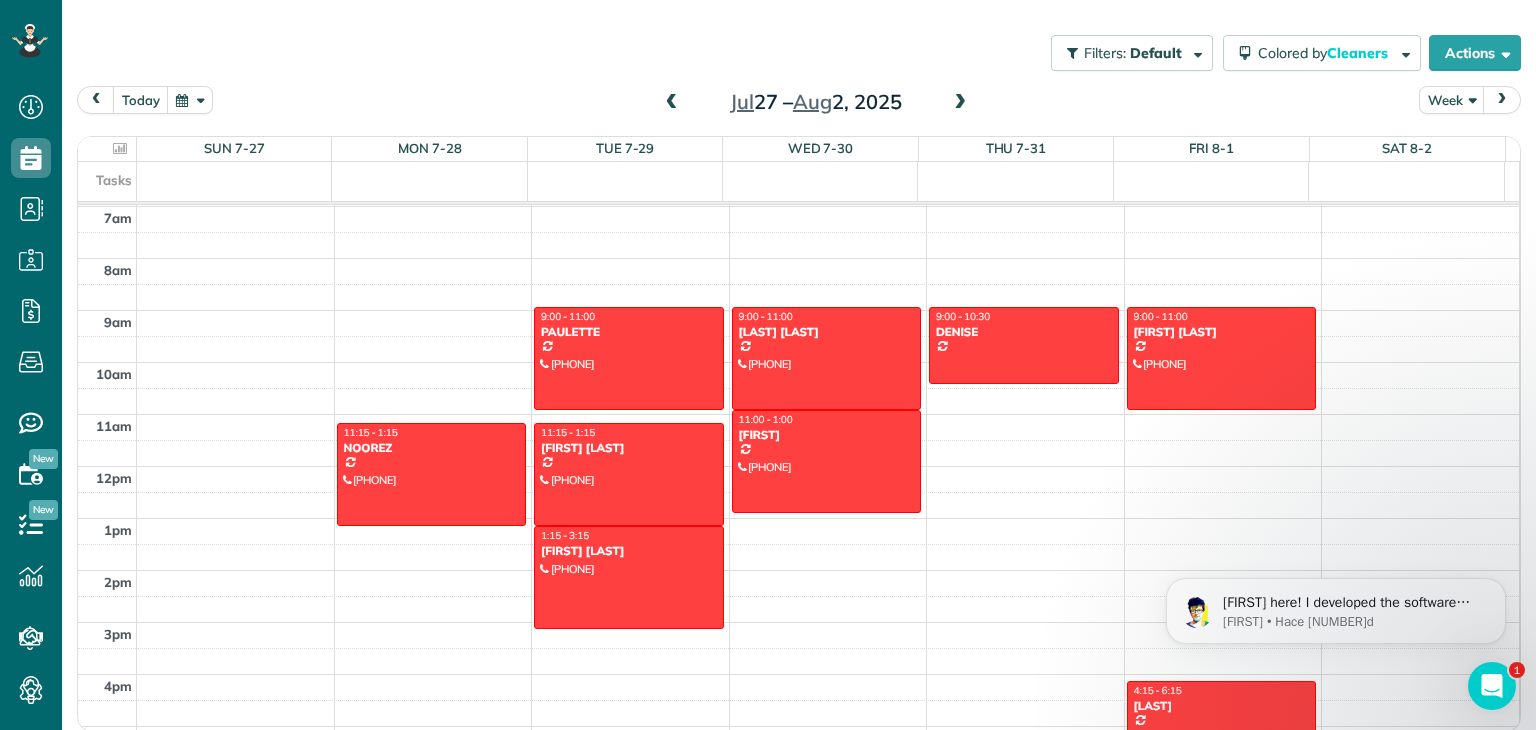 click at bounding box center [960, 103] 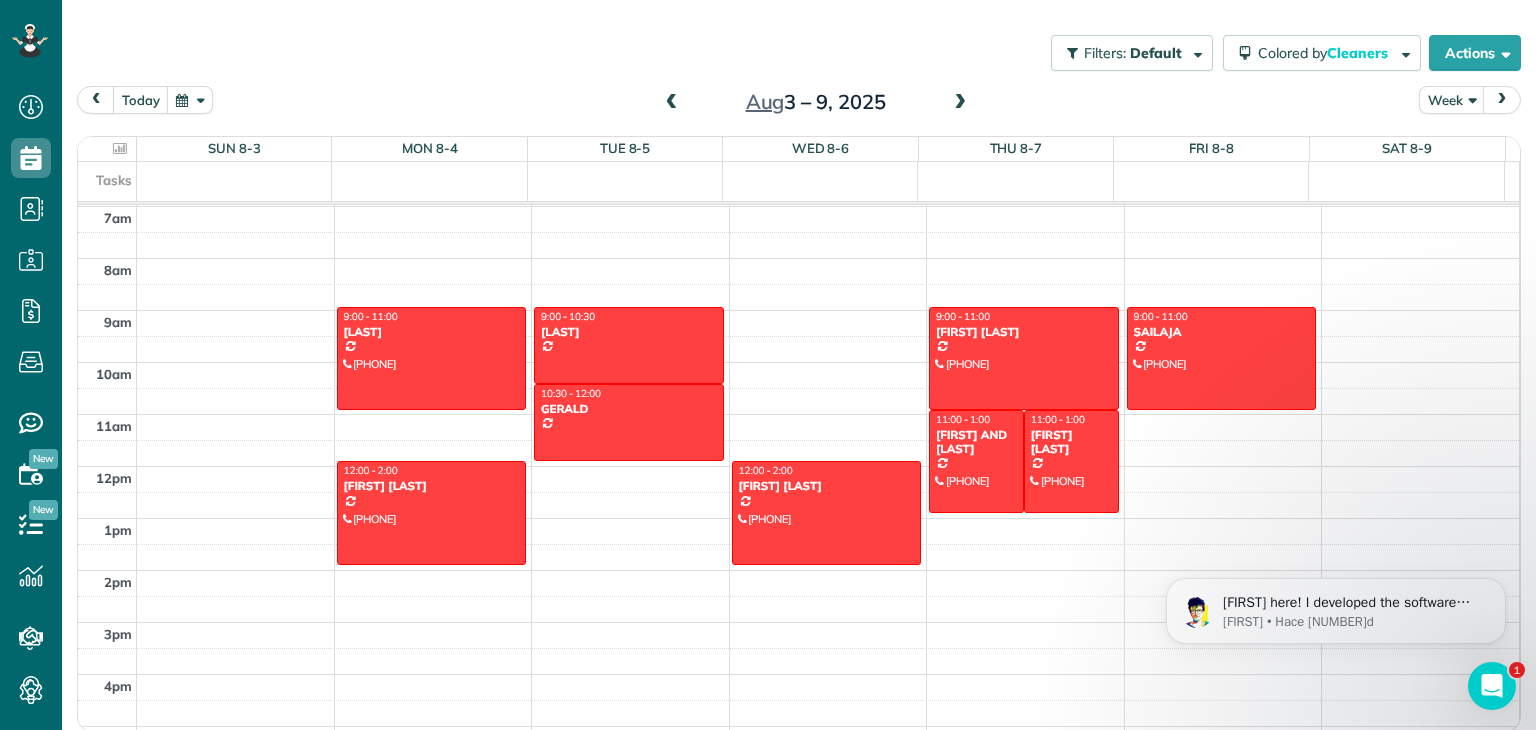 click at bounding box center (672, 103) 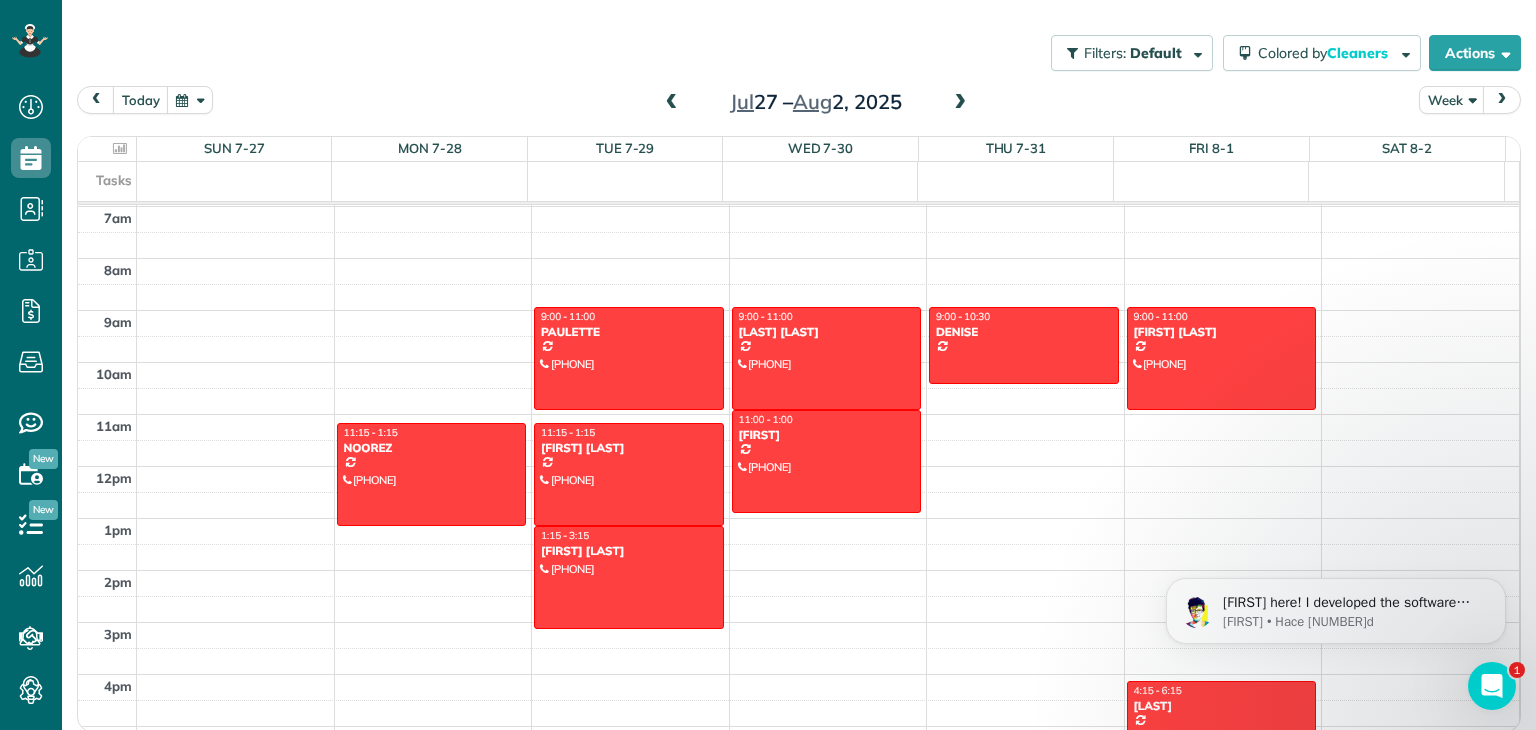 click at bounding box center (960, 103) 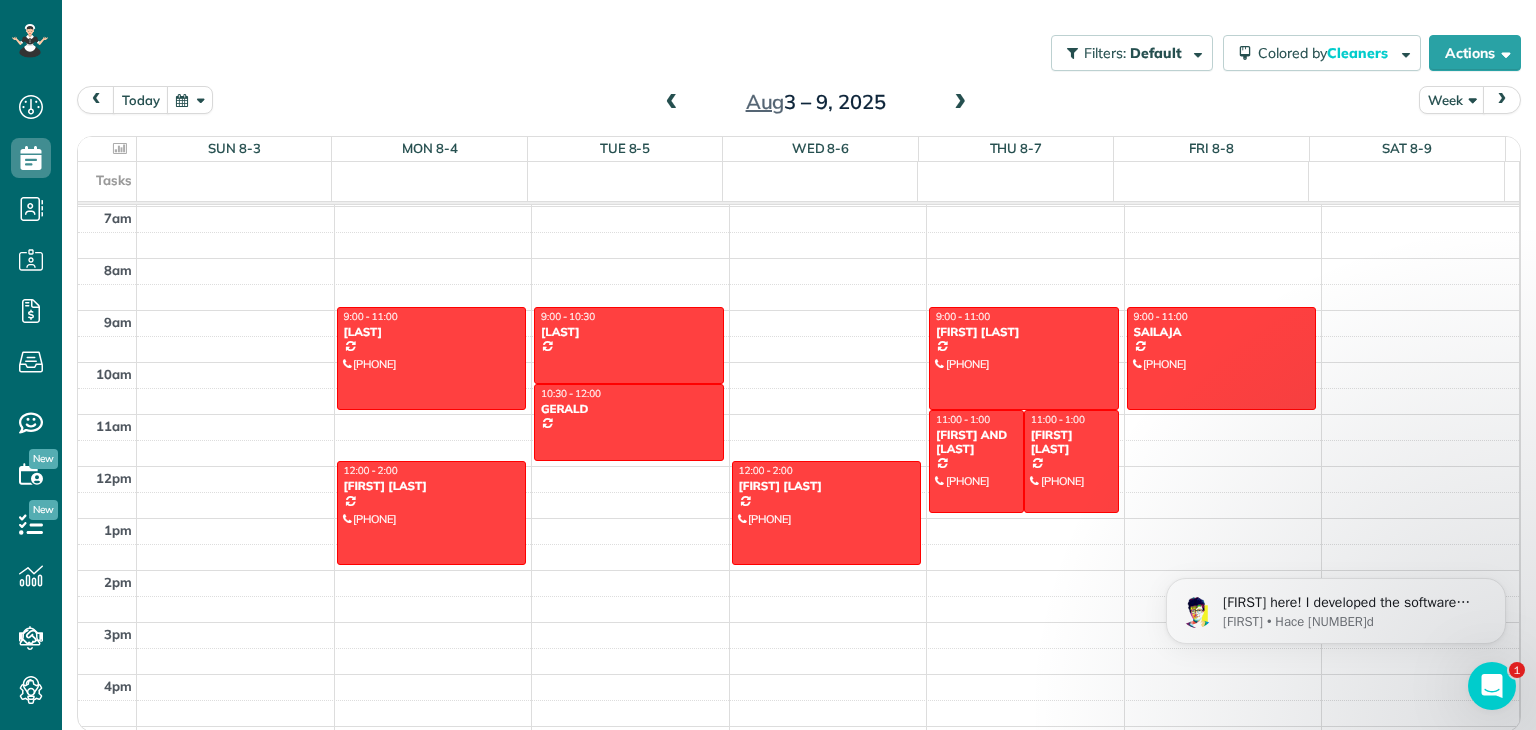 click at bounding box center (672, 103) 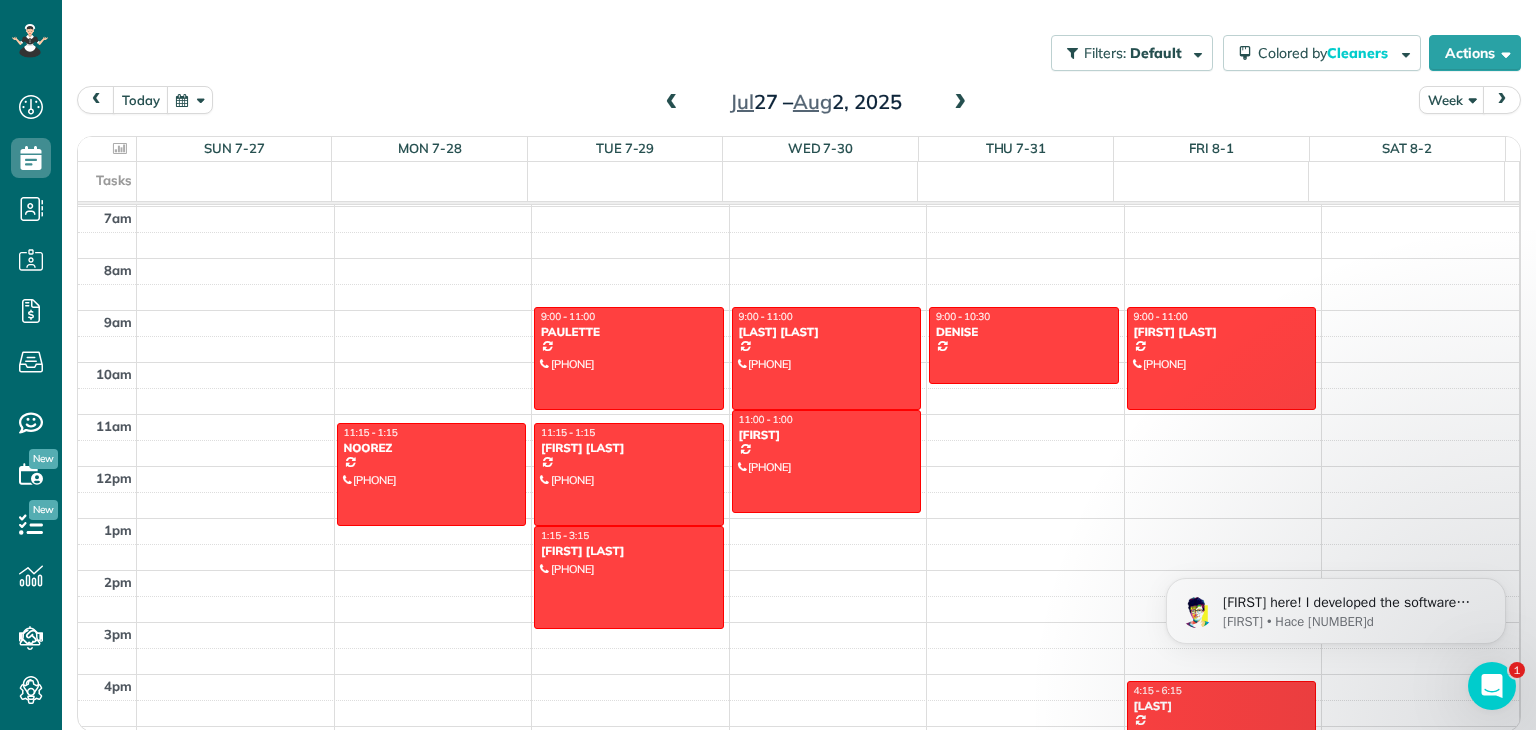 scroll, scrollTop: 170, scrollLeft: 0, axis: vertical 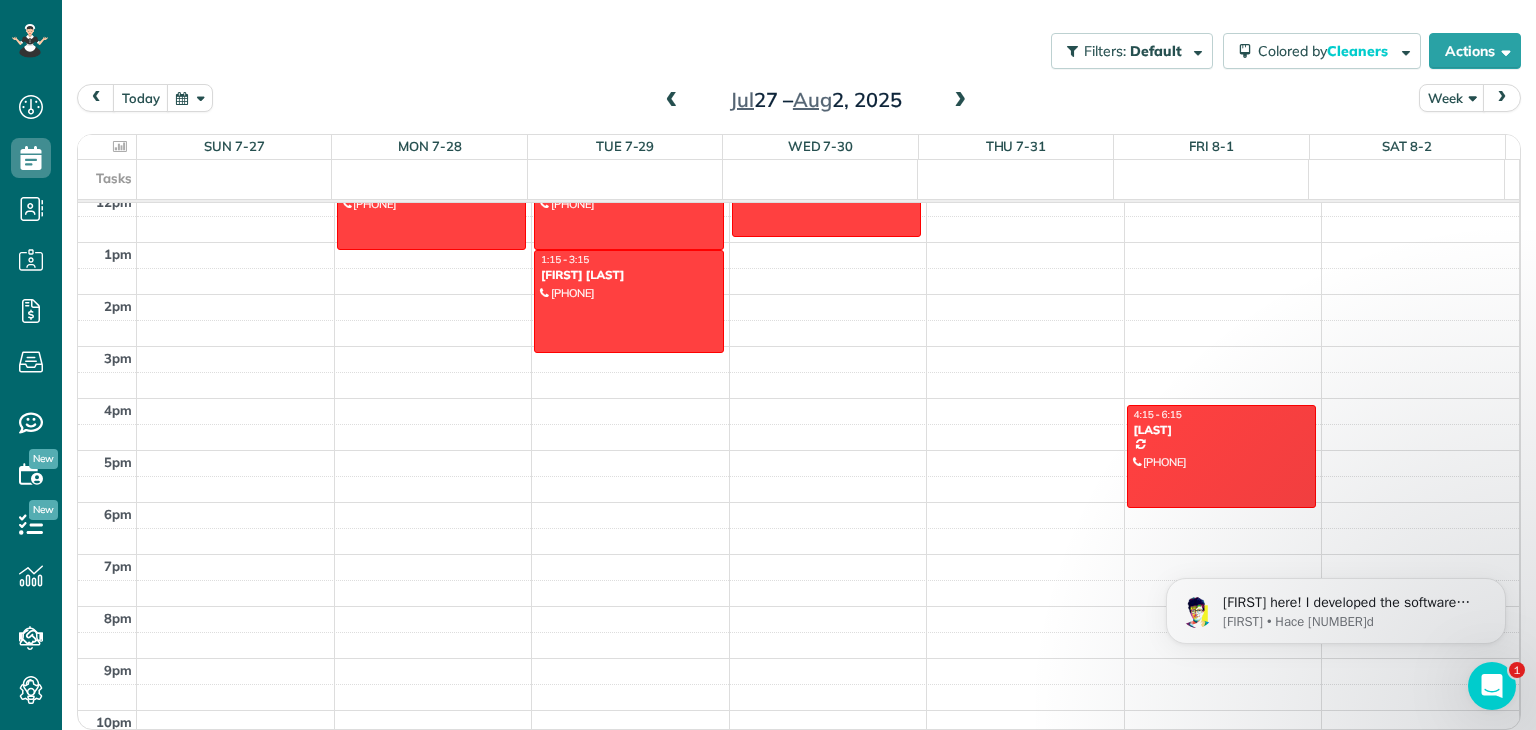 click at bounding box center (960, 101) 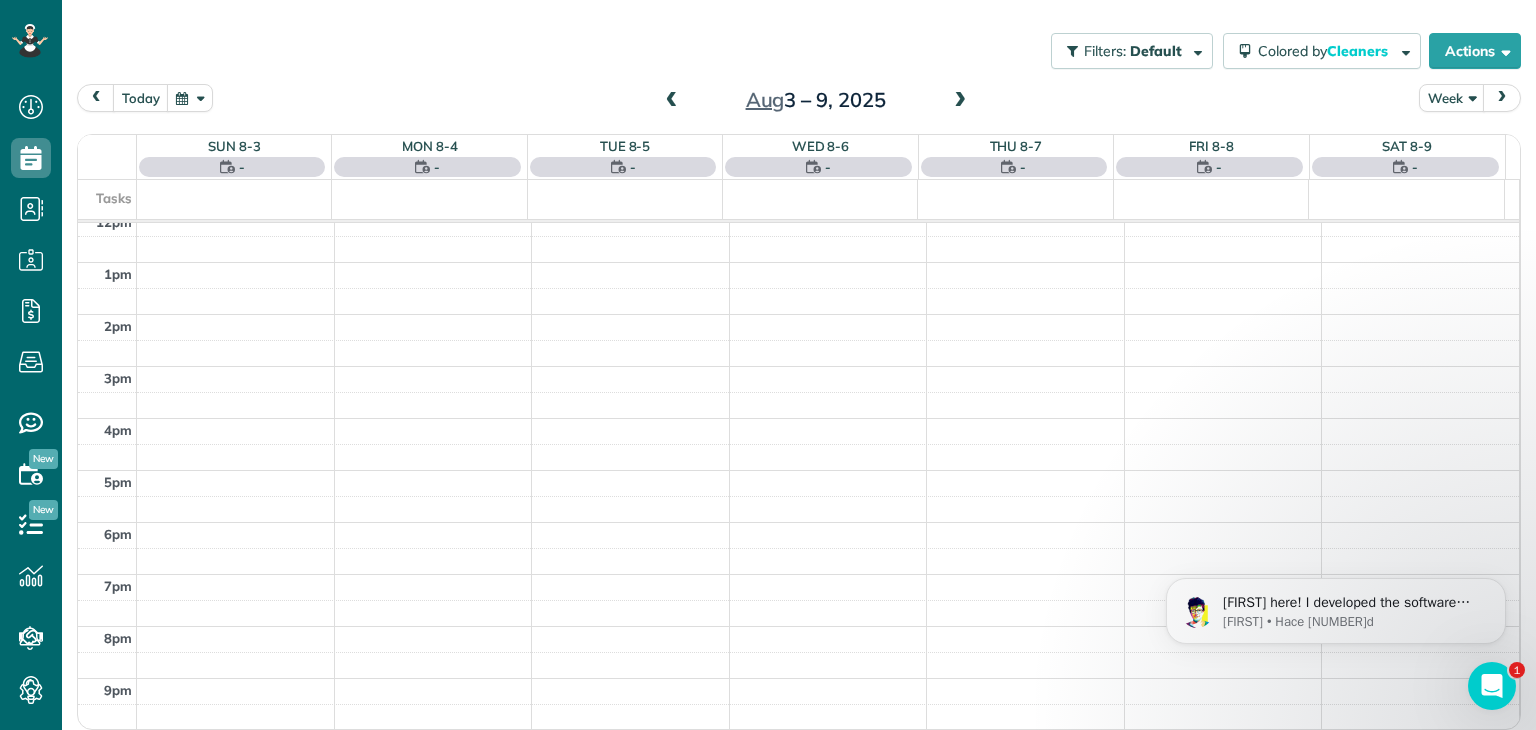 scroll, scrollTop: 362, scrollLeft: 0, axis: vertical 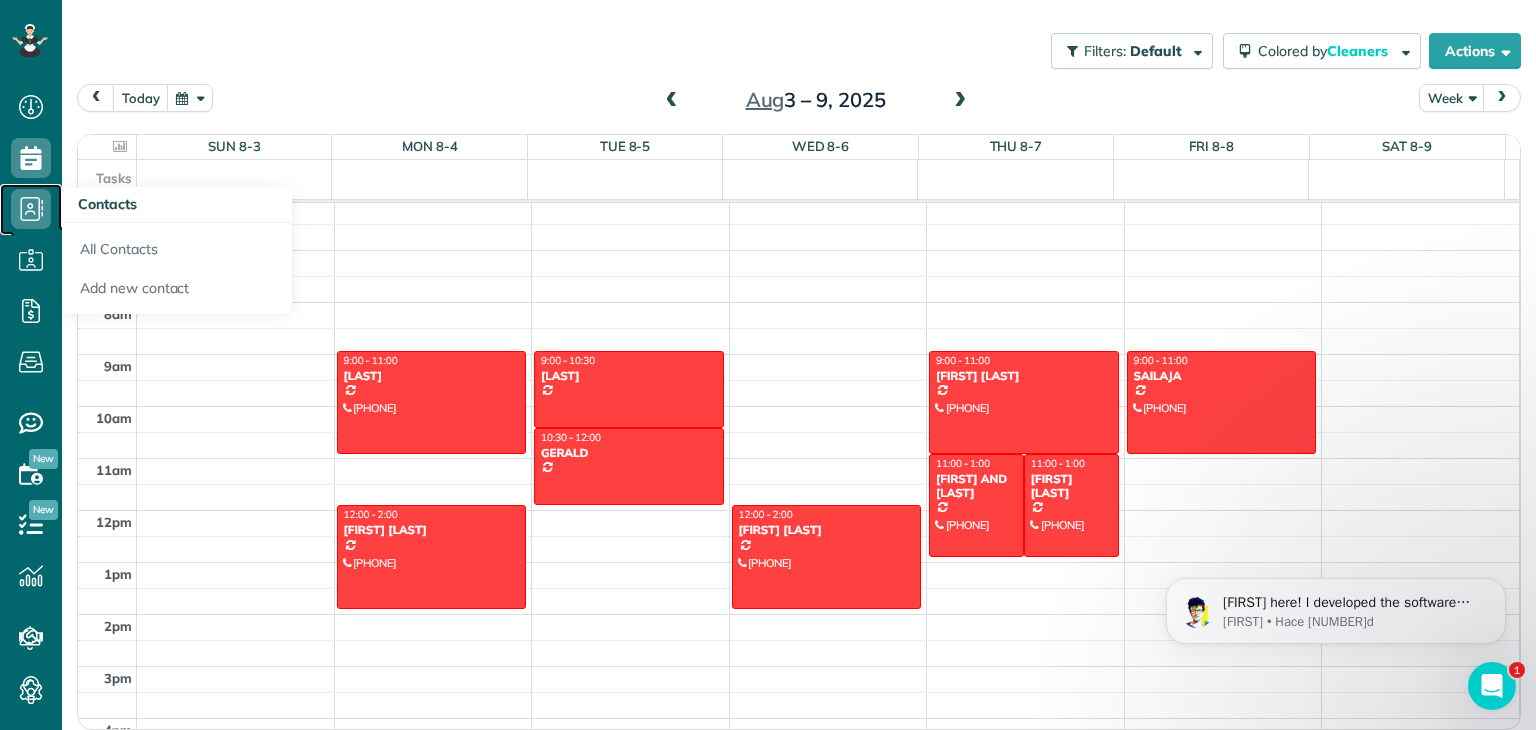 click 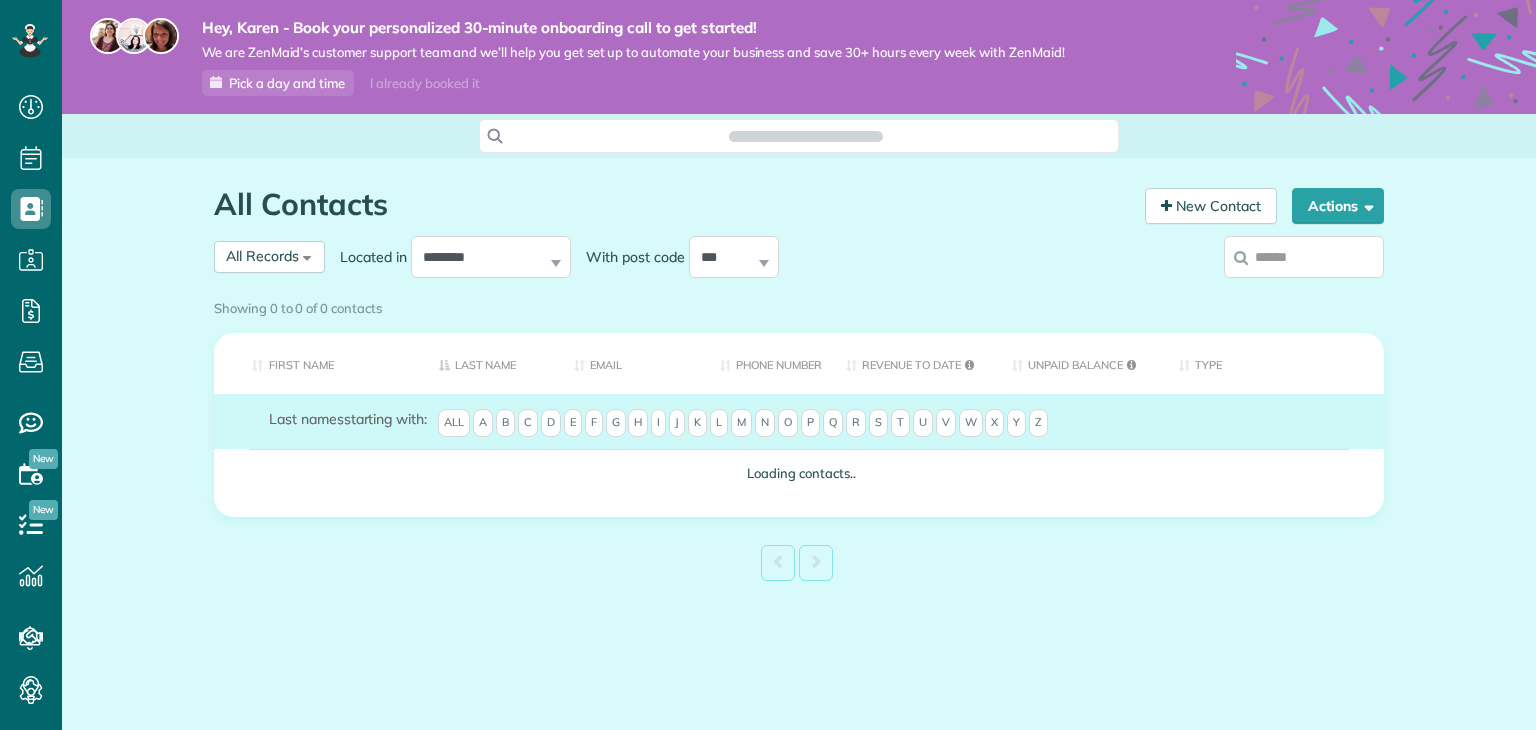 scroll, scrollTop: 0, scrollLeft: 0, axis: both 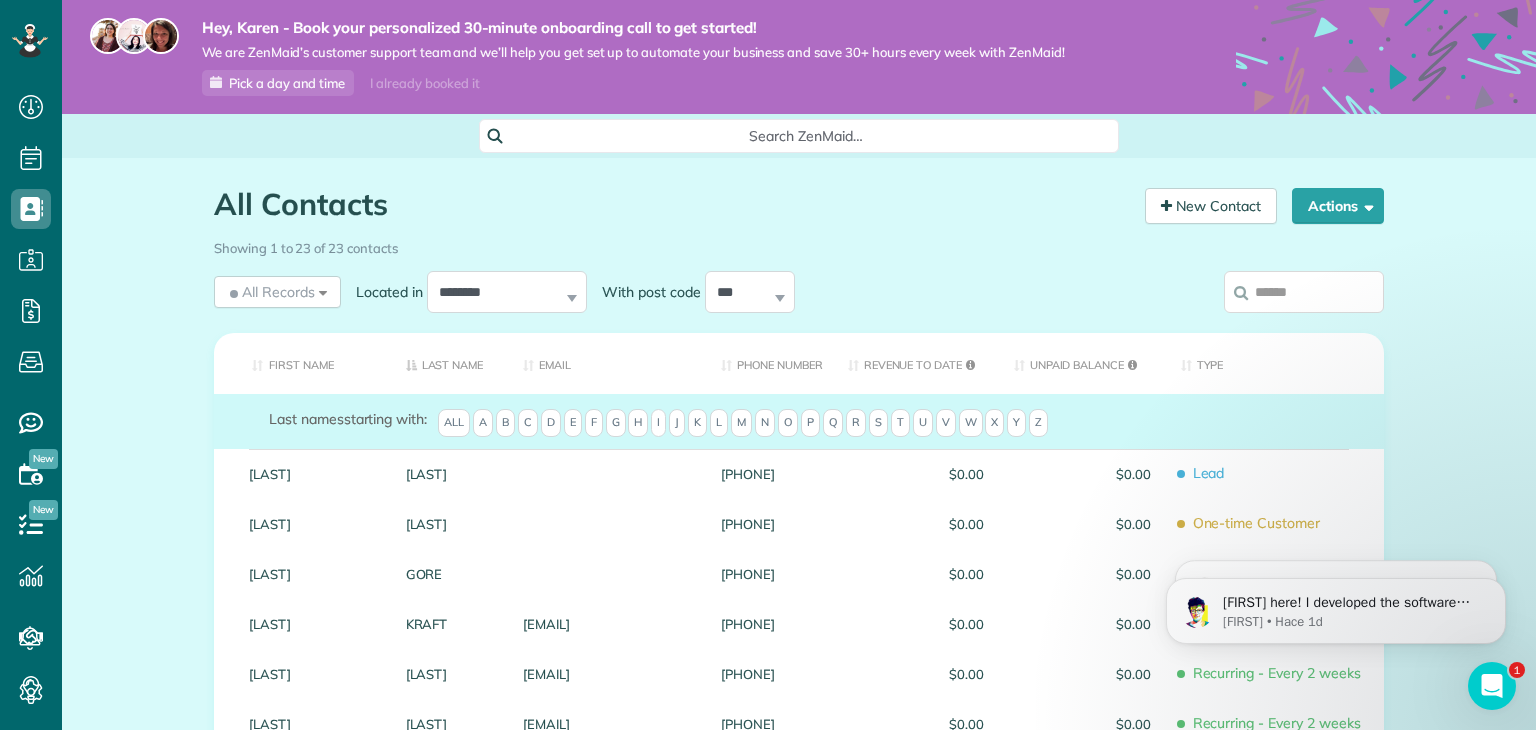 click on "Search ZenMaid…" at bounding box center (806, 136) 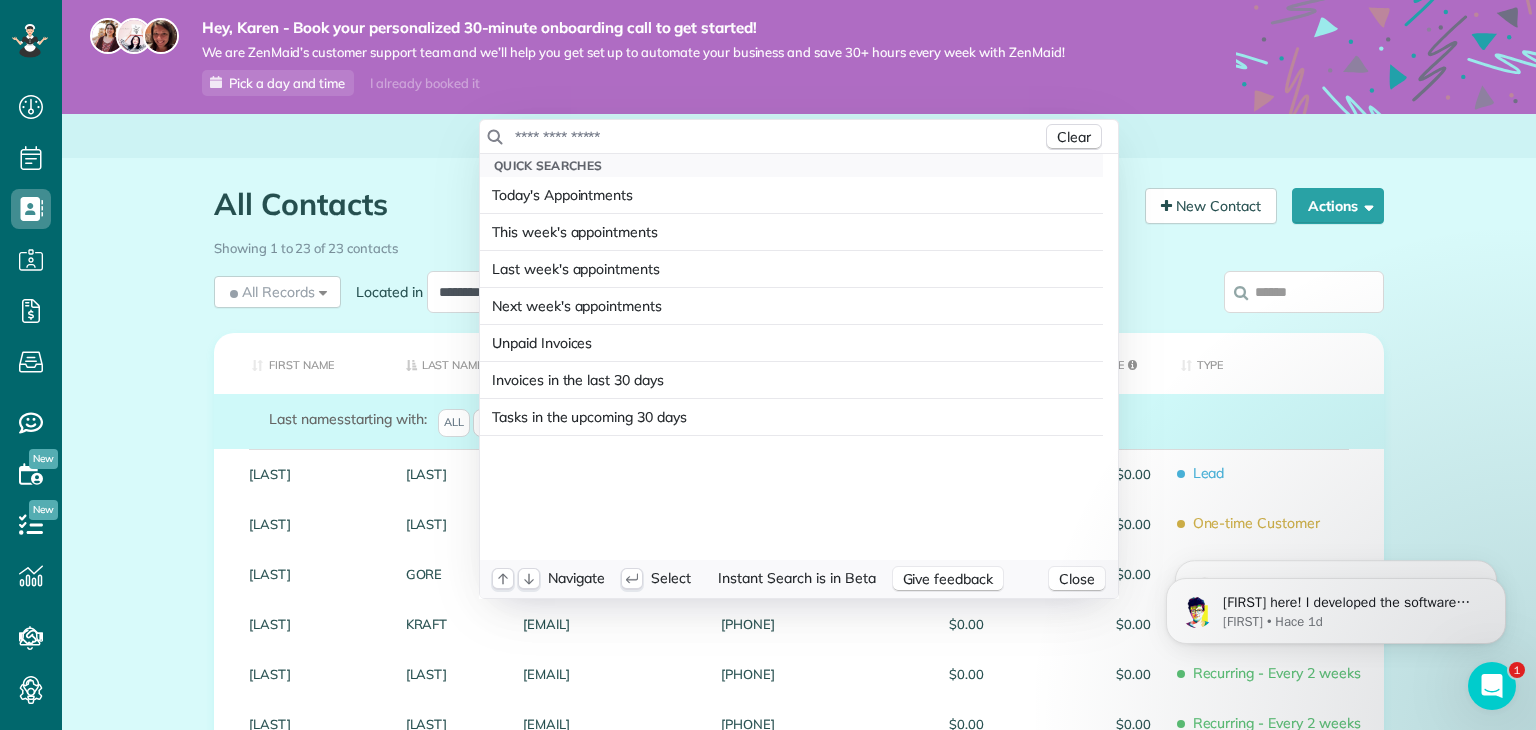click at bounding box center [778, 137] 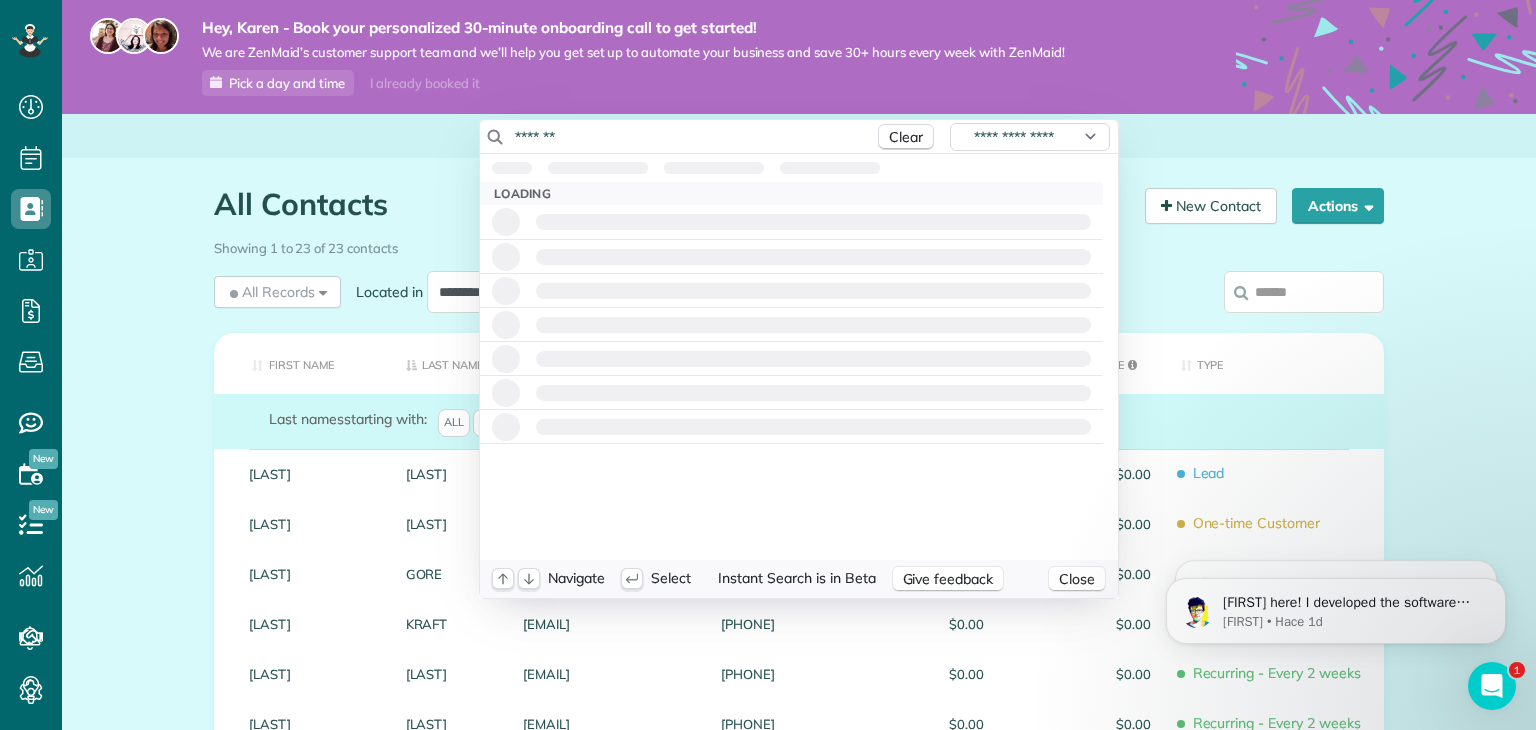 type on "********" 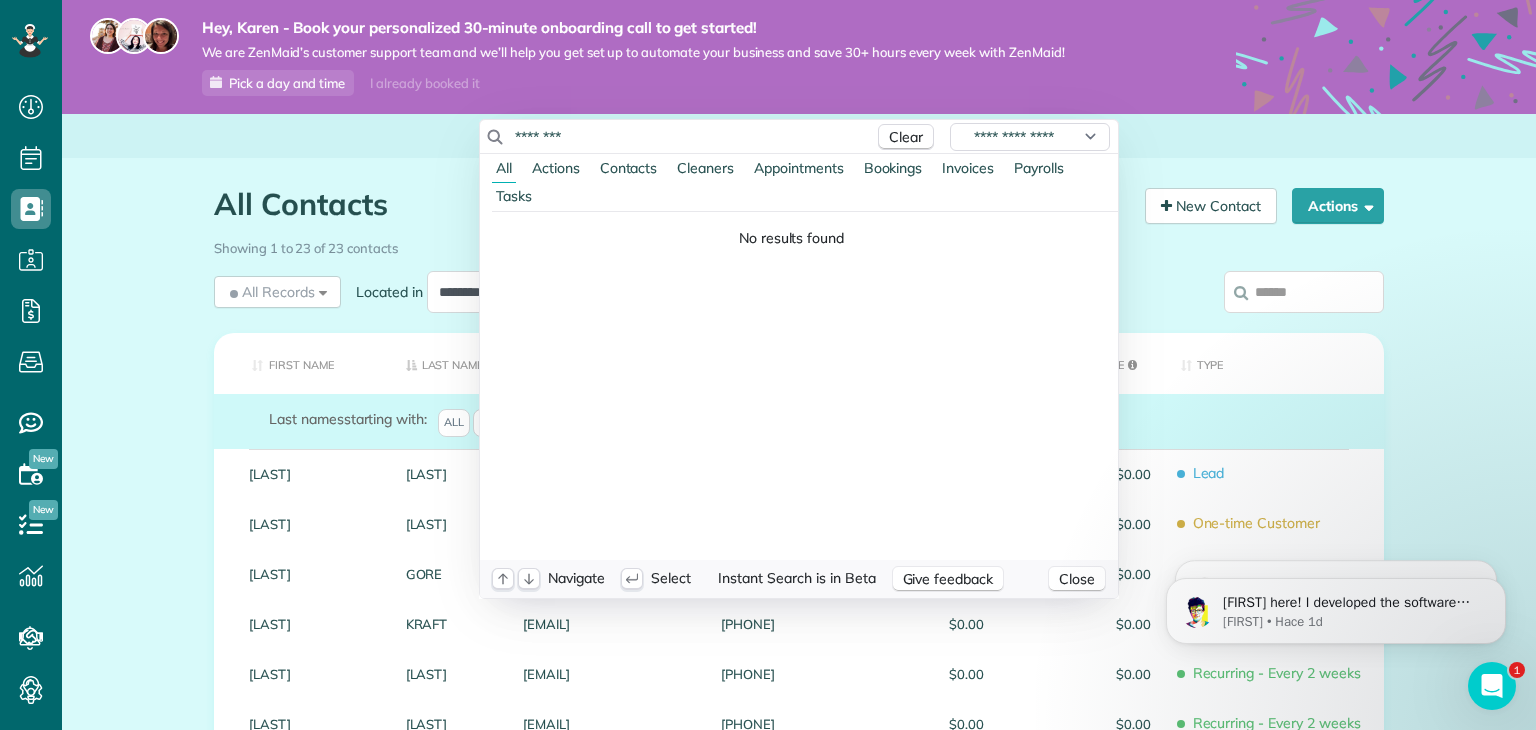 click on "Dashboard
Scheduling
Calendar View
List View
Dispatch View - Weekly scheduling (Beta)" at bounding box center [768, 365] 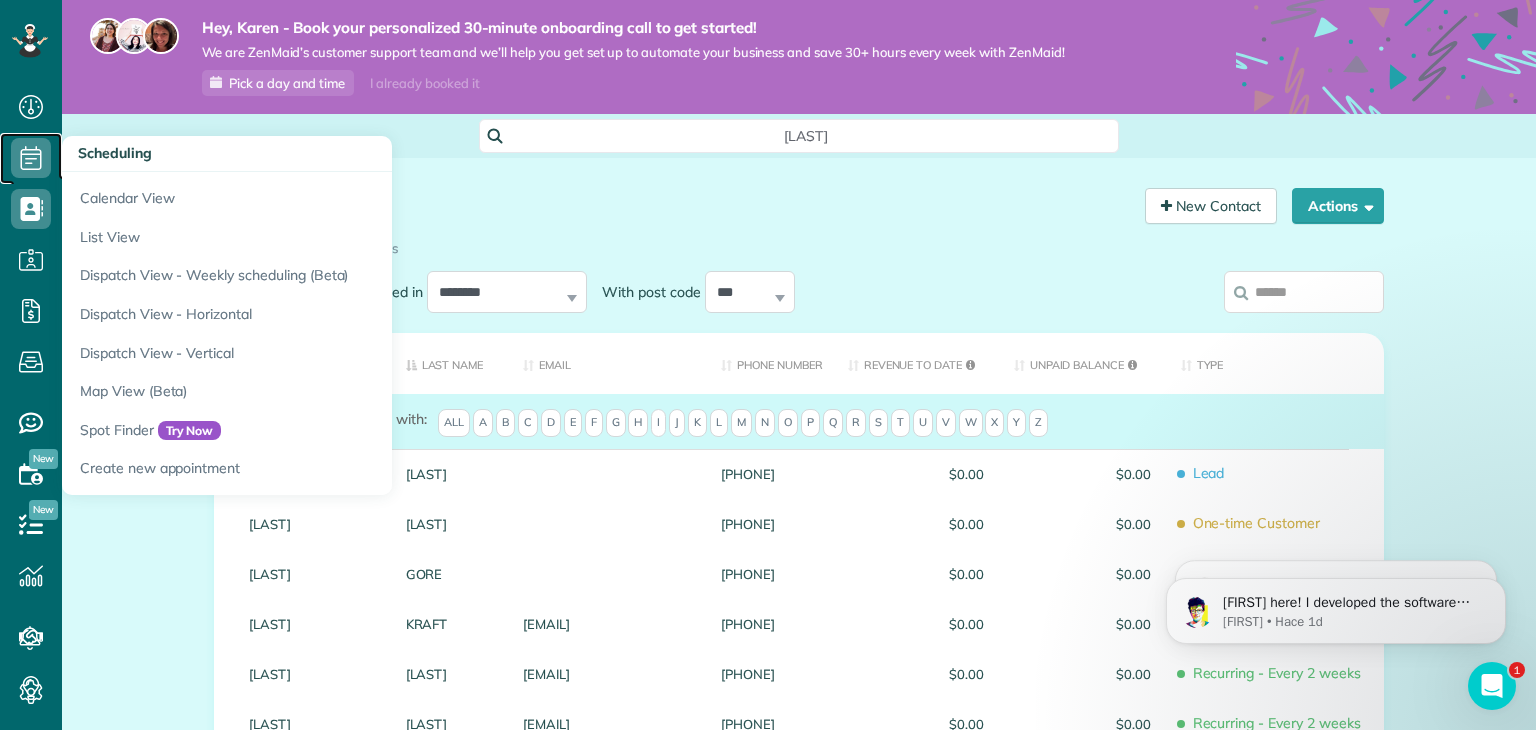 click 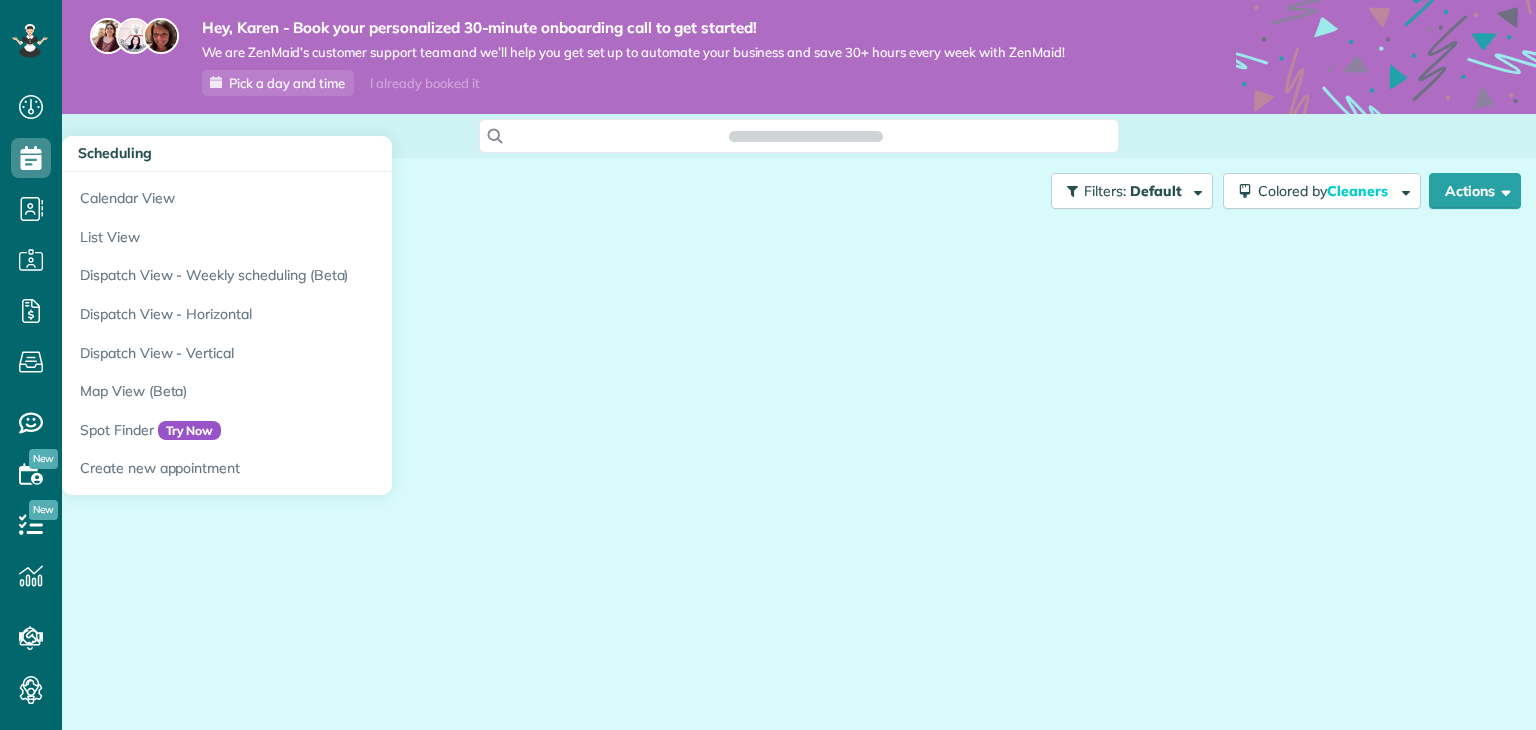 scroll, scrollTop: 0, scrollLeft: 0, axis: both 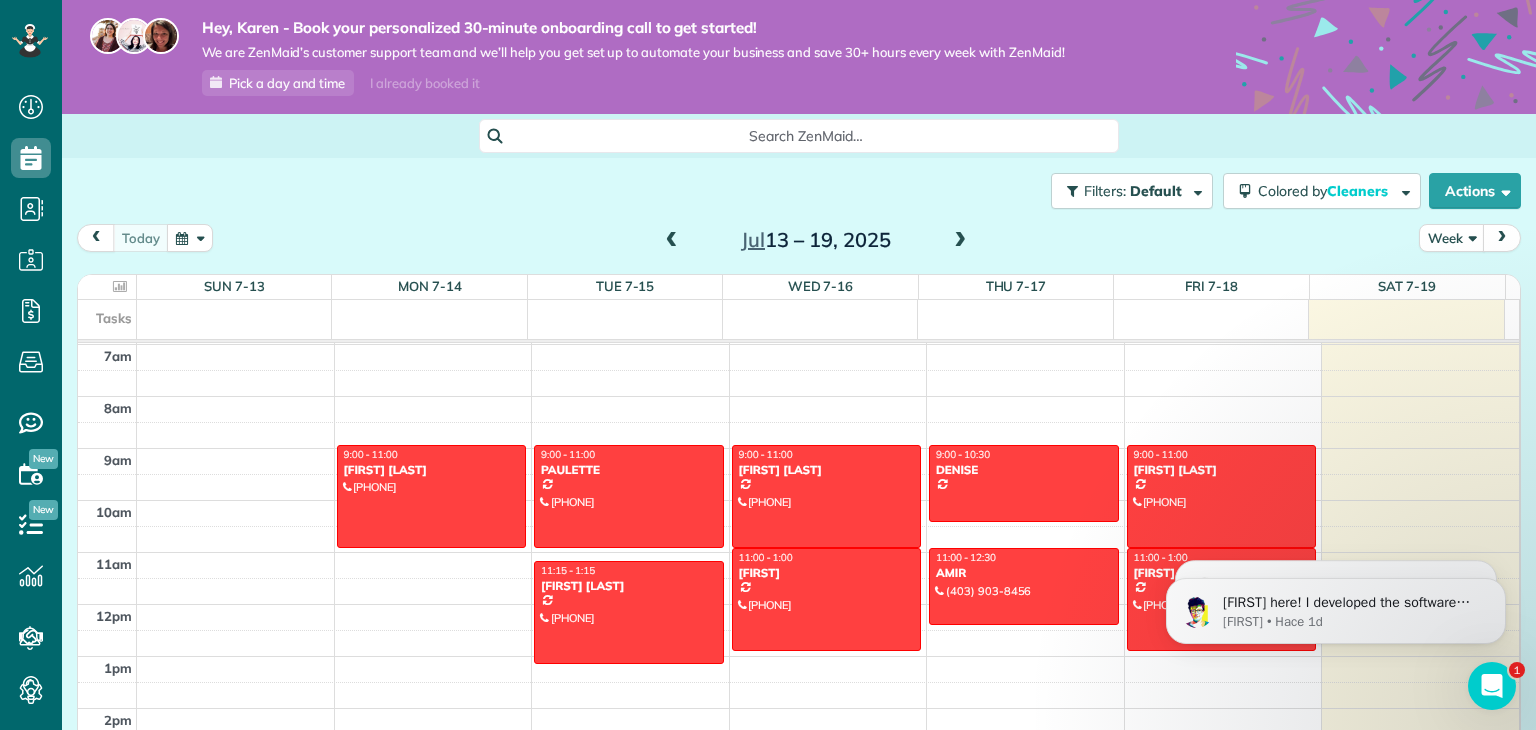 click at bounding box center (960, 241) 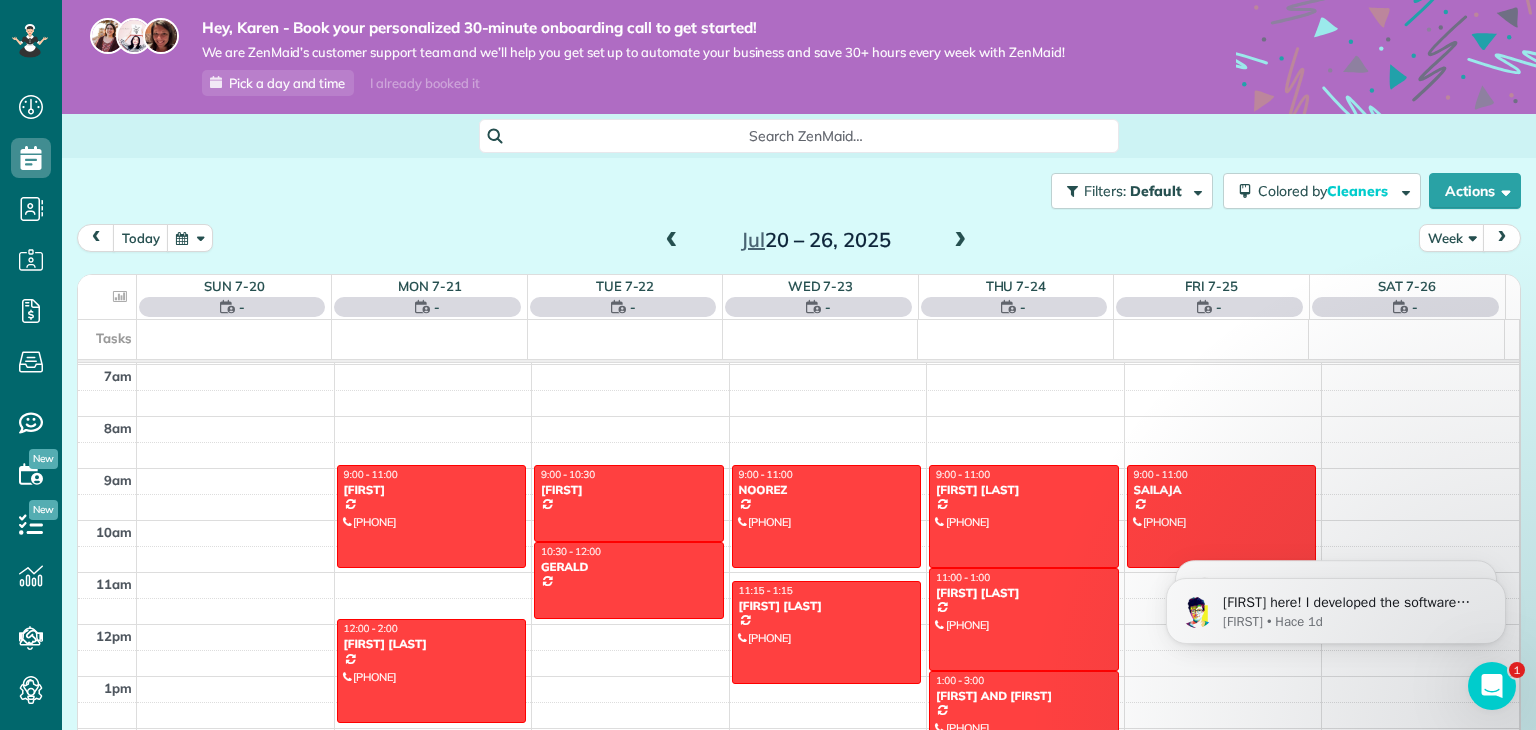 click at bounding box center (960, 241) 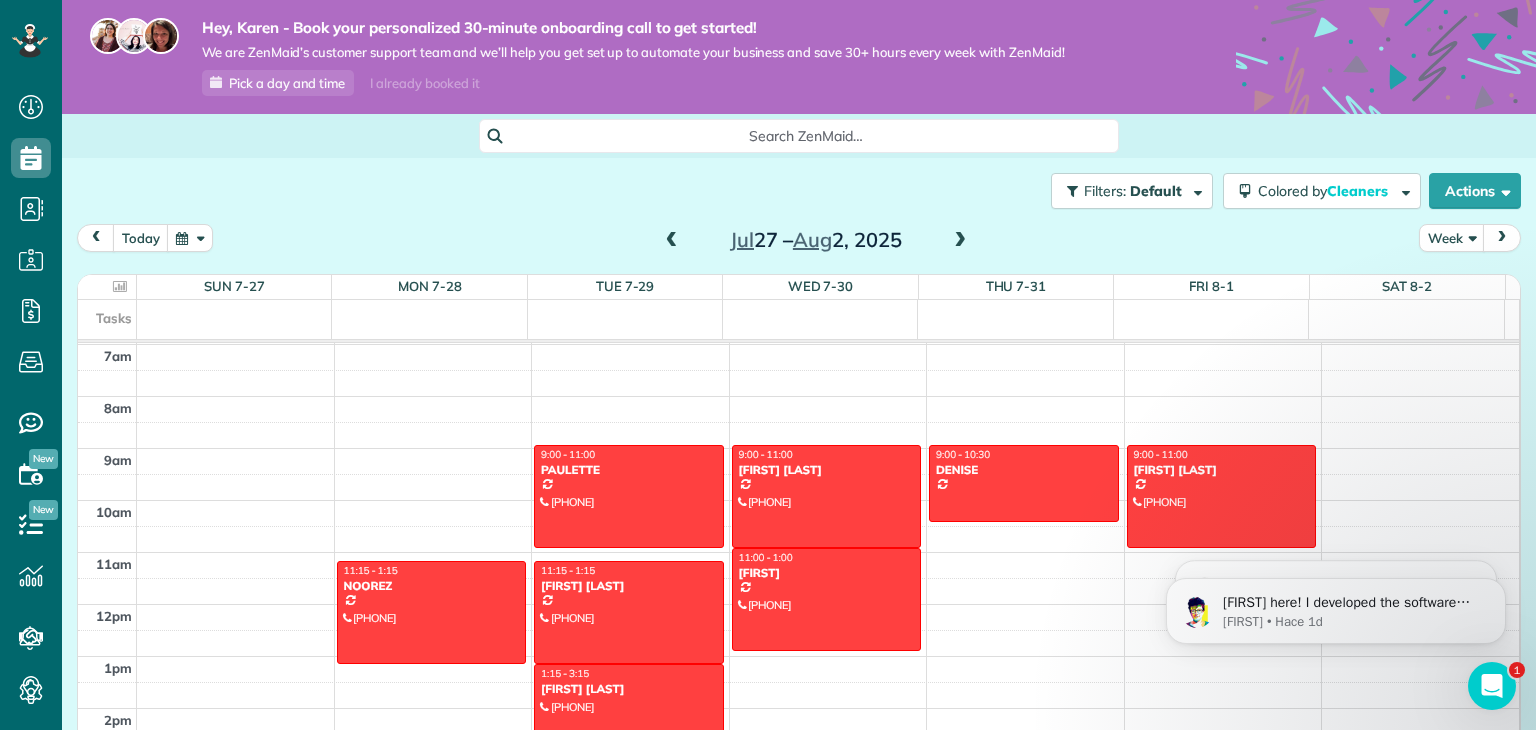 click at bounding box center (960, 241) 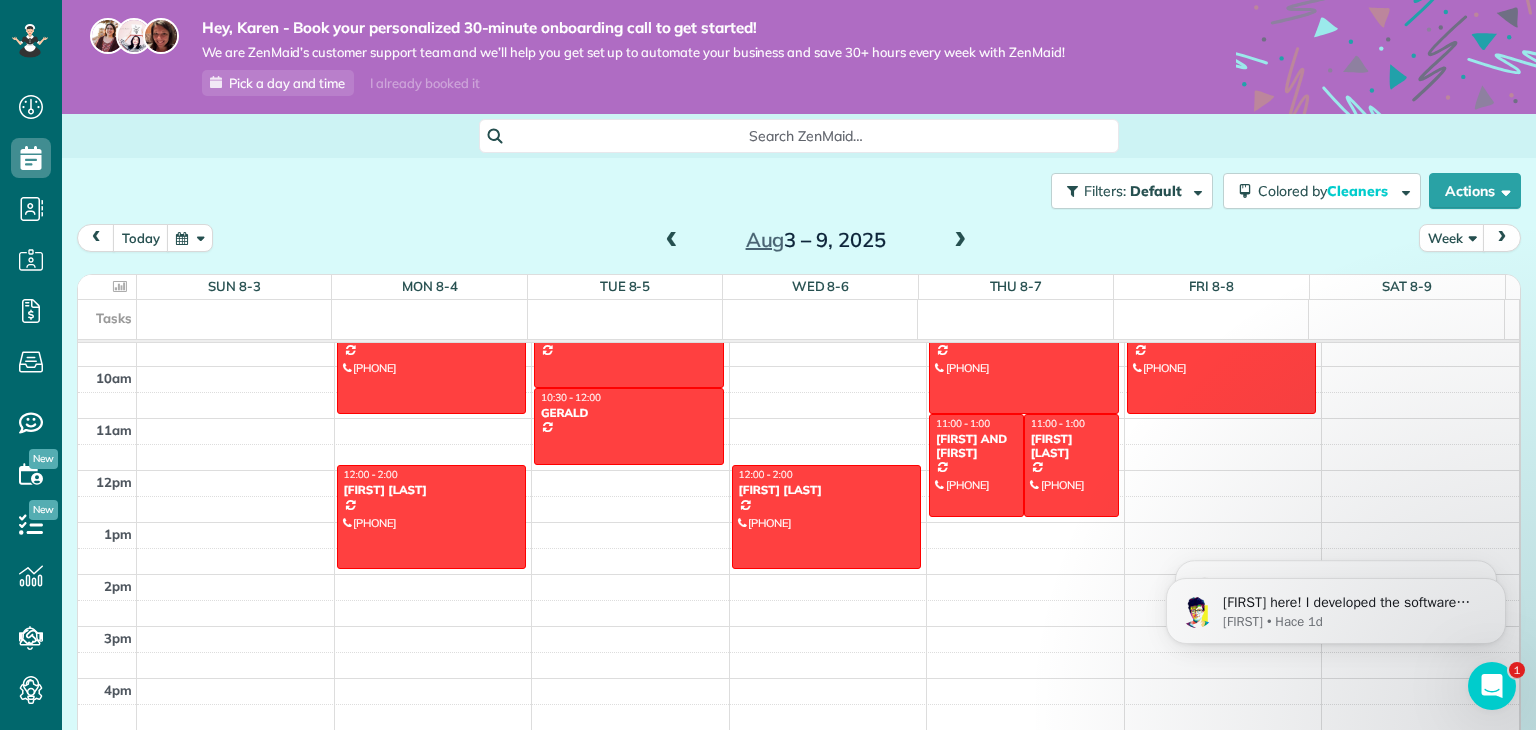 scroll, scrollTop: 506, scrollLeft: 0, axis: vertical 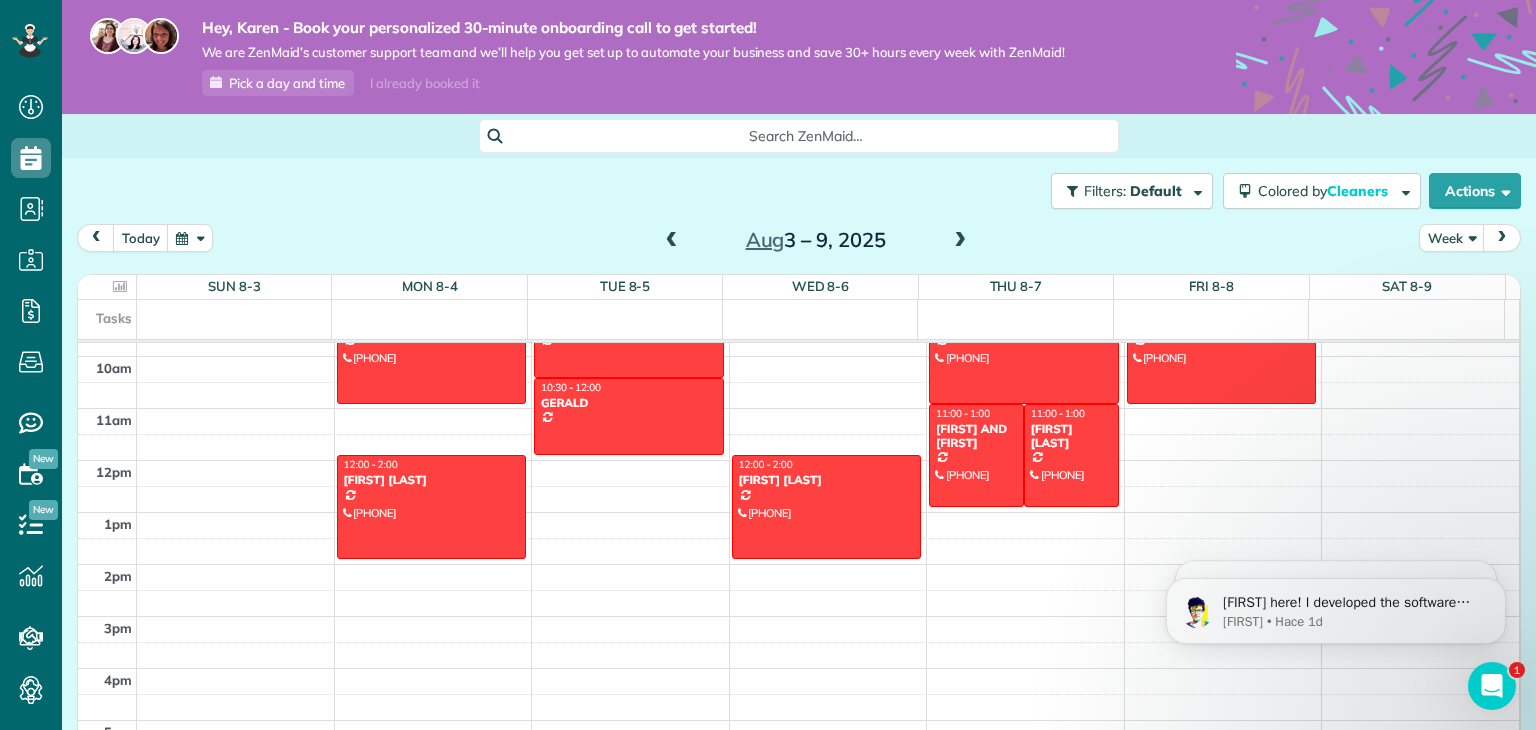 click on "12am 1am 2am 3am 4am 5am 6am 7am 8am 9am 10am 11am 12pm 1pm 2pm 3pm 4pm 5pm 6pm 7pm 8pm 9pm 10pm 11pm 9:00 - 11:00 SWATI (825) 561-9855 23 Cranarch Rise Southeast Calgary, AB T3M 0J1 12:00 - 2:00 KRISTINE NEIL (403) 669-3326 5021 Street Southwest Calgary, AB T2T 5B8 9:00 - 10:30 MARGIE 200 Cedarwood Park Southwest Calgary, AB T2W 6H7 10:30 - 12:00 GERALD 9449 19 Street Southwest Calgary, AB T2V 5J8 12:00 - 2:00 GORDON WEIR (403) 702-5027 3441 Elbow Drive Southwest Calgary, AB T2S 2J5 9:00 - 11:00 ERICA KRAFT (403) 629-6648 11 Auburn Sound Cove Southeast Calgary, AB T3M 0G6 11:00 - 1:00 DOUG AND KELLY (403) 973-1589 232 Auburn Sound View Southeast Calgary, AB T3M 0E4 11:00 - 1:00 HEATHER MARSHALL (403) 909-6598 35 Auburn Sound Cove Southeast Calgary, AB T3M 0R7 9:00 - 11:00 SAILAJA (514) 592-1621 140 Walden Gate Southeast Calgary, AB T2X 0M7" at bounding box center [798, 460] 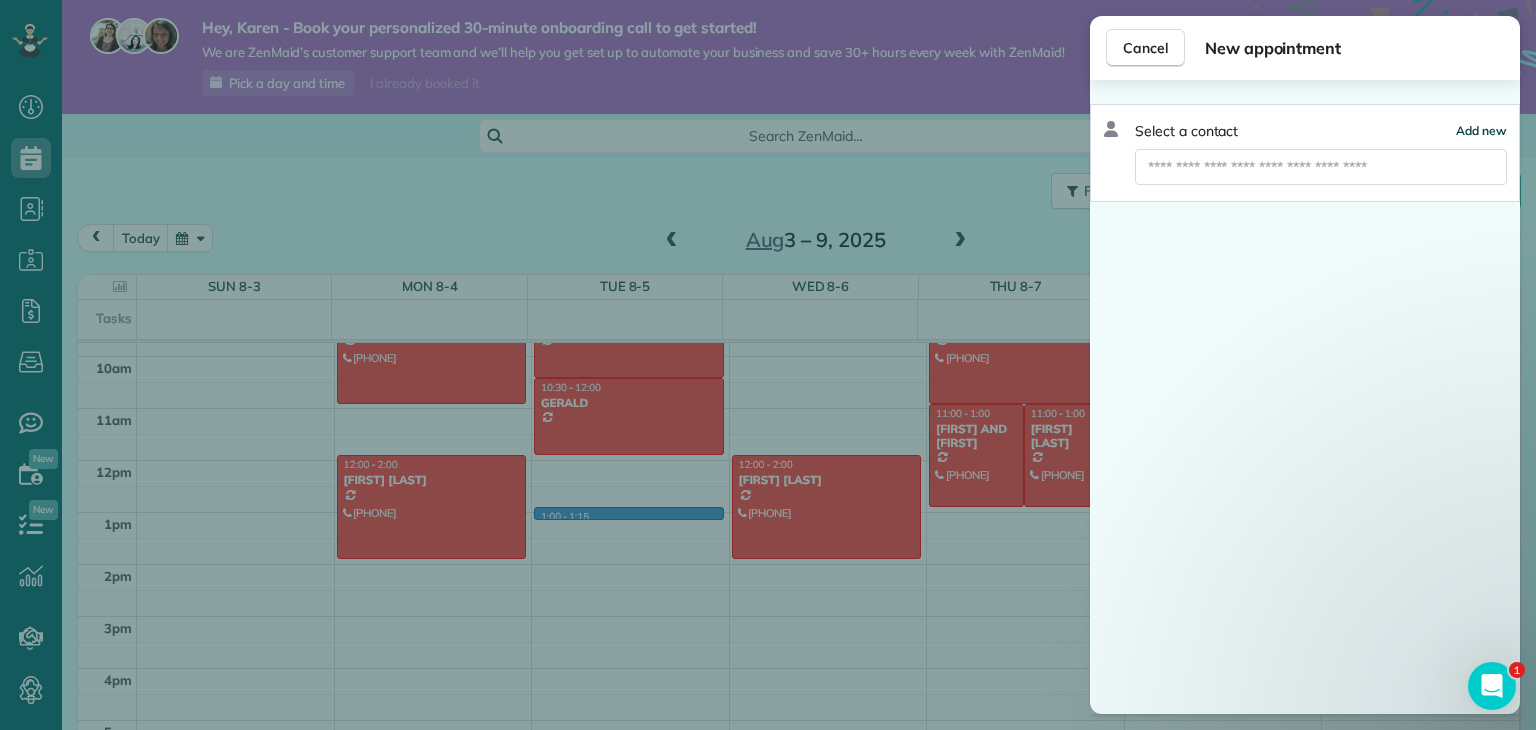 click on "Add new" at bounding box center (1481, 130) 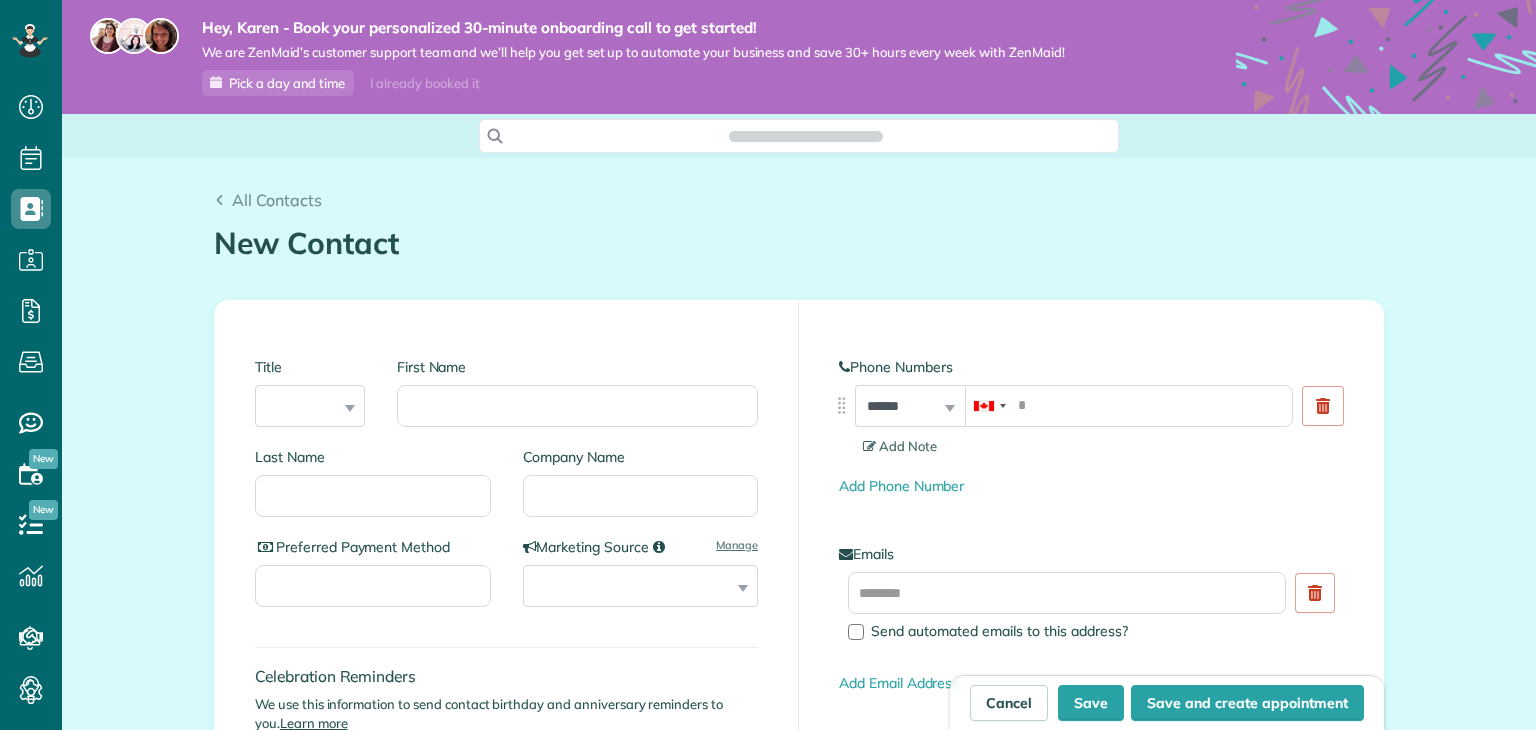 scroll, scrollTop: 0, scrollLeft: 0, axis: both 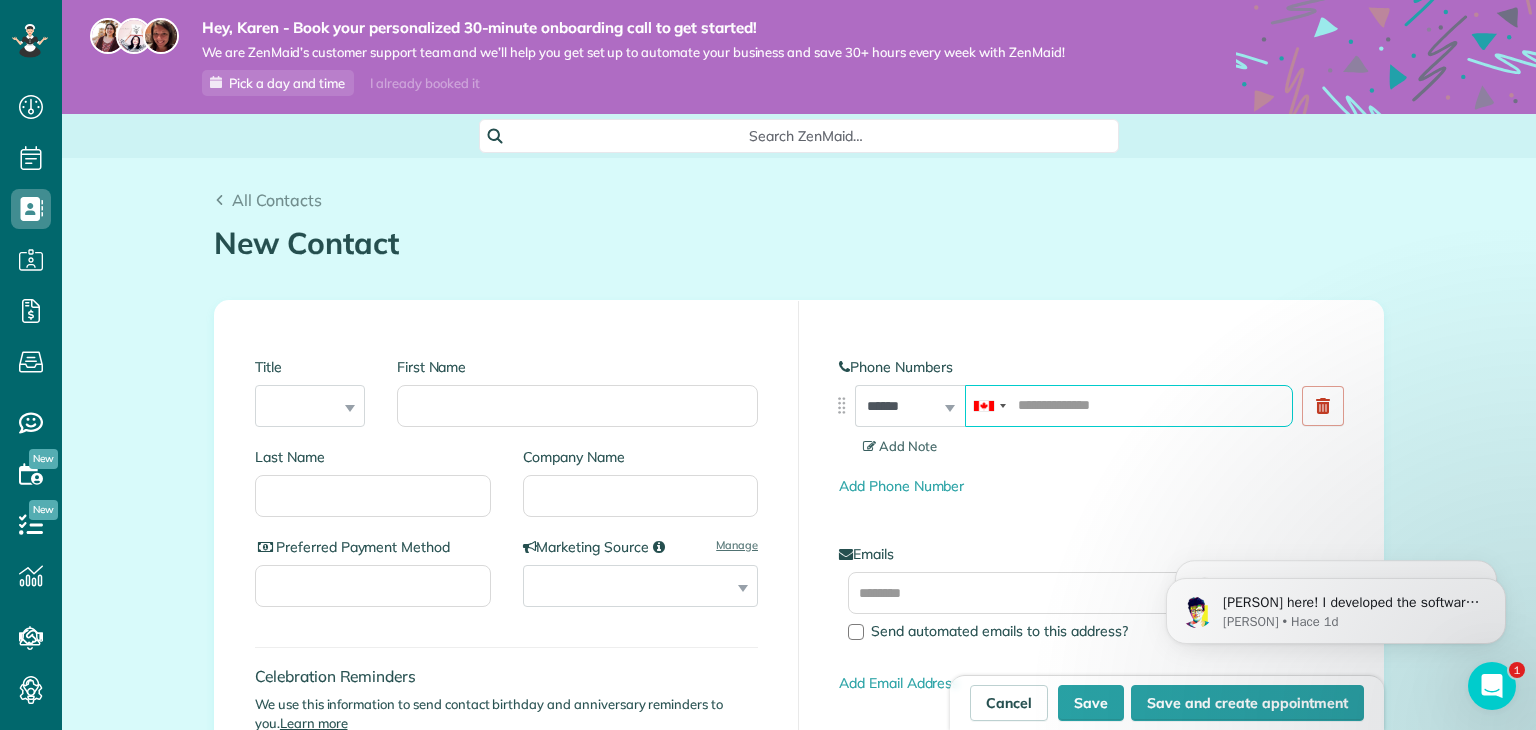 click at bounding box center (1129, 406) 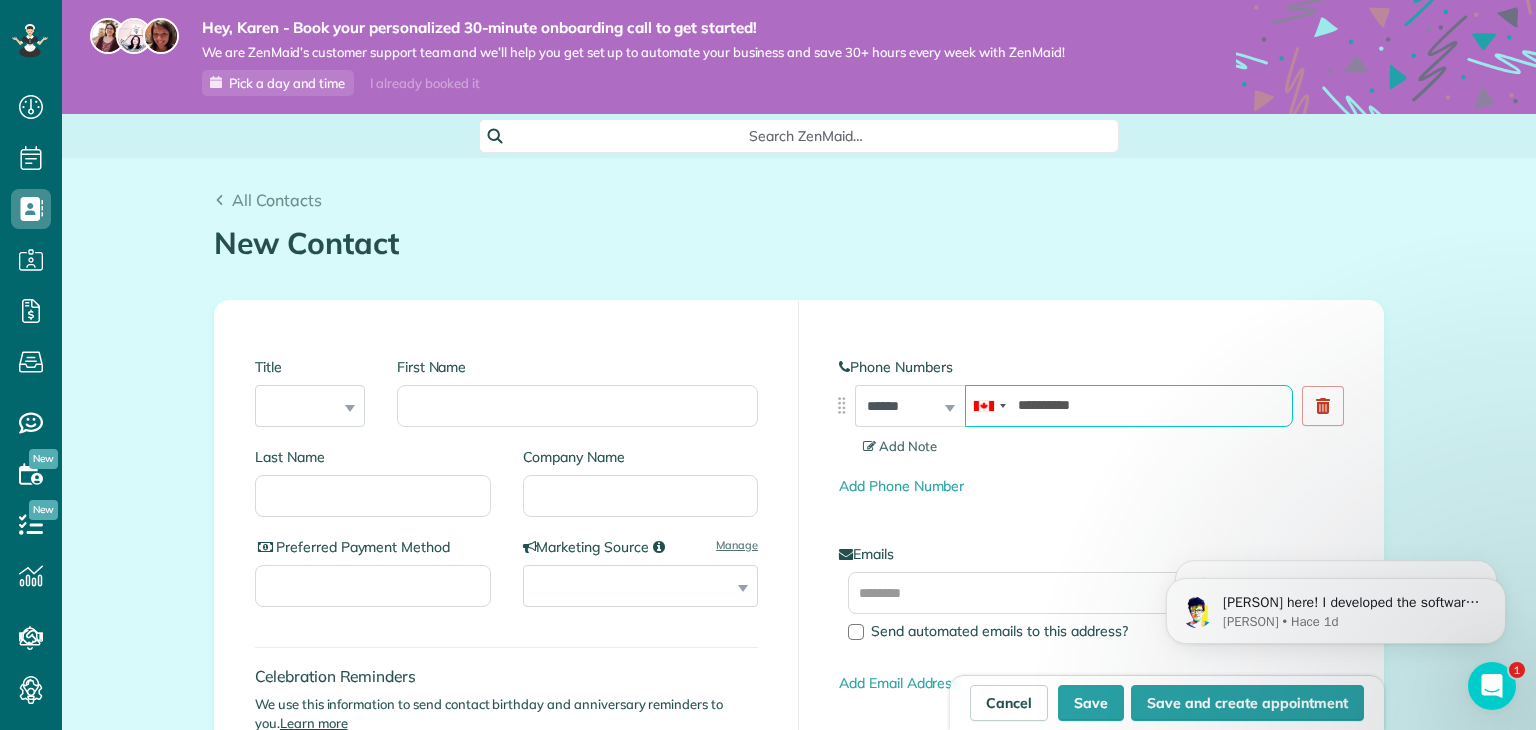type on "**********" 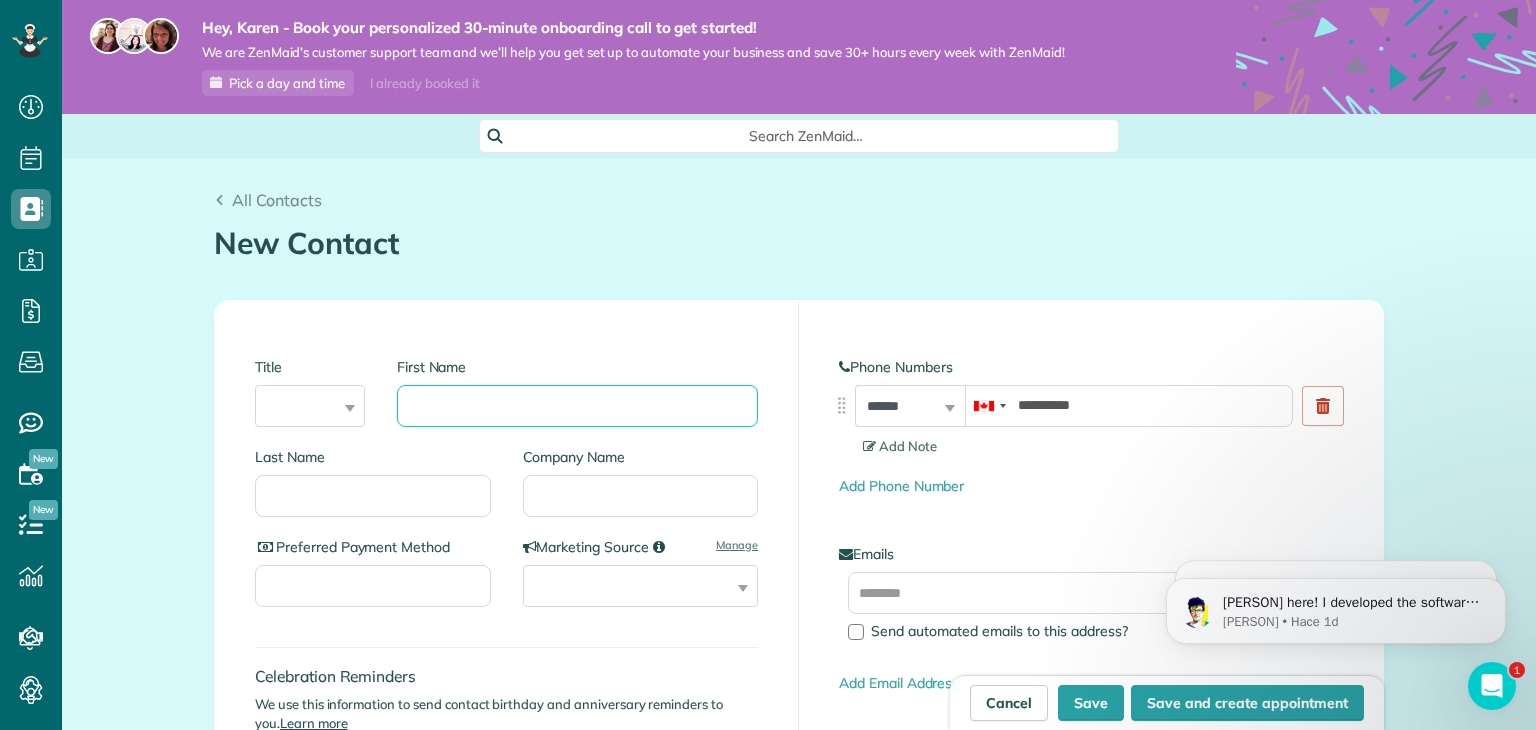 click on "First Name" at bounding box center [577, 406] 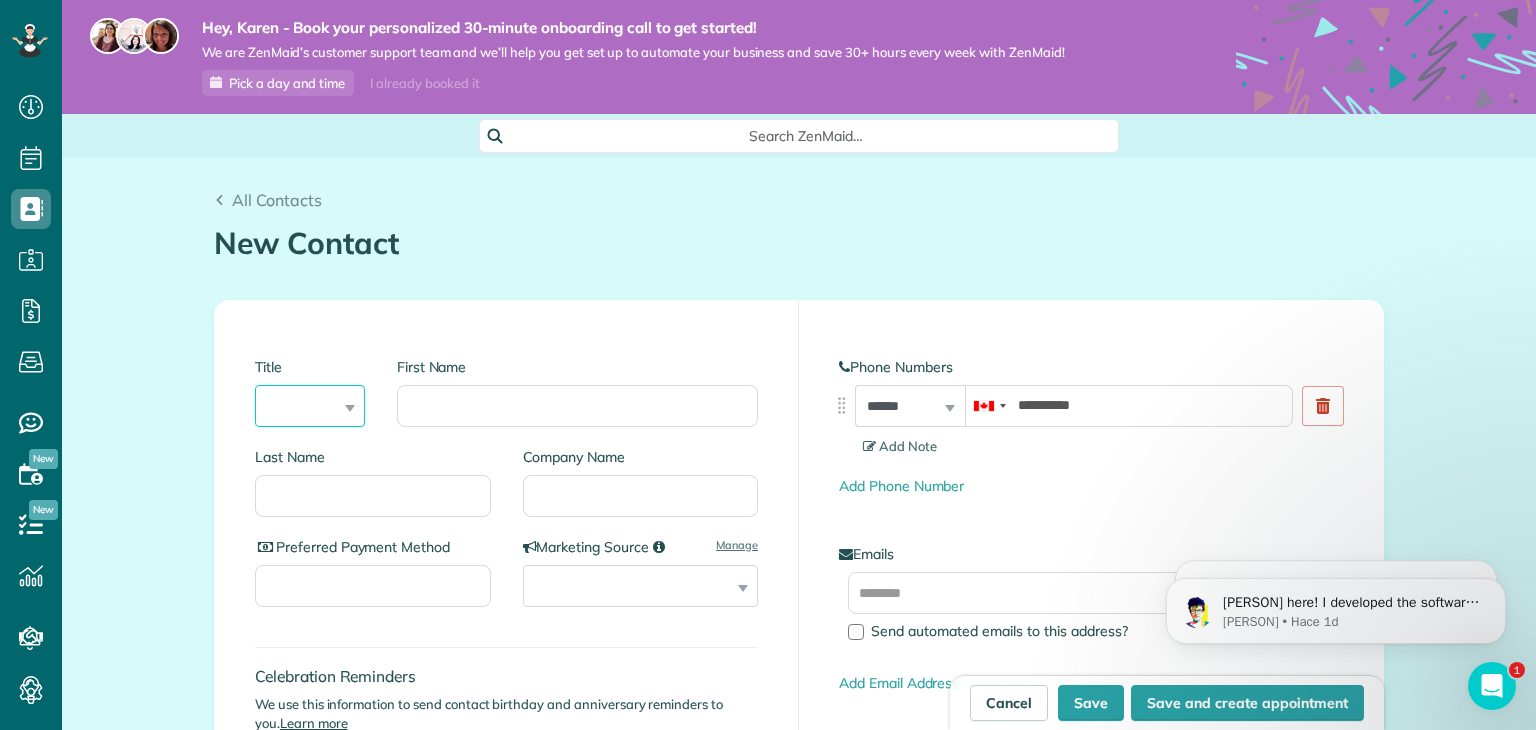 click on "***
****
***
***" at bounding box center (310, 406) 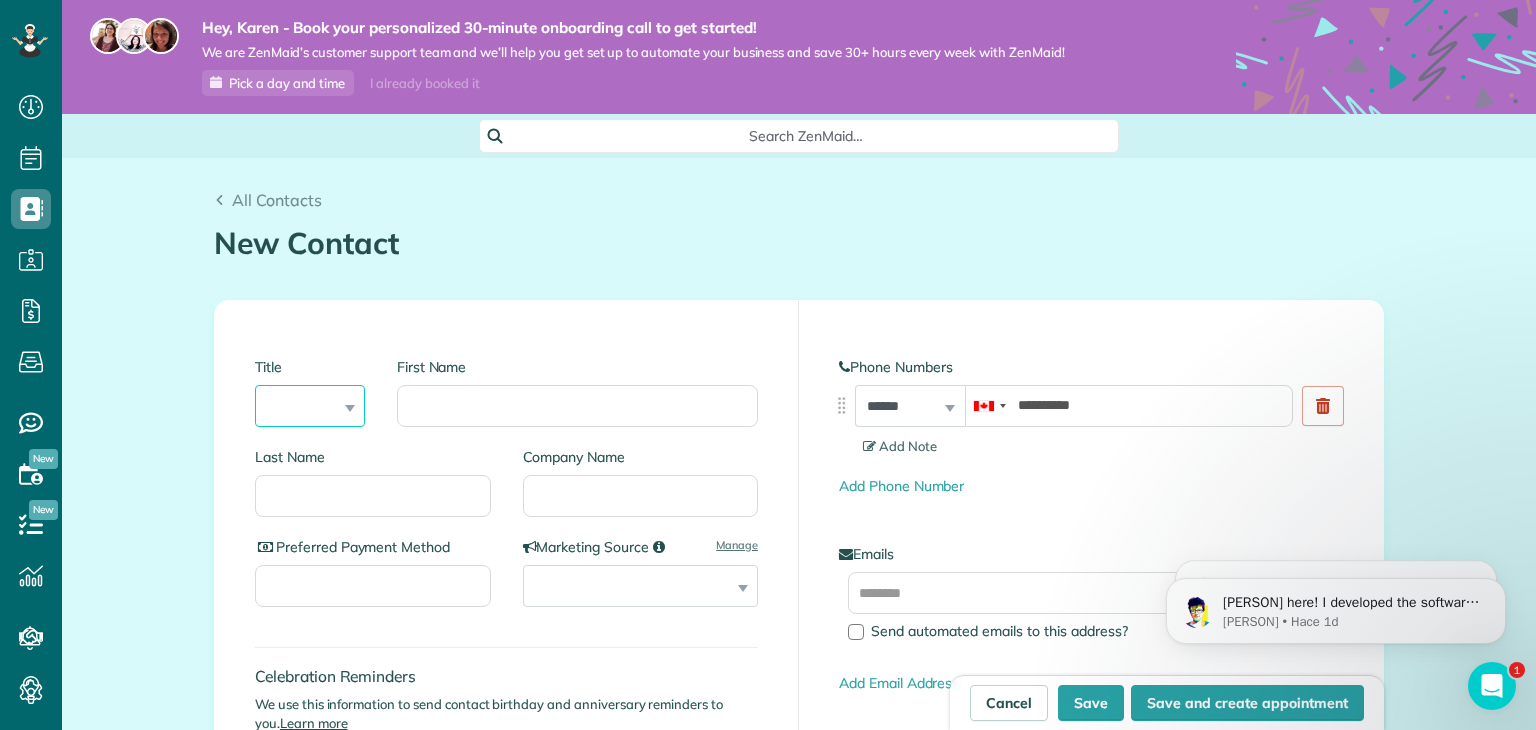 select on "****" 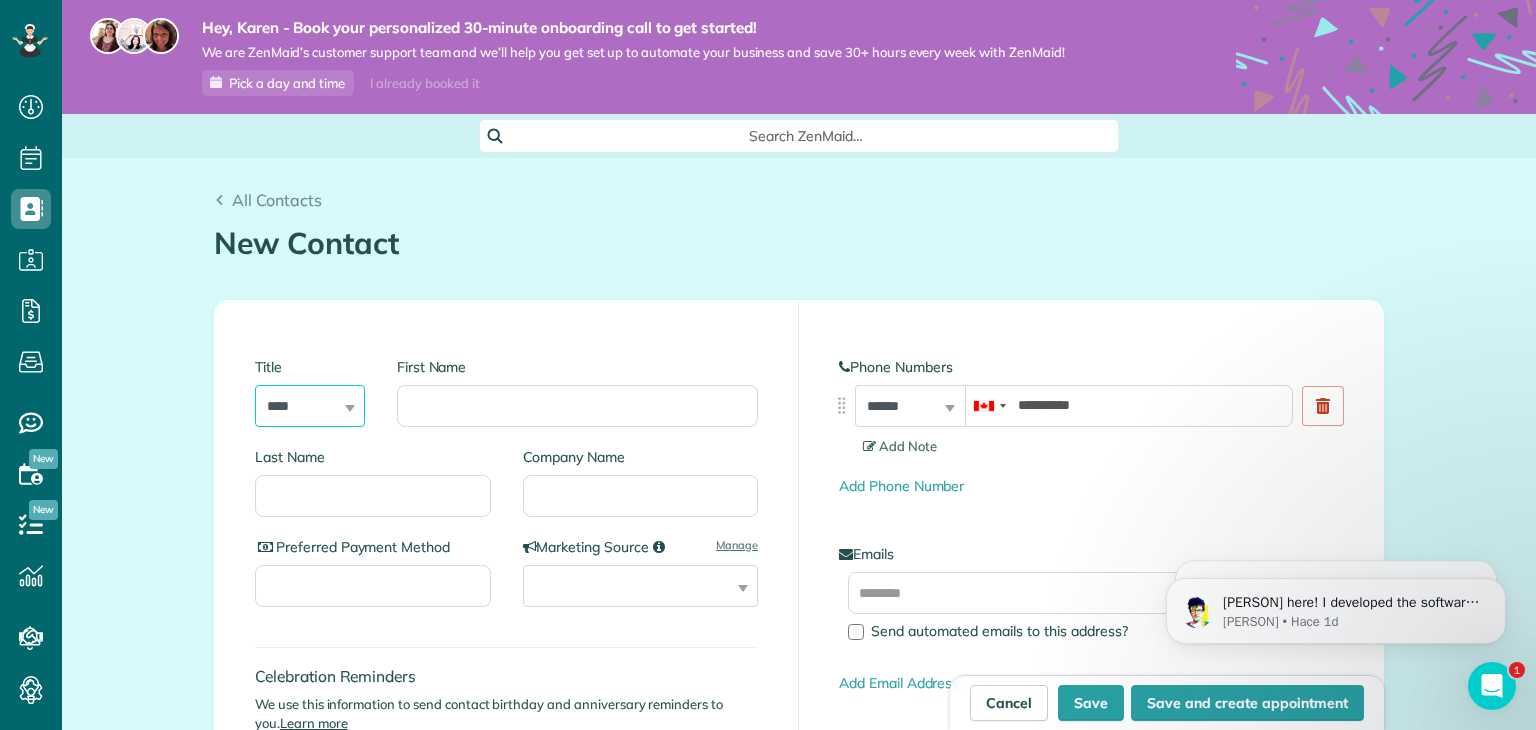 click on "***
****
***
***" at bounding box center (310, 406) 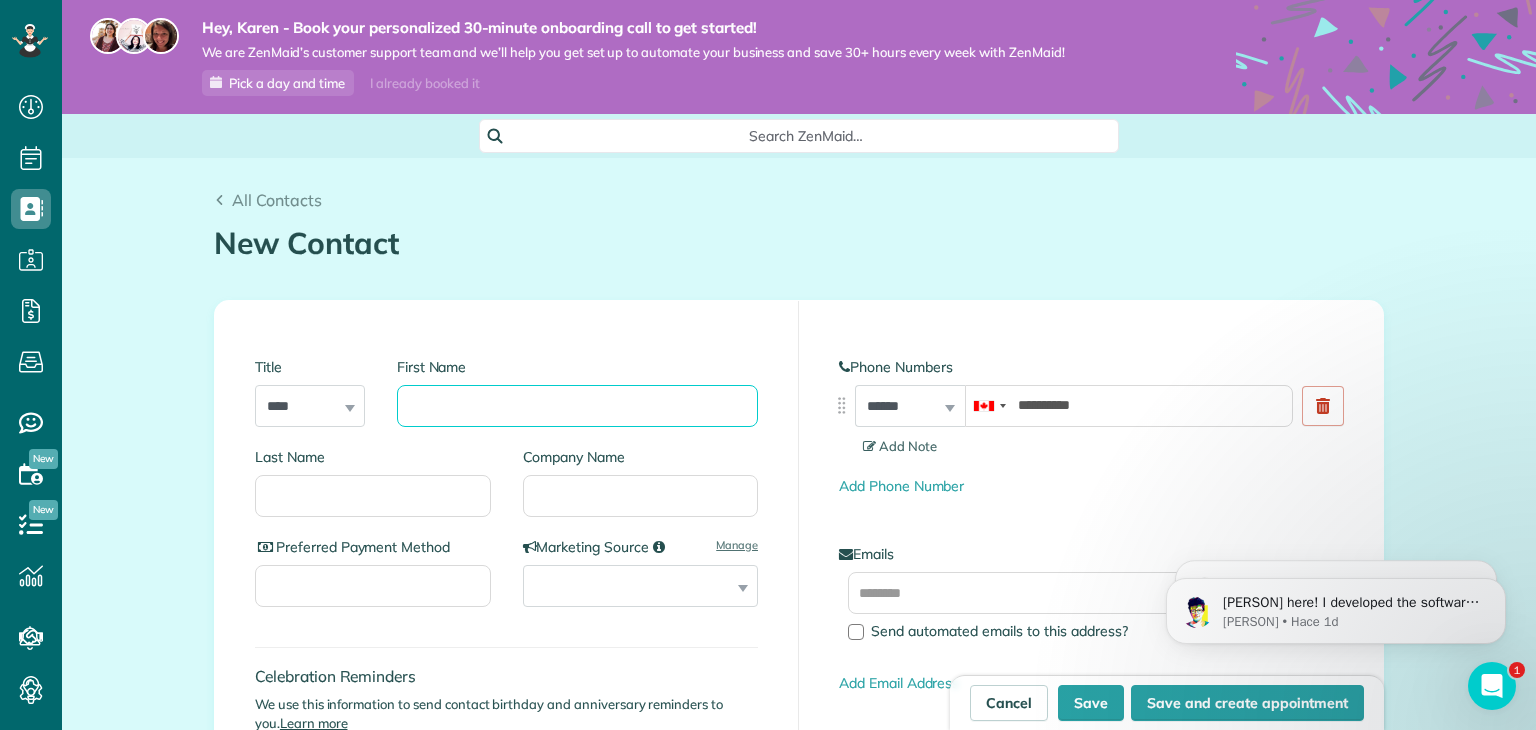 click on "First Name" at bounding box center (577, 406) 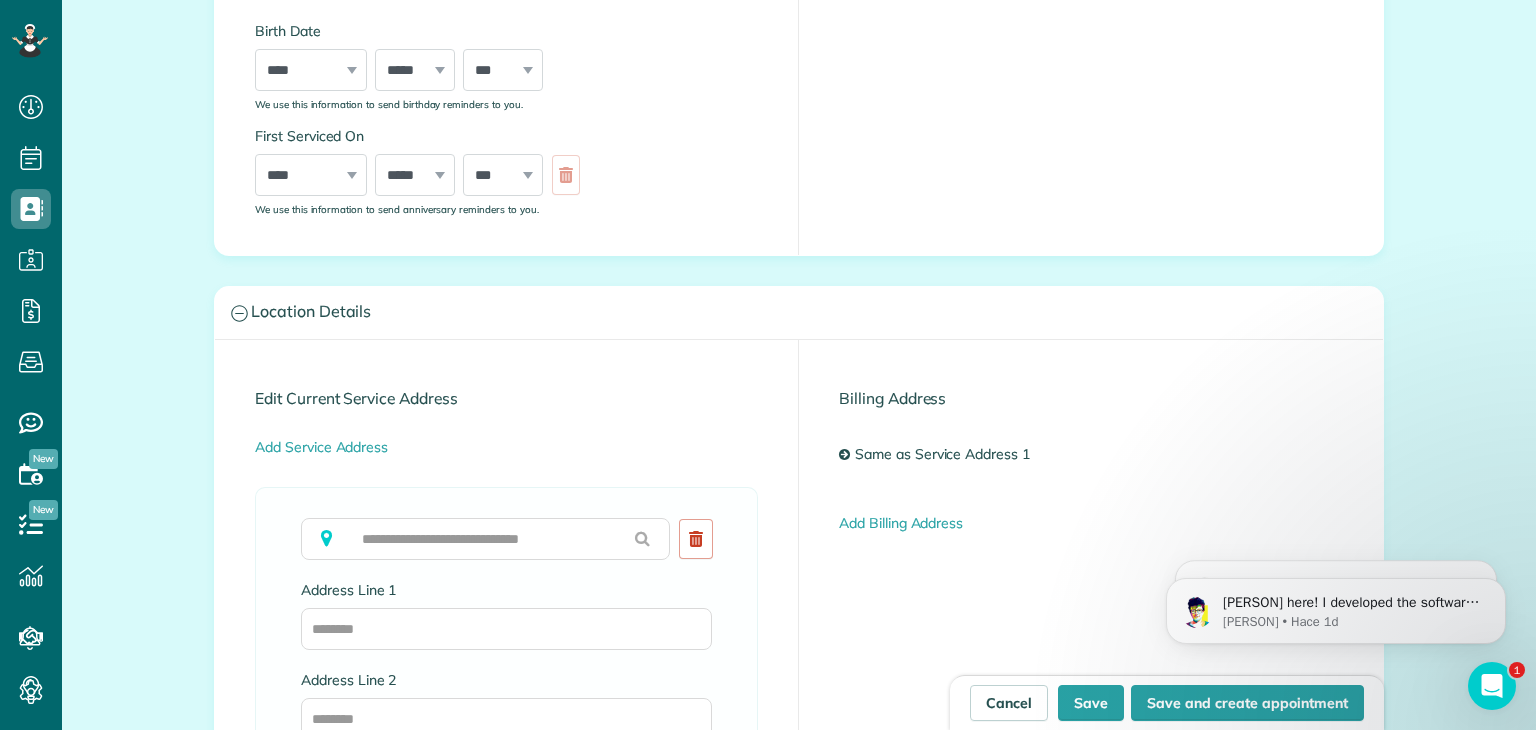 scroll, scrollTop: 736, scrollLeft: 0, axis: vertical 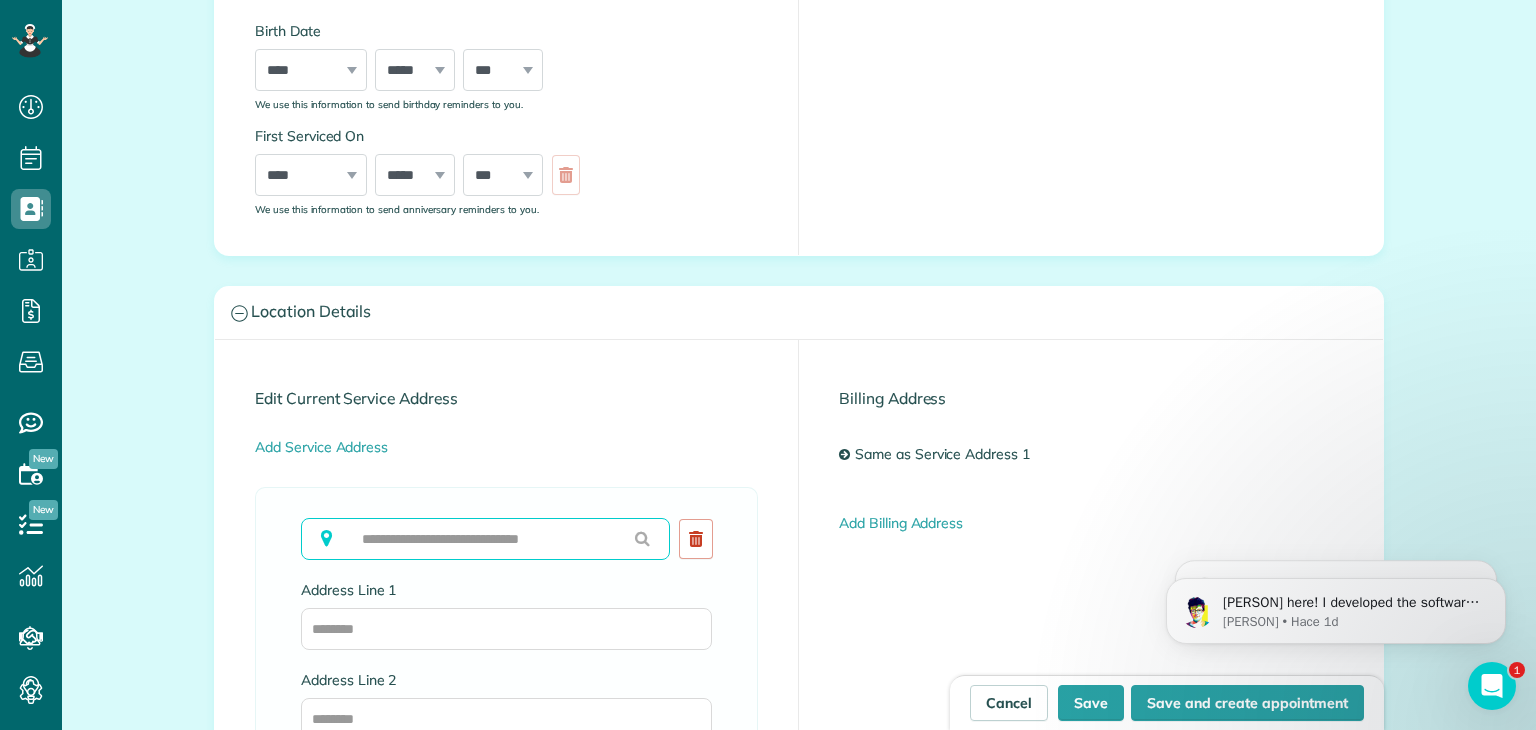 click at bounding box center [485, 539] 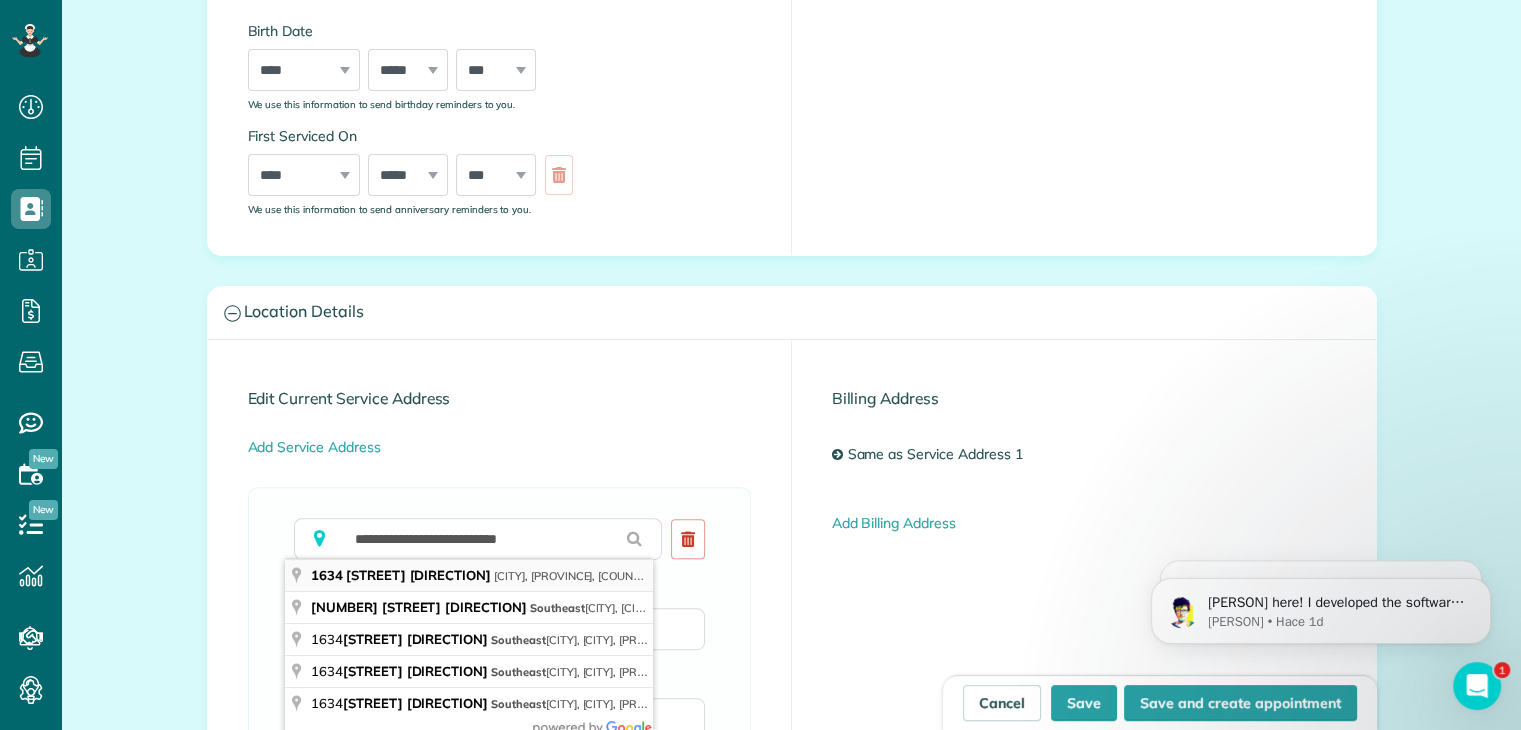 type on "**********" 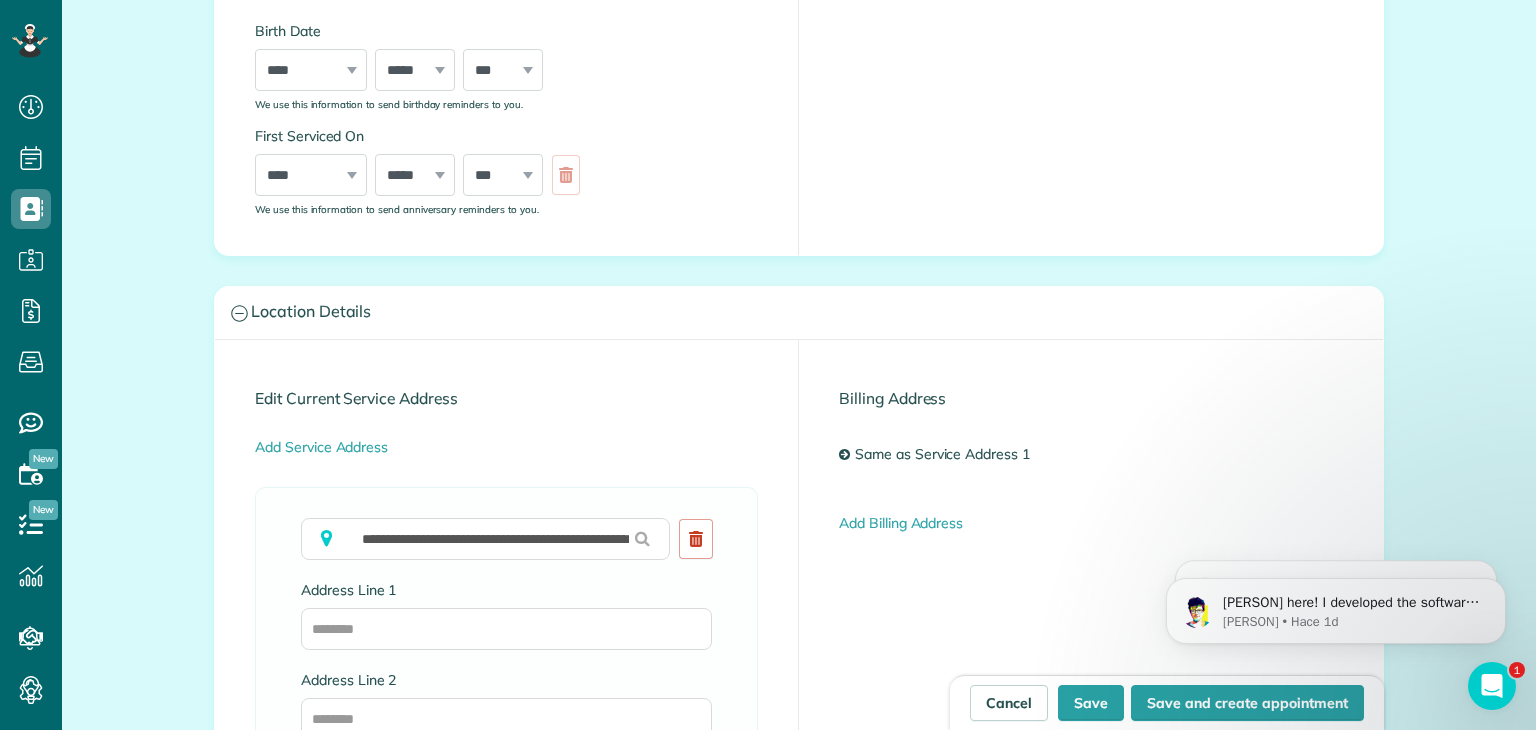 type on "**********" 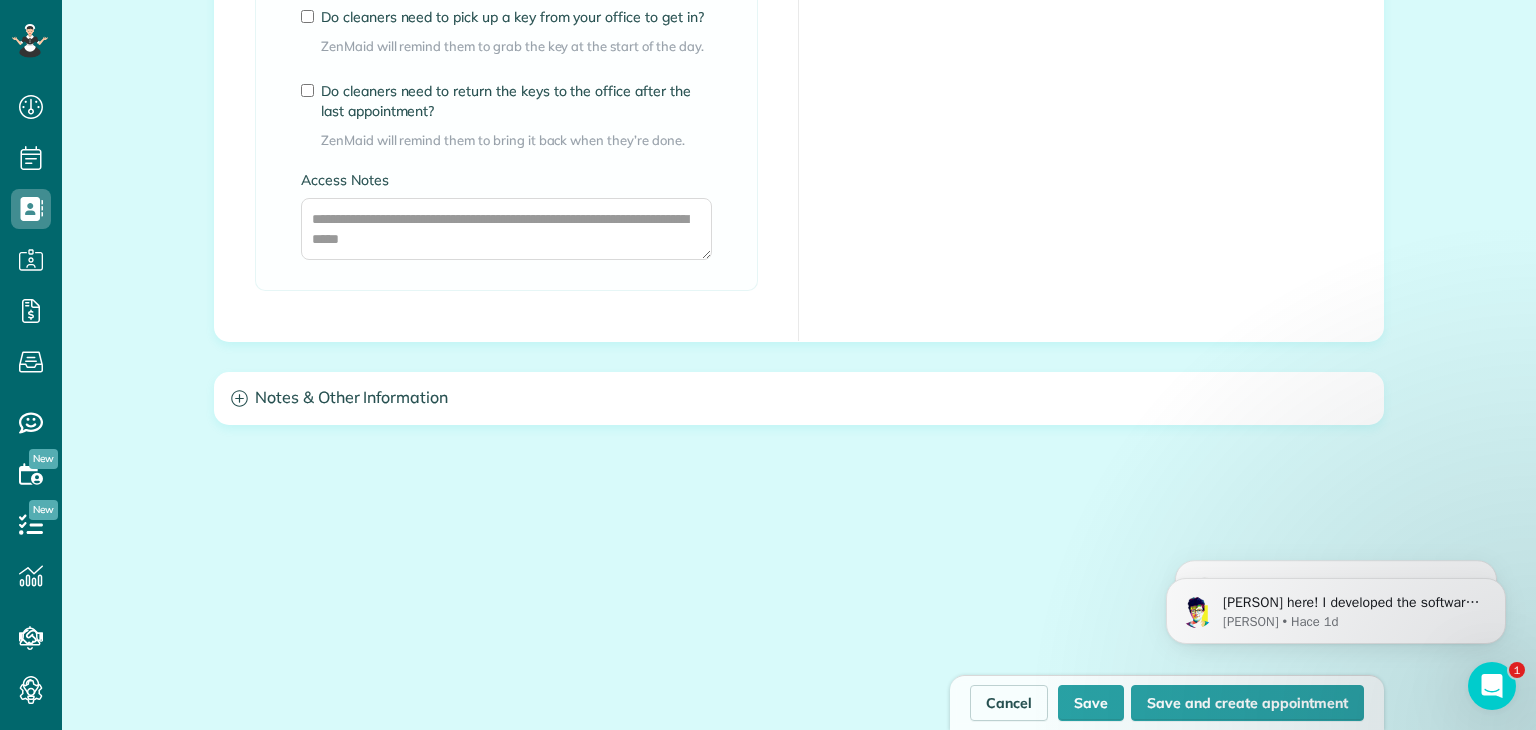 scroll, scrollTop: 1735, scrollLeft: 0, axis: vertical 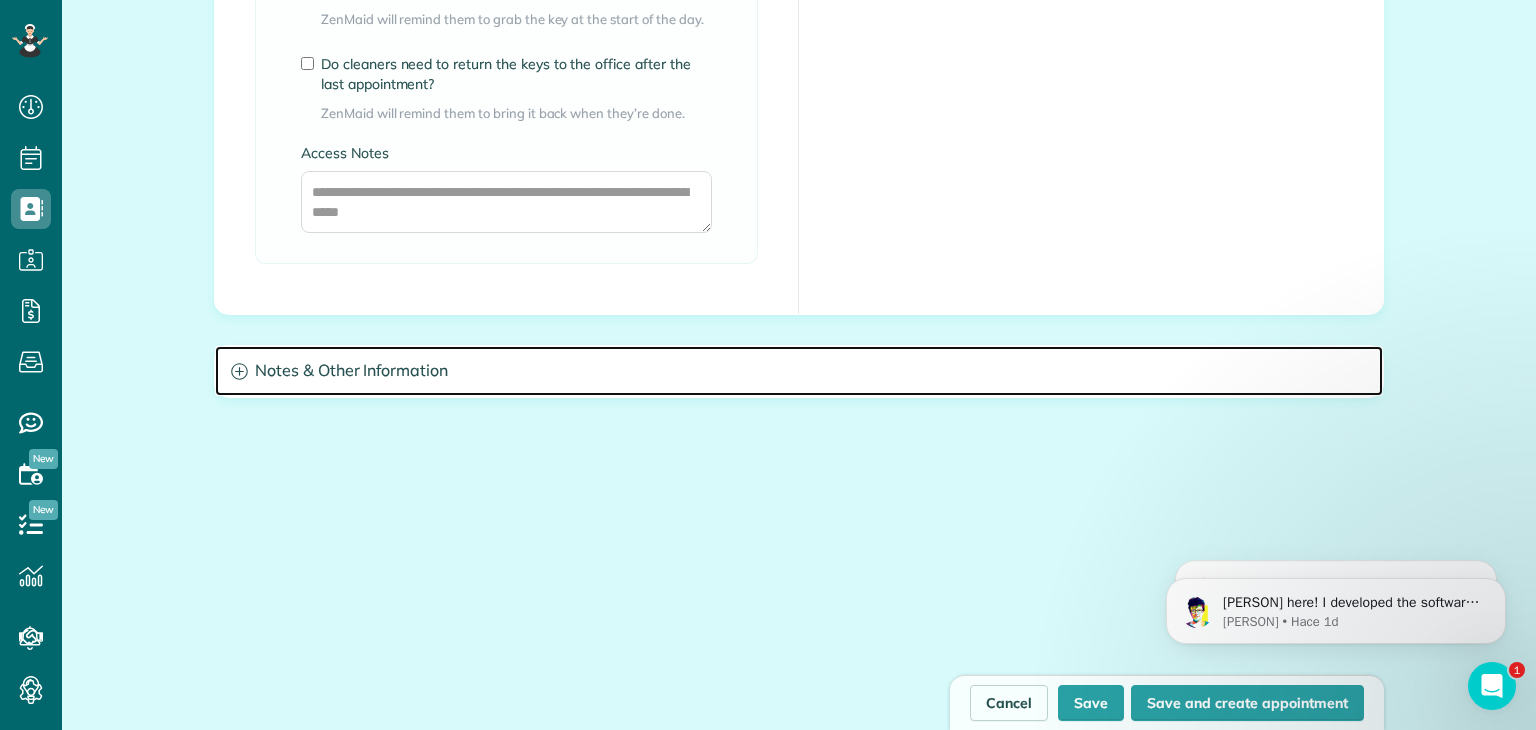 click on "Notes & Other Information" at bounding box center [799, 371] 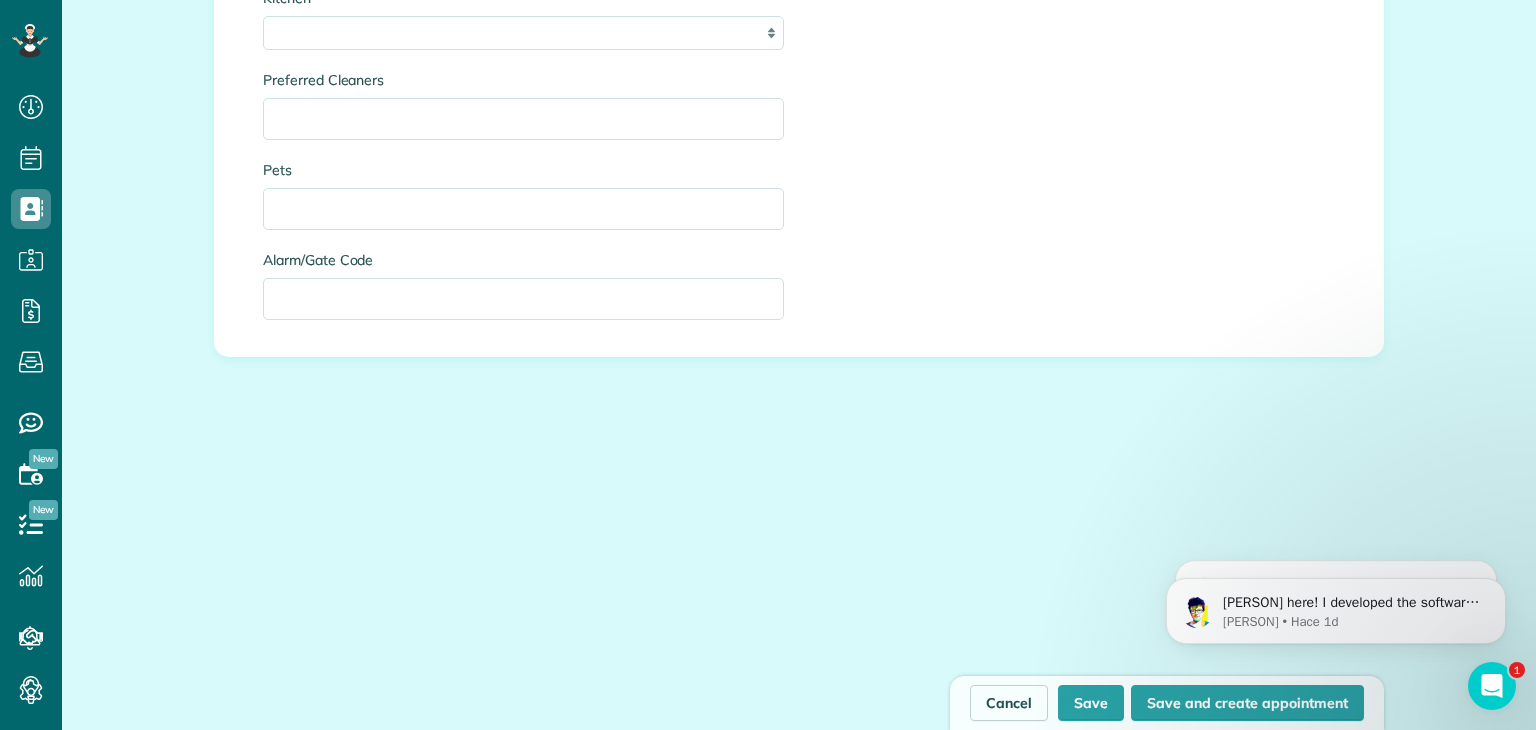 scroll, scrollTop: 2420, scrollLeft: 0, axis: vertical 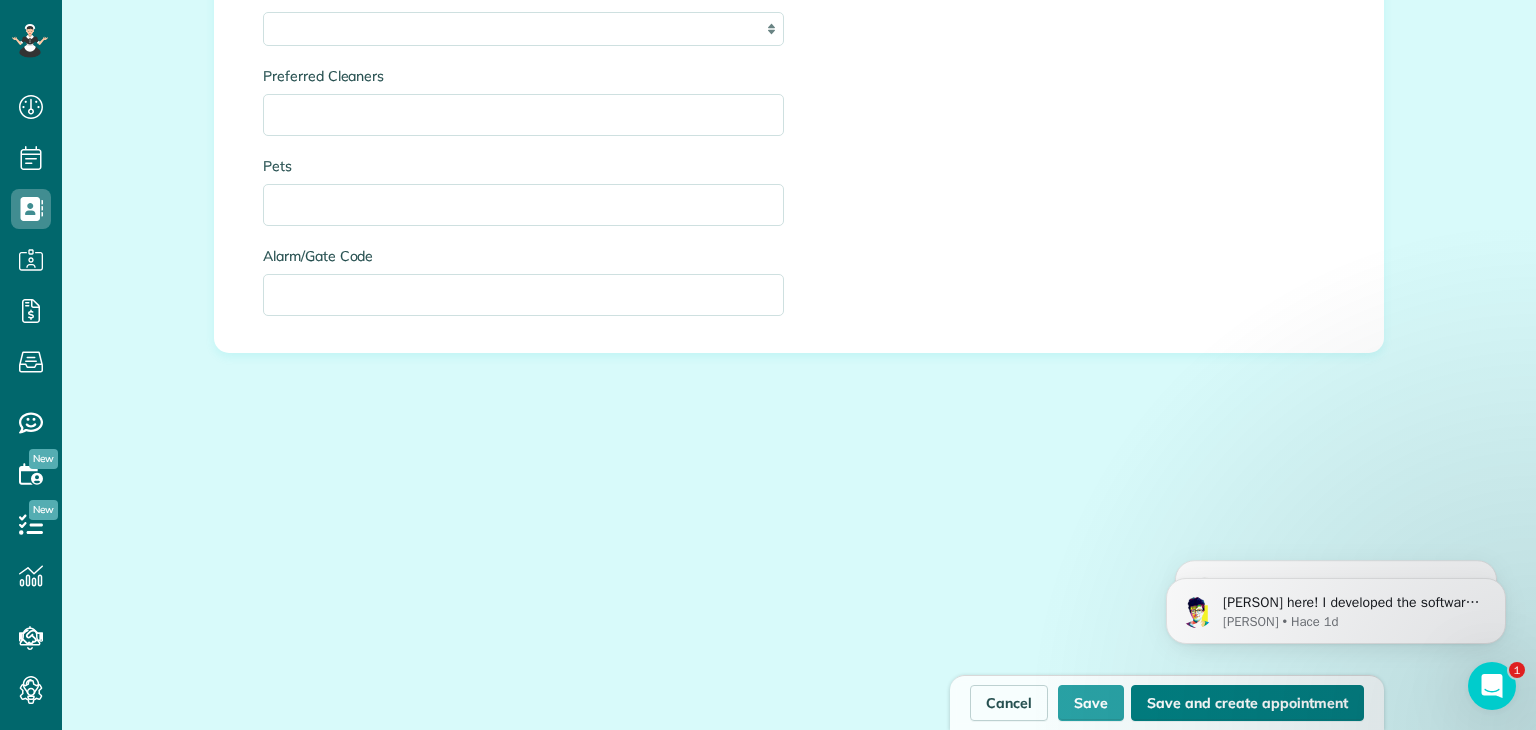 click on "Save and create appointment" at bounding box center (1247, 703) 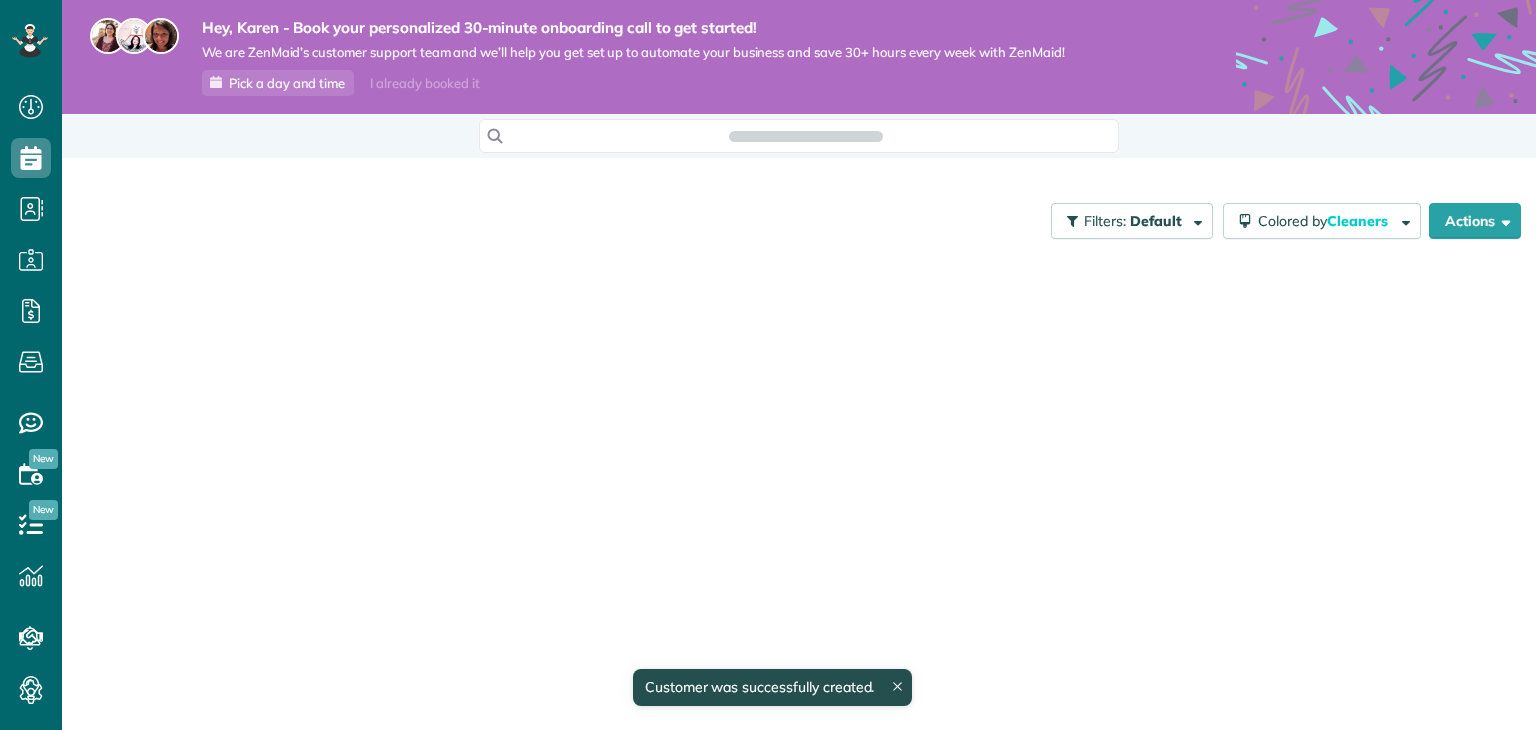 scroll, scrollTop: 0, scrollLeft: 0, axis: both 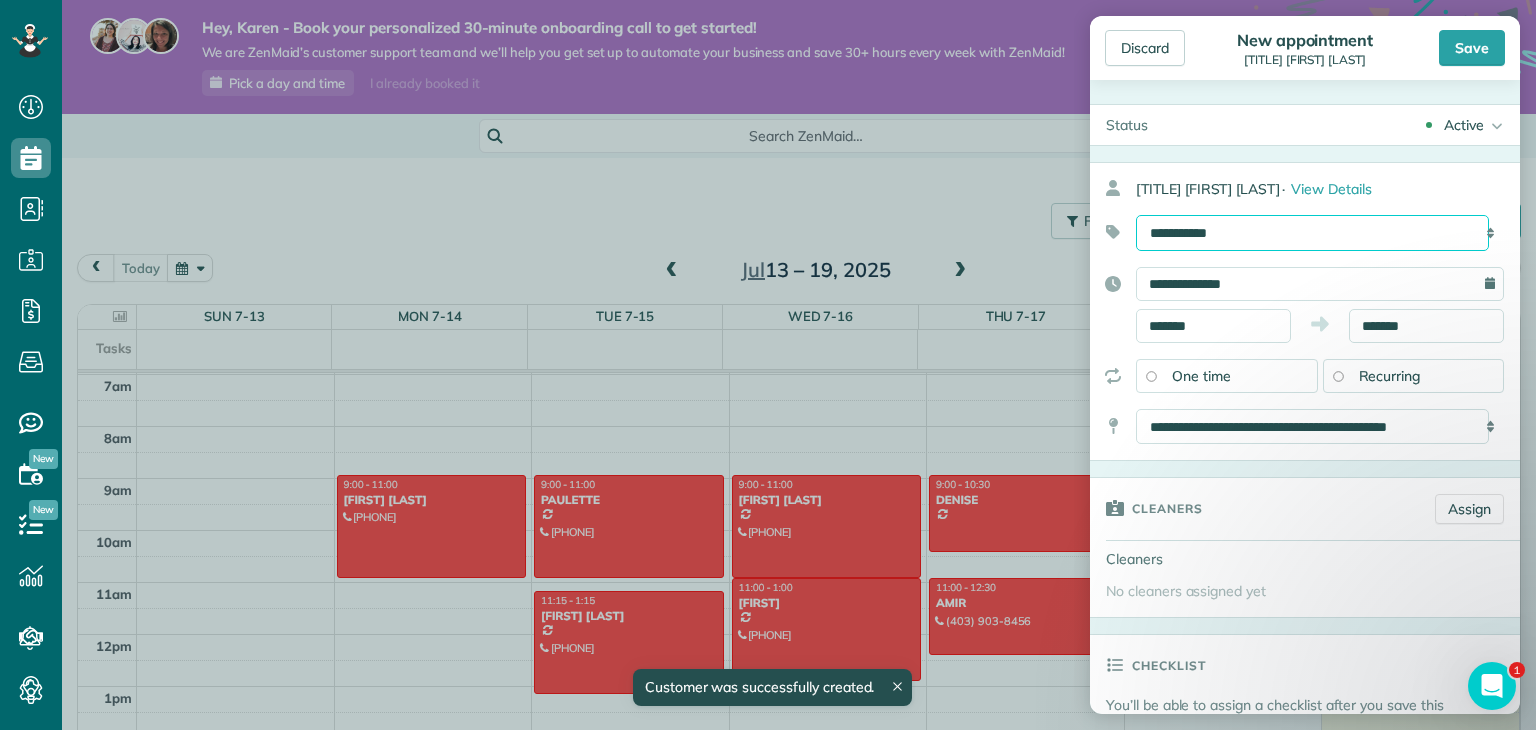 click on "**********" at bounding box center [1312, 233] 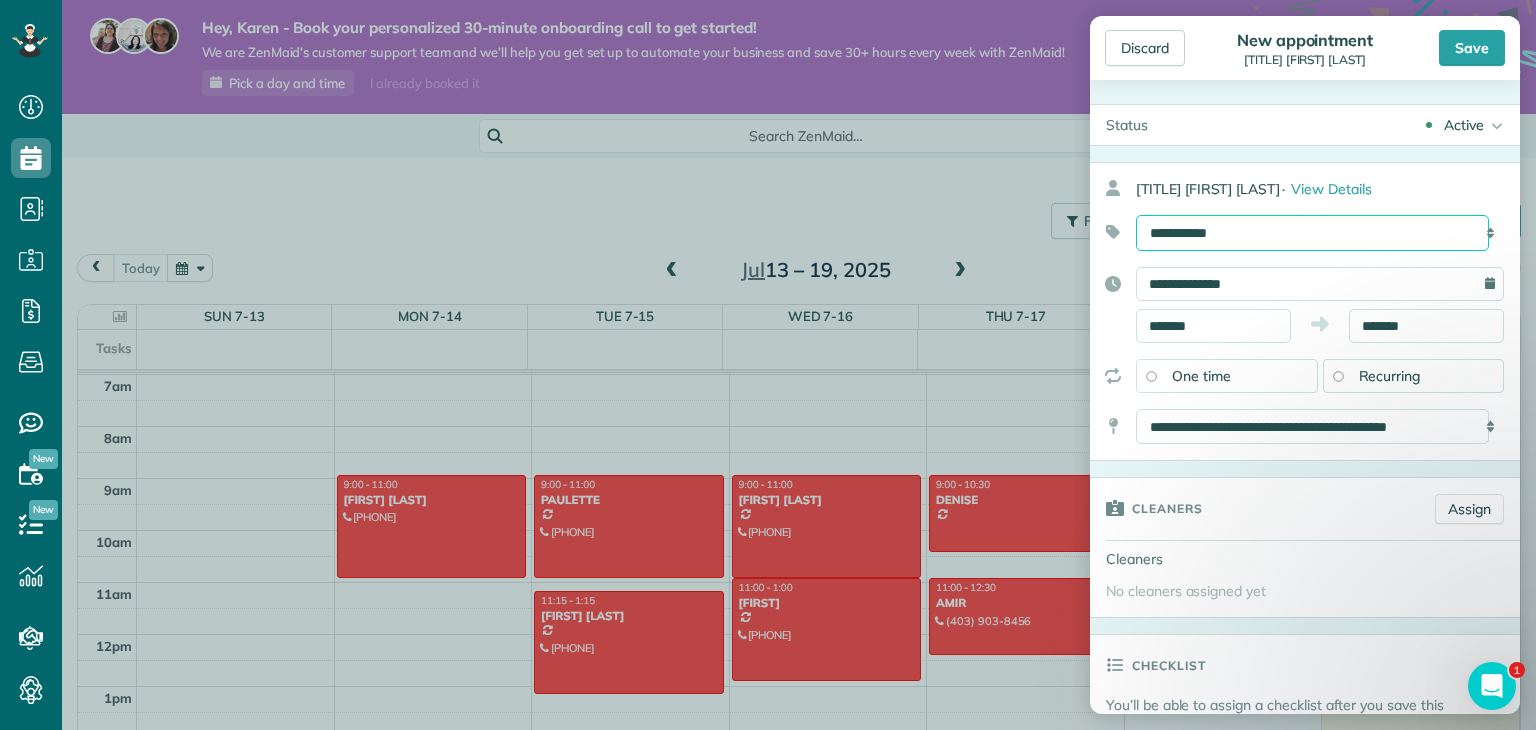 select on "******" 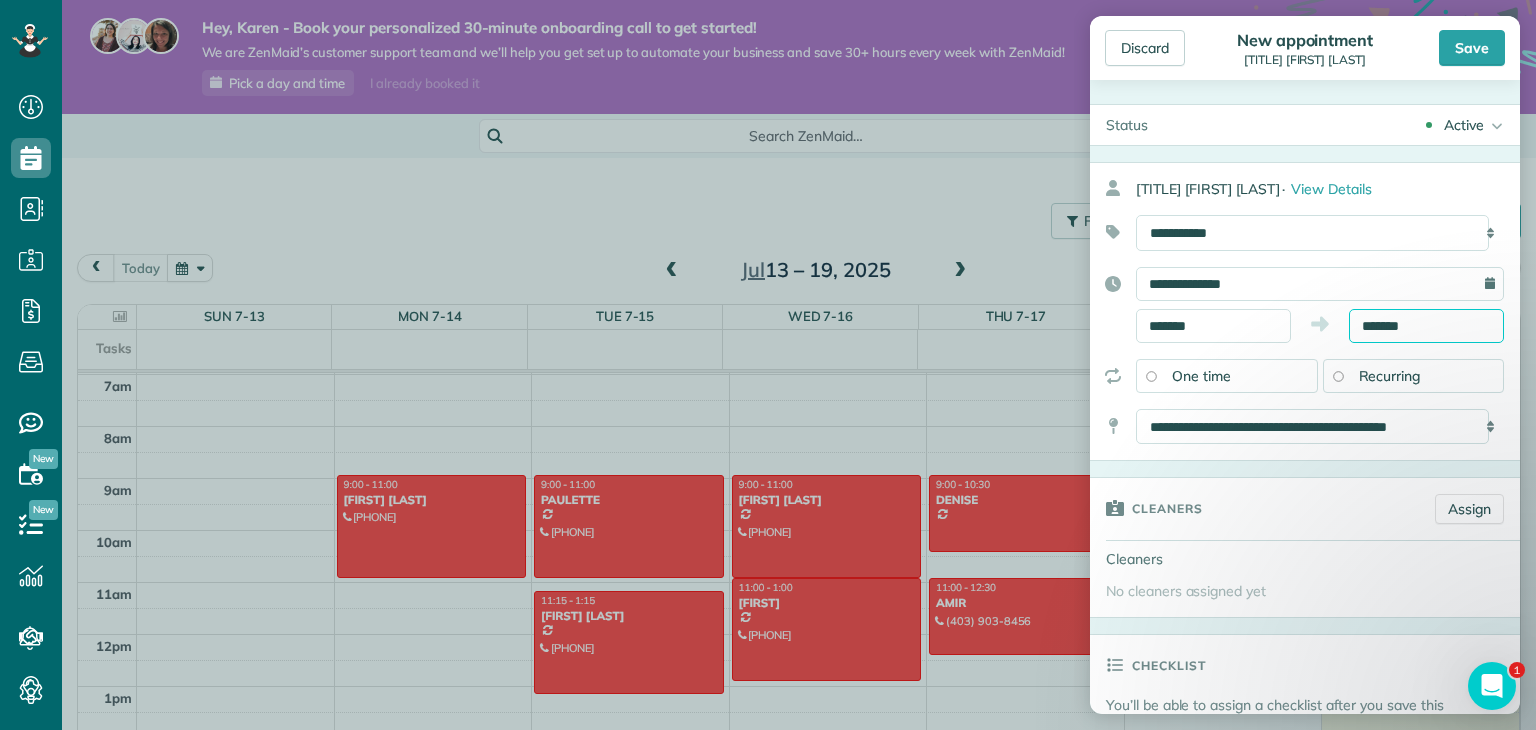 click on "*******" at bounding box center (1426, 326) 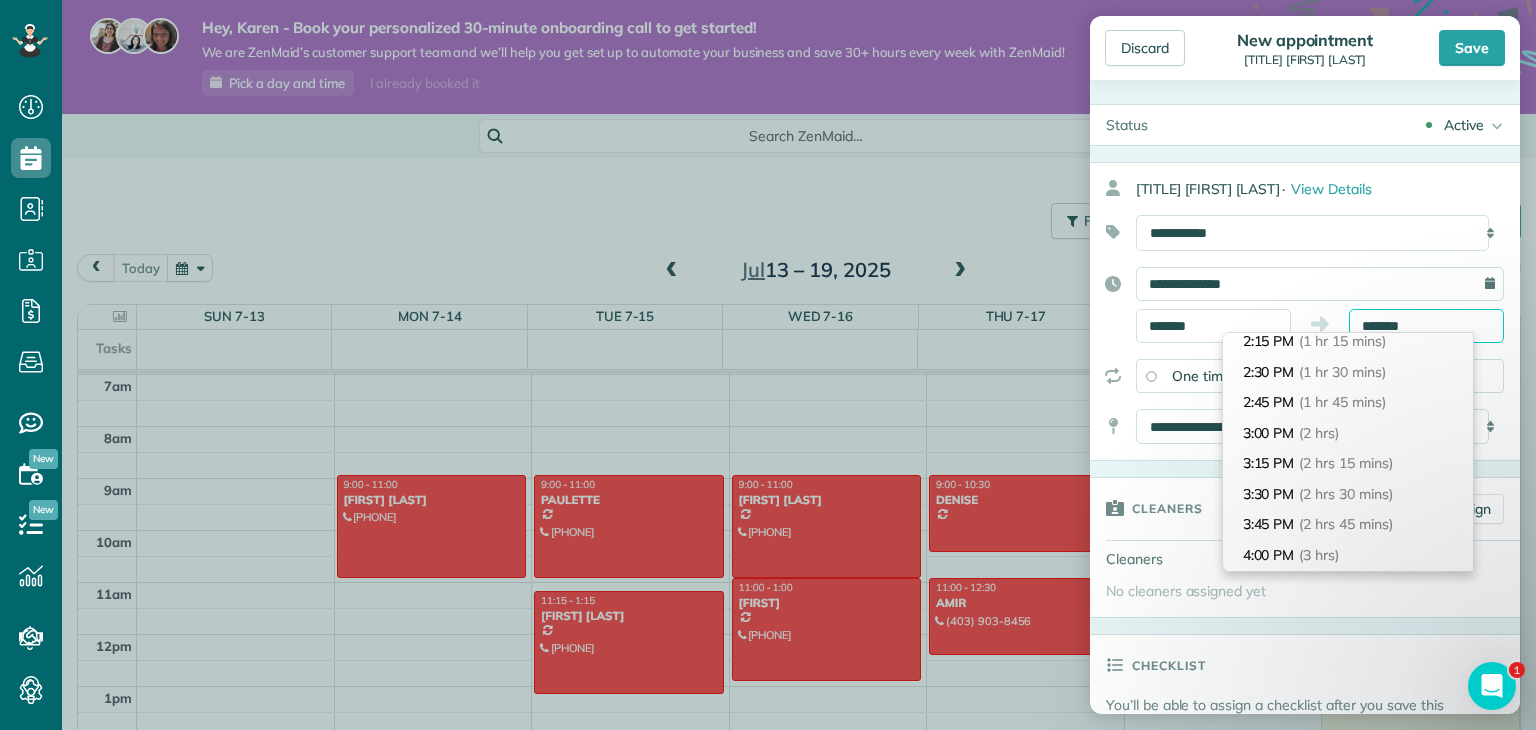 scroll, scrollTop: 227, scrollLeft: 0, axis: vertical 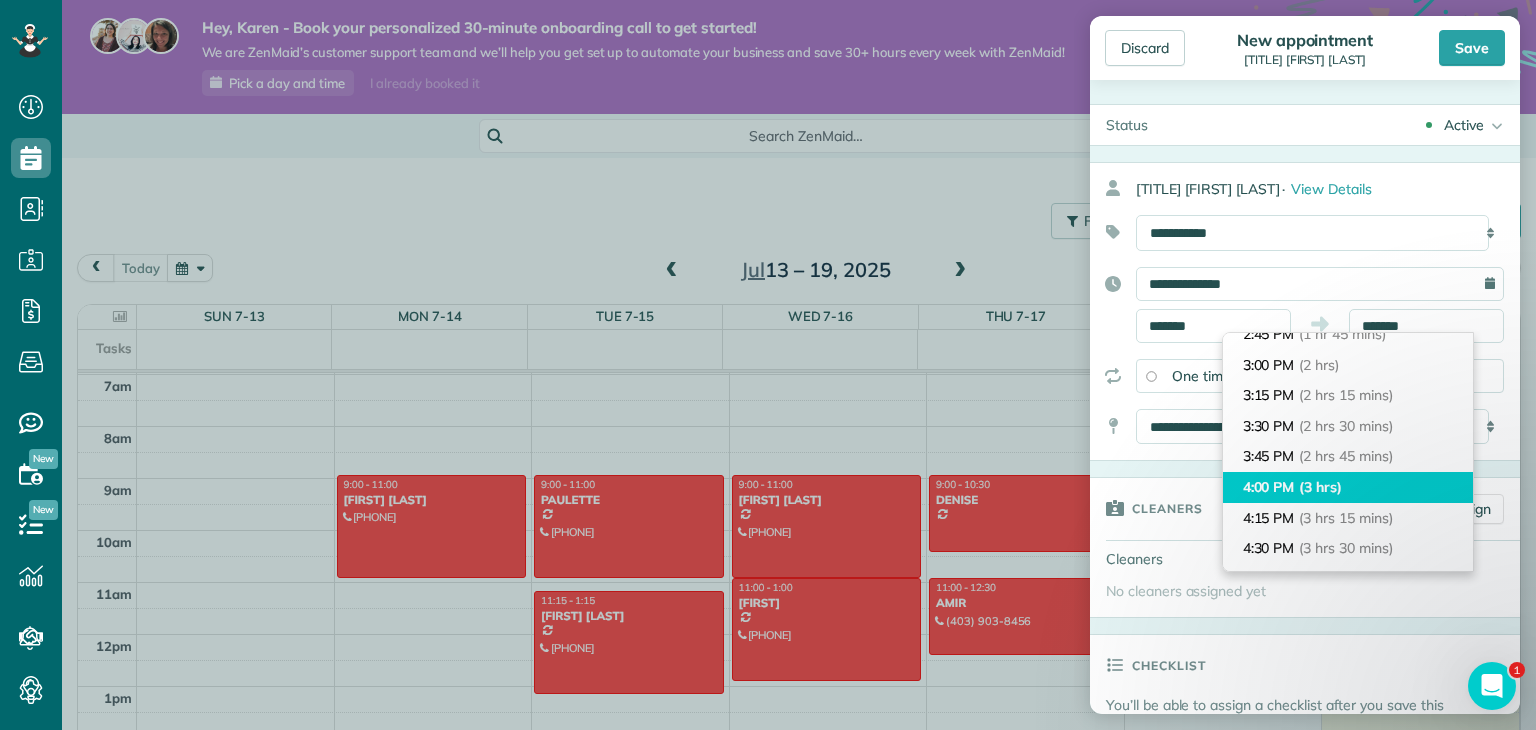 type on "*******" 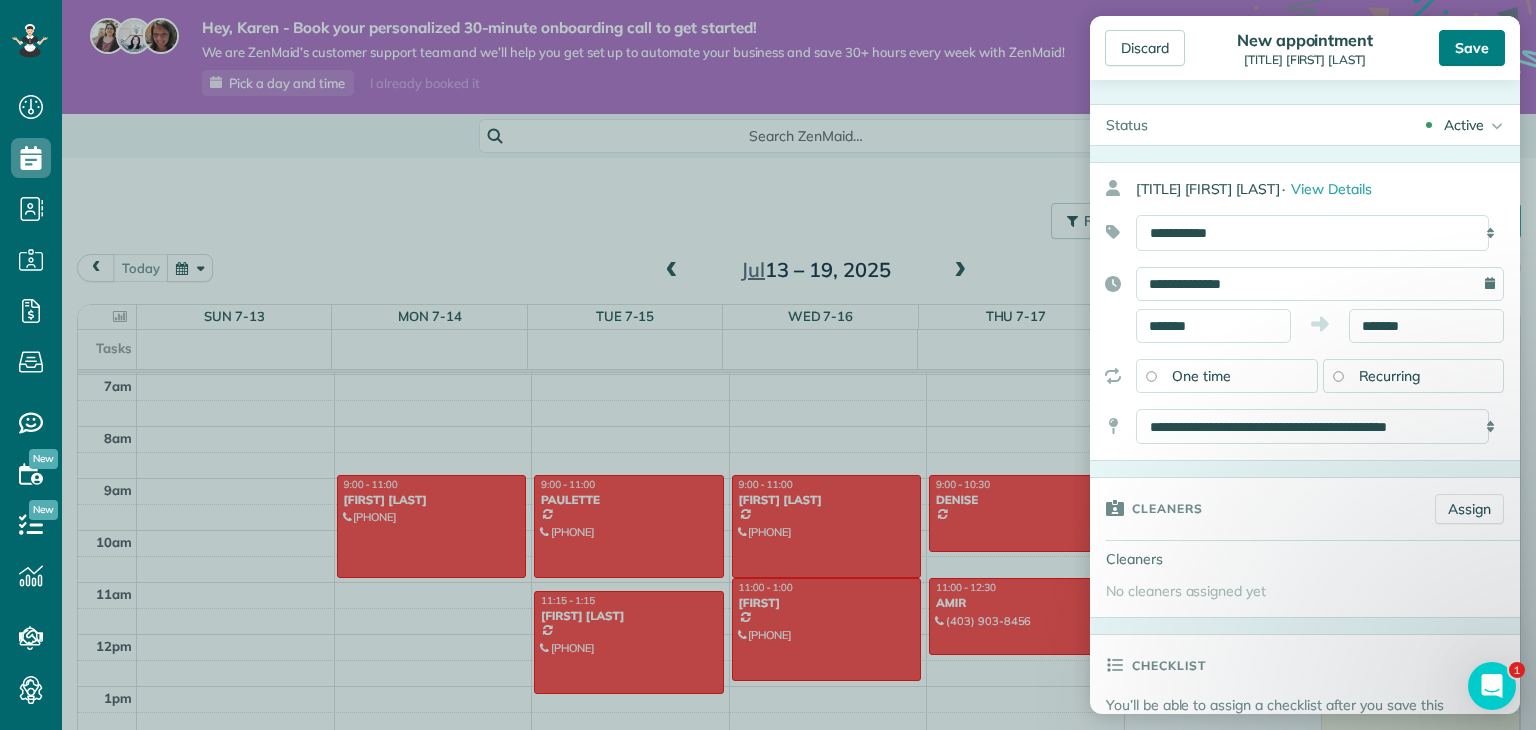 click on "Save" at bounding box center [1472, 48] 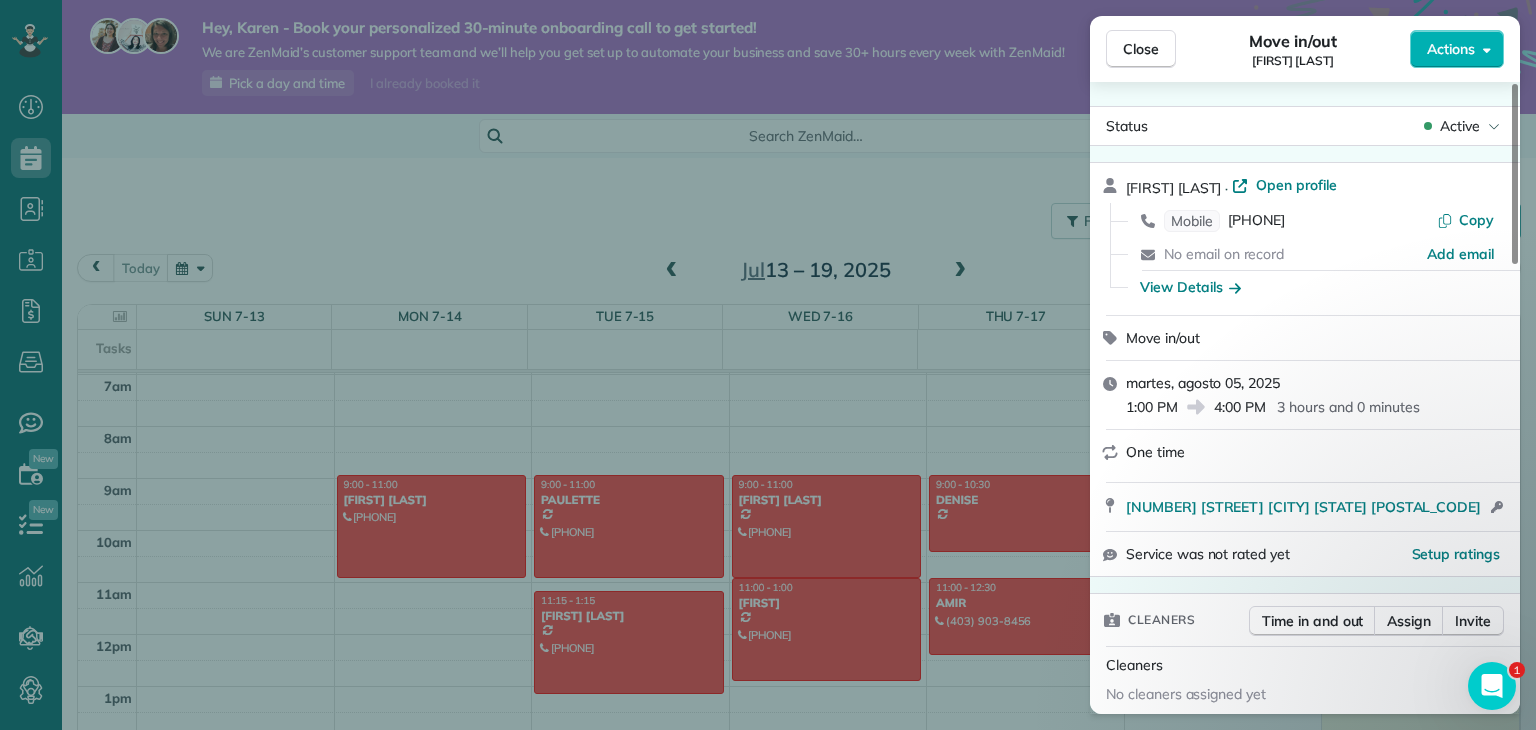 click on "Close Move in/out SAMANTHA BAILEY Actions Status Active SAMANTHA BAILEY · Open profile Mobile (403) 634-6639 Copy No email on record Add email View Details Move in/out martes, agosto 05, 2025 1:00 PM 4:00 PM 3 hours and 0 minutes One time 1634 Legacy Circle Southeast Calgary AB T2X 2E6 Open access information Service was not rated yet Setup ratings Cleaners Time in and out Assign Invite Cleaners No cleaners assigned yet Checklist Try Now Keep this appointment up to your standards. Stay on top of every detail, keep your cleaners organised, and your client happy. Assign a checklist Watch a 5 min demo Billing Billing actions Price $0.00 Overcharge $0.00 Discount $0.00 Coupon discount - Primary tax - Secondary tax - Total appointment price $0.00 Tips collected New feature! $0.00 Mark as paid Total including tip $0.00 Get paid online in no-time! Send an invoice and reward your cleaners with tips Charge customer credit card Appointment custom fields Reason for Skip - Hidden from cleaners Pay Method - Work items 0" at bounding box center (768, 365) 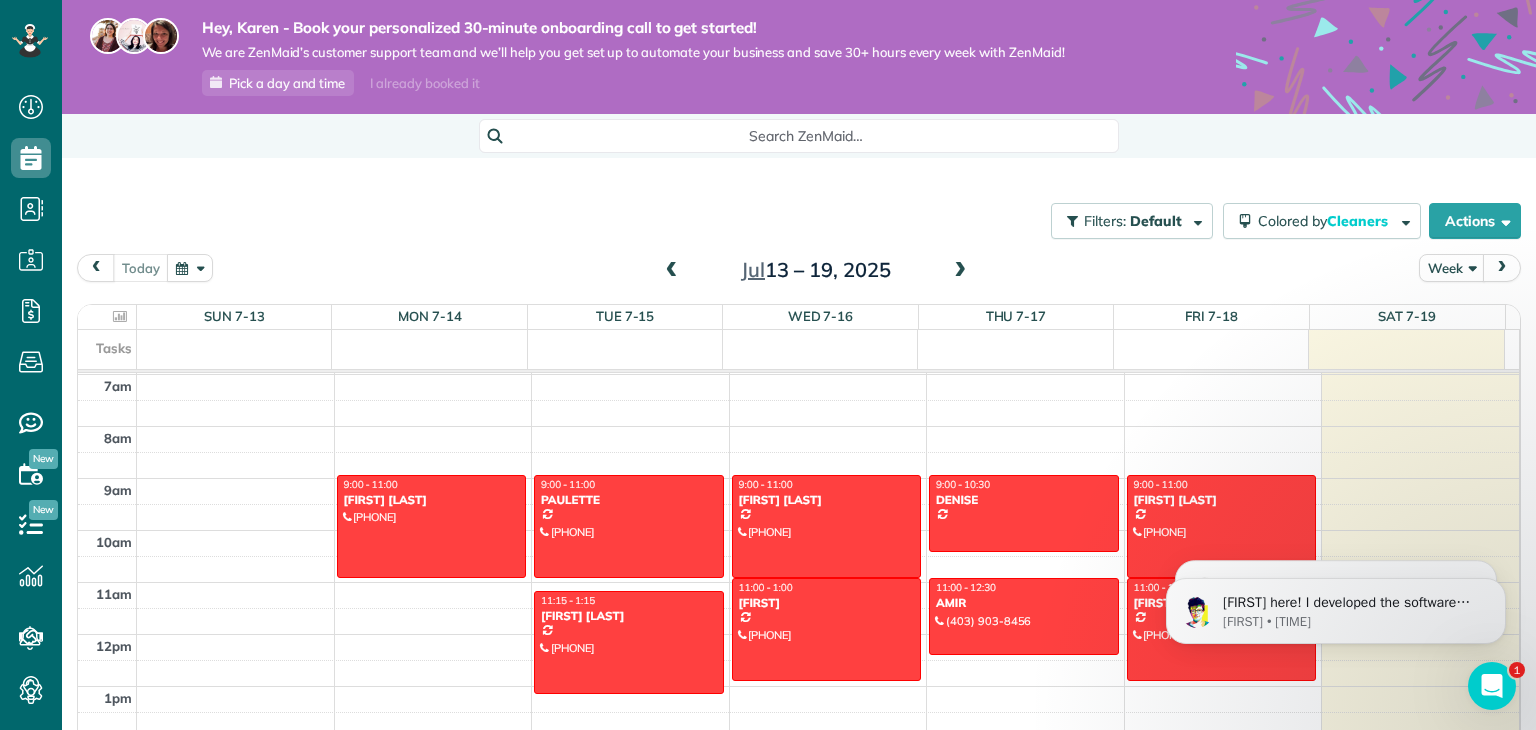 click at bounding box center [960, 271] 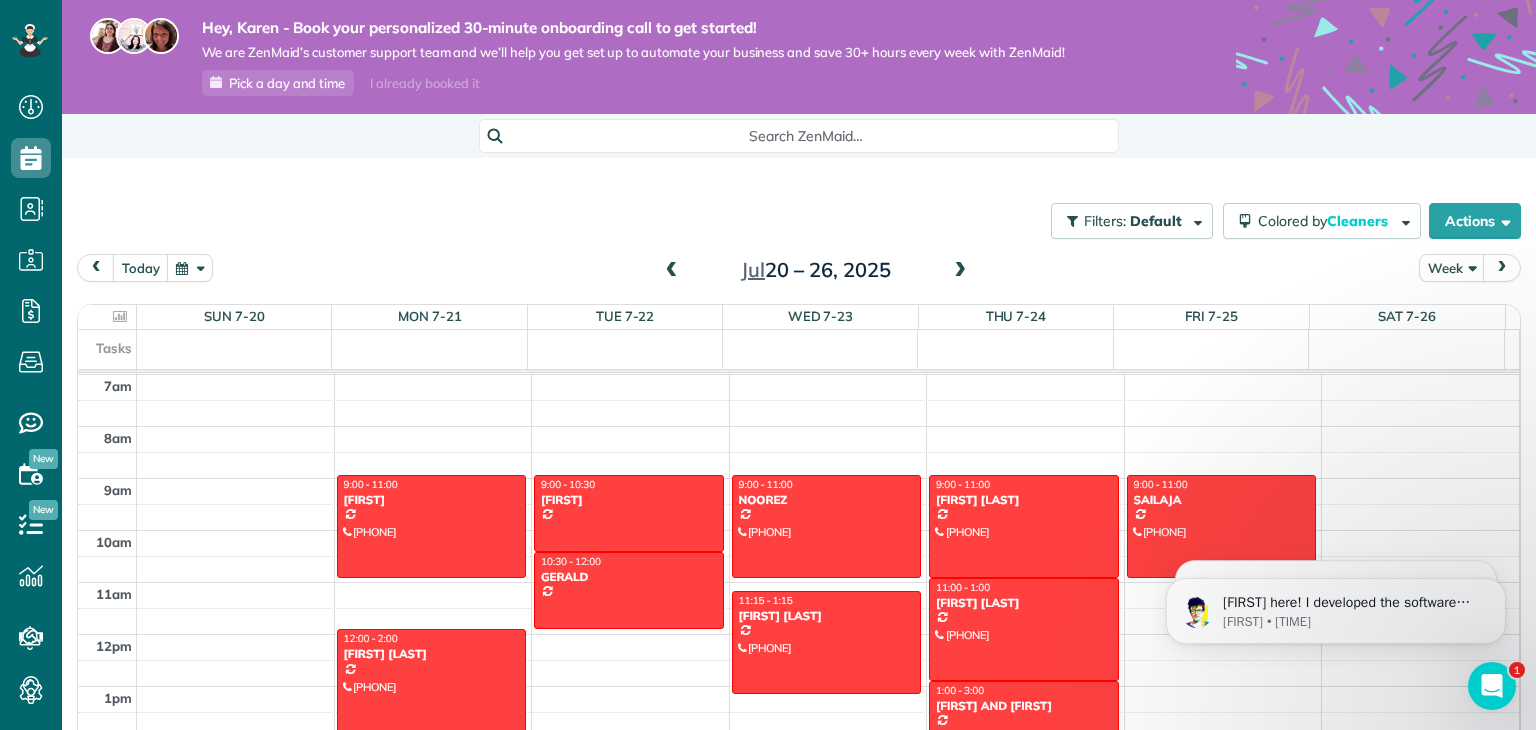 click at bounding box center [960, 271] 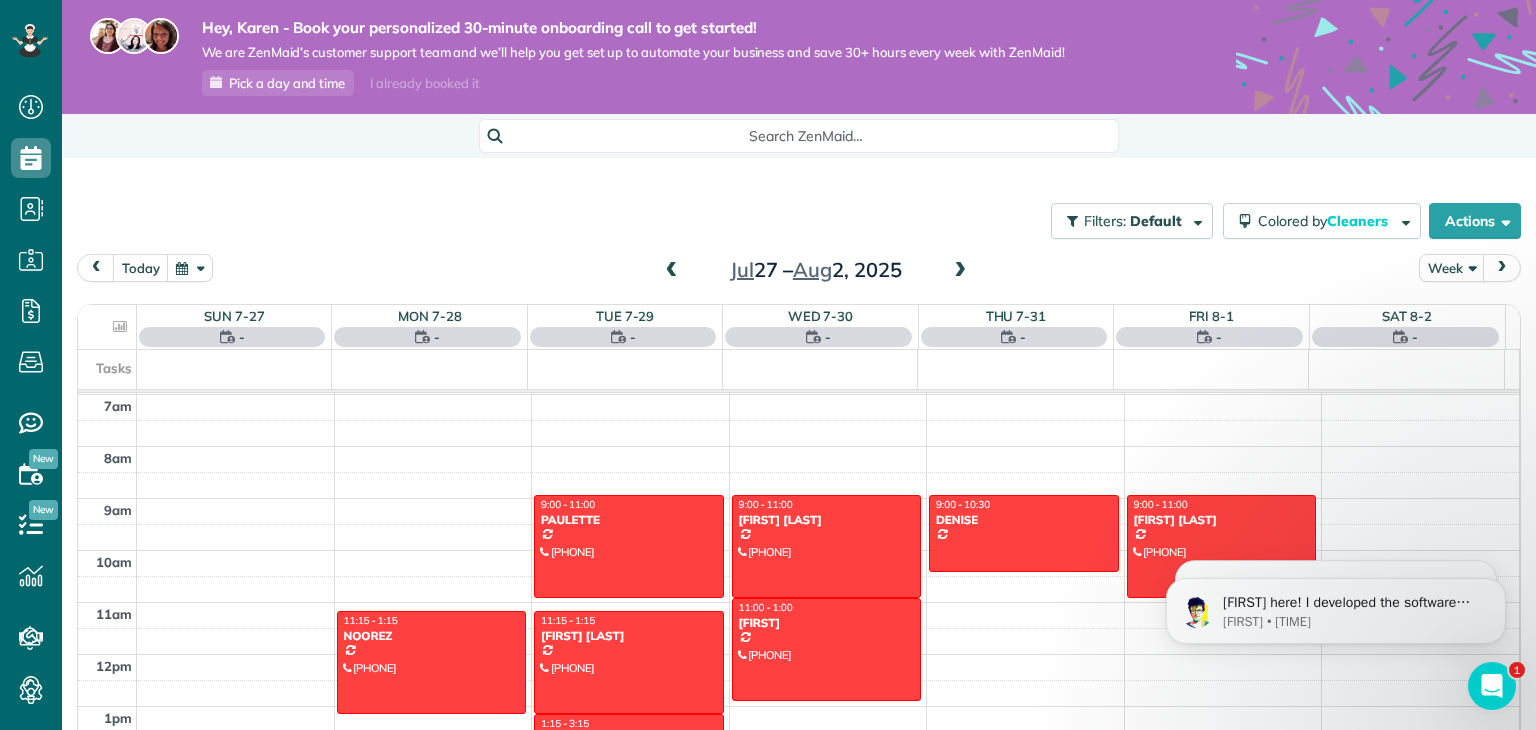 click at bounding box center (960, 271) 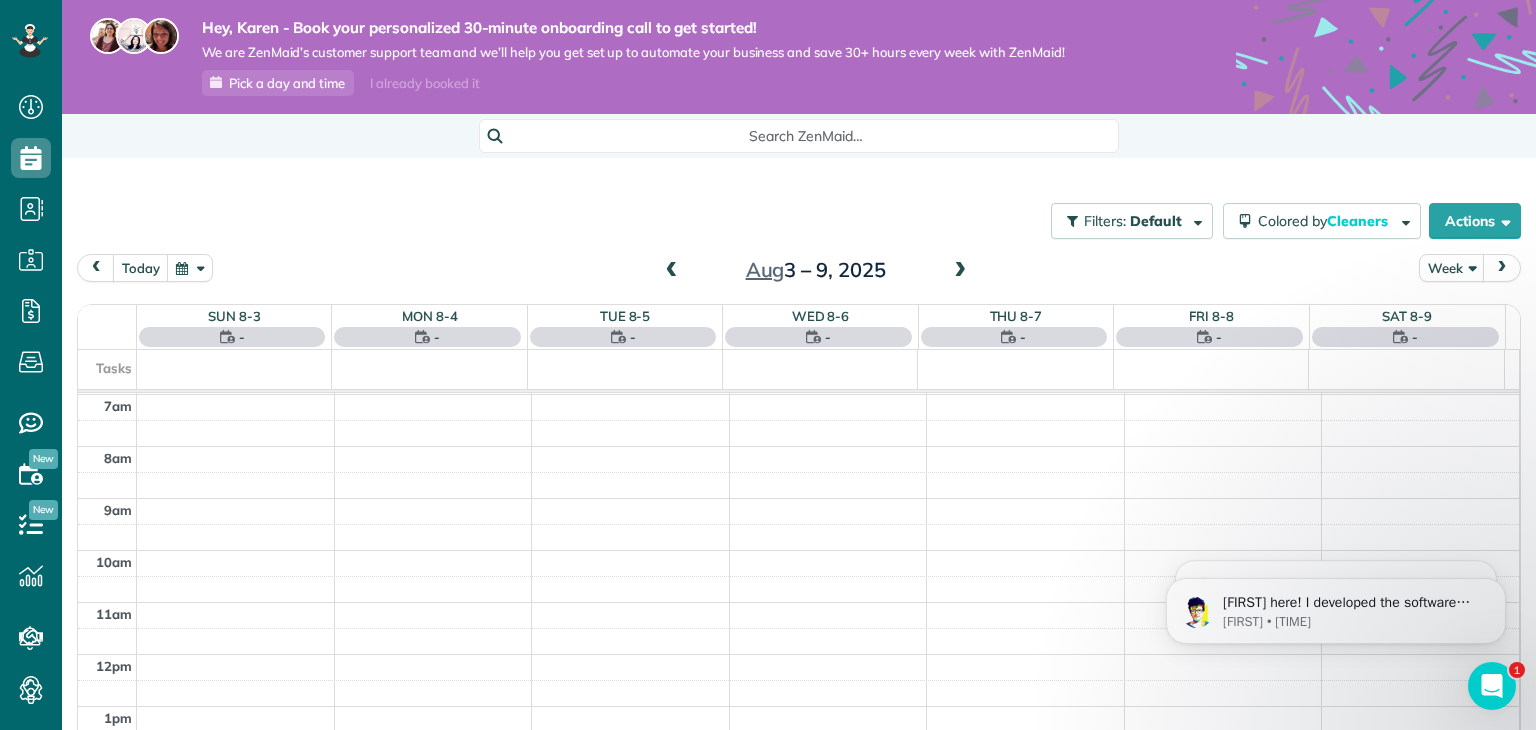 click at bounding box center [960, 271] 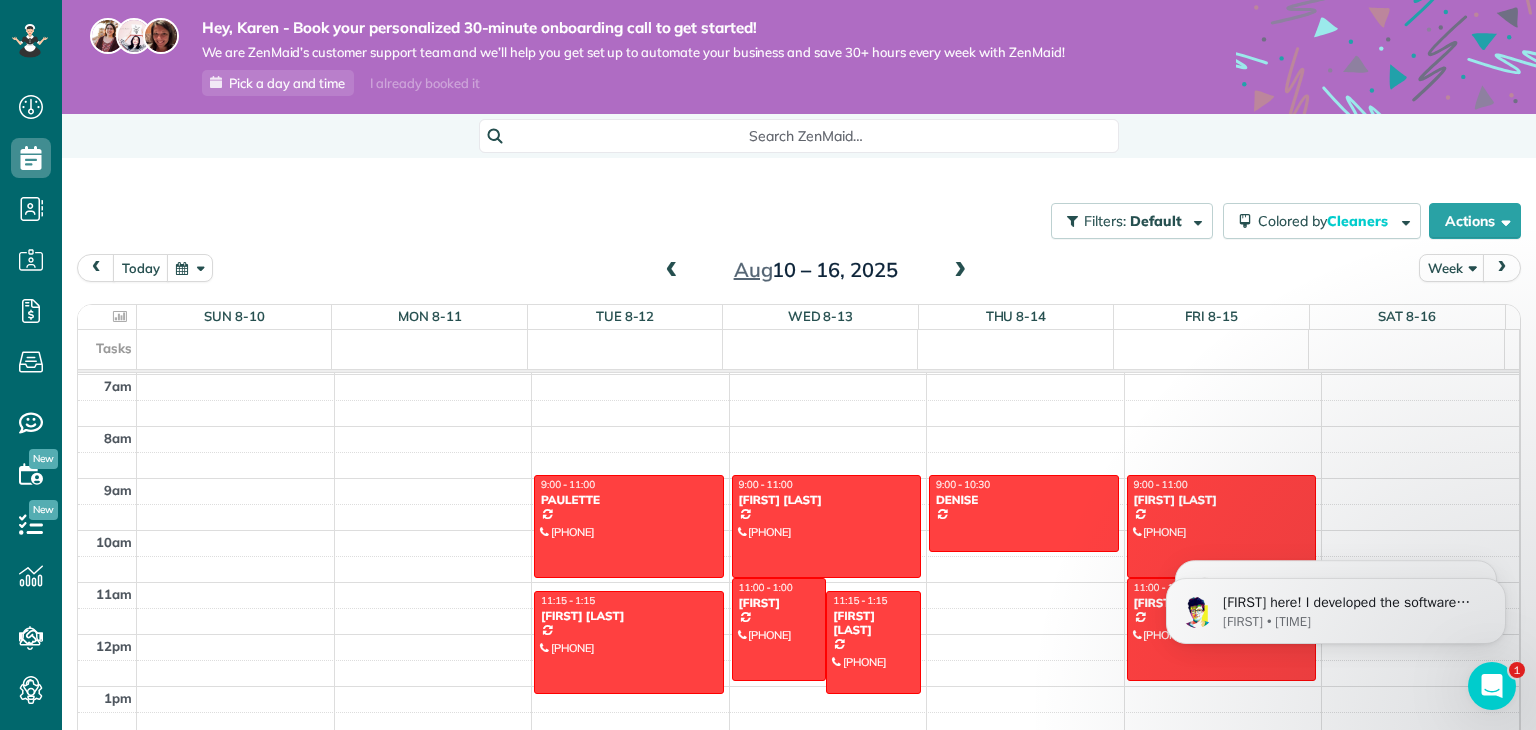 click at bounding box center (672, 271) 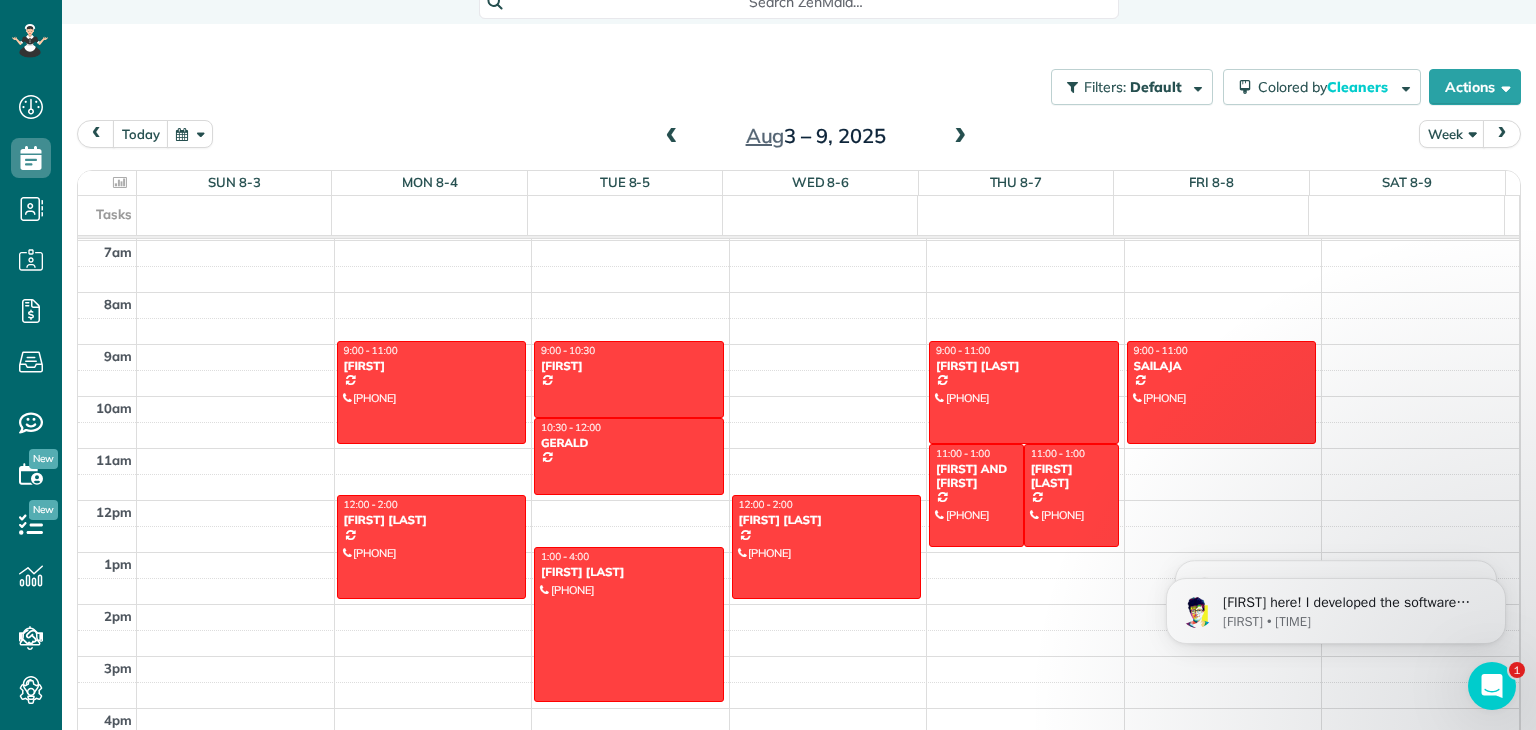 scroll, scrollTop: 138, scrollLeft: 0, axis: vertical 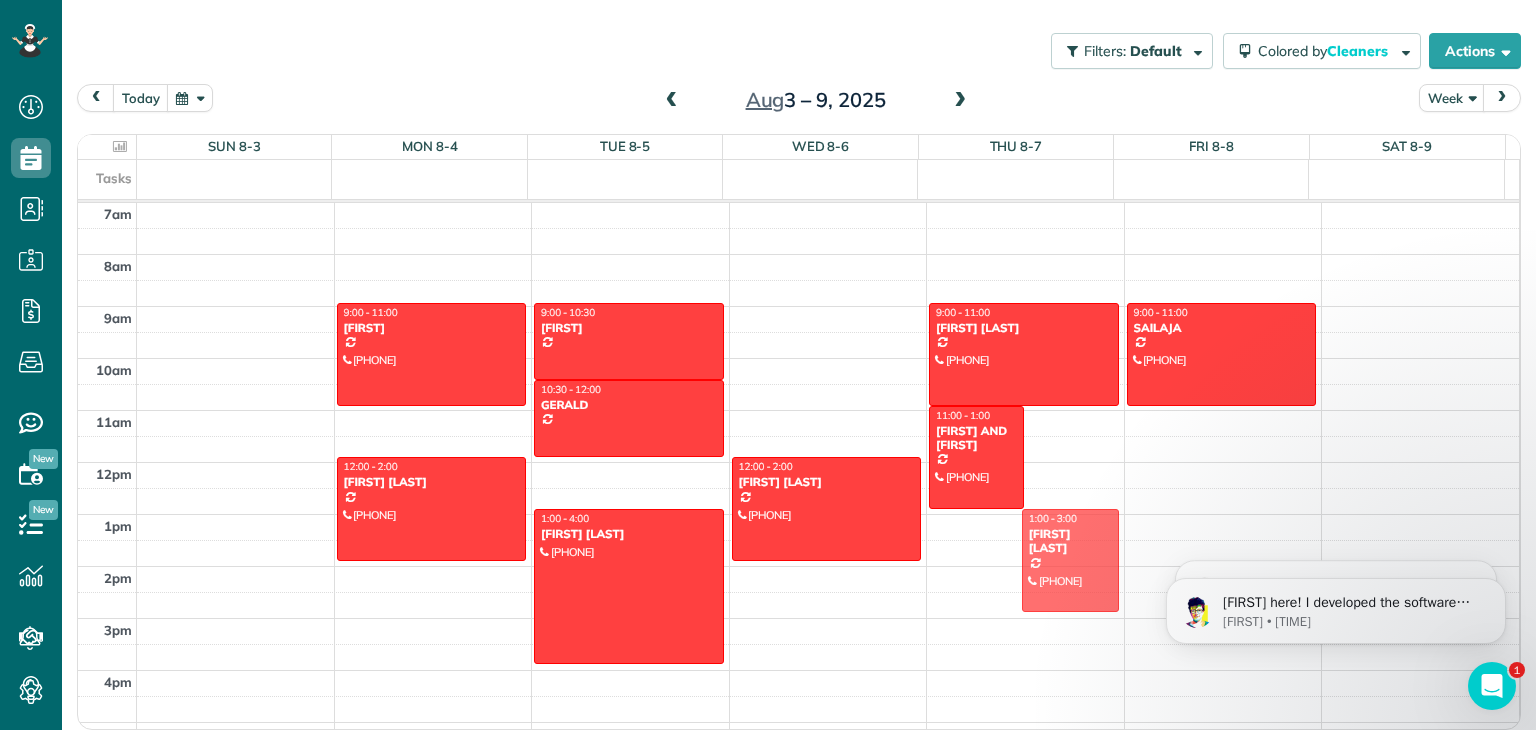 drag, startPoint x: 1067, startPoint y: 433, endPoint x: 940, endPoint y: 541, distance: 166.71233 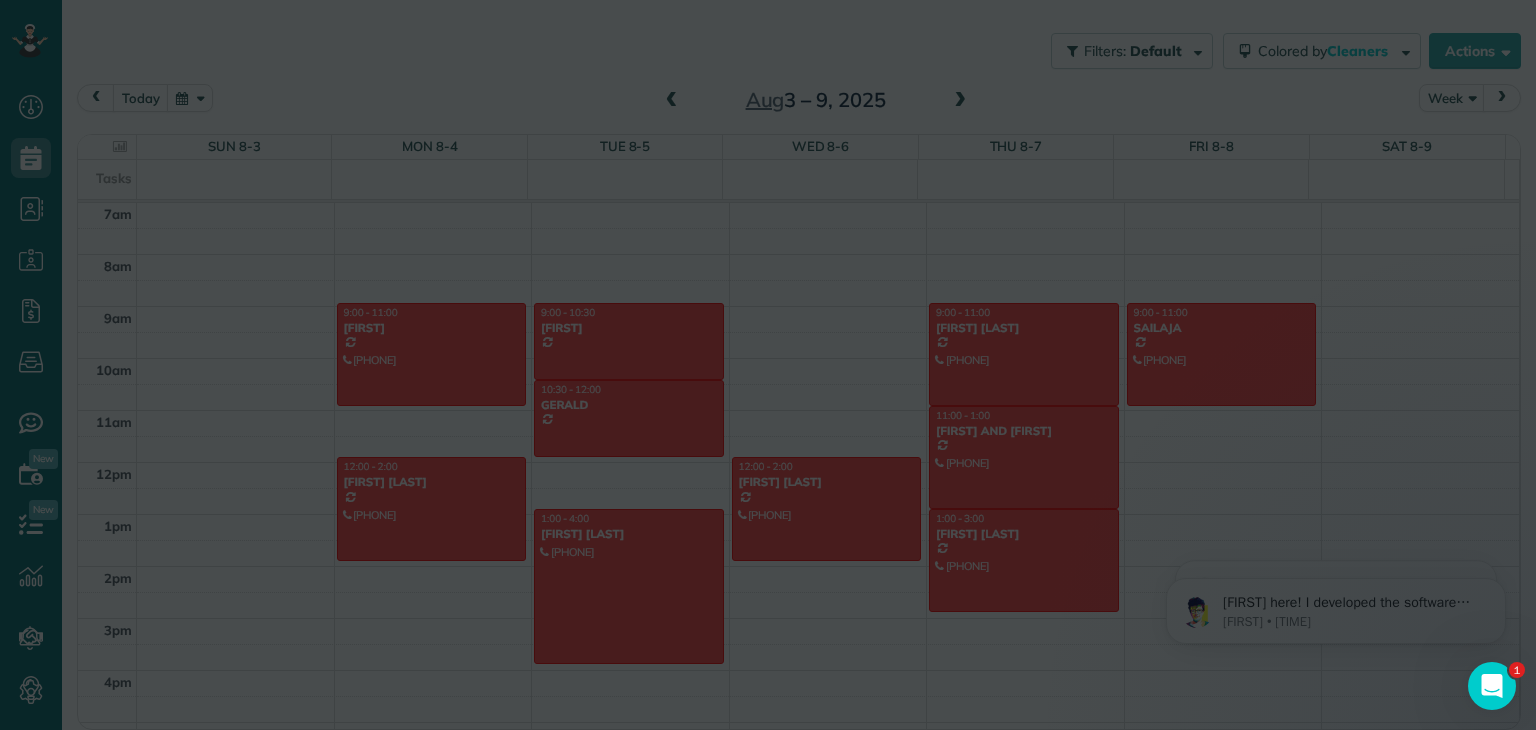 scroll, scrollTop: 168, scrollLeft: 0, axis: vertical 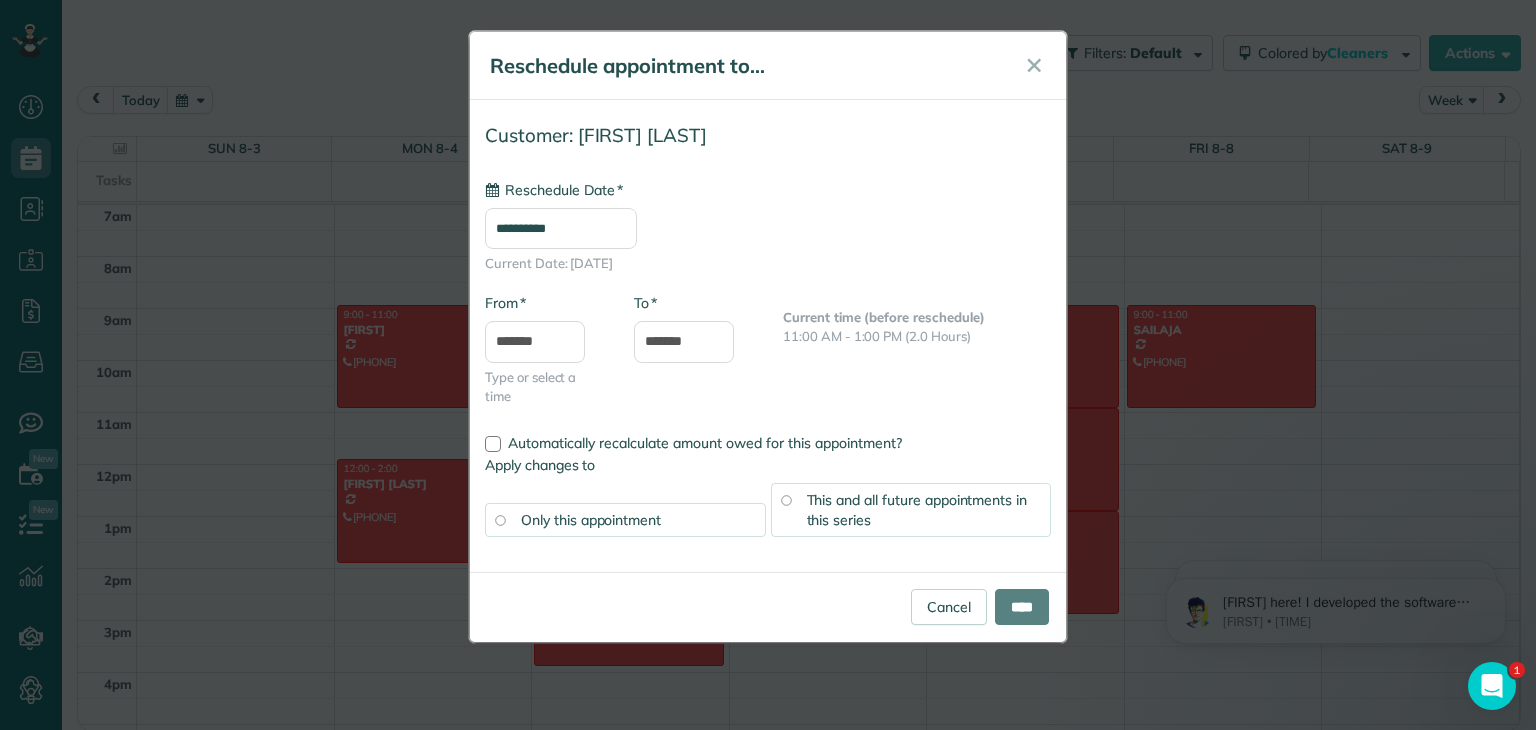 type on "**********" 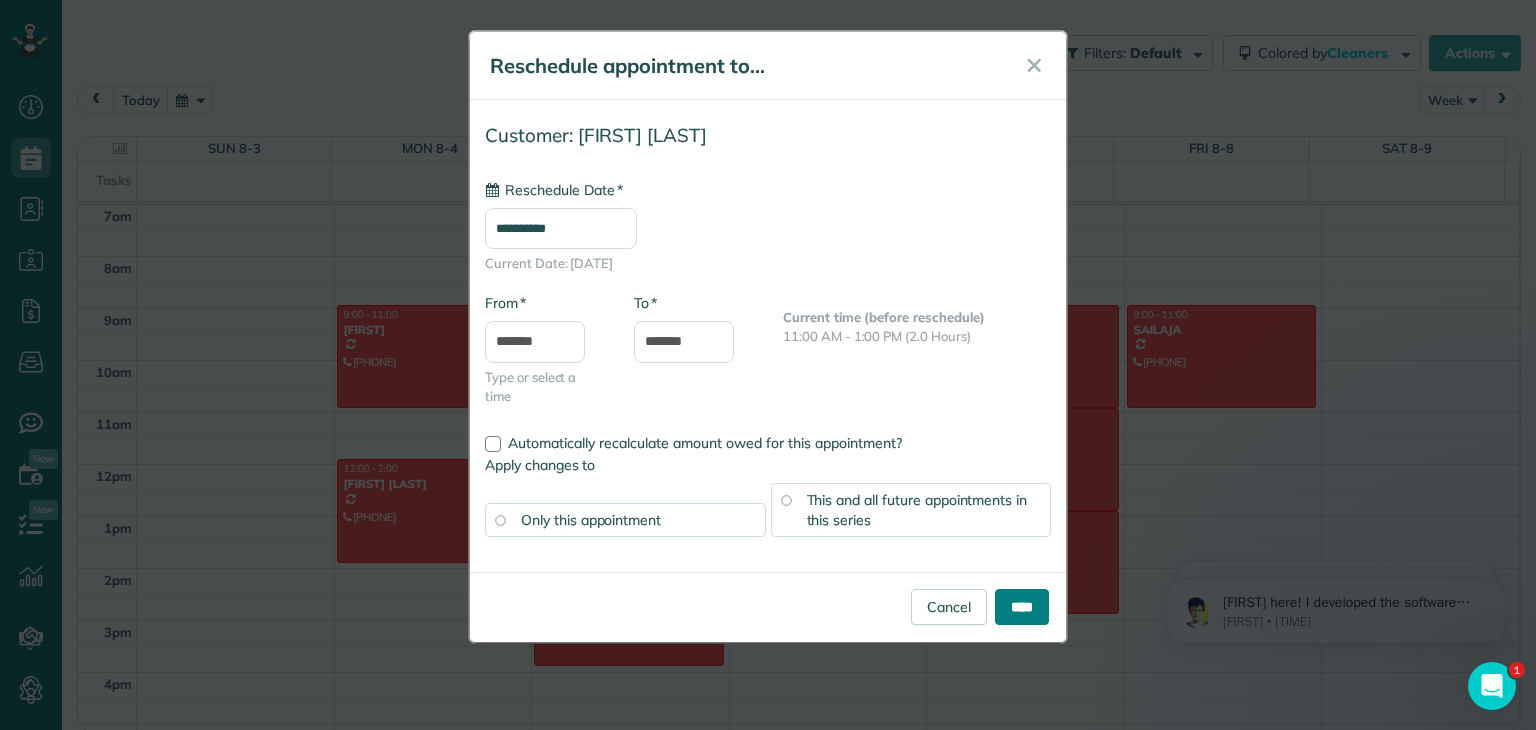 click on "****" at bounding box center (1022, 607) 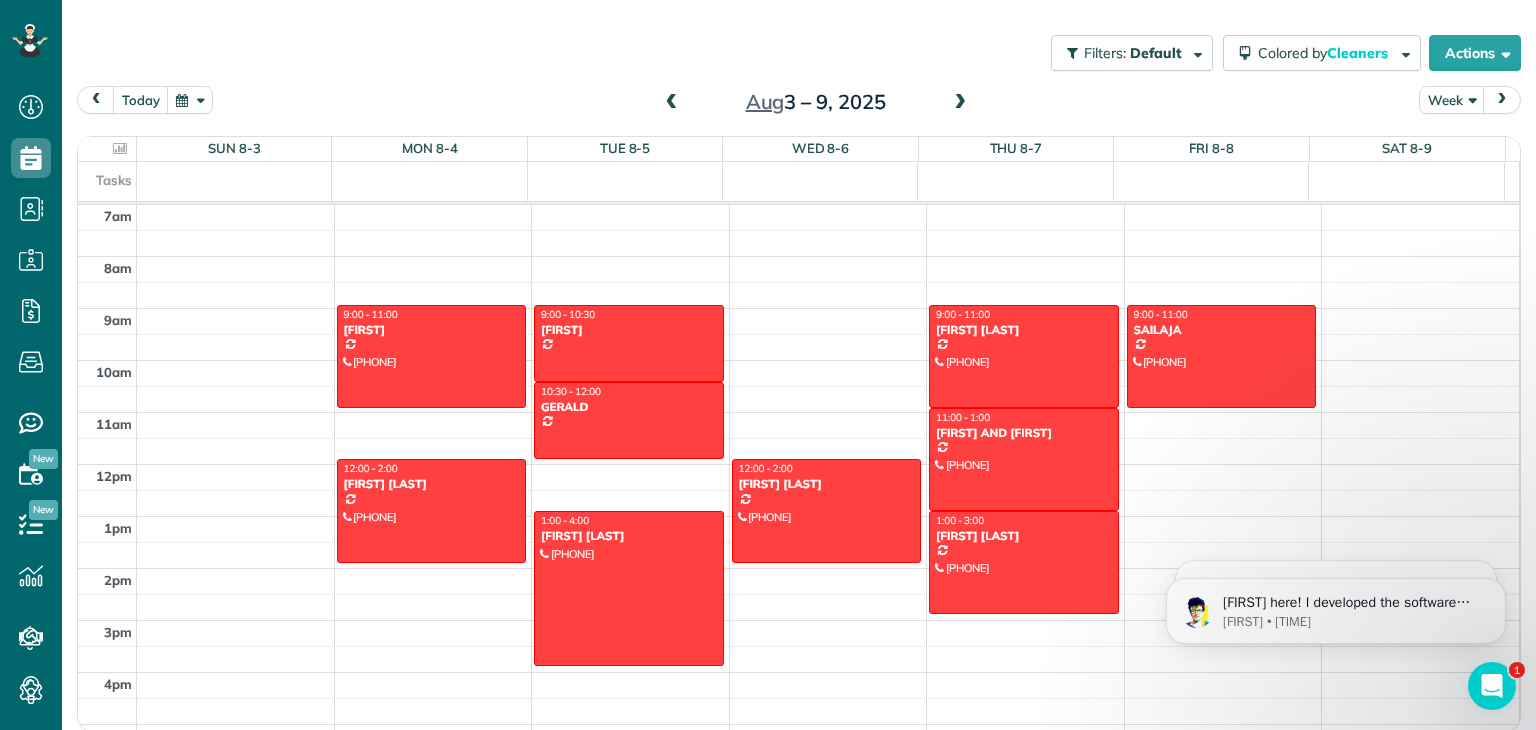 click at bounding box center (960, 103) 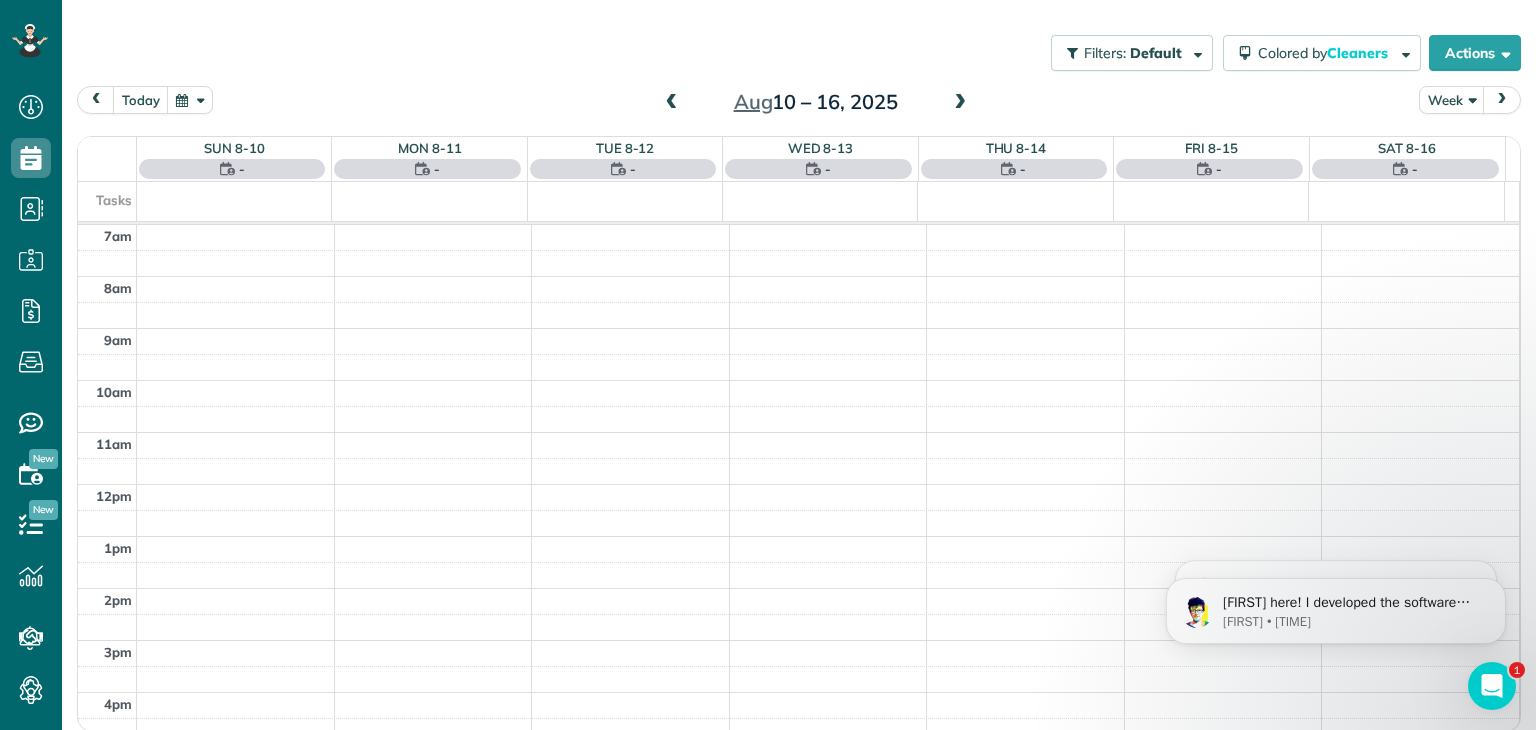 scroll, scrollTop: 362, scrollLeft: 0, axis: vertical 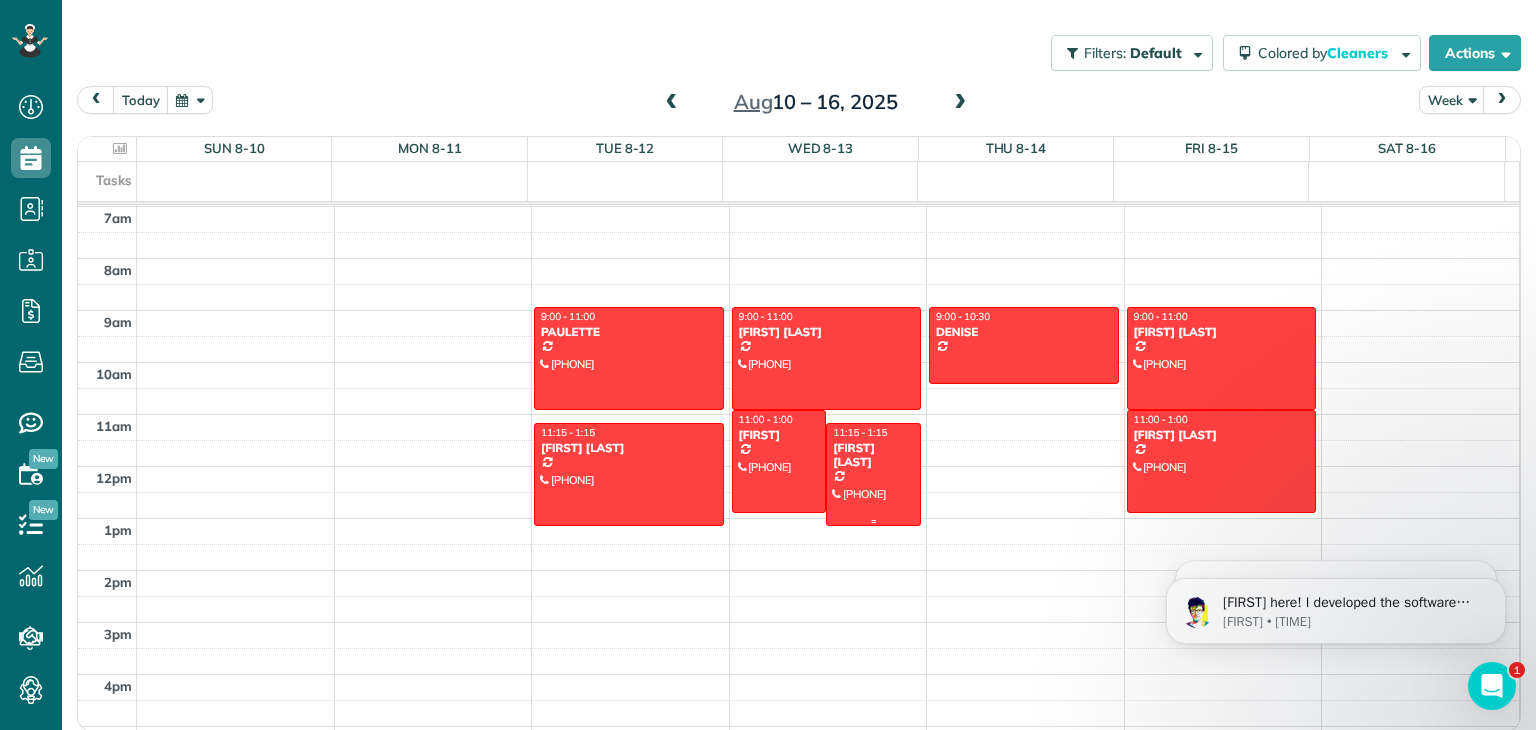 click at bounding box center (873, 474) 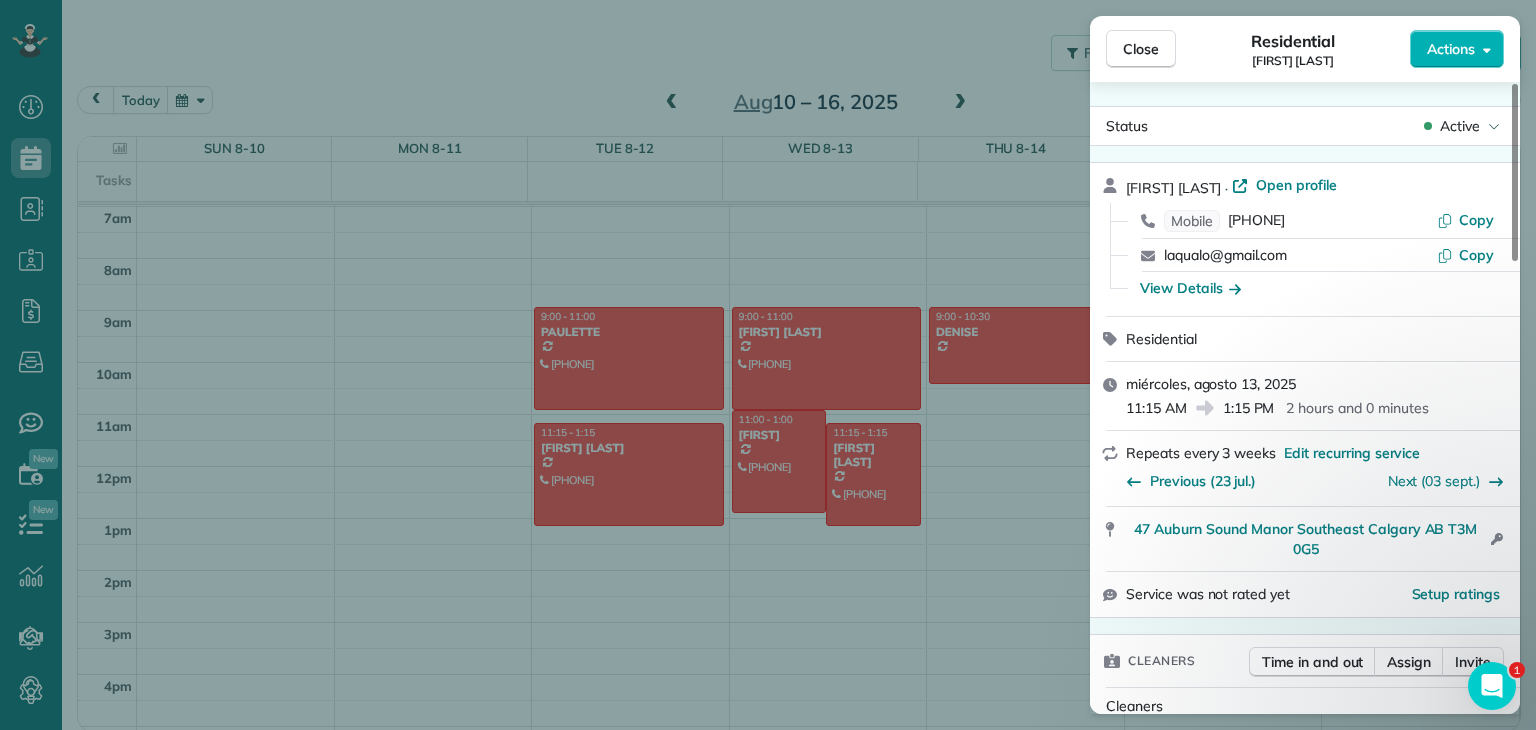 click on "Close Residential REID WOLTON Actions Status Active REID WOLTON · Open profile Mobile (403) 870-5575 Copy laqualo@gmail.com Copy View Details Residential miércoles, agosto 13, 2025 11:15 AM 1:15 PM 2 hours and 0 minutes Repeats every 3 weeks Edit recurring service Previous (23 jul.) Next (03 sept.) 47 Auburn Sound Manor Southeast Calgary AB T3M 0G5 Open access information Service was not rated yet Setup ratings Cleaners Time in and out Assign Invite Cleaners No cleaners assigned yet Checklist Try Now Keep this appointment up to your standards. Stay on top of every detail, keep your cleaners organised, and your client happy. Assign a checklist Watch a 5 min demo Billing Billing actions Price $0.00 Overcharge $0.00 Discount $0.00 Coupon discount - Primary tax - Secondary tax - Total appointment price $0.00 Tips collected New feature! $0.00 Mark as paid Total including tip $0.00 Get paid online in no-time! Send an invoice and reward your cleaners with tips Charge customer credit card Appointment custom fields" at bounding box center (768, 365) 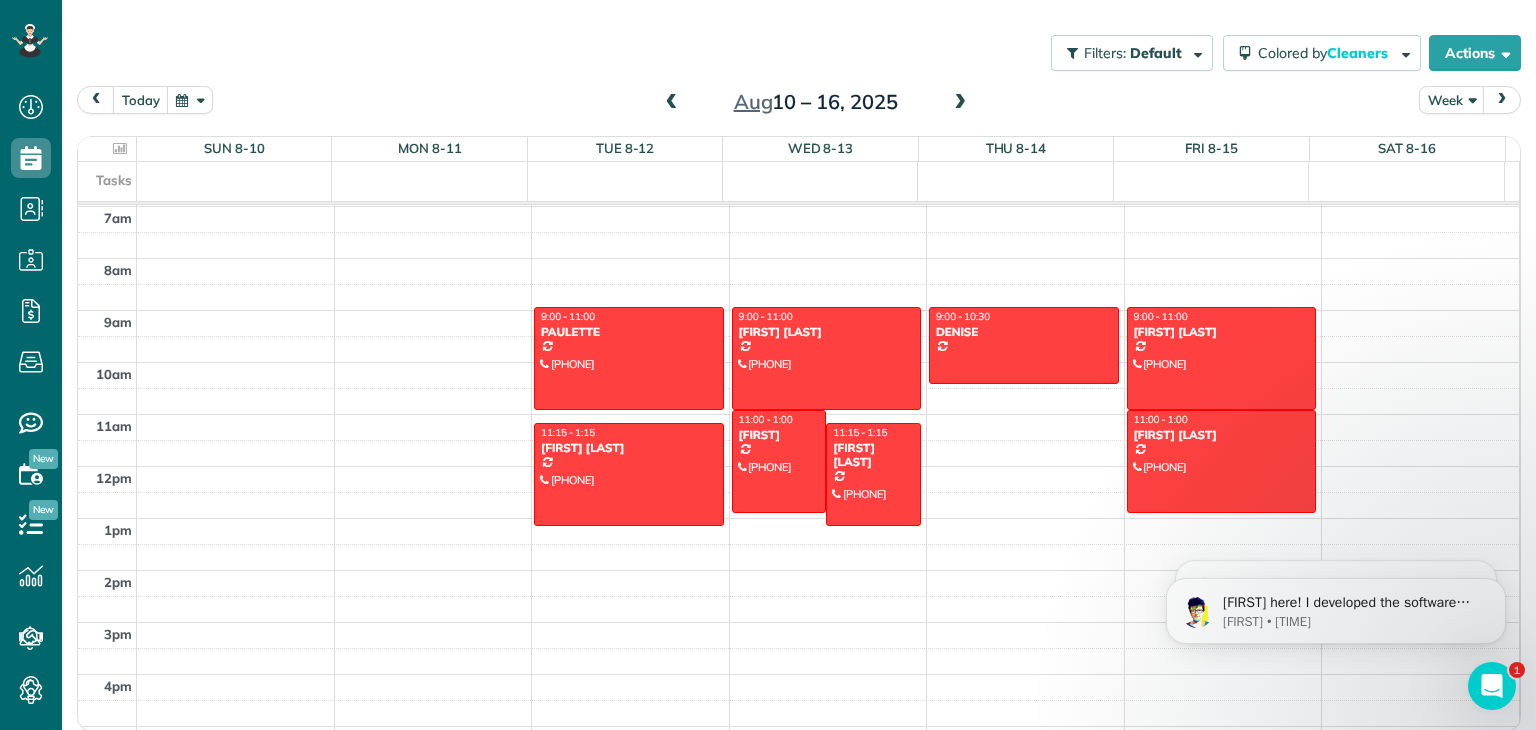 click at bounding box center (672, 103) 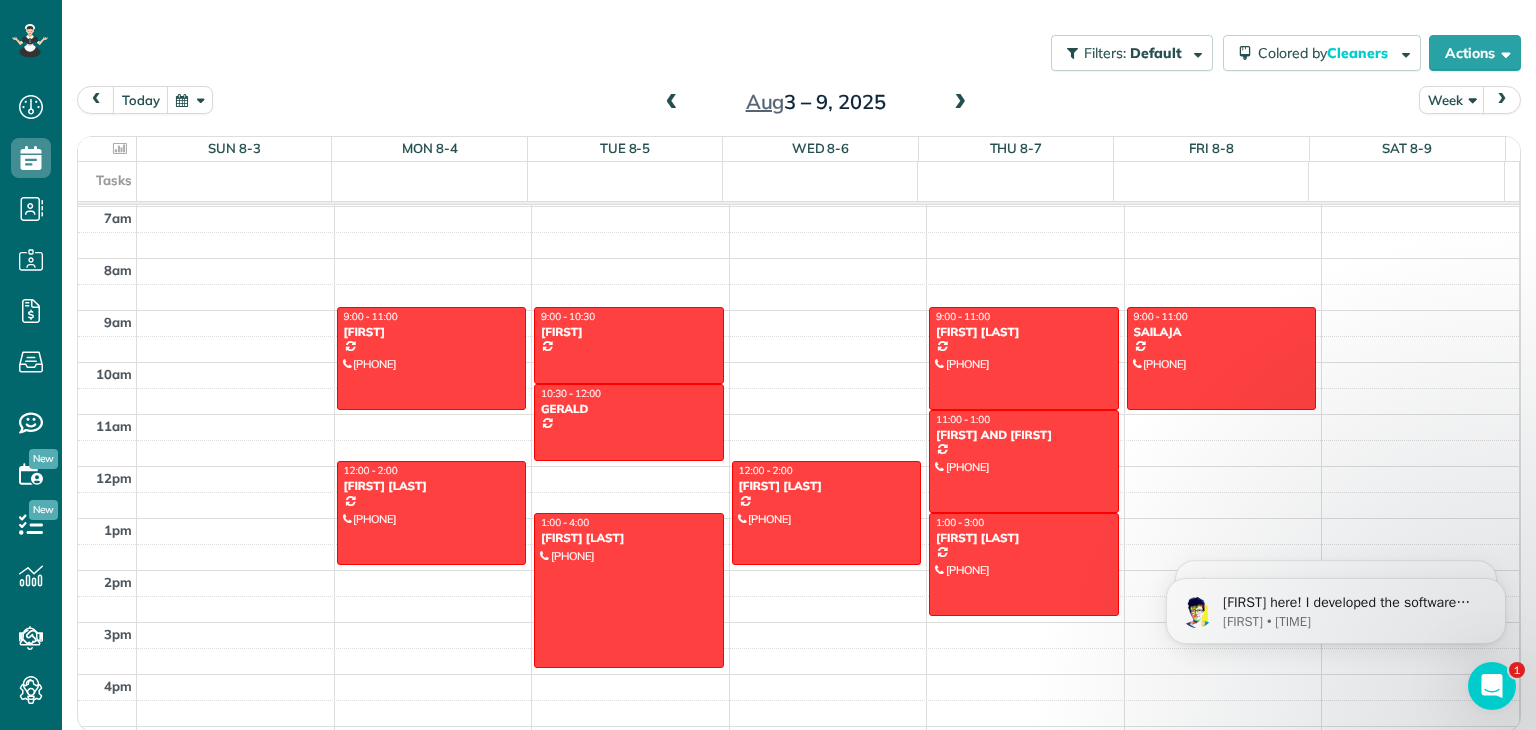 click at bounding box center [672, 103] 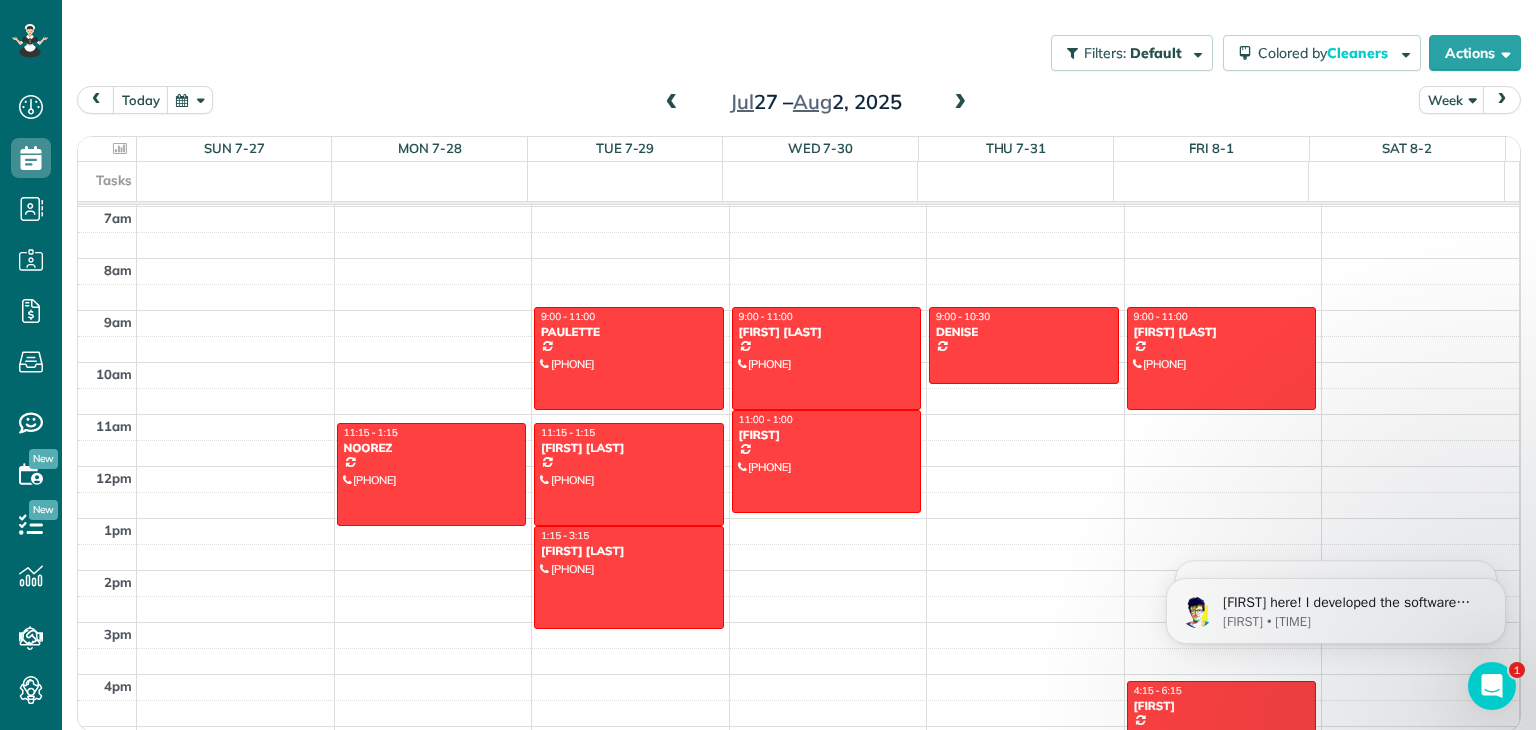 click at bounding box center (672, 103) 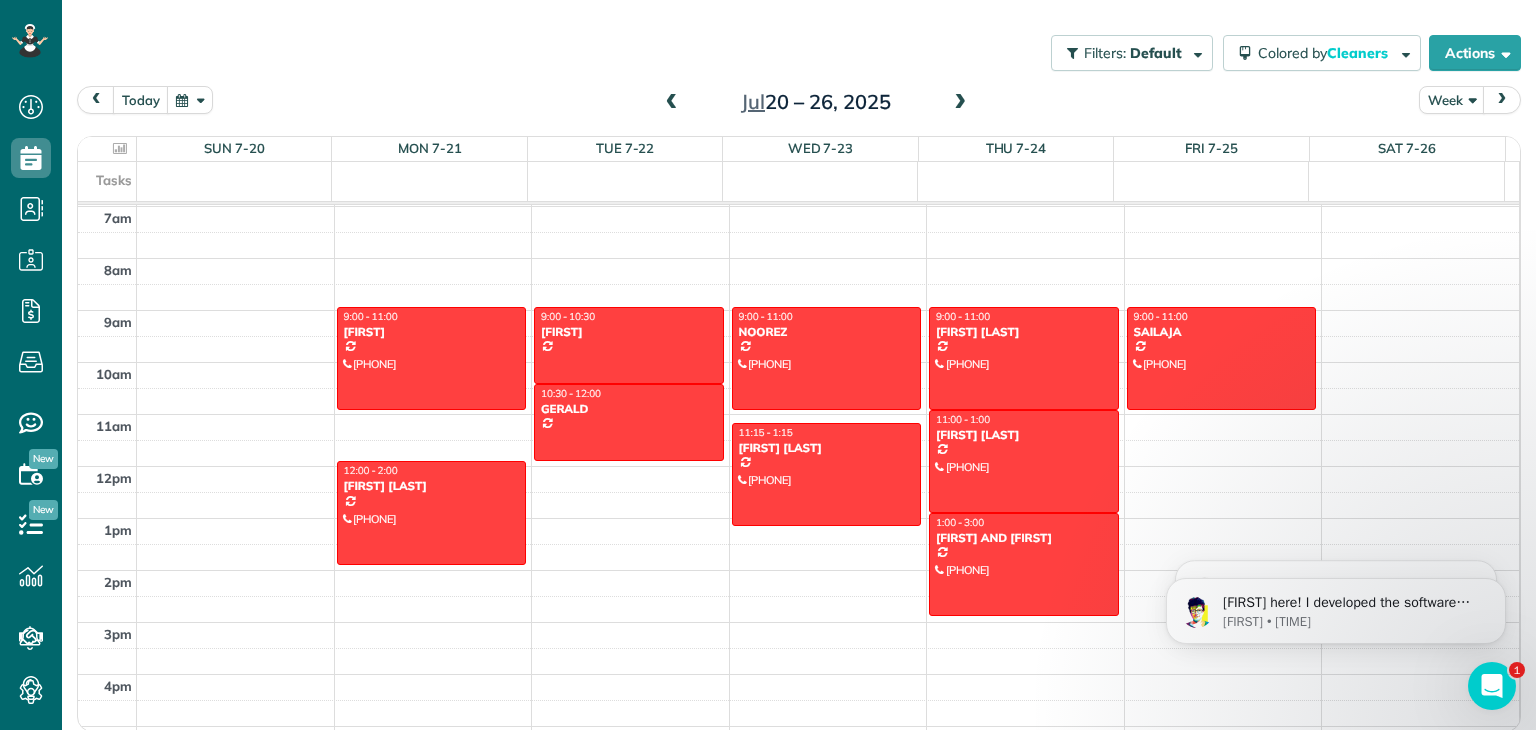click at bounding box center (960, 103) 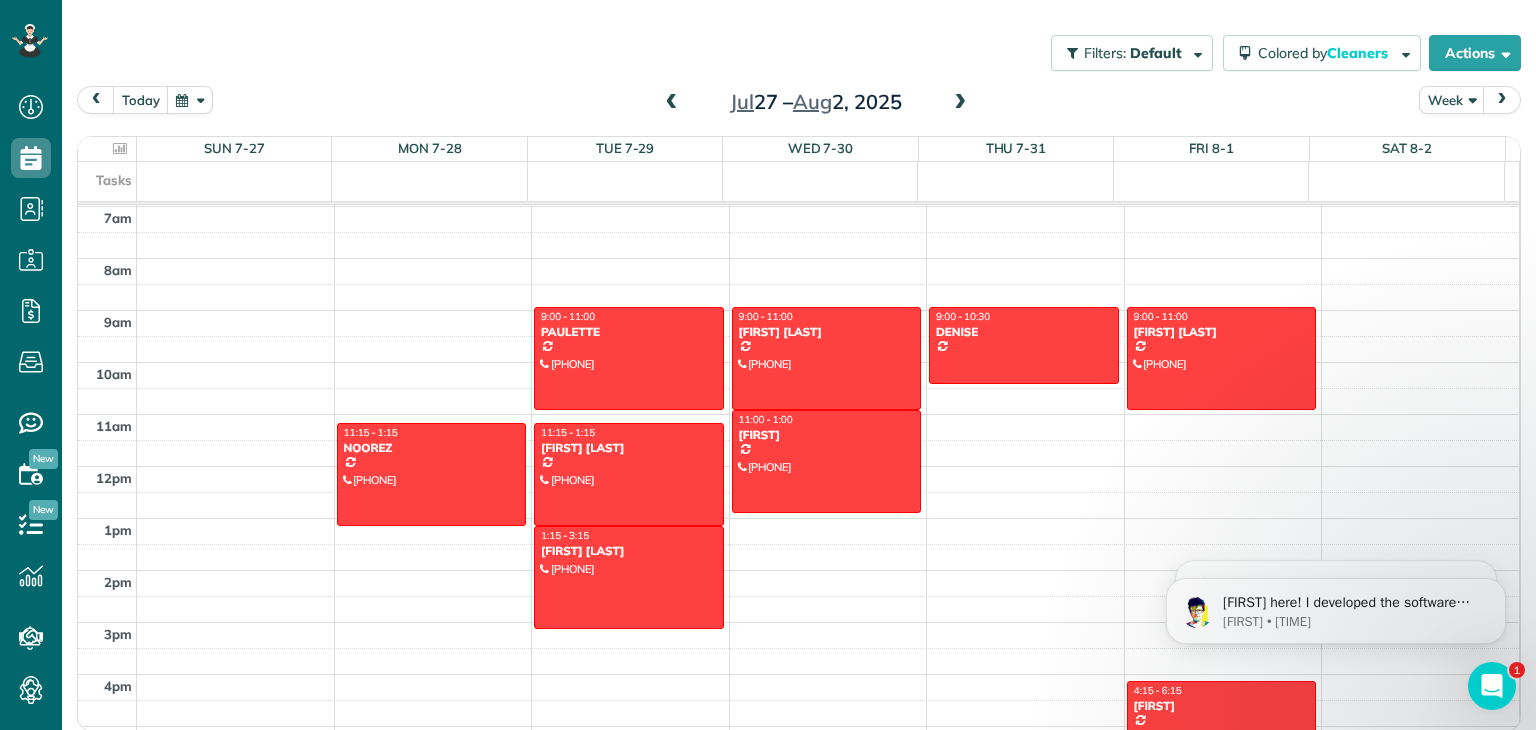 click at bounding box center [960, 103] 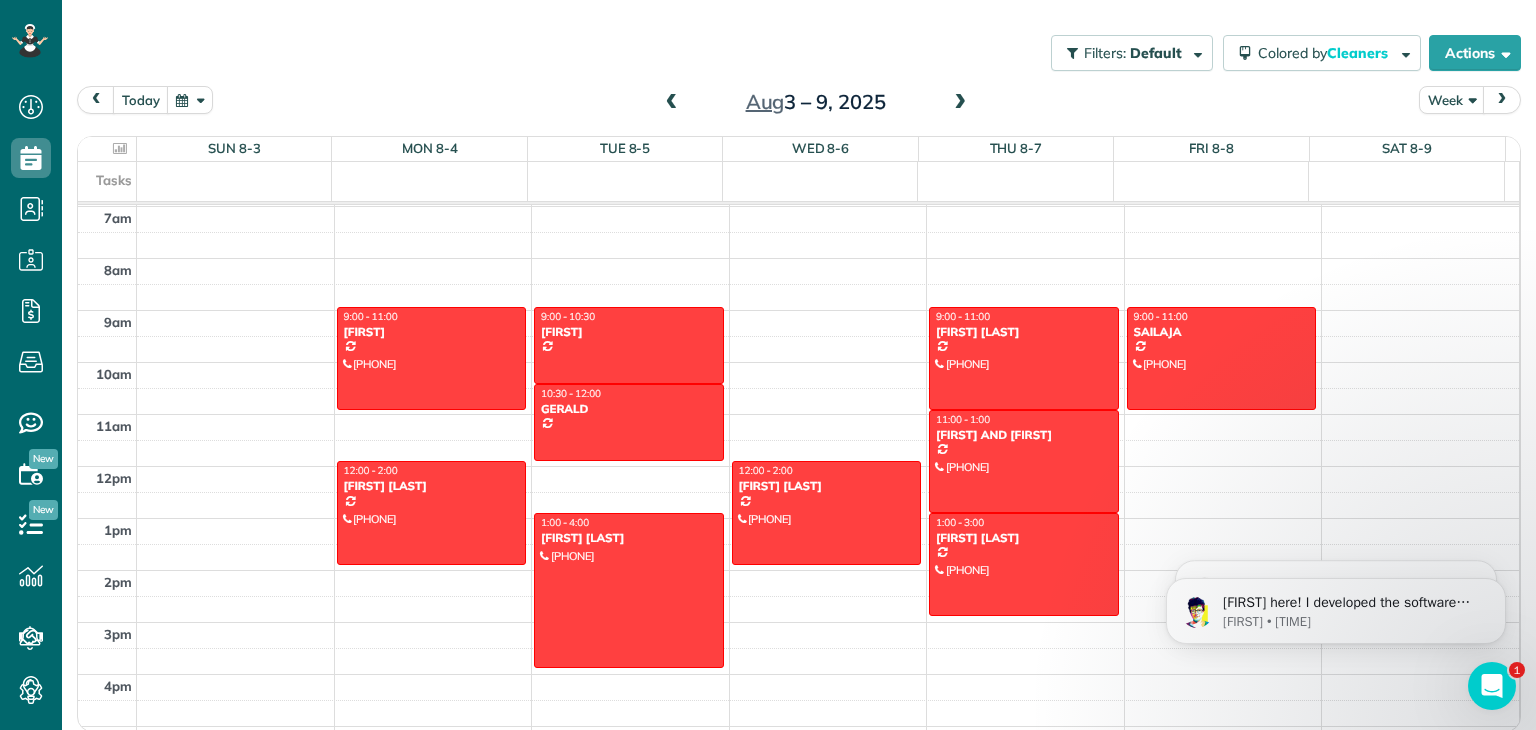click at bounding box center [960, 103] 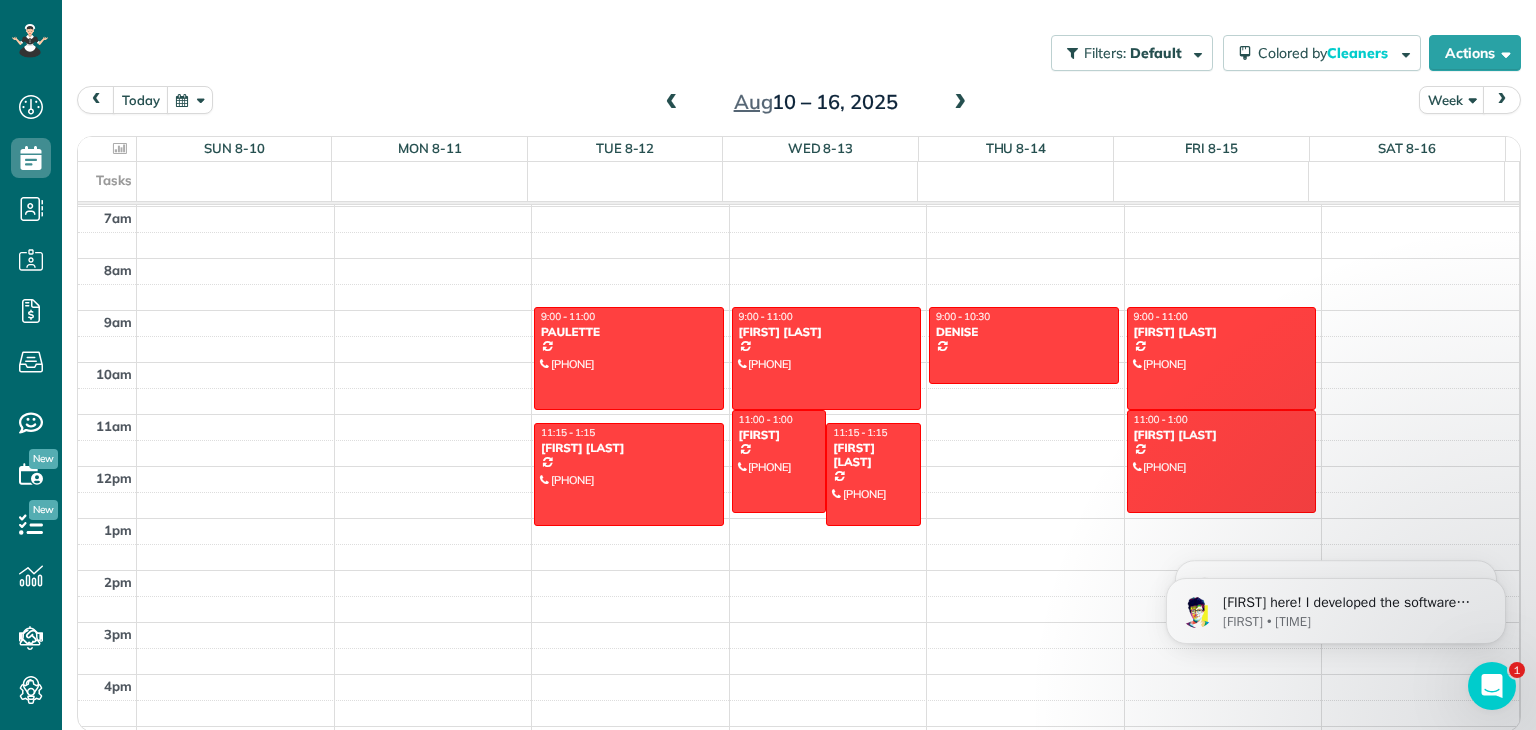 click at bounding box center (960, 103) 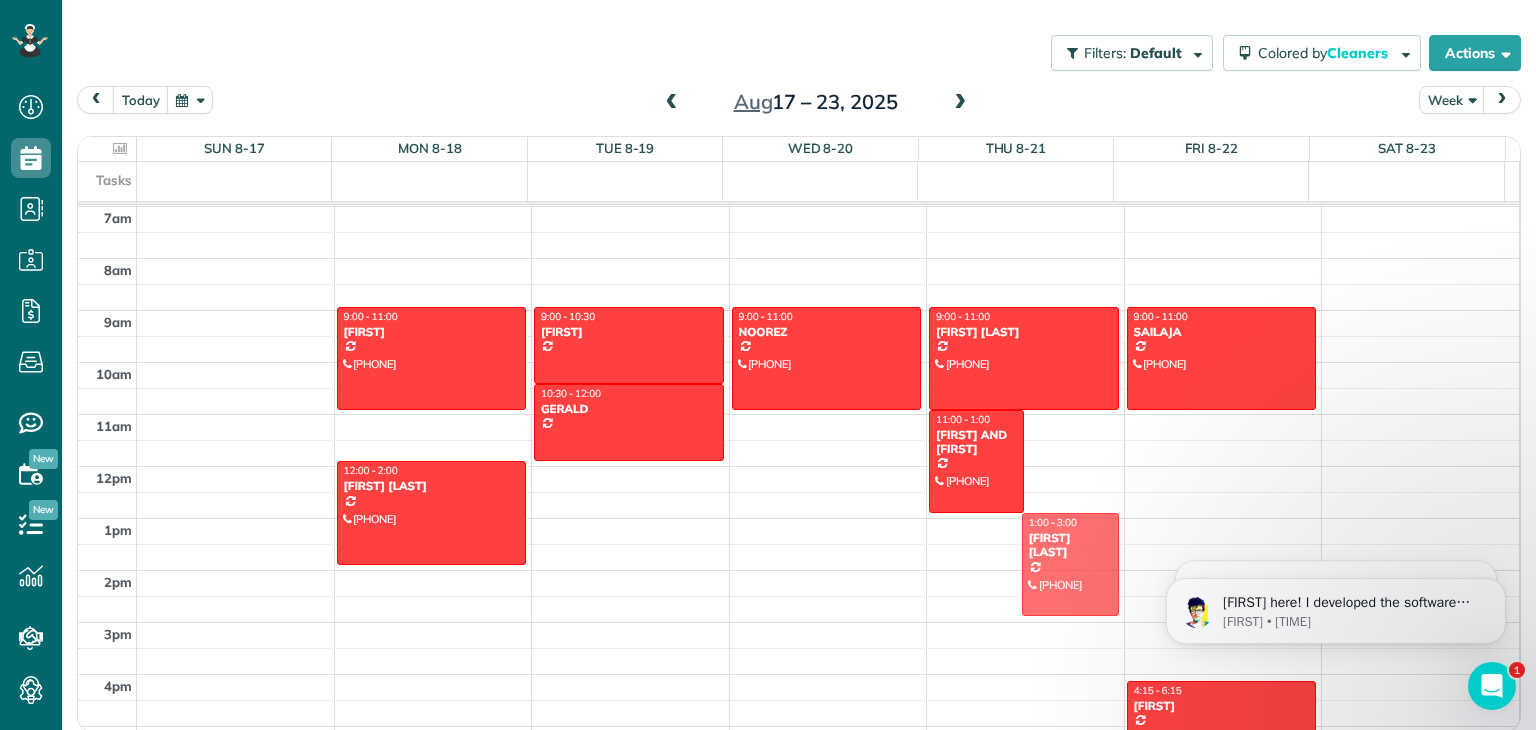 drag, startPoint x: 1043, startPoint y: 440, endPoint x: 934, endPoint y: 547, distance: 152.74161 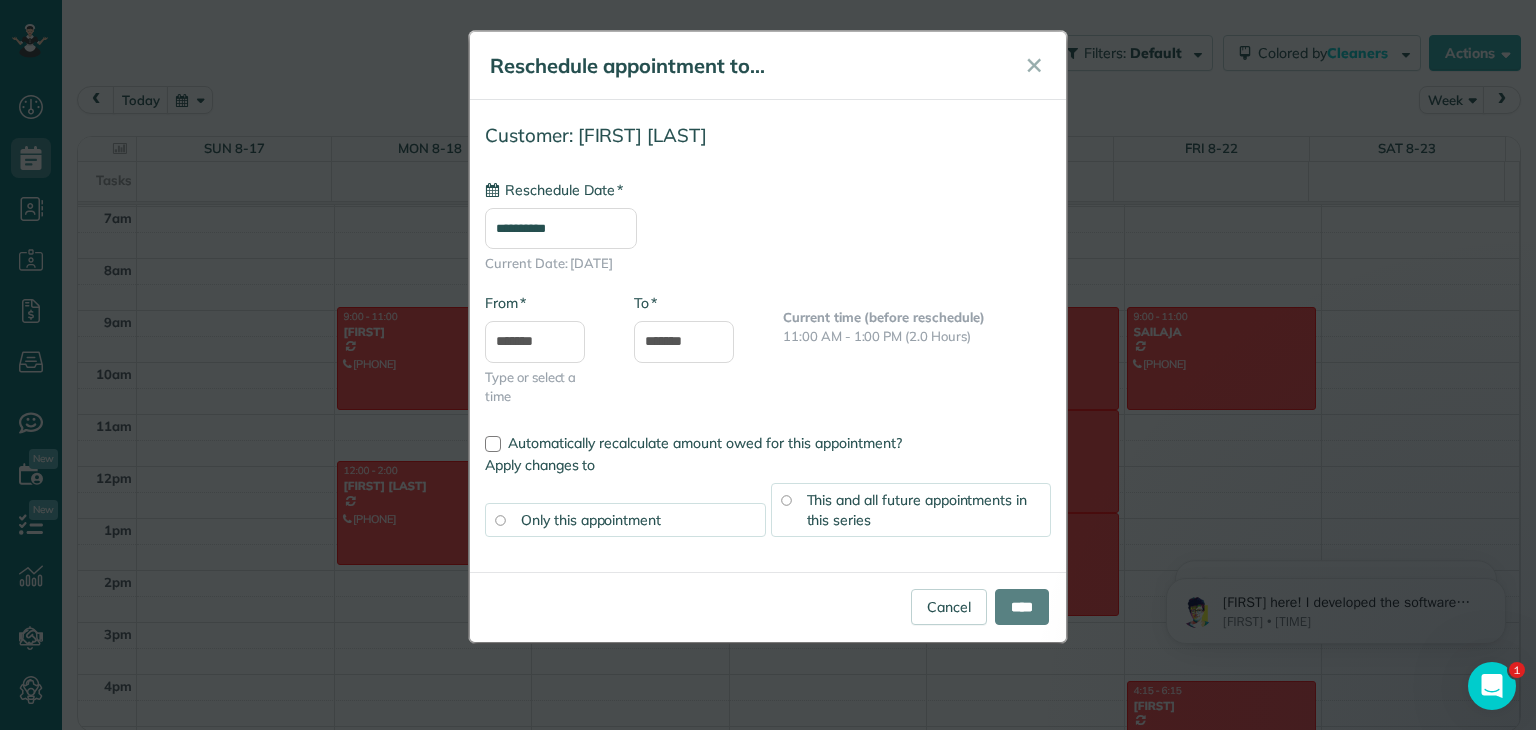 type on "**********" 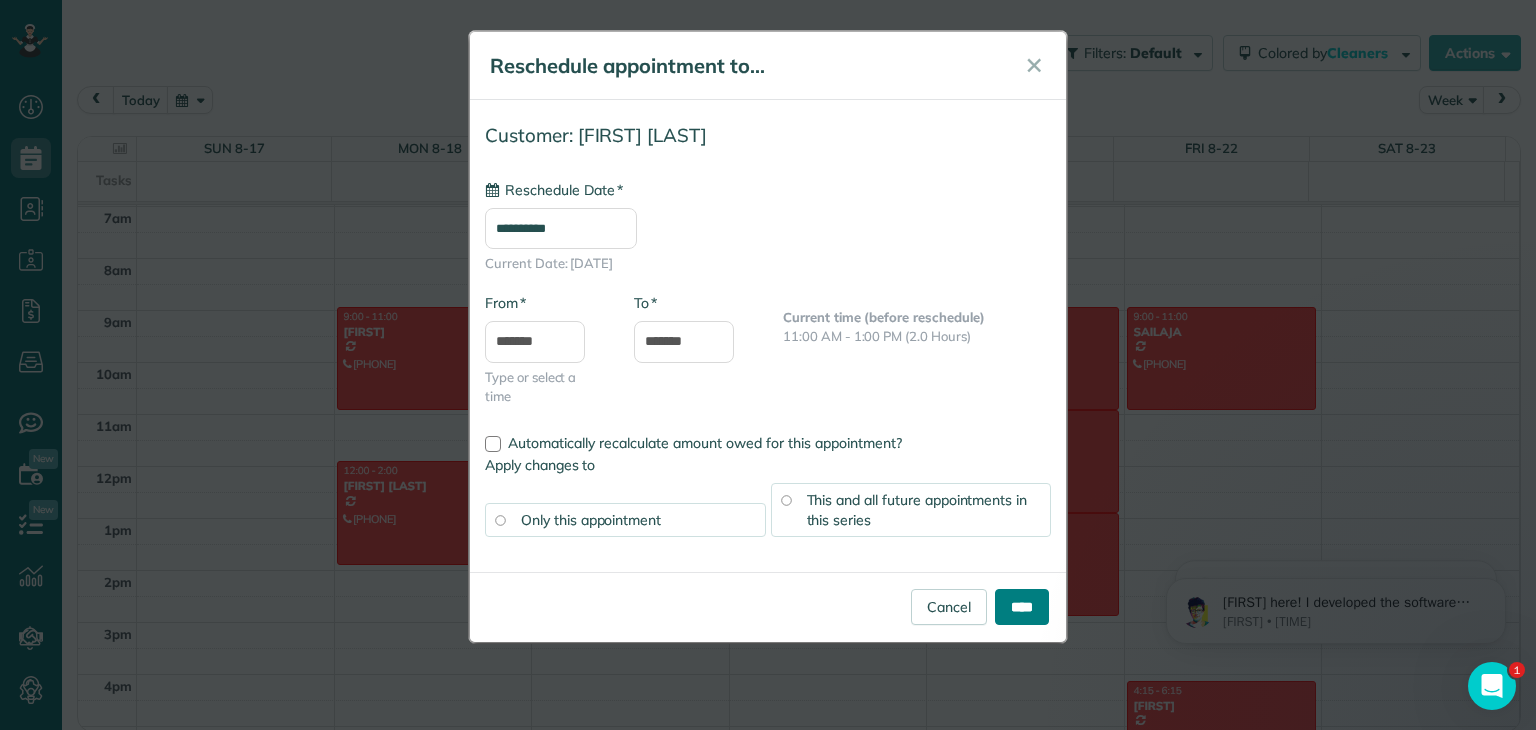 click on "****" at bounding box center (1022, 607) 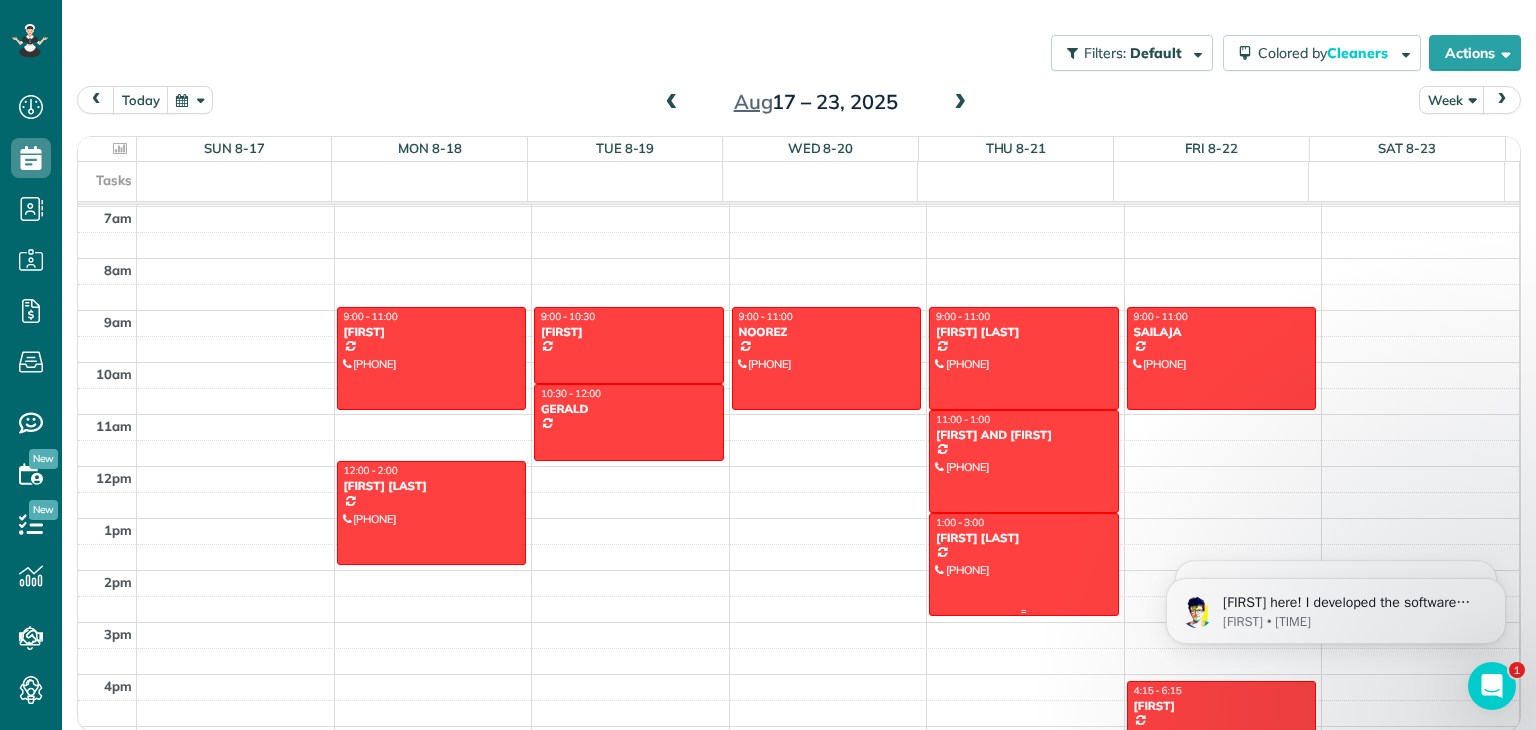 scroll, scrollTop: 464, scrollLeft: 0, axis: vertical 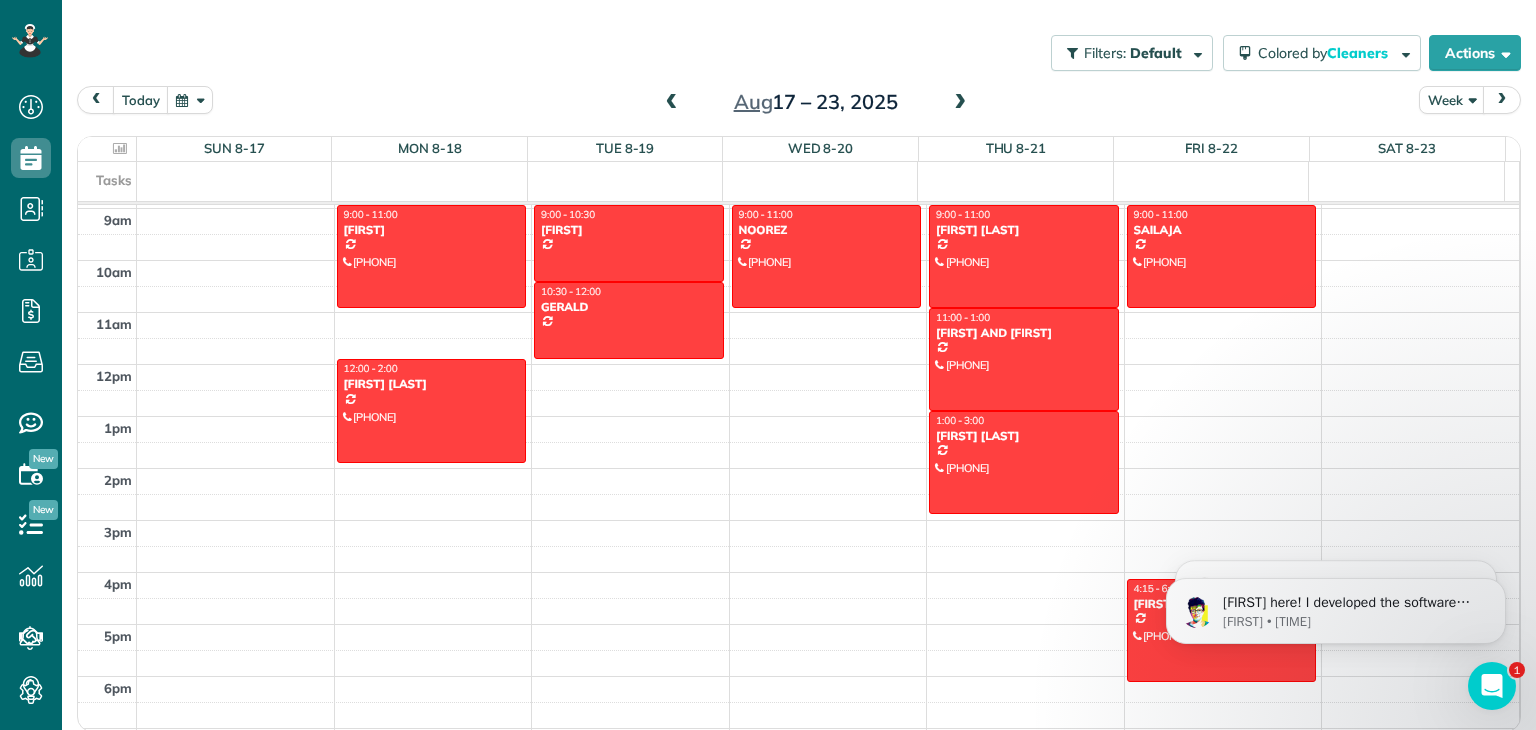 click at bounding box center [960, 103] 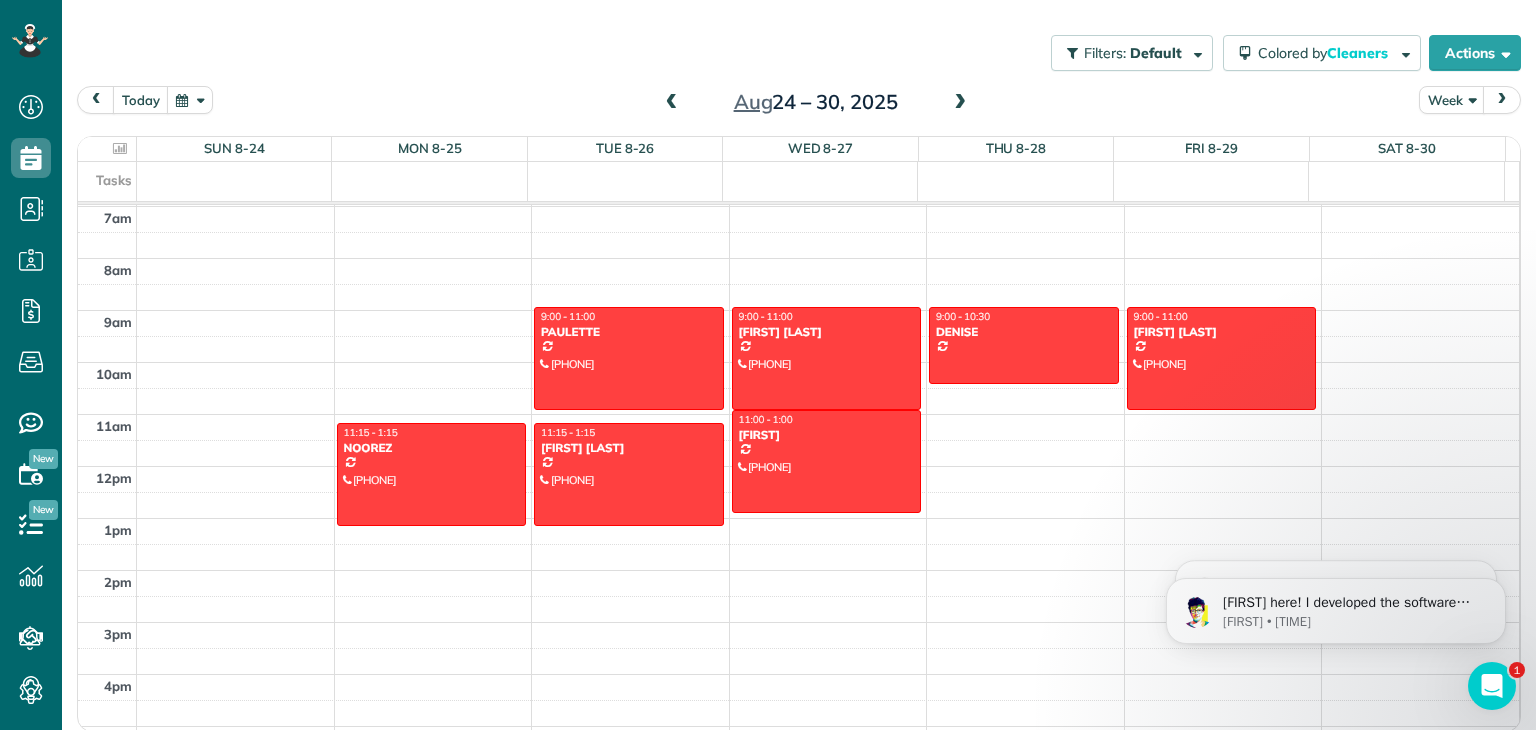 click at bounding box center (672, 103) 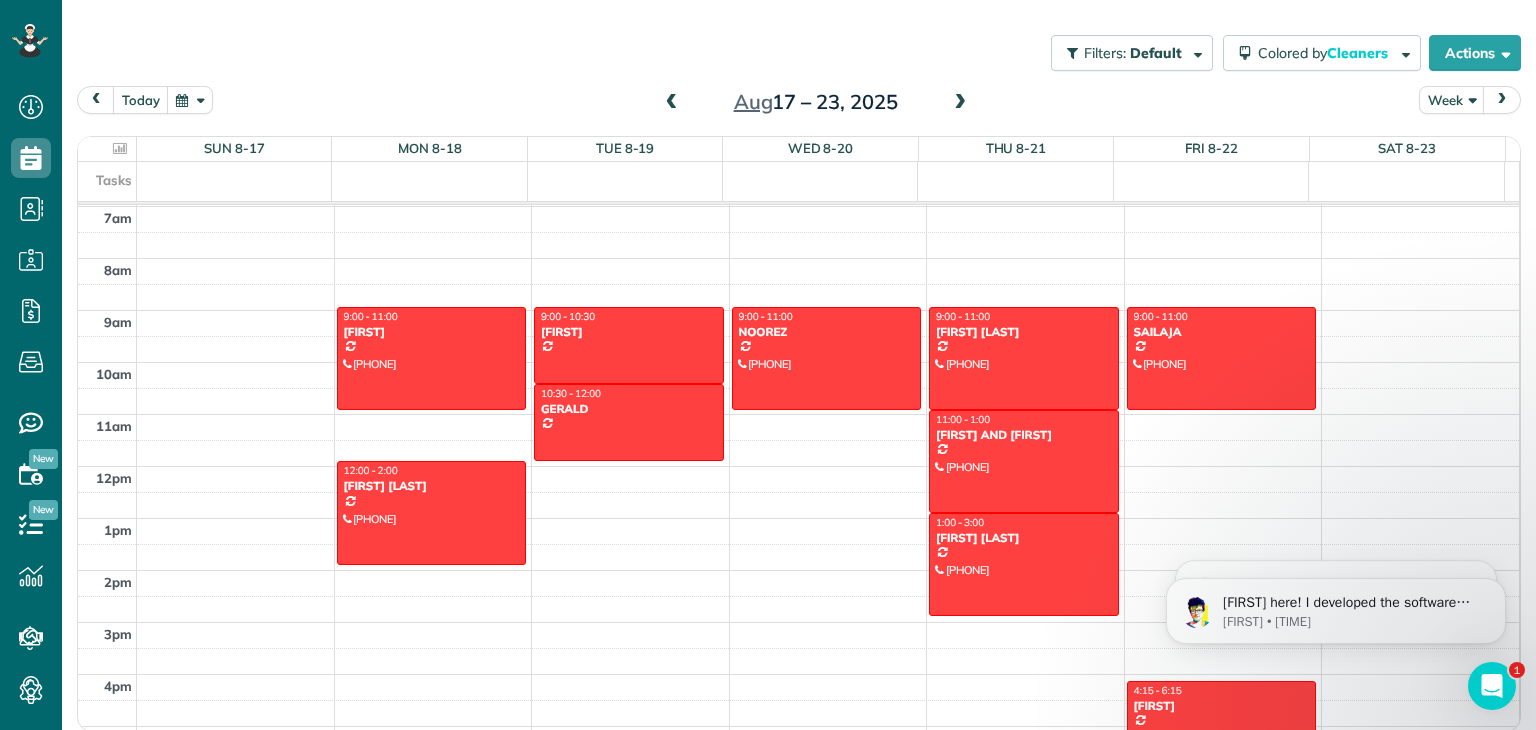 click at bounding box center (960, 103) 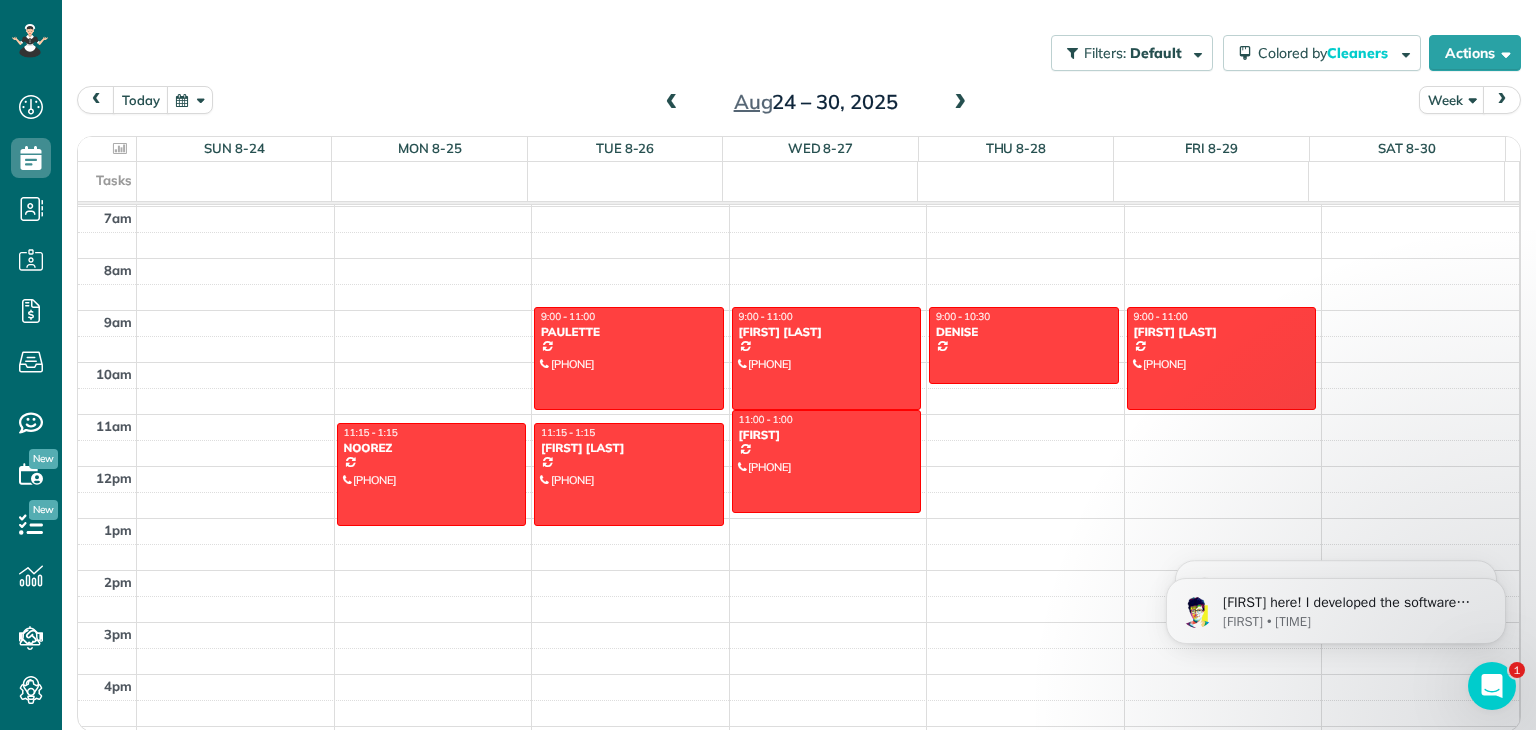 click at bounding box center [672, 103] 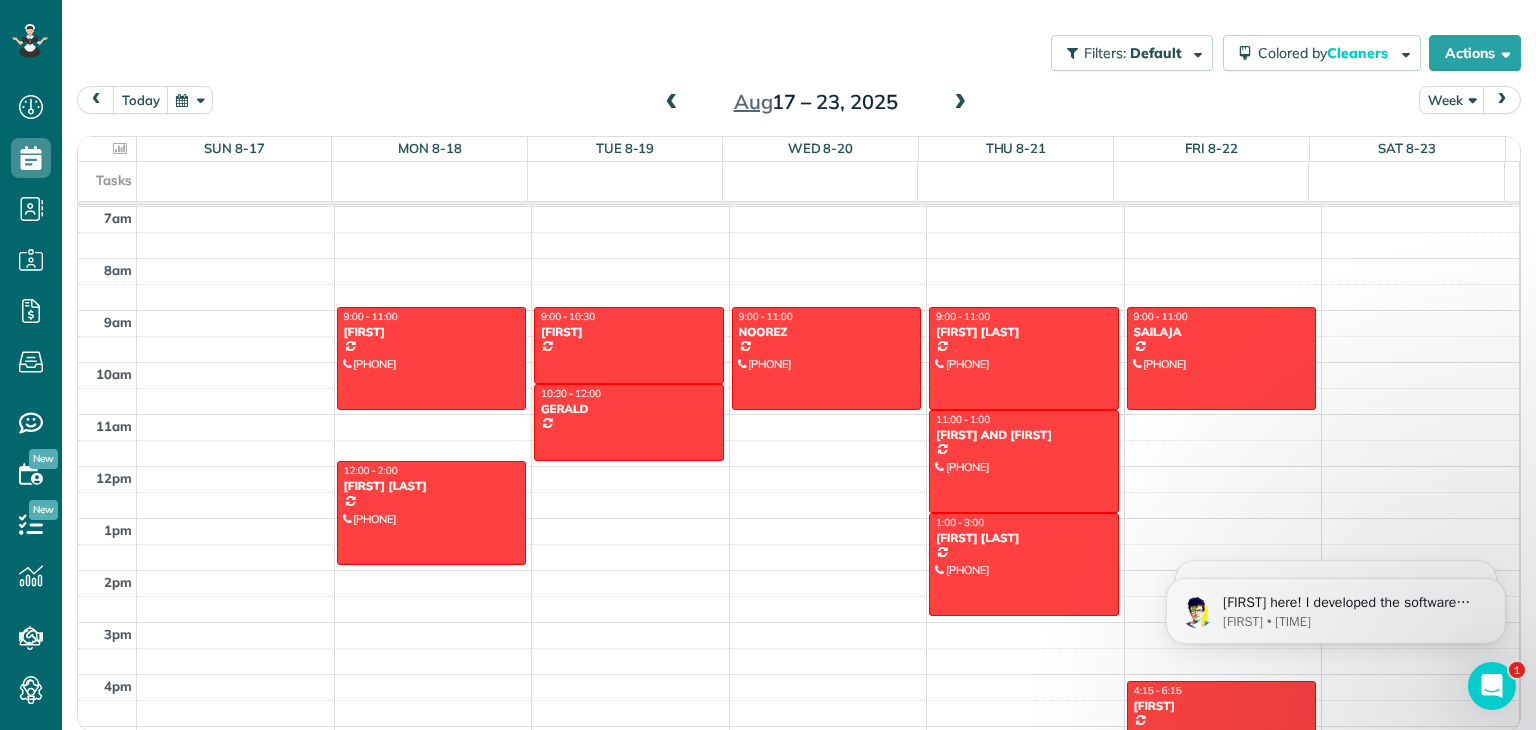 click at bounding box center [672, 103] 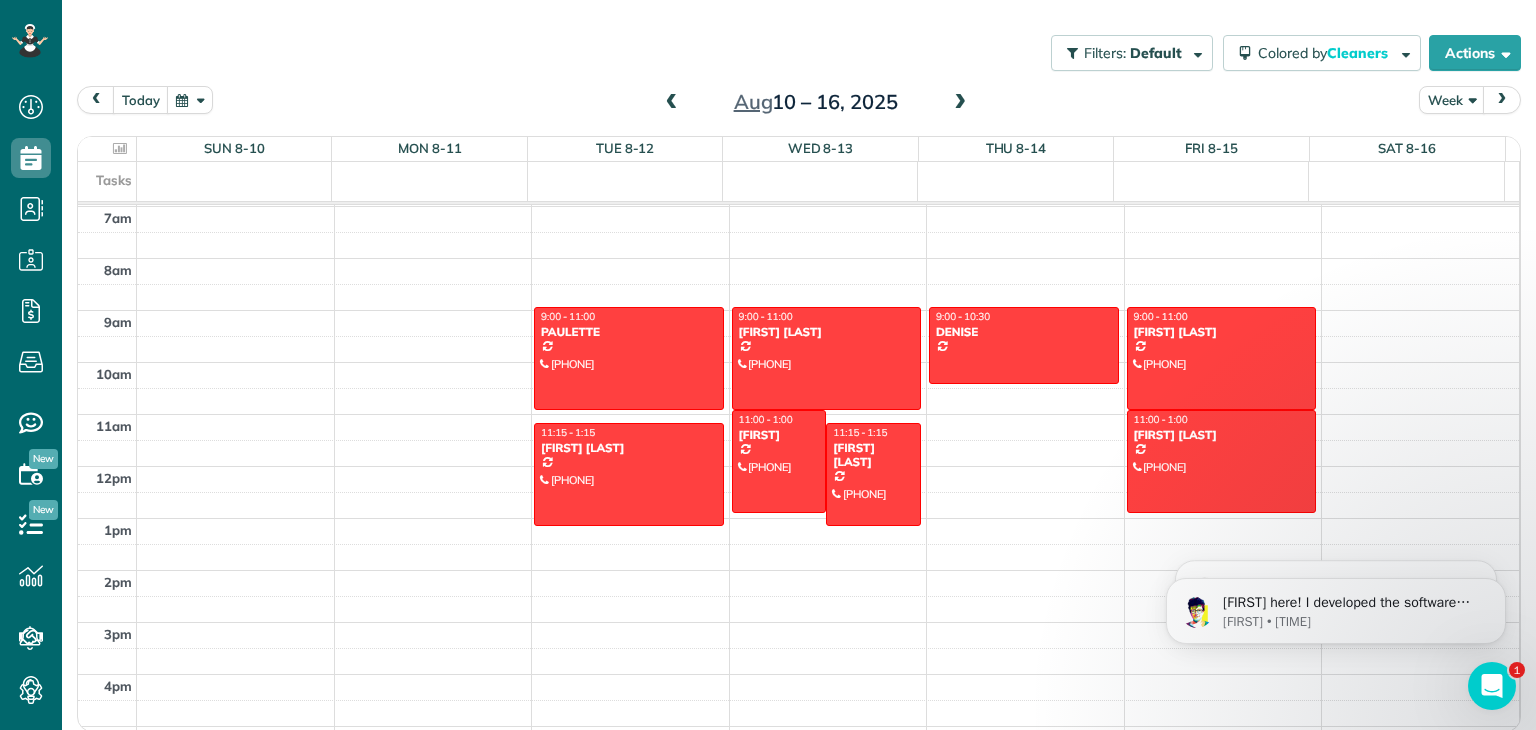 click at bounding box center (960, 103) 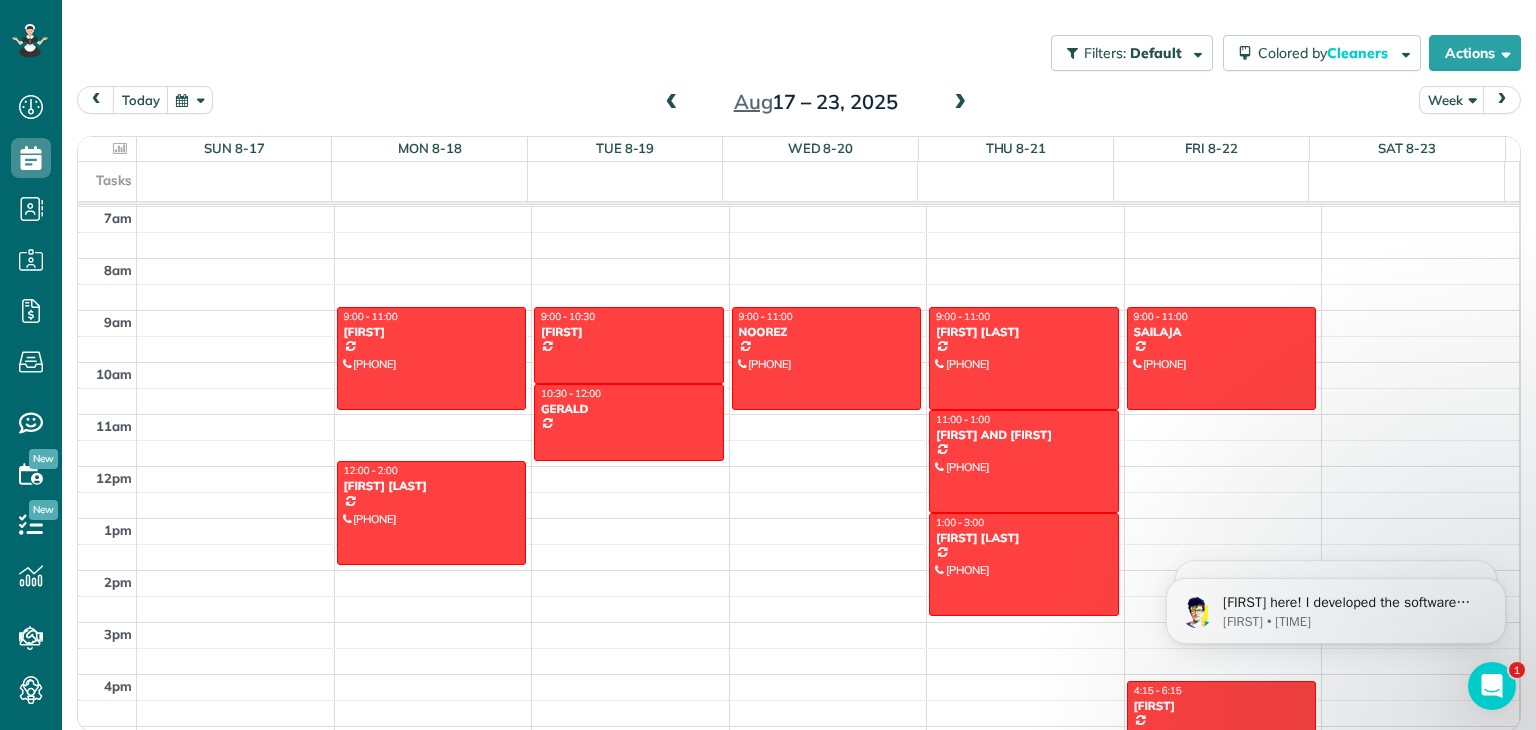 click at bounding box center [960, 103] 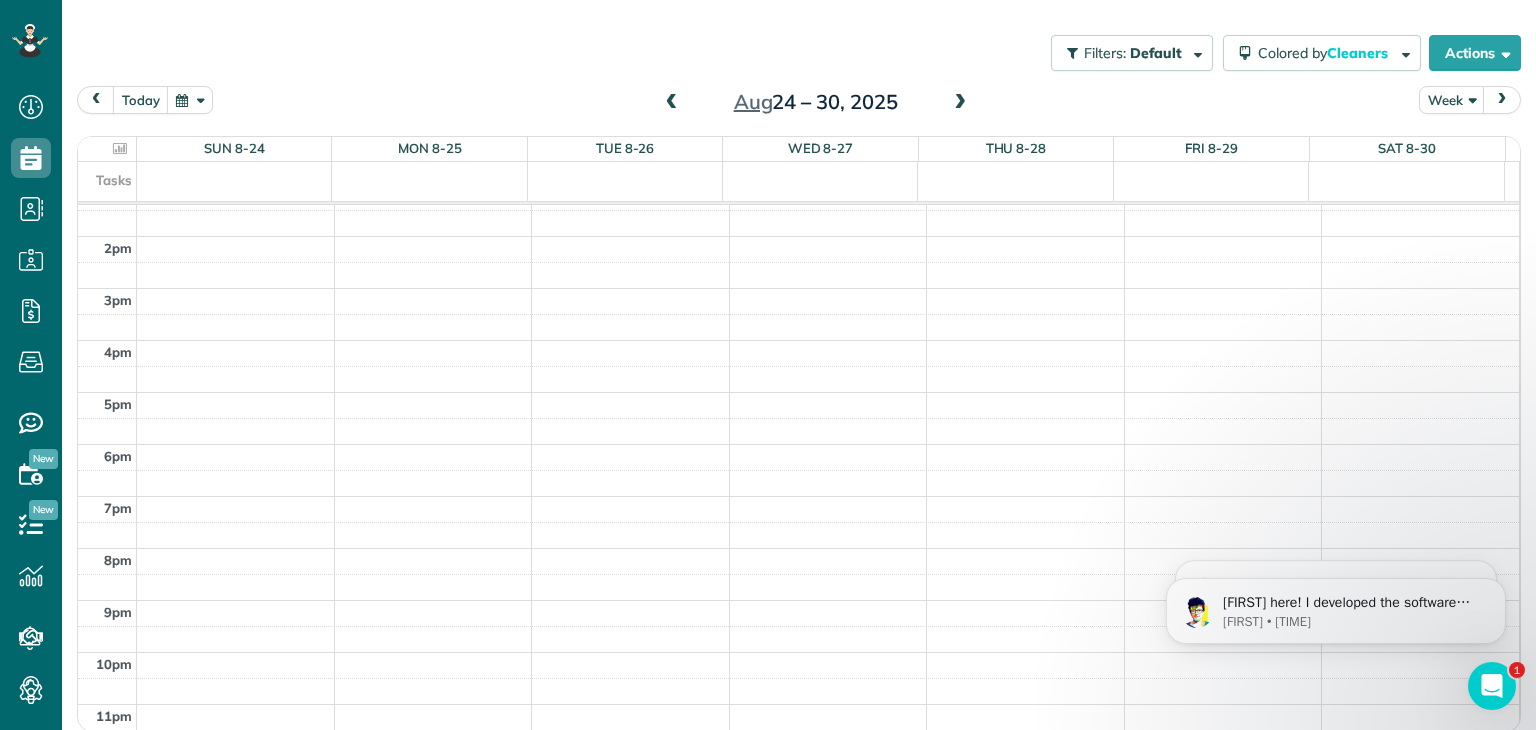 scroll, scrollTop: 700, scrollLeft: 0, axis: vertical 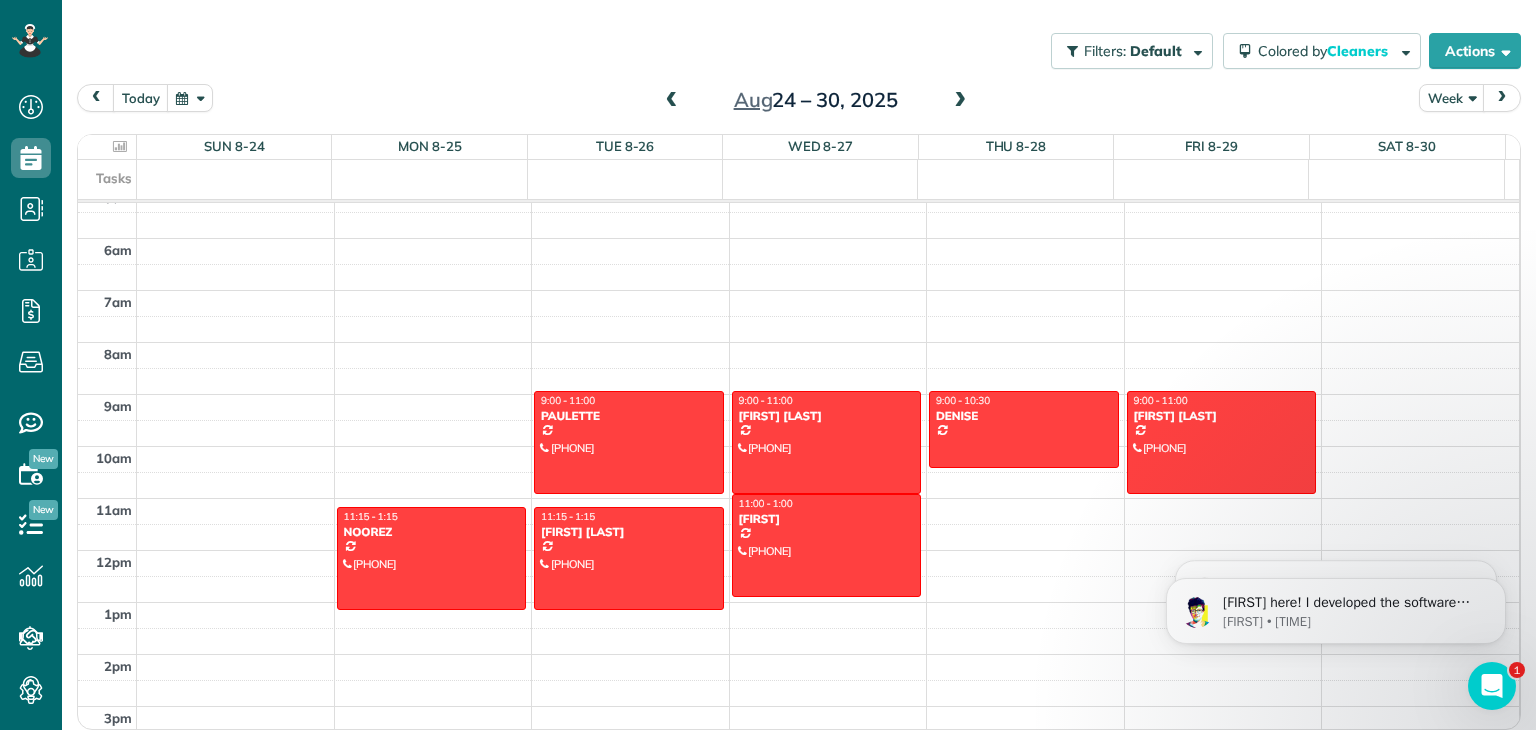 click at bounding box center (672, 101) 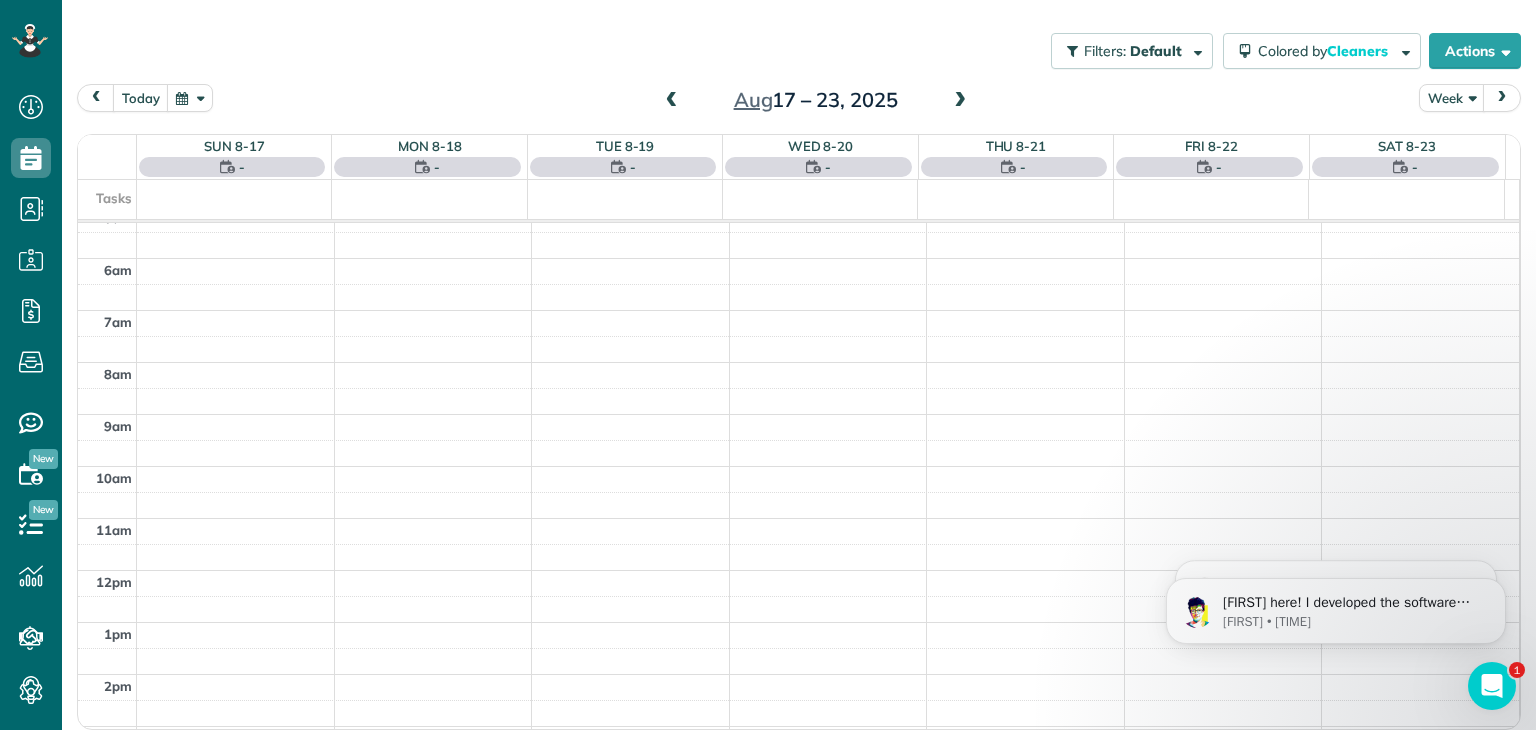scroll, scrollTop: 362, scrollLeft: 0, axis: vertical 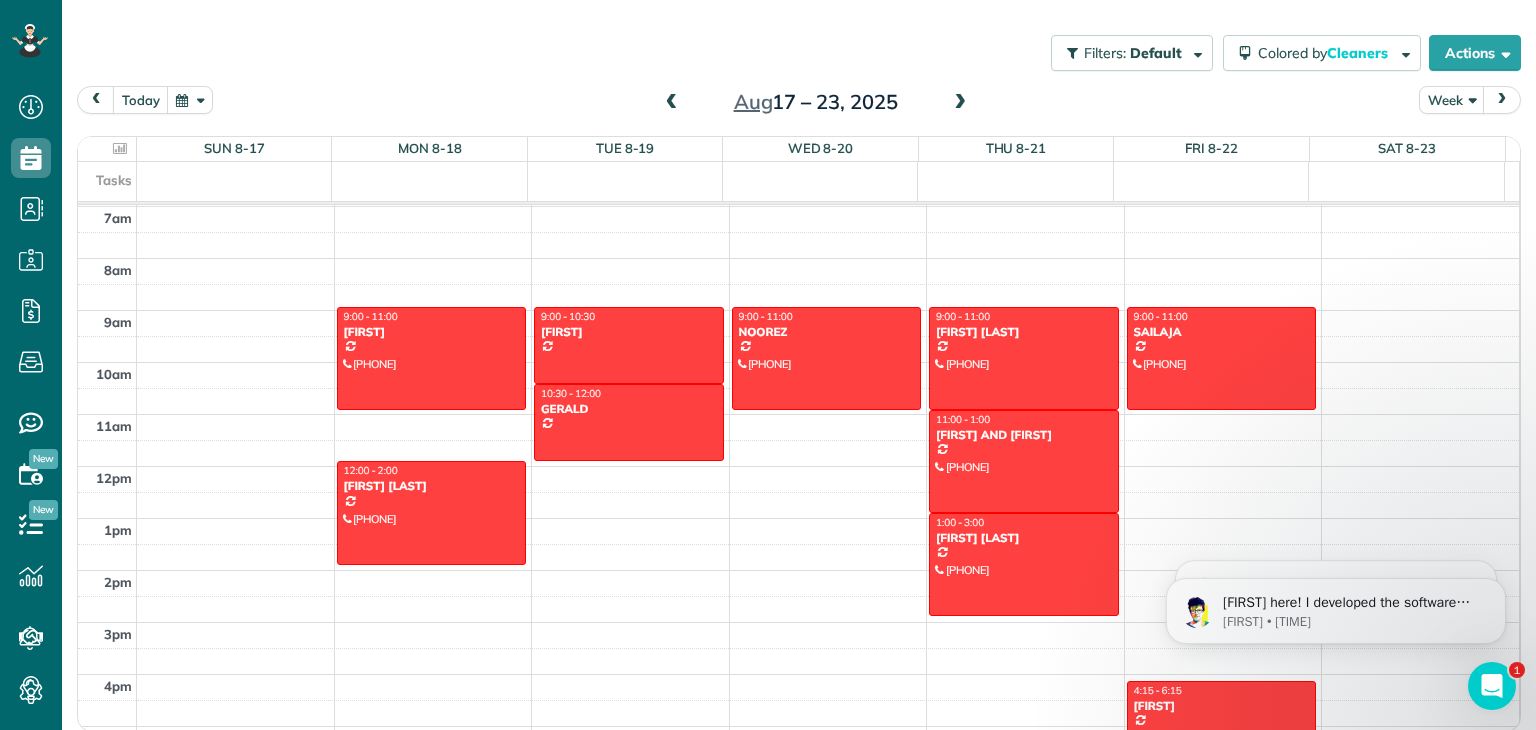 click at bounding box center (672, 103) 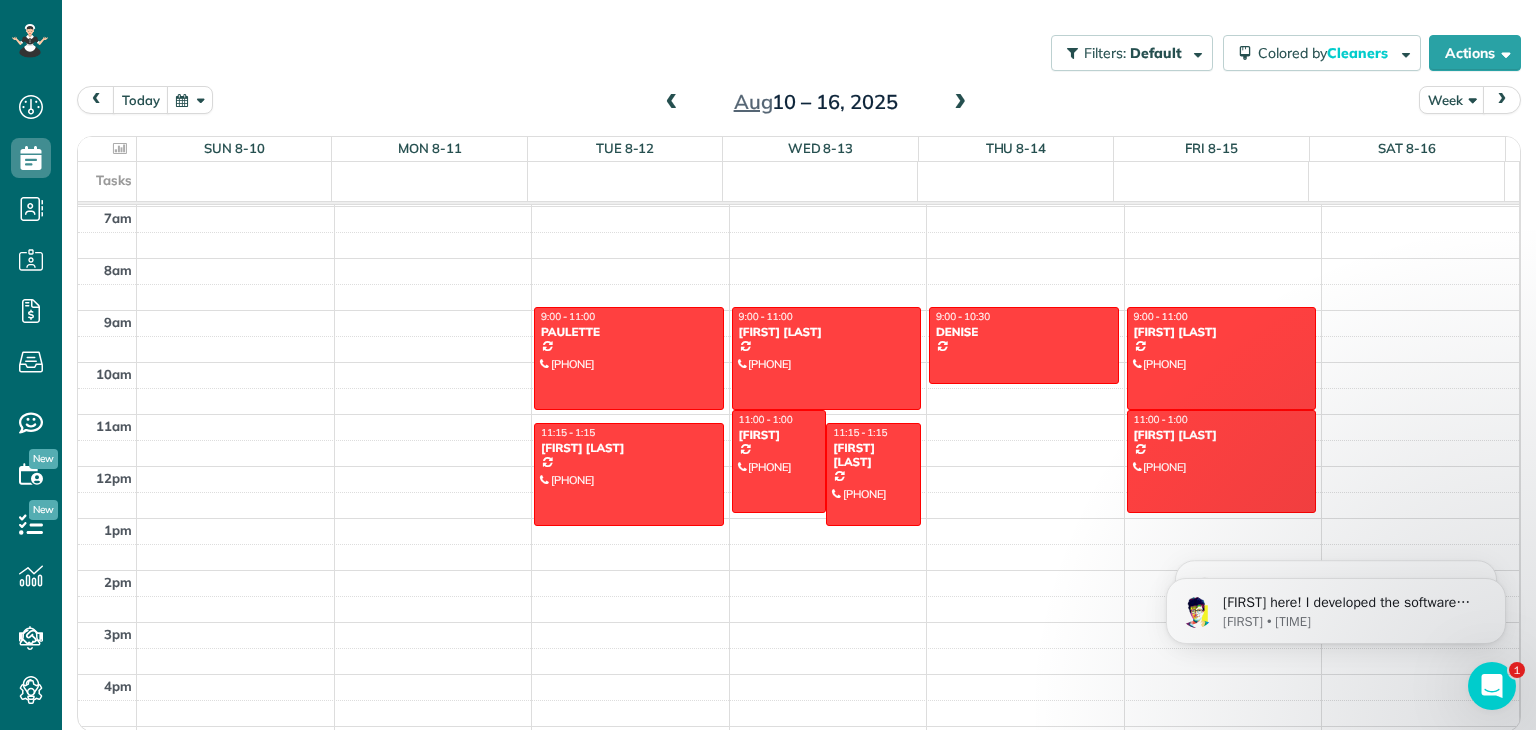 click at bounding box center (672, 103) 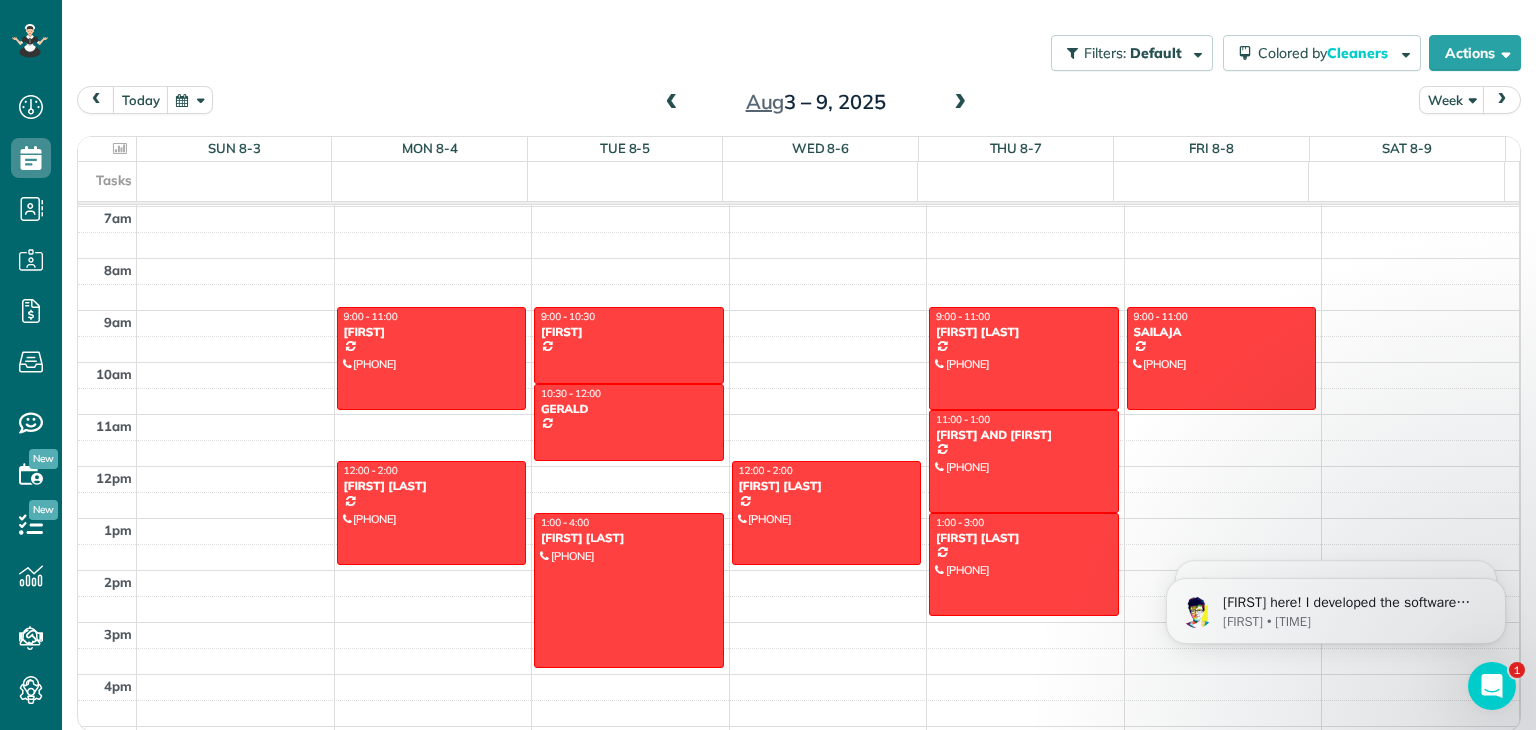 click at bounding box center (672, 103) 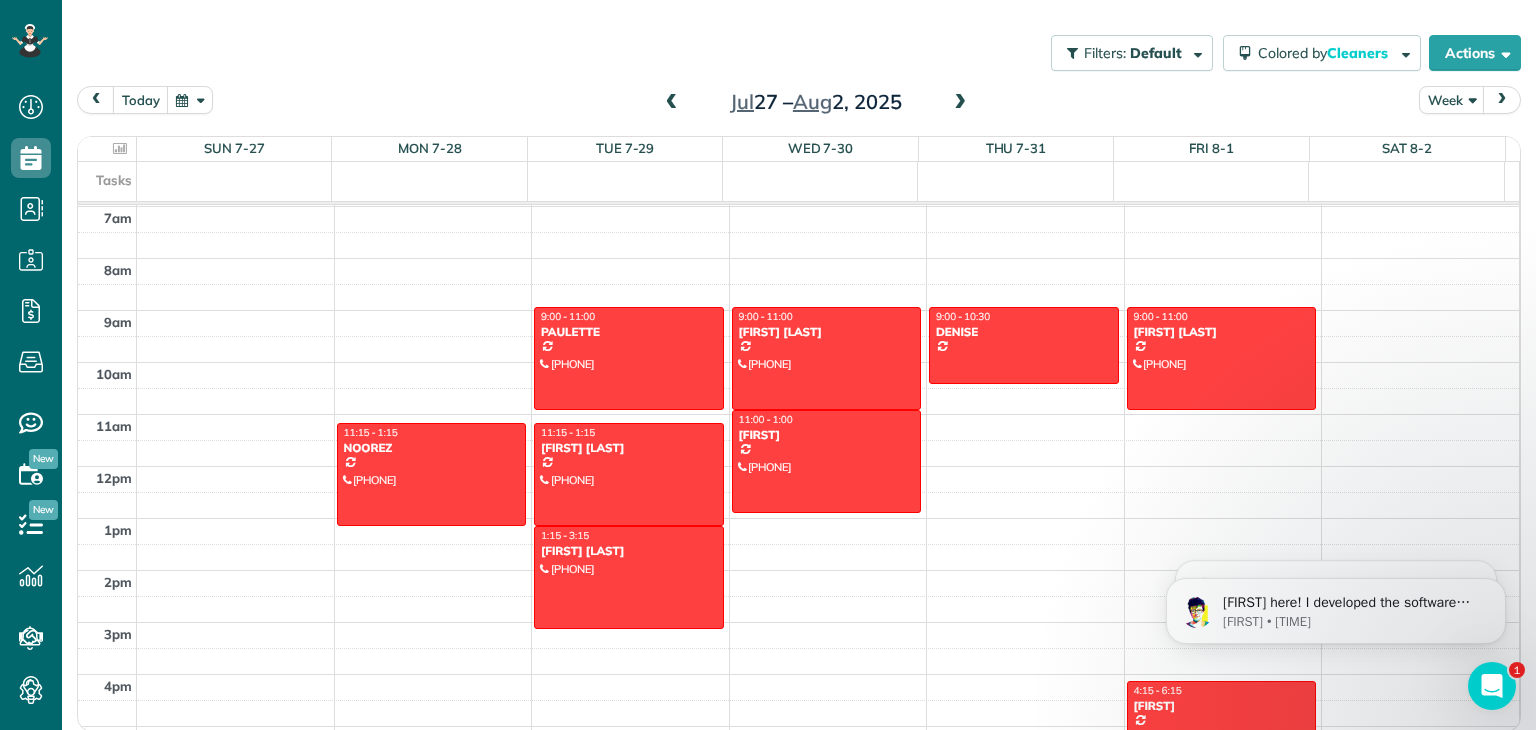 click at bounding box center (672, 103) 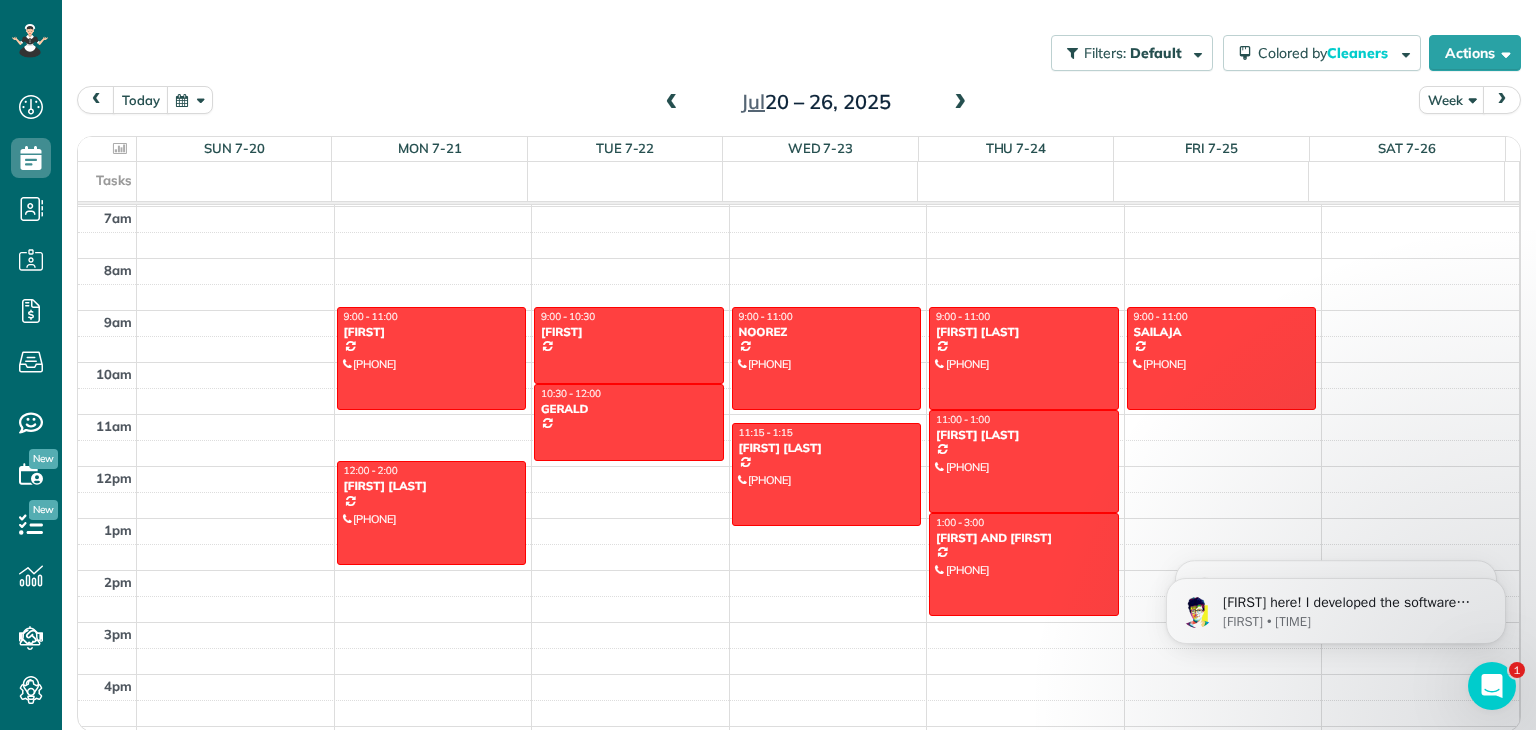 click at bounding box center (960, 103) 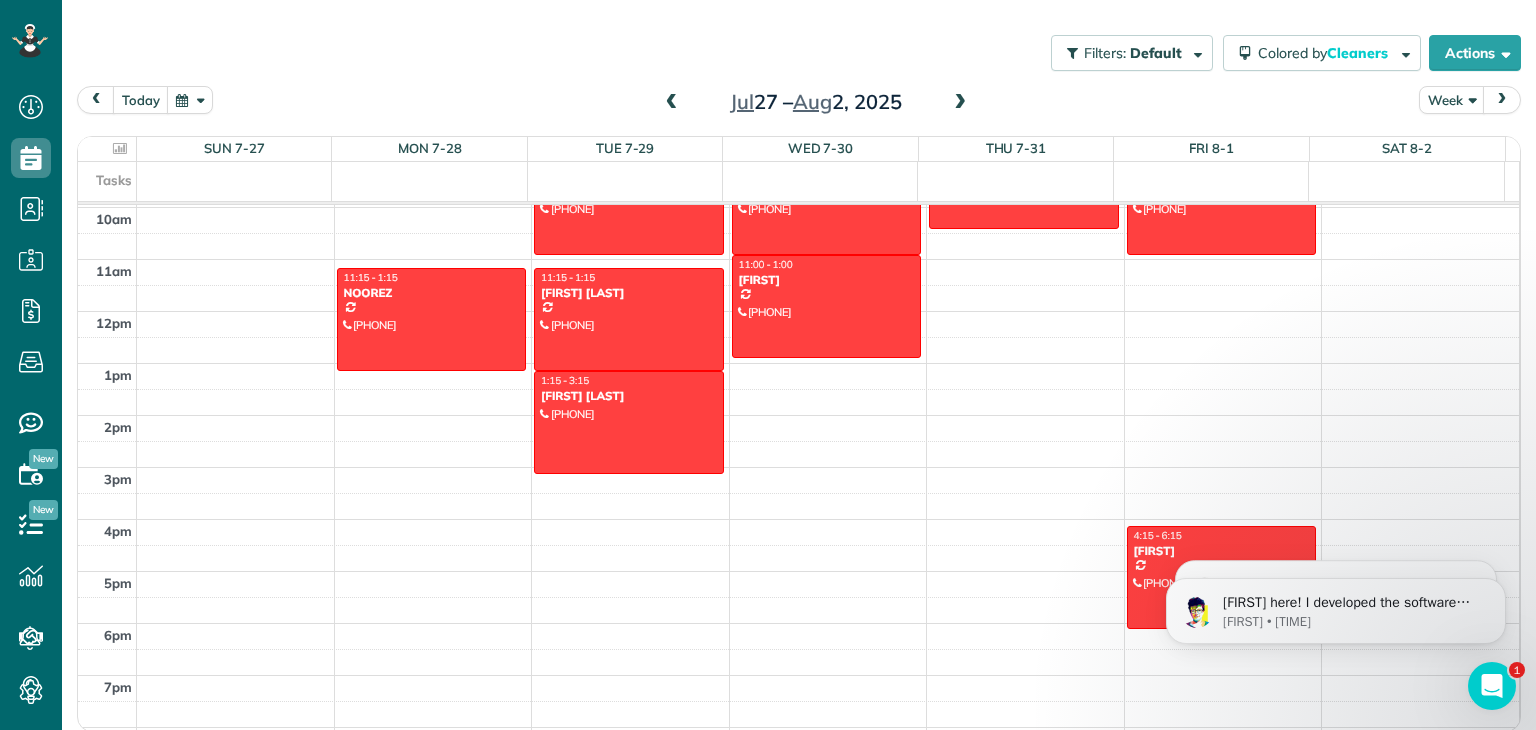 scroll, scrollTop: 516, scrollLeft: 0, axis: vertical 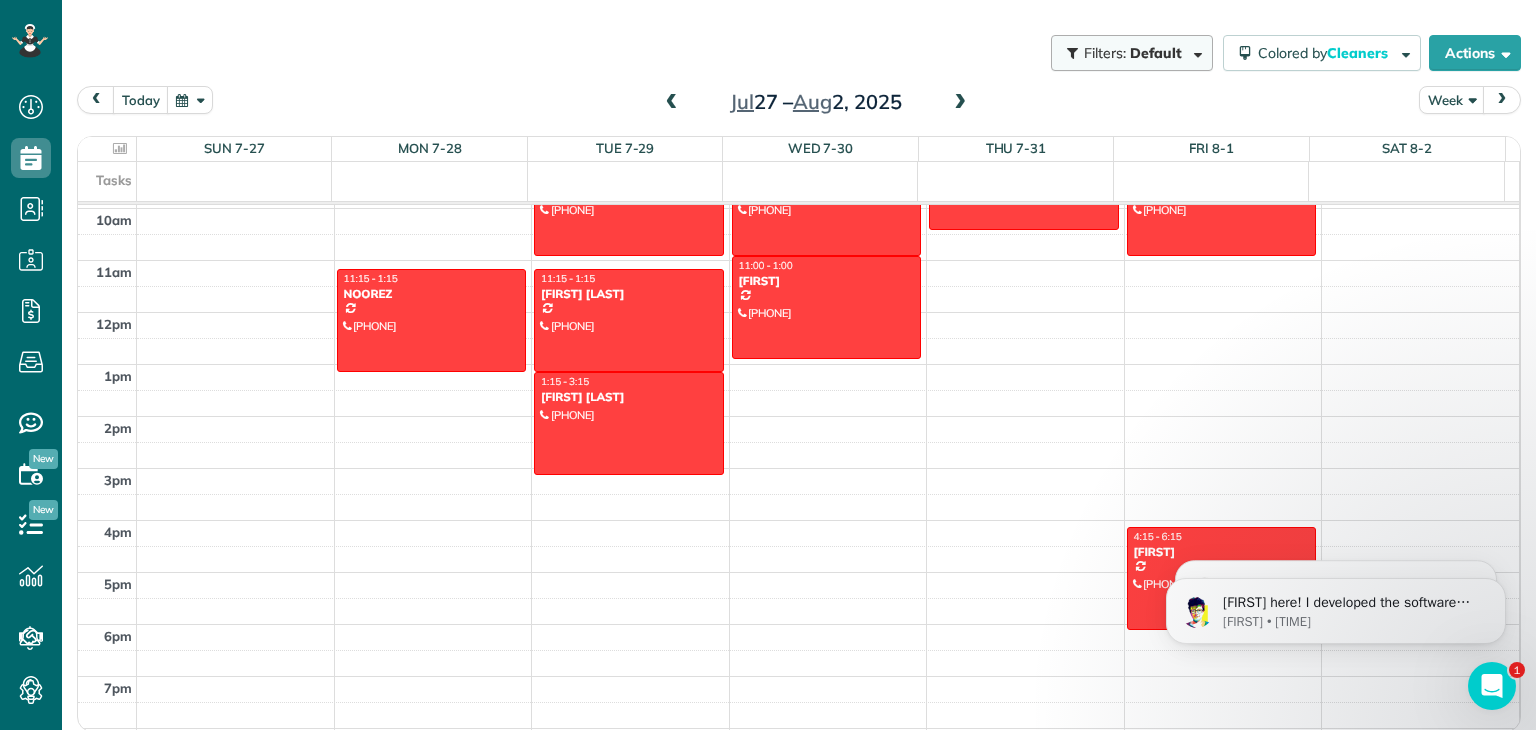 drag, startPoint x: 957, startPoint y: 163, endPoint x: 1055, endPoint y: 69, distance: 135.79396 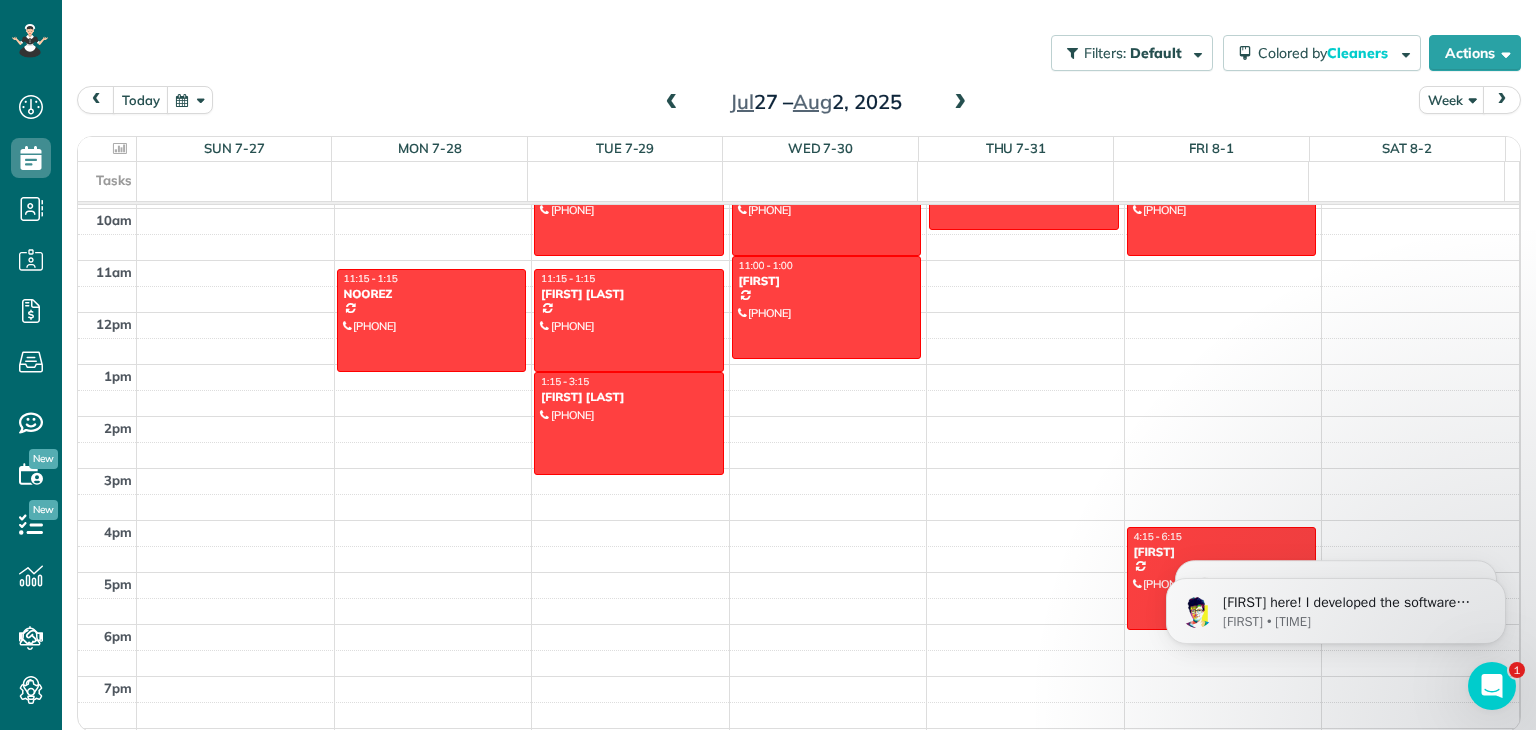 click at bounding box center (960, 103) 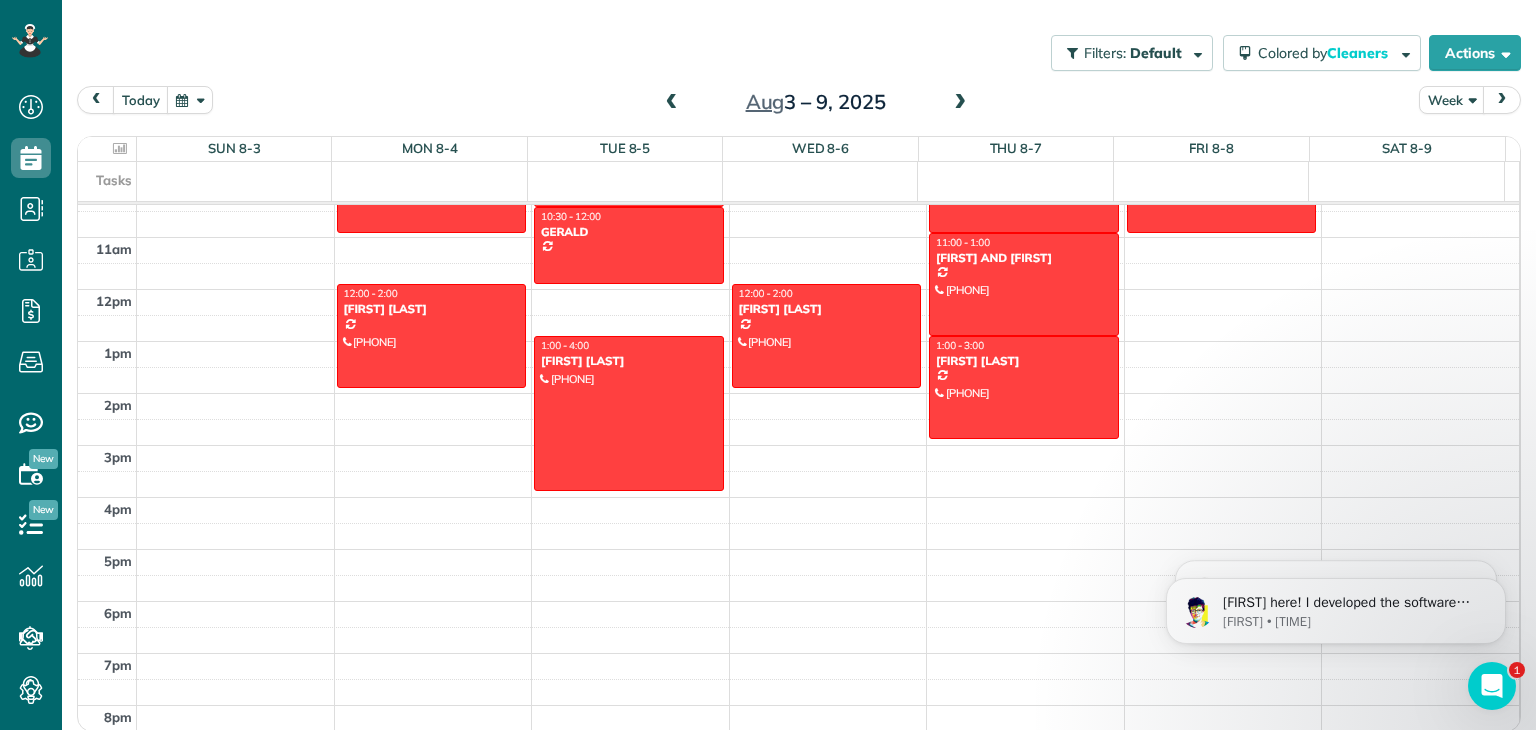 scroll, scrollTop: 700, scrollLeft: 0, axis: vertical 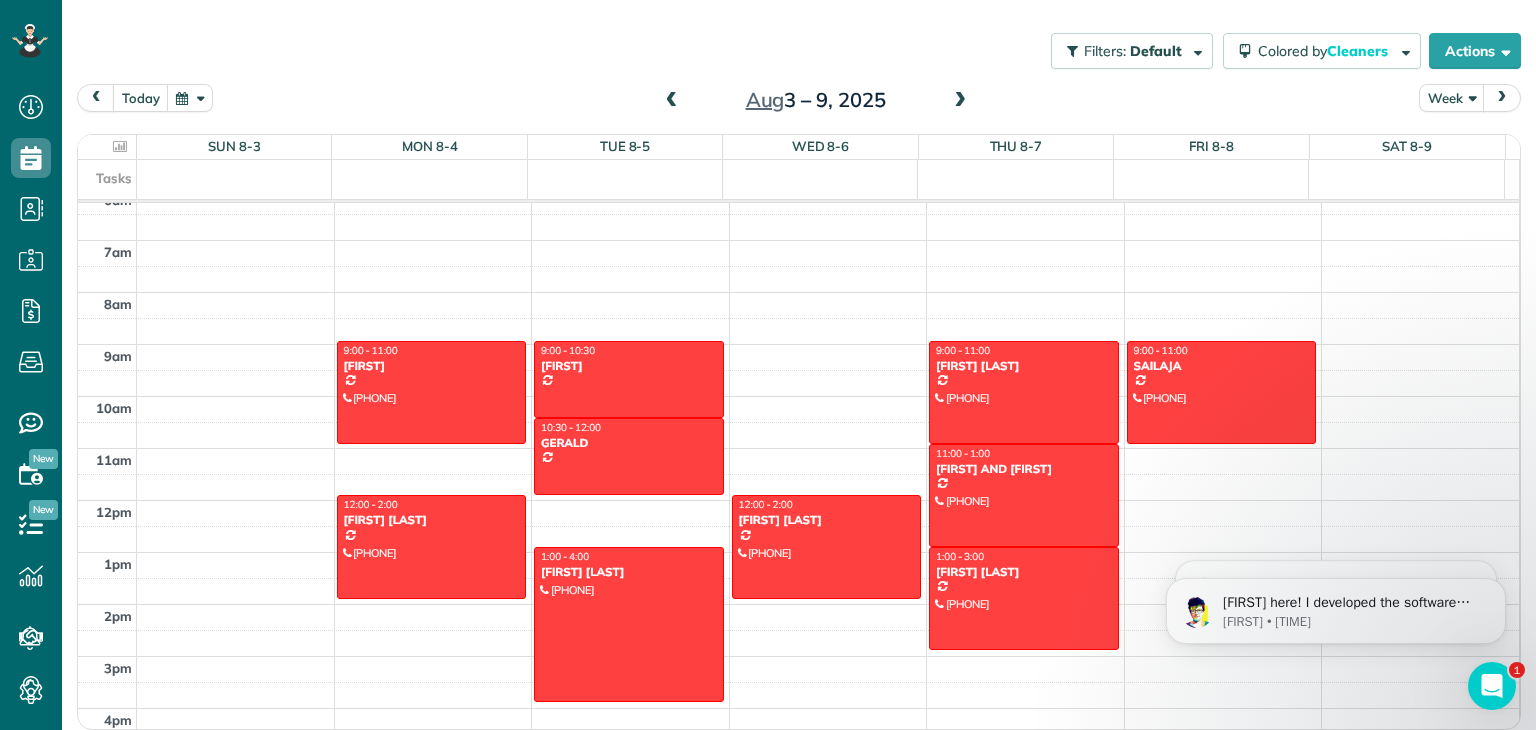 click on "Aug  3 – 9, 2025" at bounding box center (816, 100) 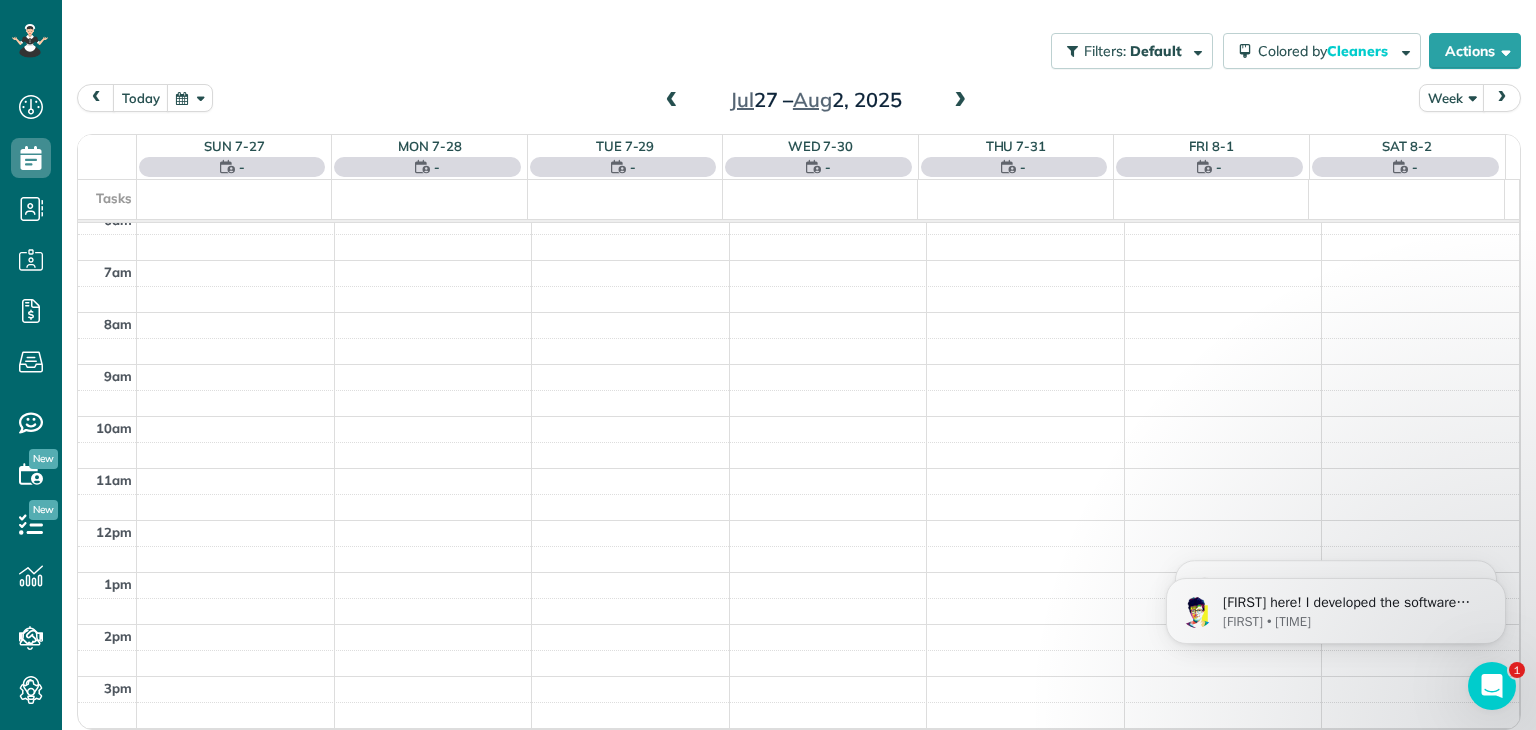 scroll, scrollTop: 362, scrollLeft: 0, axis: vertical 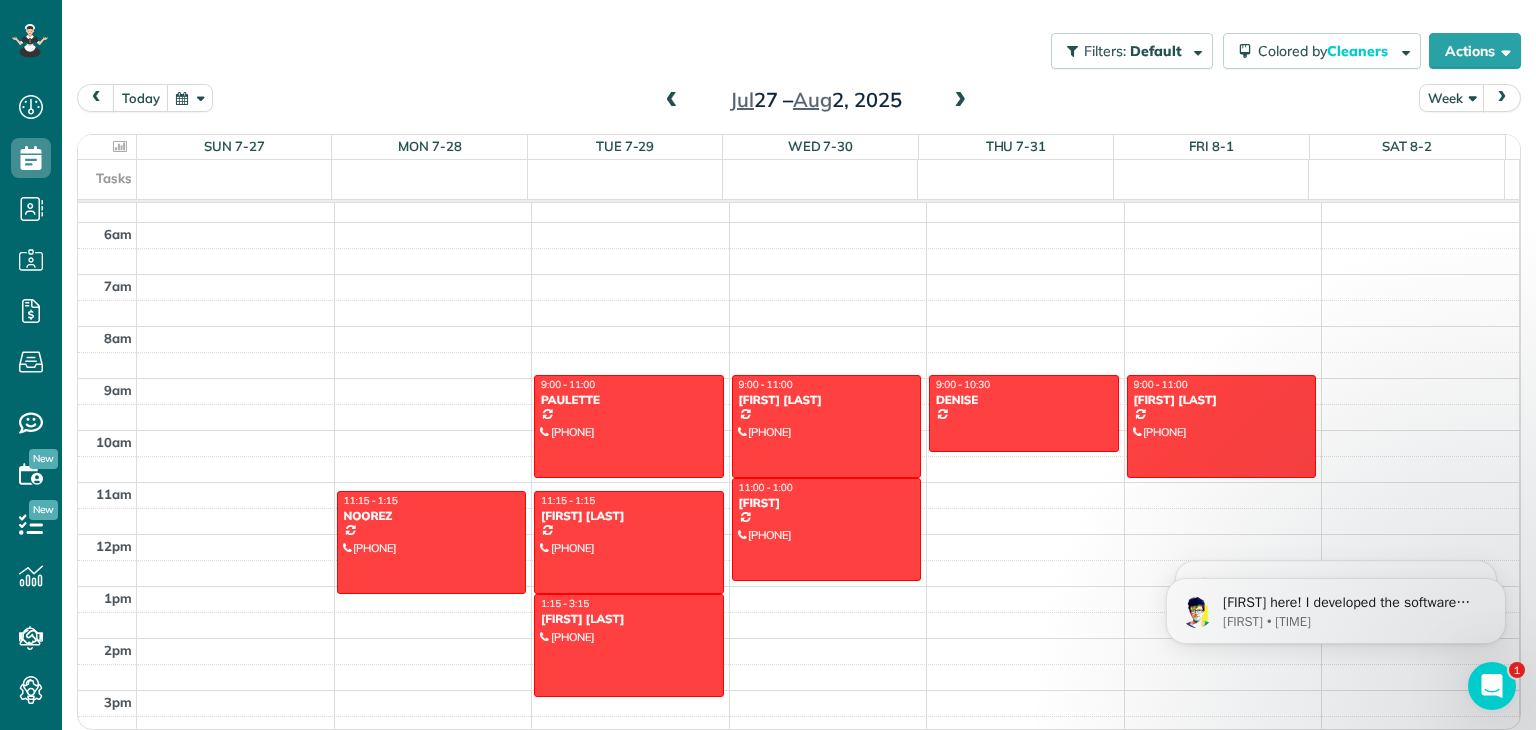 click at bounding box center [672, 101] 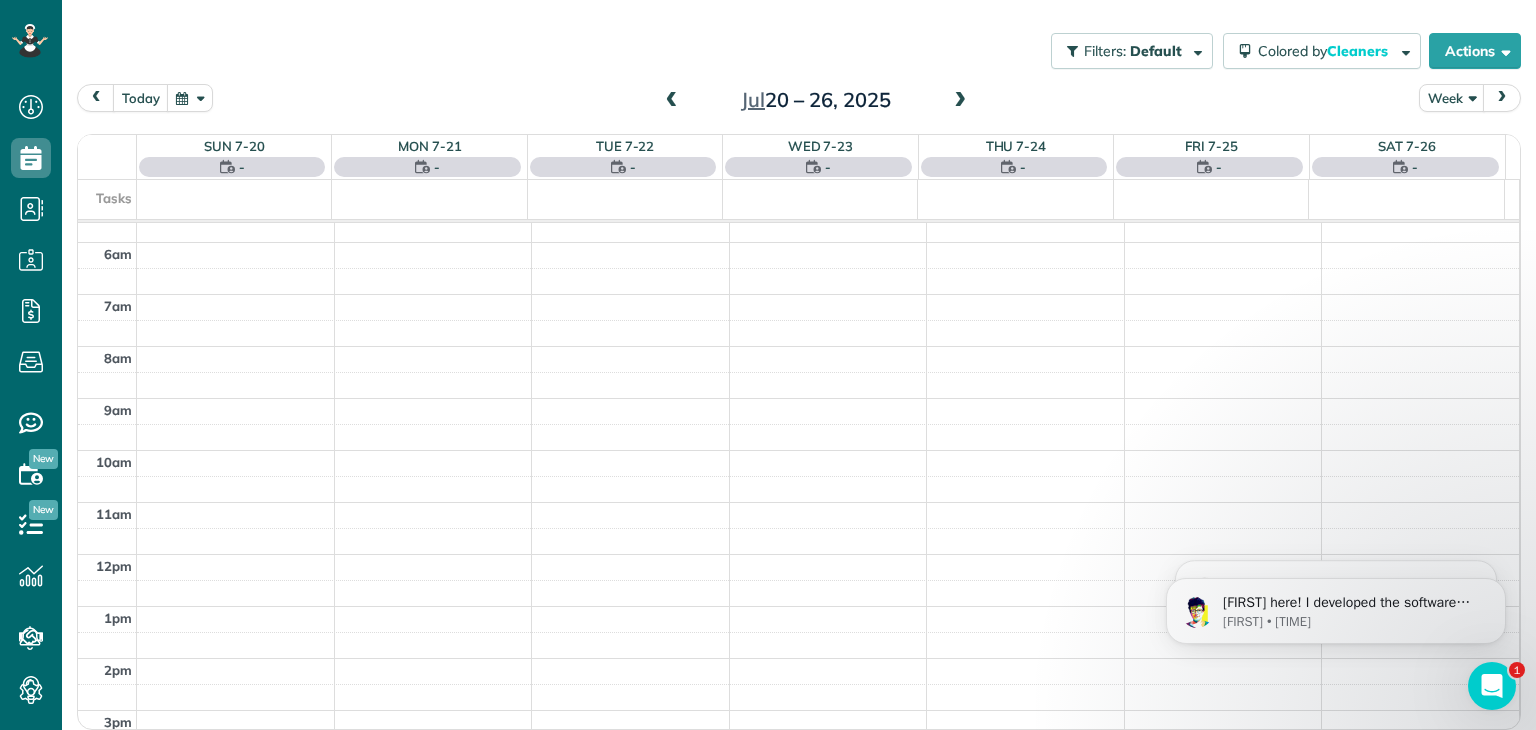 scroll, scrollTop: 362, scrollLeft: 0, axis: vertical 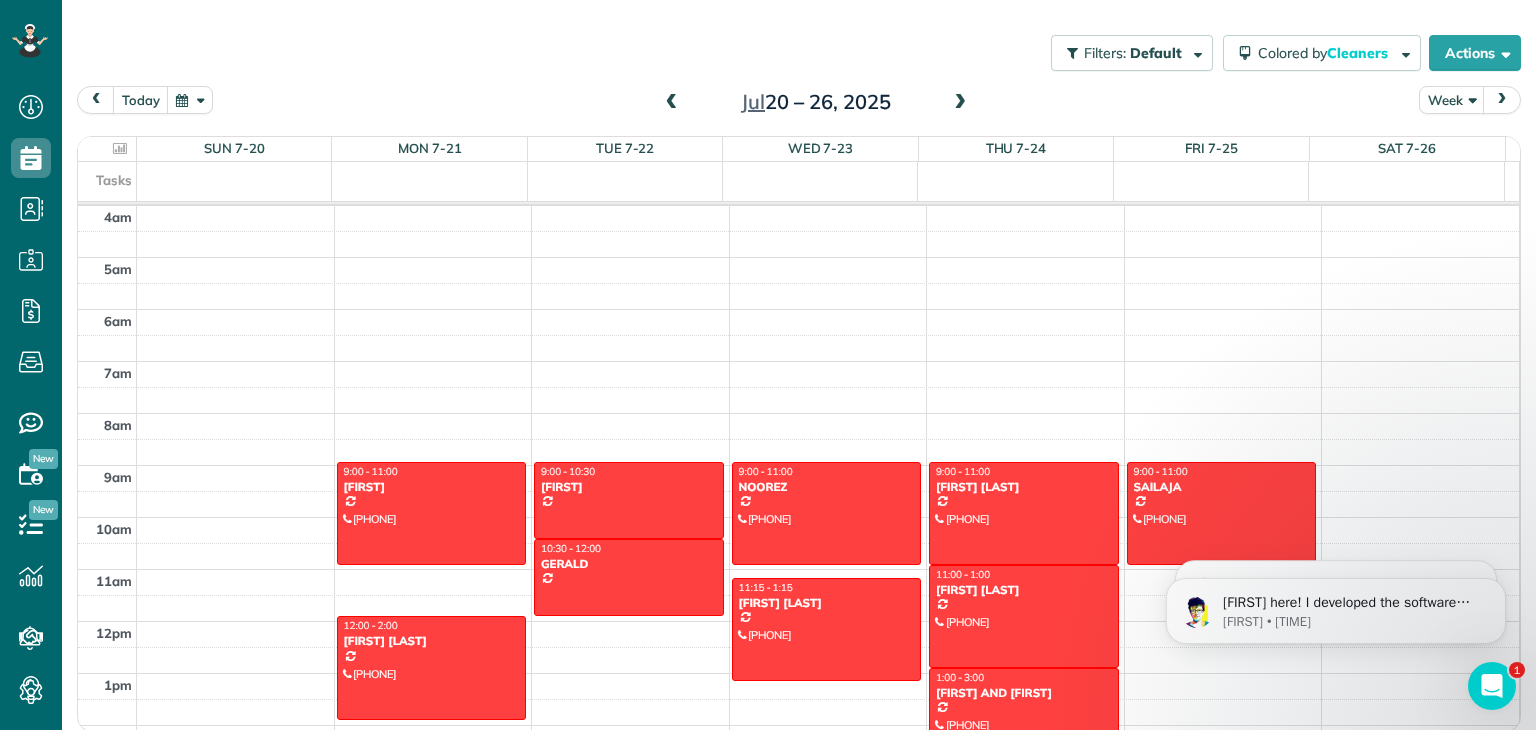 click at bounding box center [672, 103] 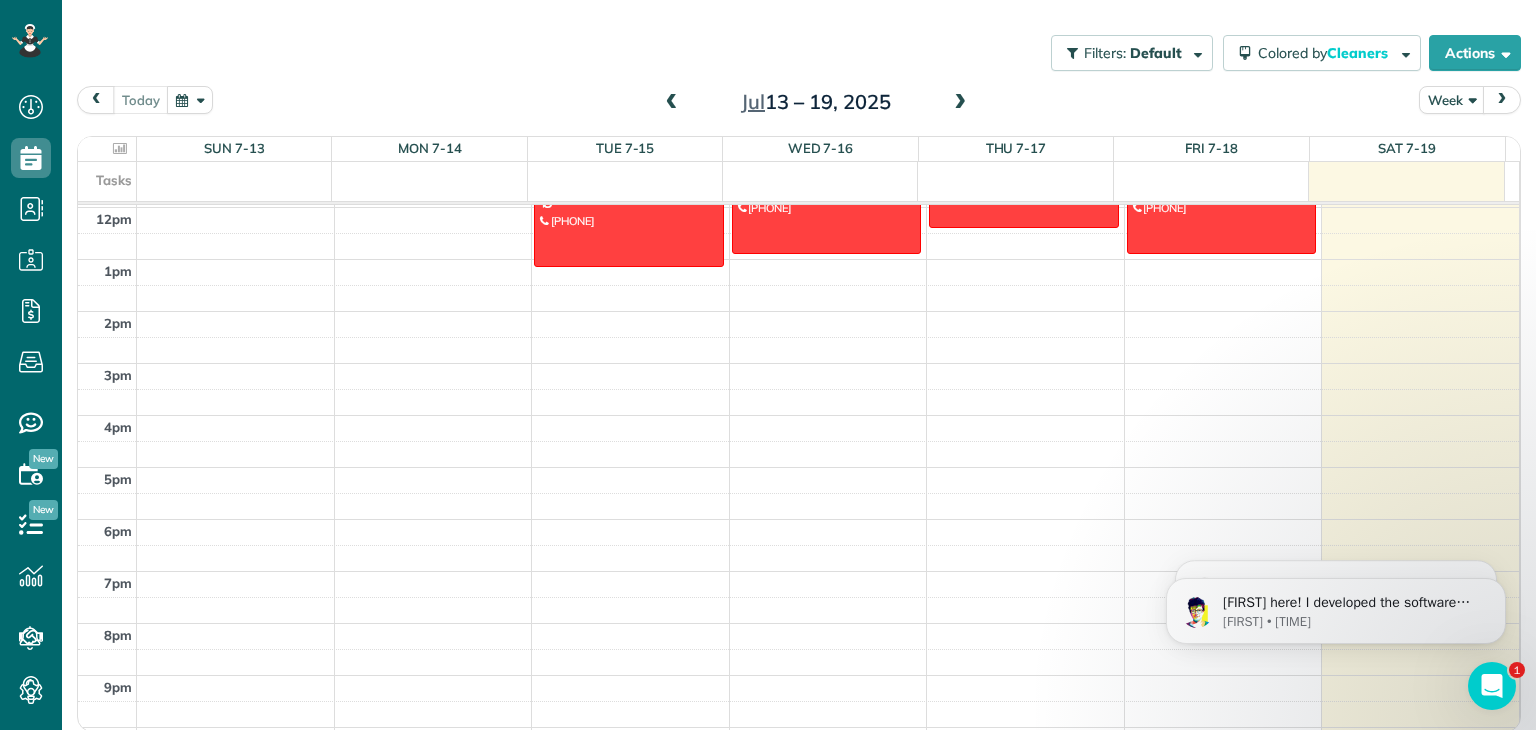 scroll, scrollTop: 700, scrollLeft: 0, axis: vertical 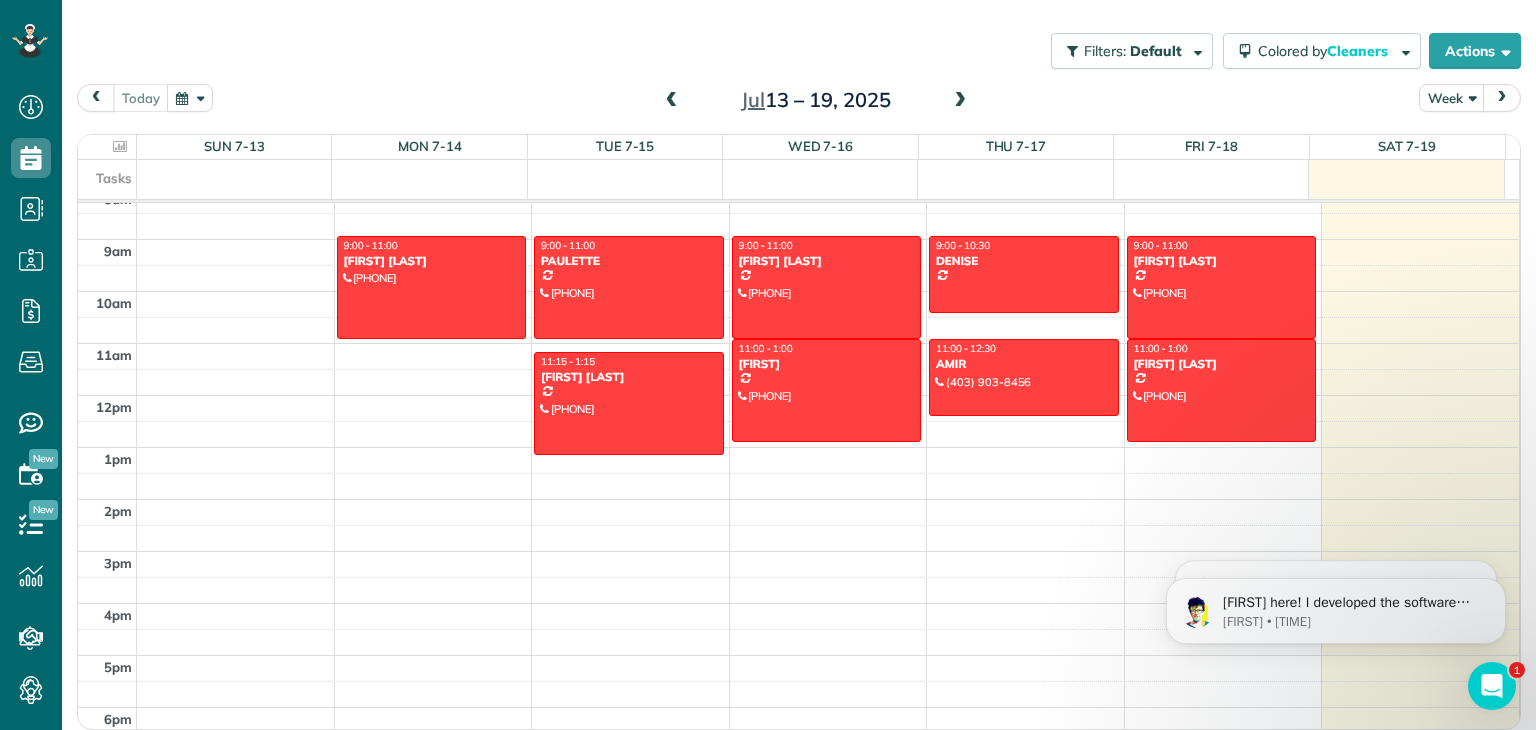 click at bounding box center [672, 101] 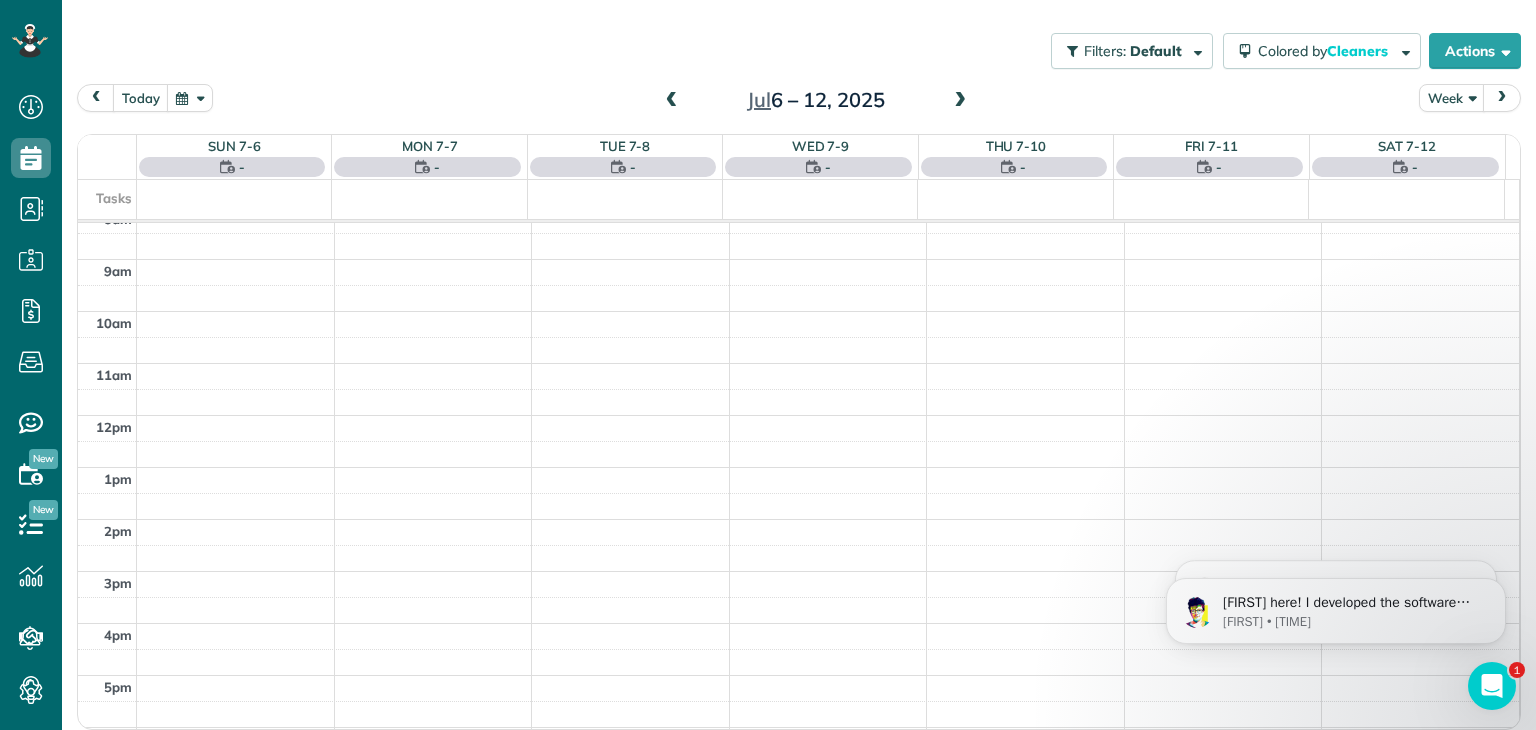 scroll, scrollTop: 362, scrollLeft: 0, axis: vertical 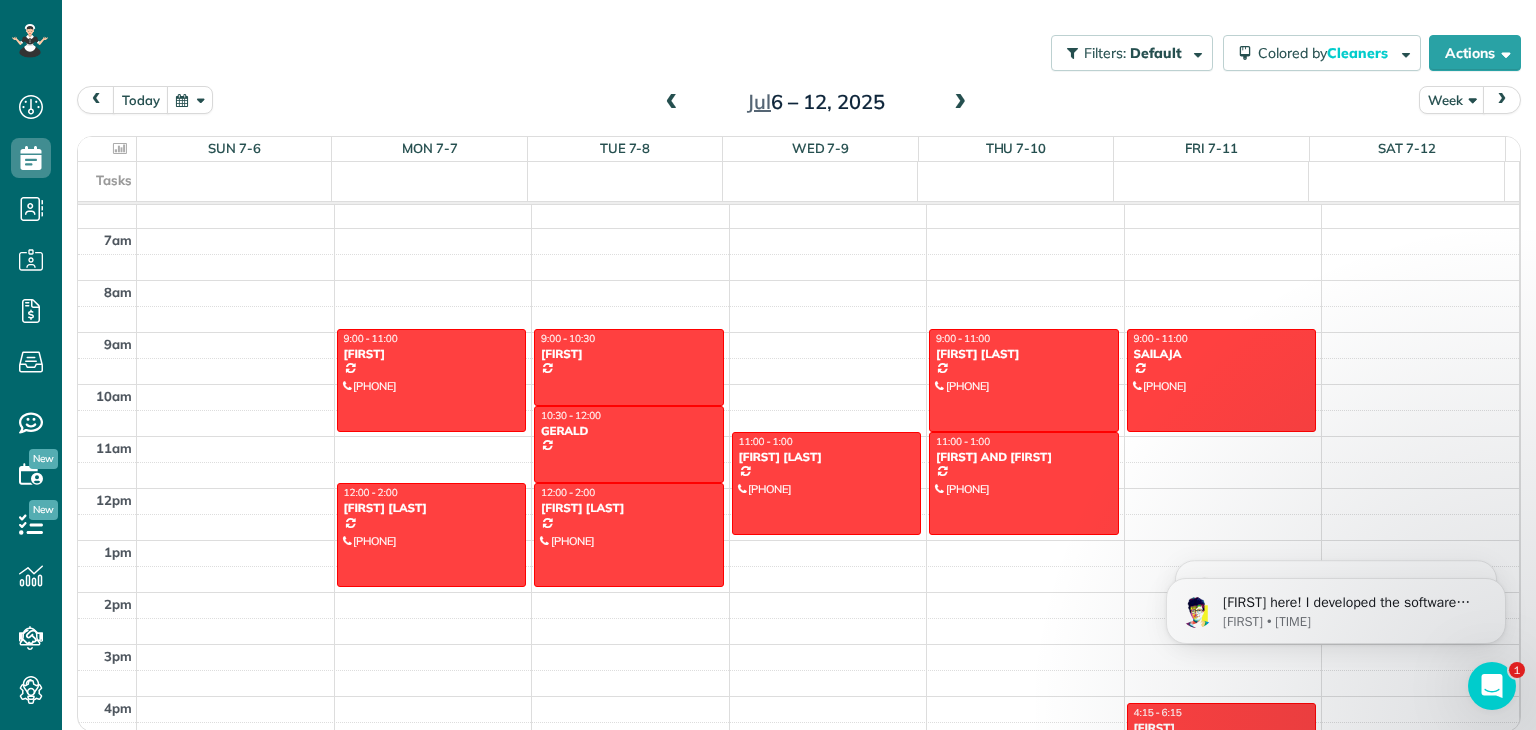 click at bounding box center (672, 103) 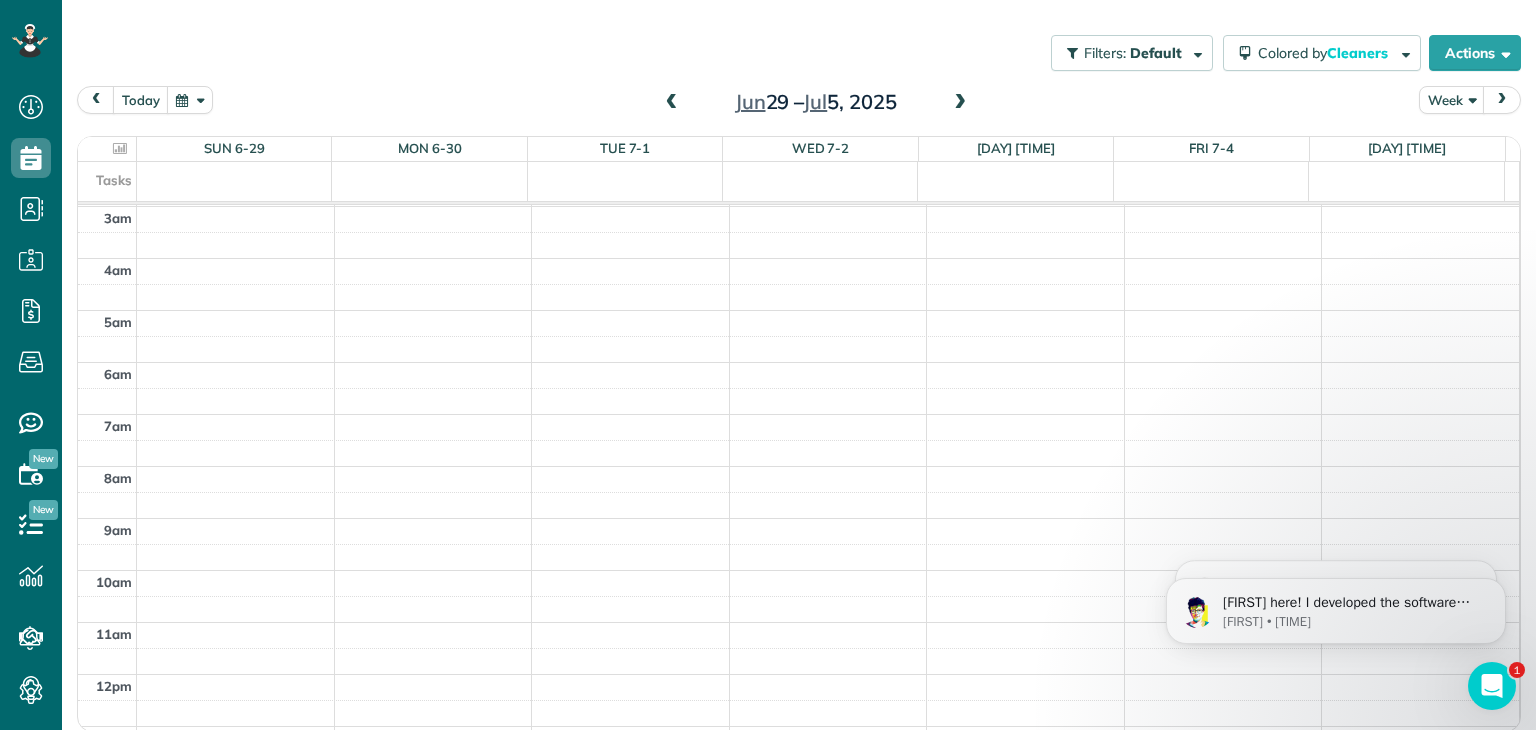 scroll, scrollTop: 0, scrollLeft: 0, axis: both 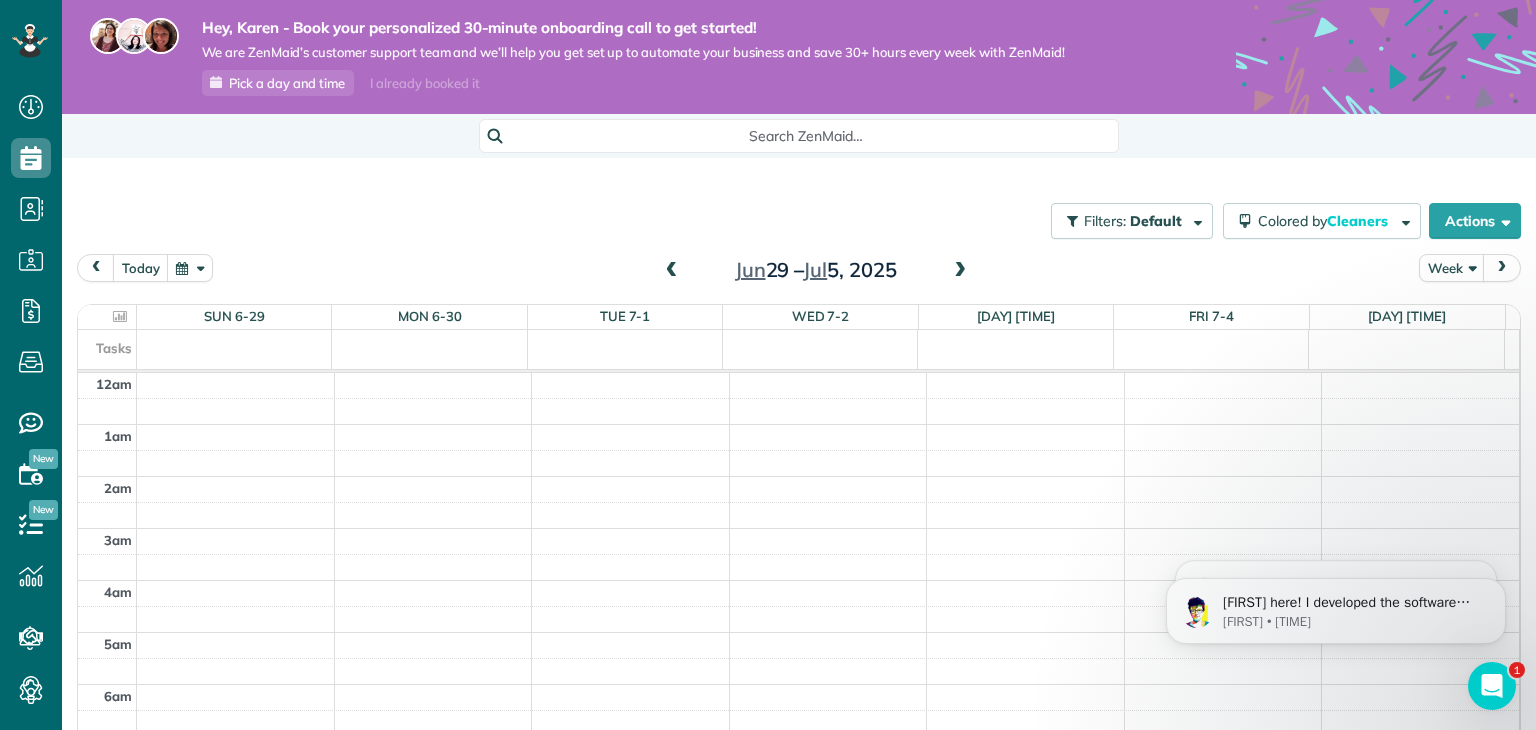 click at bounding box center [960, 271] 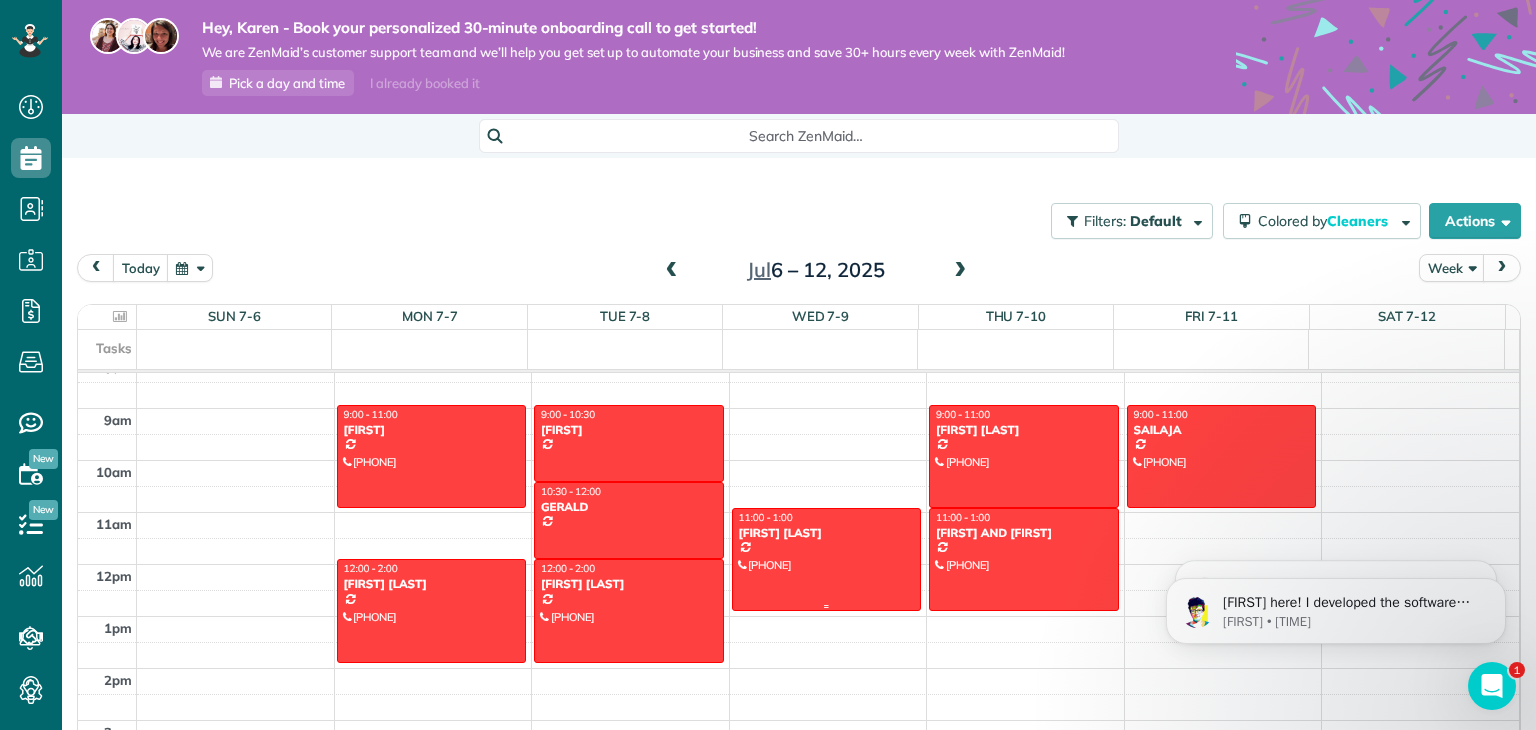 scroll, scrollTop: 433, scrollLeft: 0, axis: vertical 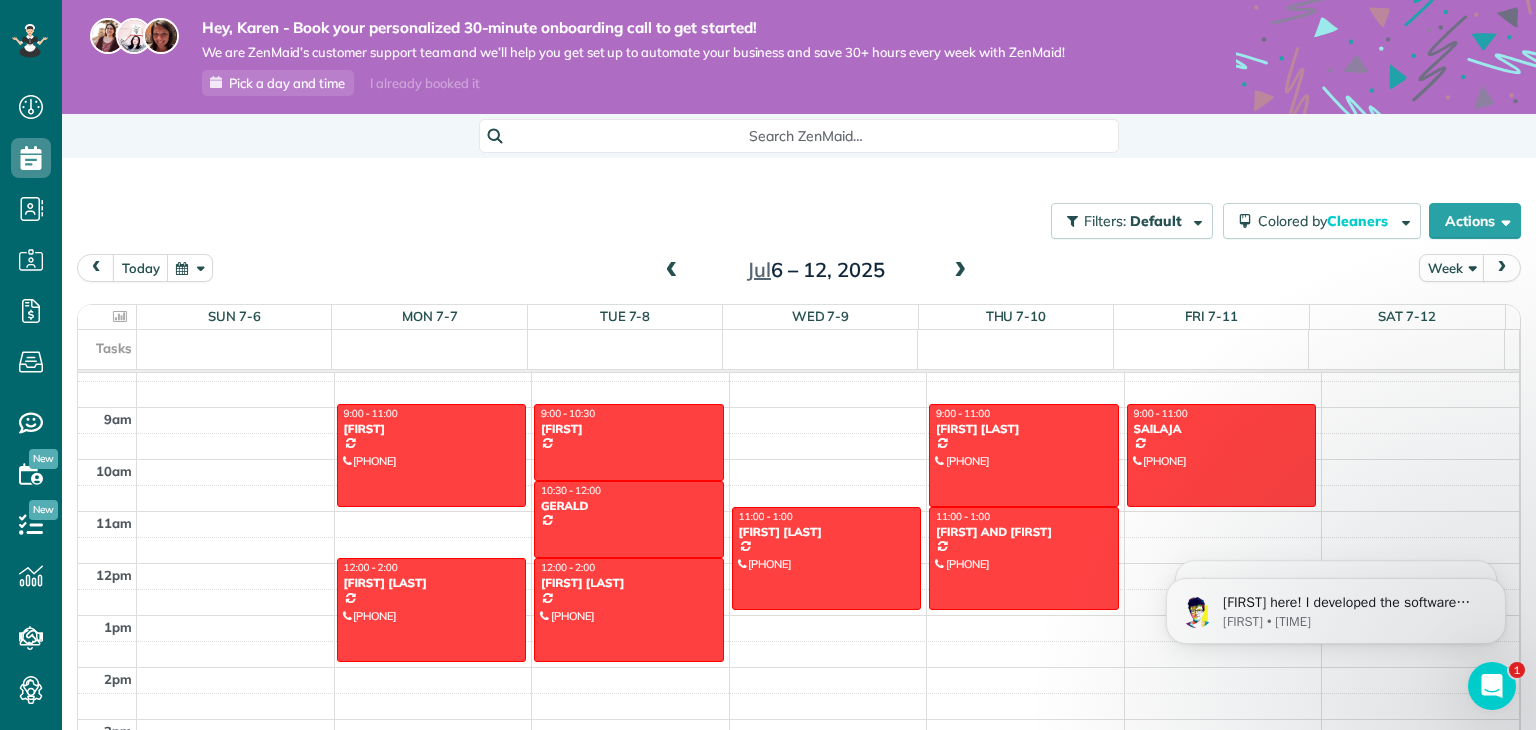 click at bounding box center (960, 271) 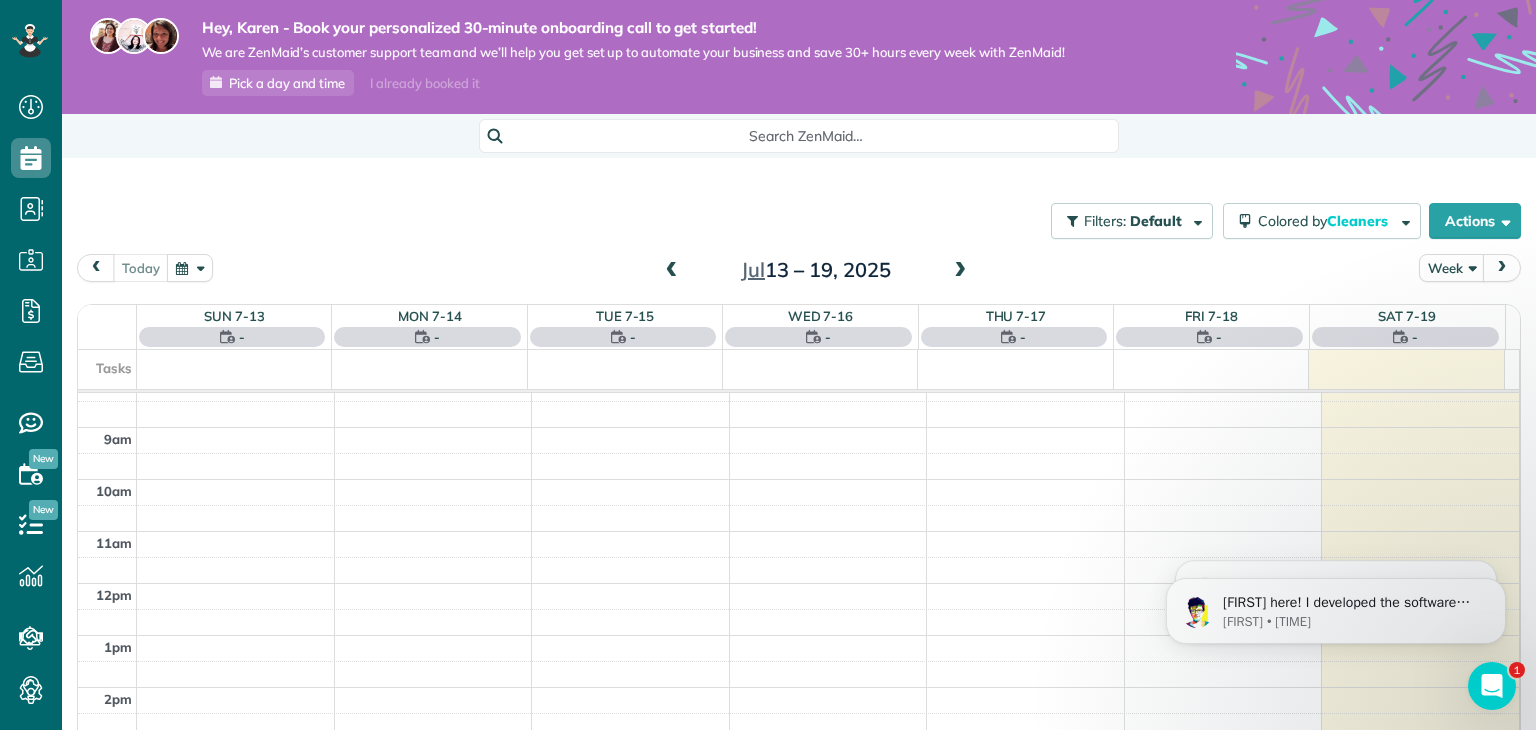 scroll, scrollTop: 362, scrollLeft: 0, axis: vertical 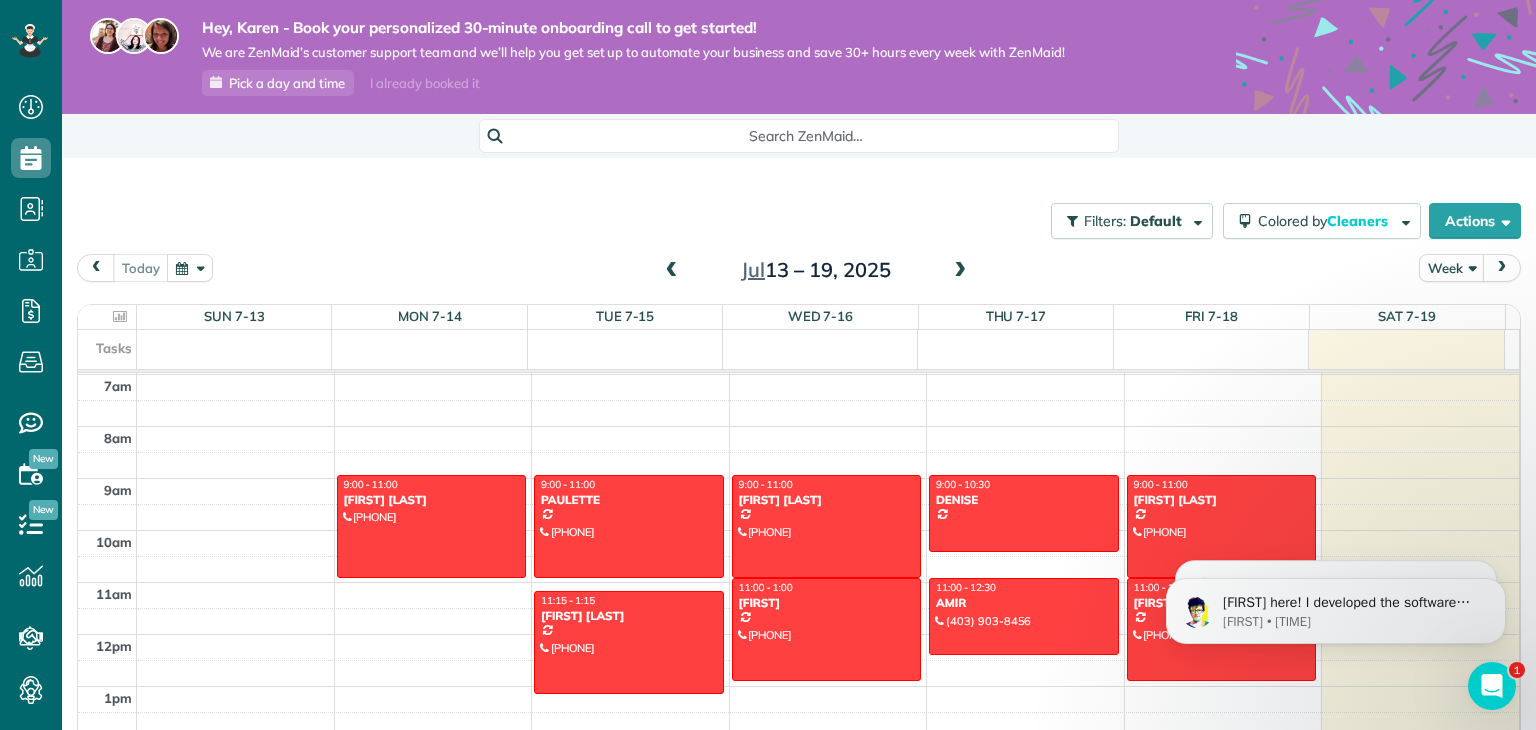 click at bounding box center [672, 271] 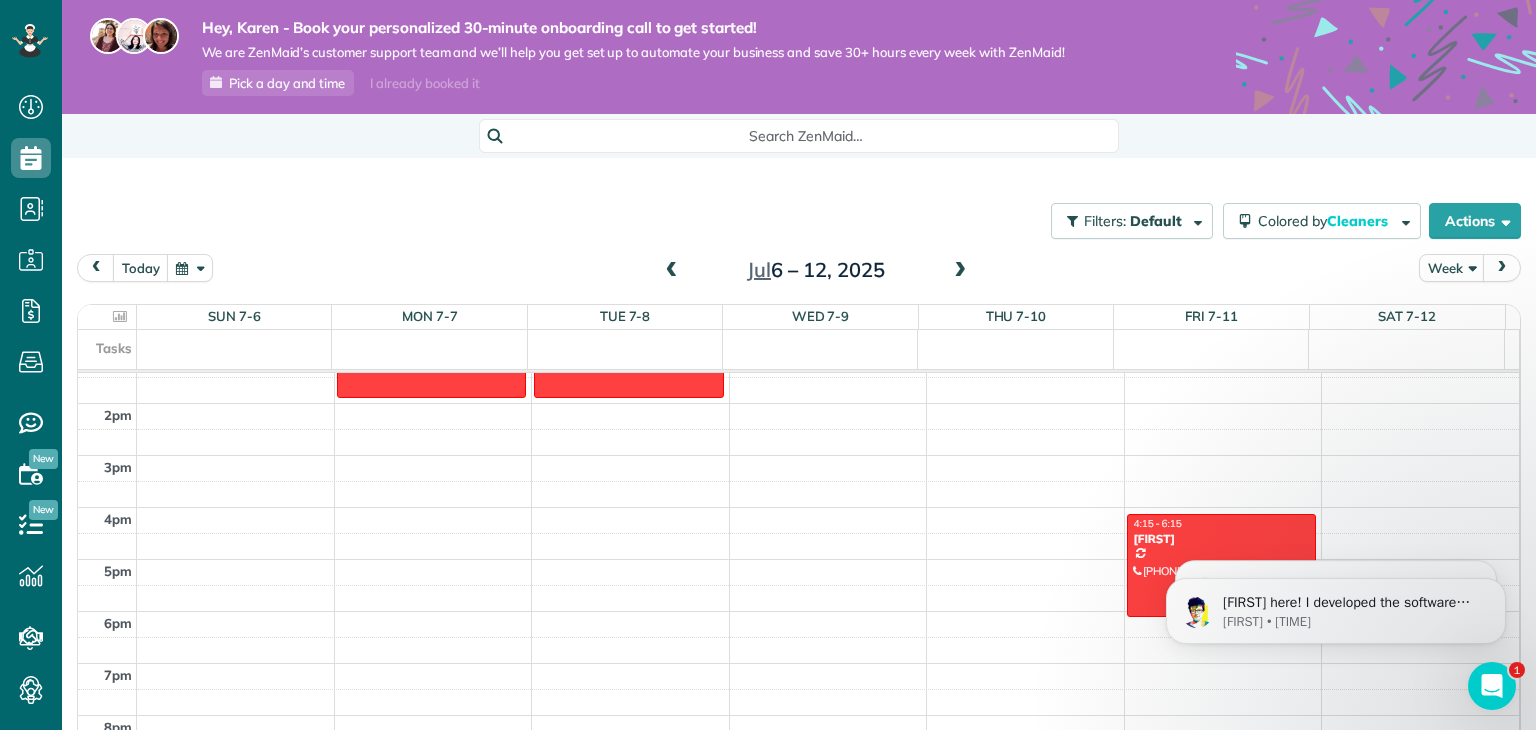 scroll, scrollTop: 700, scrollLeft: 0, axis: vertical 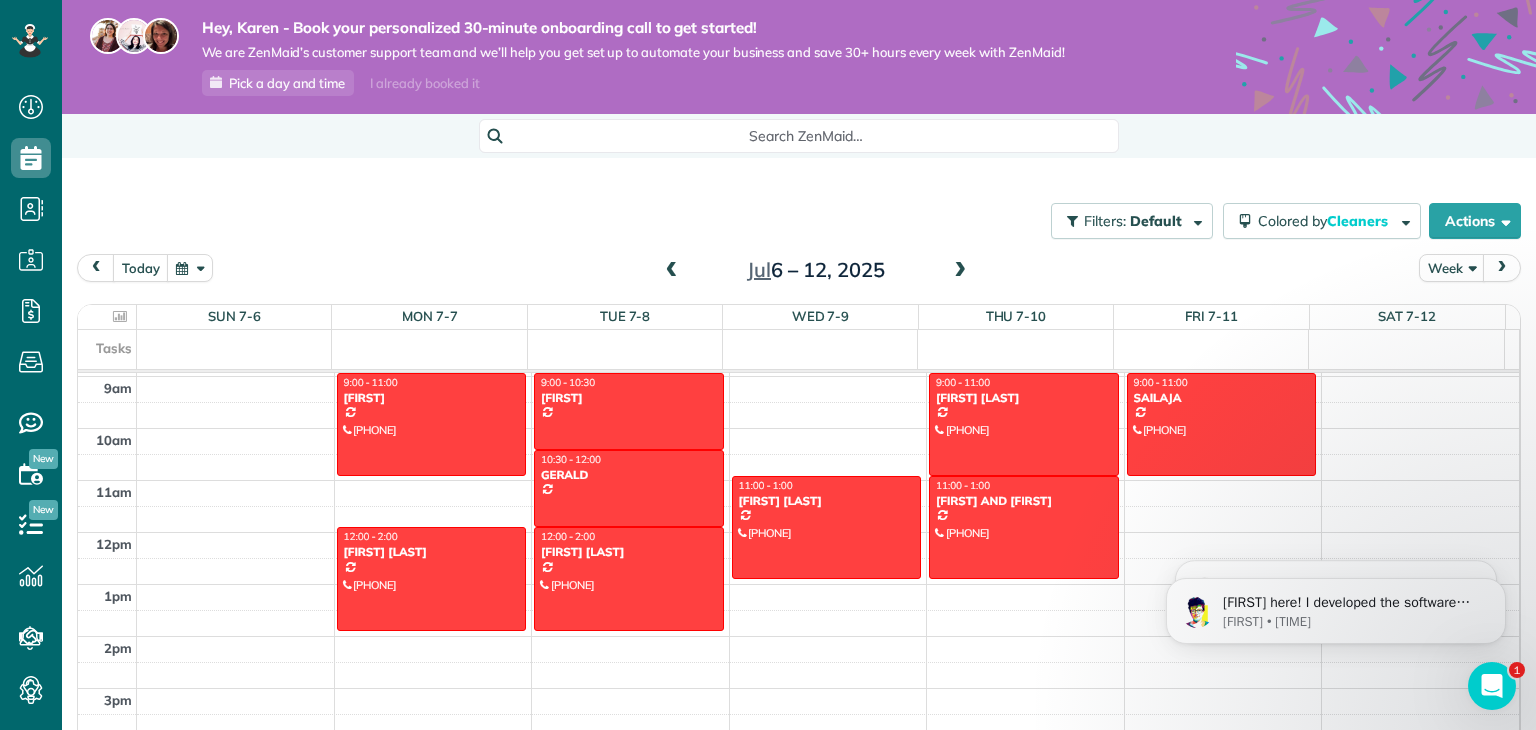 click at bounding box center (960, 271) 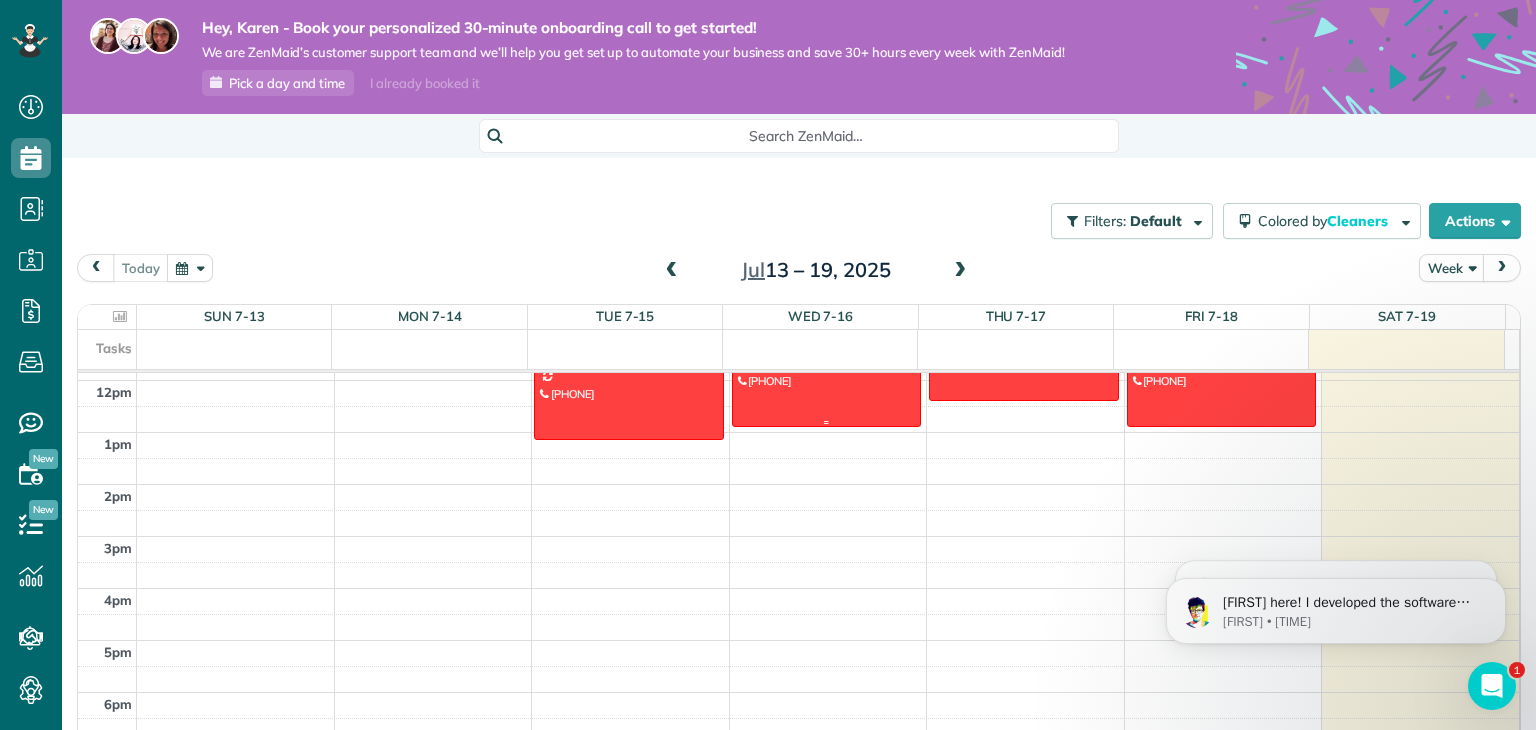 scroll, scrollTop: 700, scrollLeft: 0, axis: vertical 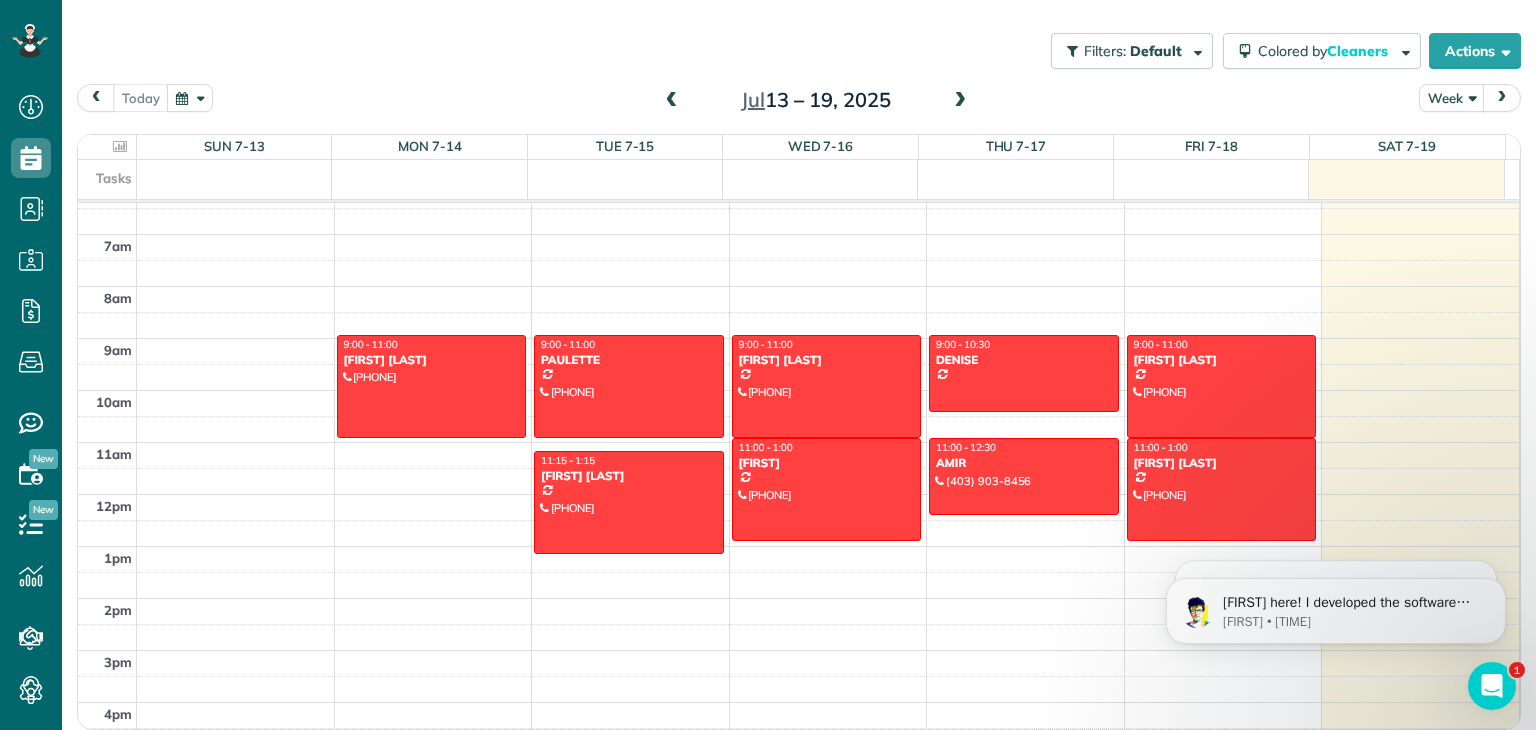 click at bounding box center [960, 101] 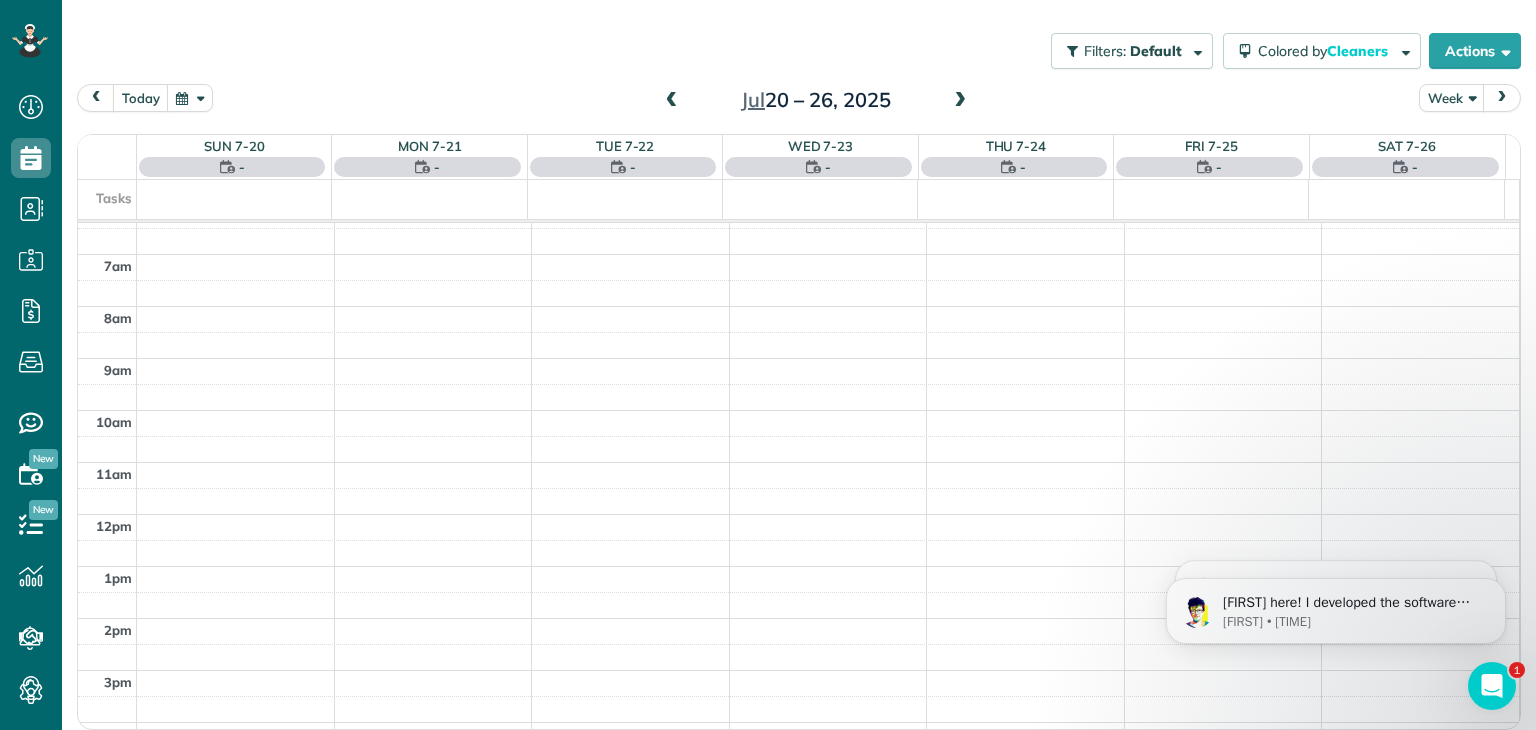 scroll, scrollTop: 362, scrollLeft: 0, axis: vertical 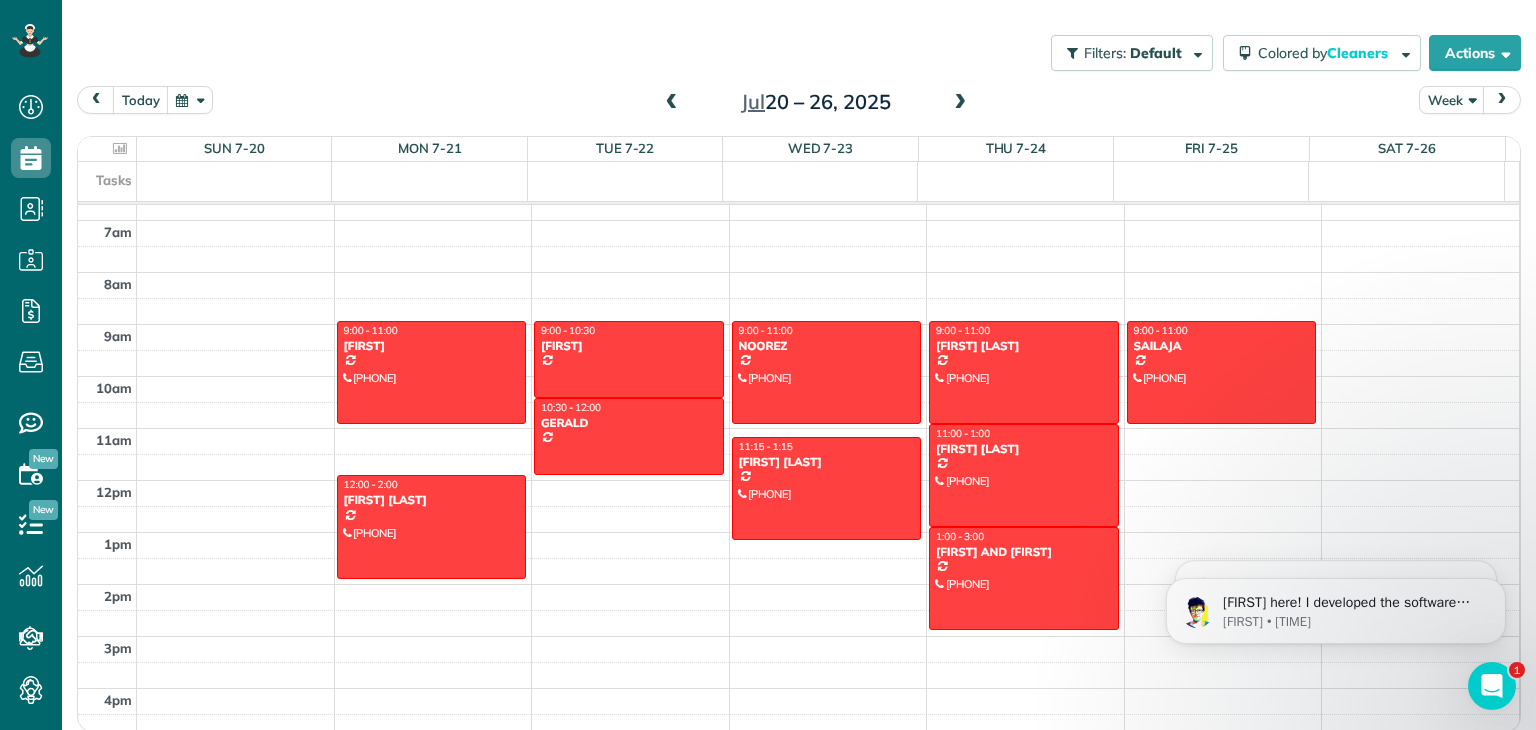click at bounding box center (960, 103) 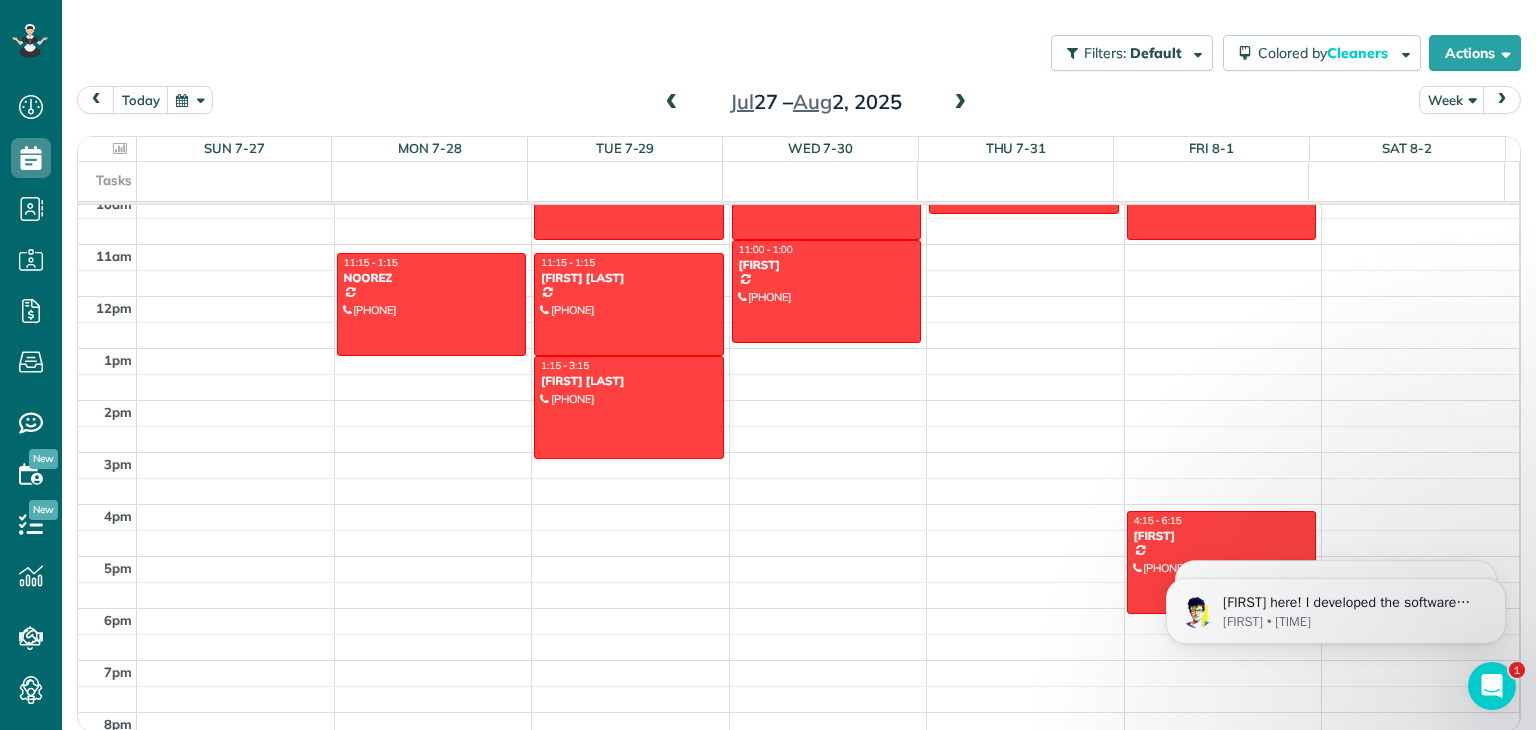 scroll, scrollTop: 700, scrollLeft: 0, axis: vertical 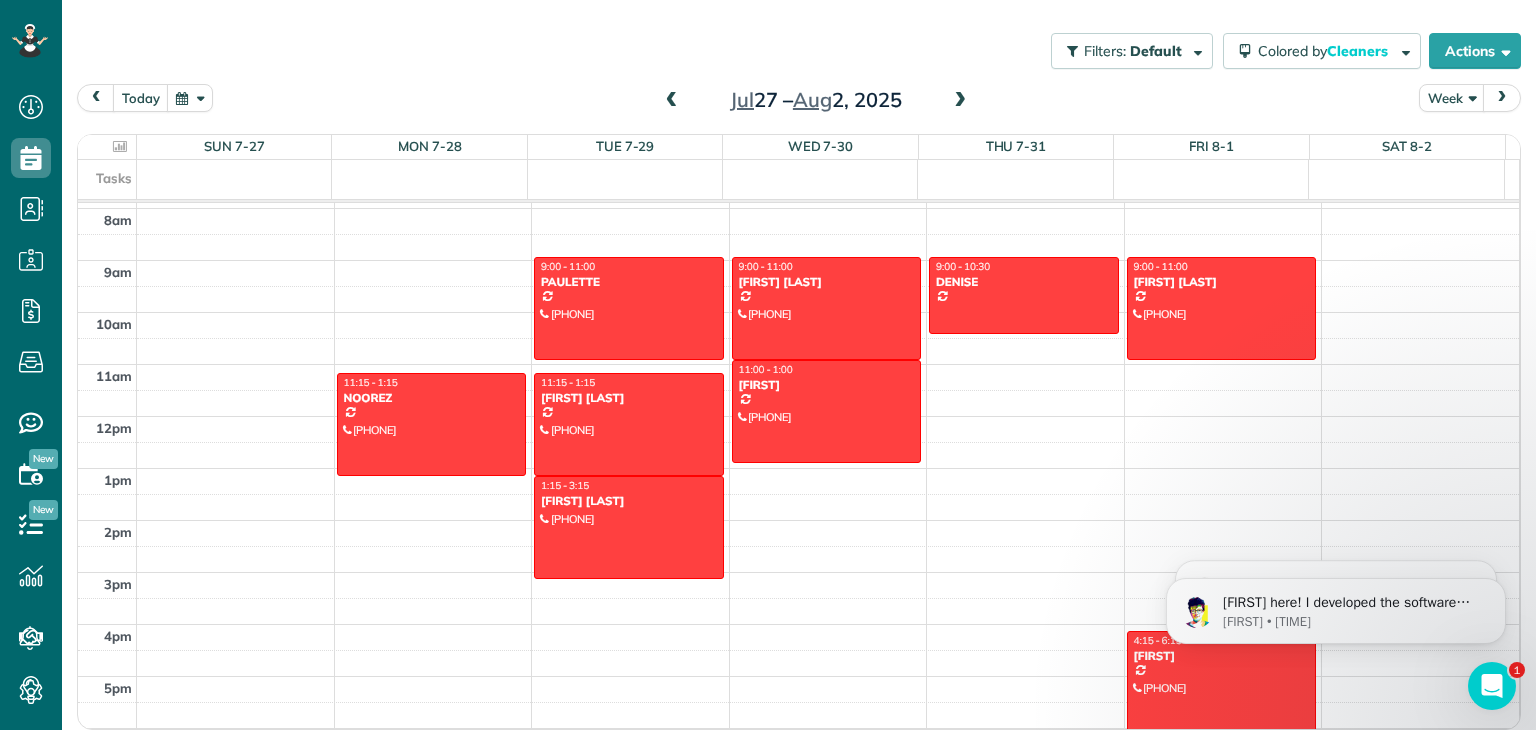 click at bounding box center [960, 101] 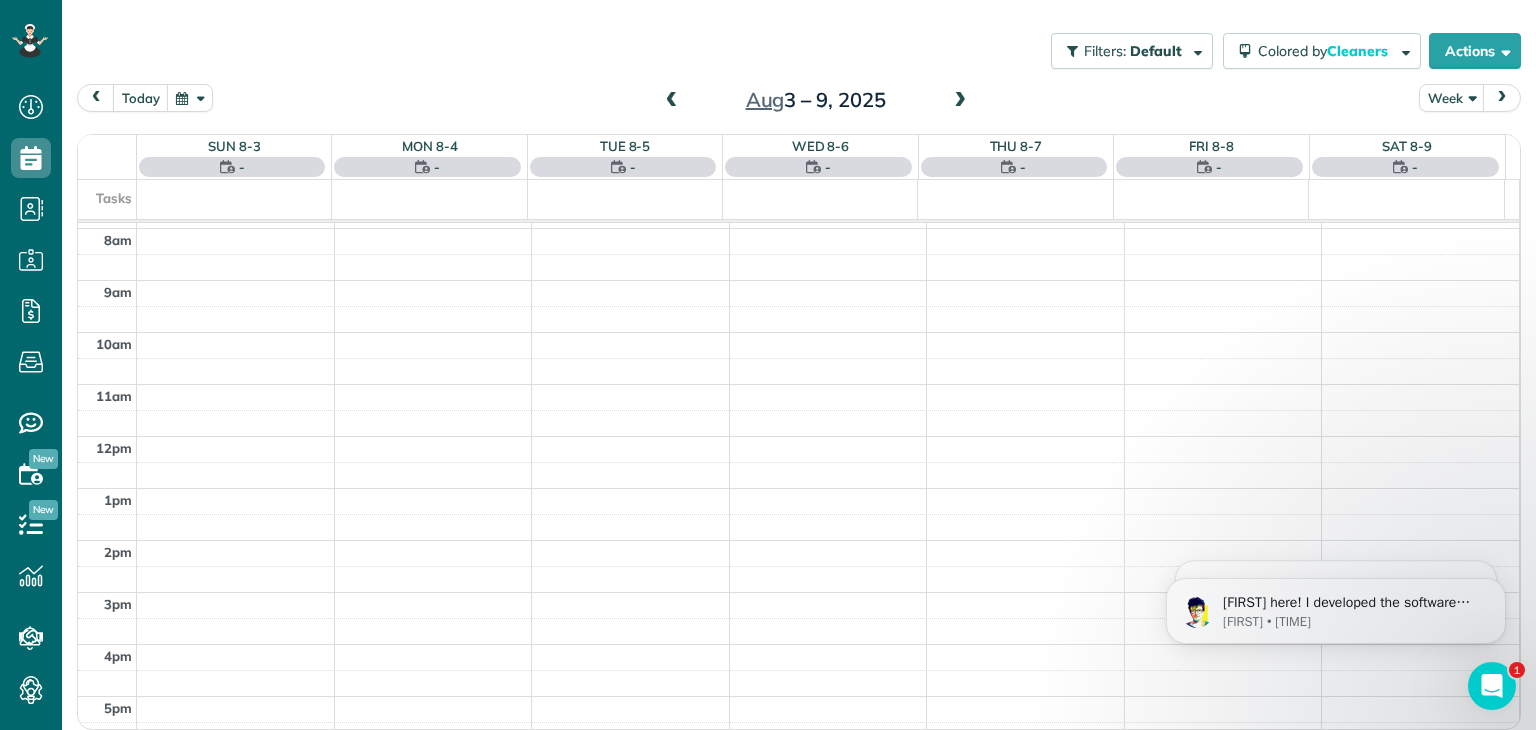 scroll, scrollTop: 362, scrollLeft: 0, axis: vertical 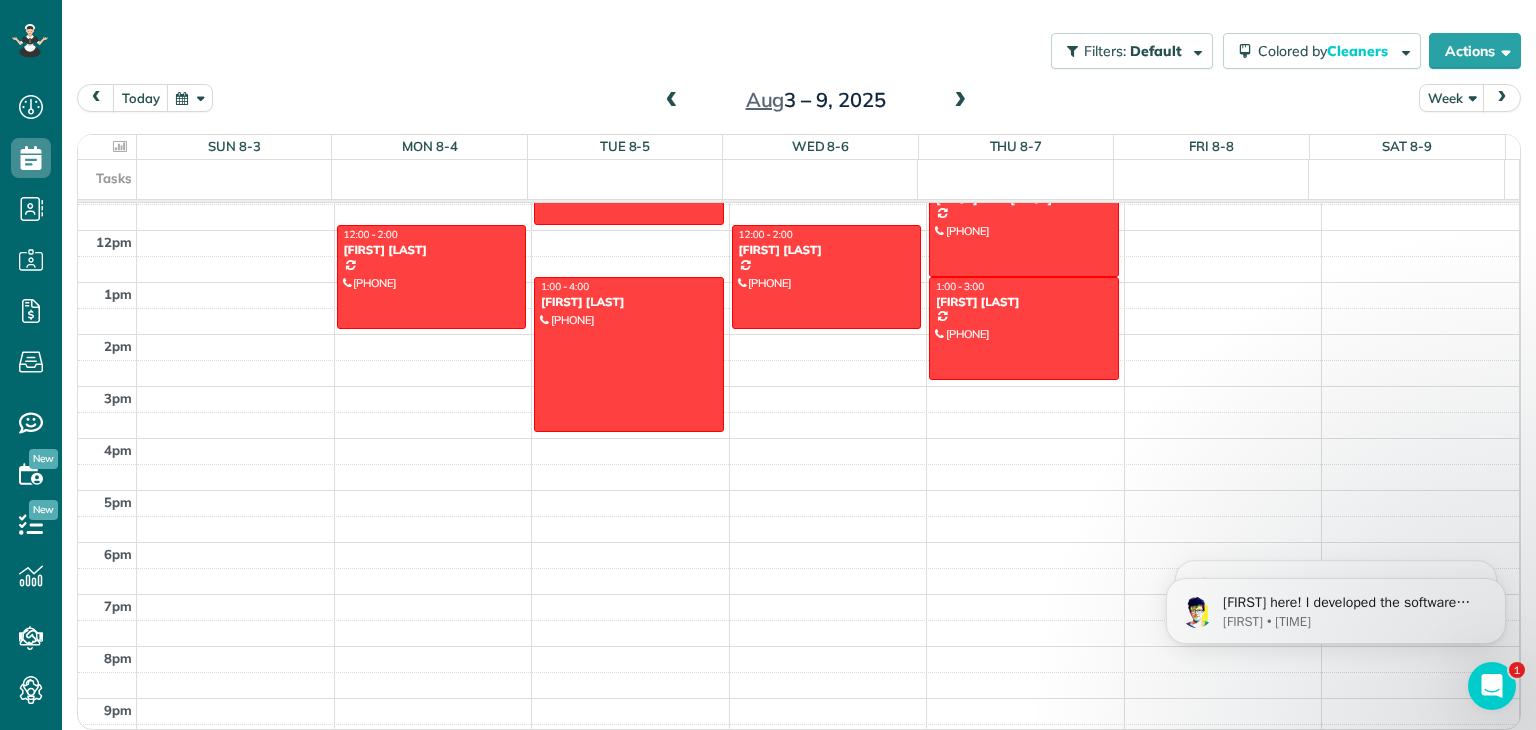 click at bounding box center (960, 101) 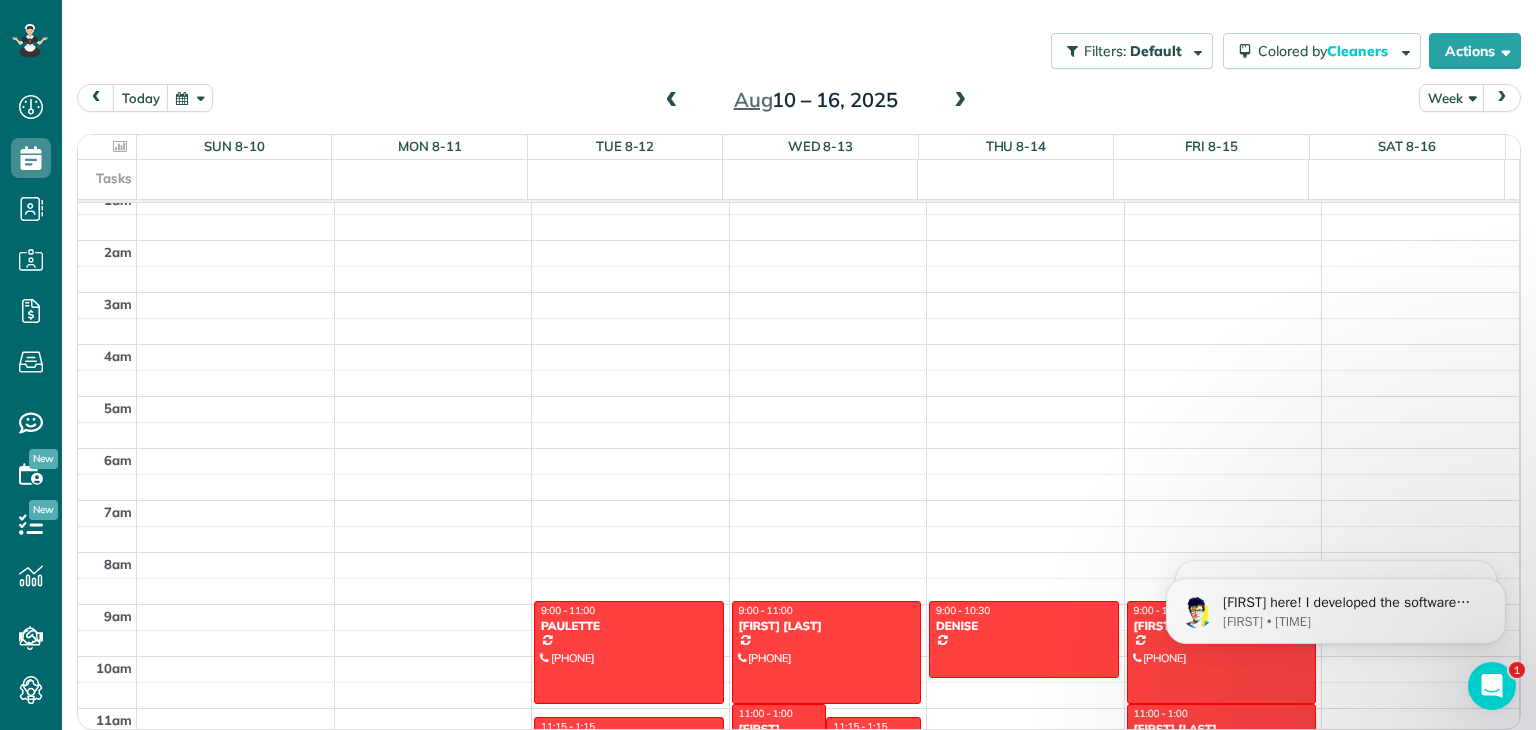 click at bounding box center [960, 101] 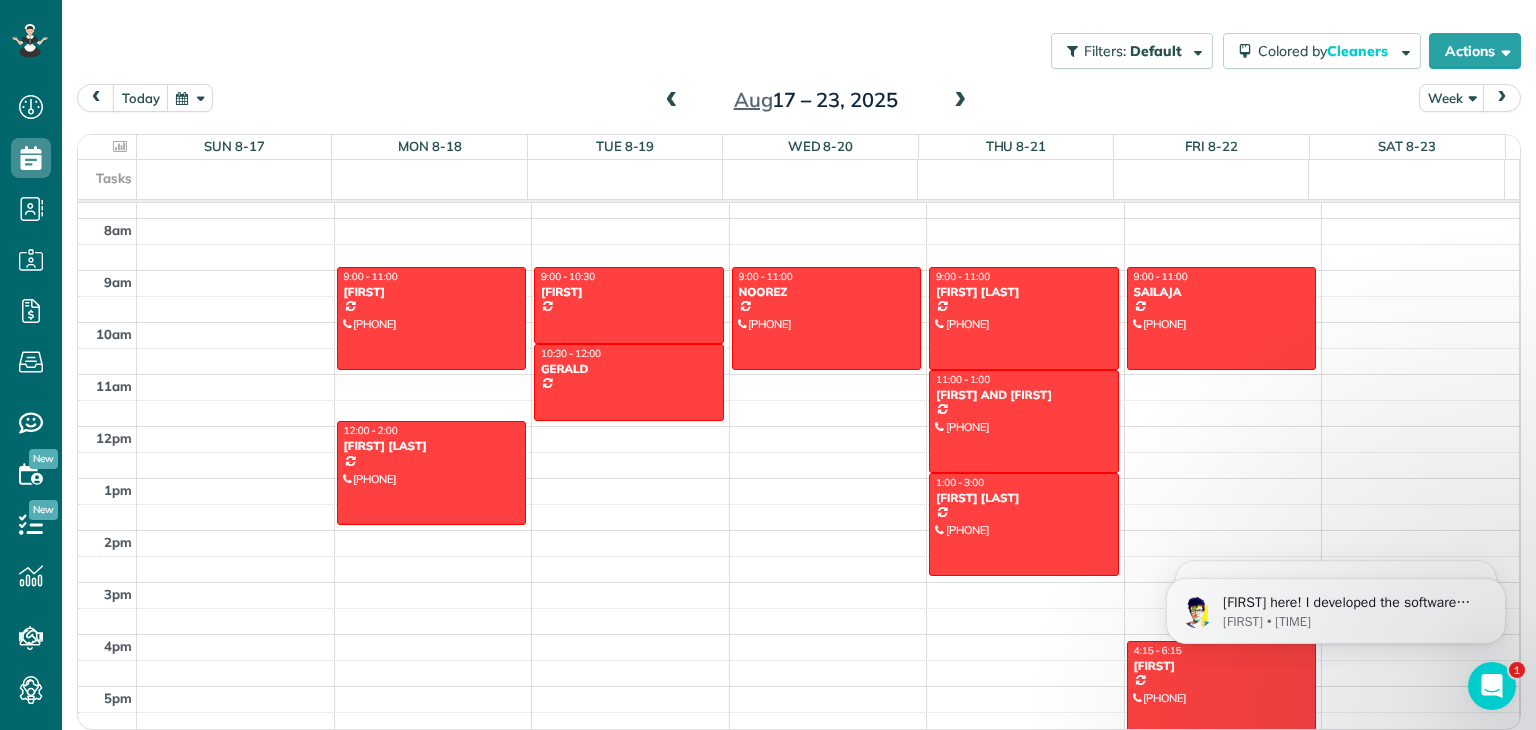 click at bounding box center [960, 101] 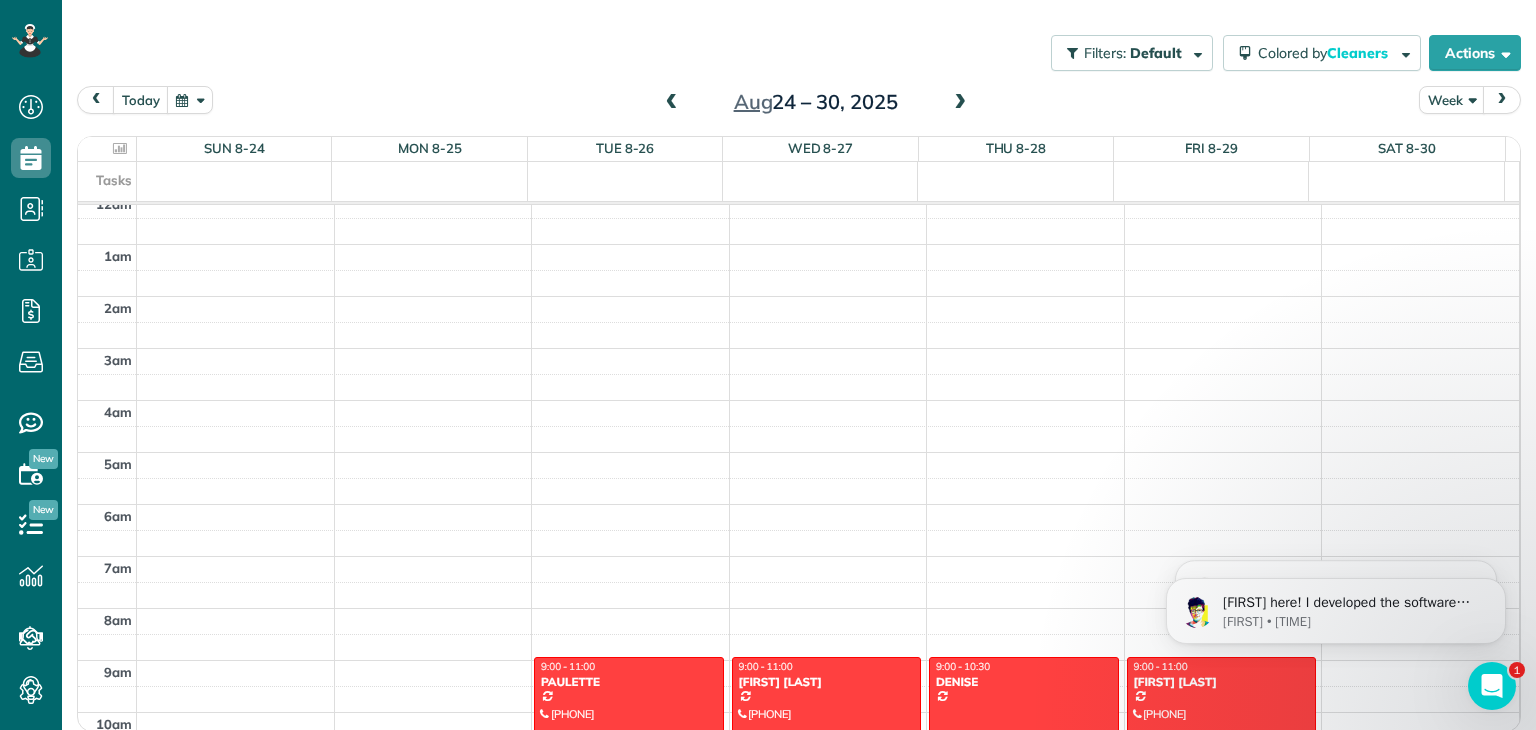 scroll, scrollTop: 0, scrollLeft: 0, axis: both 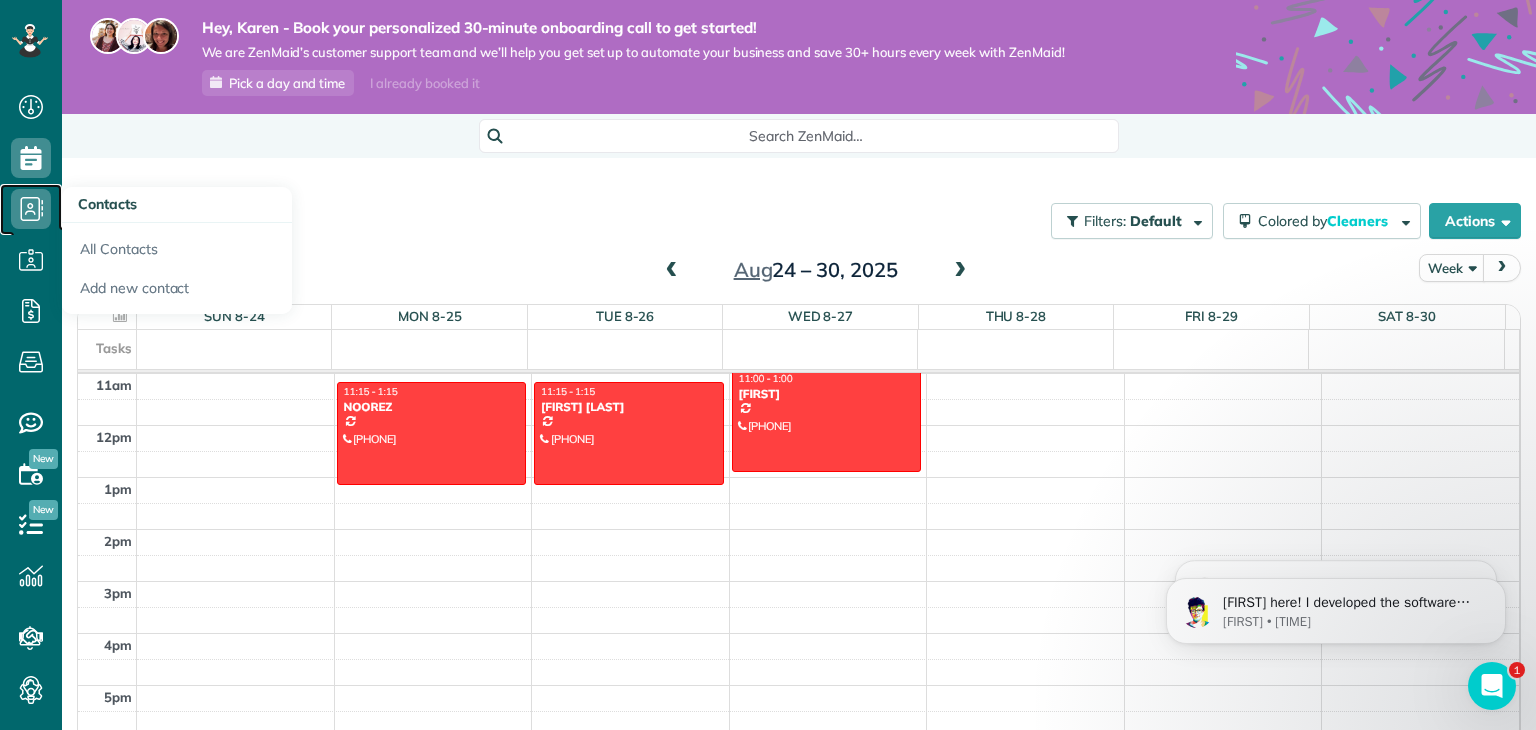 click 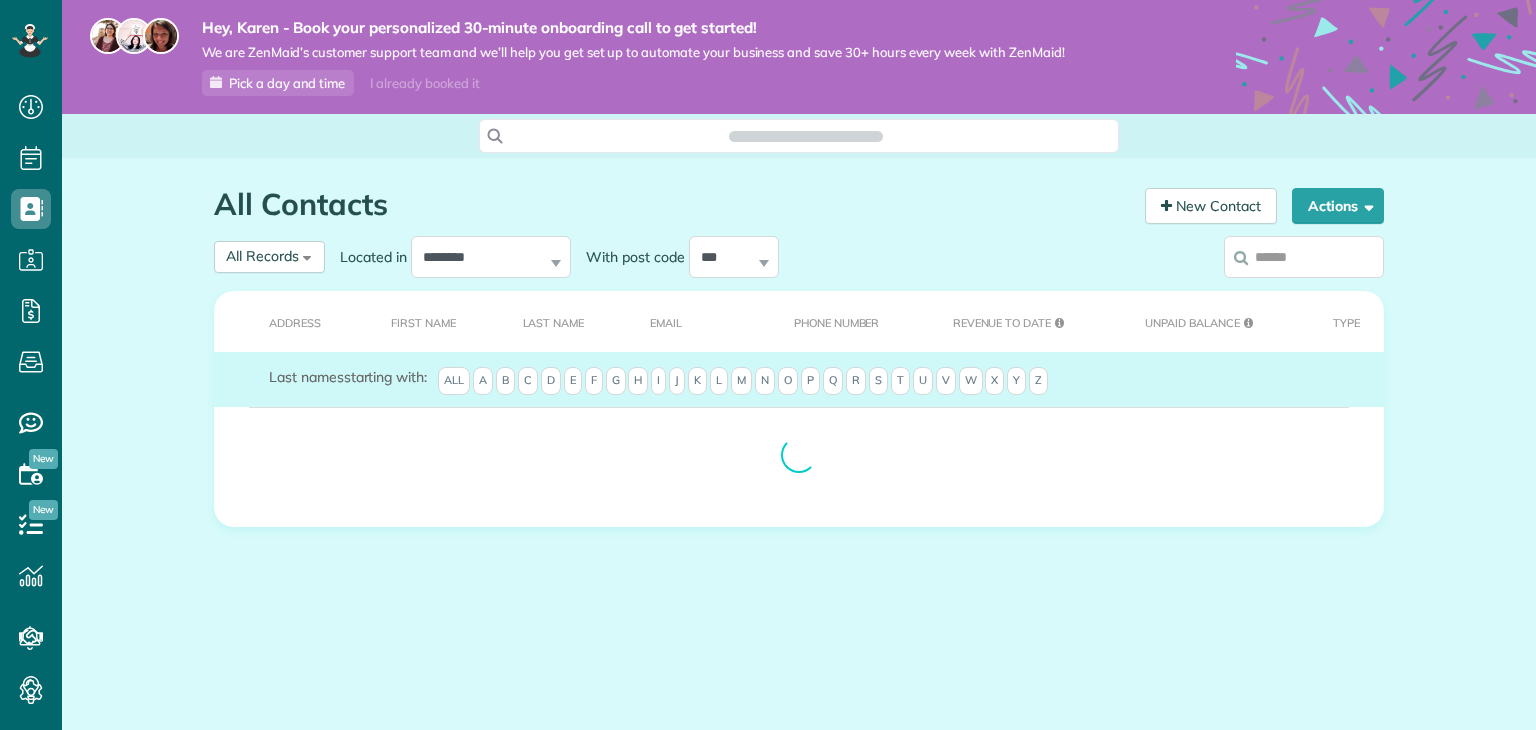 scroll, scrollTop: 0, scrollLeft: 0, axis: both 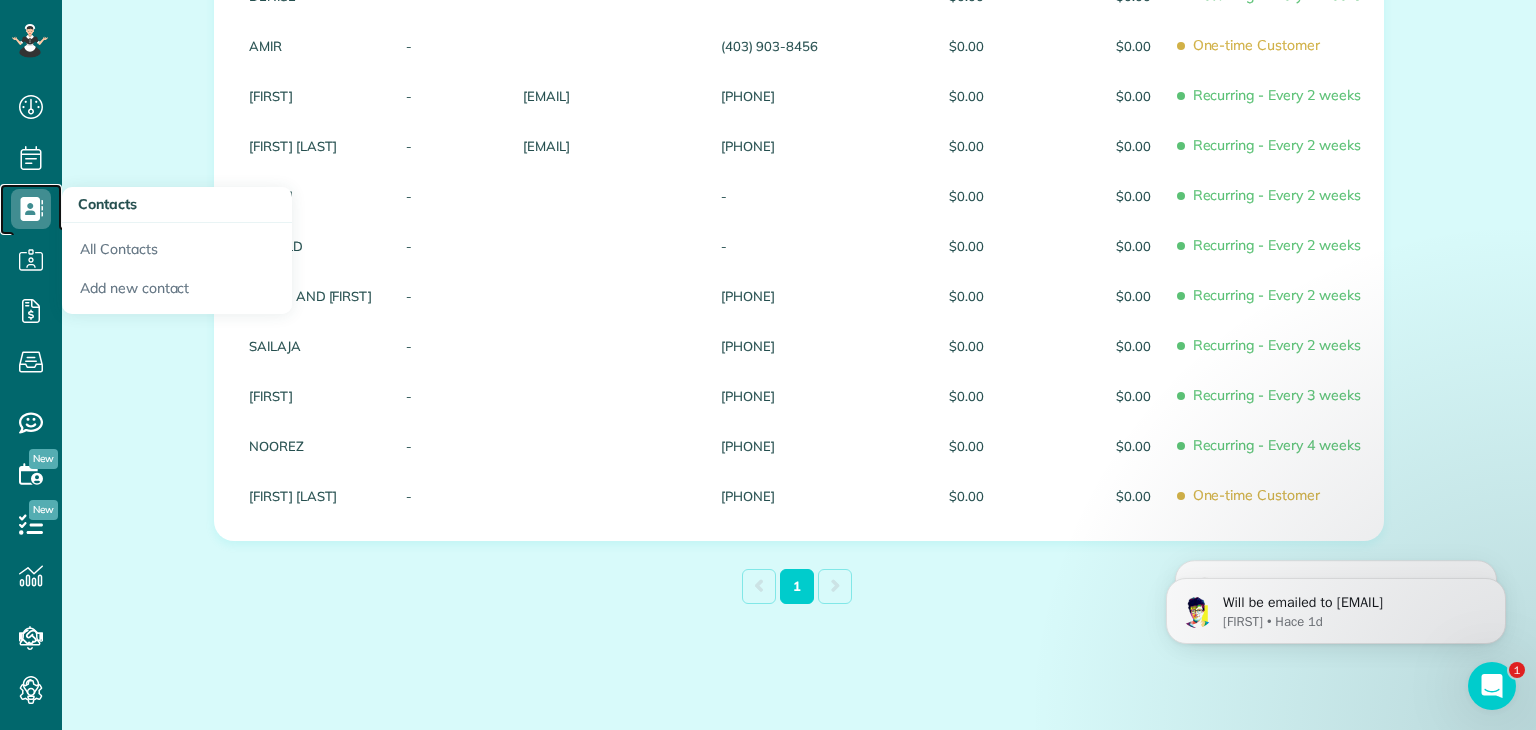click 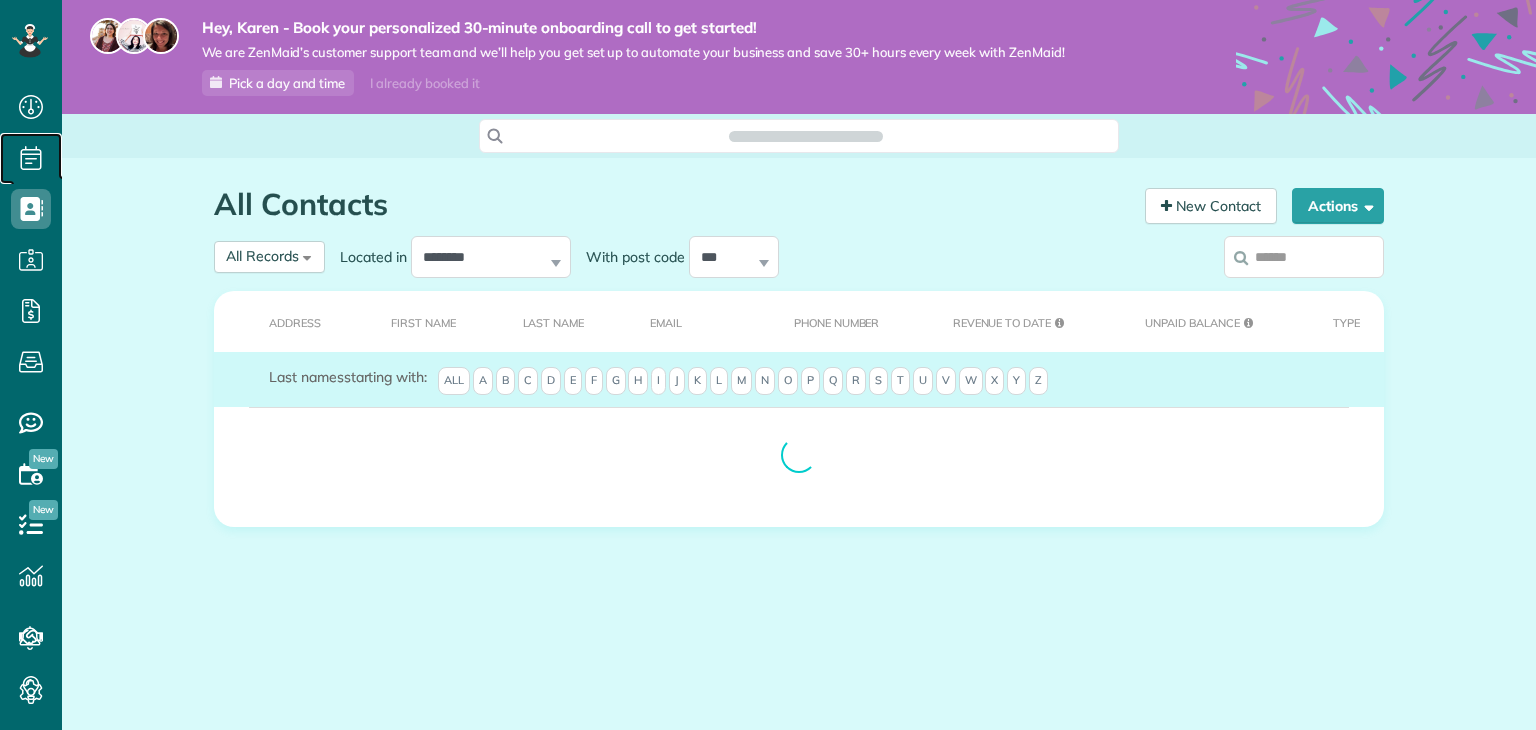 scroll, scrollTop: 0, scrollLeft: 0, axis: both 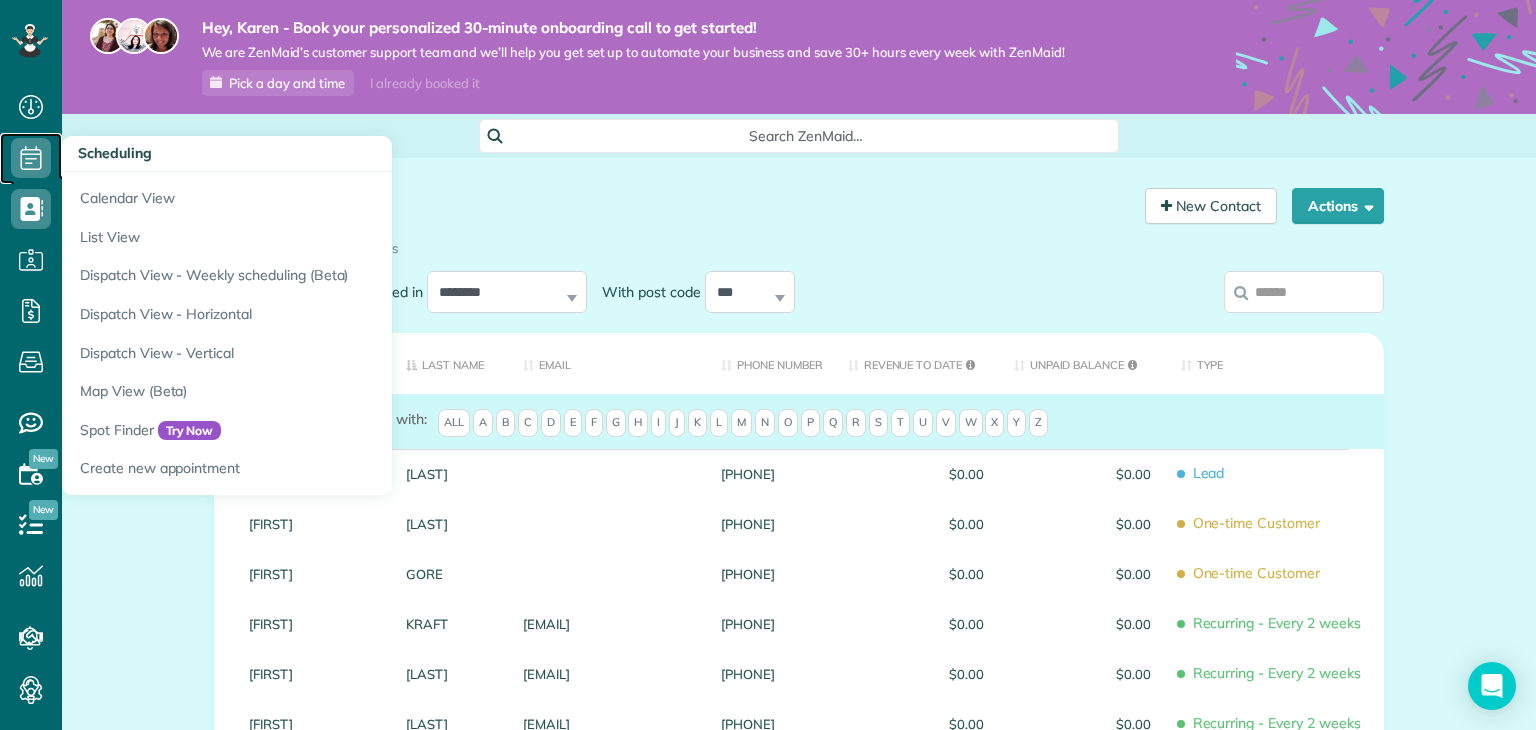 click 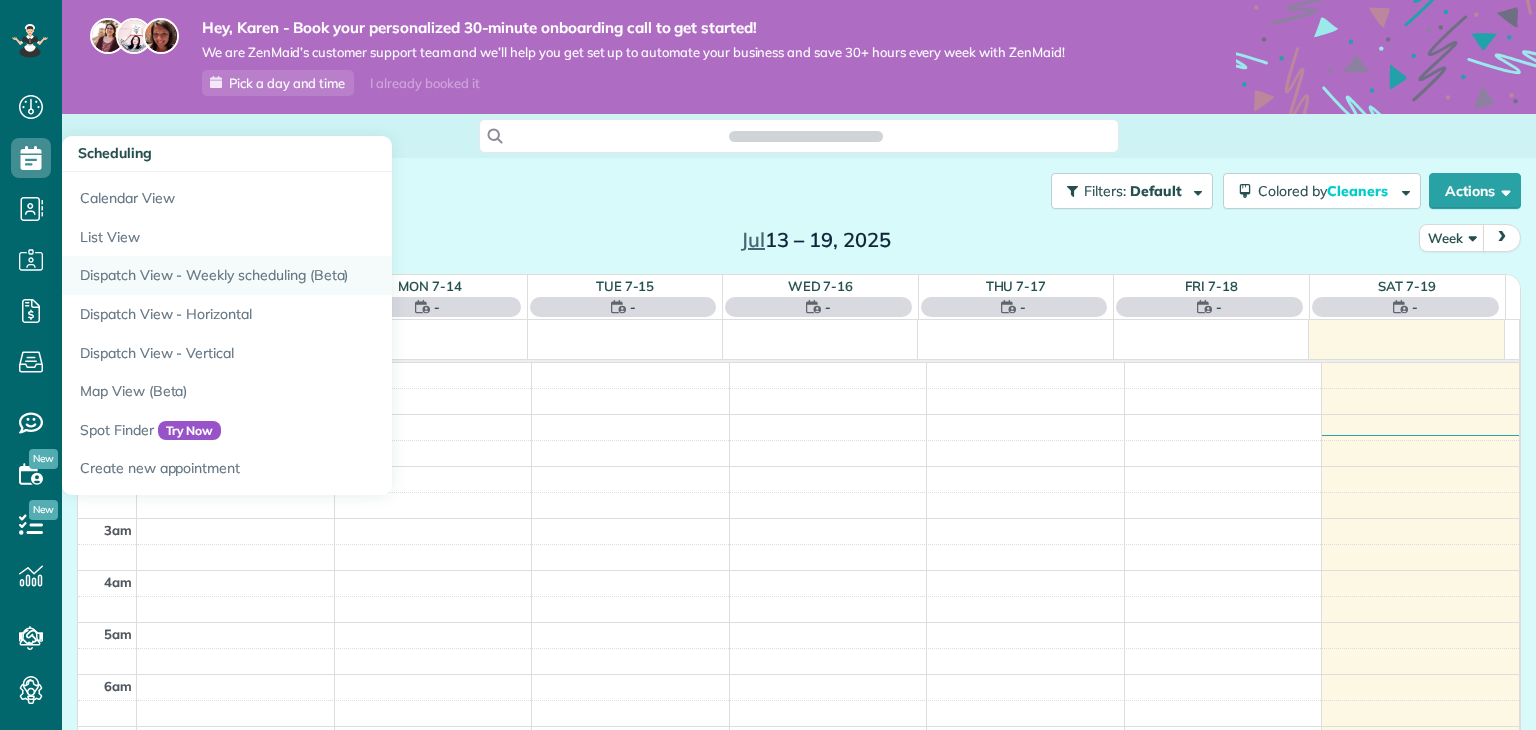 scroll, scrollTop: 0, scrollLeft: 0, axis: both 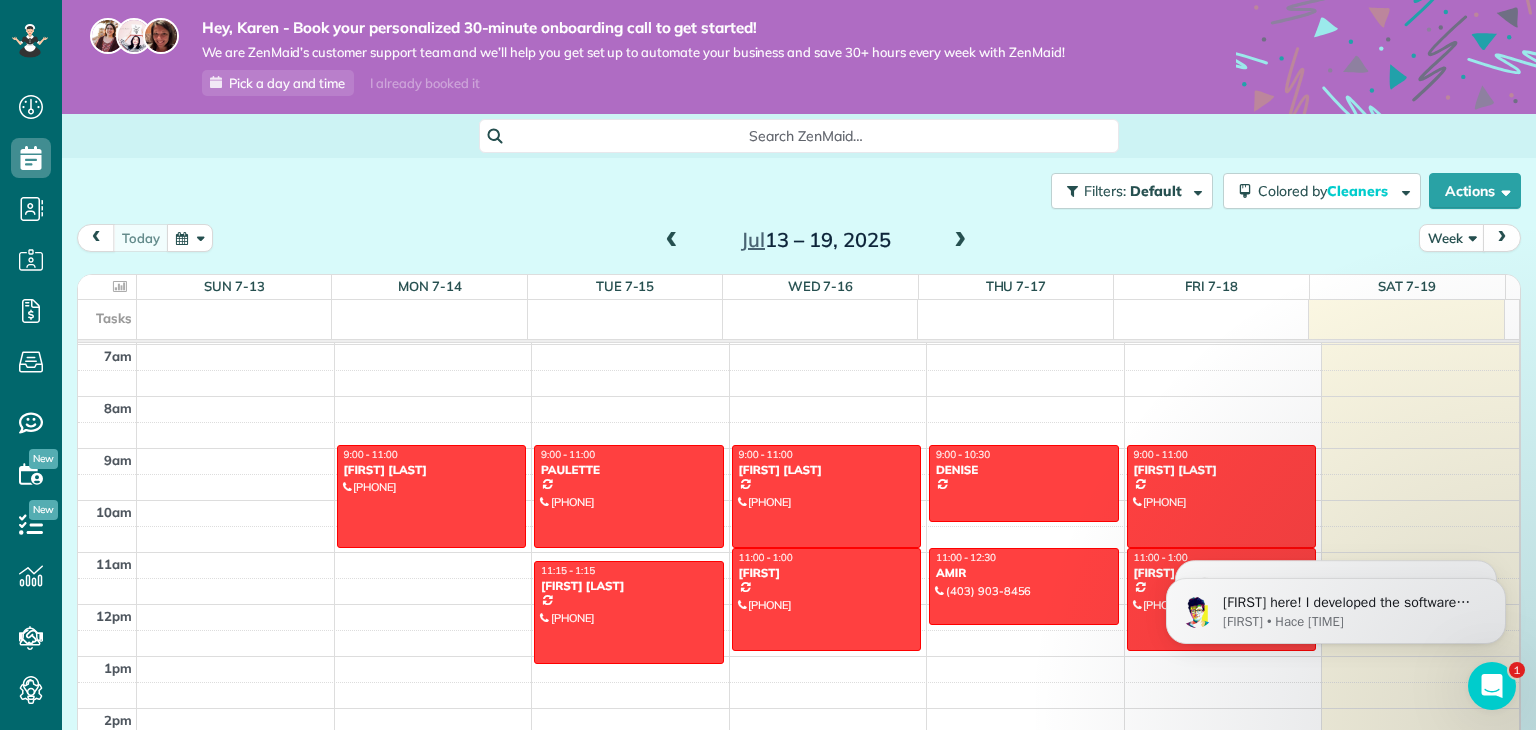 click at bounding box center [960, 241] 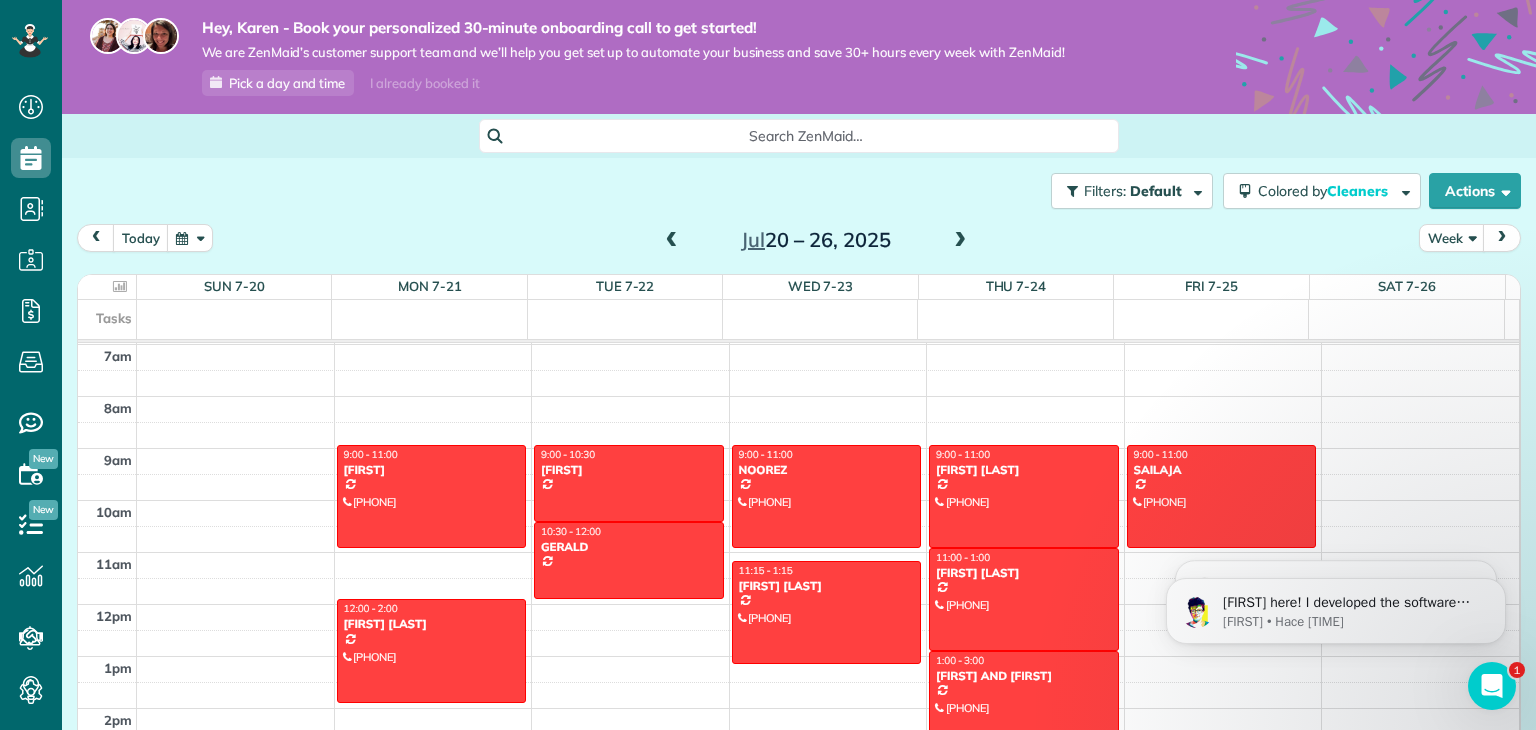 click on "[MONTH] [DAY] – [DAY], [YEAR]" at bounding box center (816, 240) 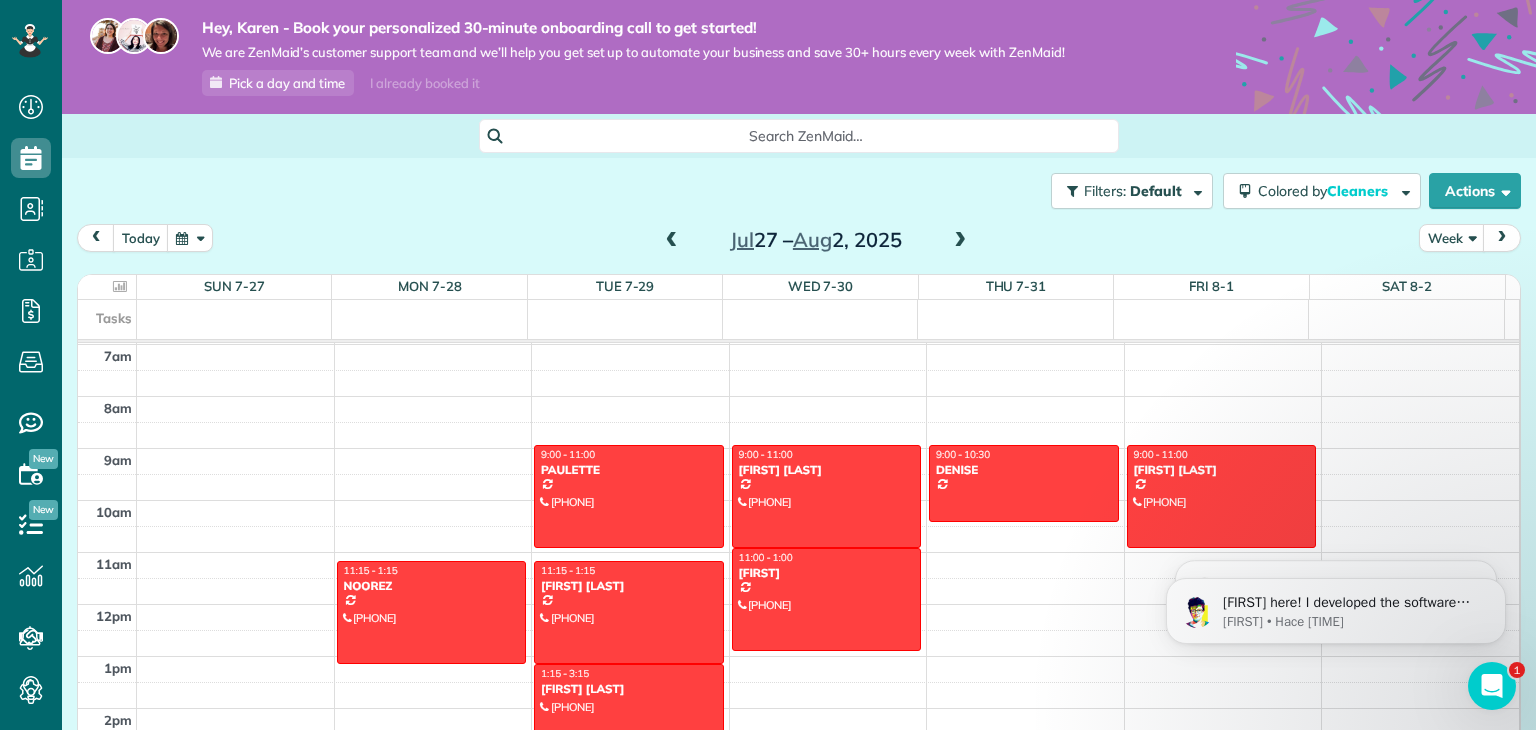 click at bounding box center [672, 241] 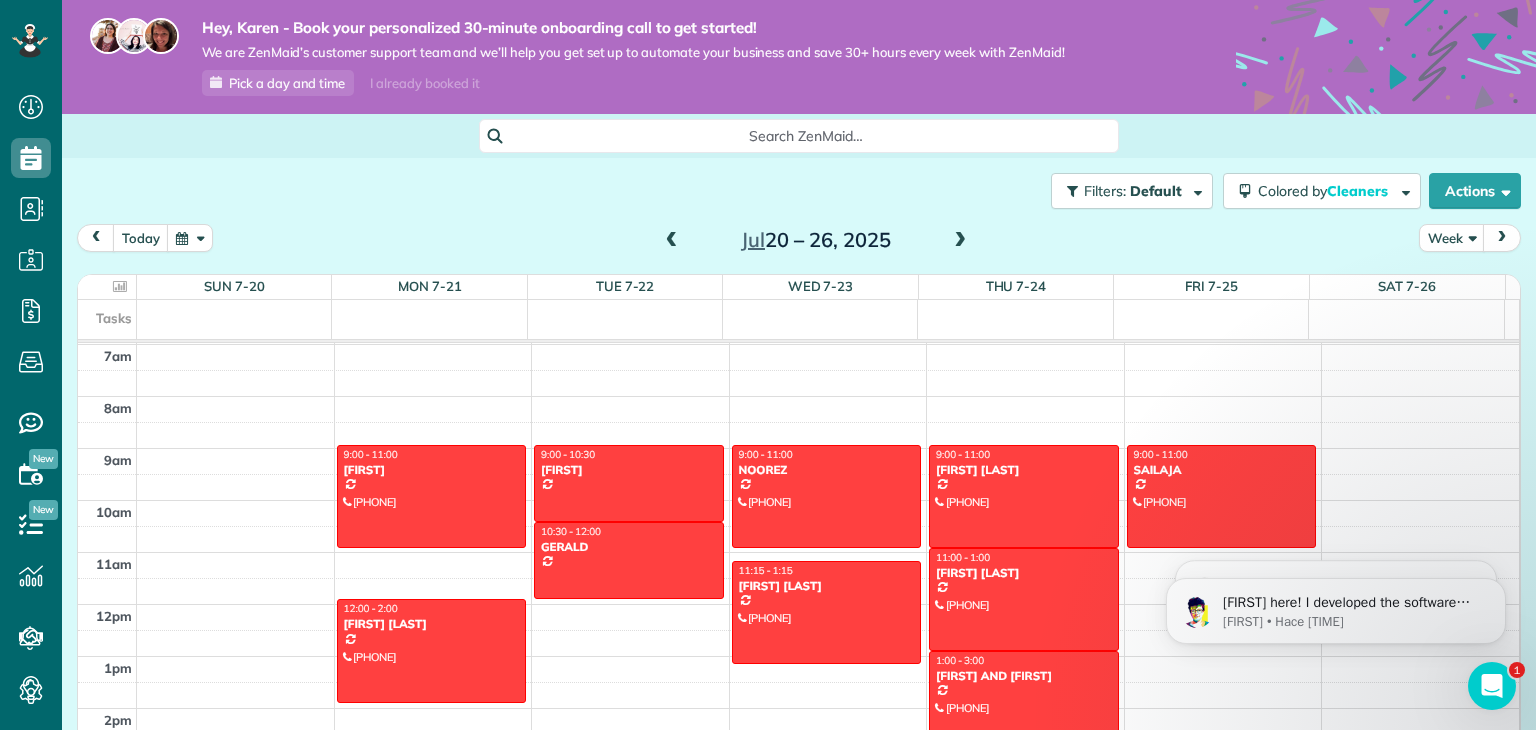 click at bounding box center [960, 241] 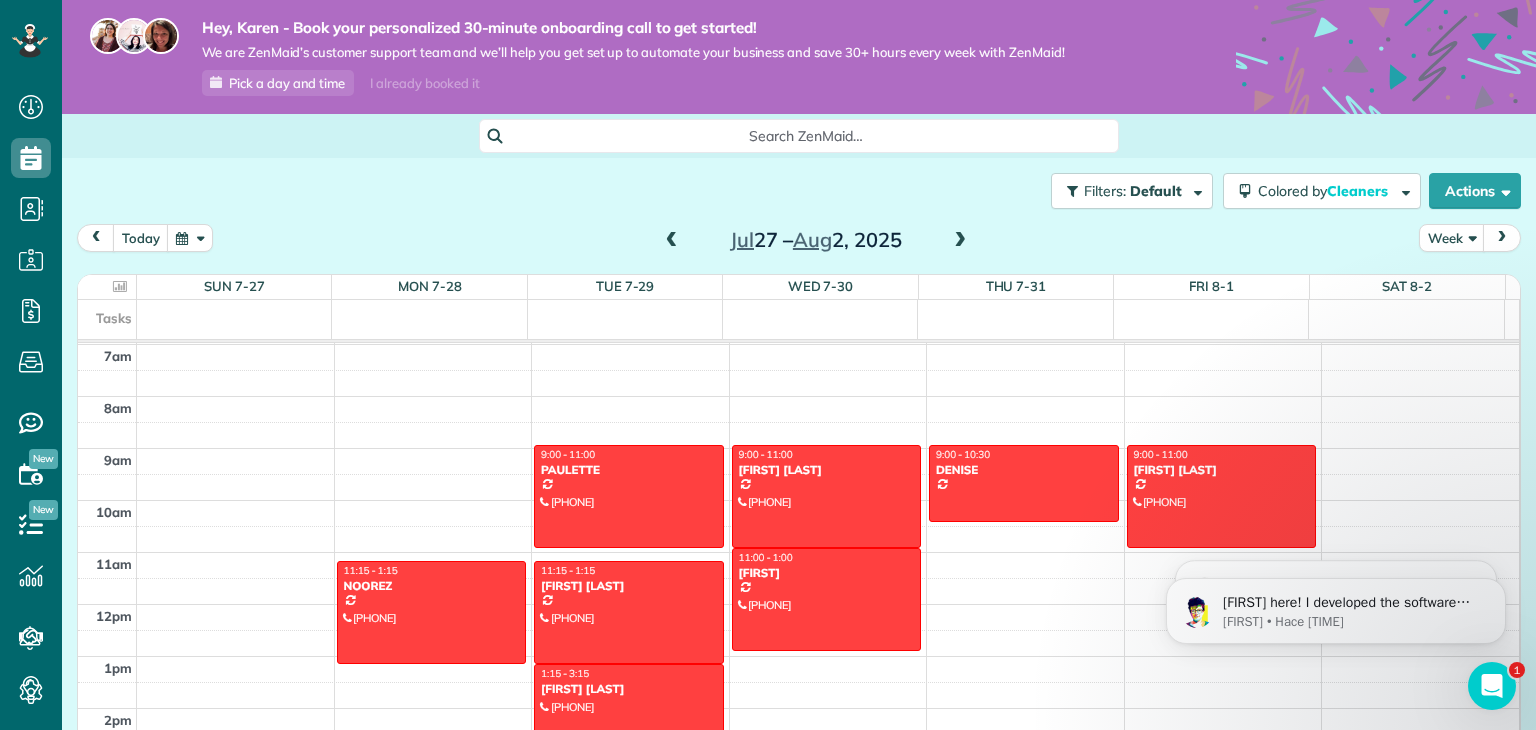 click at bounding box center [960, 241] 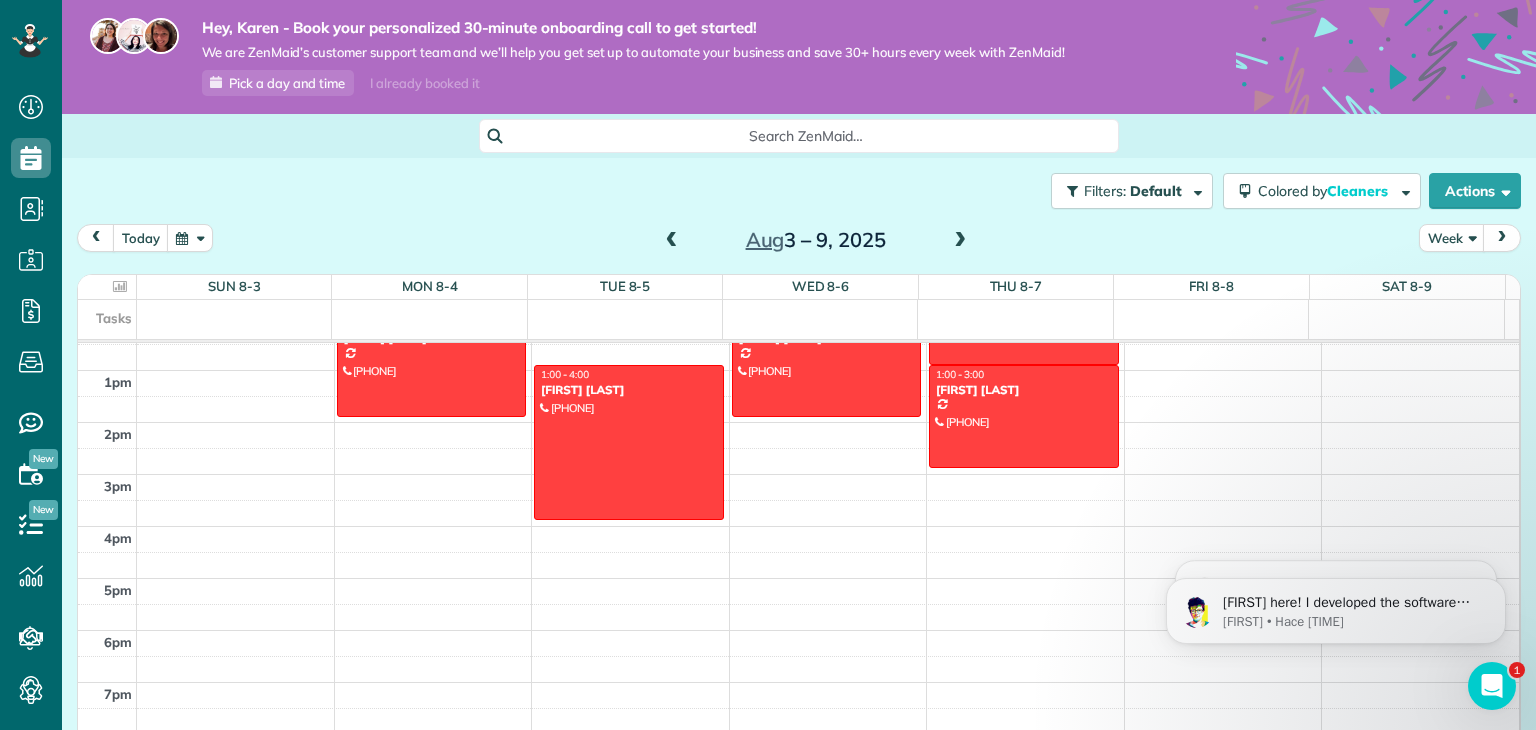 scroll, scrollTop: 729, scrollLeft: 0, axis: vertical 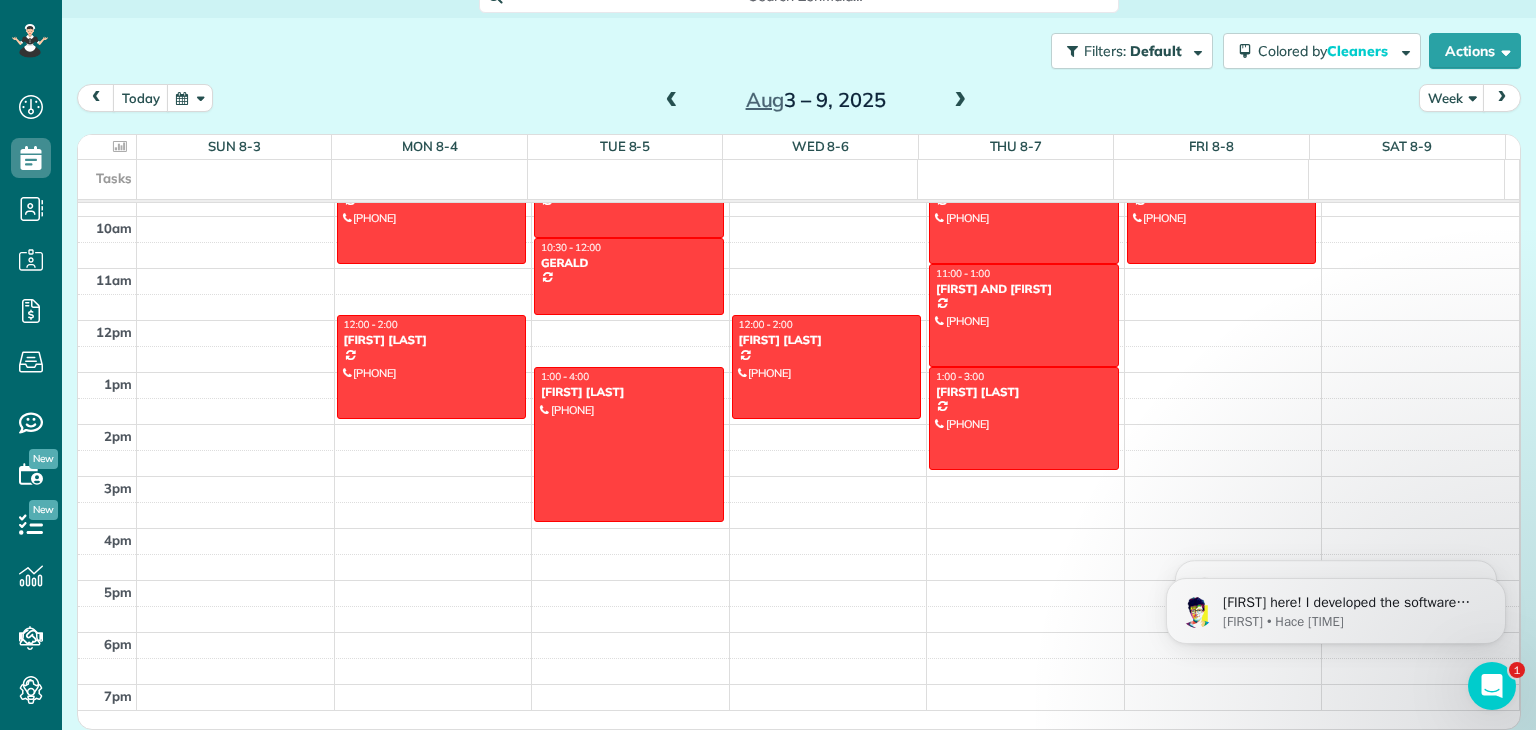 click at bounding box center [960, 101] 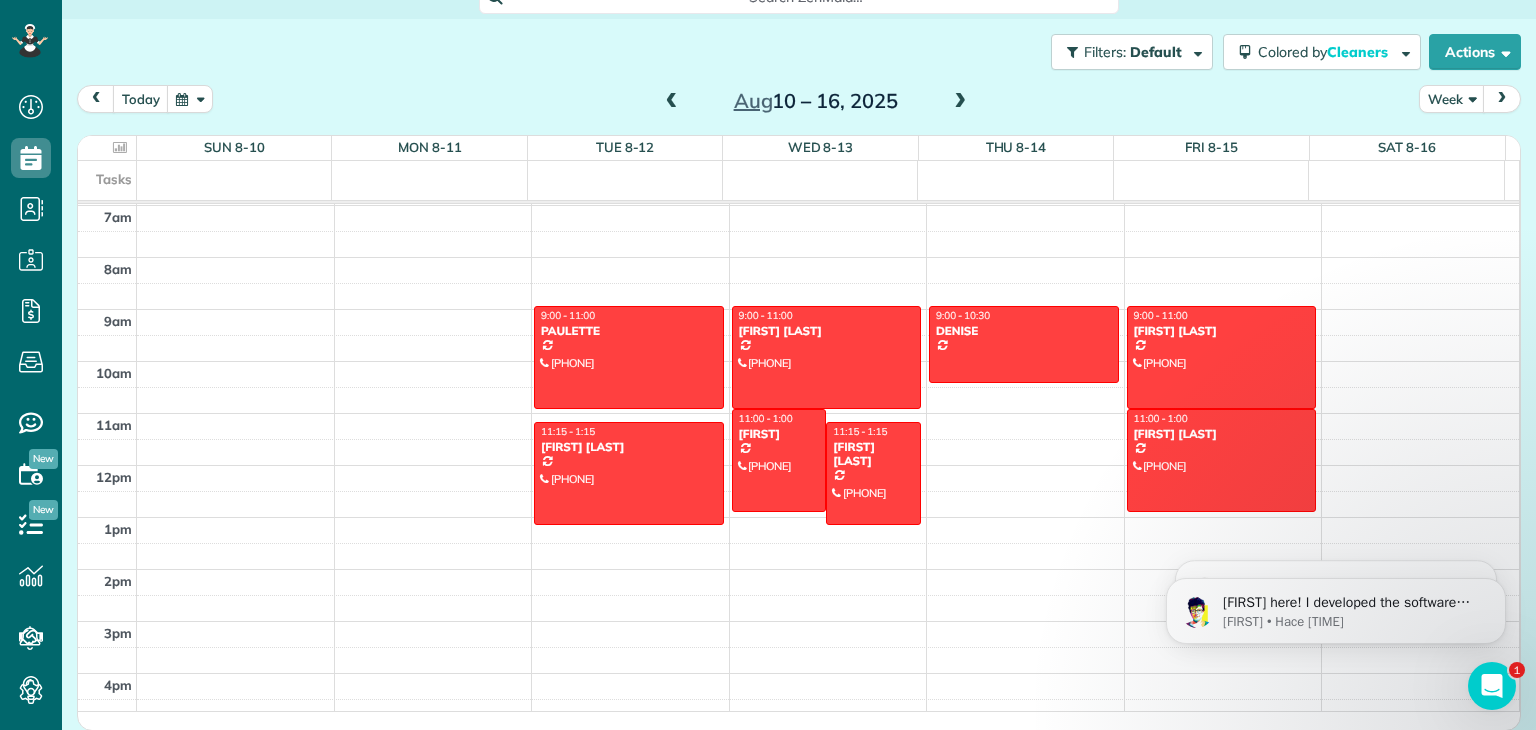 scroll, scrollTop: 140, scrollLeft: 0, axis: vertical 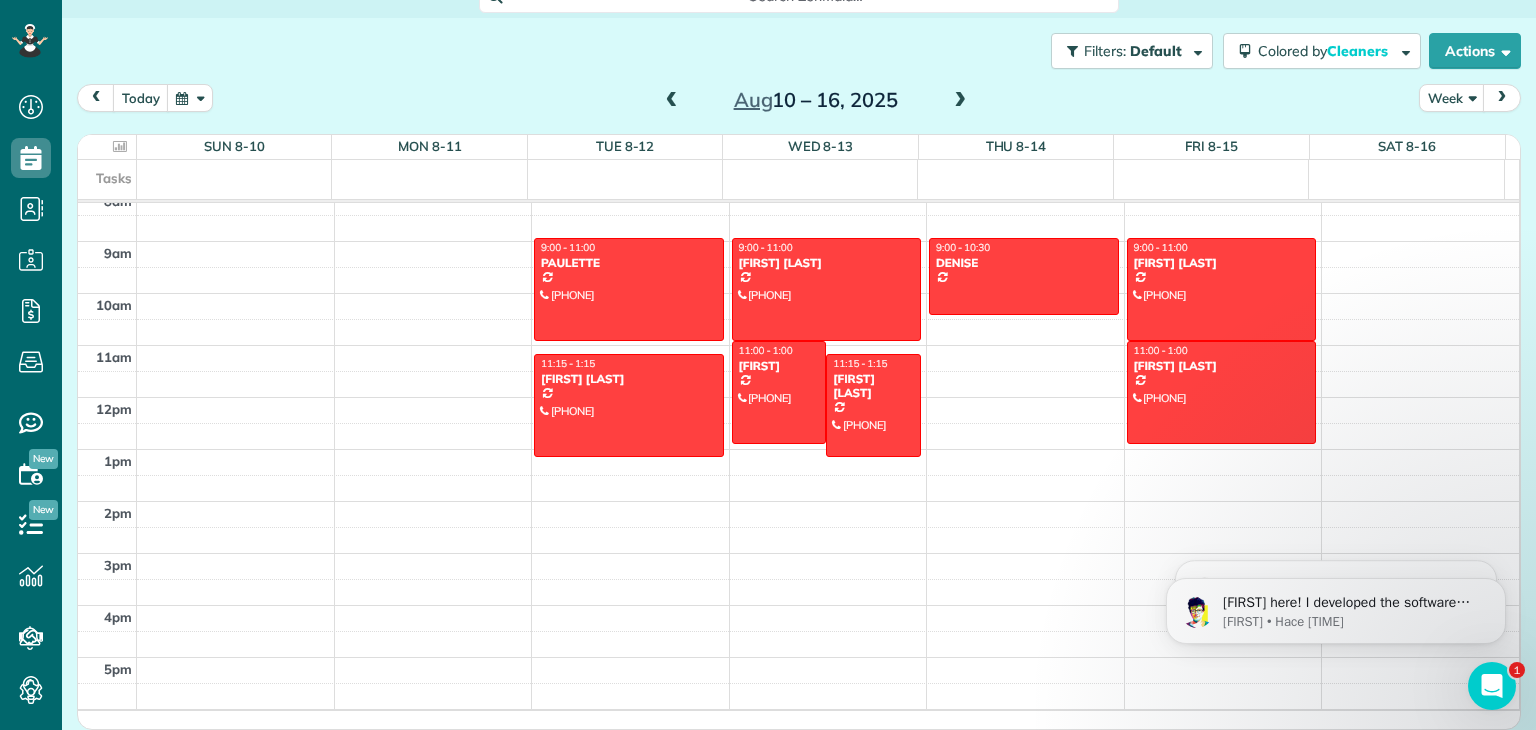 click at bounding box center (672, 101) 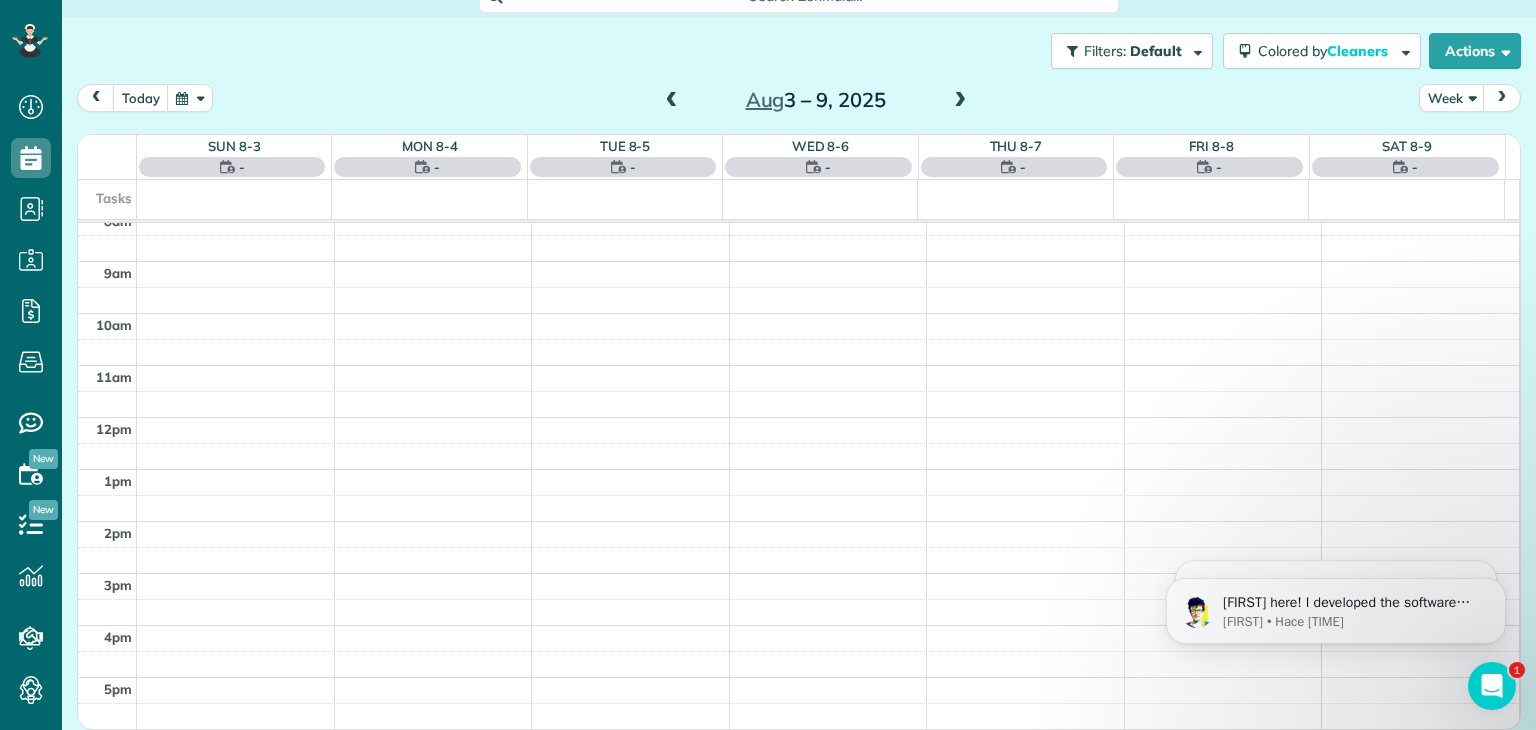 scroll, scrollTop: 362, scrollLeft: 0, axis: vertical 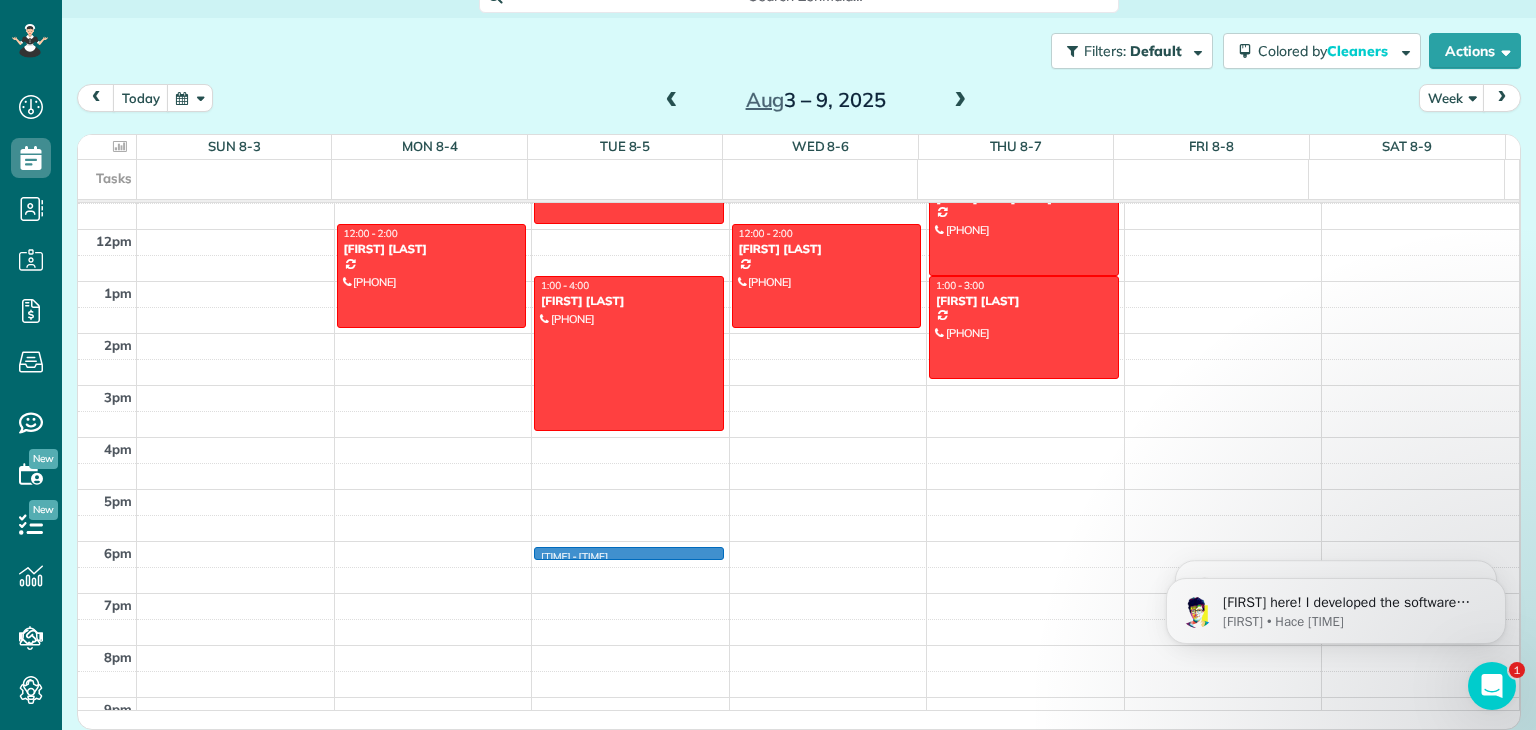 click on "12am 1am 2am 3am 4am 5am 6am 7am 8am 9am 10am 11am 12pm 1pm 2pm 3pm 4pm 5pm 6pm 7pm 8pm 9pm 10pm 11pm 9:00 - 11:00 SWATI (825) 561-9855 23 Cranarch Rise Southeast Calgary, AB T3M 0J1 12:00 - 2:00 KRISTINE NEIL (403) 669-3326 5021 Street Southwest Calgary, AB T2T 5B8 6:15 - 6:30 9:00 - 10:30 MARGIE 200 Cedarwood Park Southwest Calgary, AB T2W 6H7 10:30 - 12:00 GERALD 9449 19 Street Southwest Calgary, AB T2V 5J8 1:00 - 4:00 SAMANTHA BAILEY (403) 634-6639 1634 Legacy Circle Southeast Calgary, AB T2X 2E6 12:00 - 2:00 GORDON WEIR (403) 702-5027 3441 Elbow Drive Southwest Calgary, AB T2S 2J5 9:00 - 11:00 ERICA KRAFT (403) 629-6648 11 Auburn Sound Cove Southeast Calgary, AB T3M 0G6 11:00 - 1:00 DOUG AND KELLY (403) 973-1589 232 Auburn Sound View Southeast Calgary, AB T3M 0E4 1:00 - 3:00 HEATHER MARSHALL (403) 909-6598 35 Auburn Sound Cove Southeast Calgary, AB T3M 0R7 9:00 - 11:00 SAILAJA (514) 592-1621 140 Walden Gate Southeast Calgary, AB T2X 0M7" at bounding box center [798, 229] 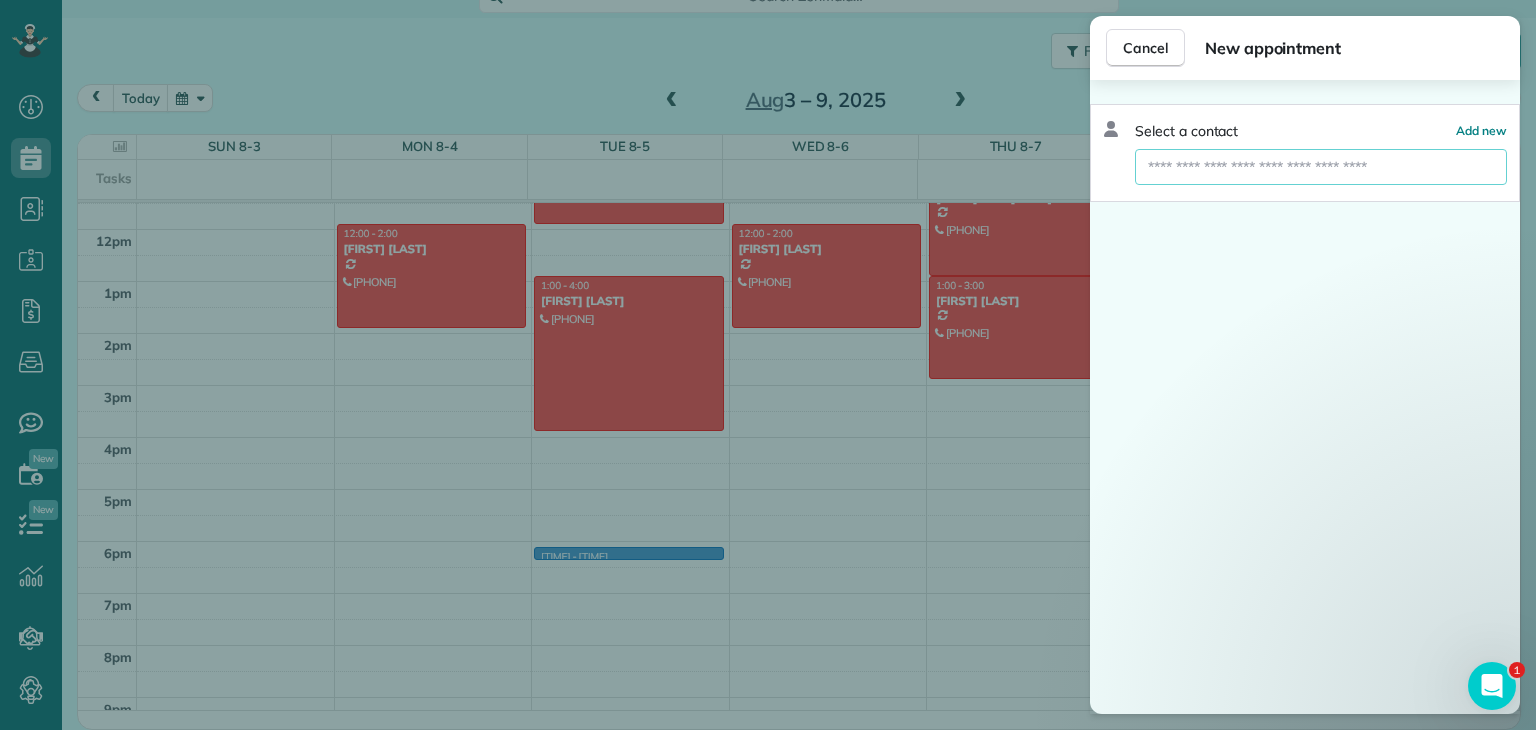 click at bounding box center (1321, 167) 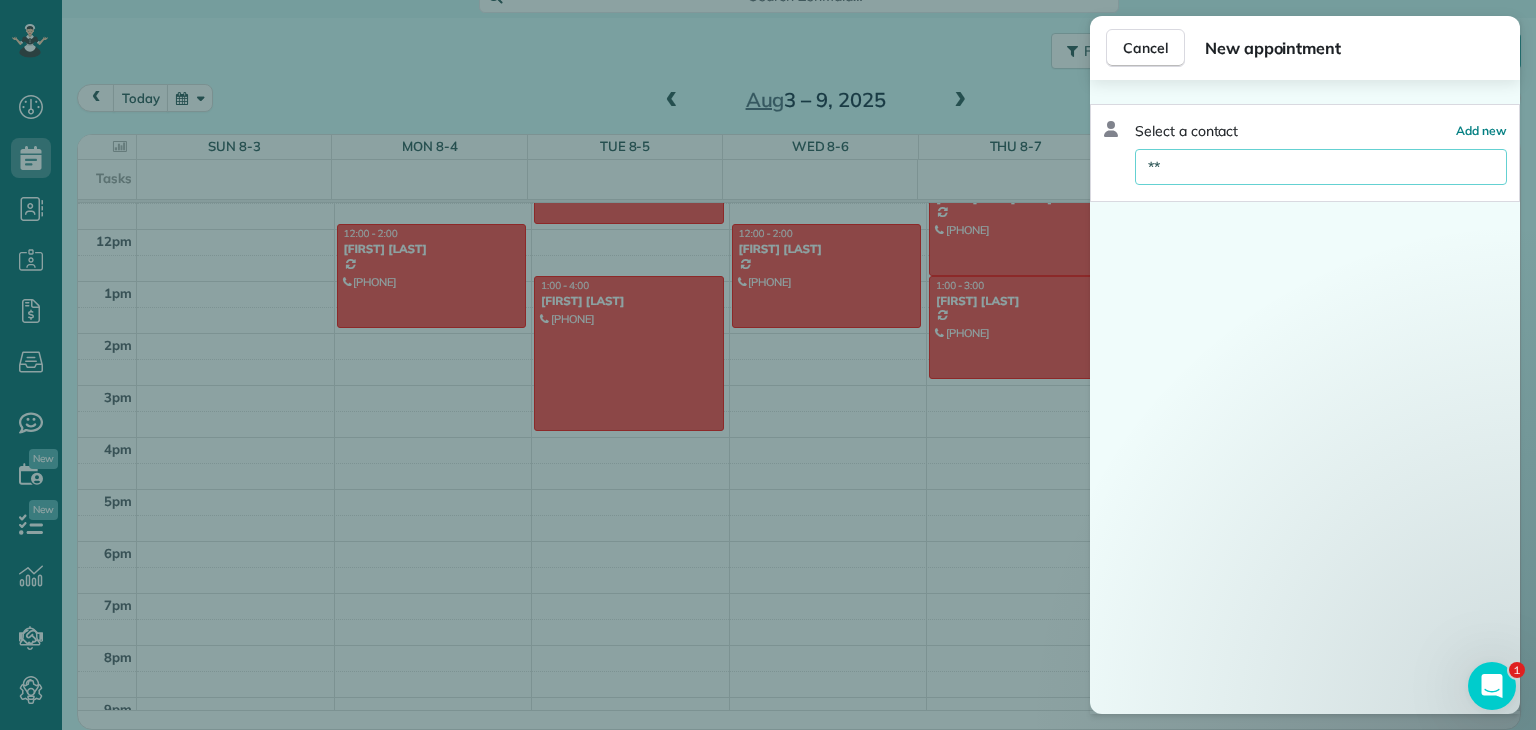 type on "*" 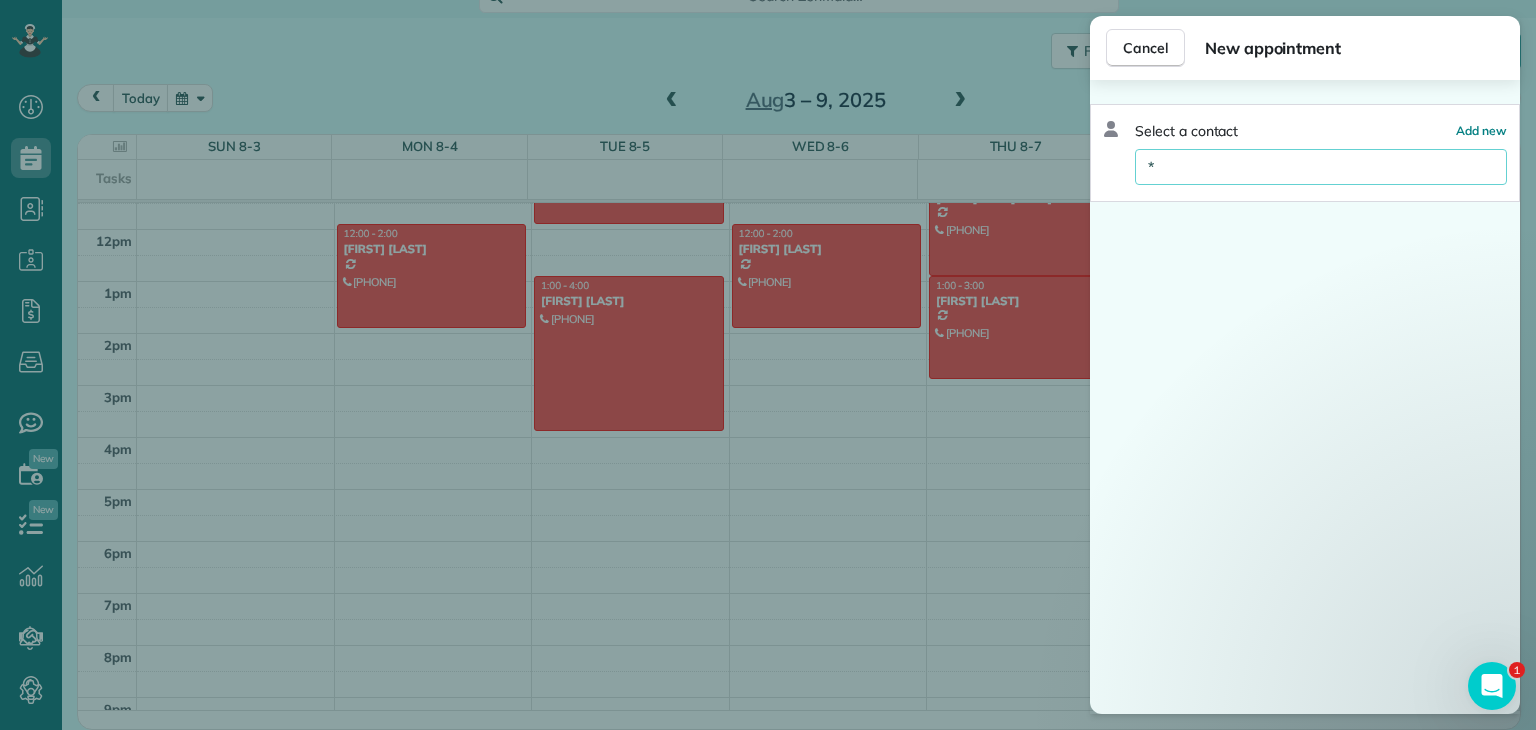type 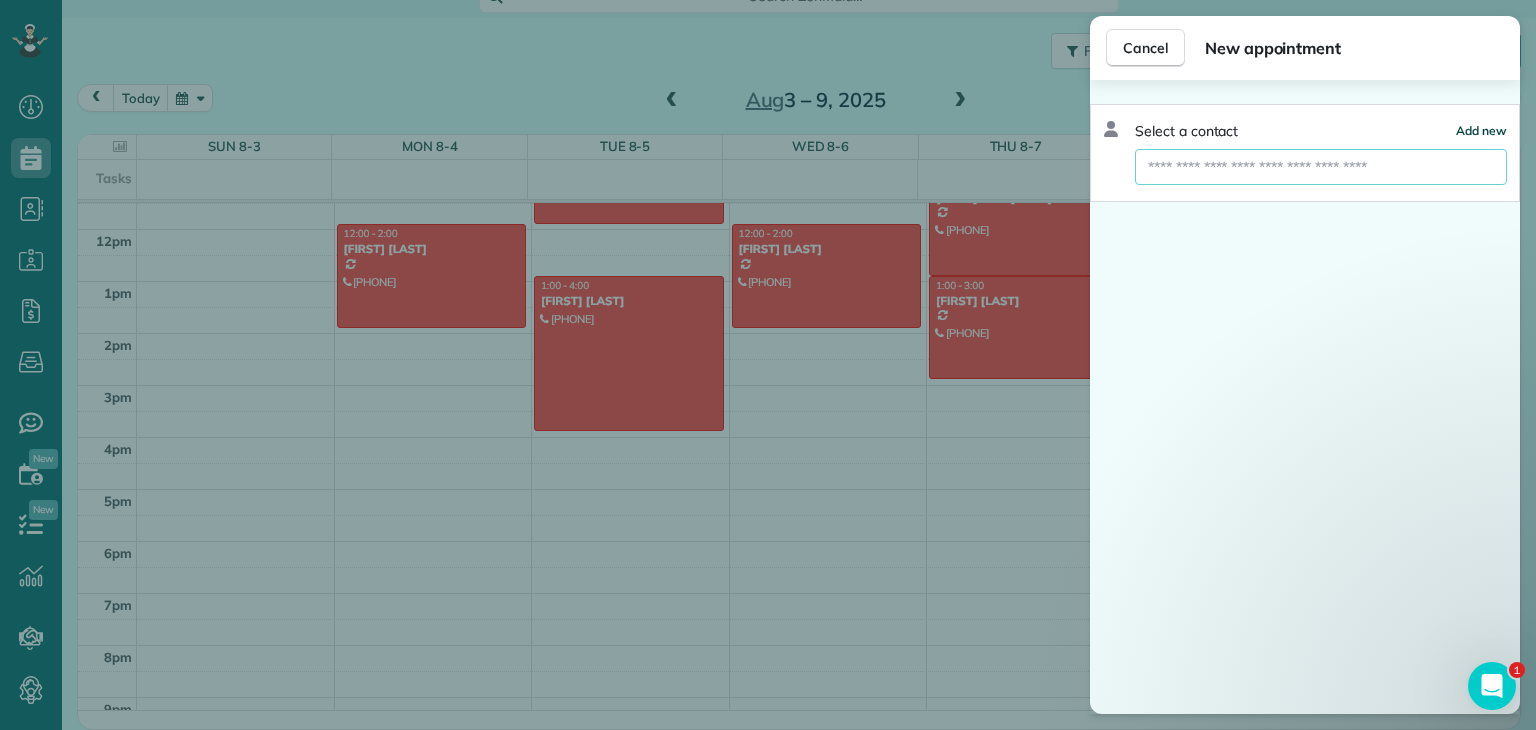 click on "Add new" at bounding box center (1481, 130) 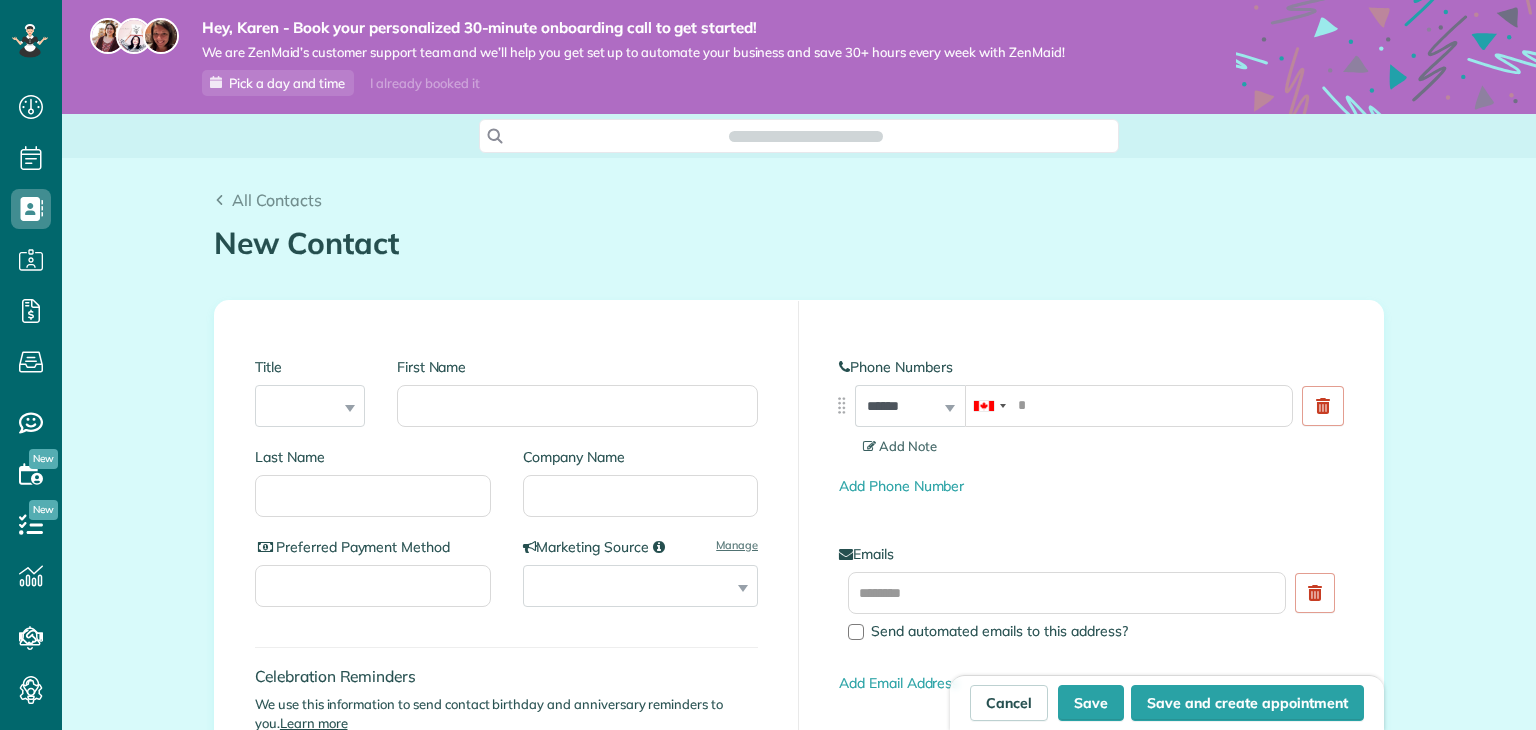 scroll, scrollTop: 0, scrollLeft: 0, axis: both 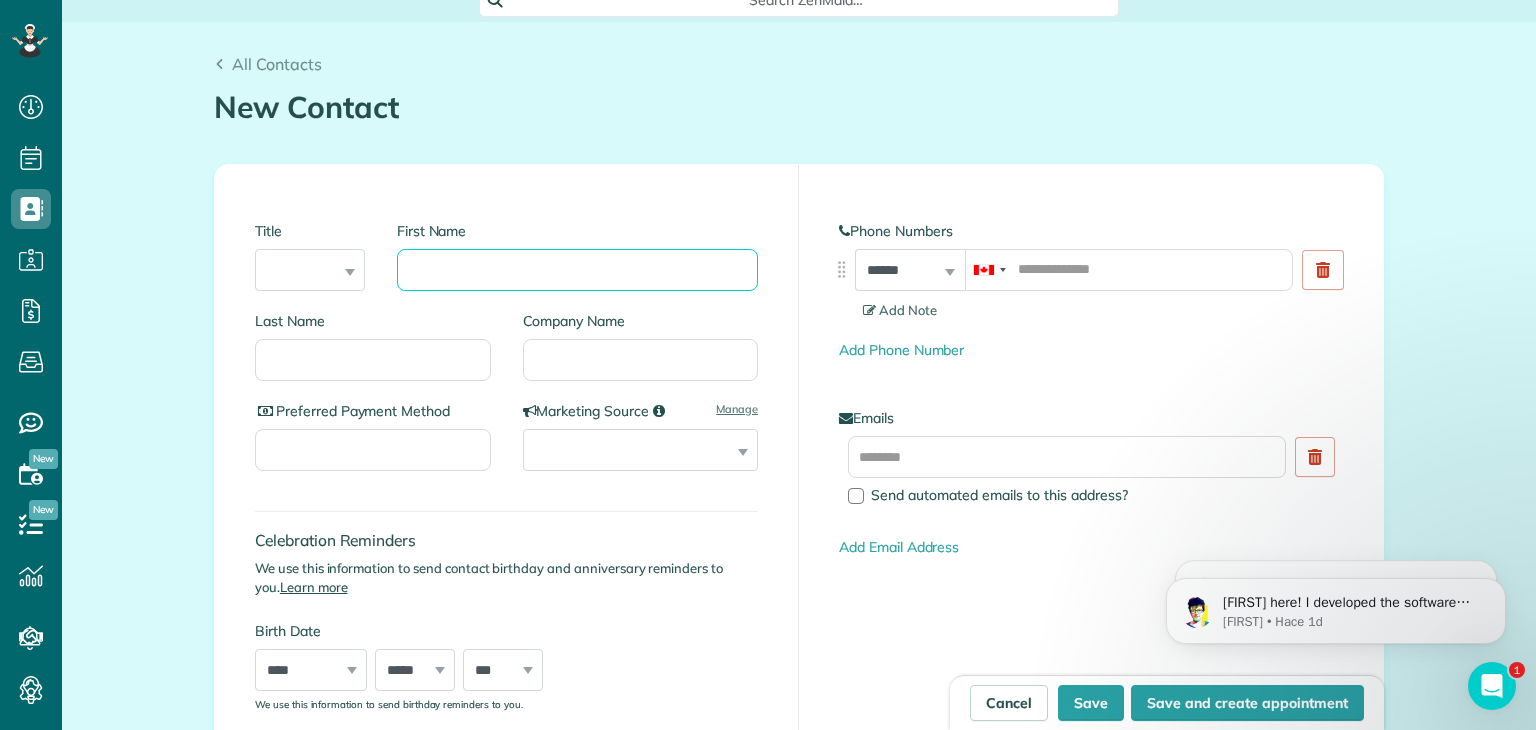 click on "First Name" at bounding box center [577, 270] 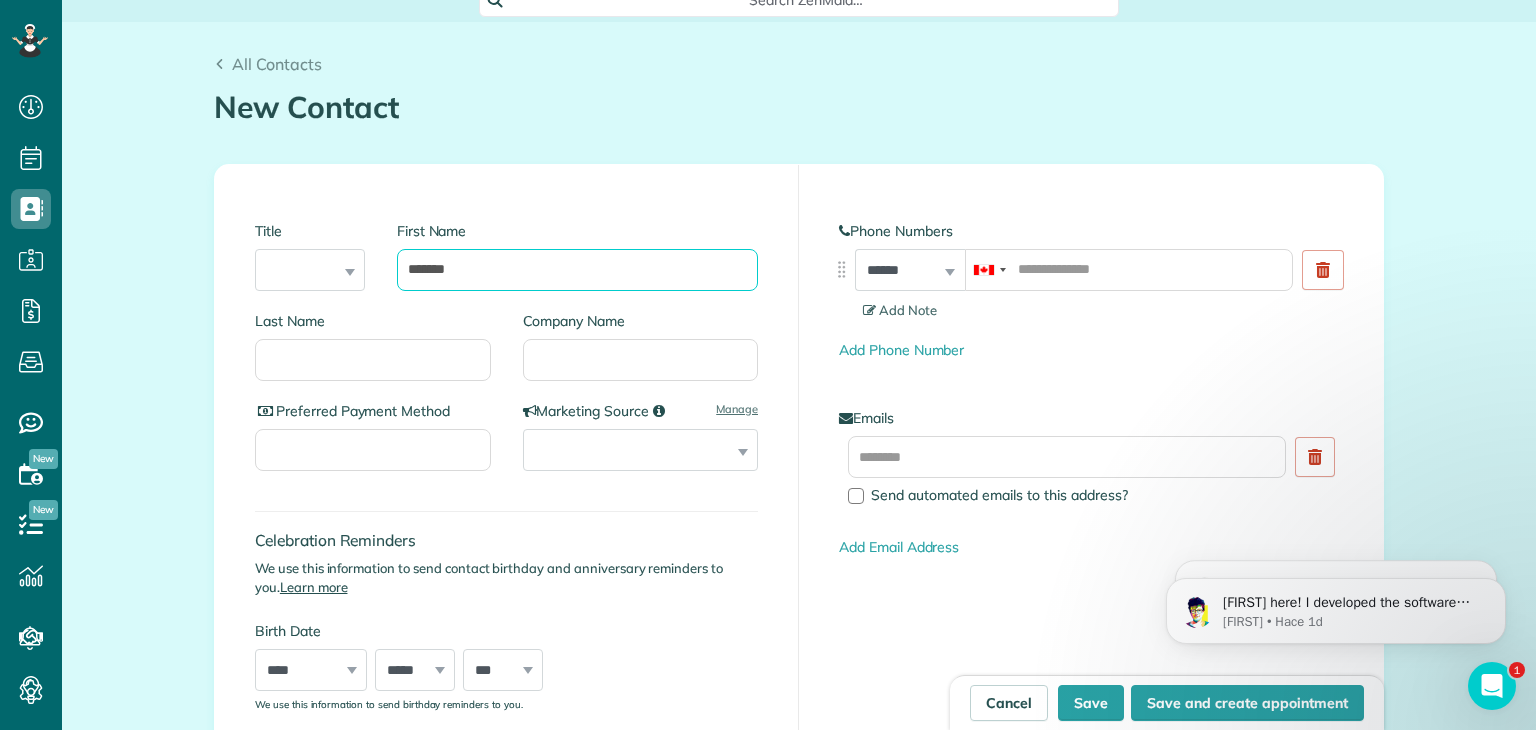 type on "*******" 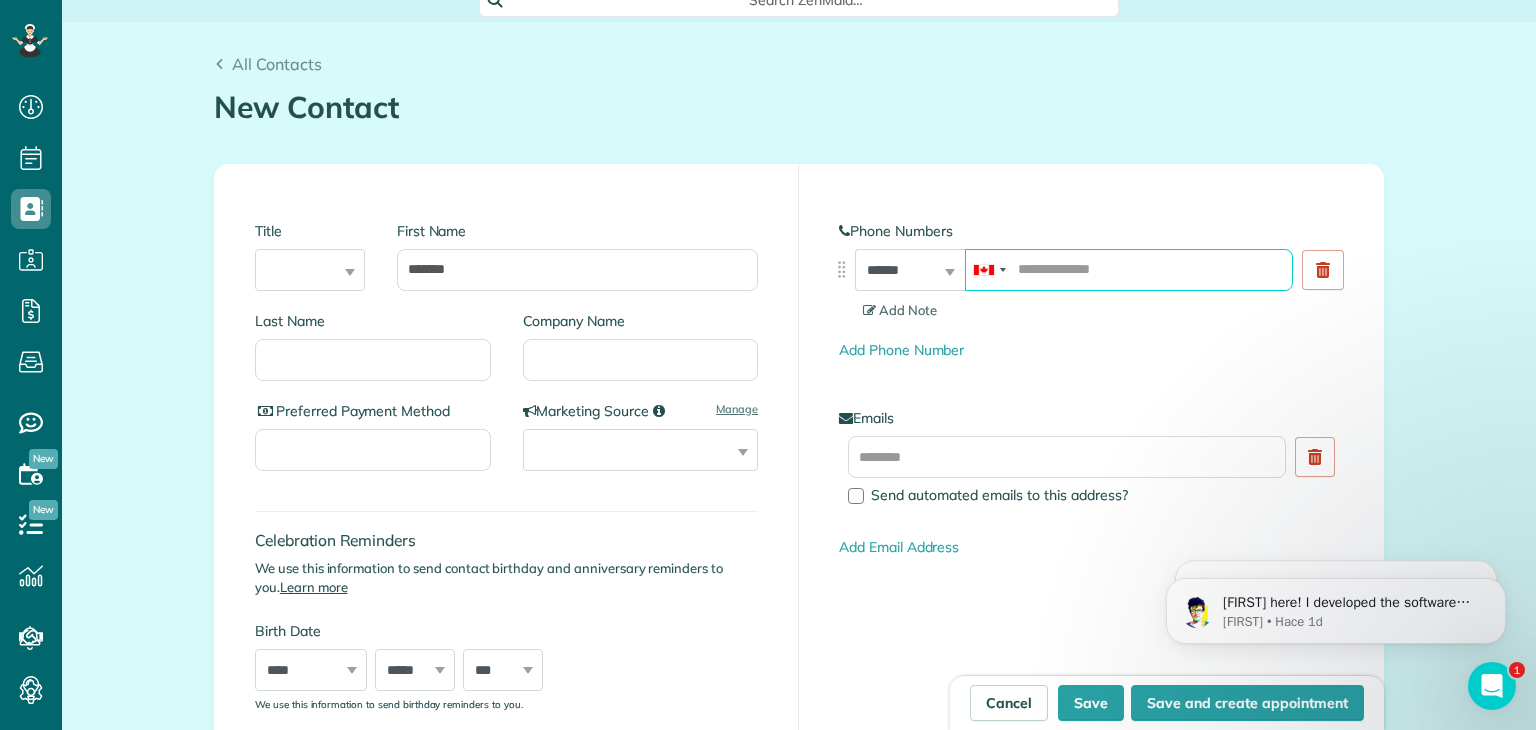 click at bounding box center [1129, 270] 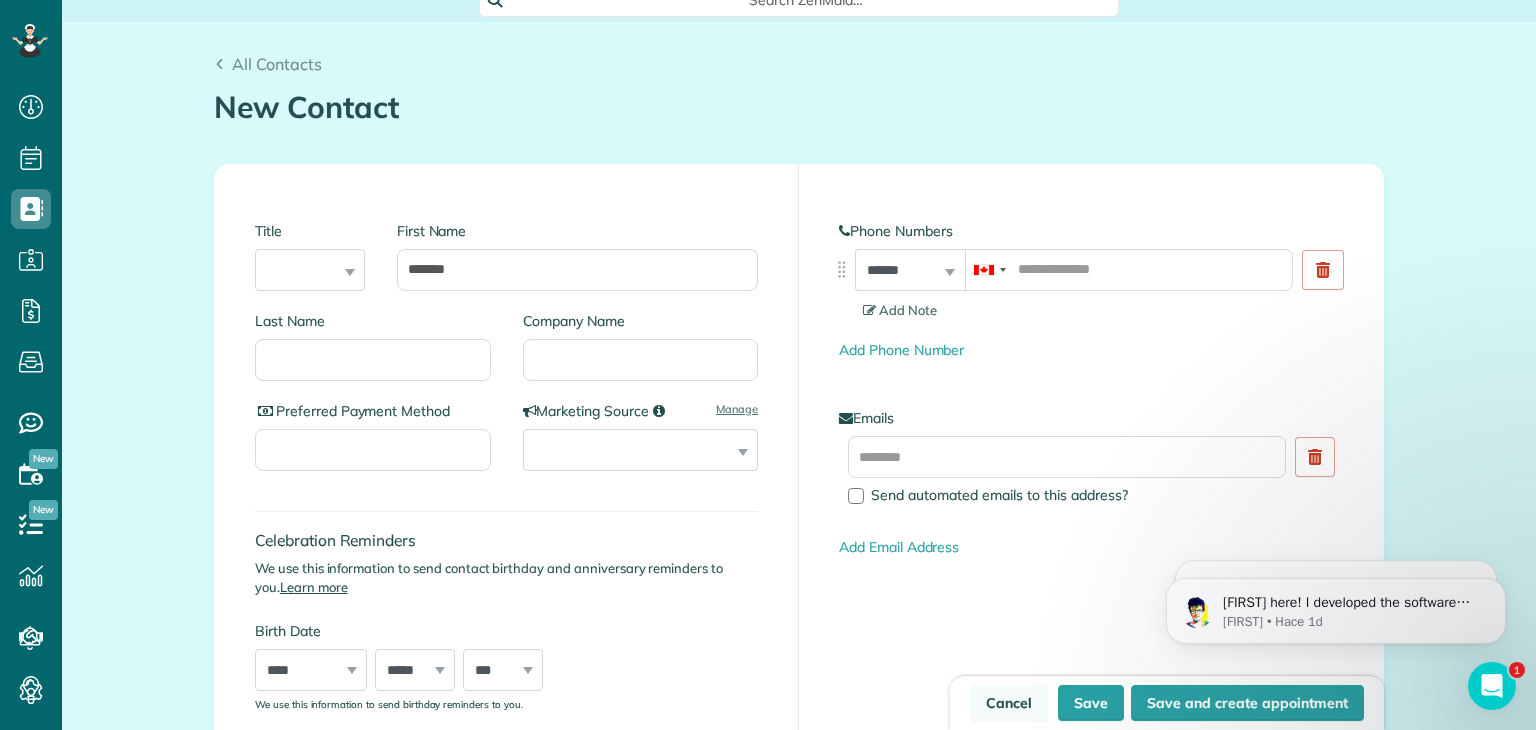 click on "Cancel" at bounding box center [1009, 703] 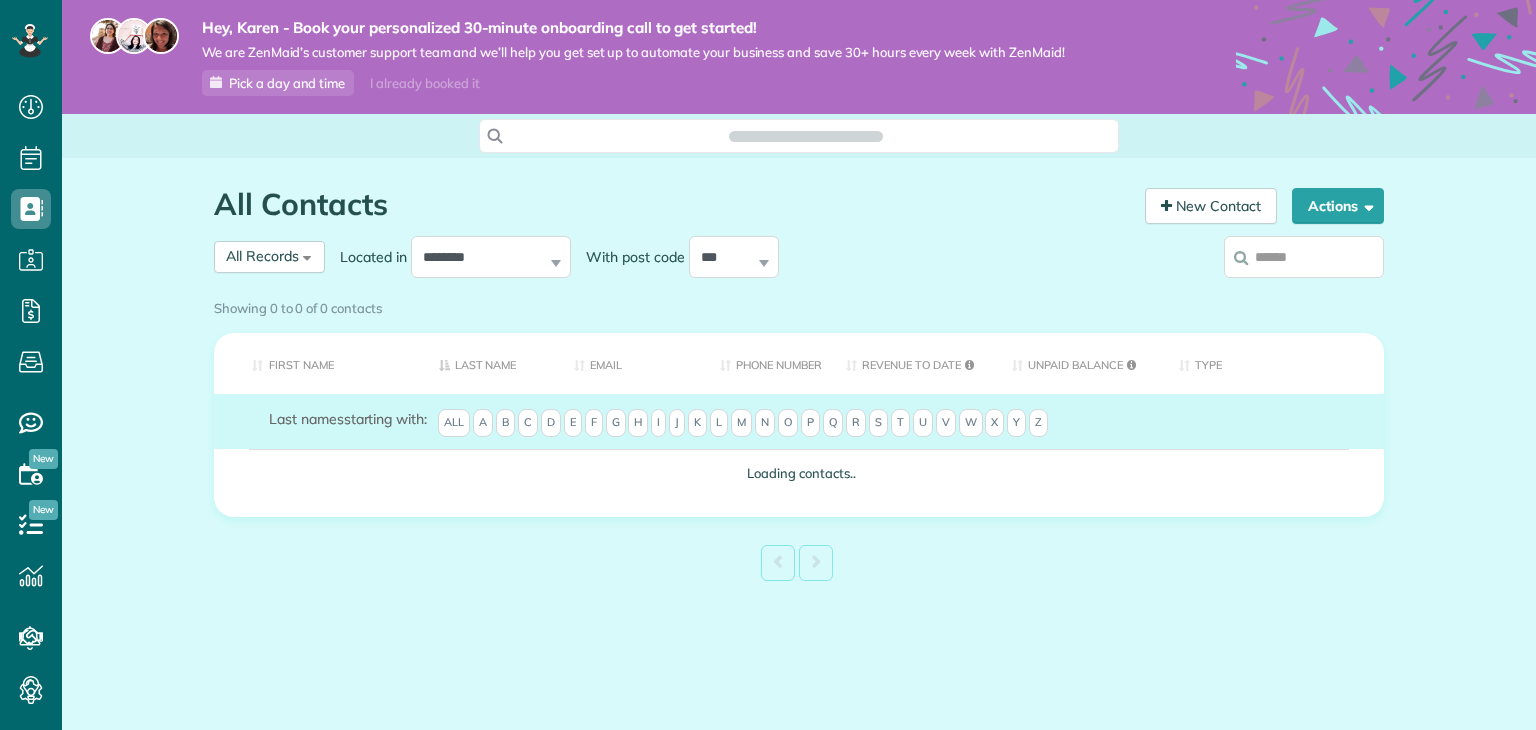 scroll, scrollTop: 0, scrollLeft: 0, axis: both 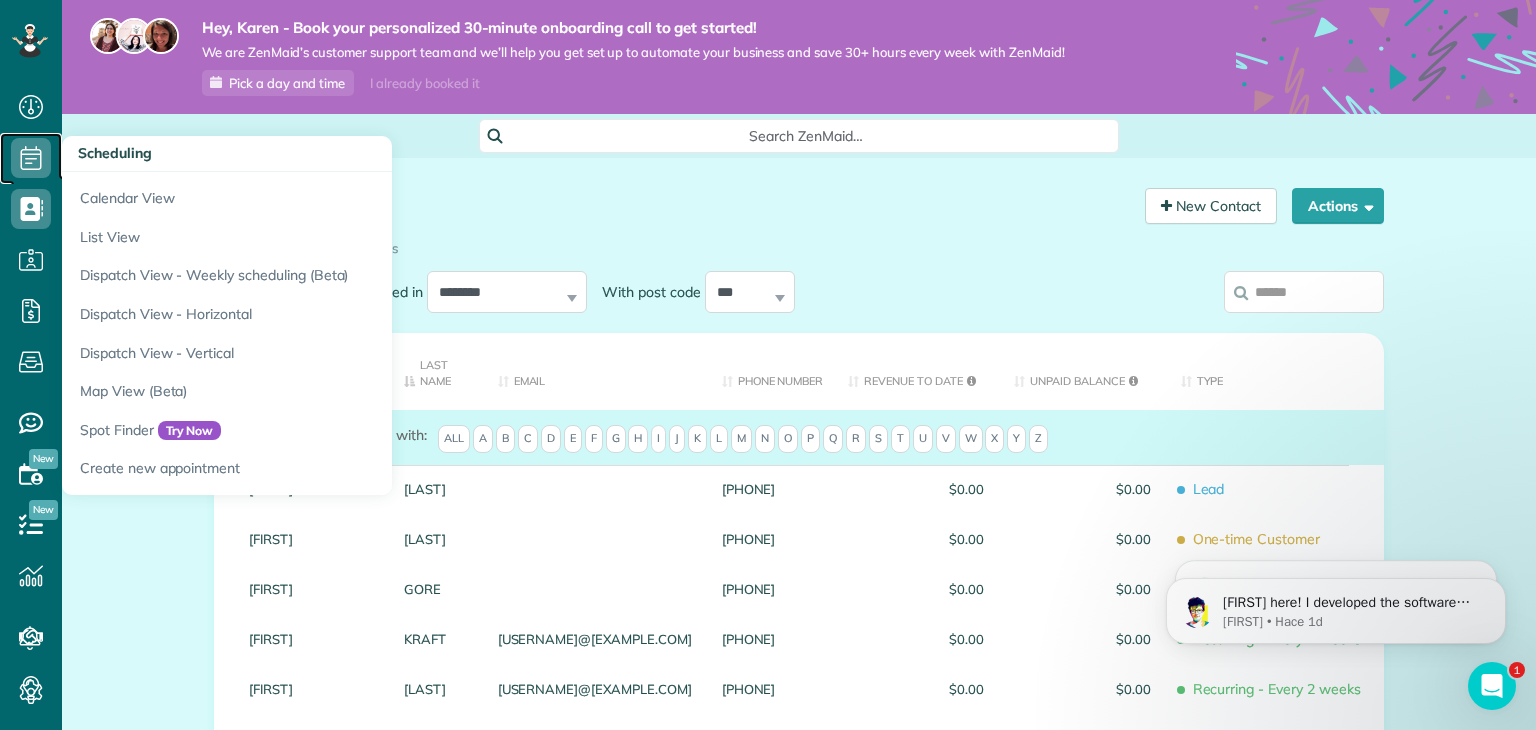 click 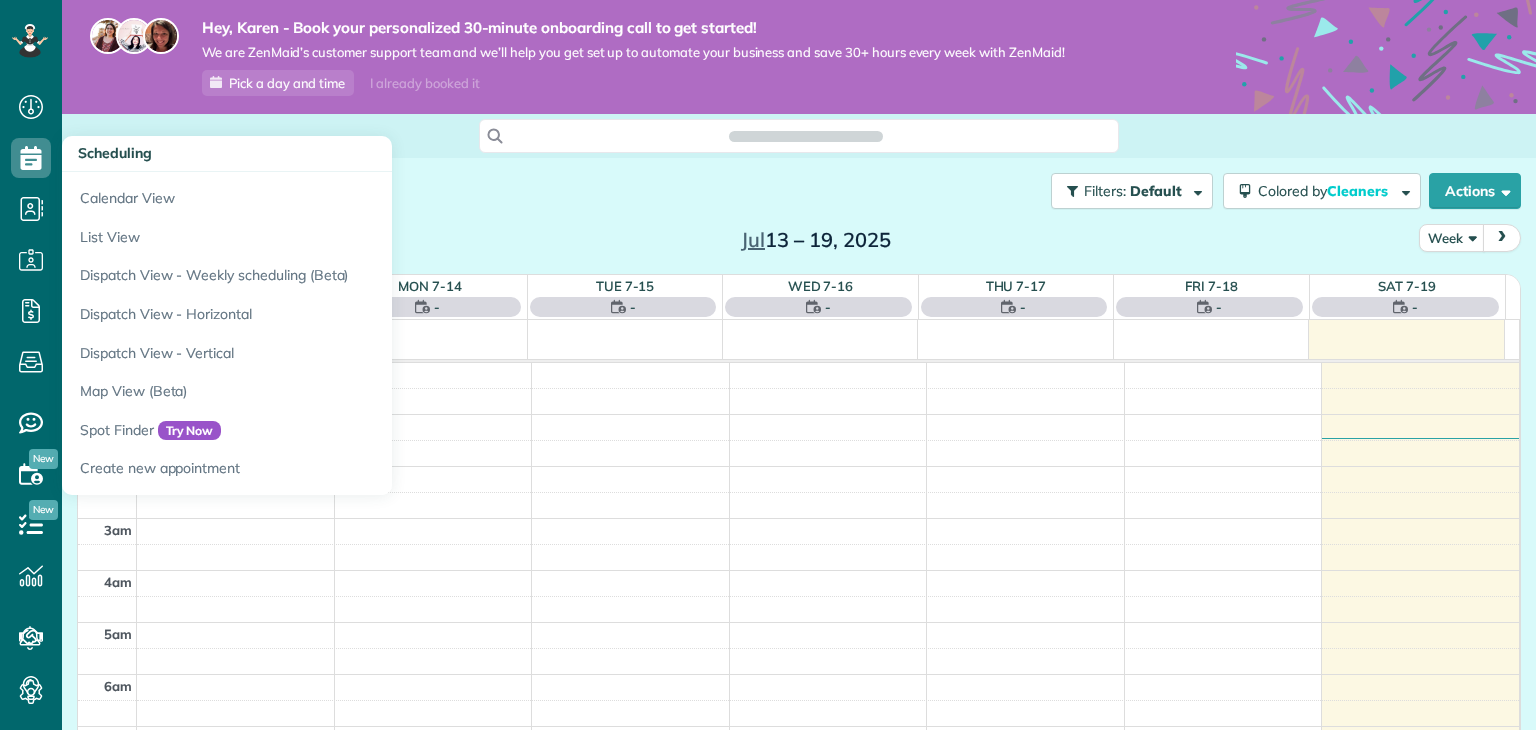 scroll, scrollTop: 0, scrollLeft: 0, axis: both 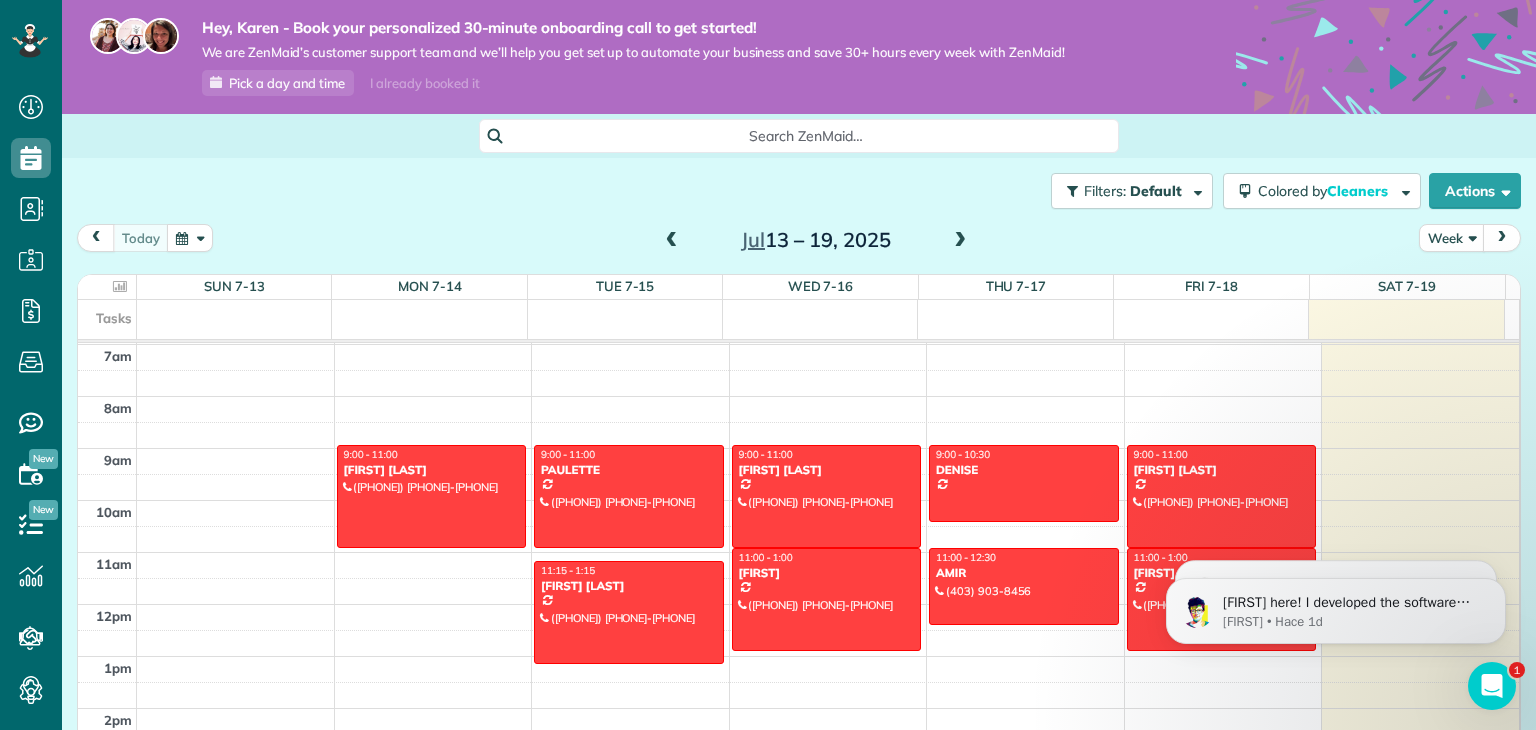 click at bounding box center (960, 241) 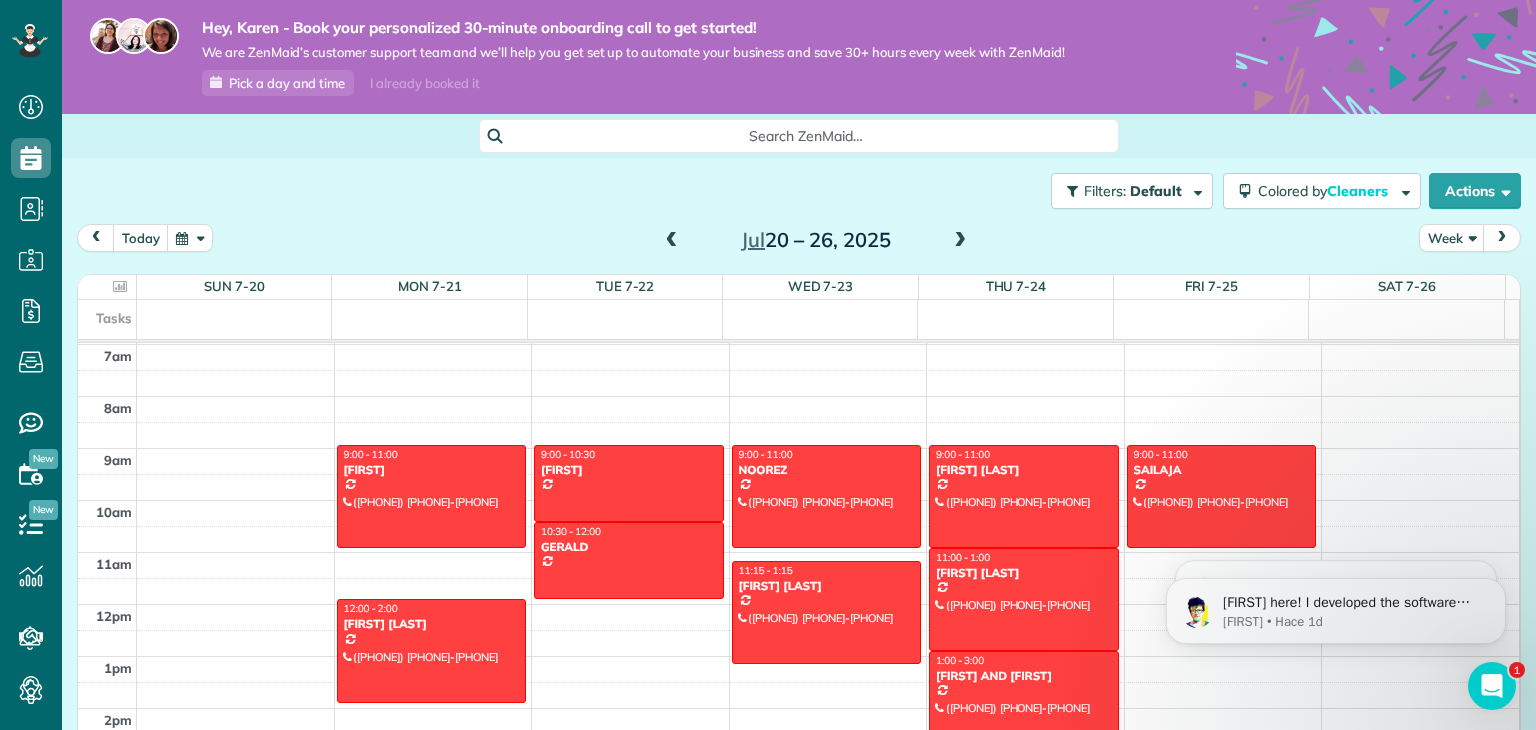 click at bounding box center (960, 241) 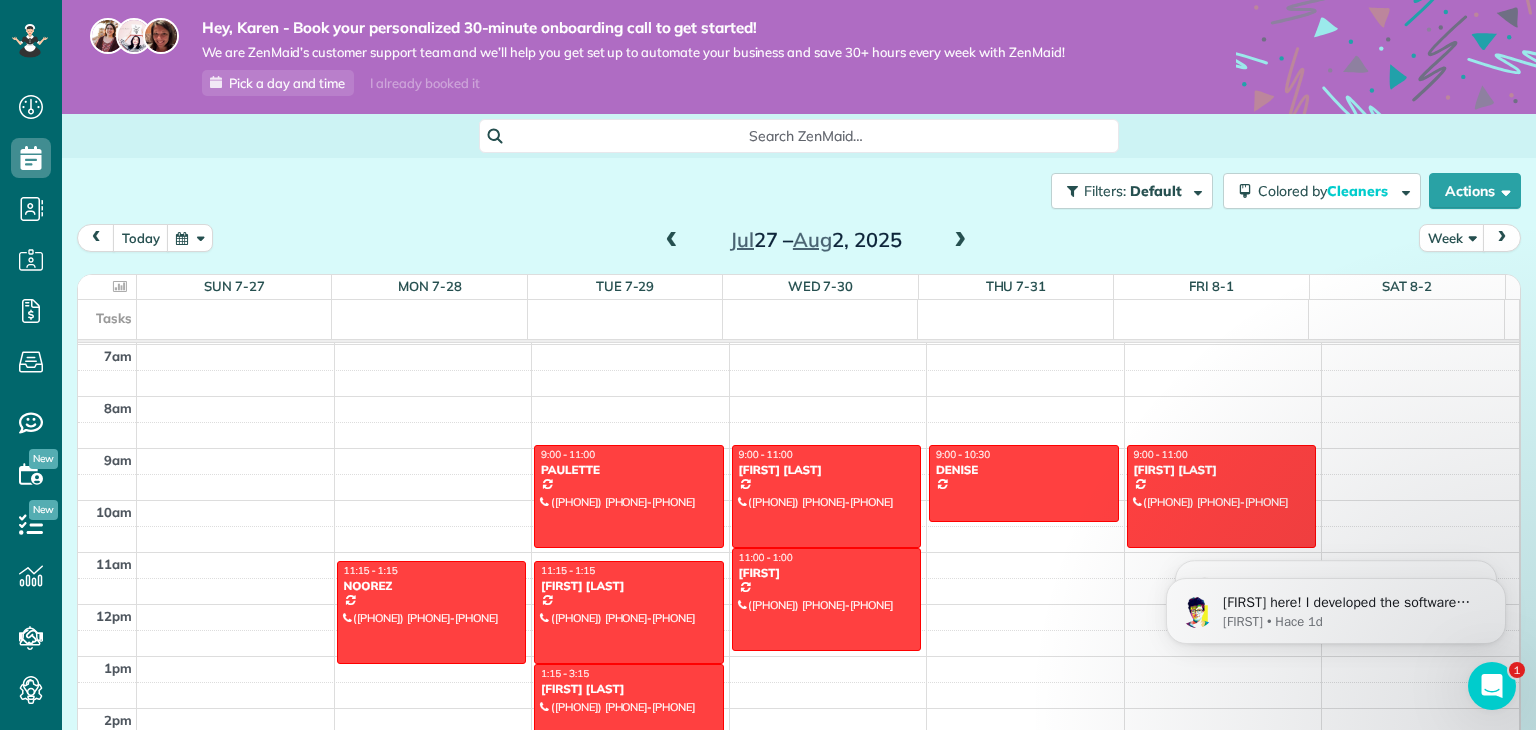 click at bounding box center (960, 241) 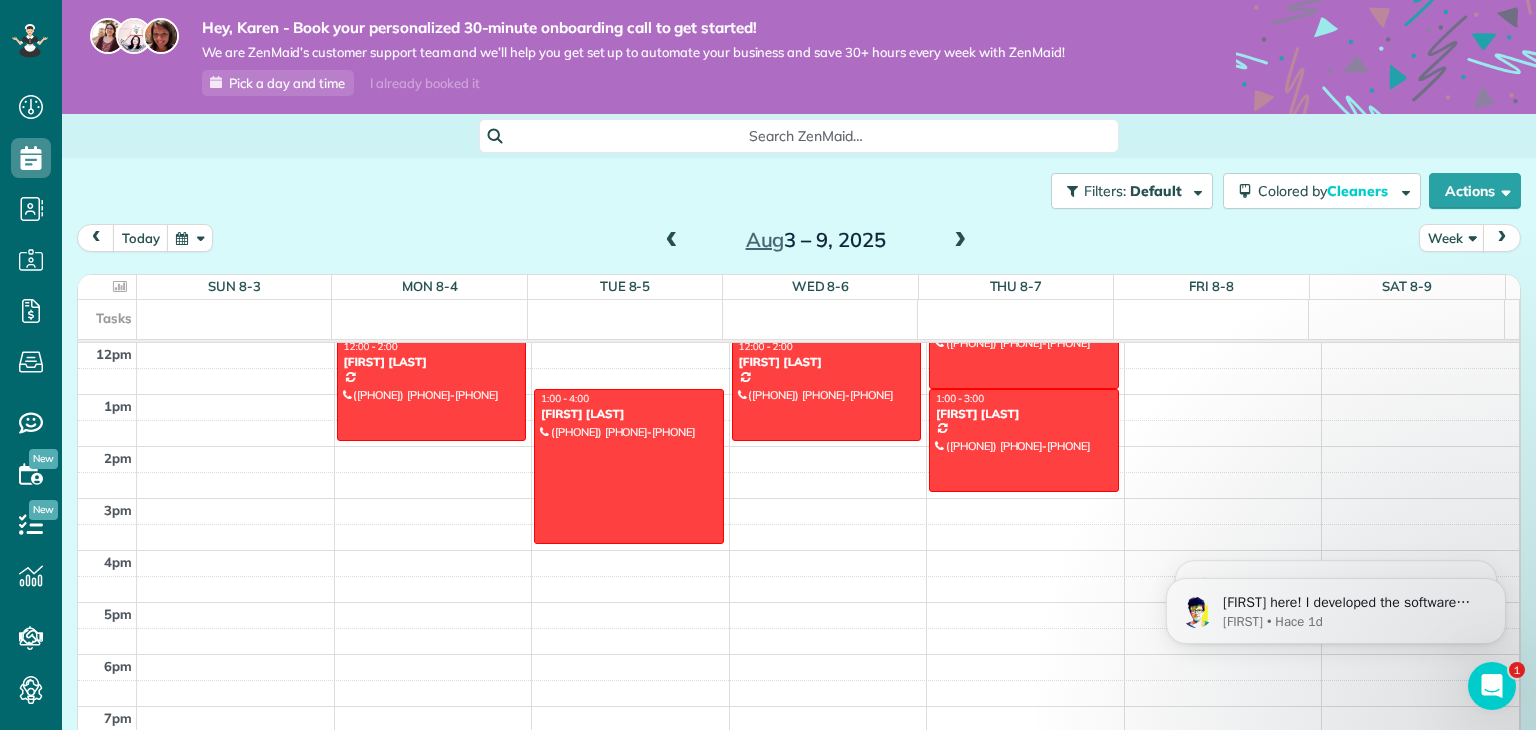 scroll, scrollTop: 625, scrollLeft: 0, axis: vertical 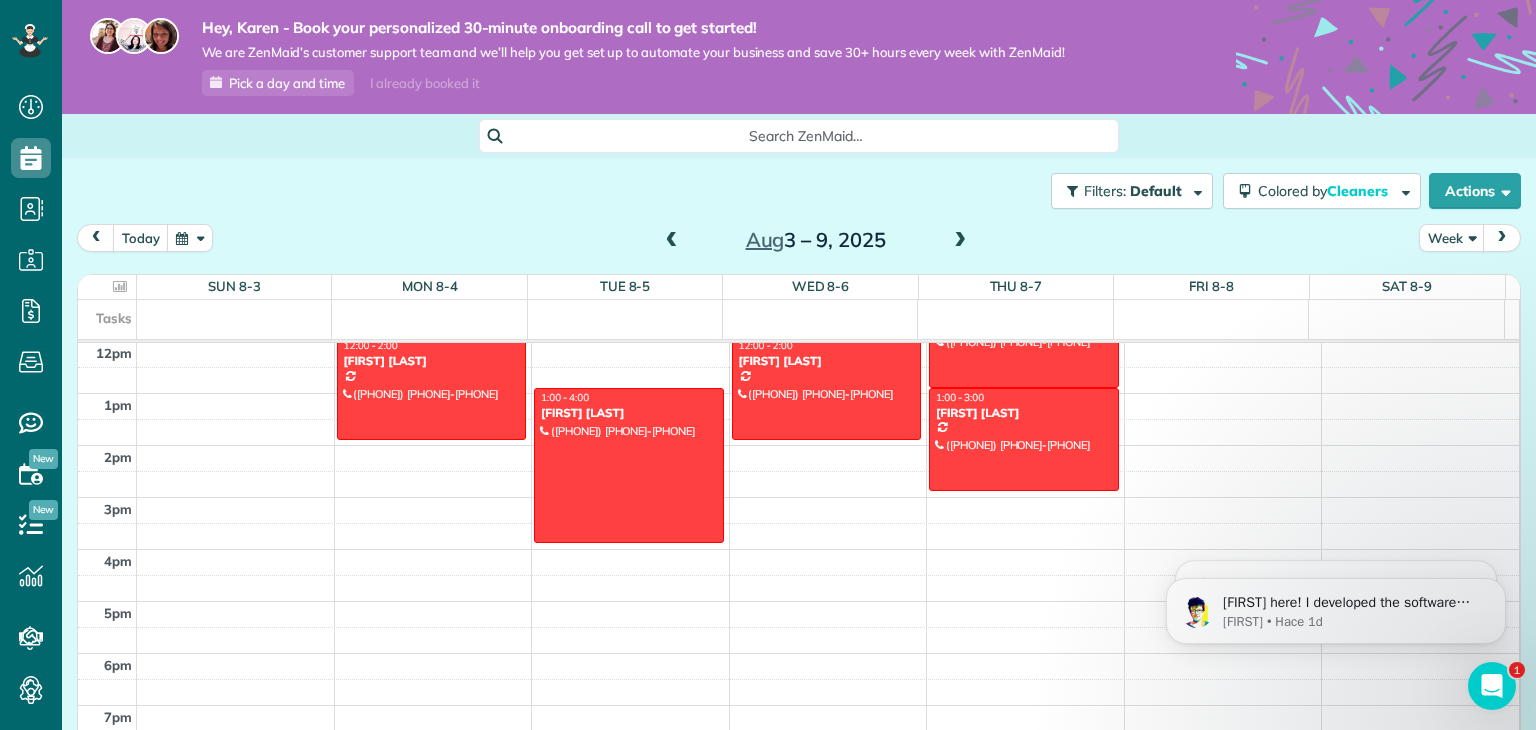 click at bounding box center [828, 666] 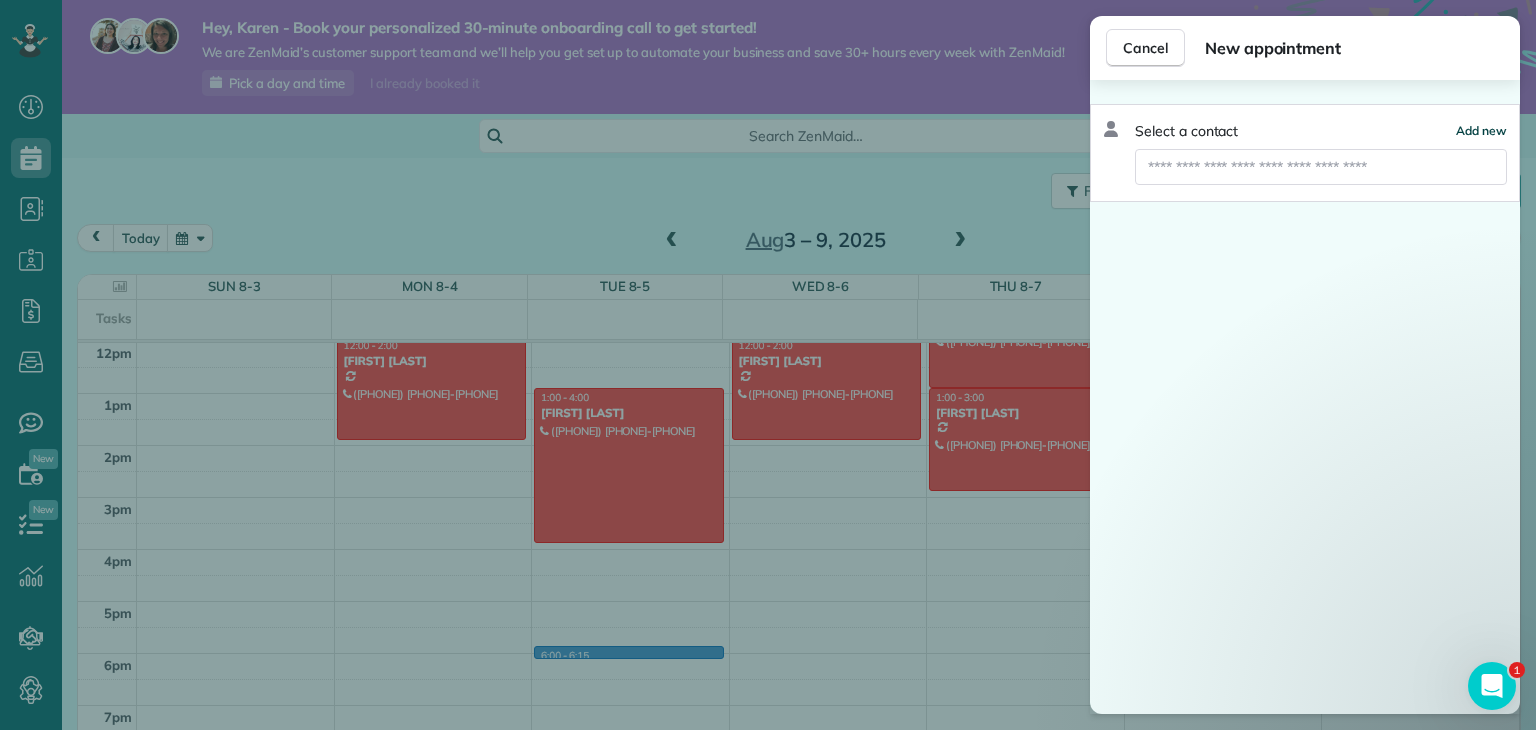 click on "Add new" at bounding box center (1481, 130) 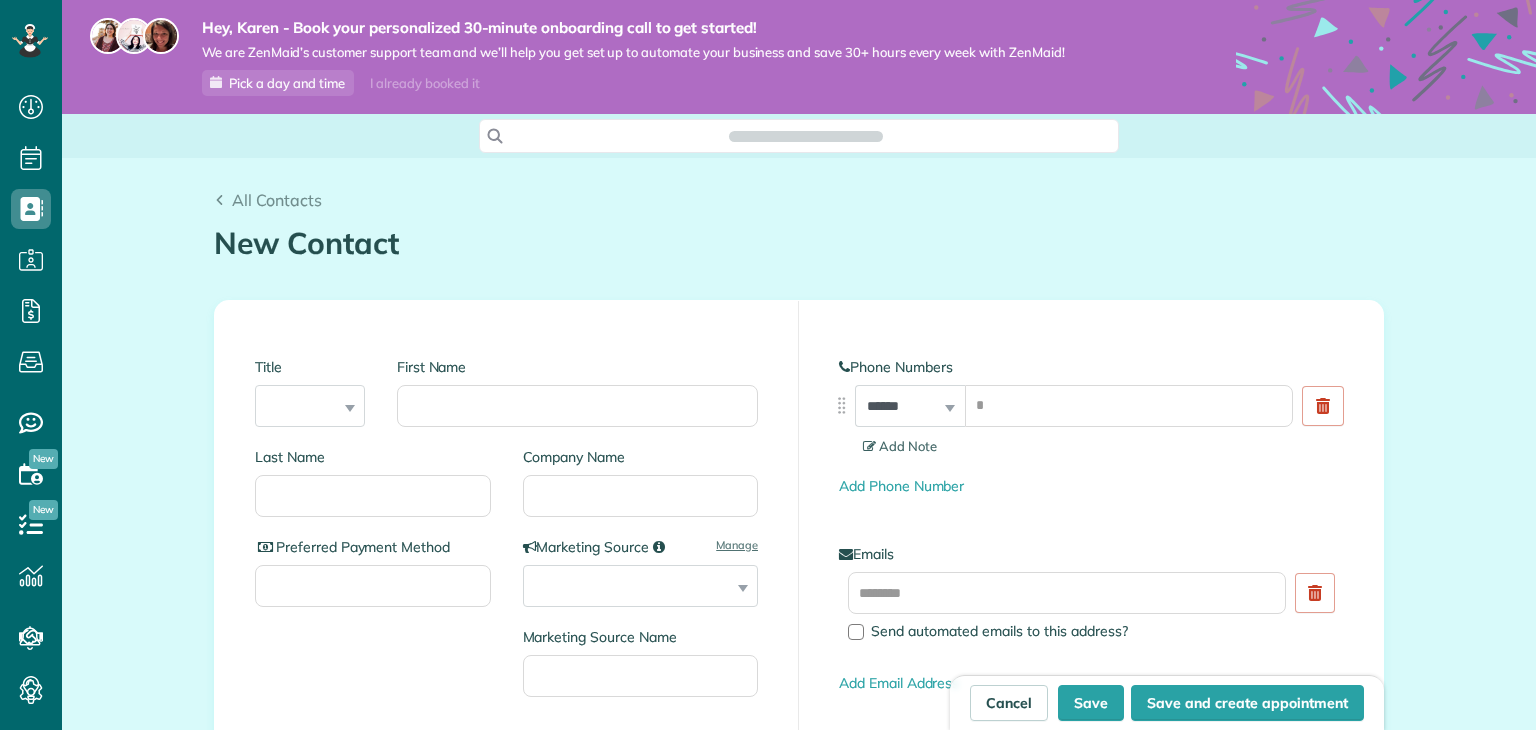 scroll, scrollTop: 0, scrollLeft: 0, axis: both 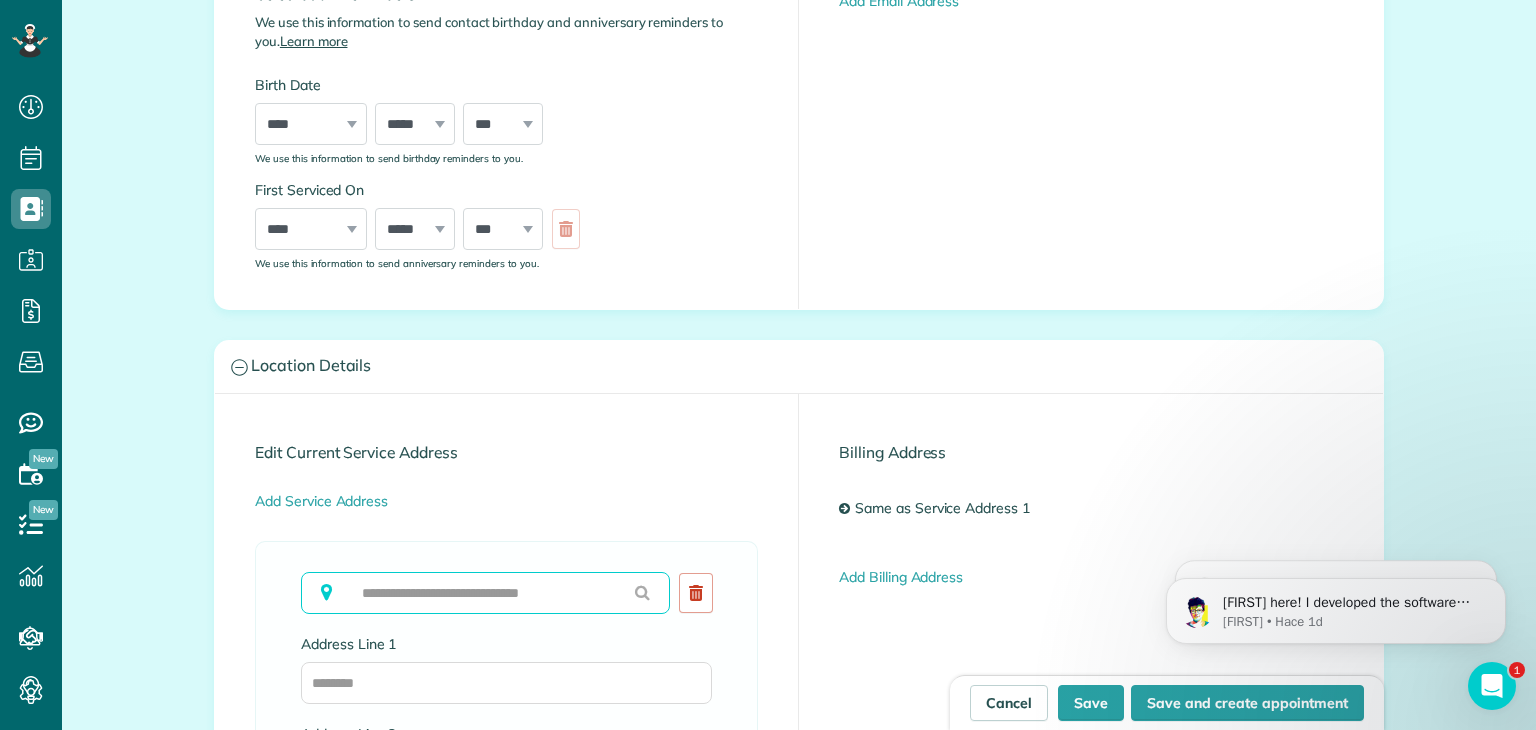 click at bounding box center [485, 593] 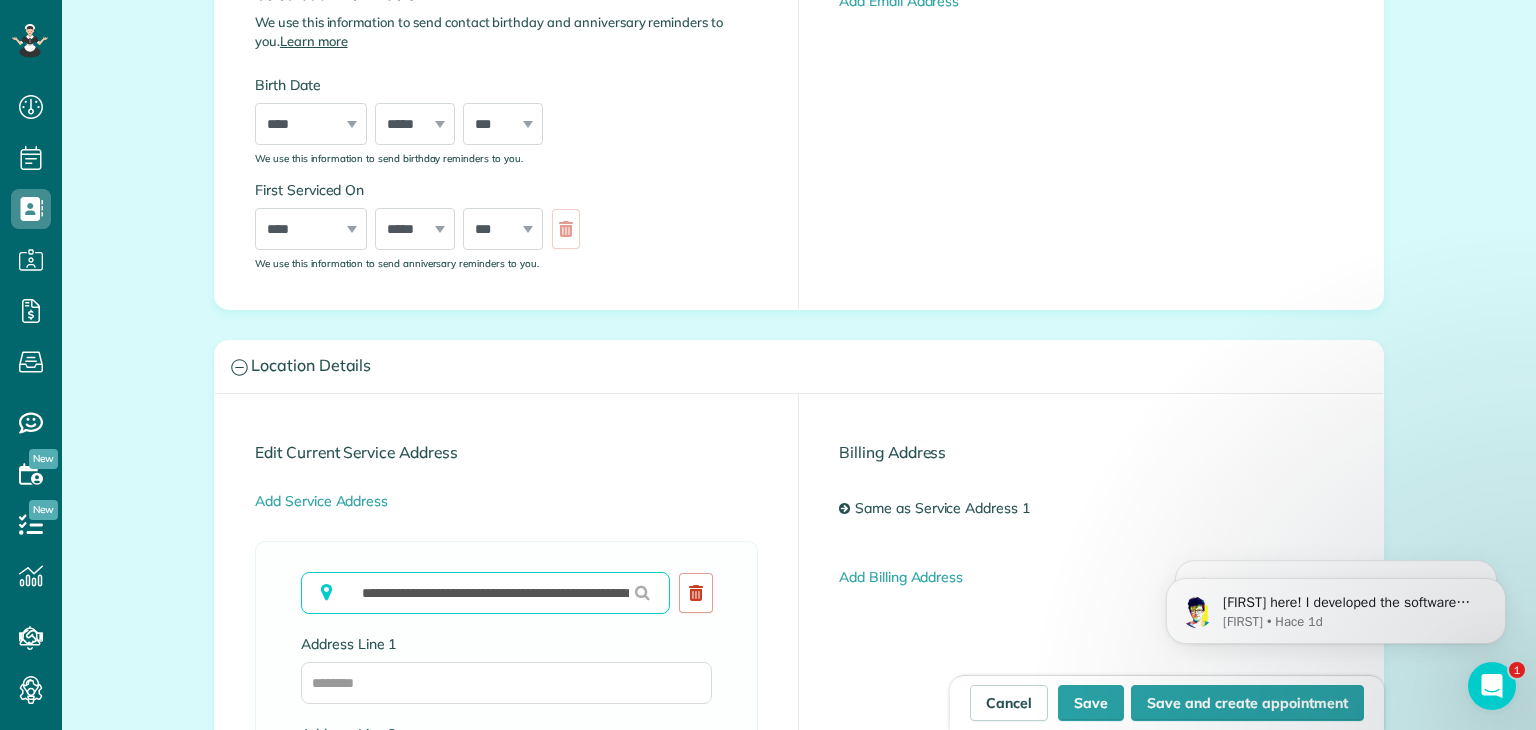 scroll, scrollTop: 0, scrollLeft: 132, axis: horizontal 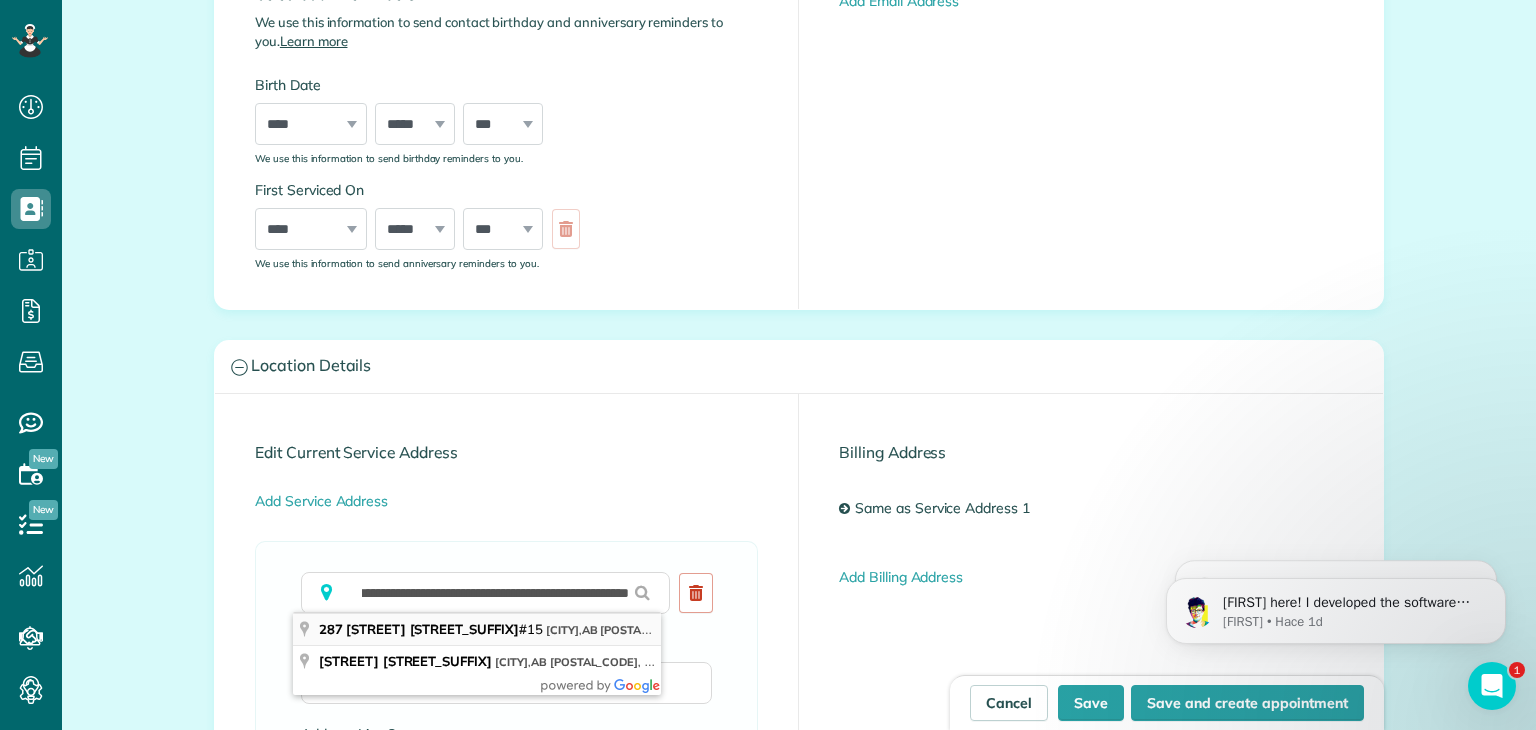 type on "**********" 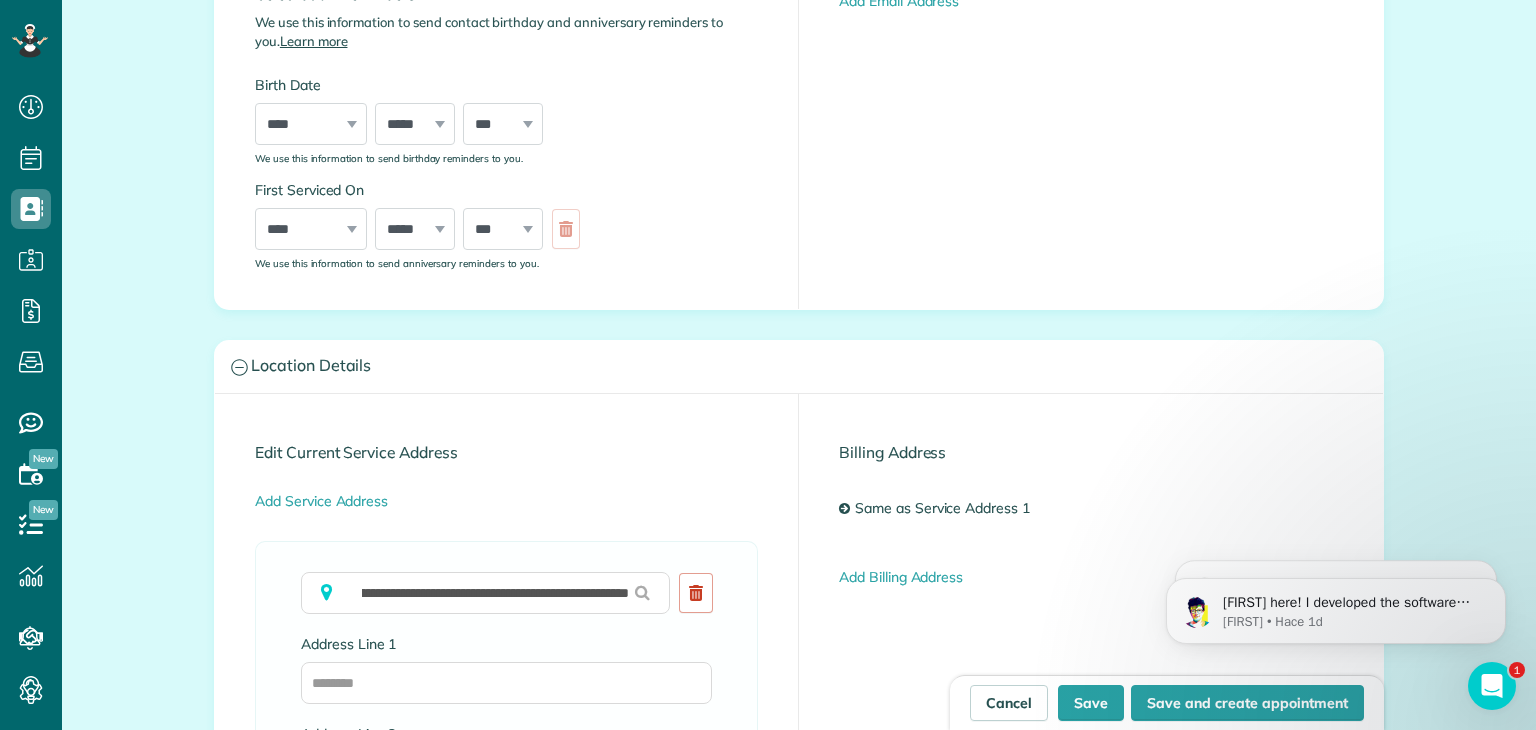 scroll, scrollTop: 0, scrollLeft: 0, axis: both 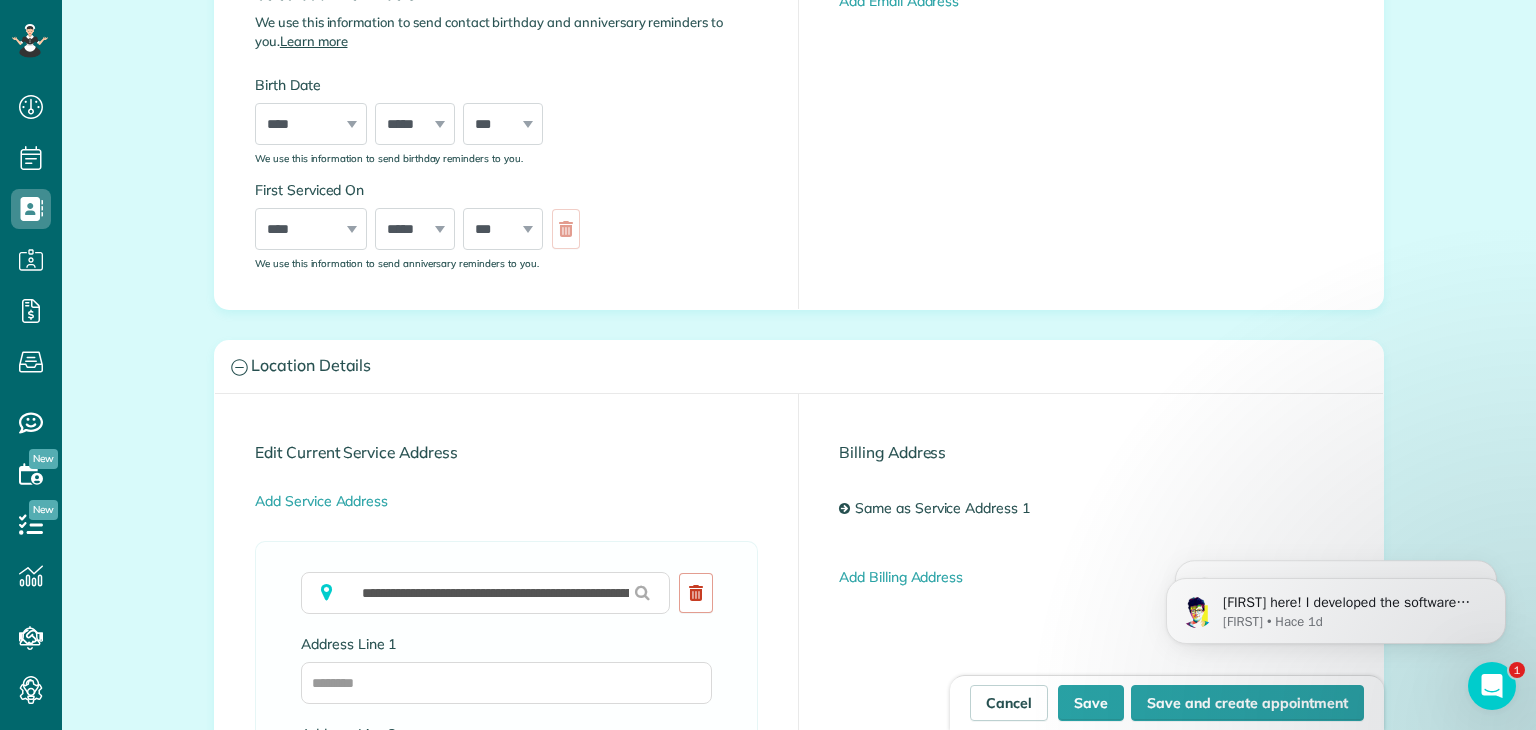 type on "**********" 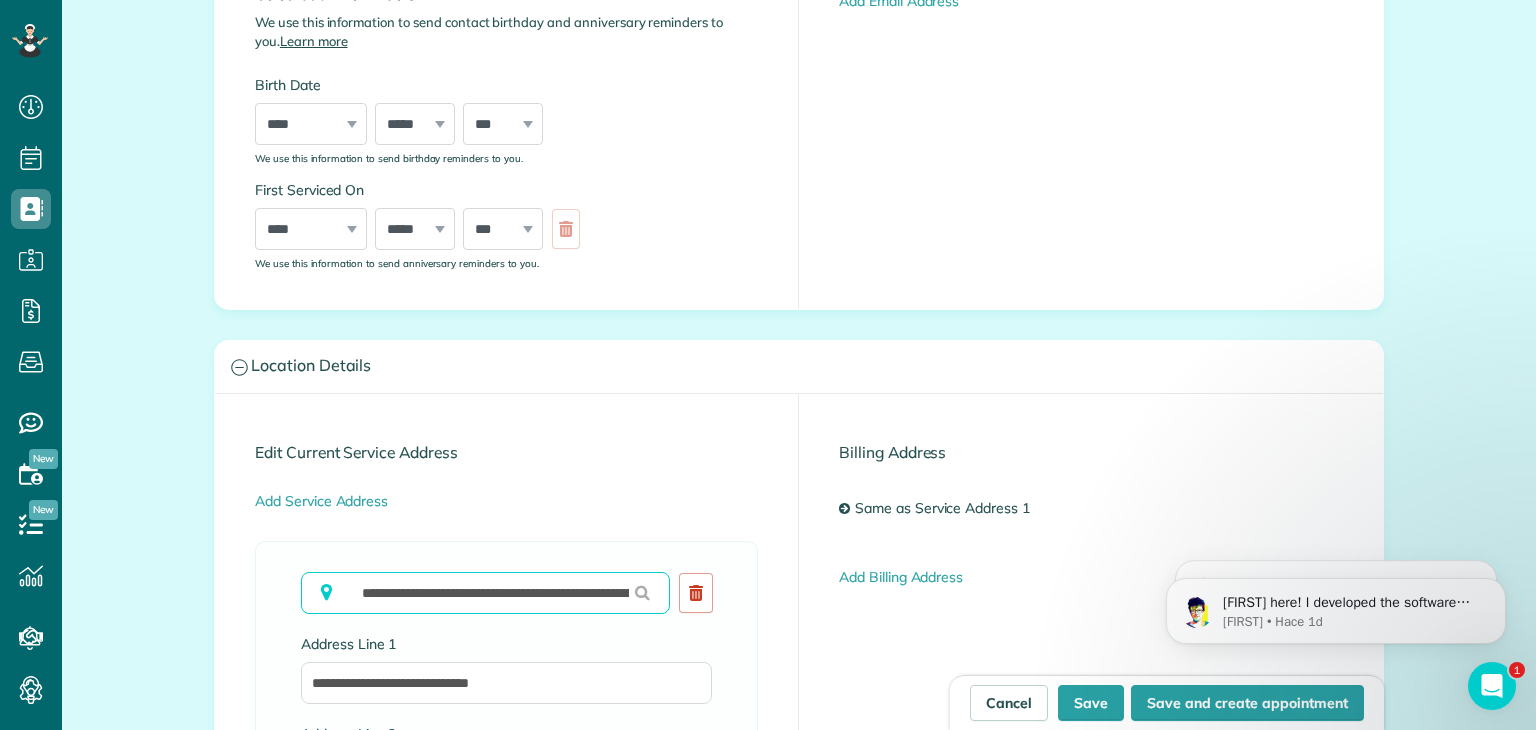 click on "**********" at bounding box center [485, 593] 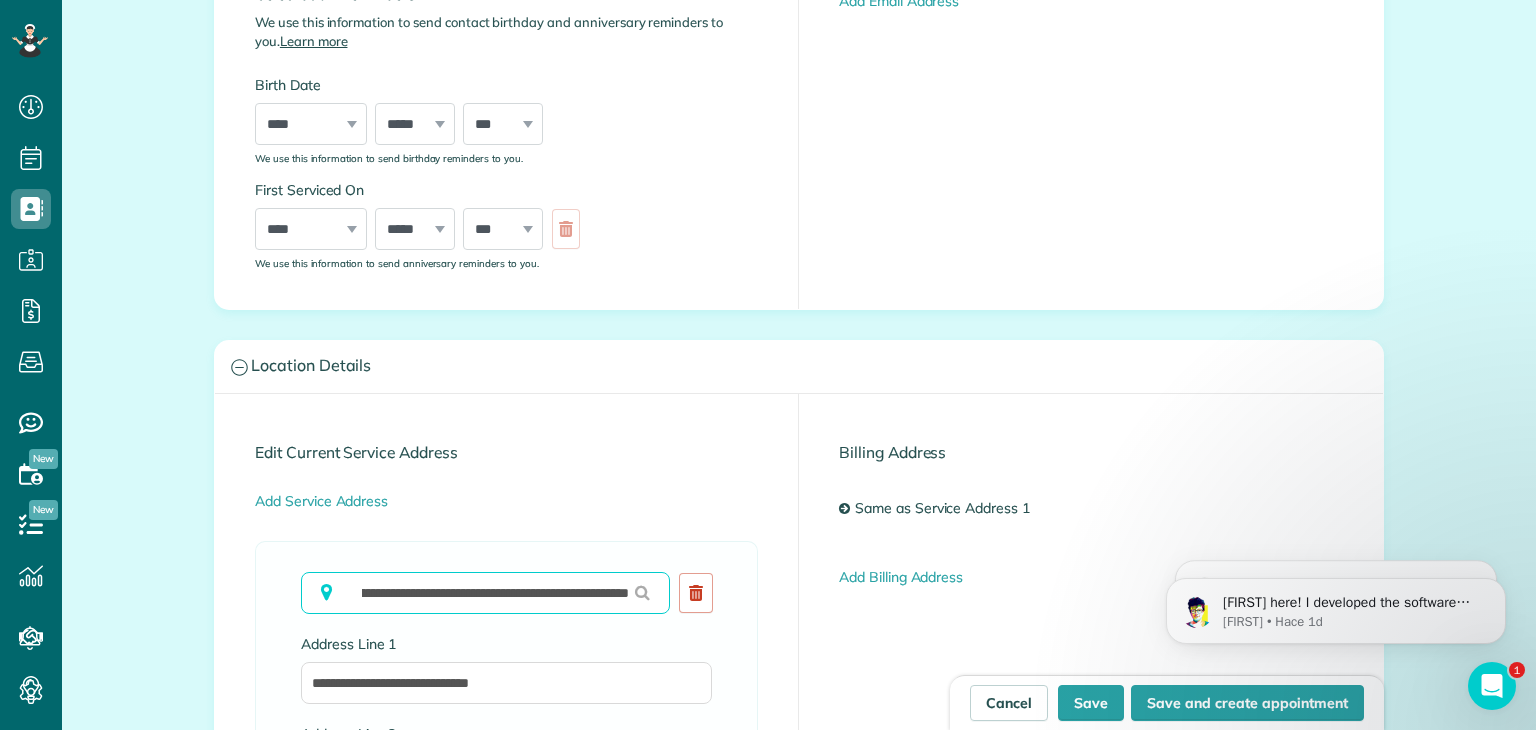 scroll, scrollTop: 0, scrollLeft: 196, axis: horizontal 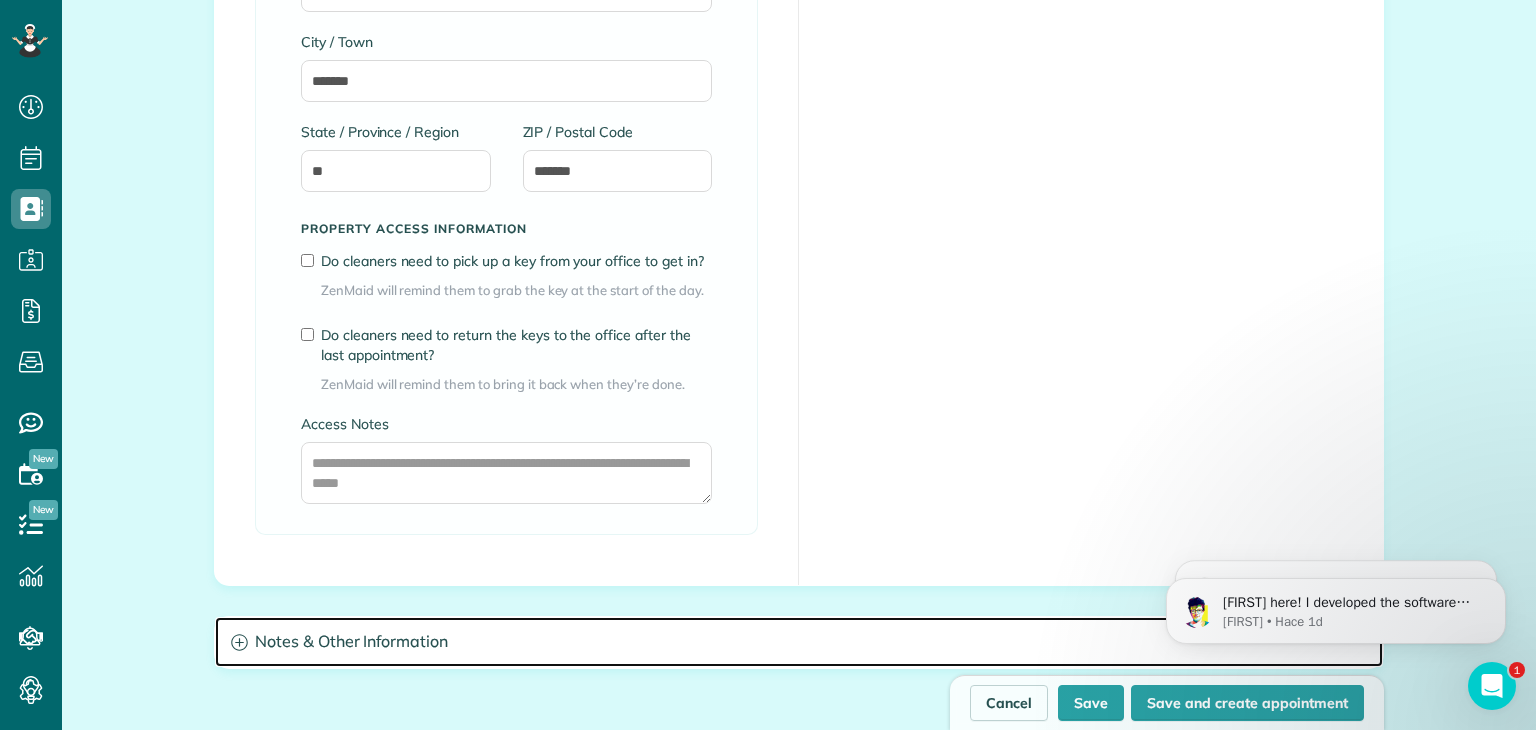 click on "Notes & Other Information" at bounding box center [799, 642] 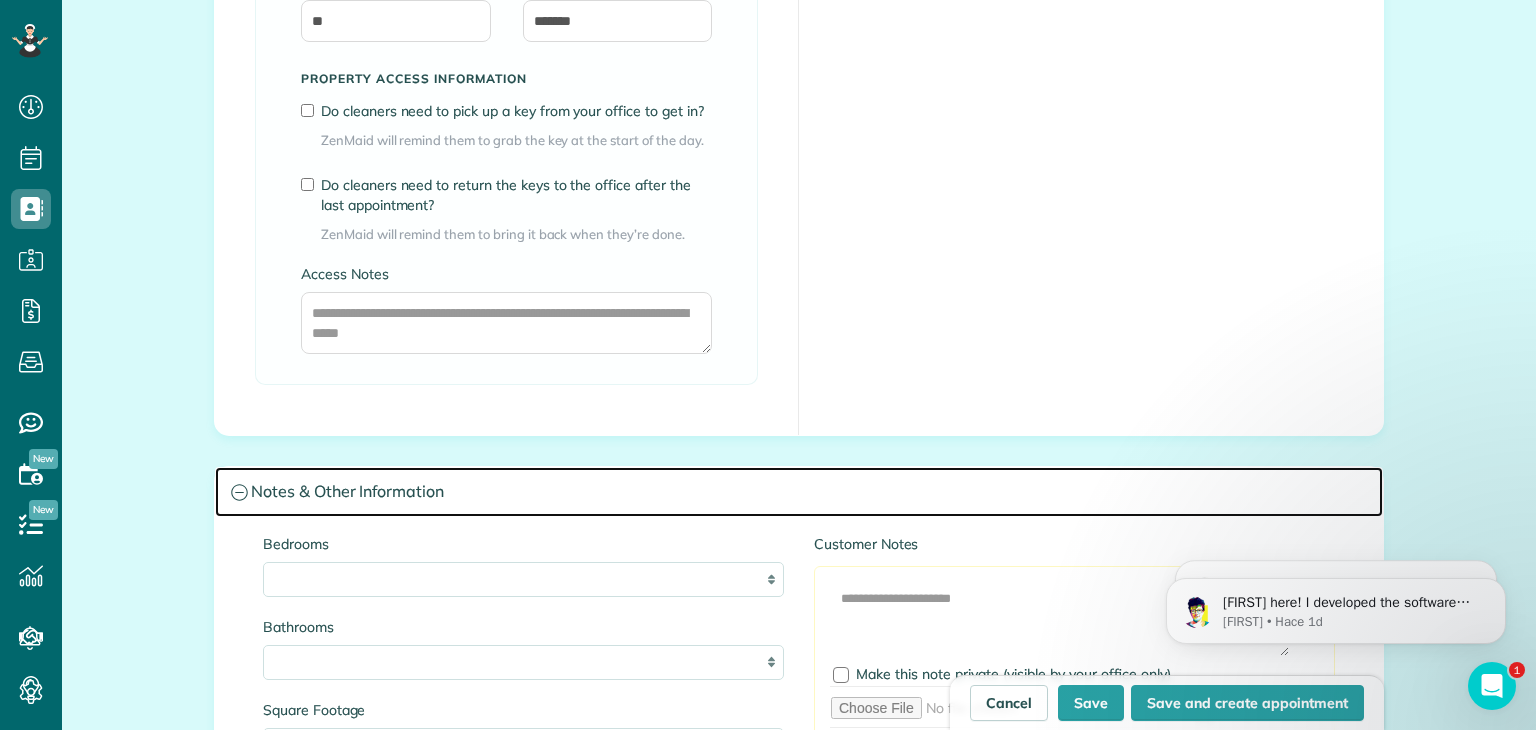 scroll, scrollTop: 1628, scrollLeft: 0, axis: vertical 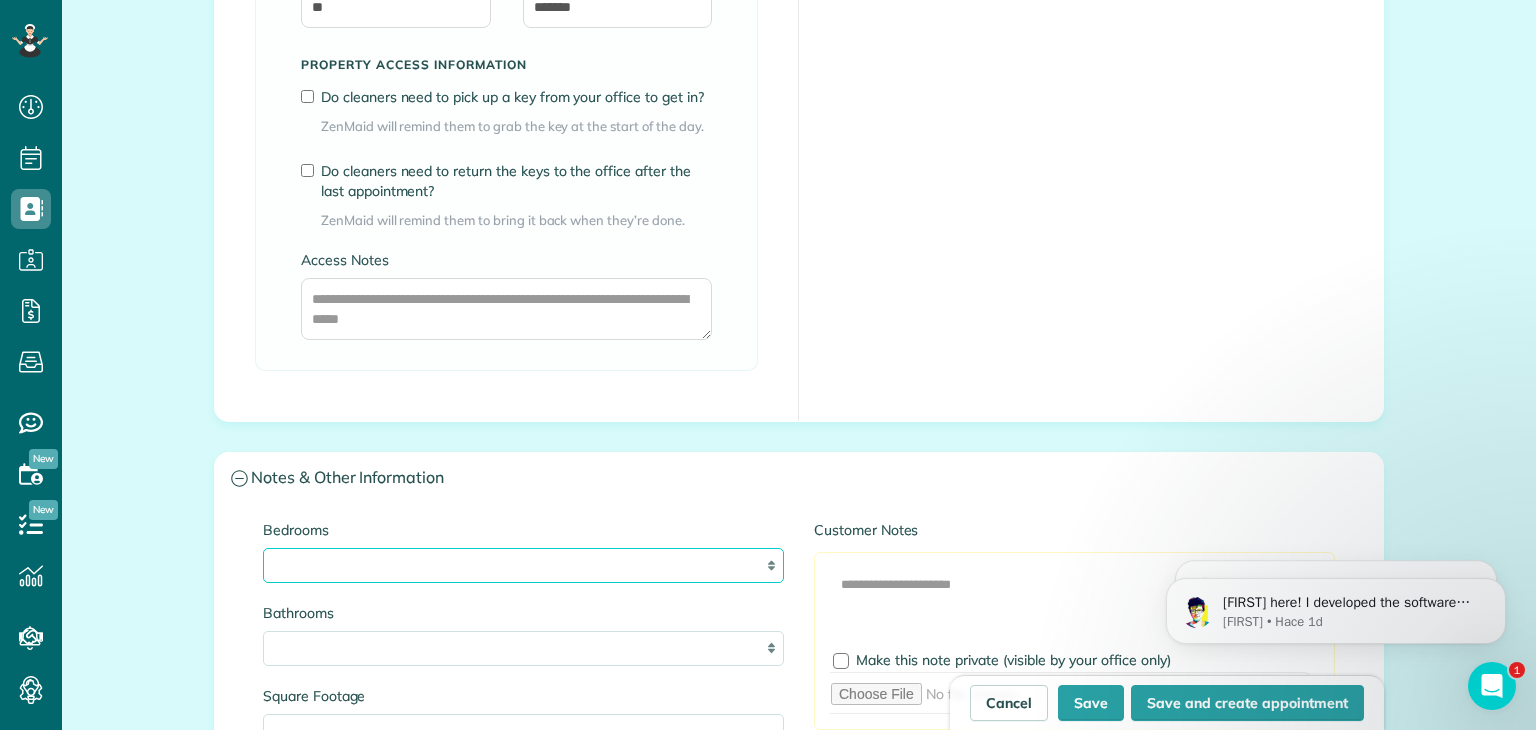 click on "*
*
*
*
**" at bounding box center [523, 565] 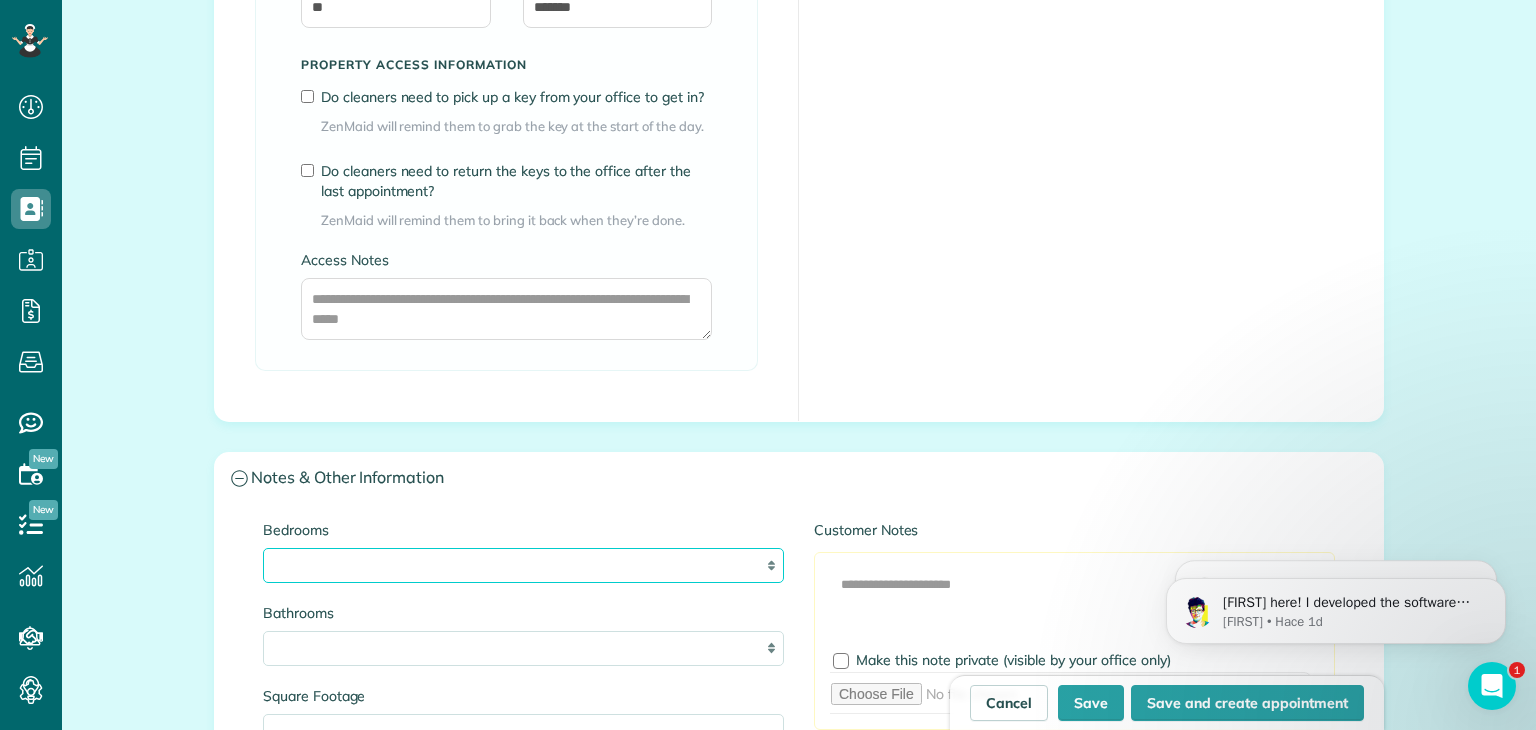 select on "*" 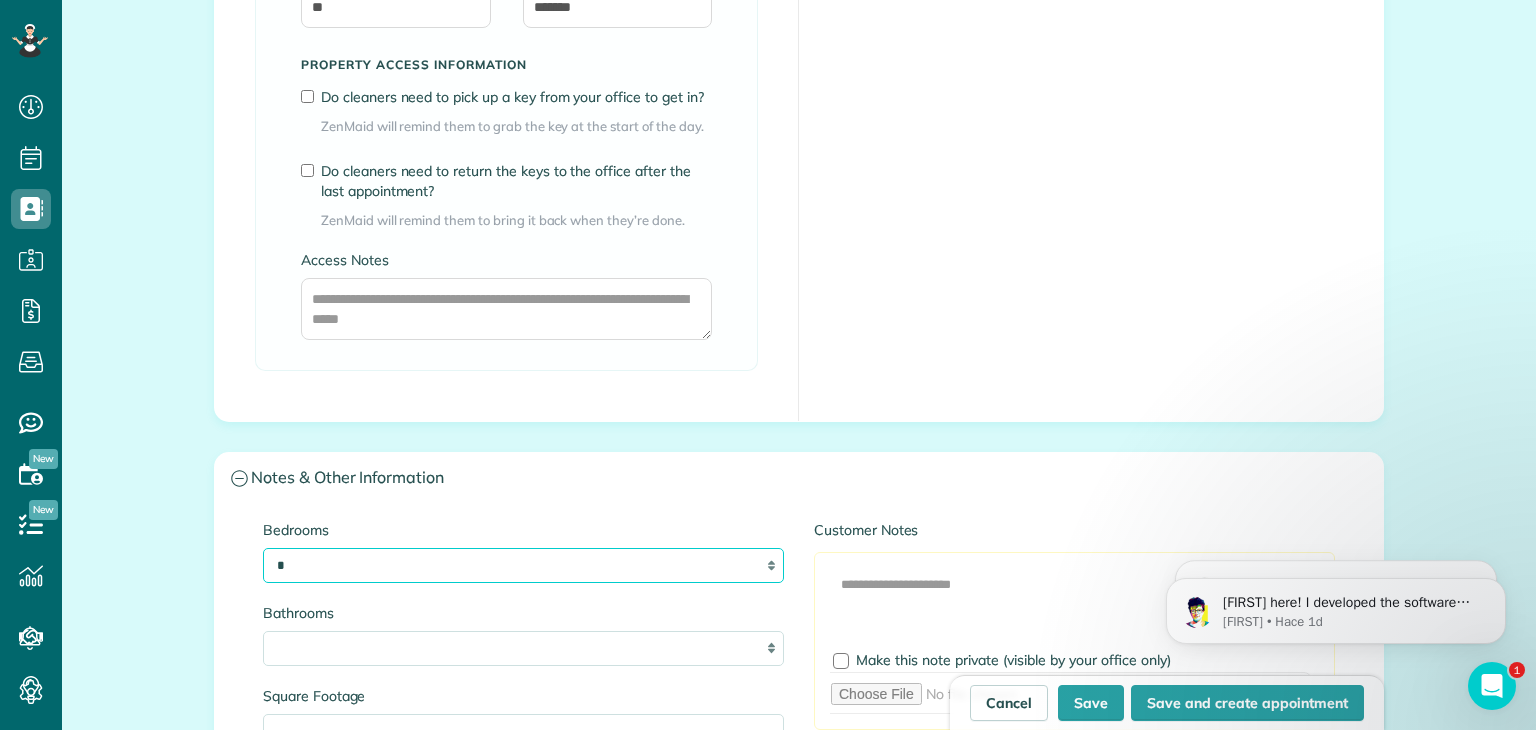 click on "*
*
*
*
**" at bounding box center [523, 565] 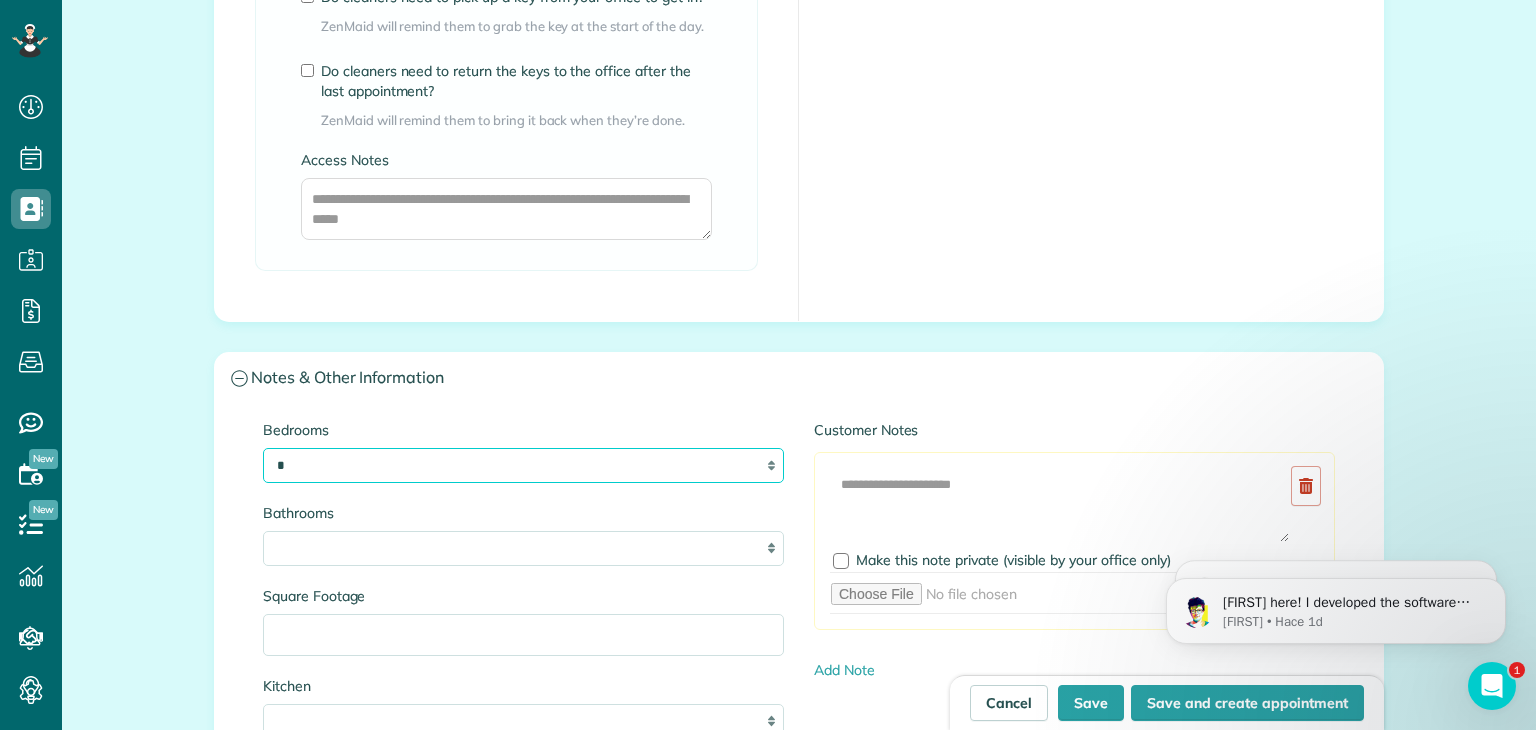 scroll, scrollTop: 1748, scrollLeft: 0, axis: vertical 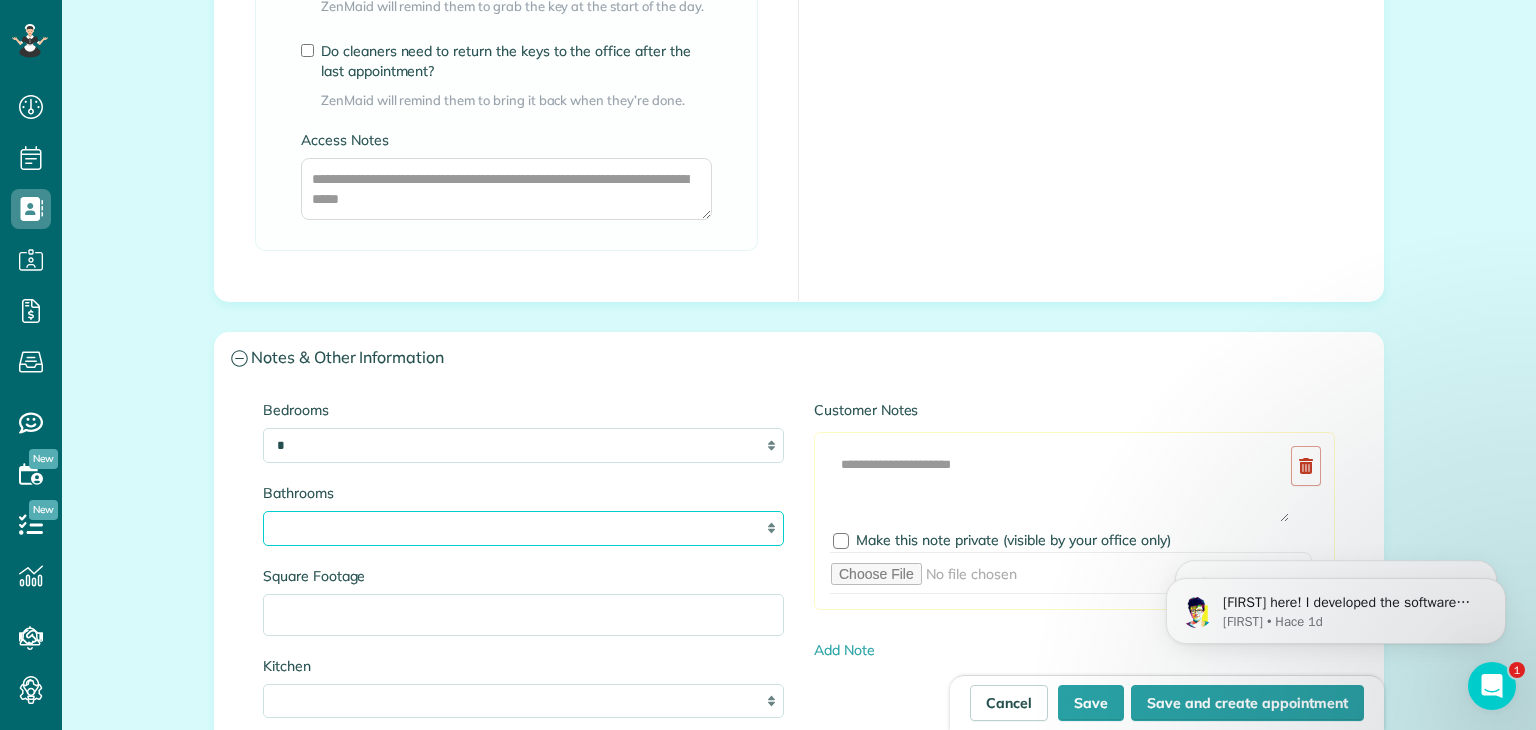 click on "*
***
*
***
*
***
*
***
**" at bounding box center [523, 528] 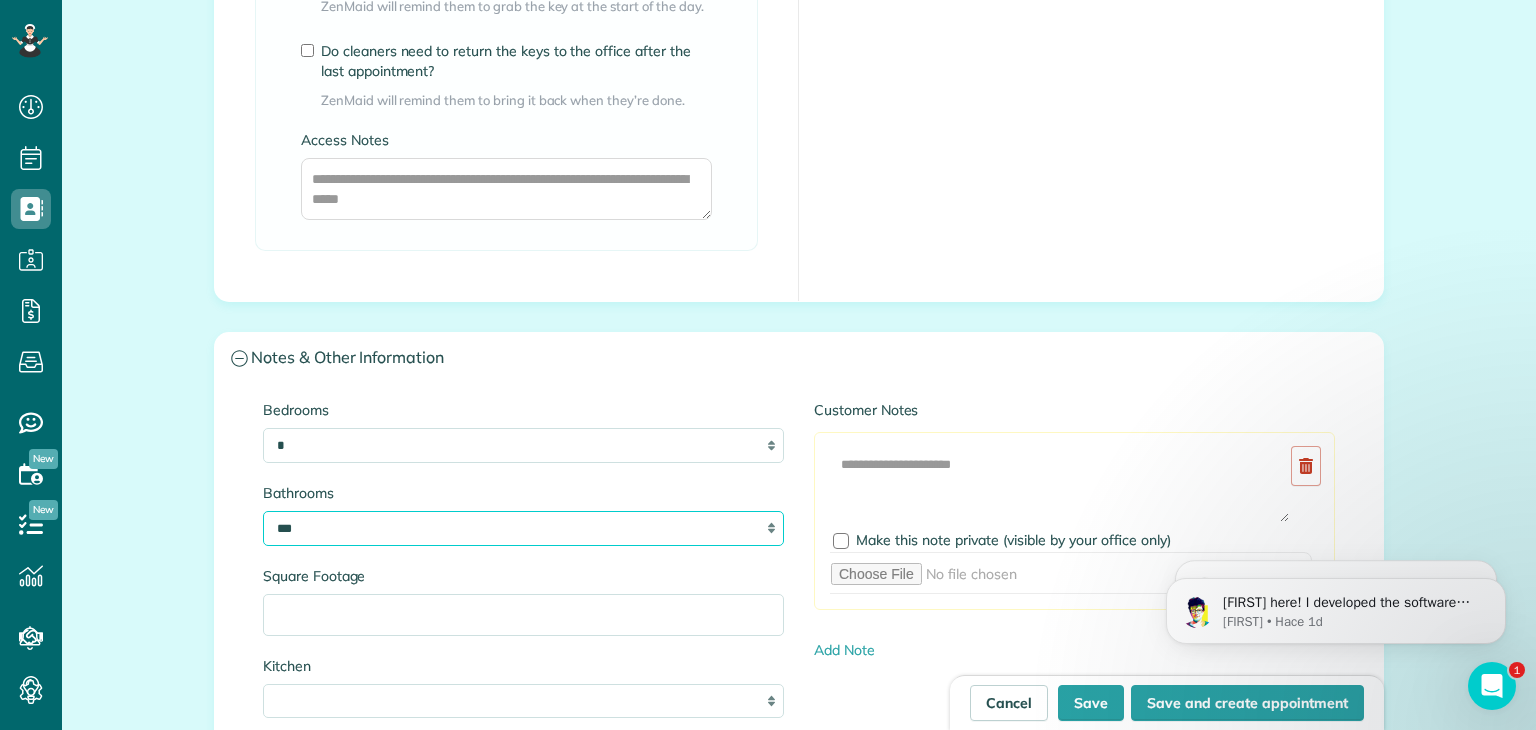 click on "*
***
*
***
*
***
*
***
**" at bounding box center (523, 528) 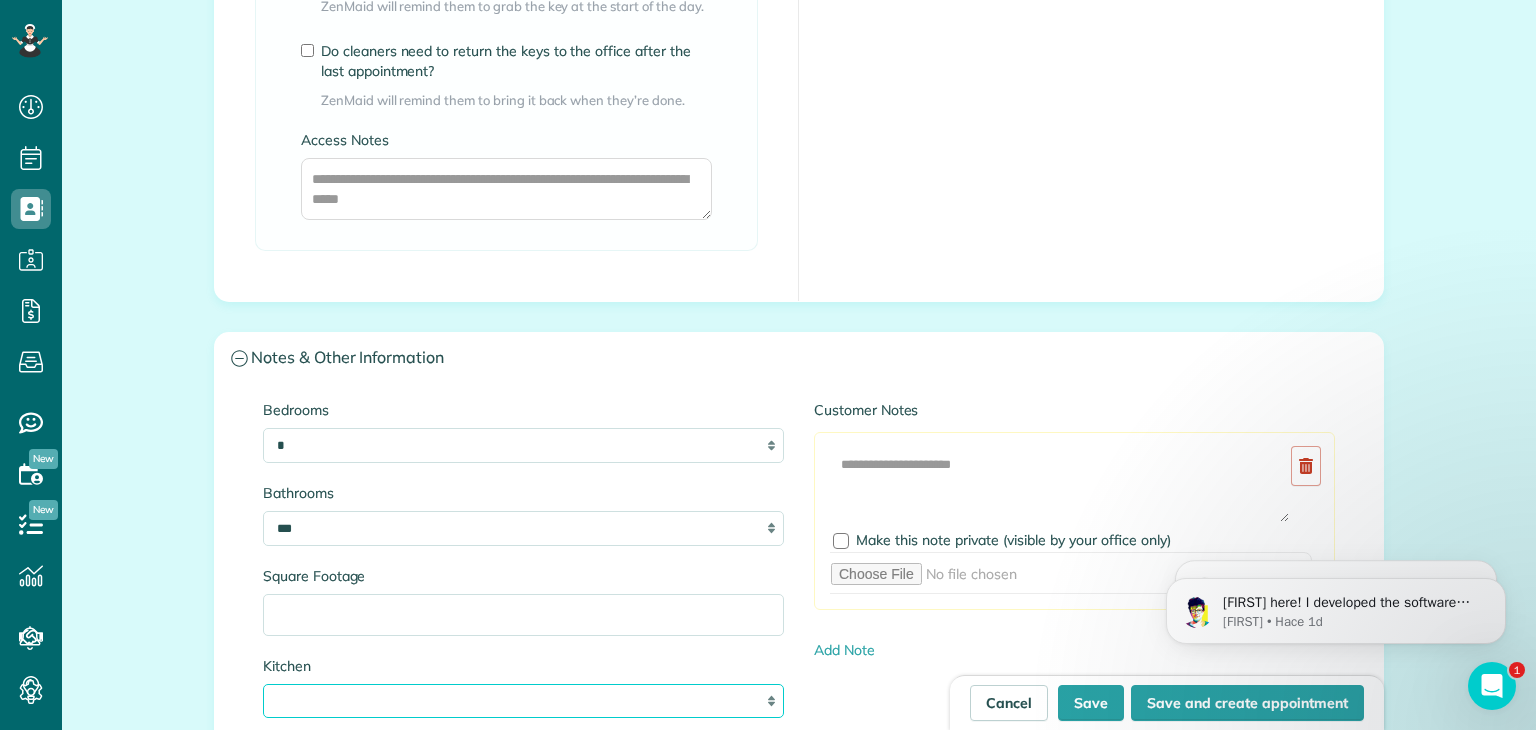 click on "*
*
*
*" at bounding box center (523, 701) 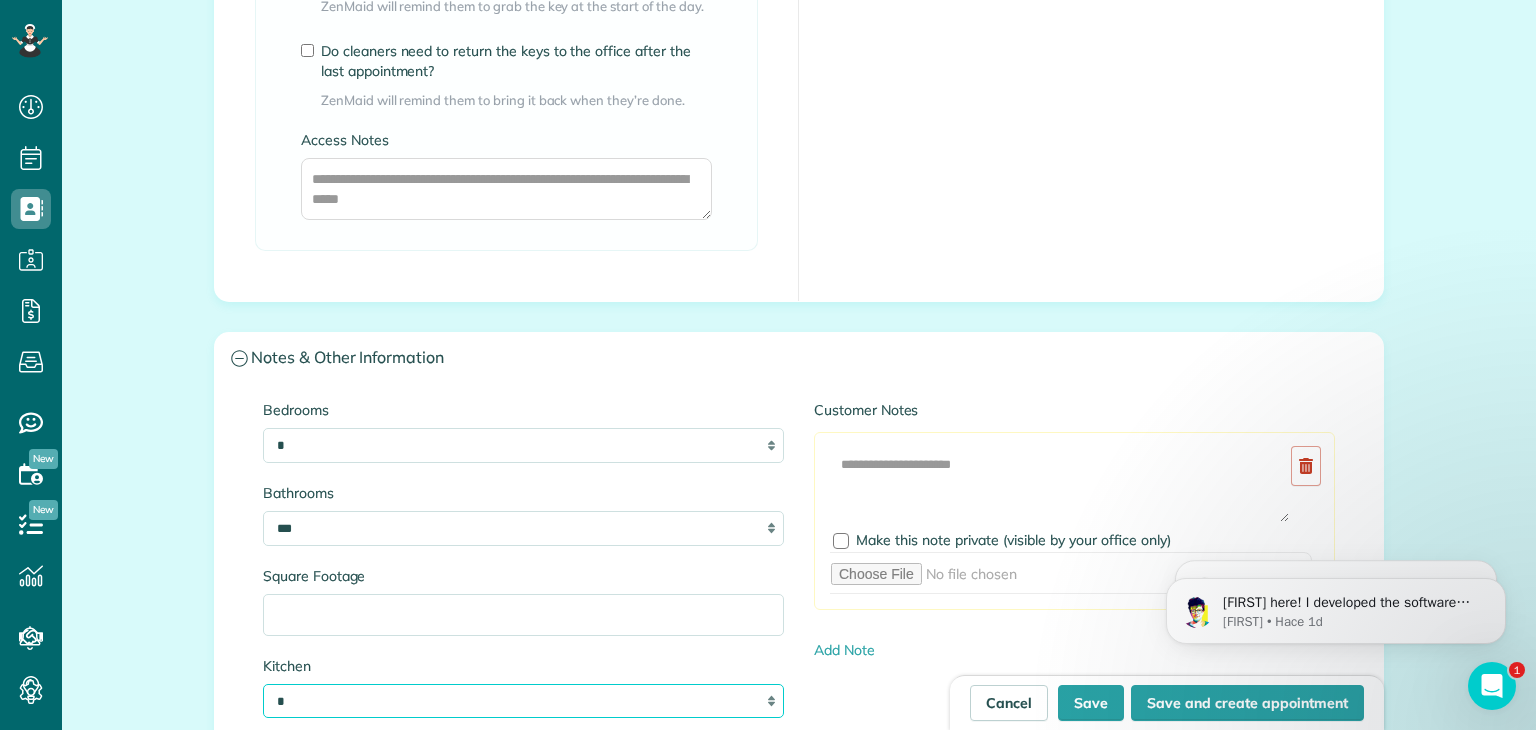 click on "*
*
*
*" at bounding box center (523, 701) 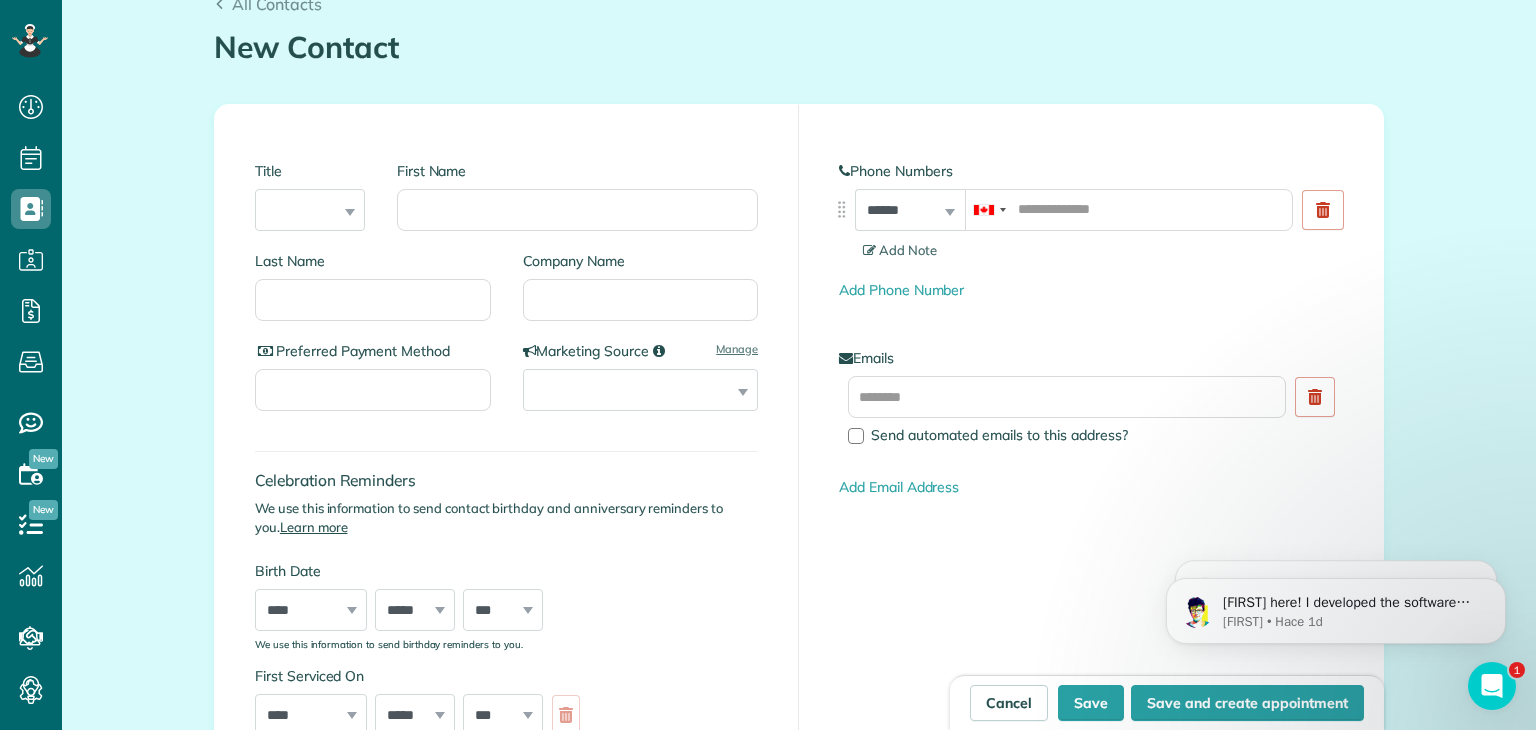 scroll, scrollTop: 195, scrollLeft: 0, axis: vertical 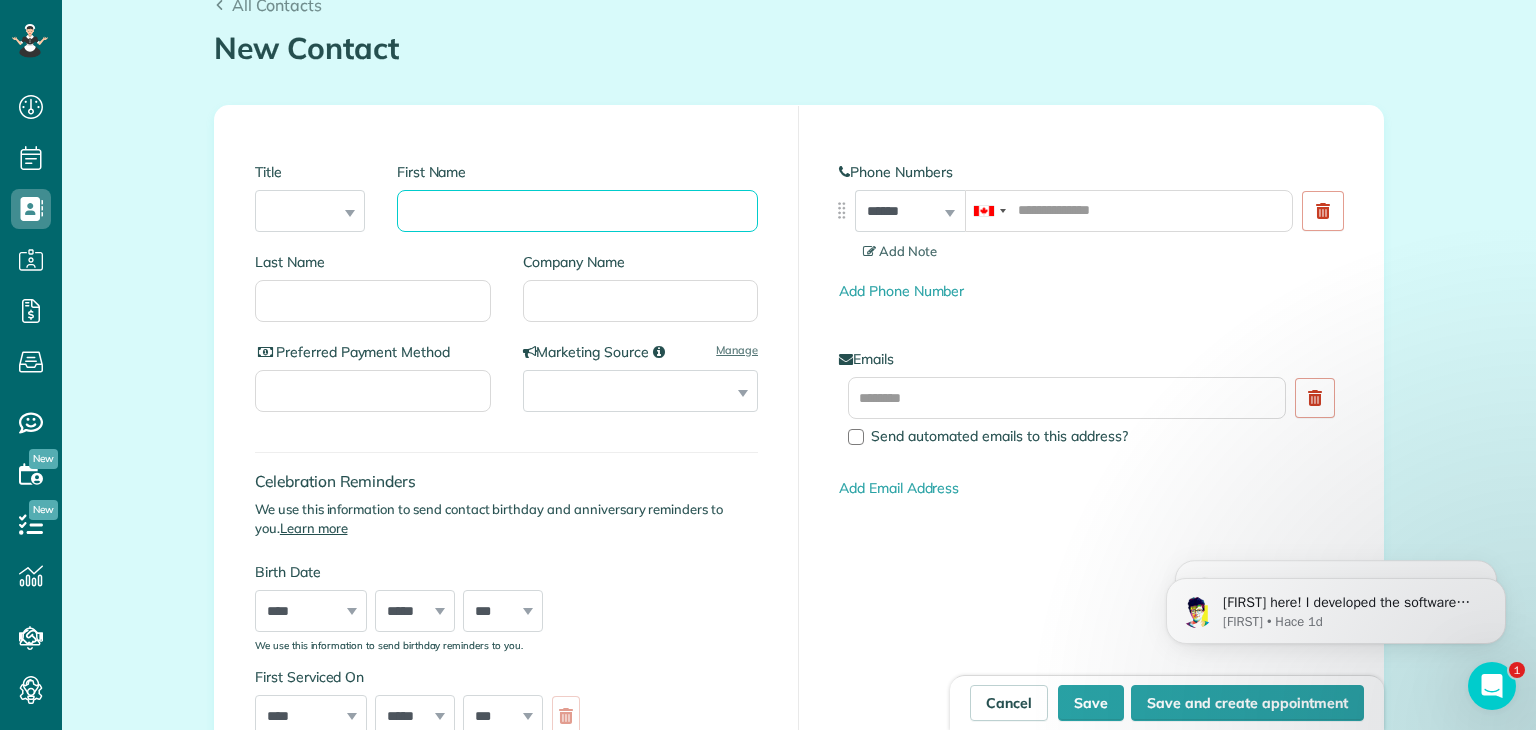 click on "First Name" at bounding box center [577, 211] 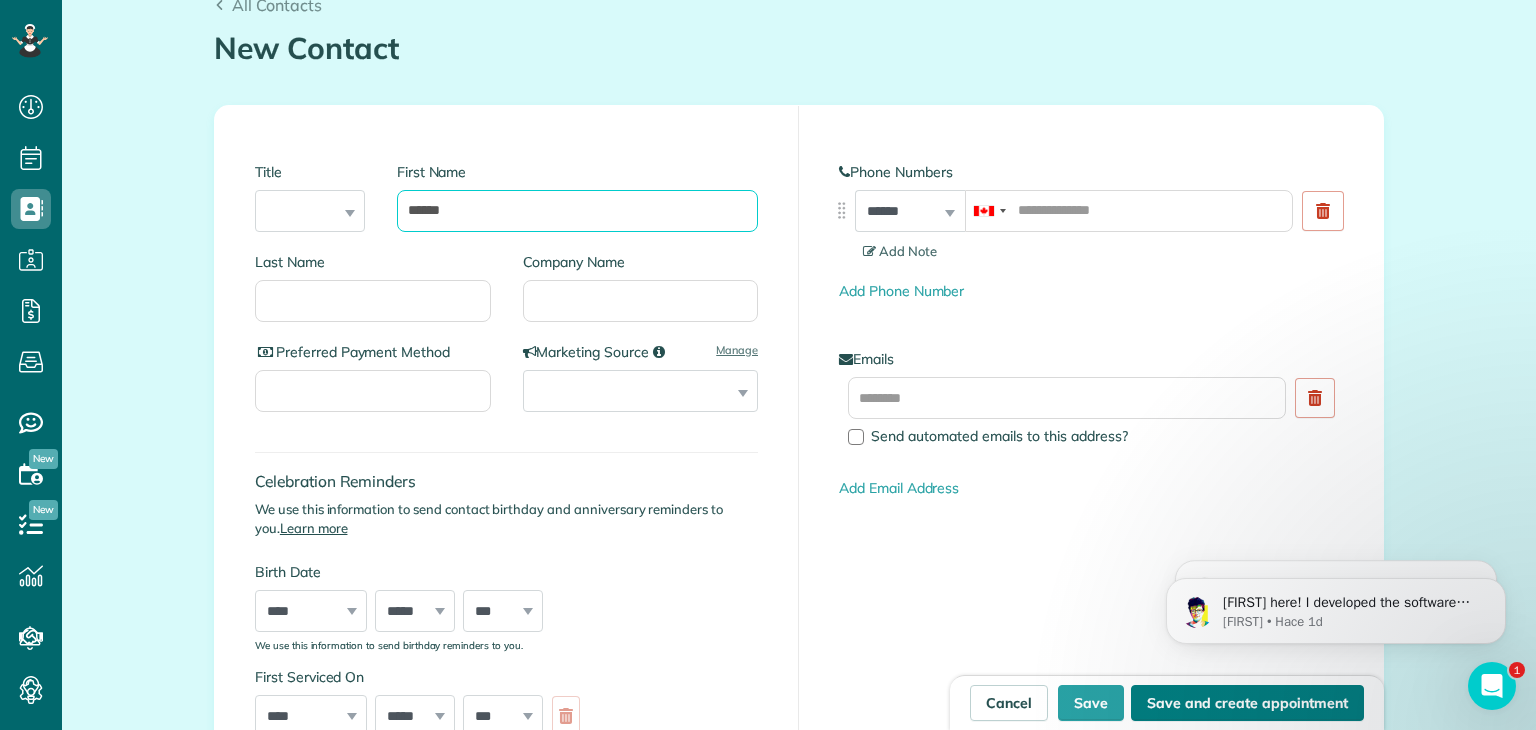 type on "******" 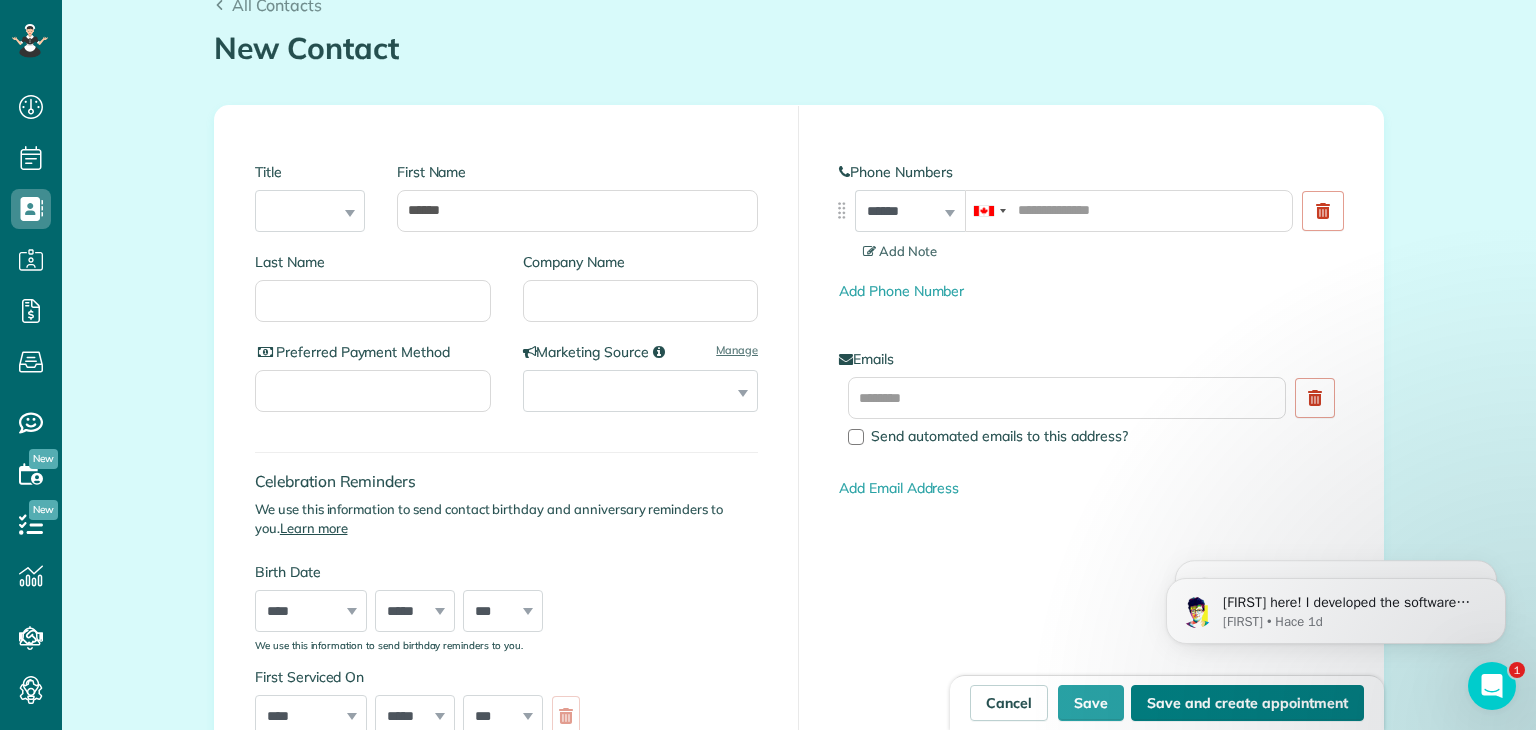 click on "Save and create appointment" at bounding box center (1247, 703) 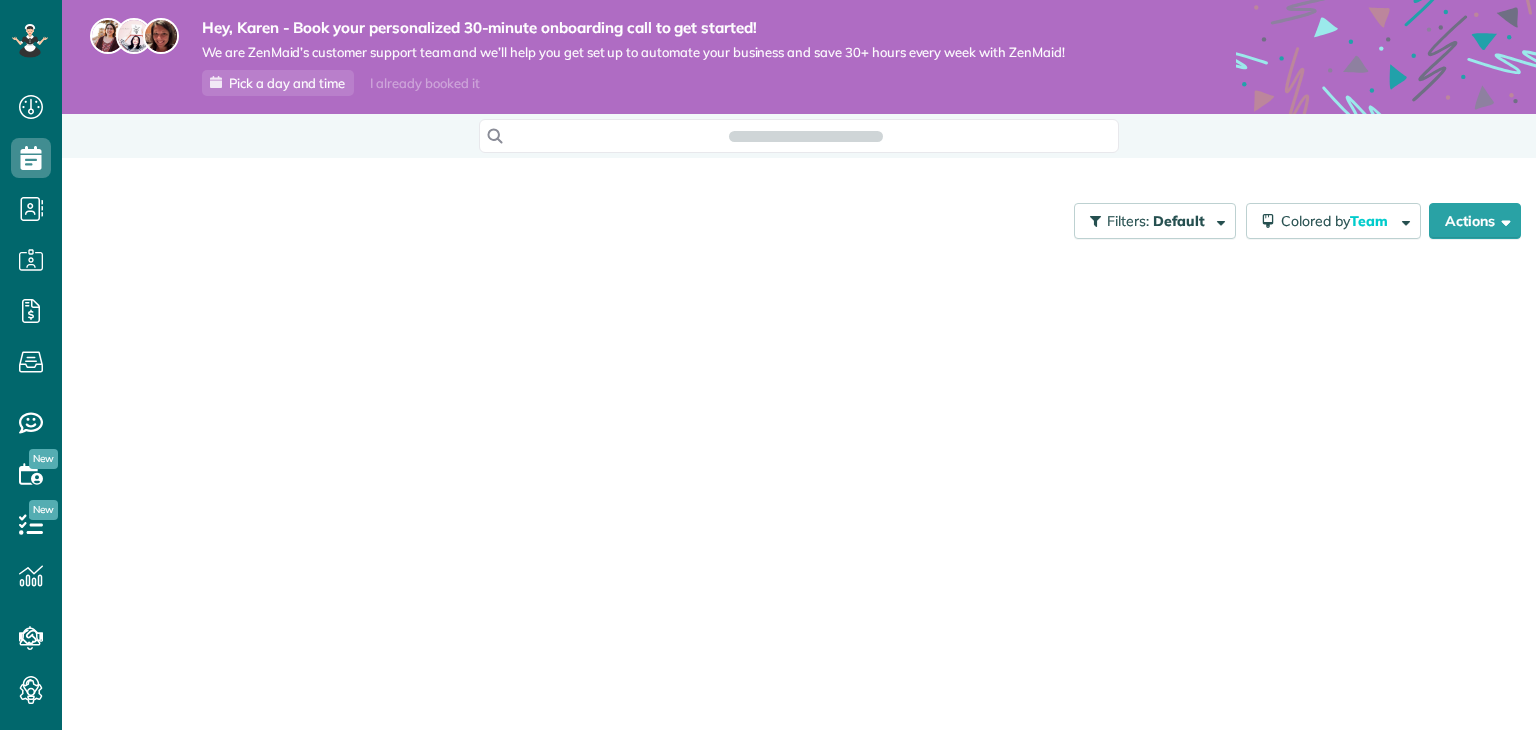 scroll, scrollTop: 0, scrollLeft: 0, axis: both 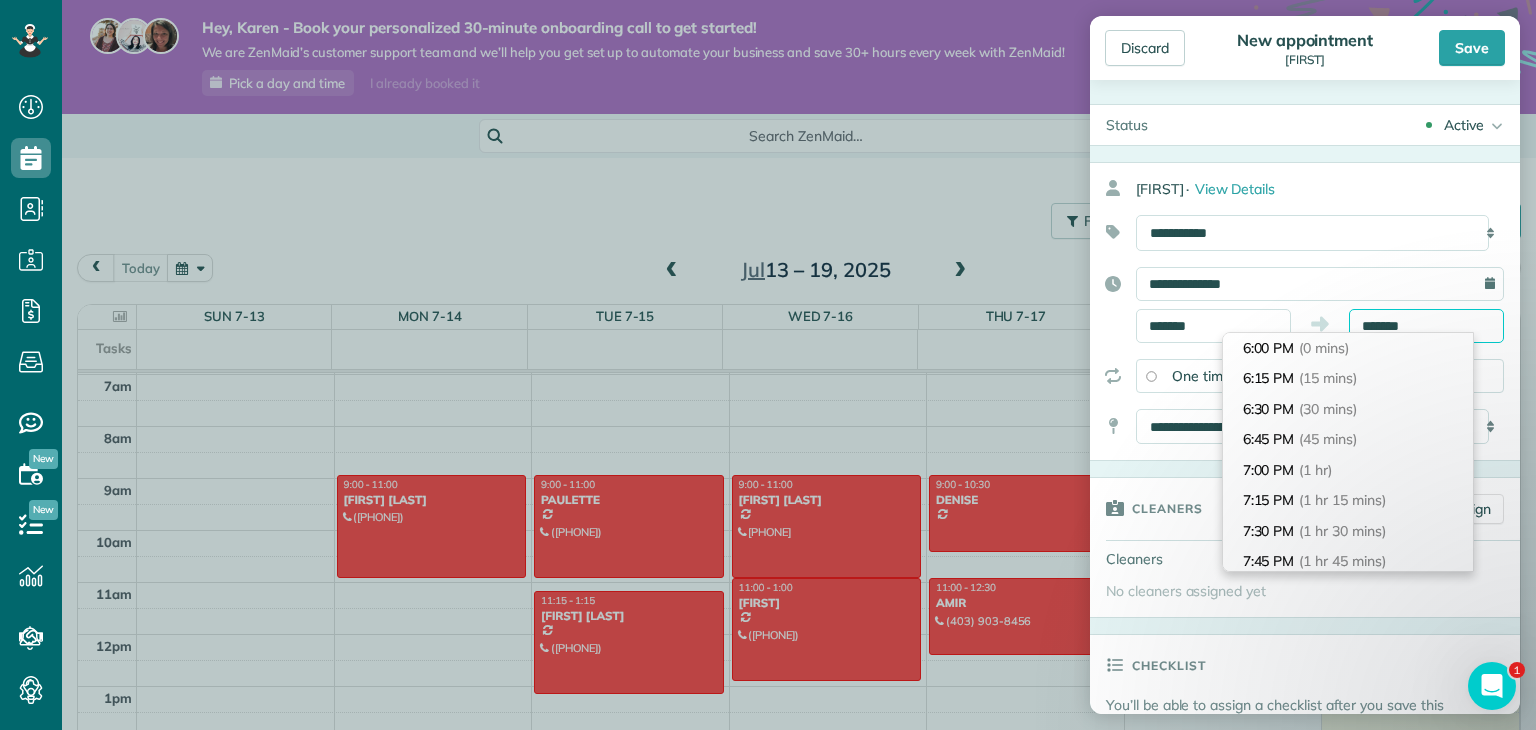 click on "*******" at bounding box center [1426, 326] 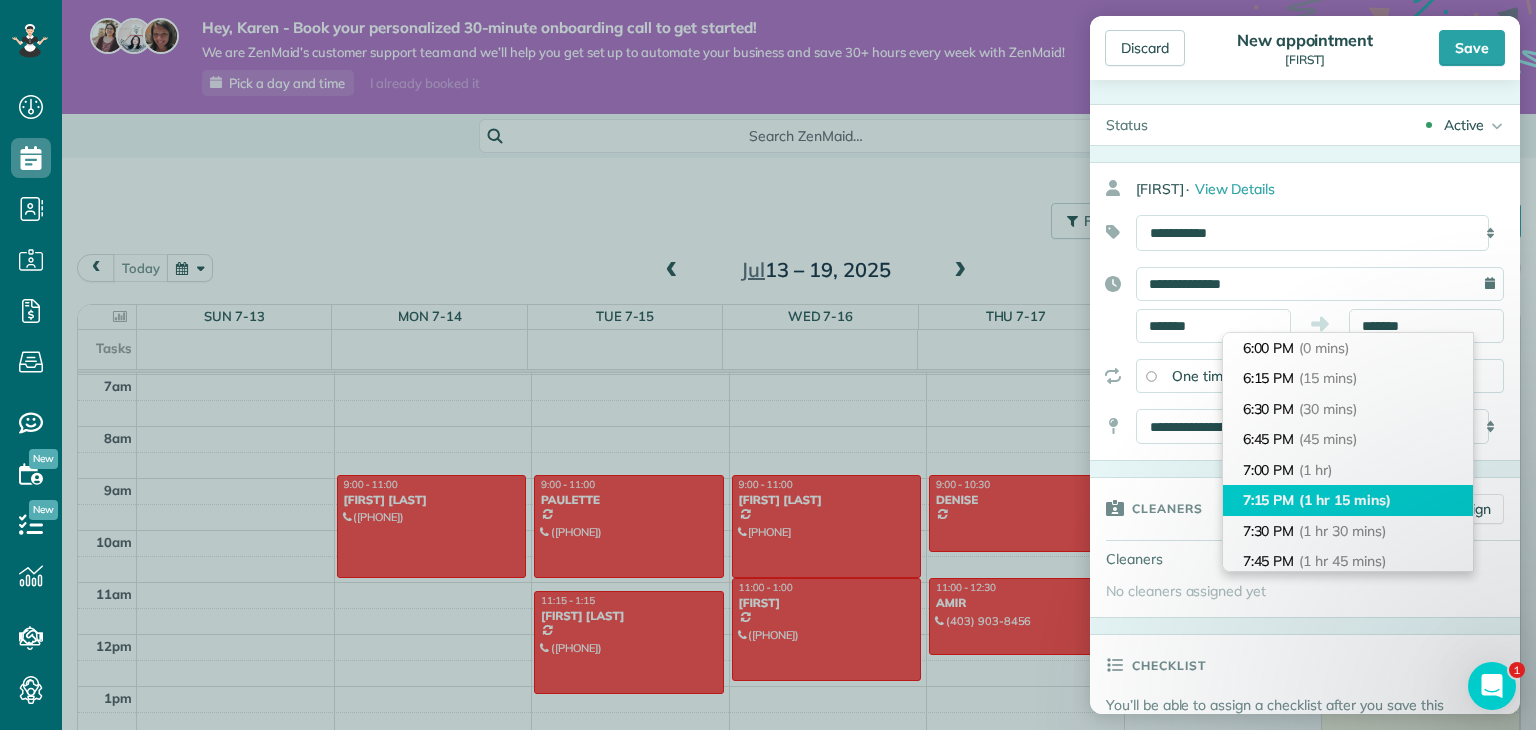type on "*******" 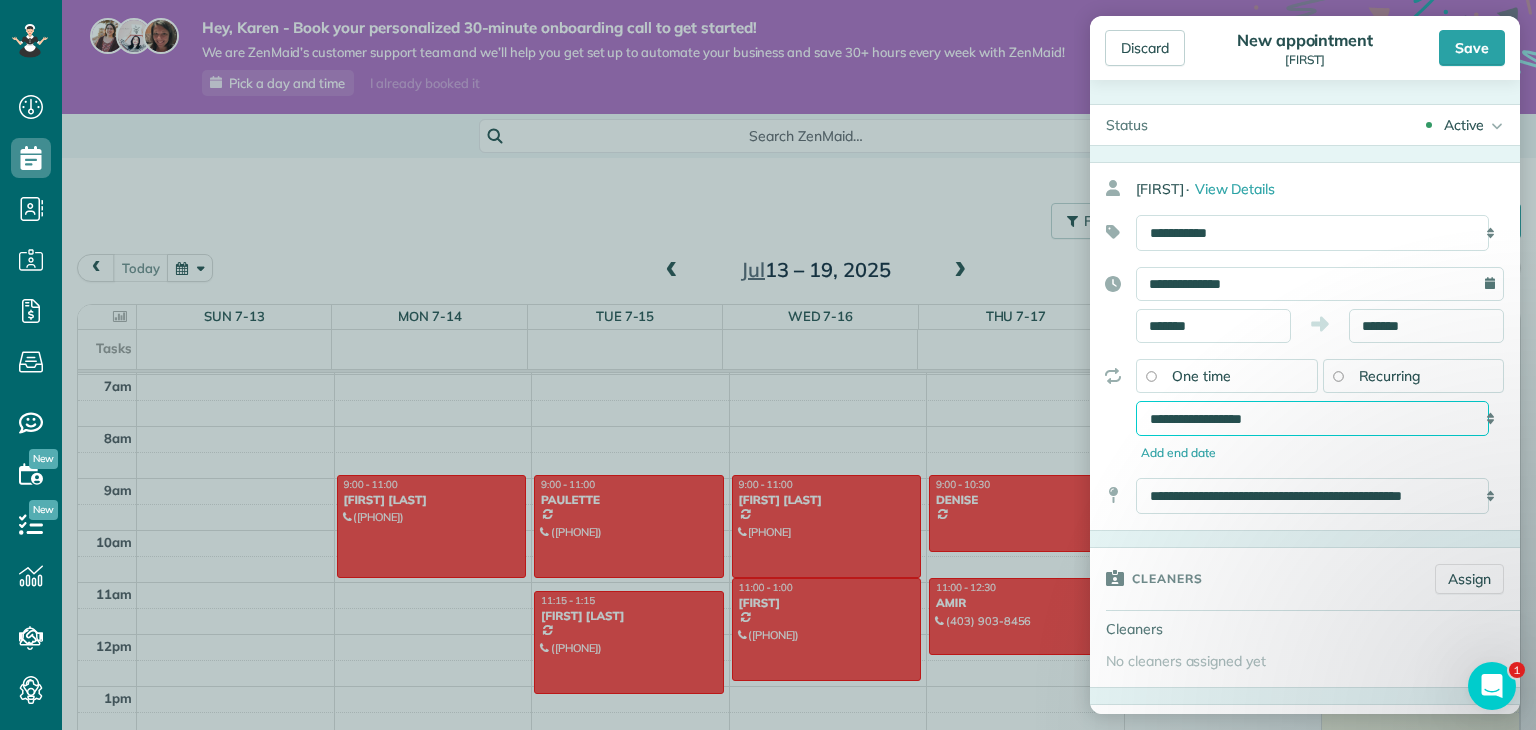 click on "**********" at bounding box center [1312, 419] 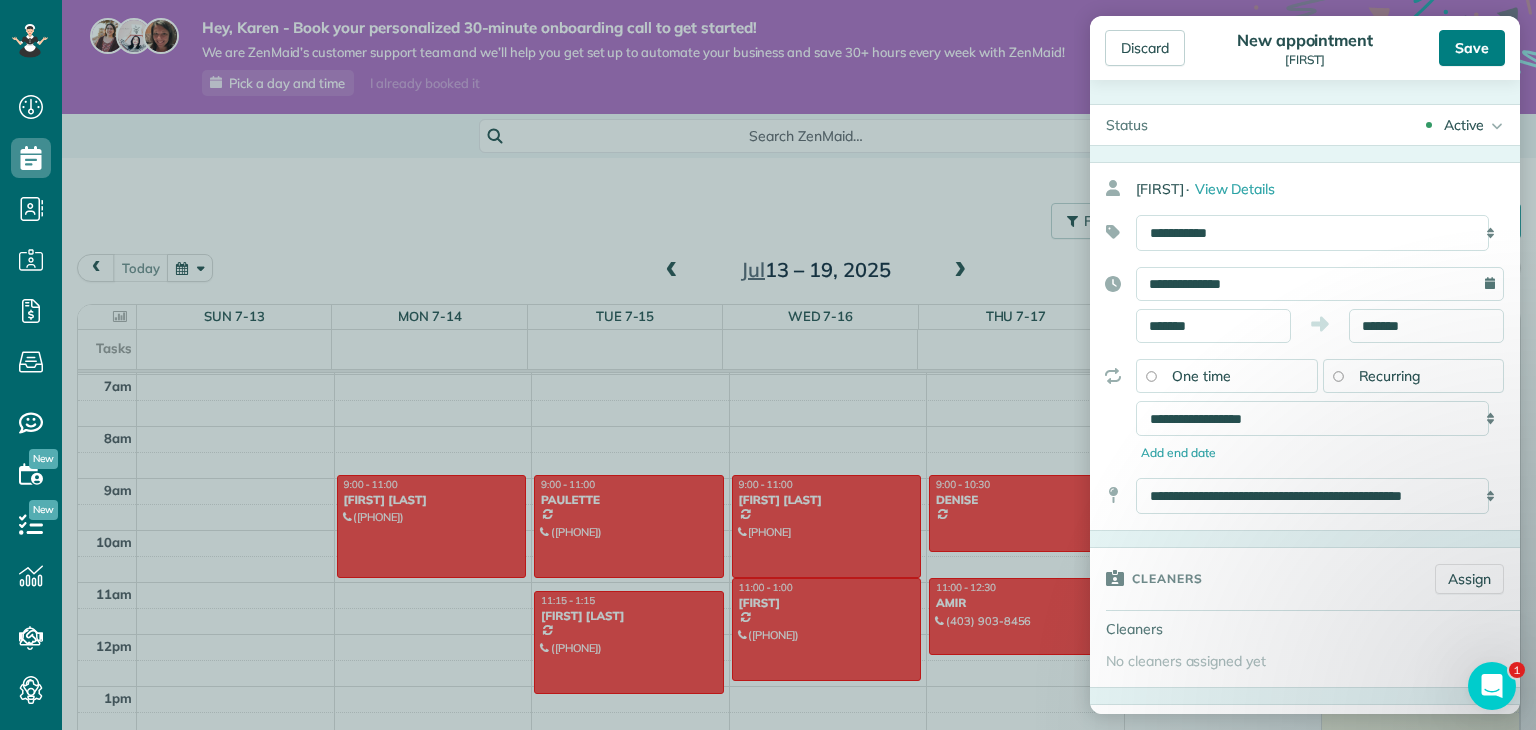 click on "Save" at bounding box center [1472, 48] 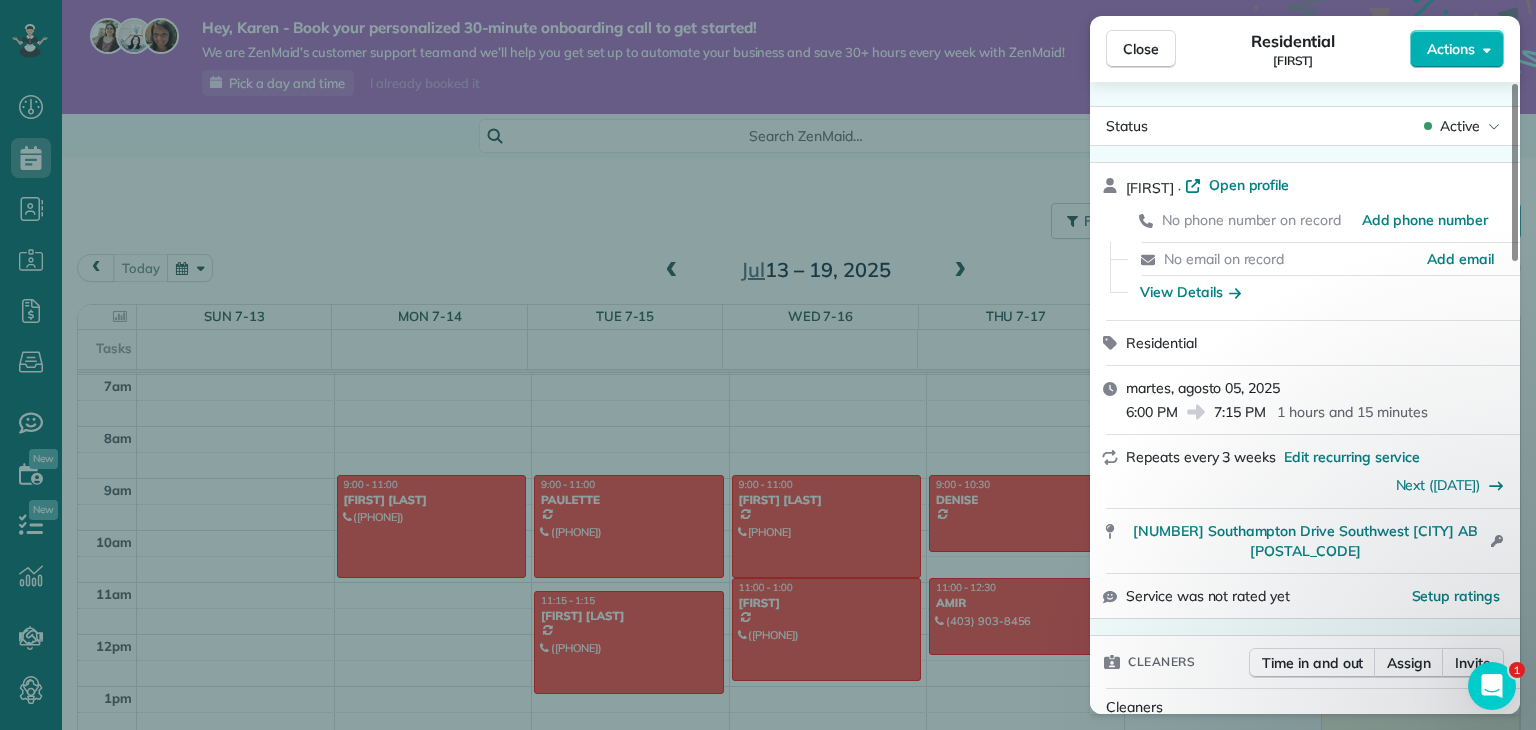 click on "Close Residential SAUMYA Actions Status Active SAUMYA · Open profile No phone number on record Add phone number No email on record Add email View Details Residential martes, agosto 05, 2025 6:00 PM 7:15 PM 1 hours and 15 minutes Repeats every 3 weeks Edit recurring service Next (26 ago.) 287 Southampton Drive Southwest Calgary AB T2W 2N5 Open access information Service was not rated yet Setup ratings Cleaners Time in and out Assign Invite Cleaners No cleaners assigned yet Checklist Try Now Keep this appointment up to your standards. Stay on top of every detail, keep your cleaners organised, and your client happy. Assign a checklist Watch a 5 min demo Billing Billing actions Price $0.00 Overcharge $0.00 Discount $0.00 Coupon discount - Primary tax - Secondary tax - Total appointment price $0.00 Tips collected New feature! $0.00 Mark as paid Total including tip $0.00 Get paid online in no-time! Send an invoice and reward your cleaners with tips Charge customer credit card Appointment custom fields - Pay Method" at bounding box center [768, 365] 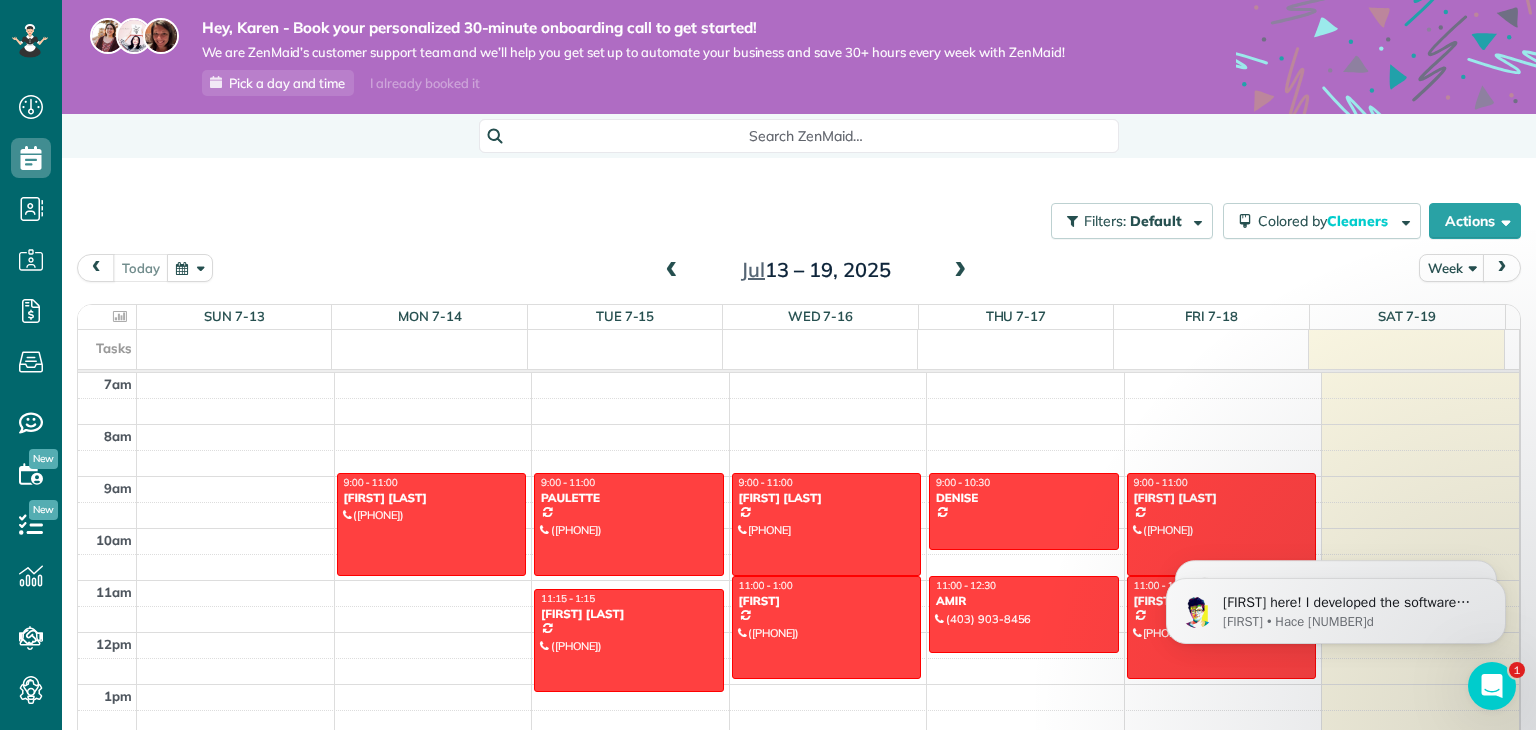 scroll, scrollTop: 360, scrollLeft: 0, axis: vertical 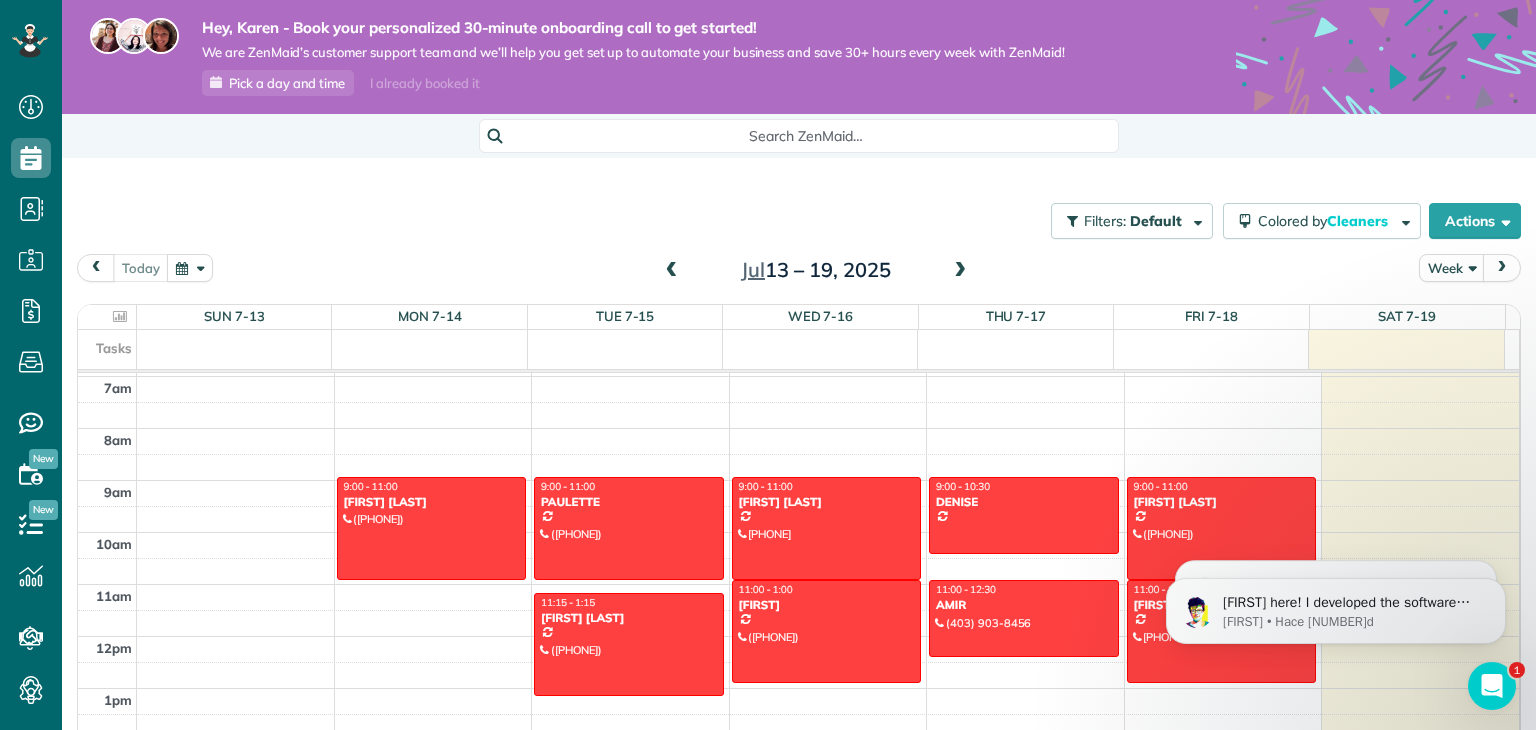 click at bounding box center [960, 271] 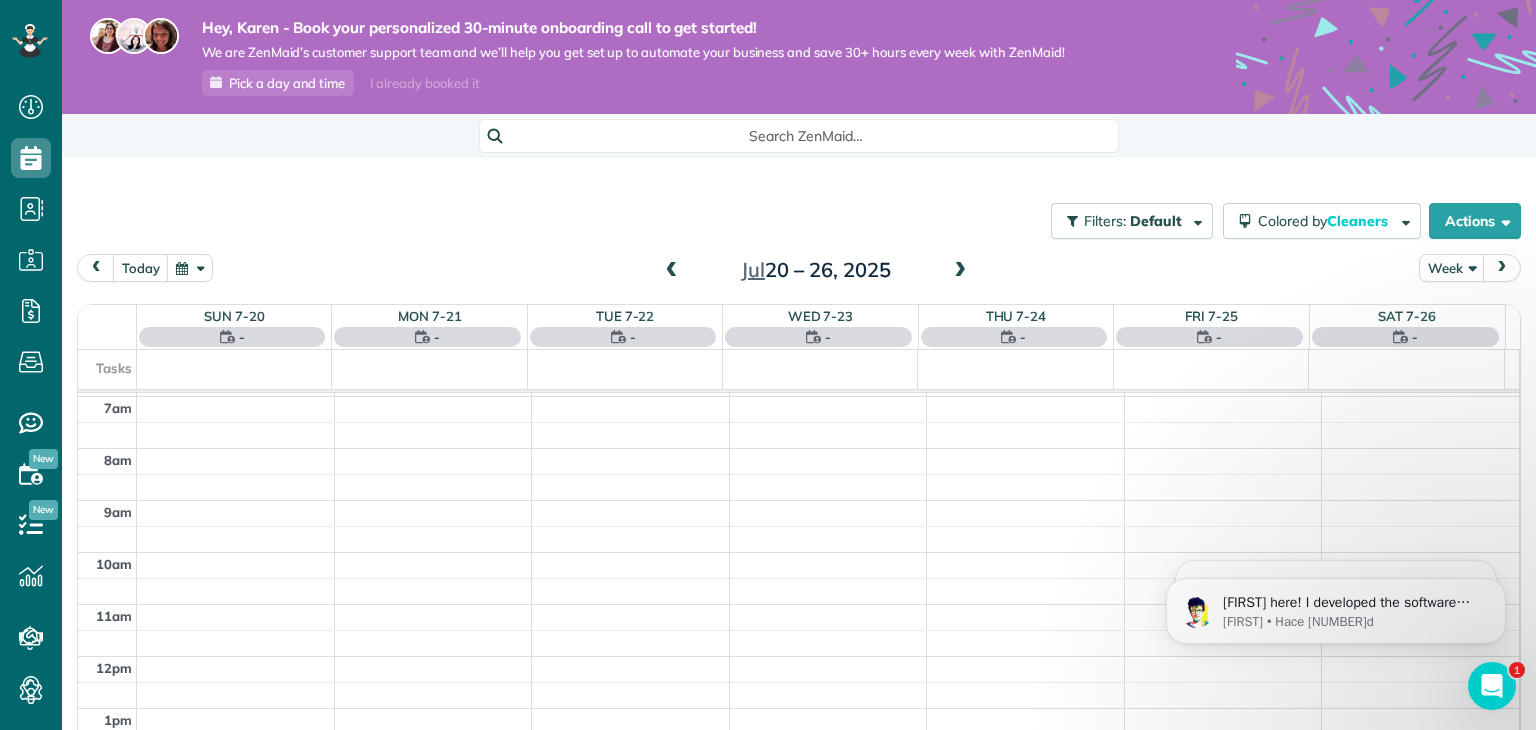 scroll, scrollTop: 362, scrollLeft: 0, axis: vertical 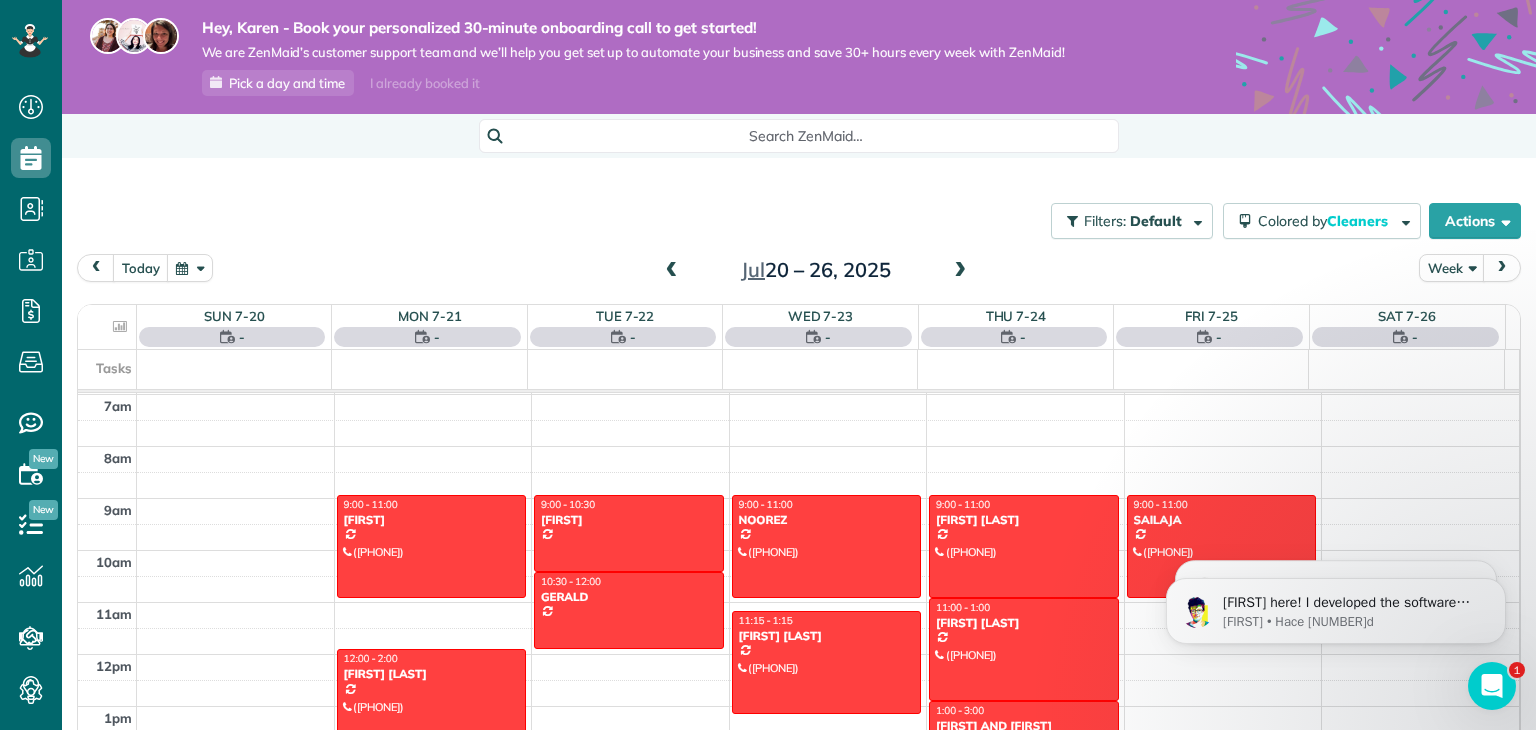 click at bounding box center (960, 271) 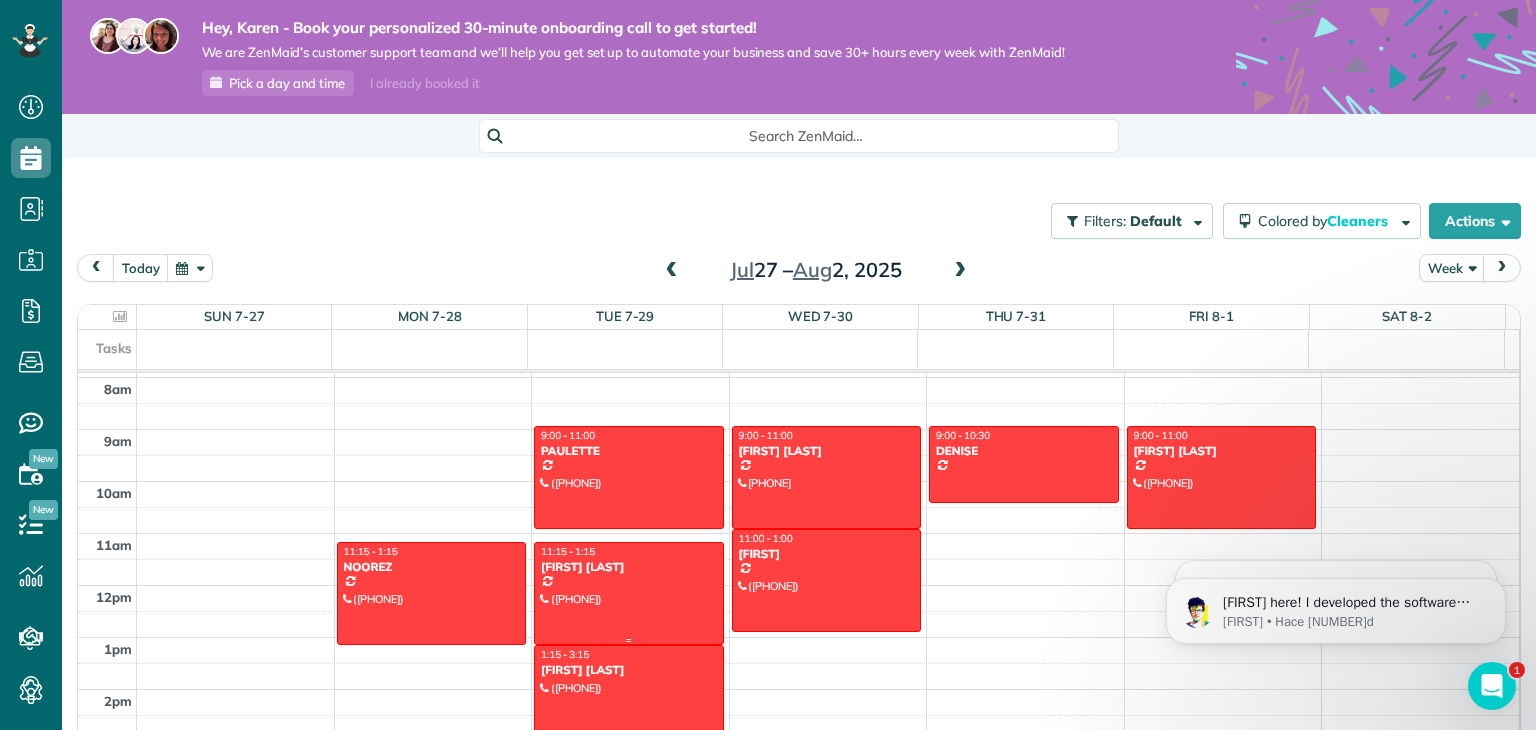scroll, scrollTop: 427, scrollLeft: 0, axis: vertical 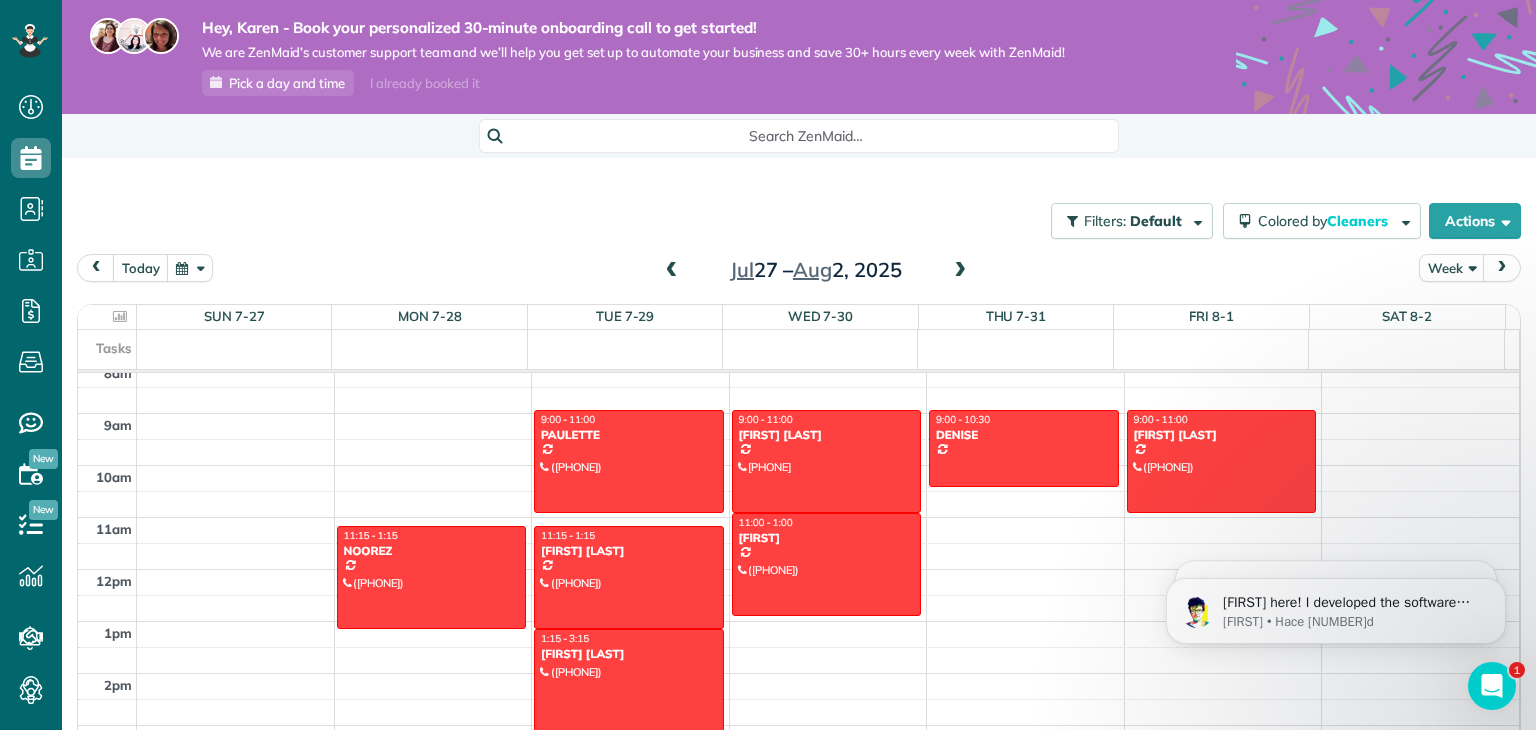 click at bounding box center [960, 271] 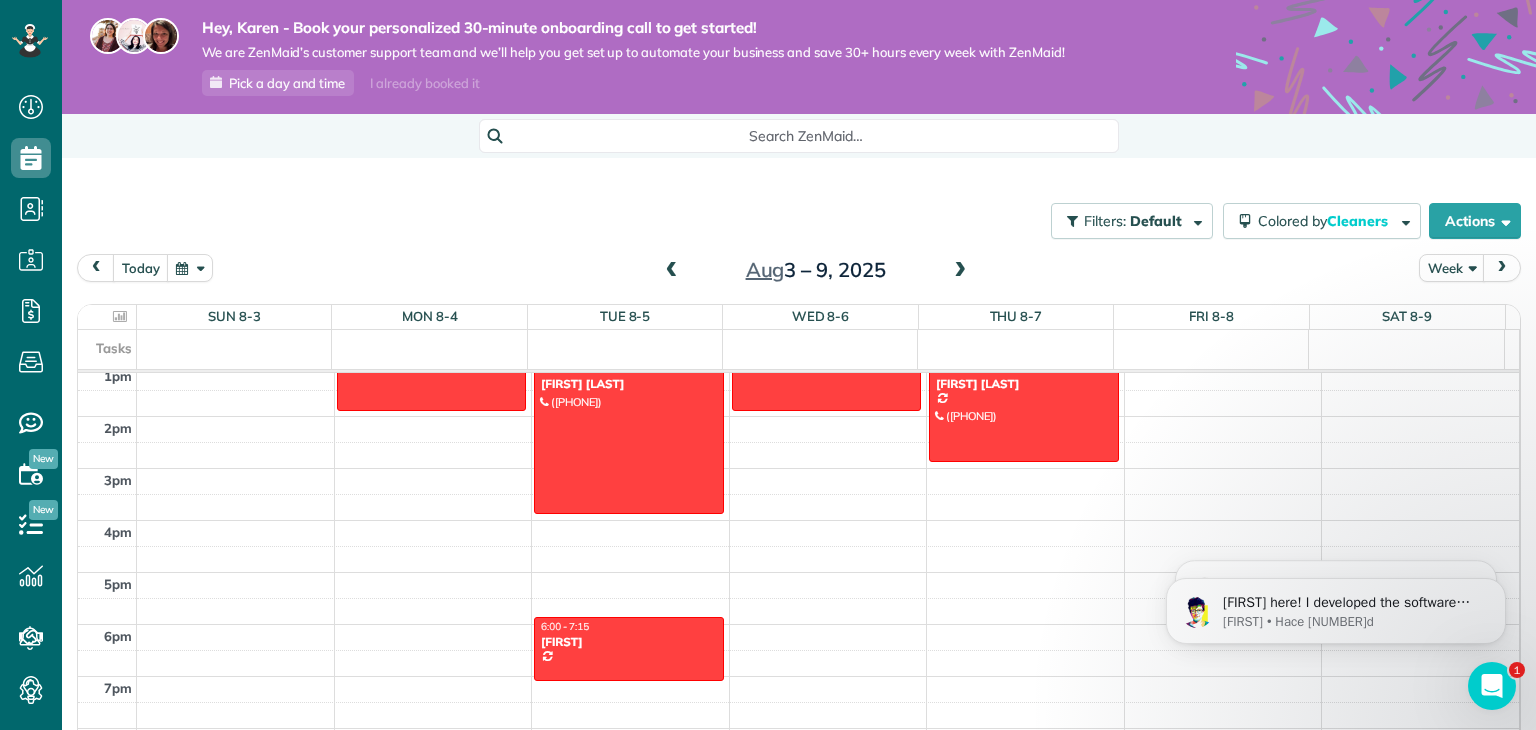 scroll, scrollTop: 700, scrollLeft: 0, axis: vertical 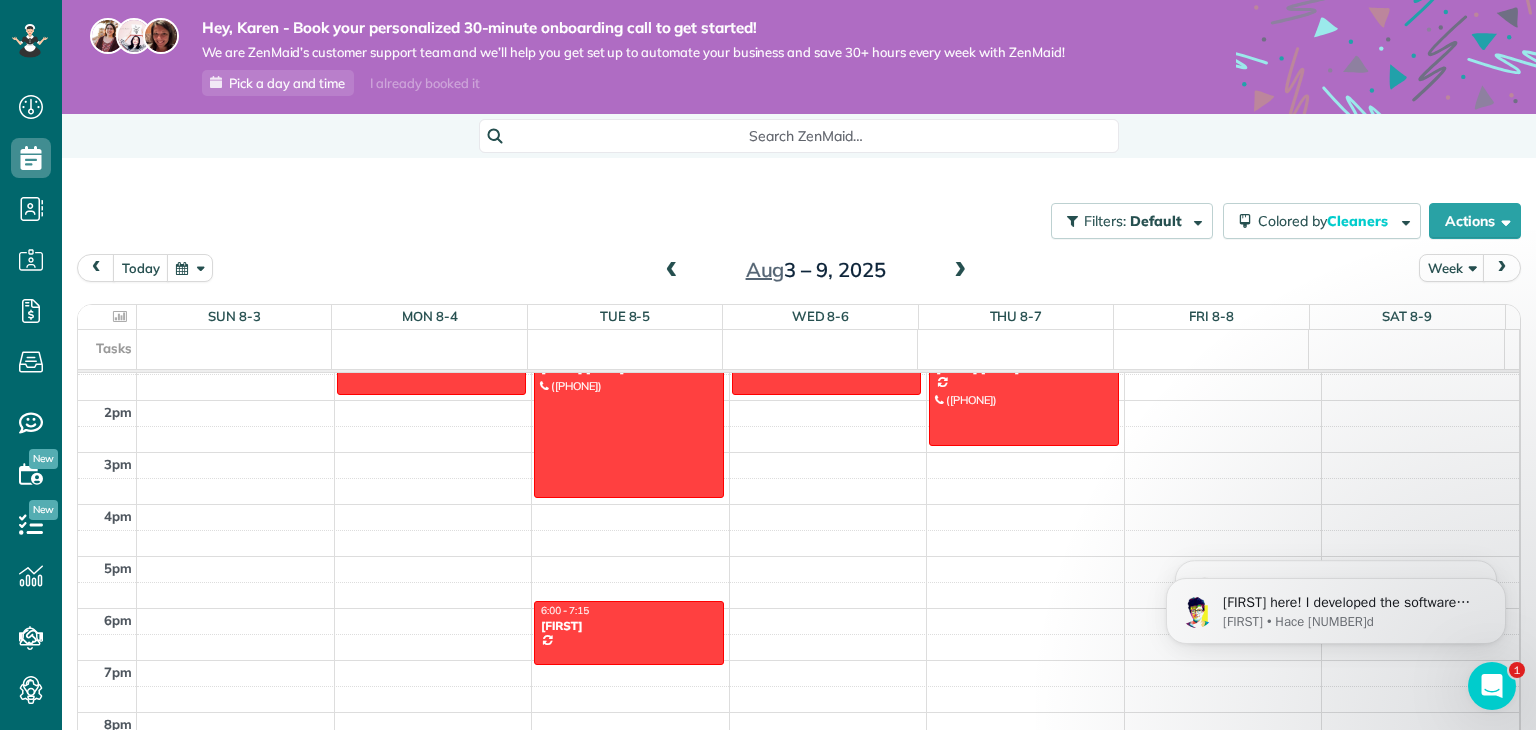 click at bounding box center (960, 271) 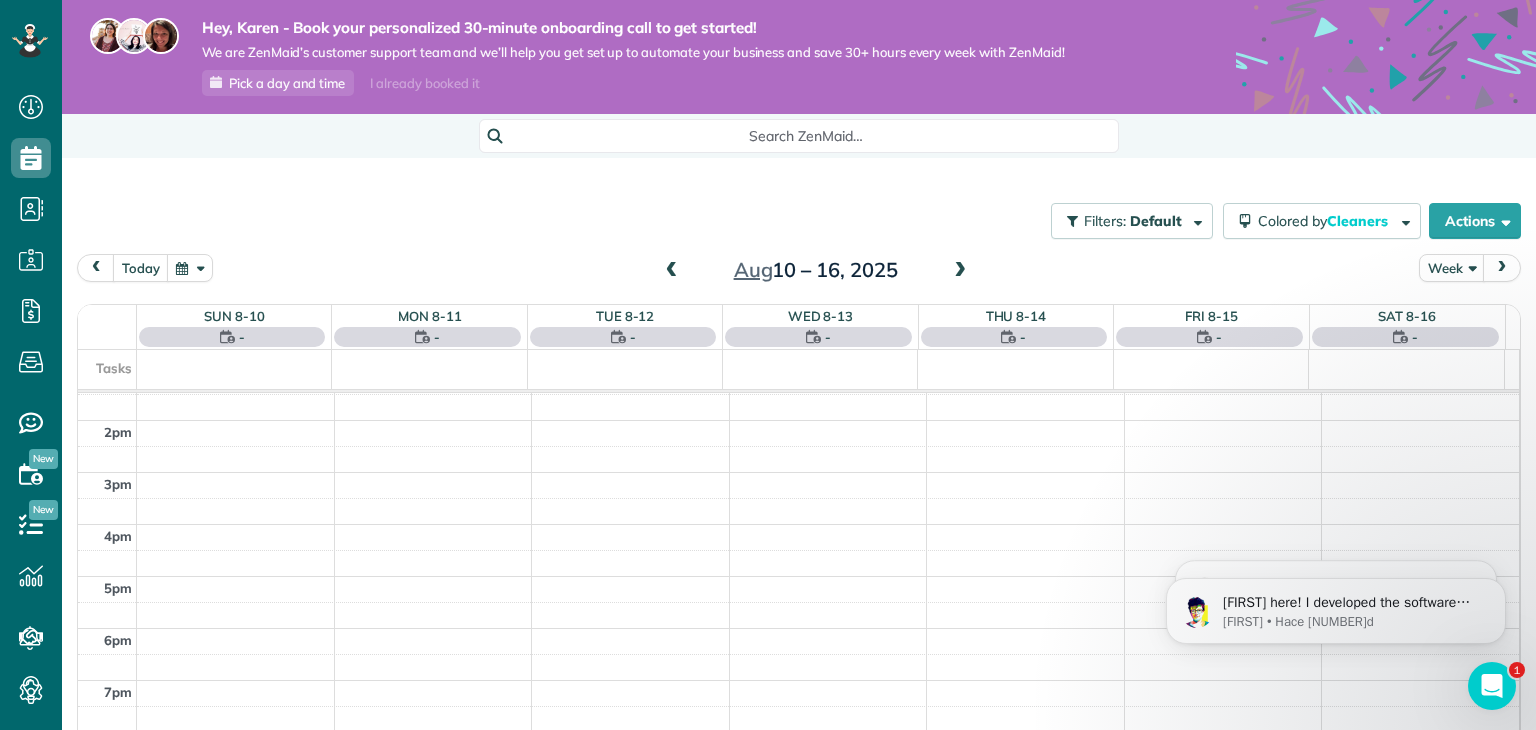 scroll, scrollTop: 362, scrollLeft: 0, axis: vertical 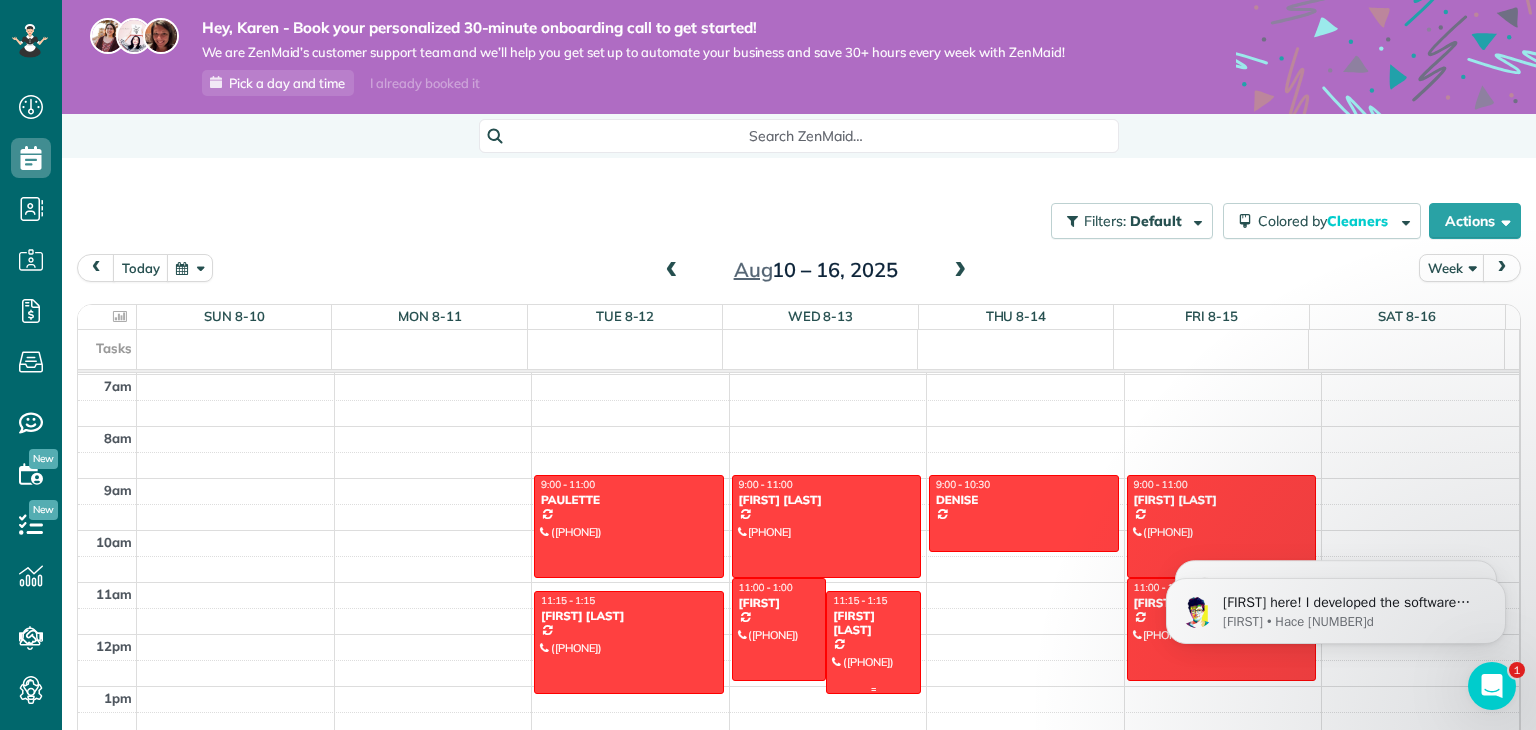 click at bounding box center (873, 642) 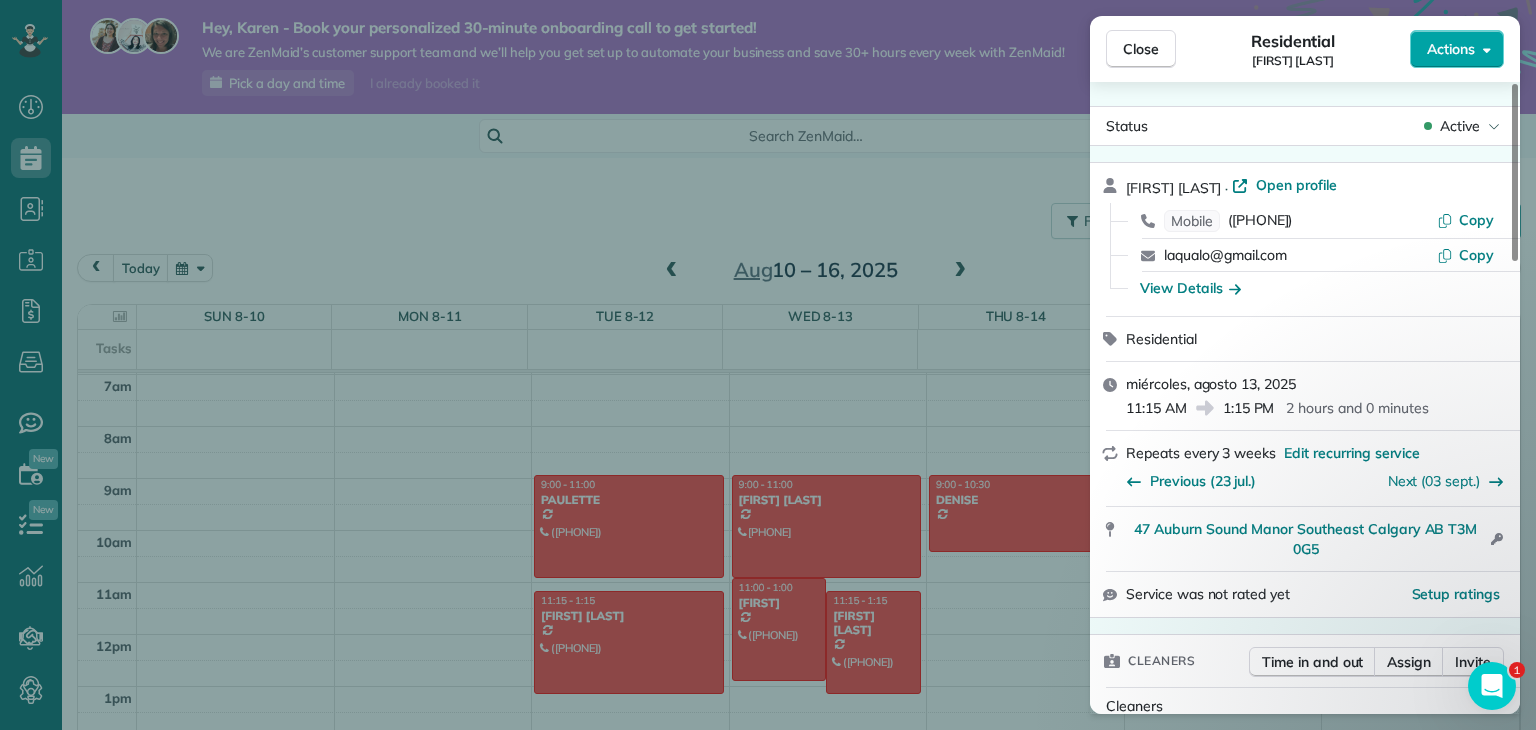 click on "Actions" at bounding box center [1451, 49] 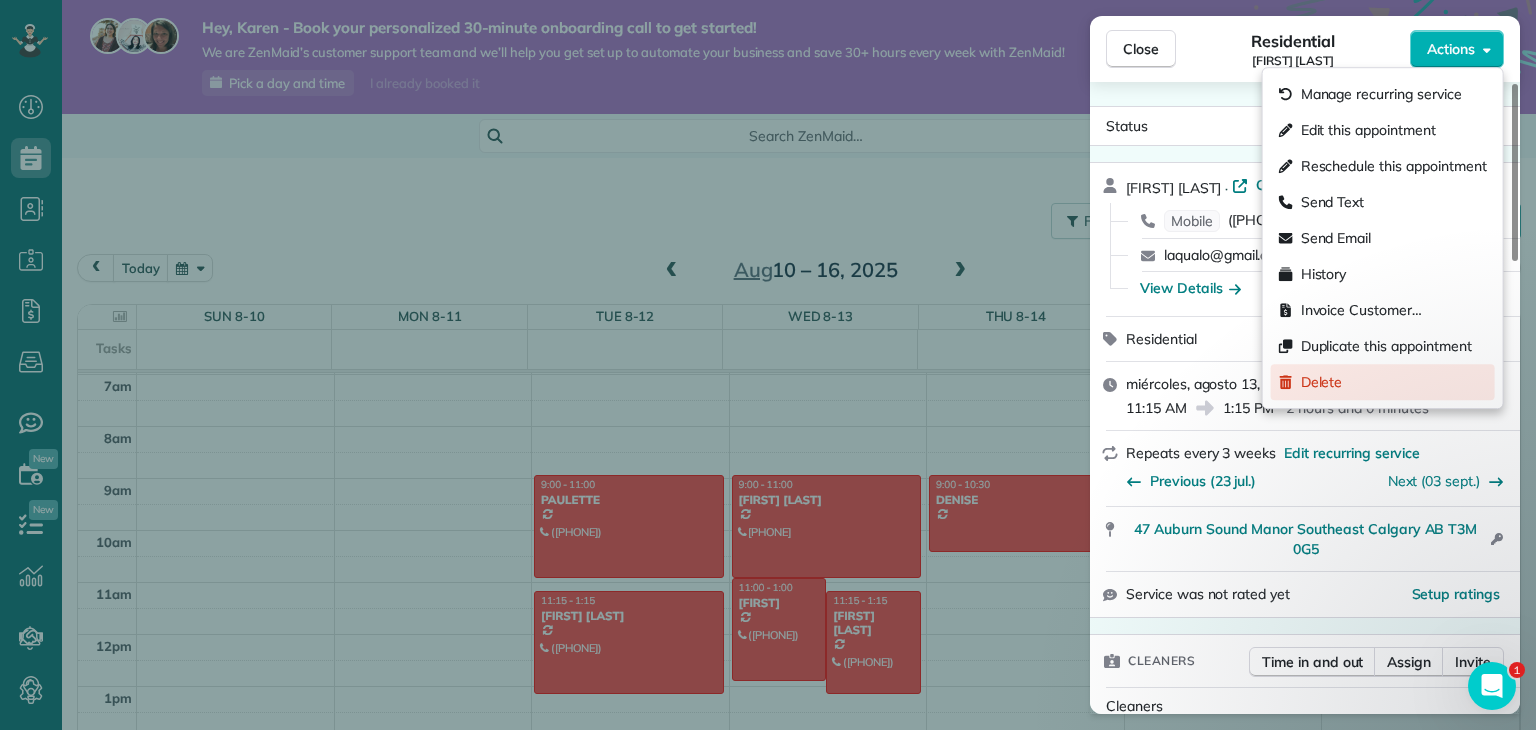 click on "Delete" at bounding box center (1383, 382) 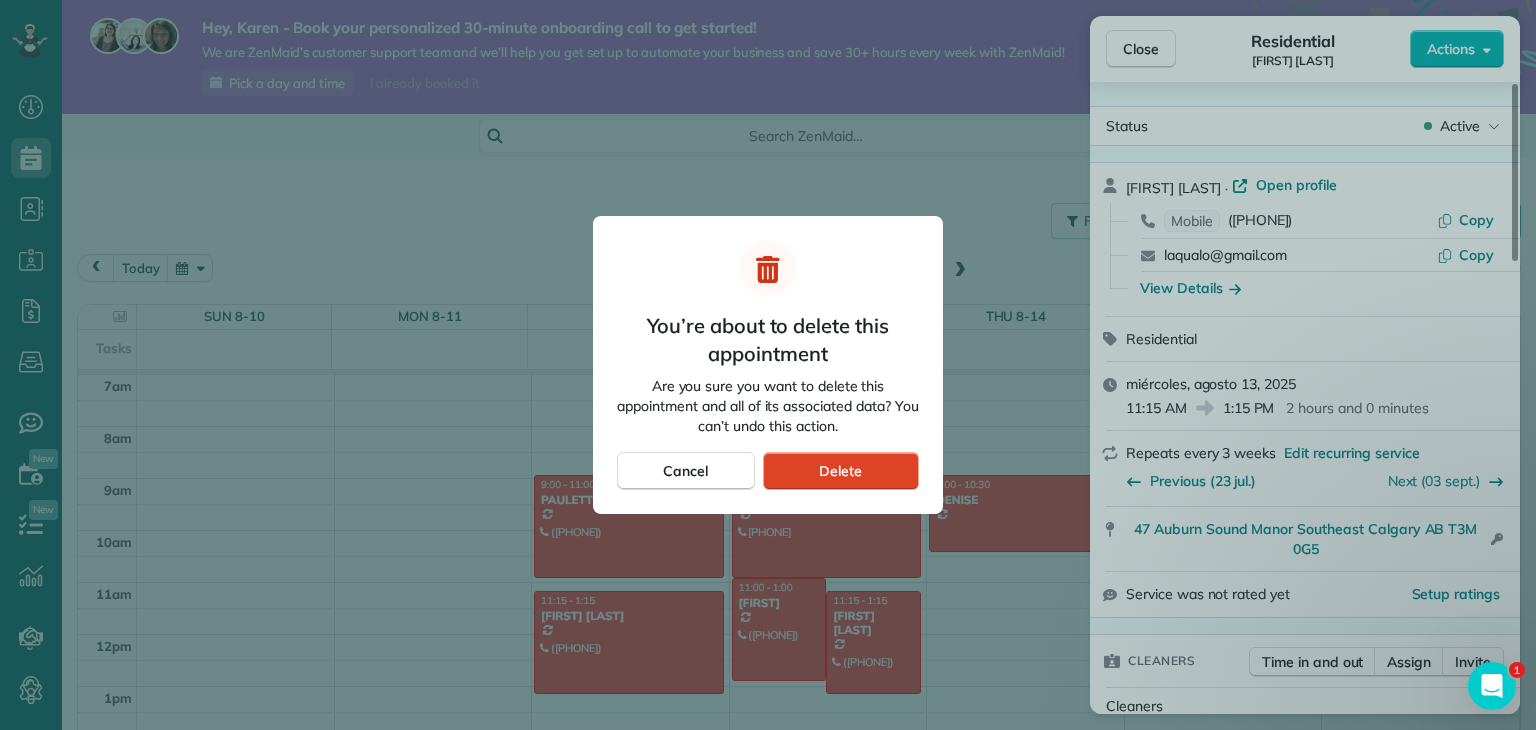 click on "Delete" at bounding box center [840, 471] 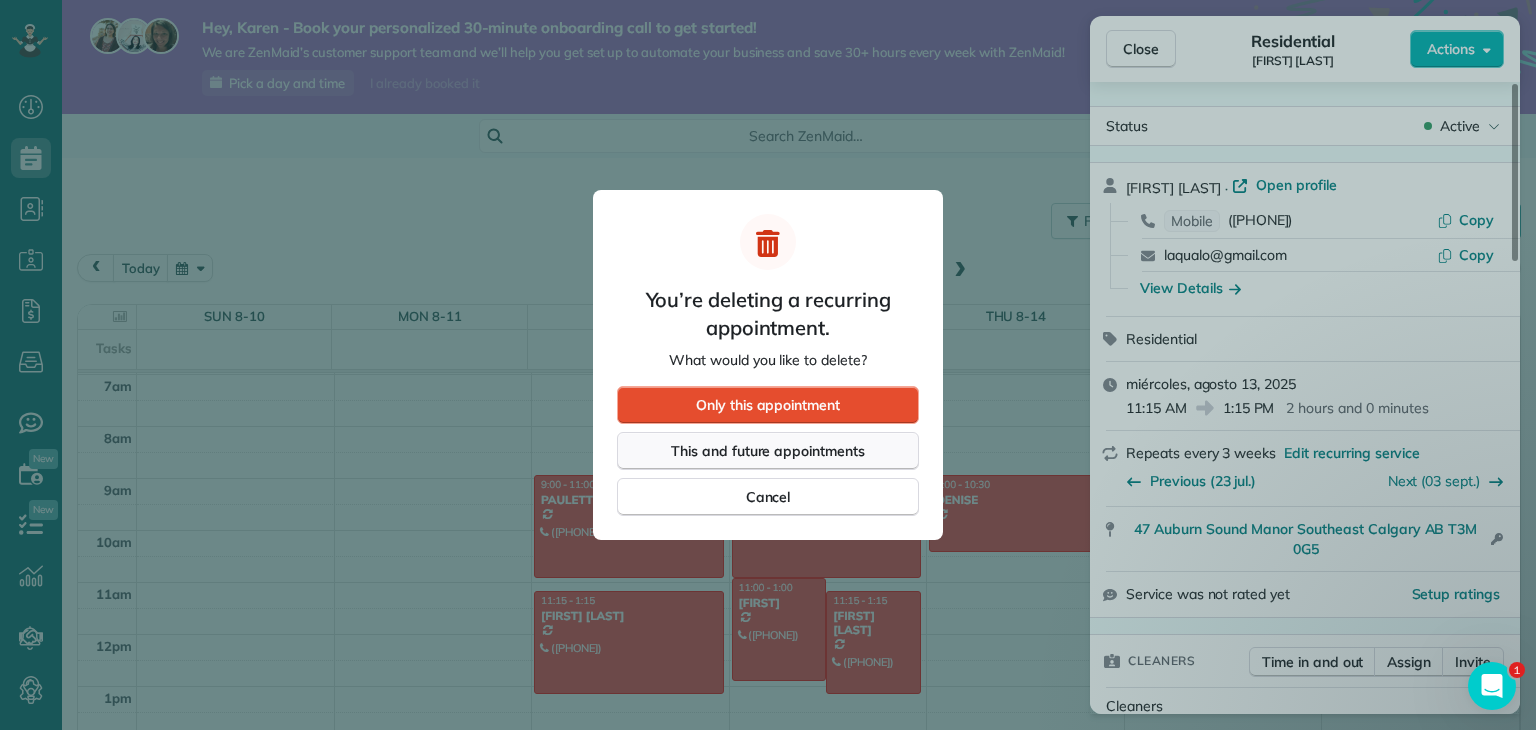 click on "This and future appointments" at bounding box center (768, 451) 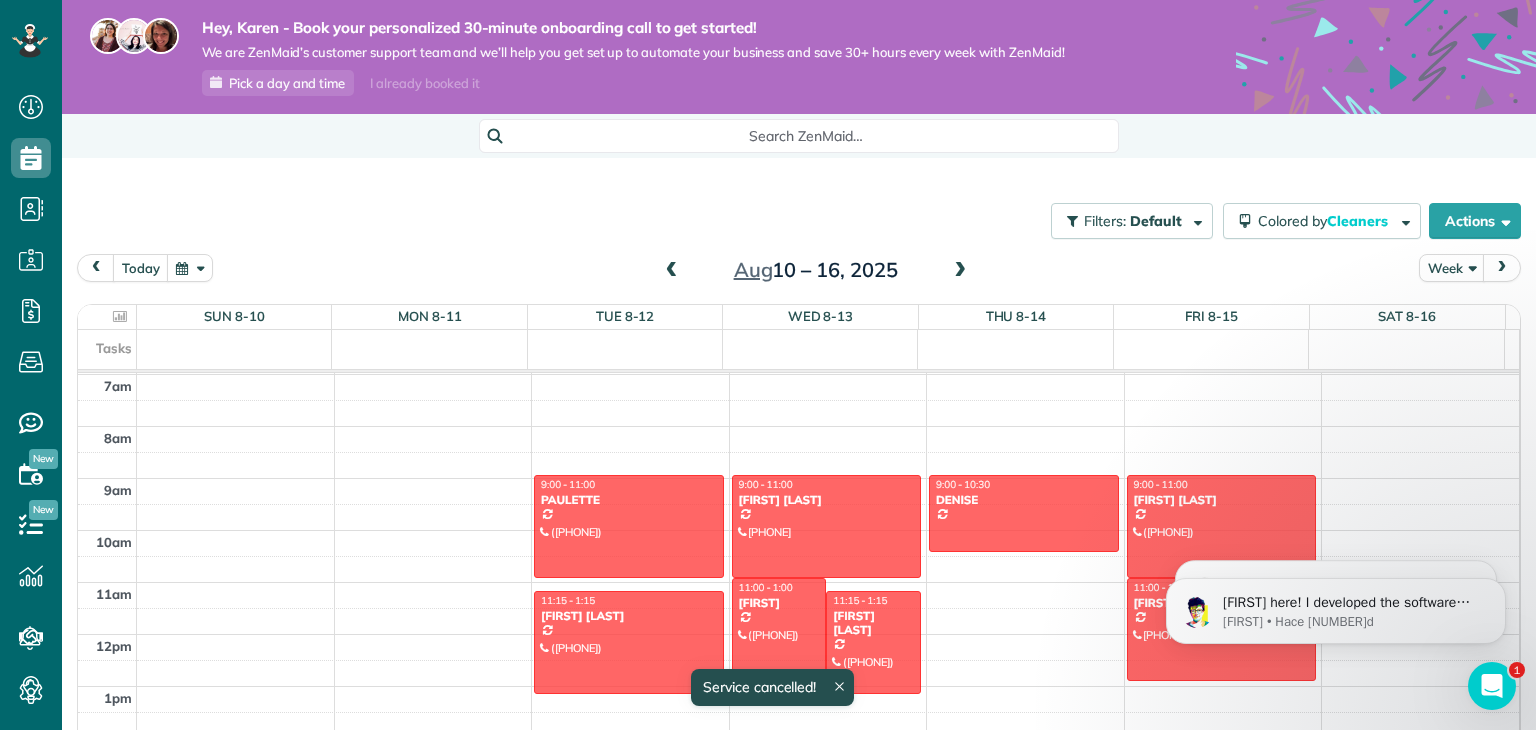 click on "Dashboard
Scheduling
Calendar View
List View
Dispatch View - Weekly scheduling (Beta)" at bounding box center (768, 365) 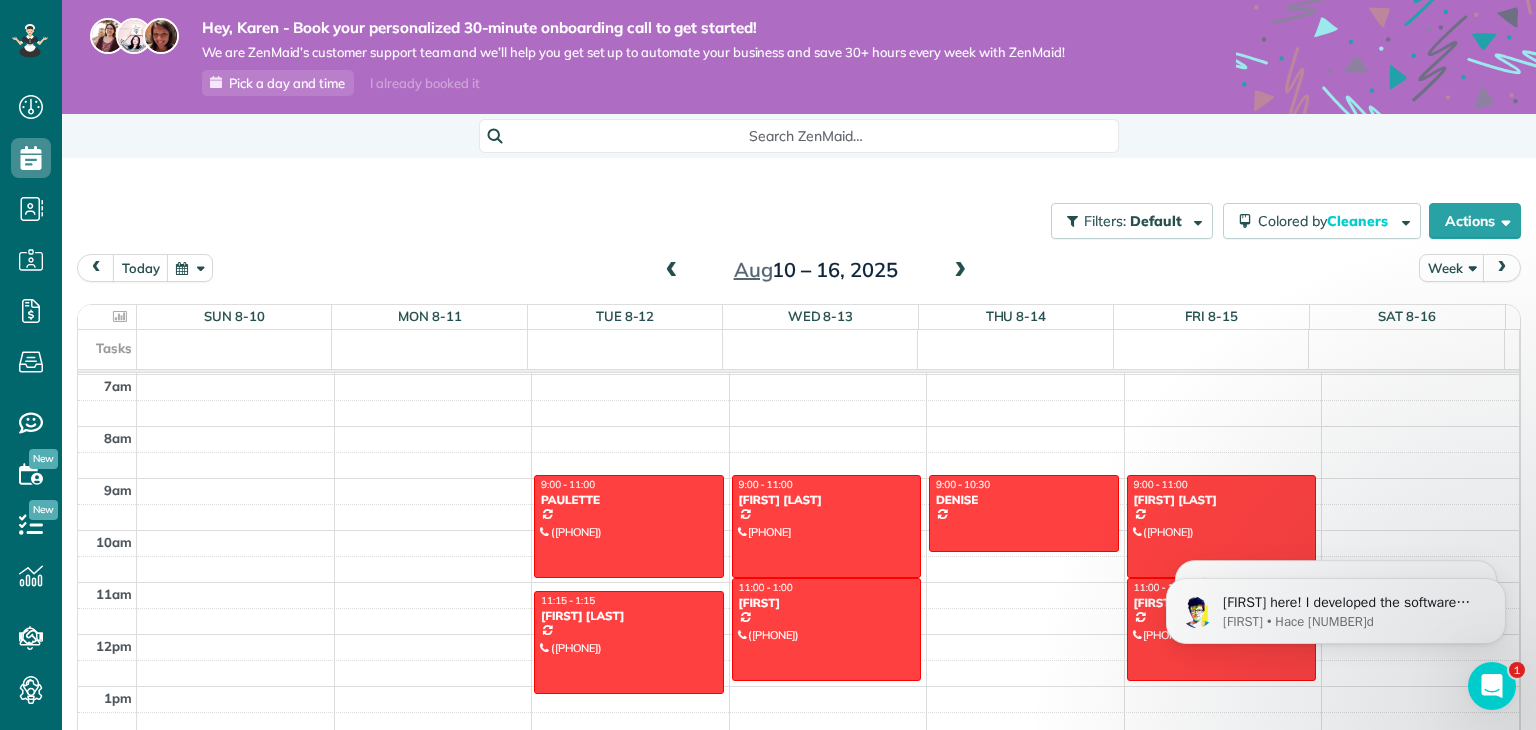 click at bounding box center [672, 271] 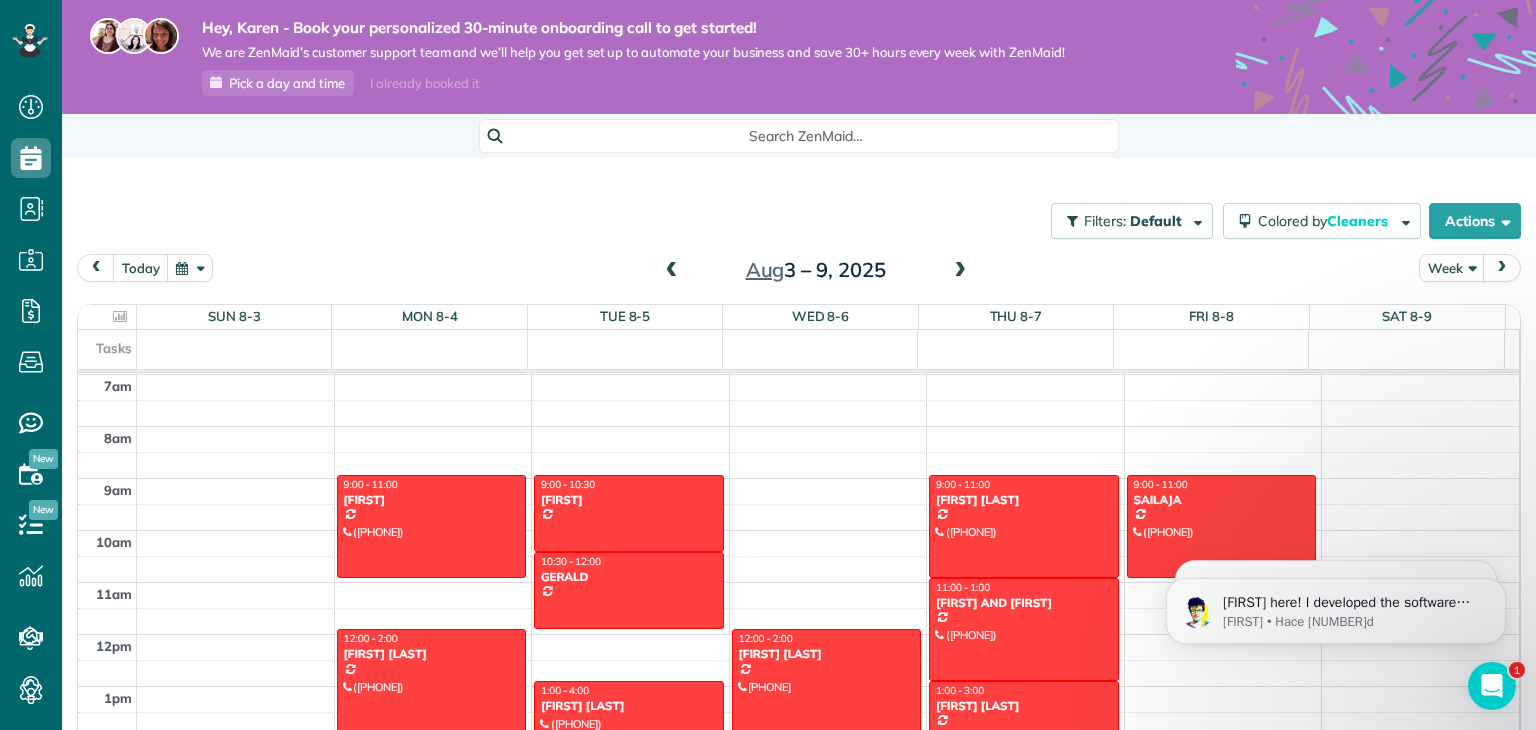click at bounding box center (672, 271) 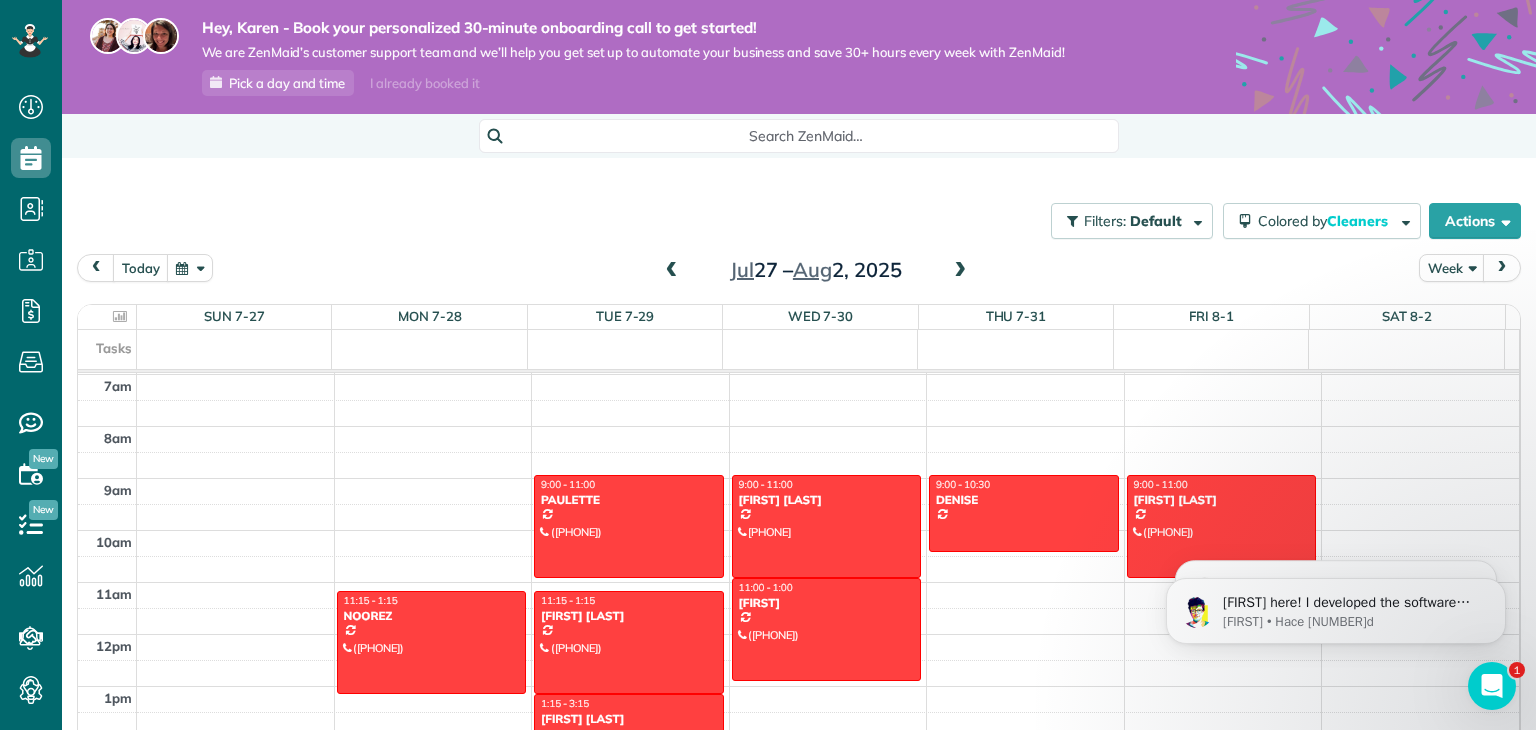 click at bounding box center (672, 271) 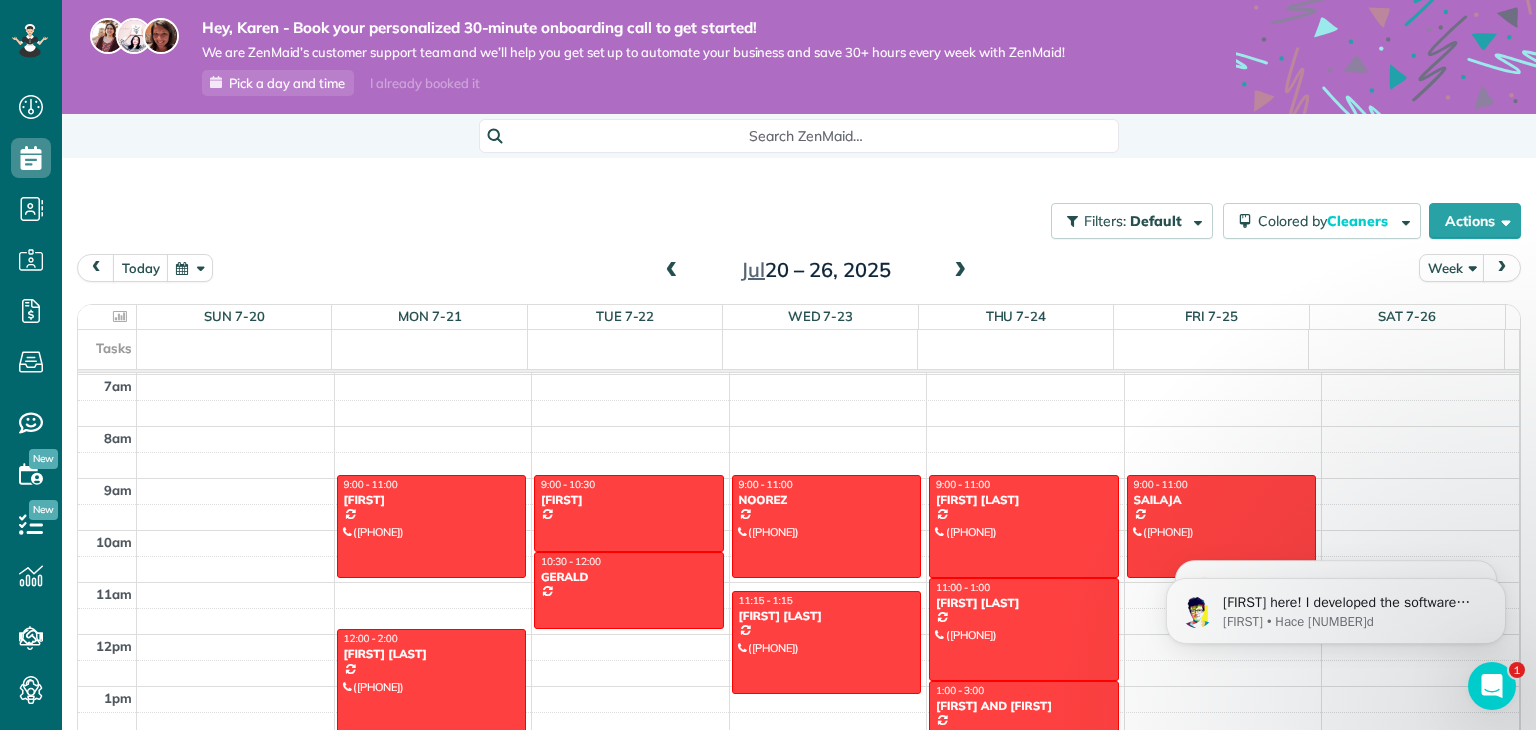 click at bounding box center [960, 271] 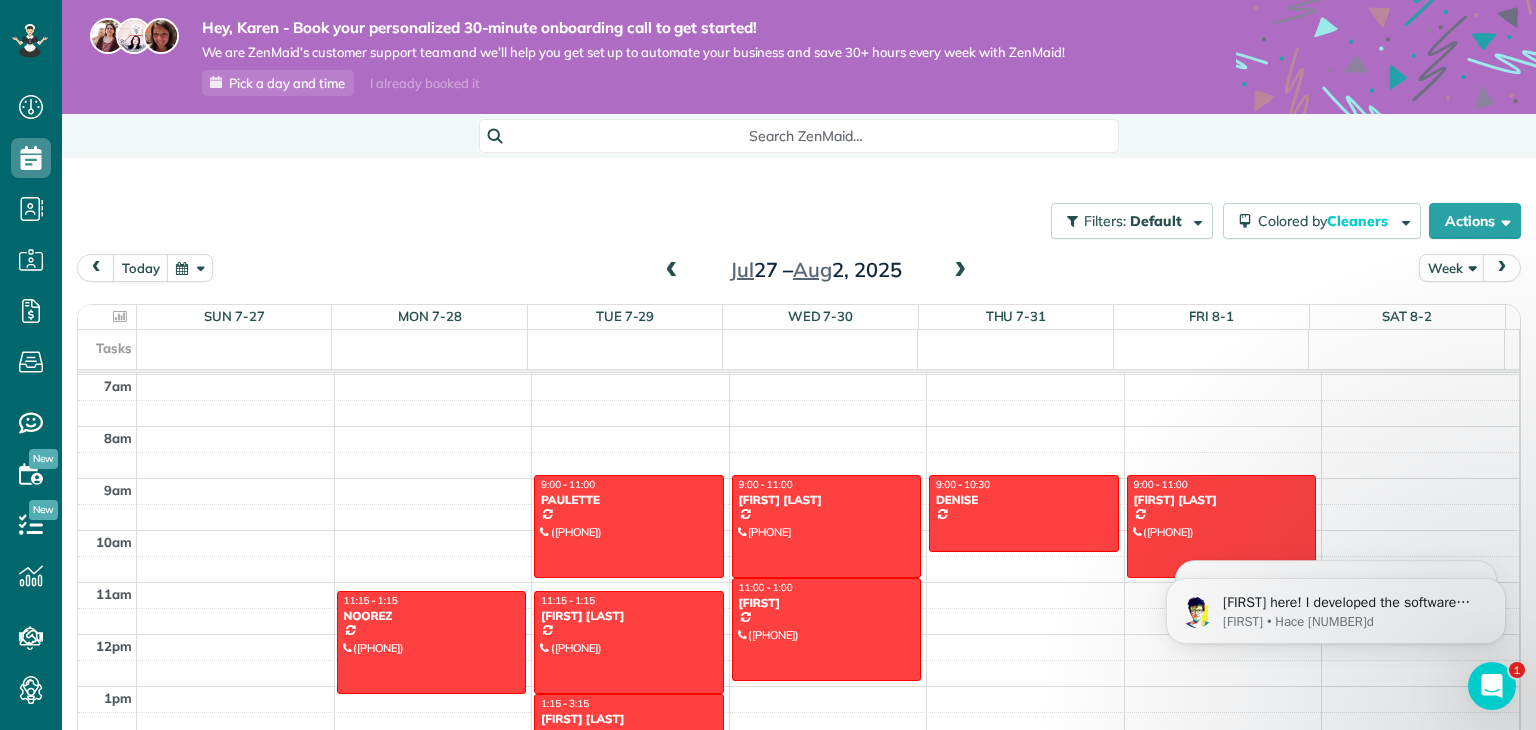 click at bounding box center [960, 271] 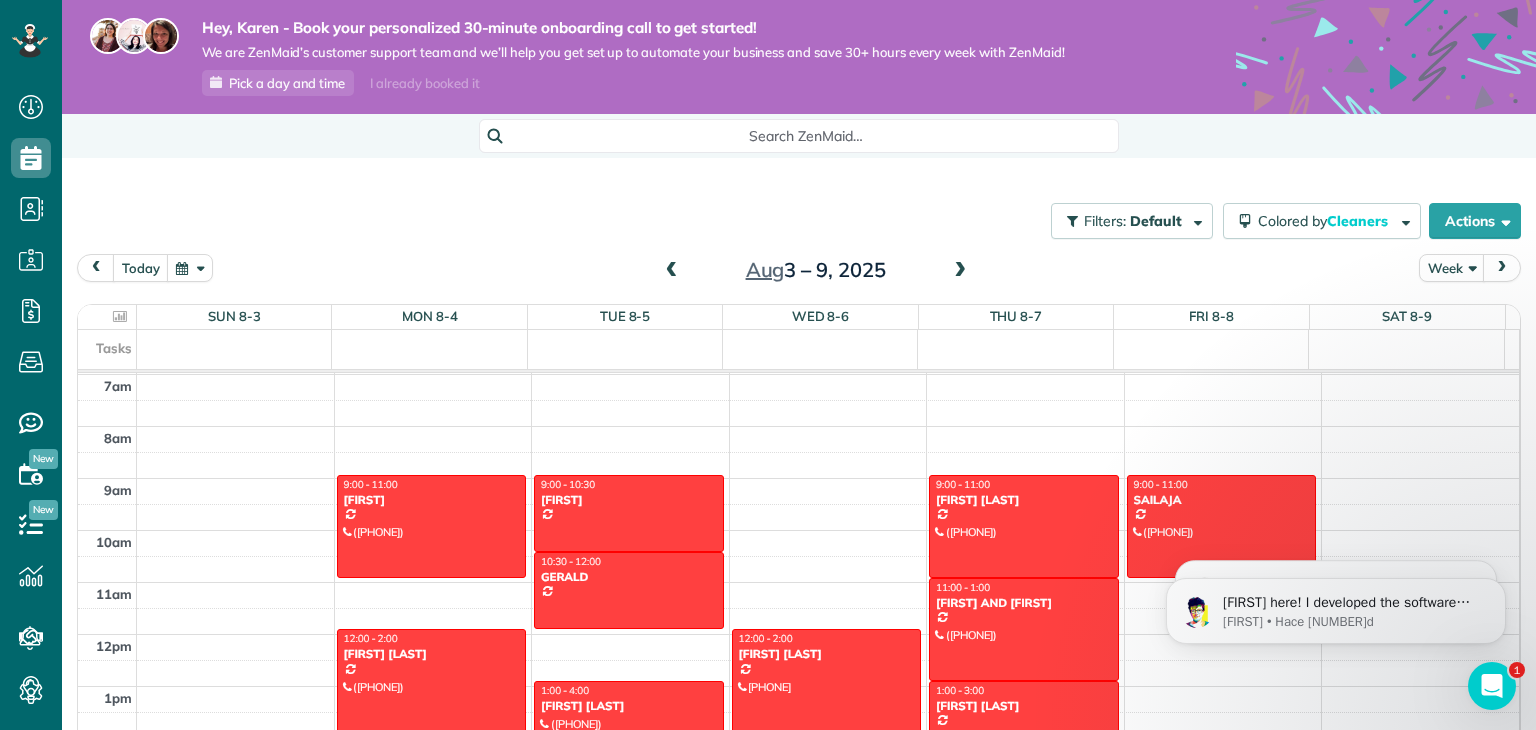 click at bounding box center [960, 271] 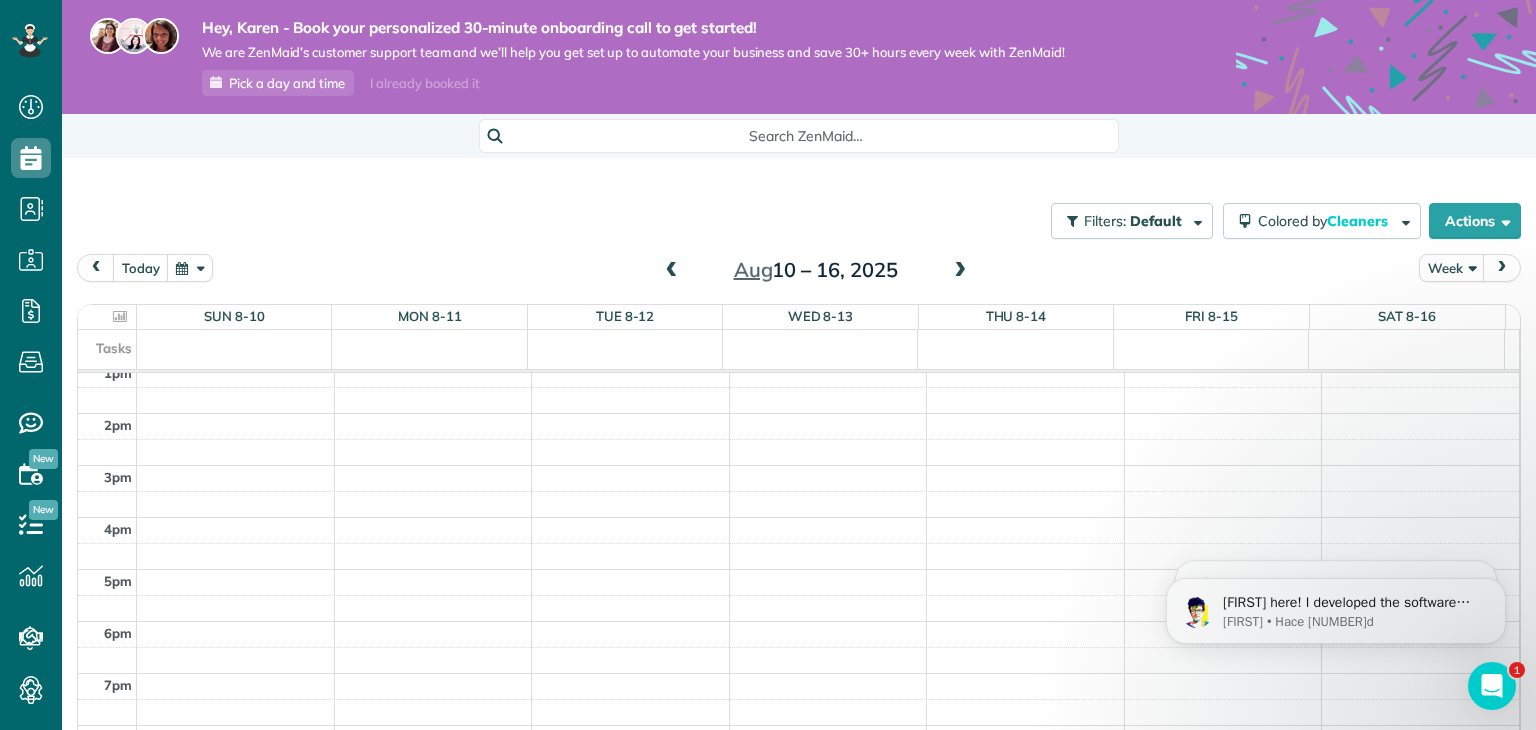 scroll, scrollTop: 700, scrollLeft: 0, axis: vertical 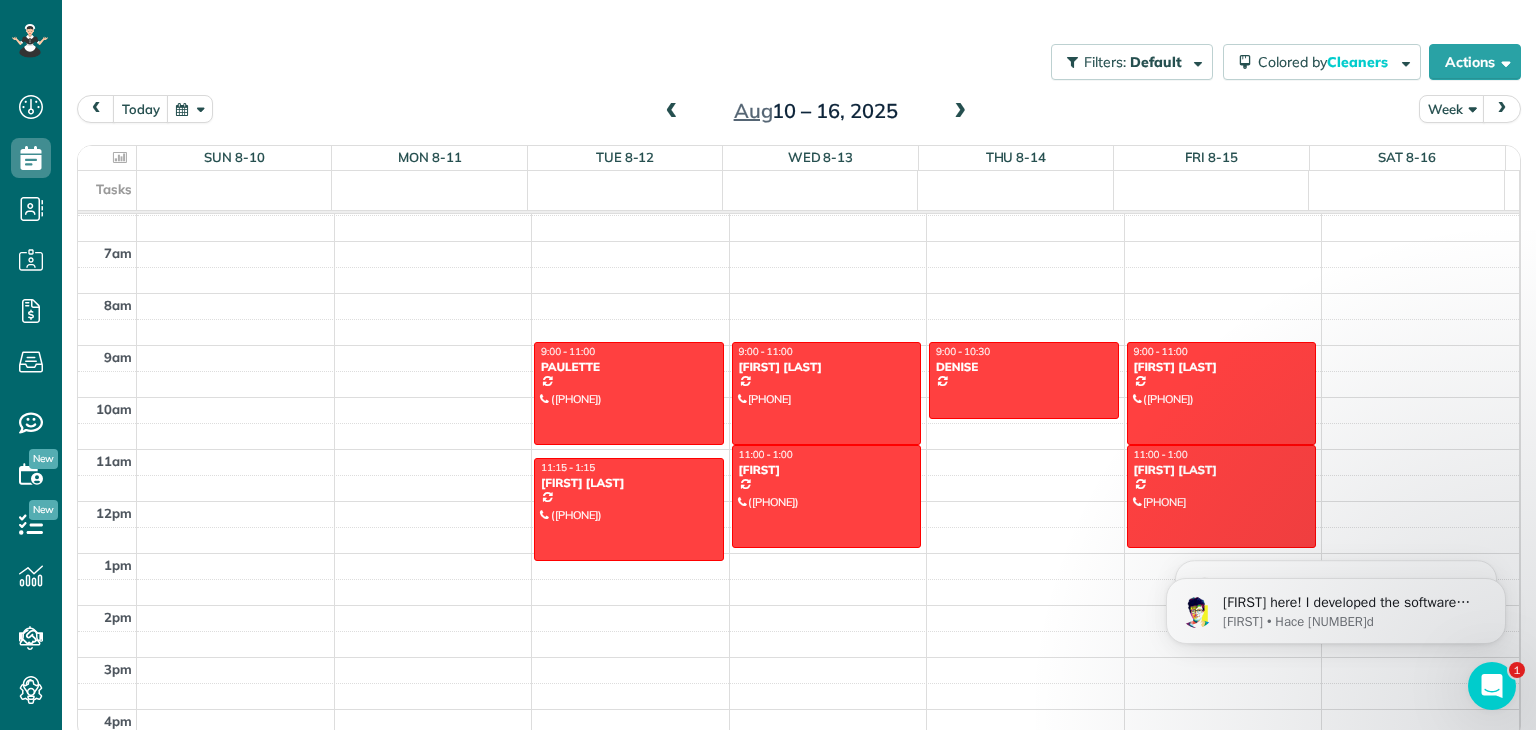 click at bounding box center [960, 112] 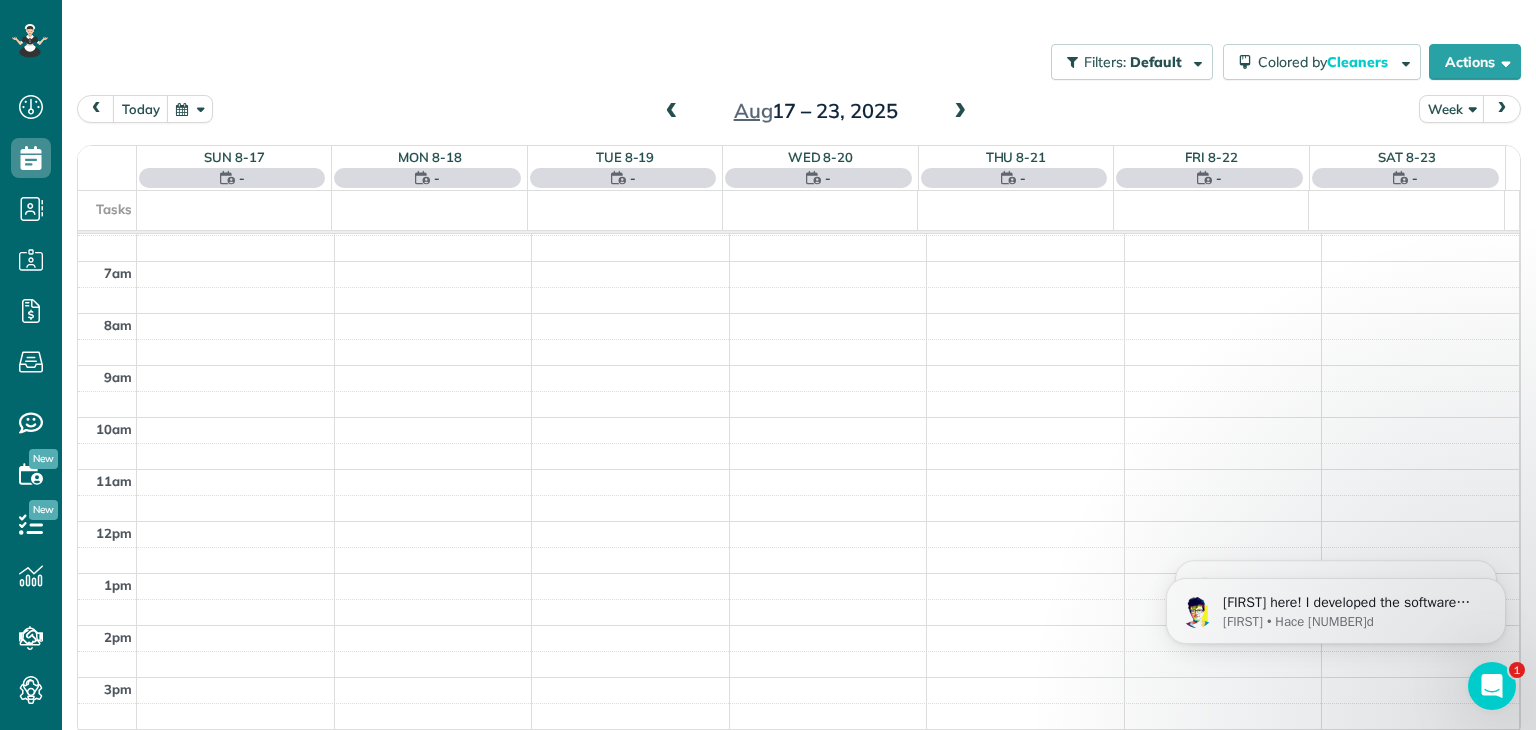 scroll, scrollTop: 362, scrollLeft: 0, axis: vertical 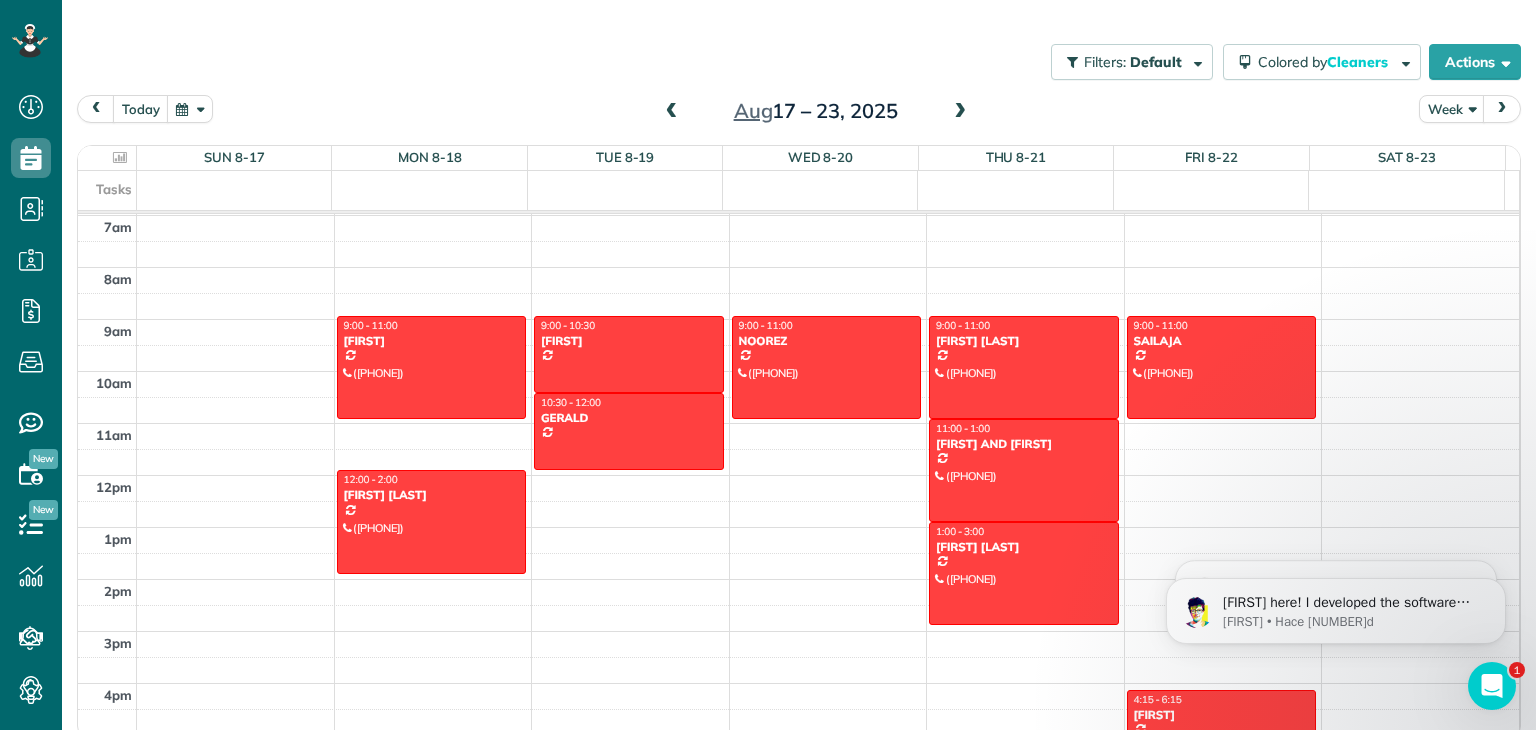 click at bounding box center [672, 112] 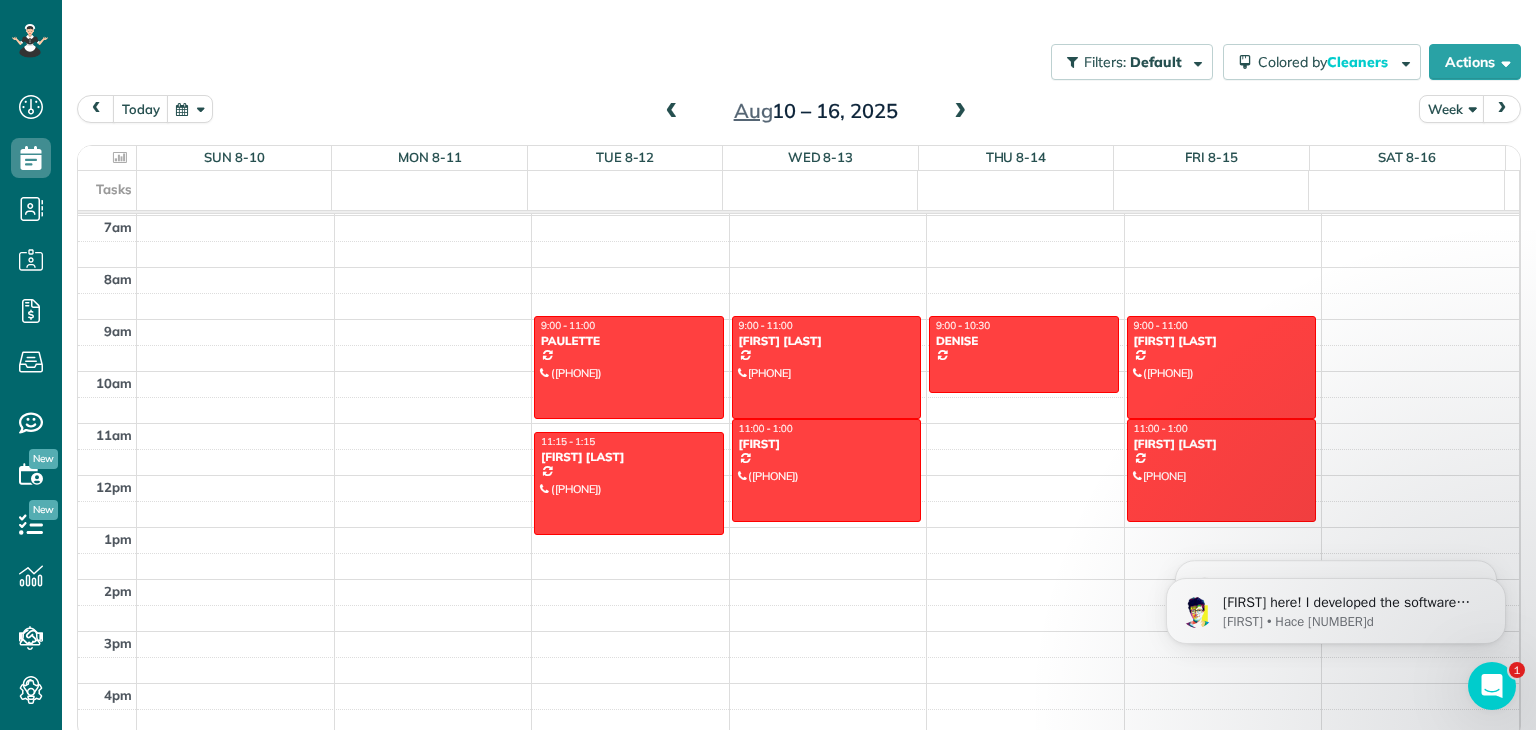 click at bounding box center (960, 112) 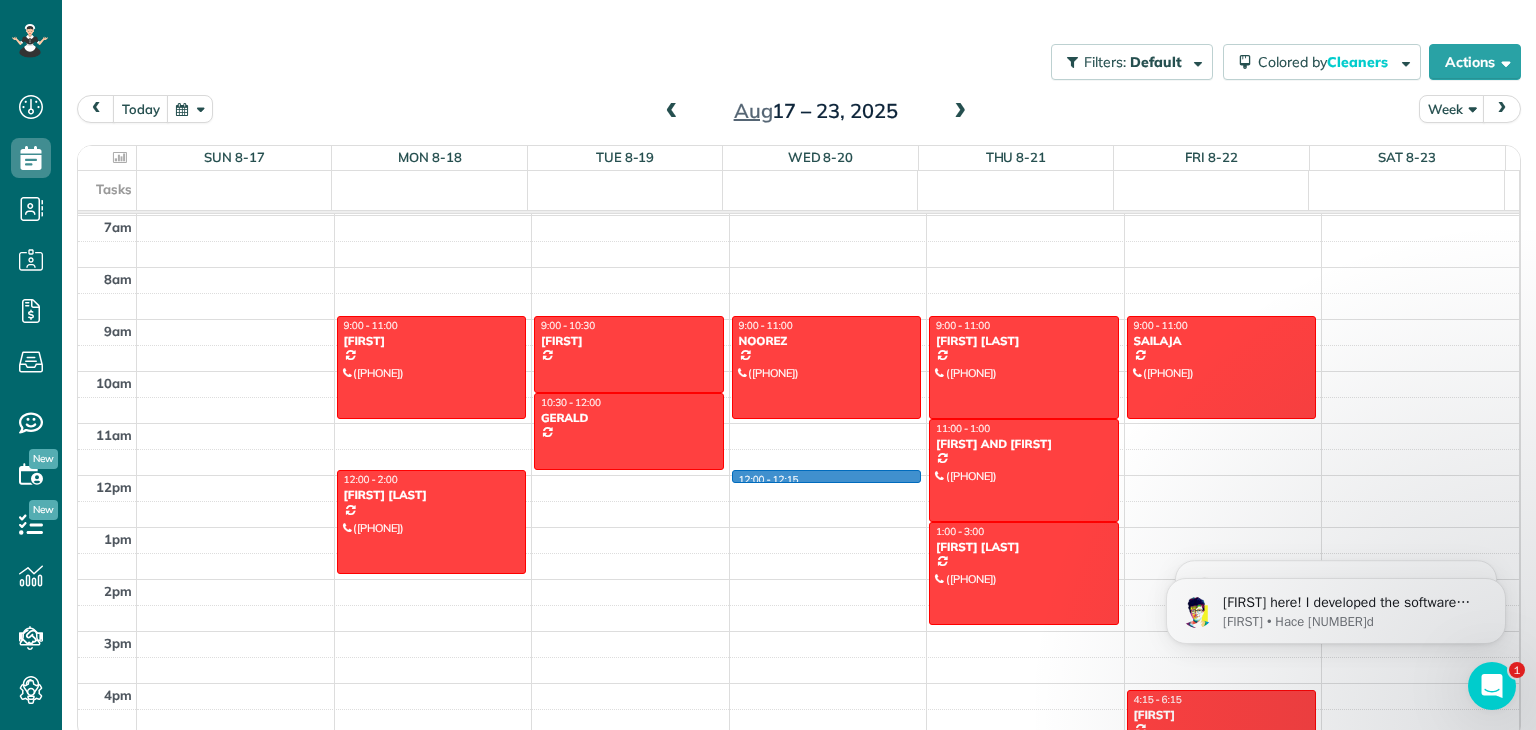 click on "12am 1am 2am 3am 4am 5am 6am 7am 8am 9am 10am 11am 12pm 1pm 2pm 3pm 4pm 5pm 6pm 7pm 8pm 9pm 10pm 11pm 9:00 - 11:00 SWATI (825) 561-9855 23 Cranarch Rise Southeast Calgary, AB T3M 0J1 12:00 - 2:00 KRISTINE NEIL (403) 669-3326 5021 Street Southwest Calgary, AB T2T 5B8 9:00 - 10:30 MARGIE 200 Cedarwood Park Southwest Calgary, AB T2W 6H7 10:30 - 12:00 GERALD 9449 19 Street Southwest Calgary, AB T2V 5J8 12:00 - 12:15 9:00 - 11:00 NOOREZ (403) 589-1202 220 Auburn Sound View Southeast Calgary, AB T3M 0E4 9:00 - 11:00 ERICA KRAFT (403) 629-6648 11 Auburn Sound Cove Southeast Calgary, AB T3M 0G6 11:00 - 1:00 DOUG AND KELLY (403) 973-1589 232 Auburn Sound View Southeast Calgary, AB T3M 0E4 1:00 - 3:00 HEATHER MARSHALL (403) 909-6598 35 Auburn Sound Cove Southeast Calgary, AB T3M 0R7 9:00 - 11:00 SAILAJA (514) 592-1621 140 Walden Gate Southeast Calgary, AB T2X 0M7 4:15 - 6:15 RAVDEEP (403) 903-4515 32 Bridlecreek Gate Southwest Calgary, AB T2Y 3P2" at bounding box center [798, 475] 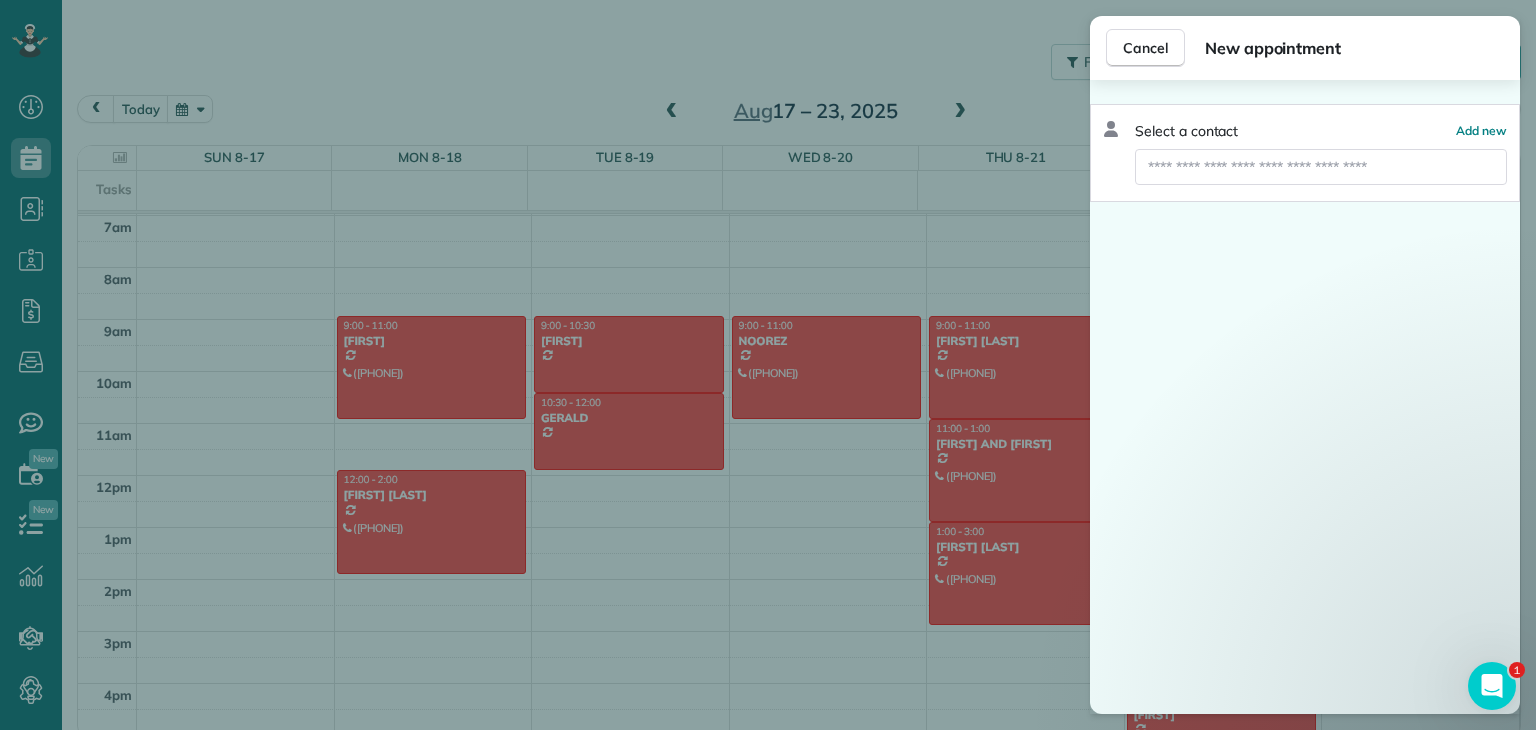 click on "Cancel New appointment Select a contact Add new" at bounding box center (768, 365) 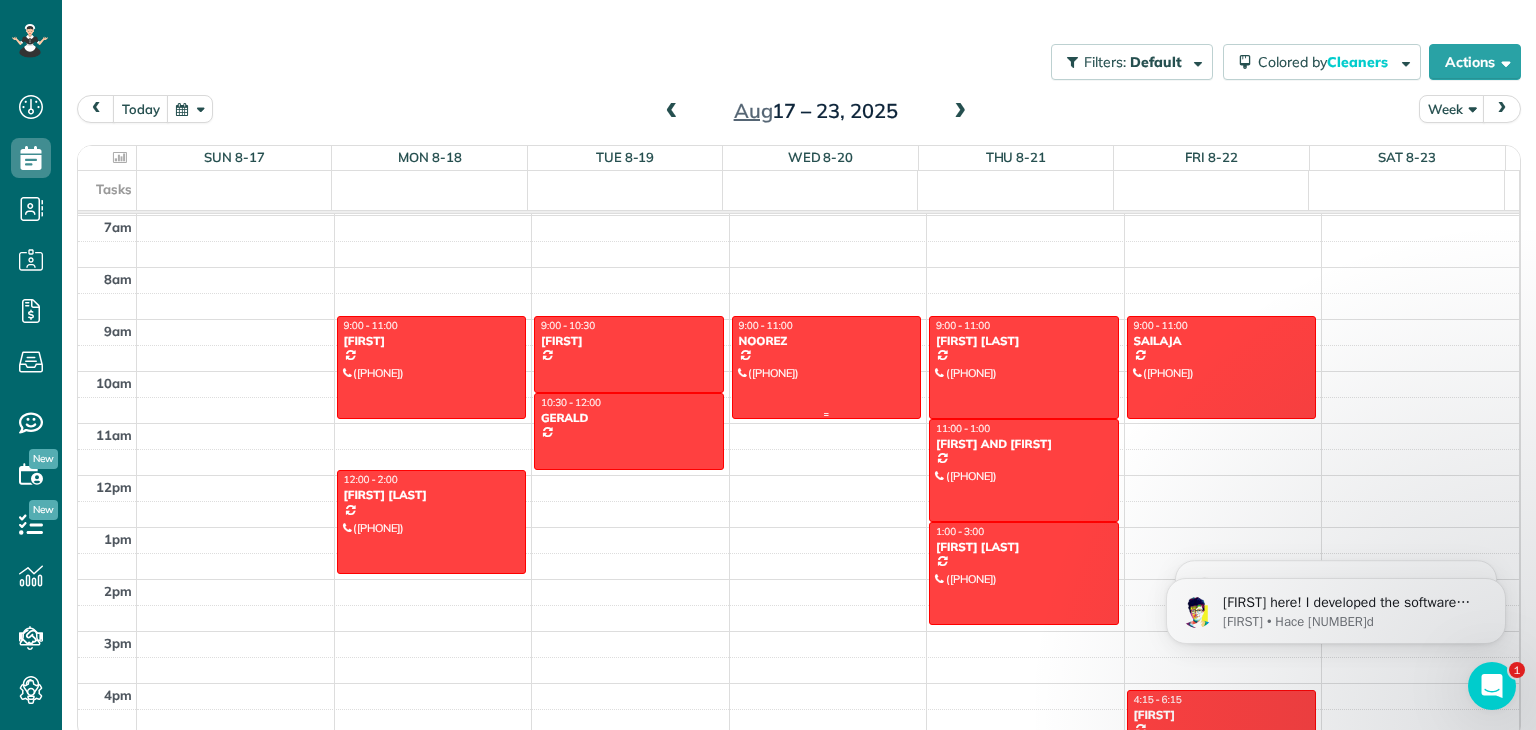 click at bounding box center [827, 367] 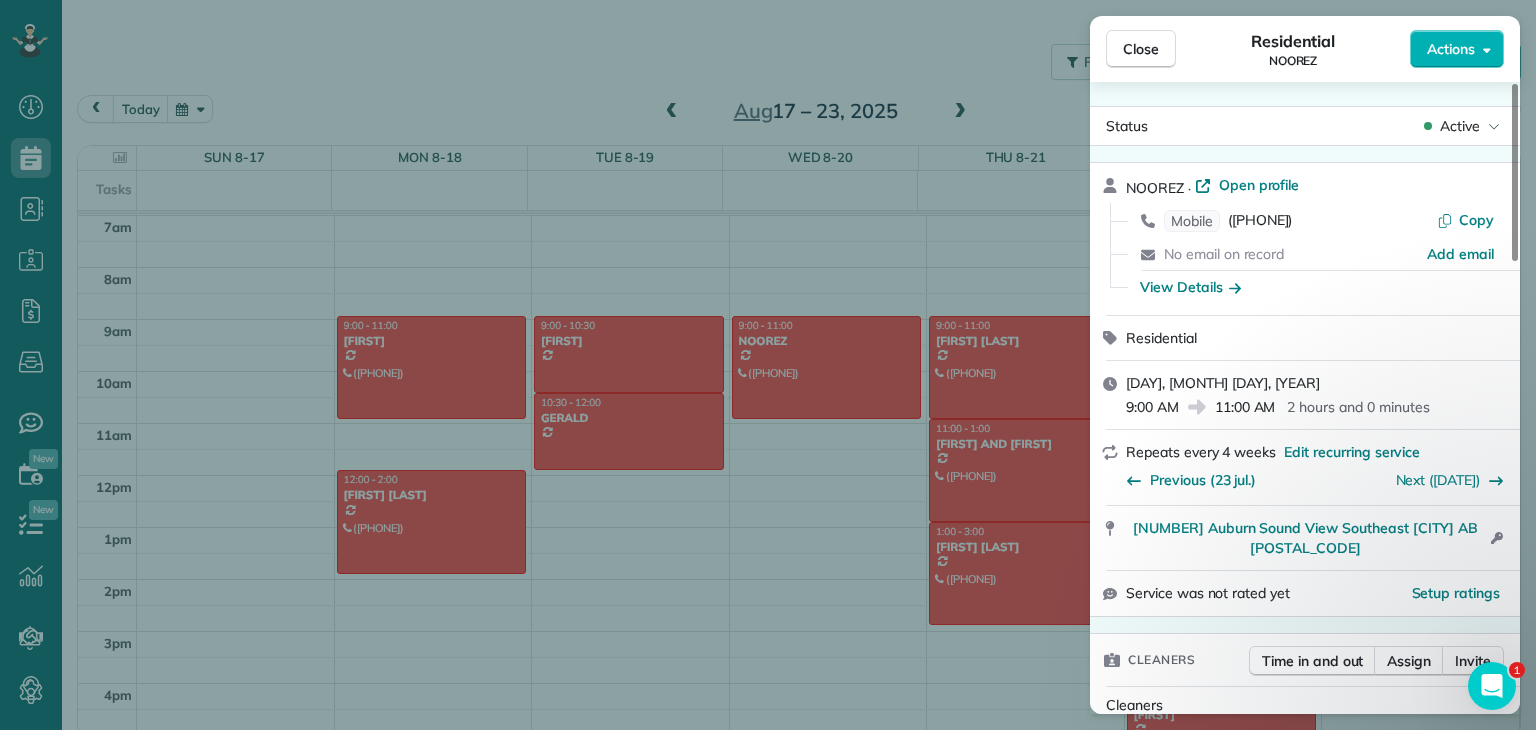 drag, startPoint x: 792, startPoint y: 350, endPoint x: 677, endPoint y: 227, distance: 168.38646 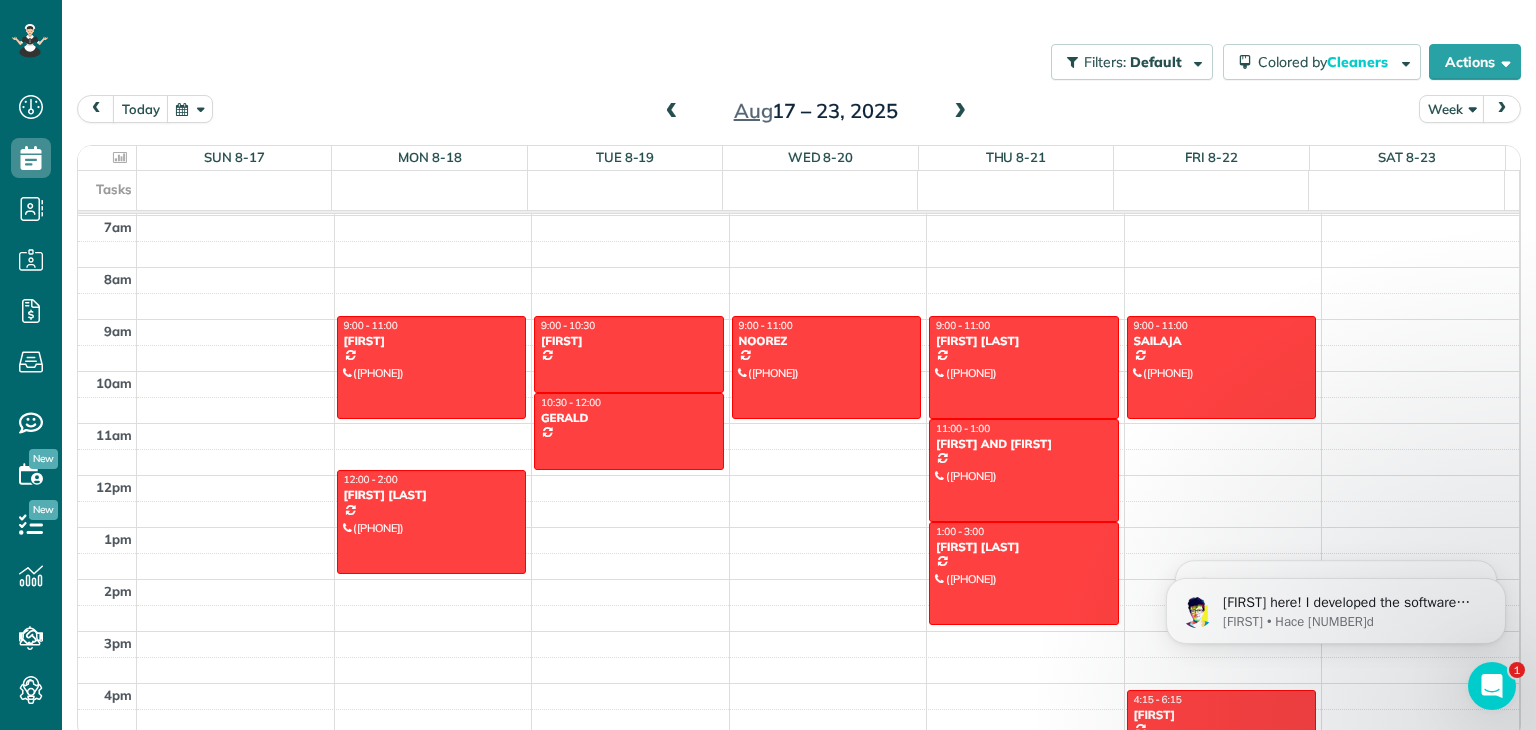 click at bounding box center (672, 112) 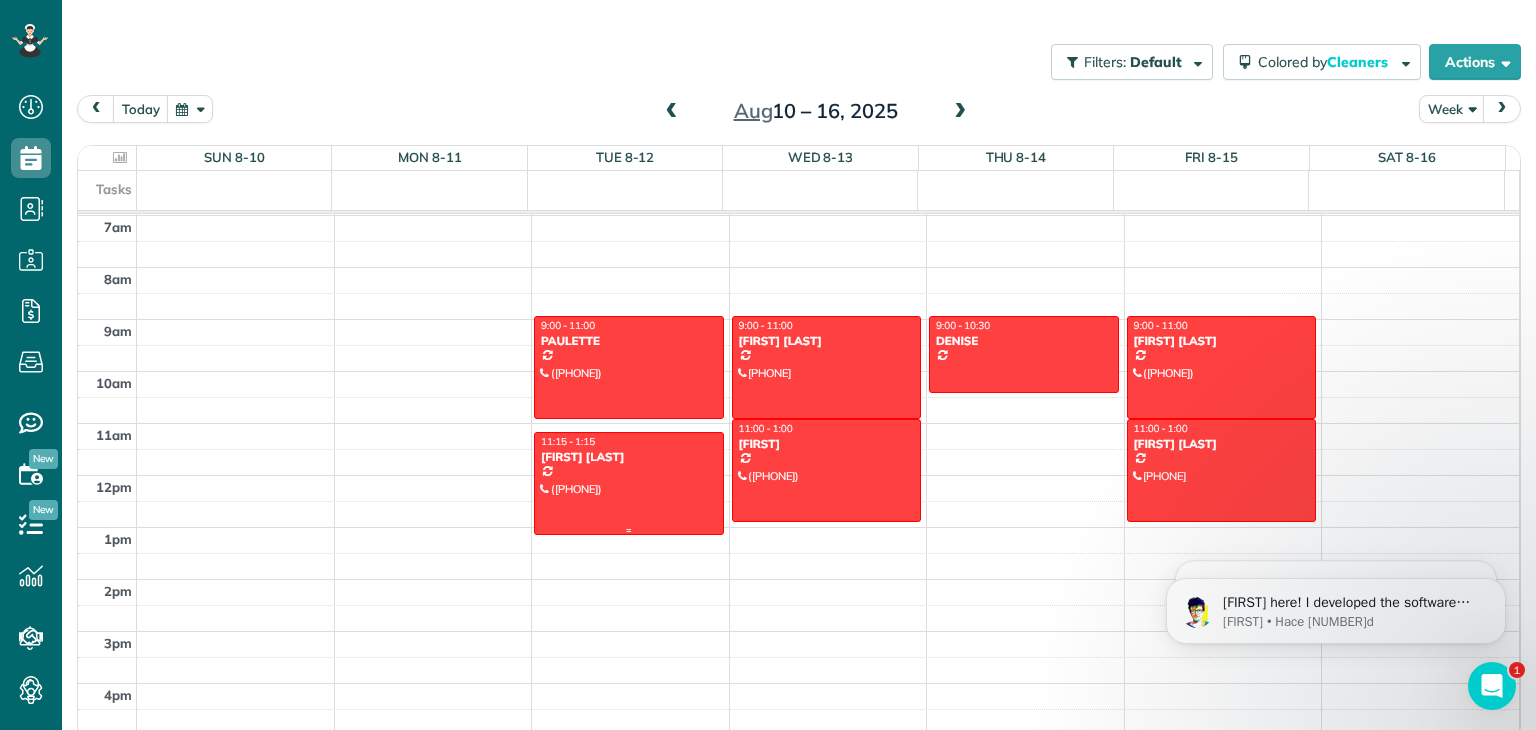 click at bounding box center (629, 483) 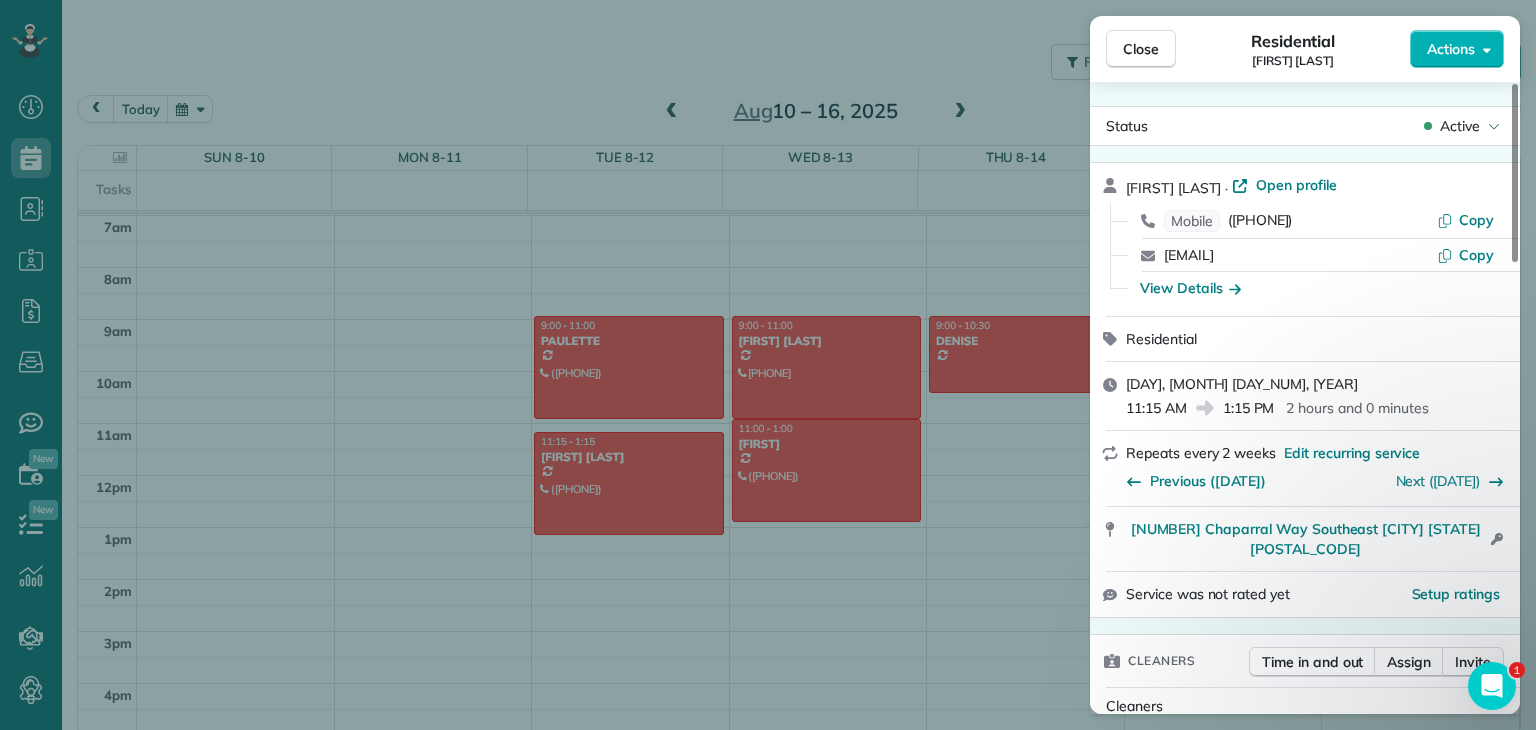 click on "Close Residential BRIANNA LAVALLE Actions Status Active BRIANNA LAVALLE · Open profile Mobile (587) 998-1631 Copy briannadurbeniuk@me.com Copy View Details Residential martes, agosto 12, 2025 11:15 AM 1:15 PM 2 hours and 0 minutes Repeats every 2 weeks Edit recurring service Previous (29 jul.) Next (26 ago.) 49 Chaparral Way Southeast Calgary AB T2X 3J7 Open access information Service was not rated yet Setup ratings Cleaners Time in and out Assign Invite Cleaners No cleaners assigned yet Checklist Try Now Keep this appointment up to your standards. Stay on top of every detail, keep your cleaners organised, and your client happy. Assign a checklist Watch a 5 min demo Billing Billing actions Price $0.00 Overcharge $0.00 Discount $0.00 Coupon discount - Primary tax - Secondary tax - Total appointment price $0.00 Tips collected New feature! $0.00 Mark as paid Total including tip $0.00 Get paid online in no-time! Send an invoice and reward your cleaners with tips Charge customer credit card Reason for Skip - - 0" at bounding box center [768, 365] 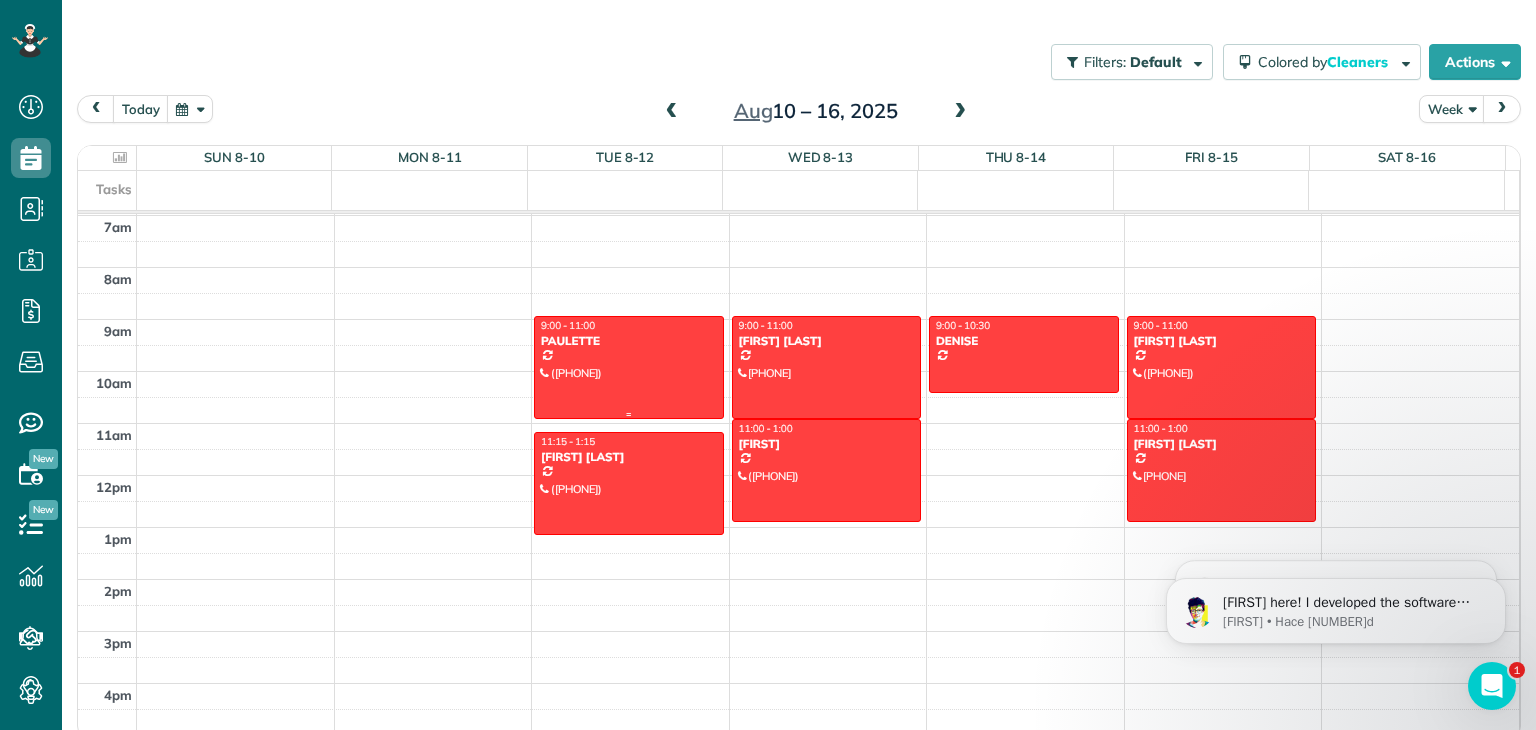 click at bounding box center (629, 367) 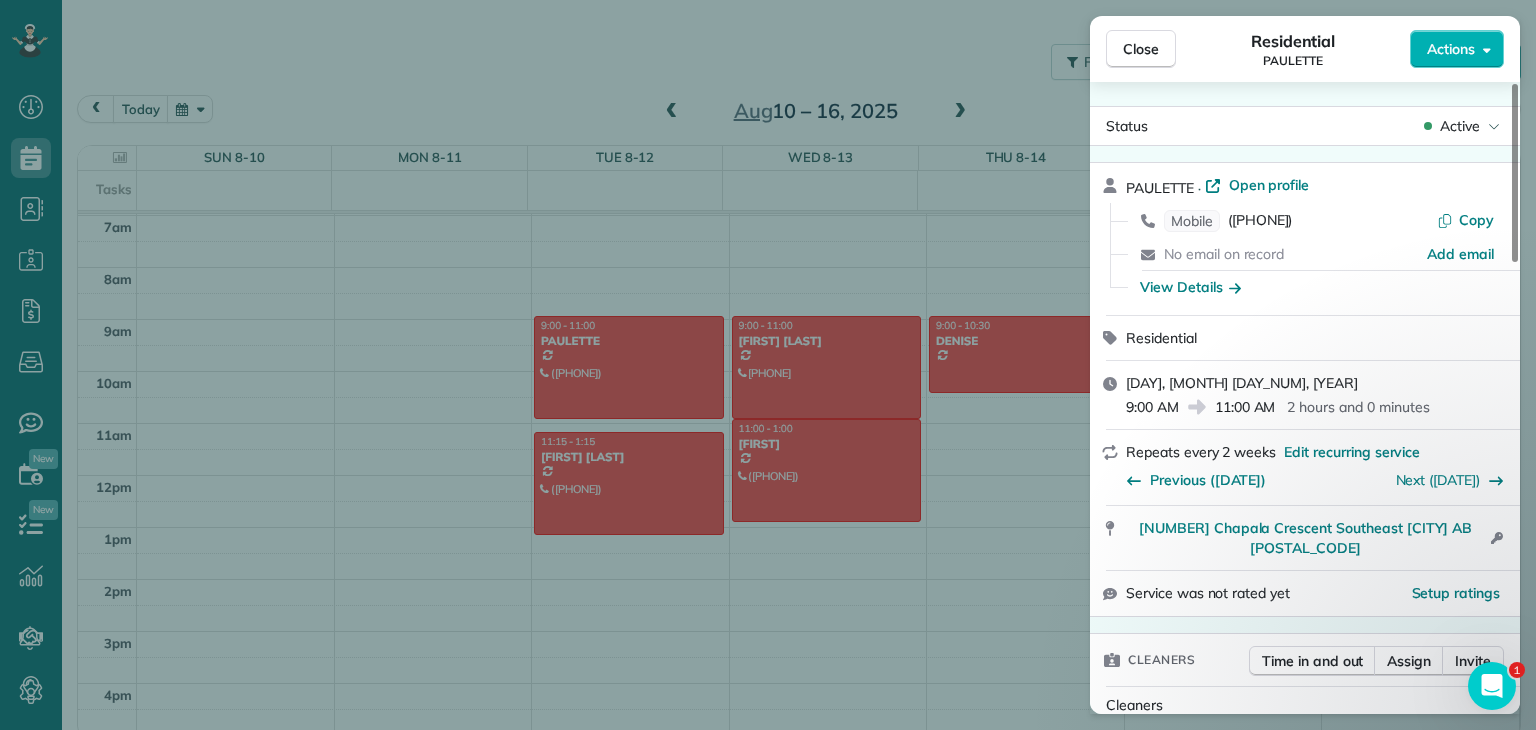 click on "Close Residential PAULETTE Actions Status Active PAULETTE · Open profile Mobile (403) 251-7450 Copy No email on record Add email View Details Residential martes, agosto 12, 2025 9:00 AM 11:00 AM 2 hours and 0 minutes Repeats every 2 weeks Edit recurring service Previous (29 jul.) Next (26 ago.) 30 Chapala Crescent Southeast Calgary AB T2X 3M4 Open access information Service was not rated yet Setup ratings Cleaners Time in and out Assign Invite Cleaners No cleaners assigned yet Checklist Try Now Keep this appointment up to your standards. Stay on top of every detail, keep your cleaners organised, and your client happy. Assign a checklist Watch a 5 min demo Billing Billing actions Price $0.00 Overcharge $0.00 Discount $0.00 Coupon discount - Primary tax - Secondary tax - Total appointment price $0.00 Tips collected New feature! $0.00 Mark as paid Total including tip $0.00 Get paid online in no-time! Send an invoice and reward your cleaners with tips Charge customer credit card Appointment custom fields - - 0 1" at bounding box center (768, 365) 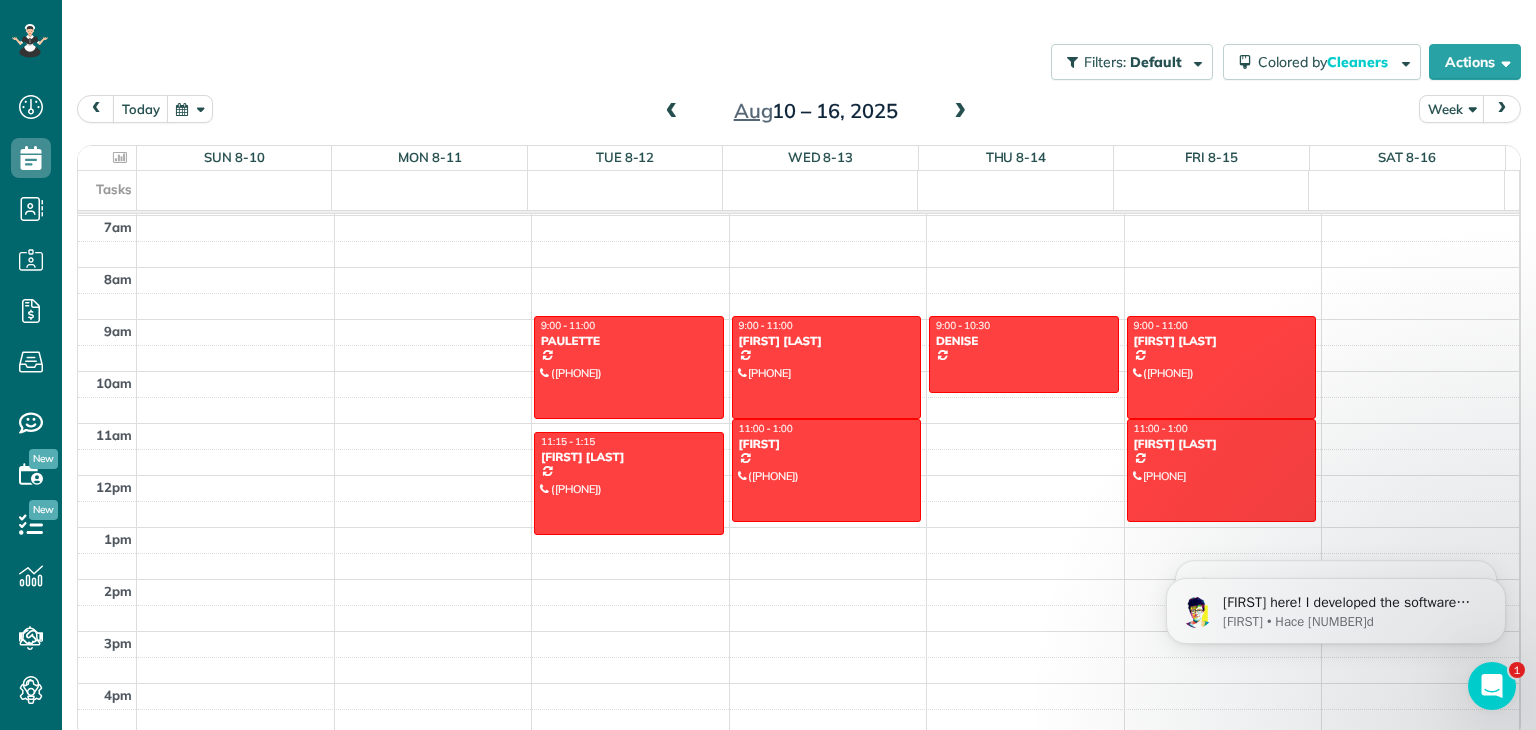 click at bounding box center [960, 112] 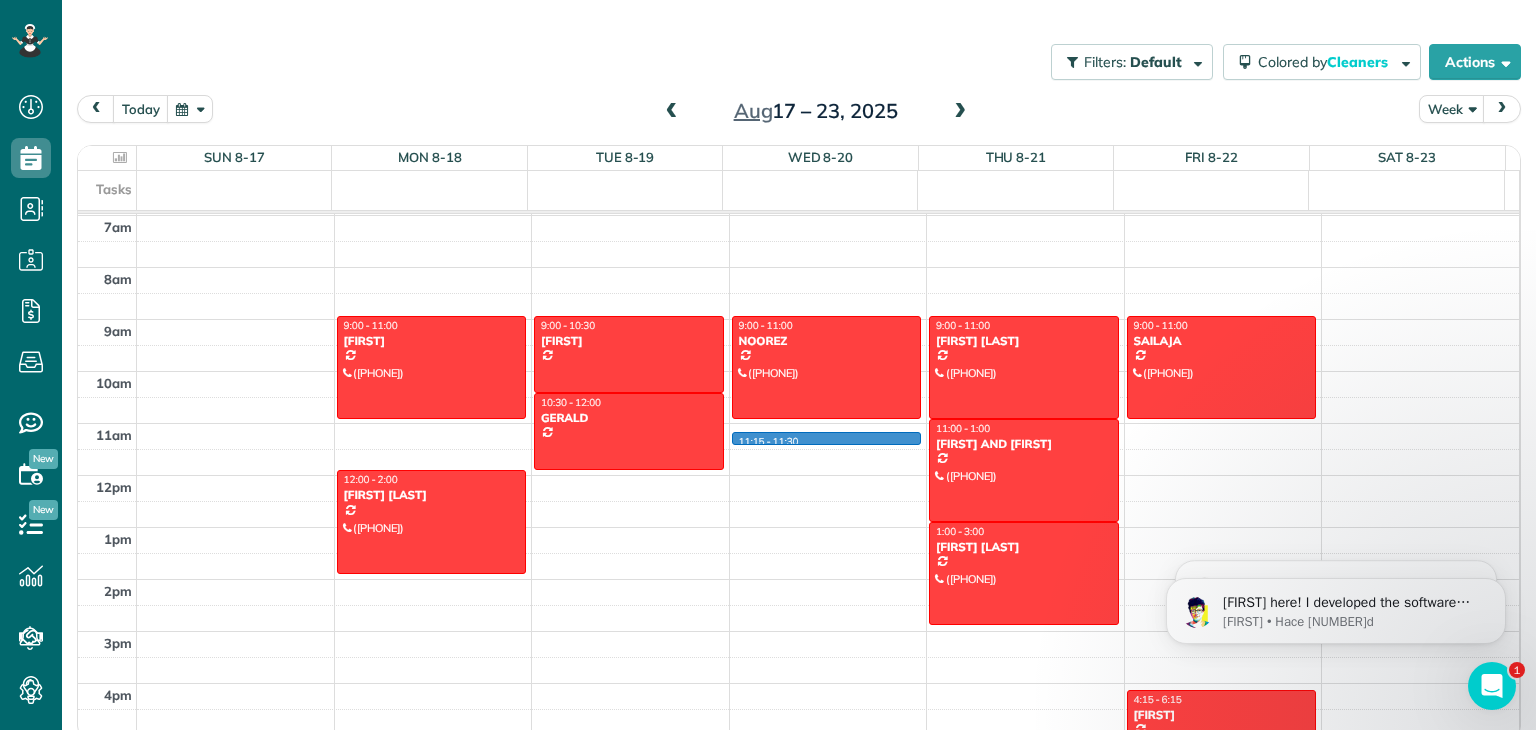 click on "12am 1am 2am 3am 4am 5am 6am 7am 8am 9am 10am 11am 12pm 1pm 2pm 3pm 4pm 5pm 6pm 7pm 8pm 9pm 10pm 11pm 9:00 - 11:00 SWATI (825) 561-9855 23 Cranarch Rise Southeast Calgary, AB T3M 0J1 12:00 - 2:00 KRISTINE NEIL (403) 669-3326 5021 Street Southwest Calgary, AB T2T 5B8 9:00 - 10:30 MARGIE 200 Cedarwood Park Southwest Calgary, AB T2W 6H7 10:30 - 12:00 GERALD 9449 19 Street Southwest Calgary, AB T2V 5J8 11:15 - 11:30 9:00 - 11:00 NOOREZ (403) 589-1202 220 Auburn Sound View Southeast Calgary, AB T3M 0E4 9:00 - 11:00 ERICA KRAFT (403) 629-6648 11 Auburn Sound Cove Southeast Calgary, AB T3M 0G6 11:00 - 1:00 DOUG AND KELLY (403) 973-1589 232 Auburn Sound View Southeast Calgary, AB T3M 0E4 1:00 - 3:00 HEATHER MARSHALL (403) 909-6598 35 Auburn Sound Cove Southeast Calgary, AB T3M 0R7 9:00 - 11:00 SAILAJA (514) 592-1621 140 Walden Gate Southeast Calgary, AB T2X 0M7 4:15 - 6:15 RAVDEEP (403) 903-4515 32 Bridlecreek Gate Southwest Calgary, AB T2Y 3P2" at bounding box center [798, 475] 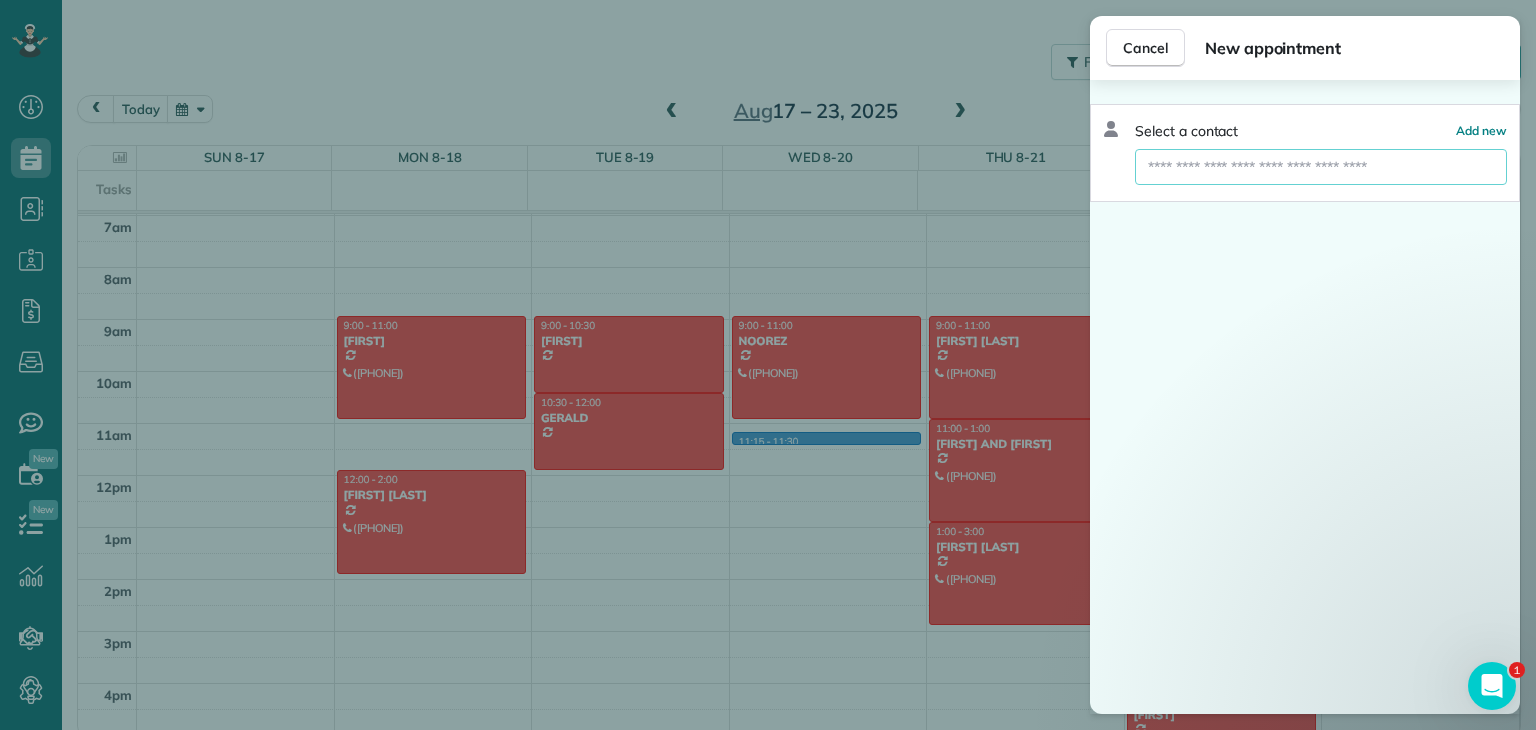 click at bounding box center [1321, 167] 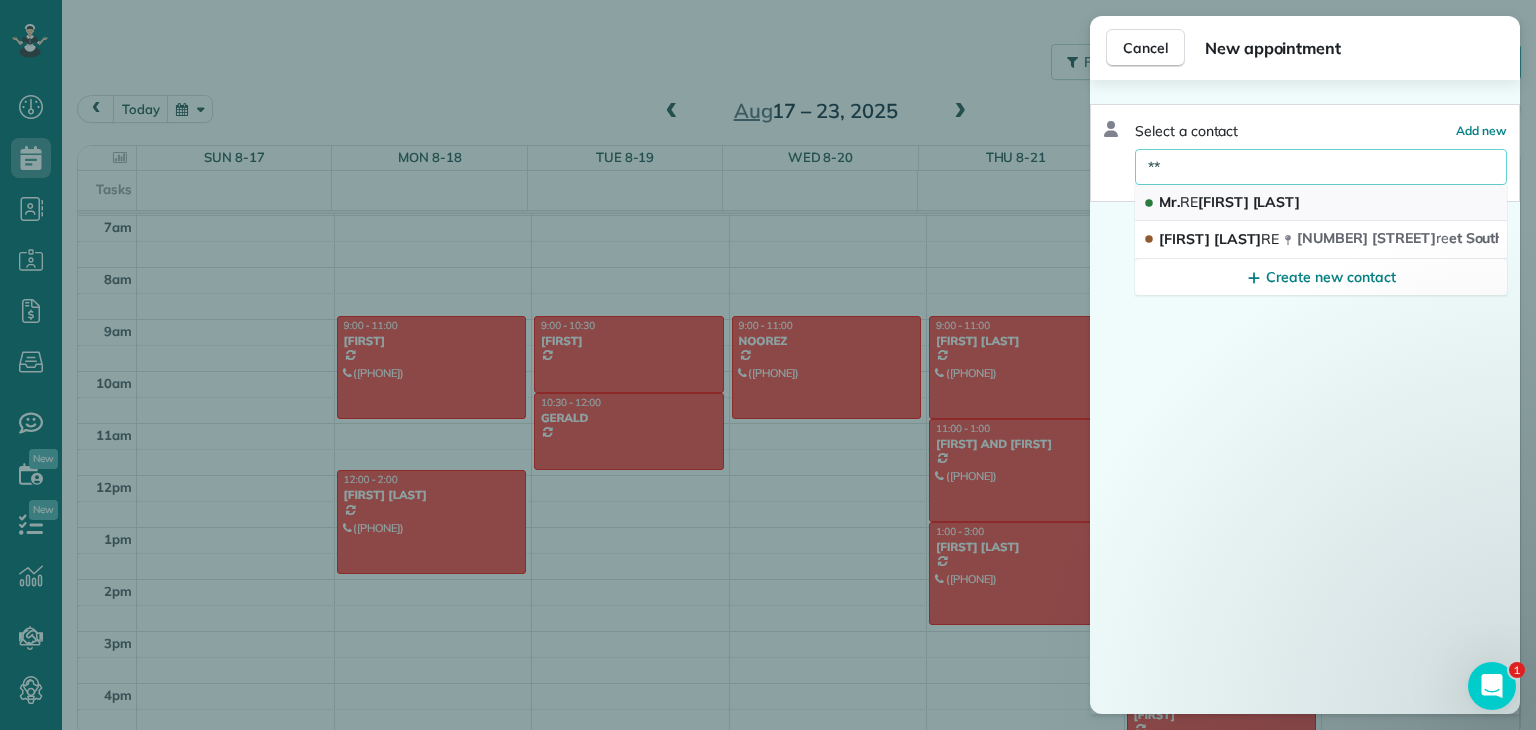type on "**" 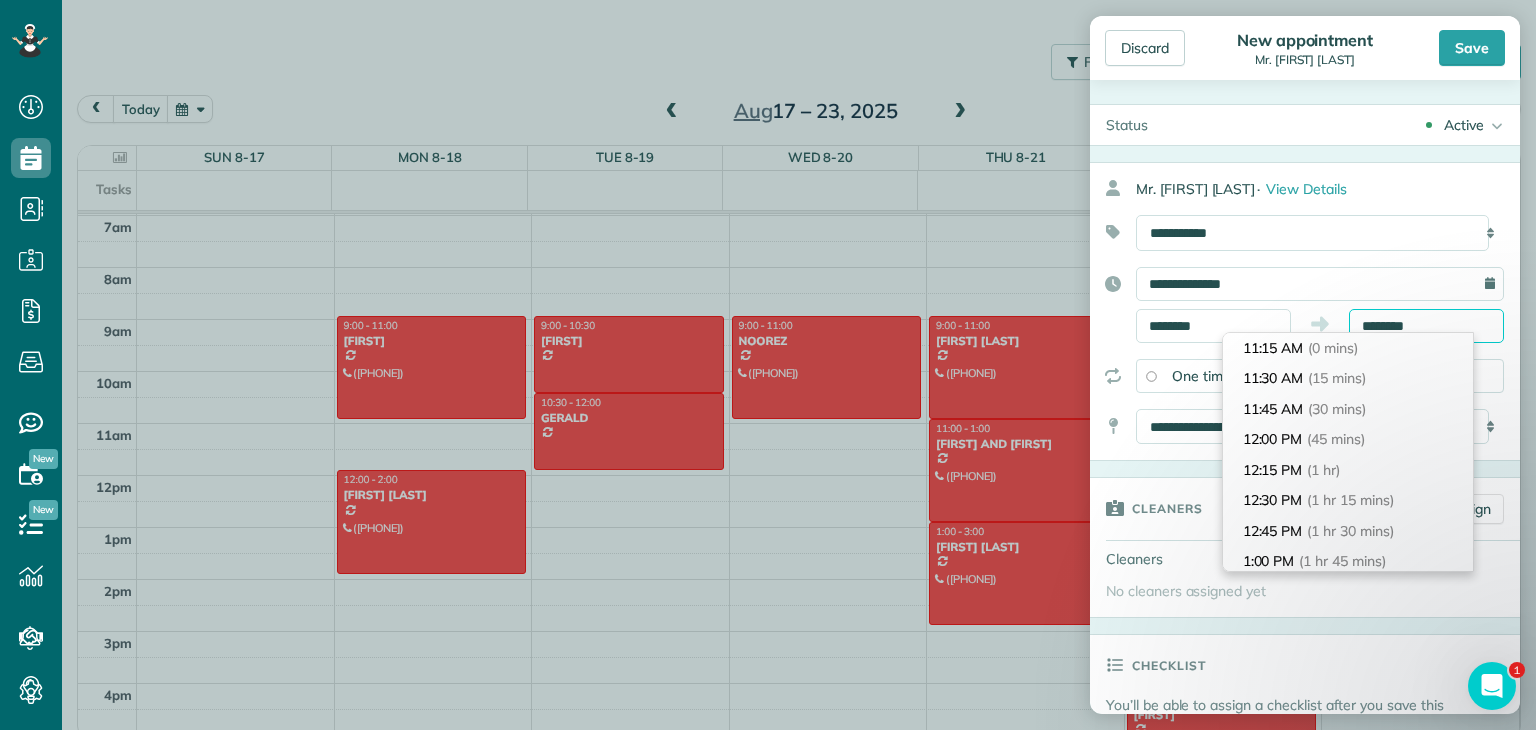 click on "********" at bounding box center [1426, 326] 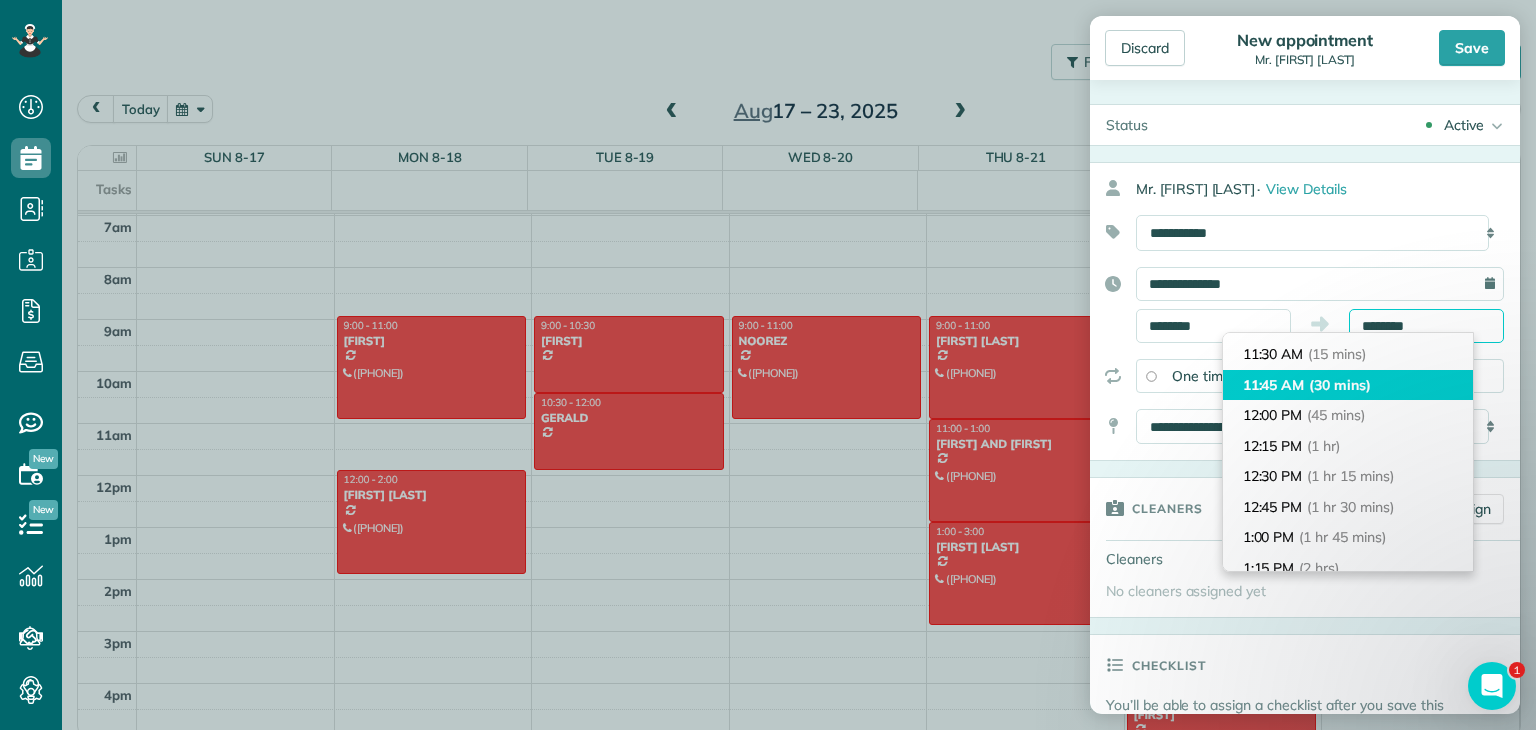 scroll, scrollTop: 4, scrollLeft: 0, axis: vertical 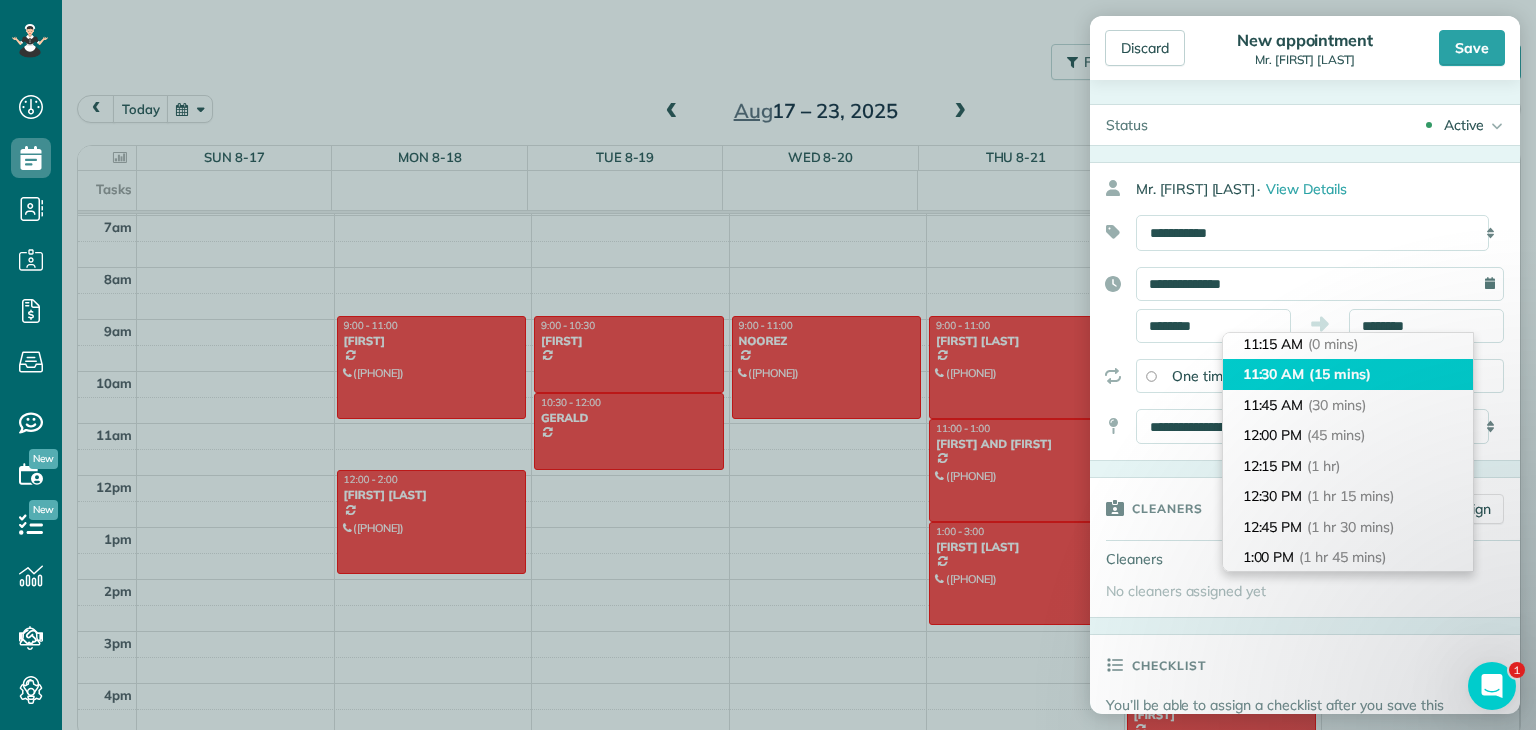 click on "11:30 AM  (15 mins)" at bounding box center (1348, 374) 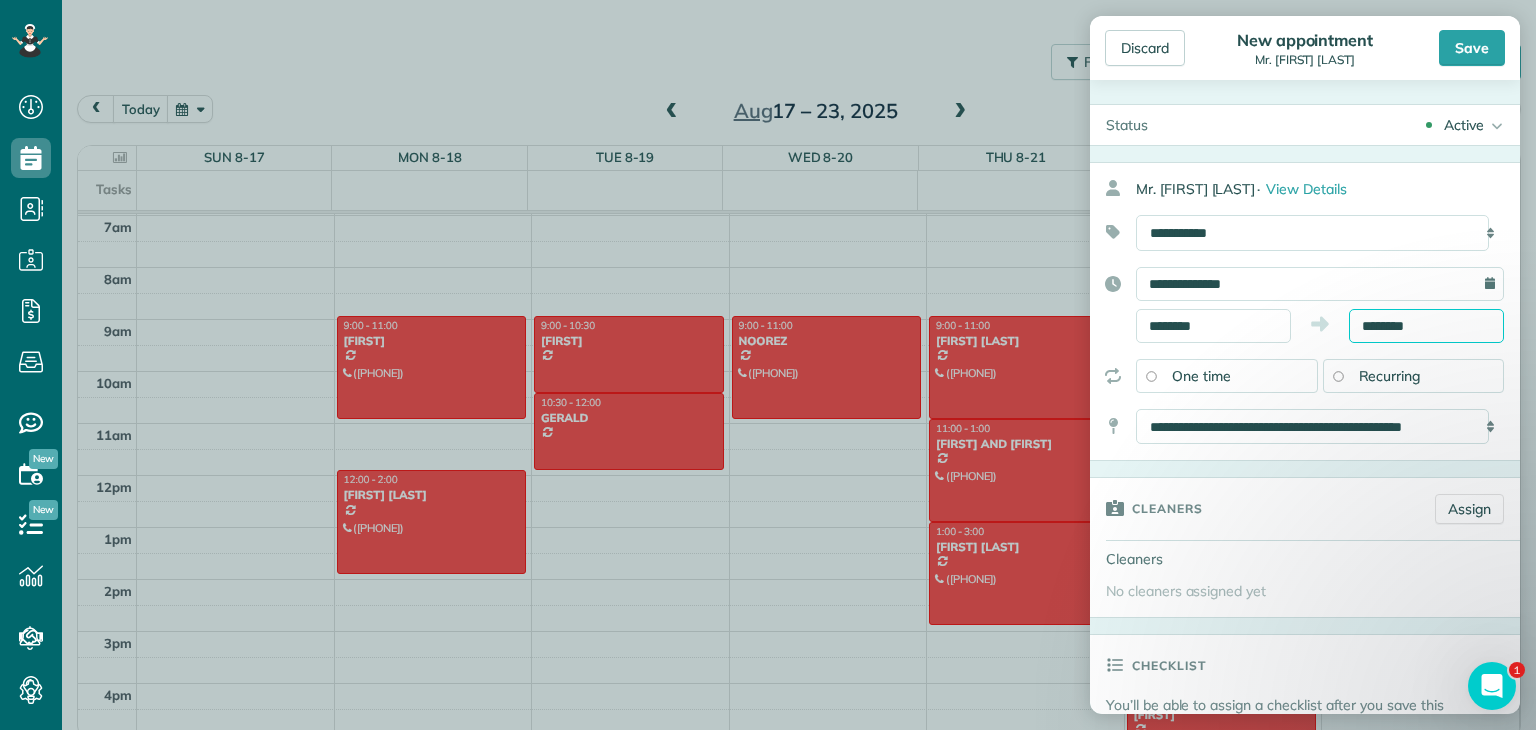 click on "********" at bounding box center [1426, 326] 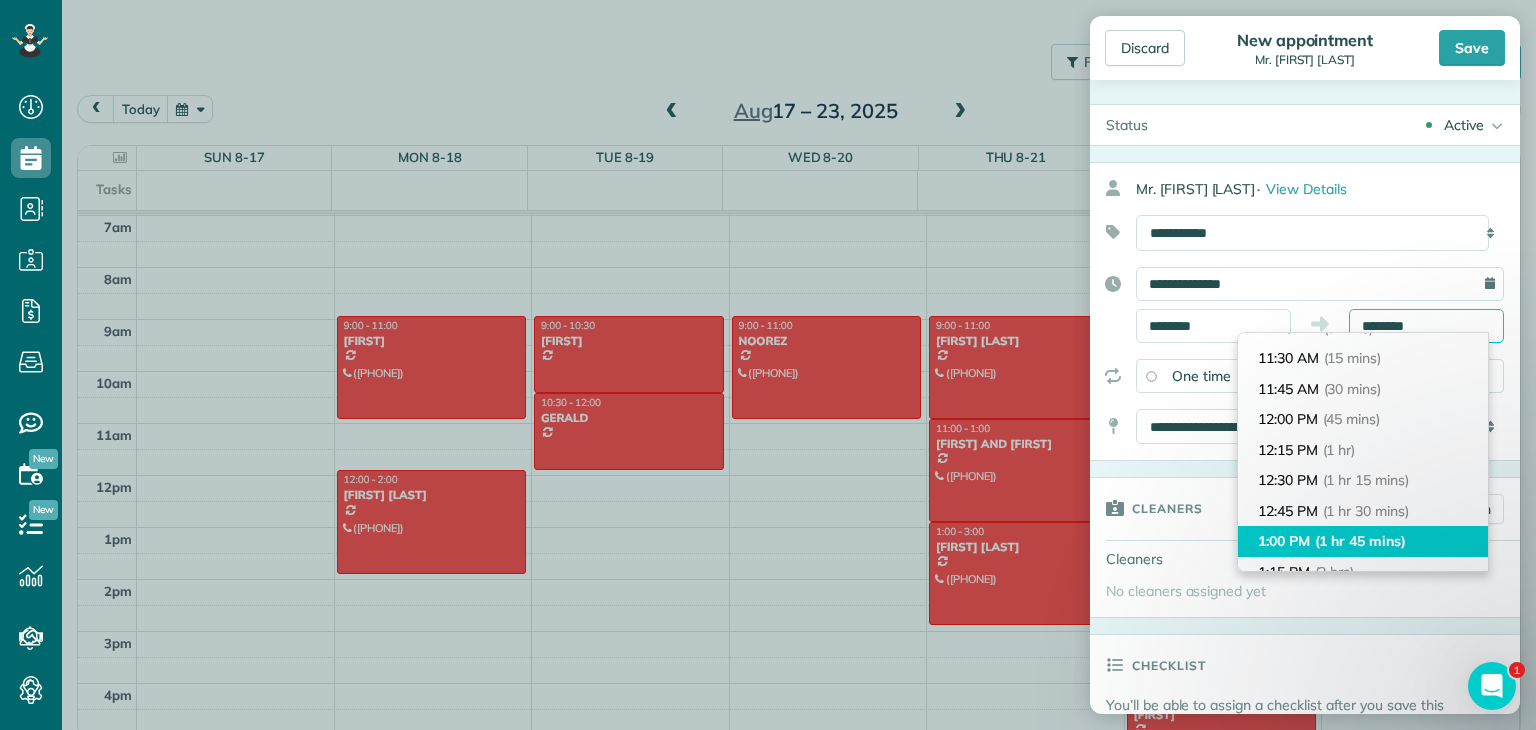 scroll, scrollTop: 62, scrollLeft: 0, axis: vertical 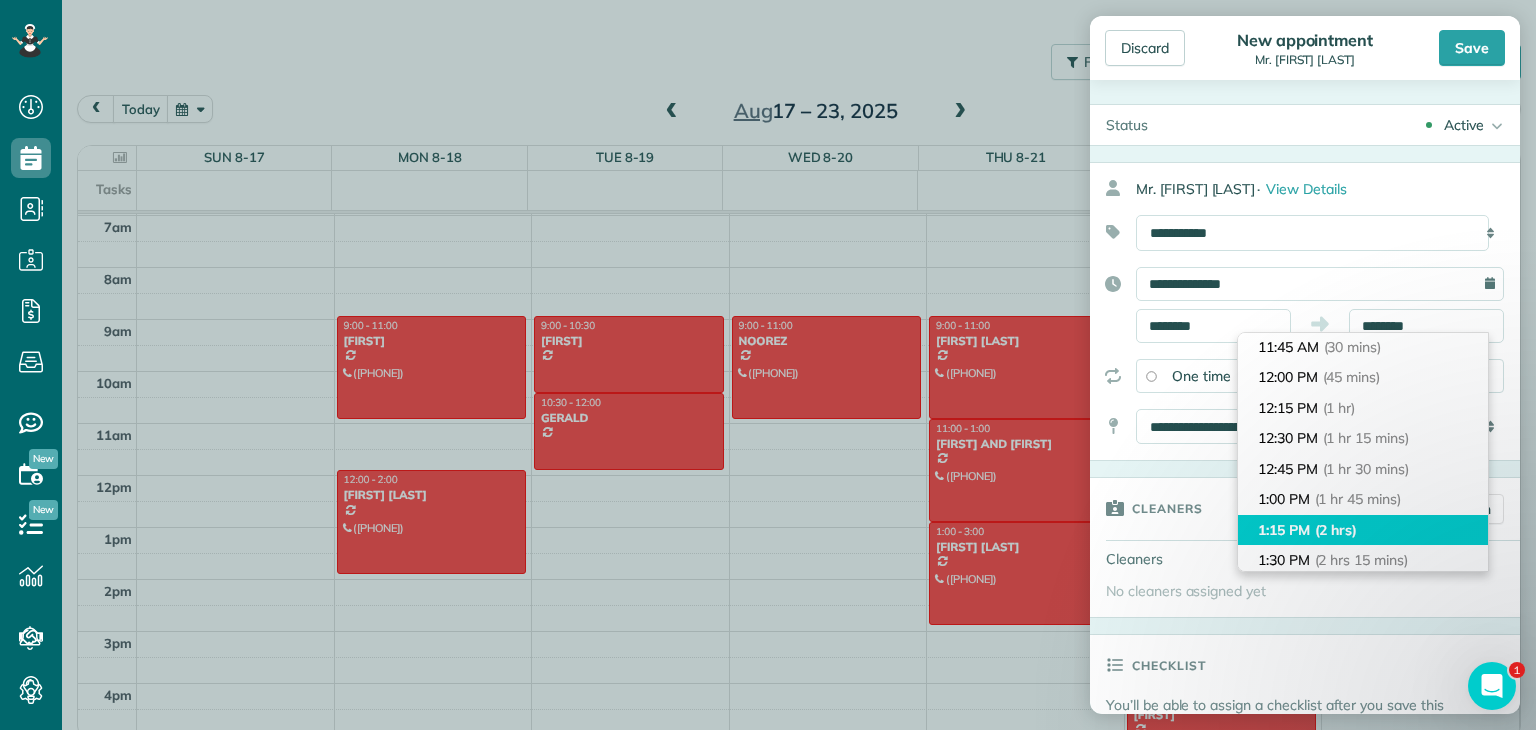 type on "*******" 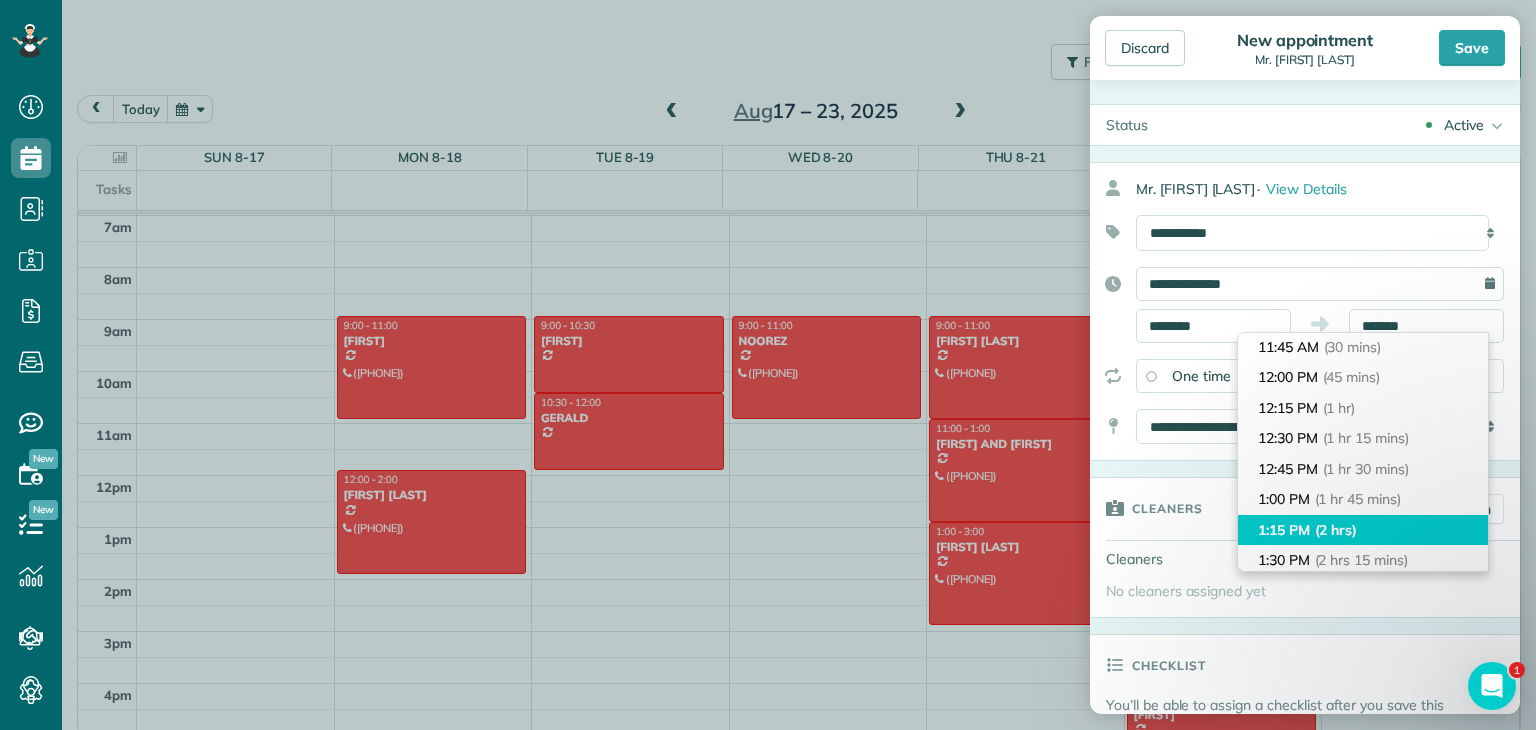 click on "(2 hrs)" at bounding box center [1336, 530] 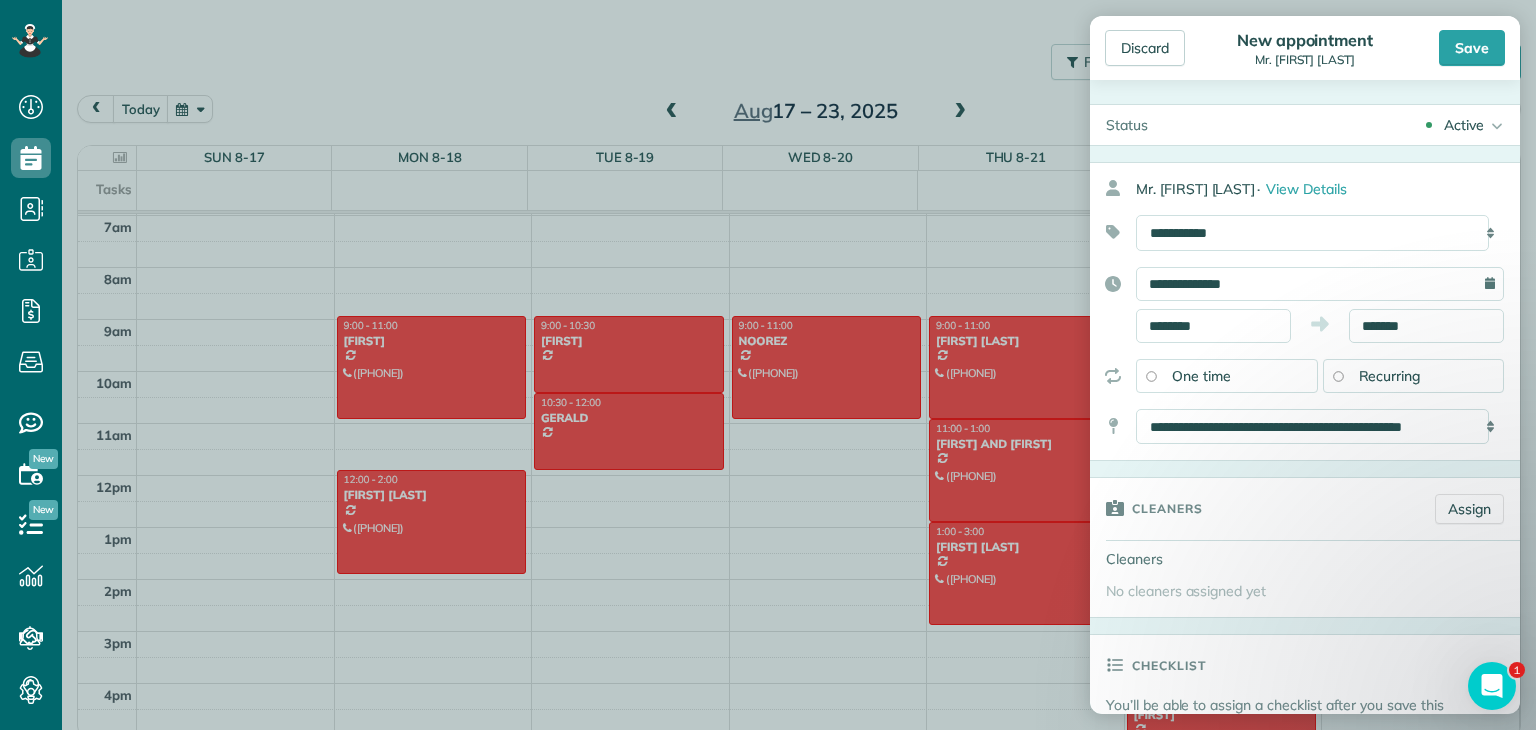 click on "Recurring" at bounding box center [1414, 376] 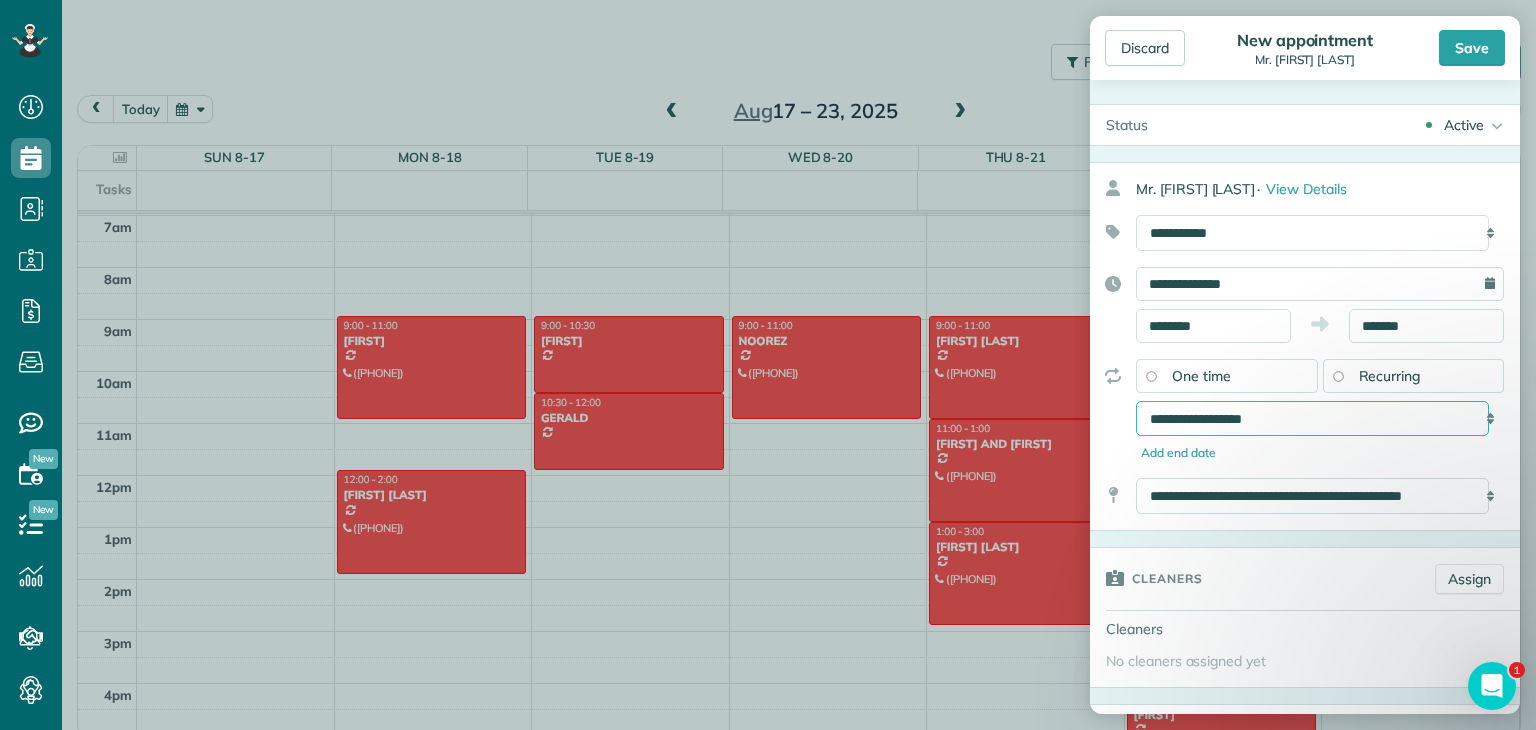 click on "**********" at bounding box center (1312, 419) 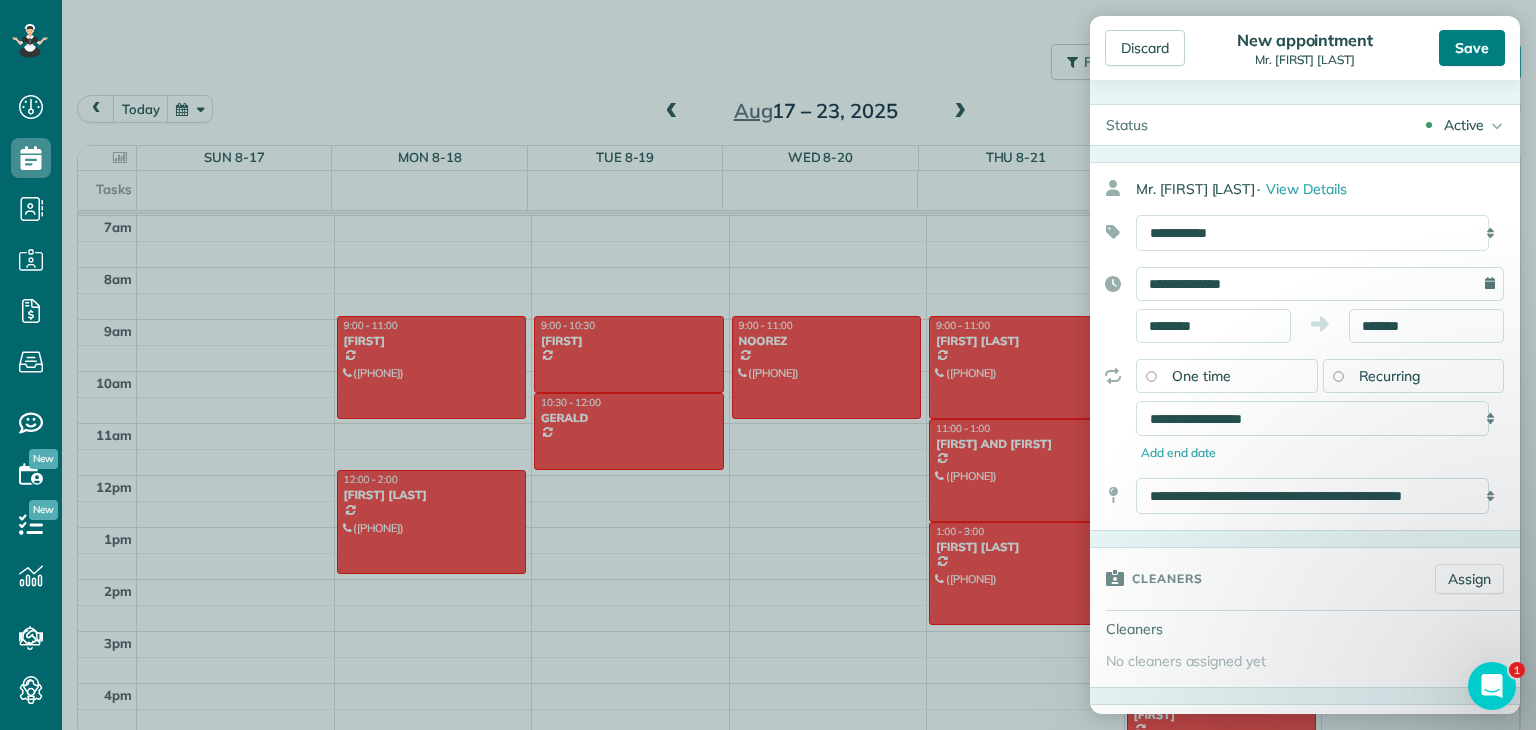 click on "Save" at bounding box center [1472, 48] 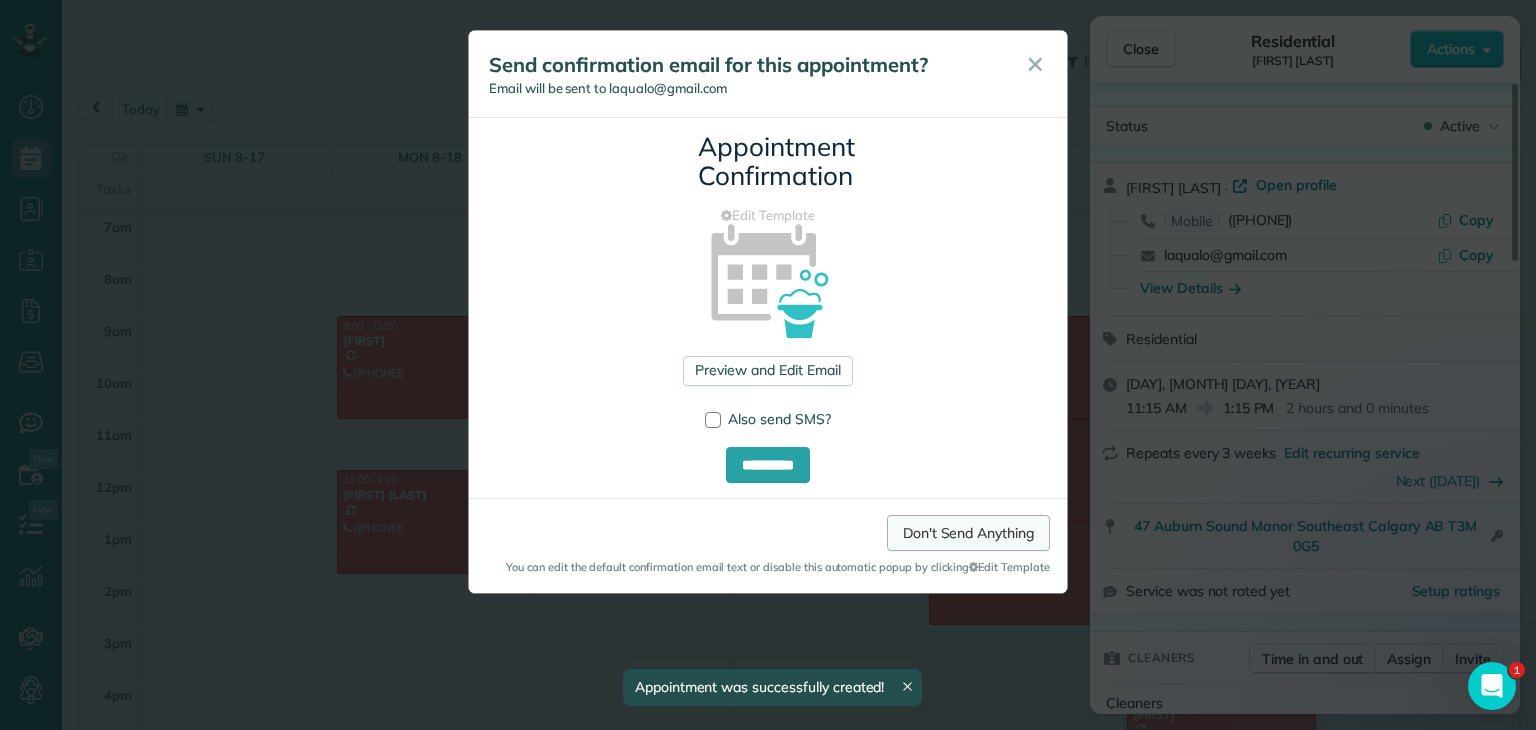 click on "Don't Send Anything" at bounding box center (968, 533) 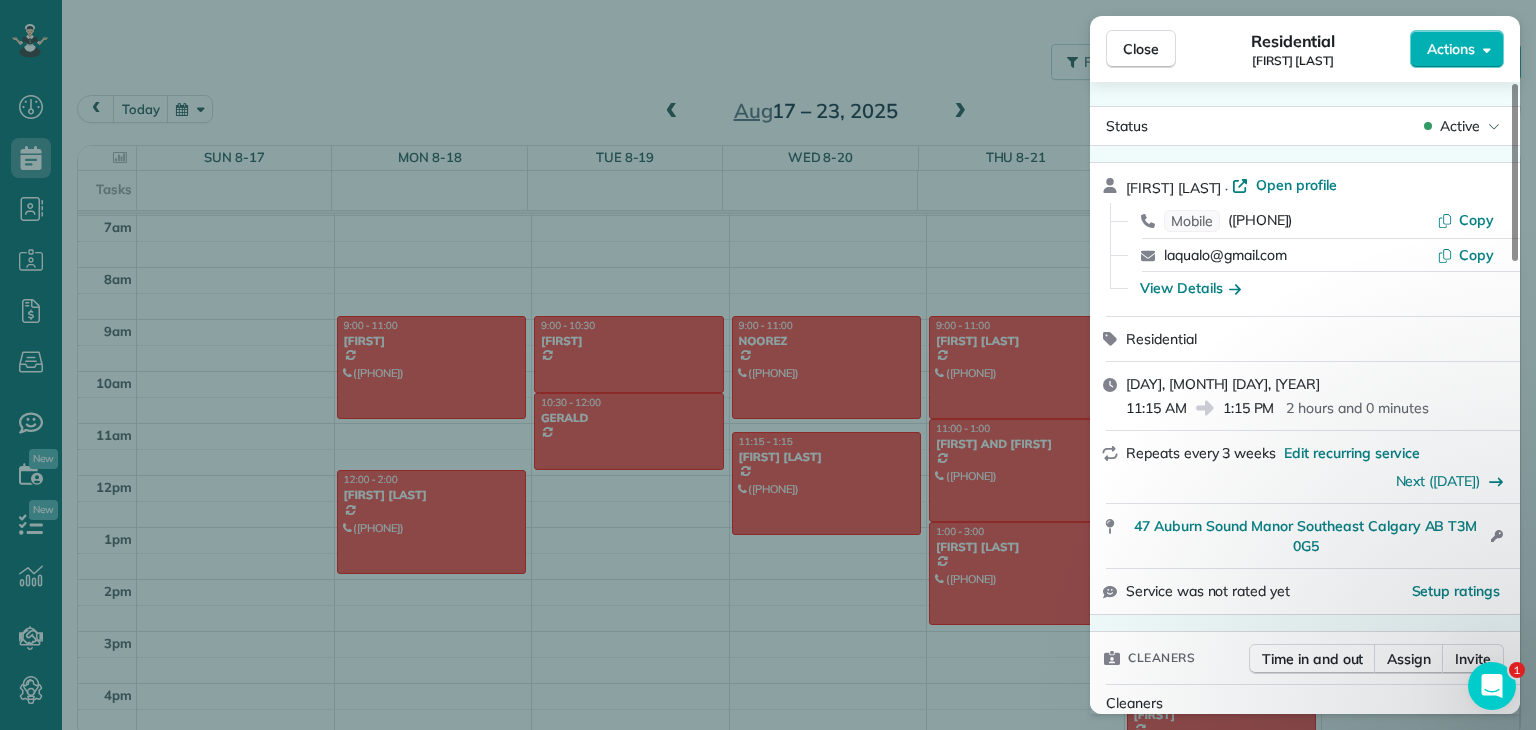 click on "Close Residential REID WOLTON Actions Status Active REID WOLTON · Open profile Mobile (403) 870-5575 Copy laqualo@gmail.com Copy View Details Residential miércoles, agosto 20, 2025 11:15 AM 1:15 PM 2 hours and 0 minutes Repeats every 3 weeks Edit recurring service Next (10 sept.) 47 Auburn Sound Manor Southeast Calgary AB T3M 0G5 Open access information Service was not rated yet Setup ratings Cleaners Time in and out Assign Invite Cleaners No cleaners assigned yet Checklist Try Now Keep this appointment up to your standards. Stay on top of every detail, keep your cleaners organised, and your client happy. Assign a checklist Watch a 5 min demo Billing Billing actions Price $0.00 Overcharge $0.00 Discount $0.00 Coupon discount - Primary tax - Secondary tax - Total appointment price $0.00 Tips collected New feature! $0.00 Mark as paid Total including tip $0.00 Get paid online in no-time! Send an invoice and reward your cleaners with tips Charge customer credit card Appointment custom fields Reason for Skip - -" at bounding box center (768, 365) 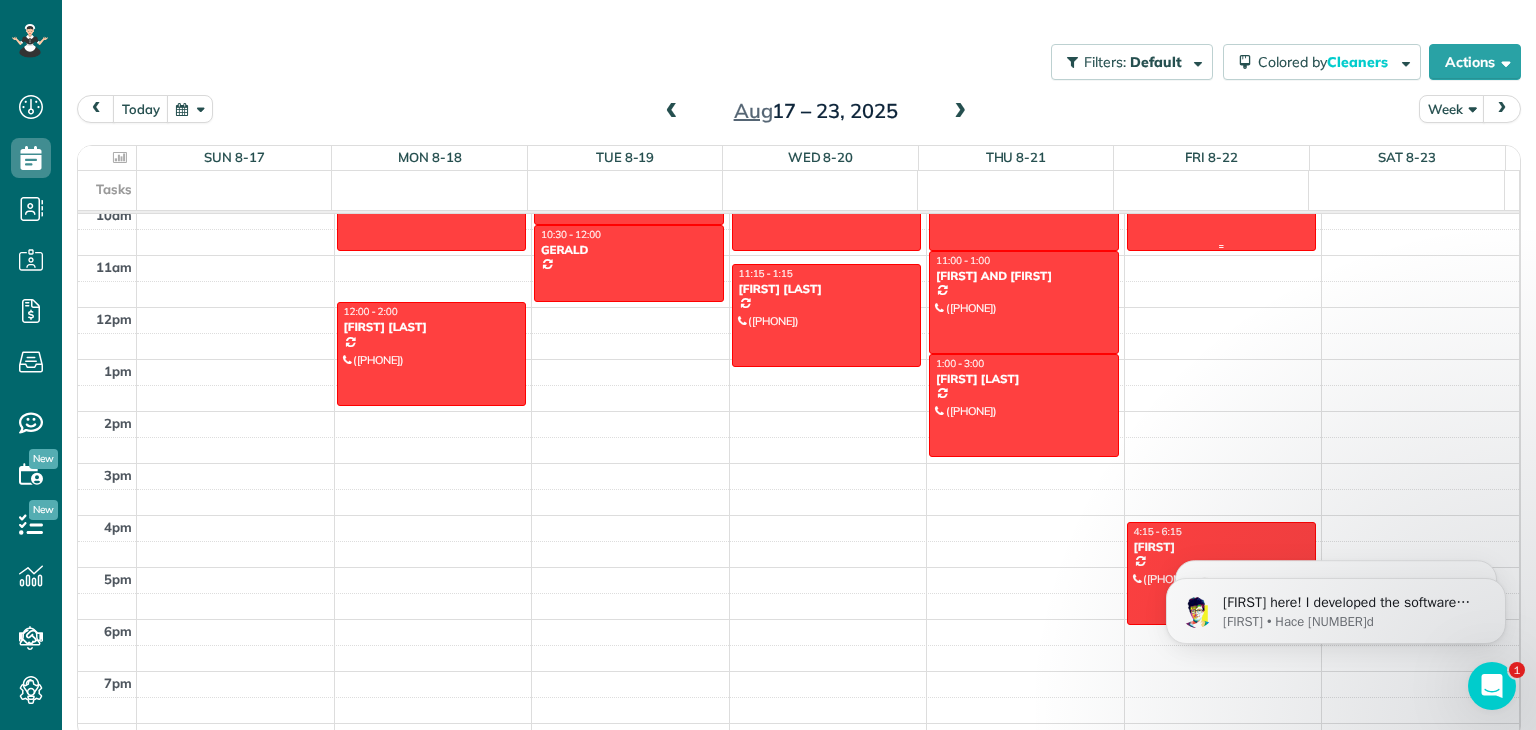 scroll, scrollTop: 531, scrollLeft: 0, axis: vertical 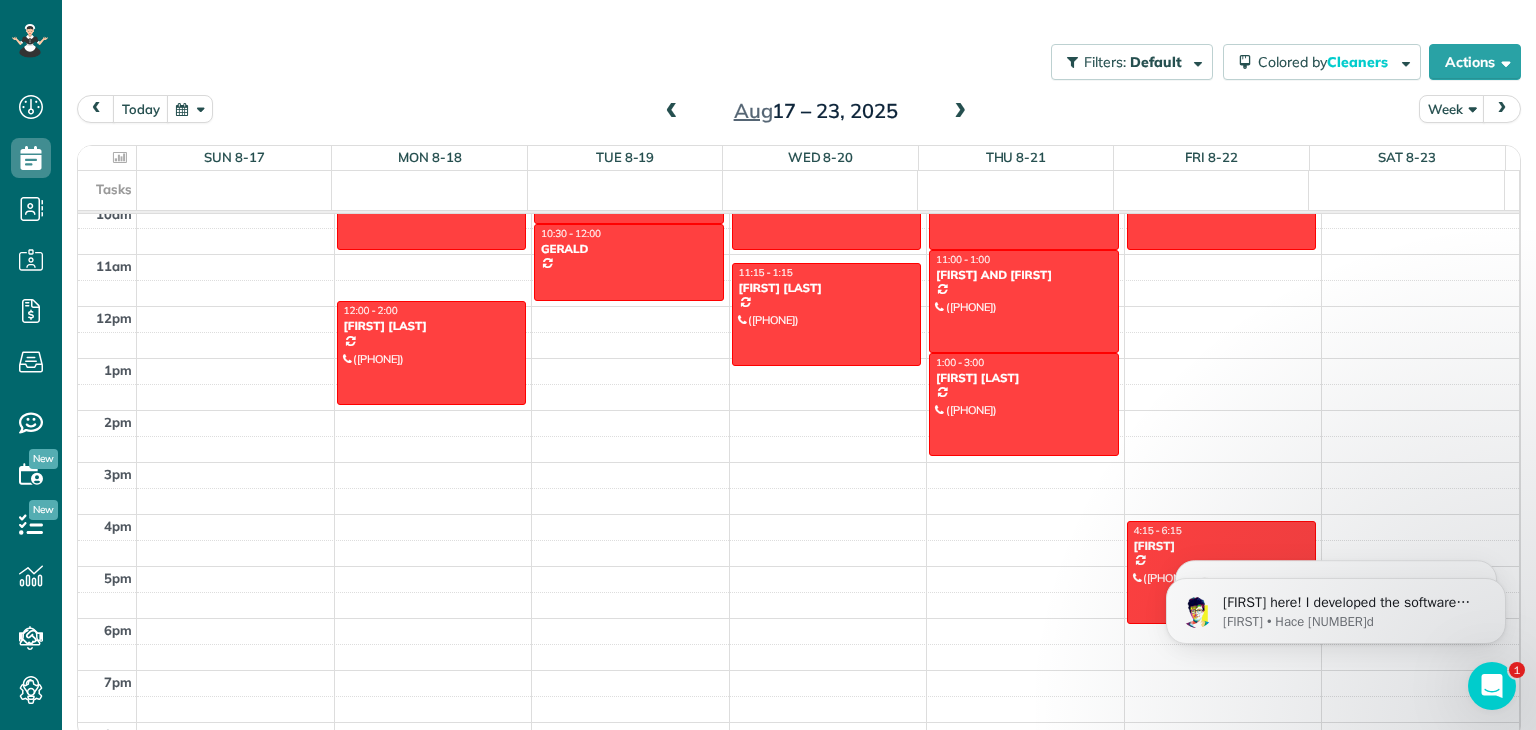 click at bounding box center (960, 112) 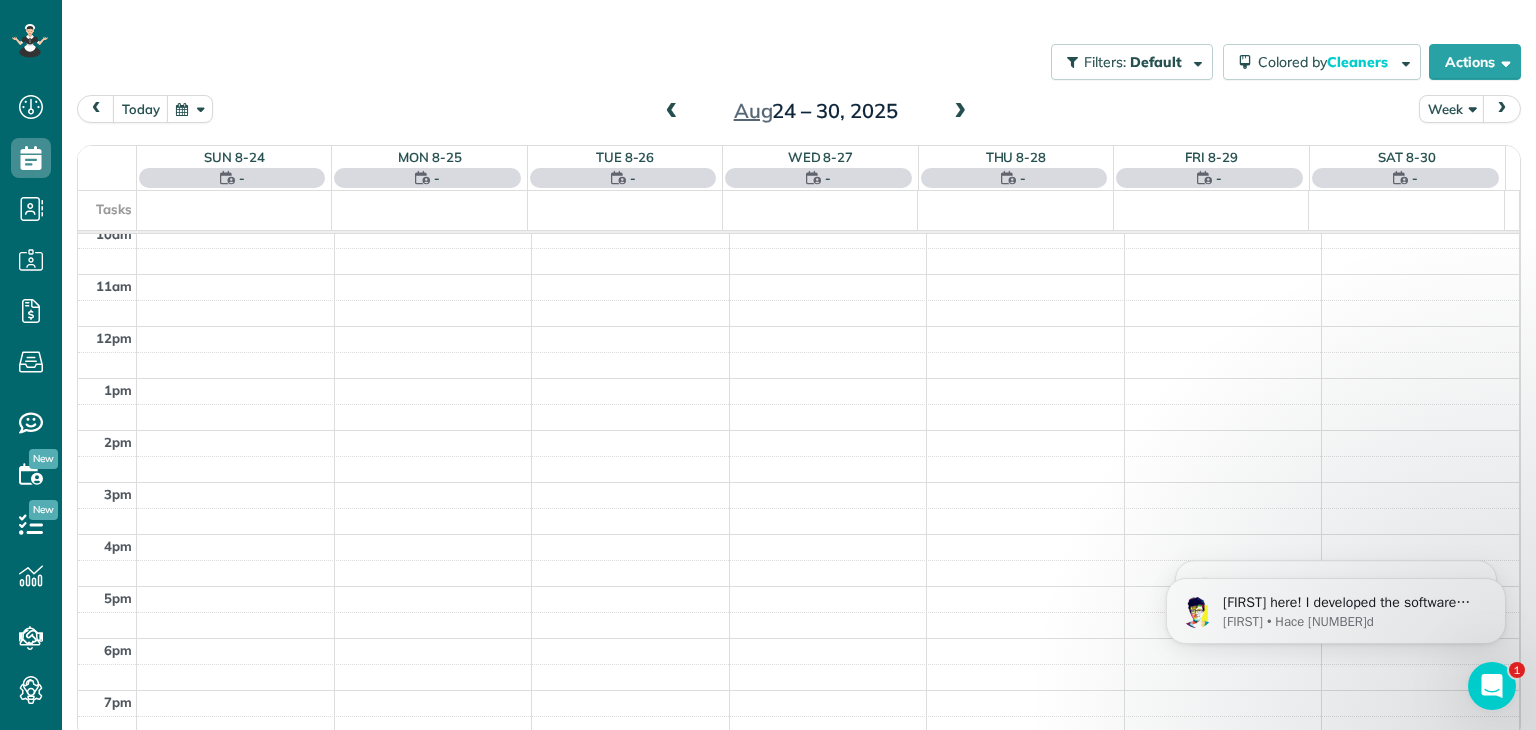 scroll, scrollTop: 362, scrollLeft: 0, axis: vertical 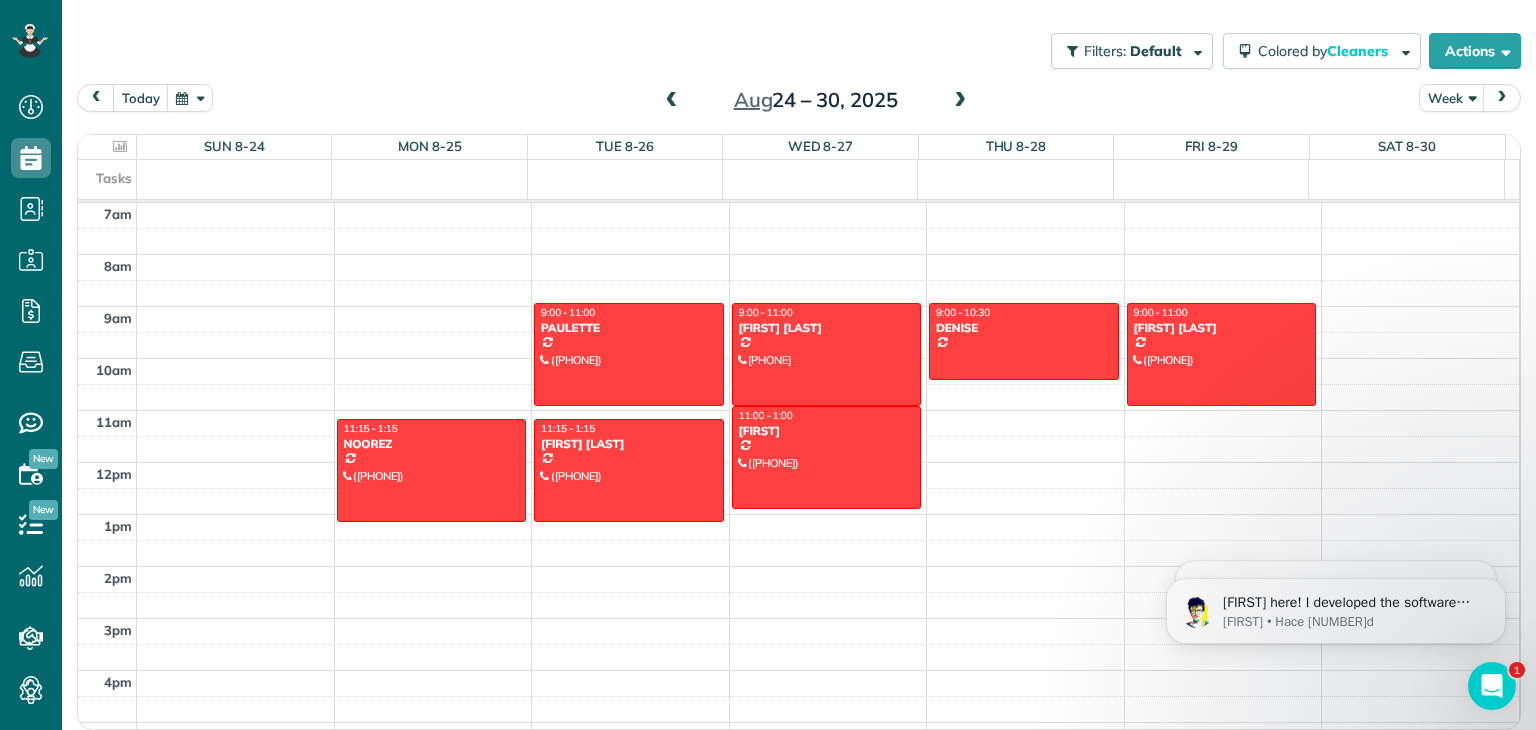click at bounding box center (960, 101) 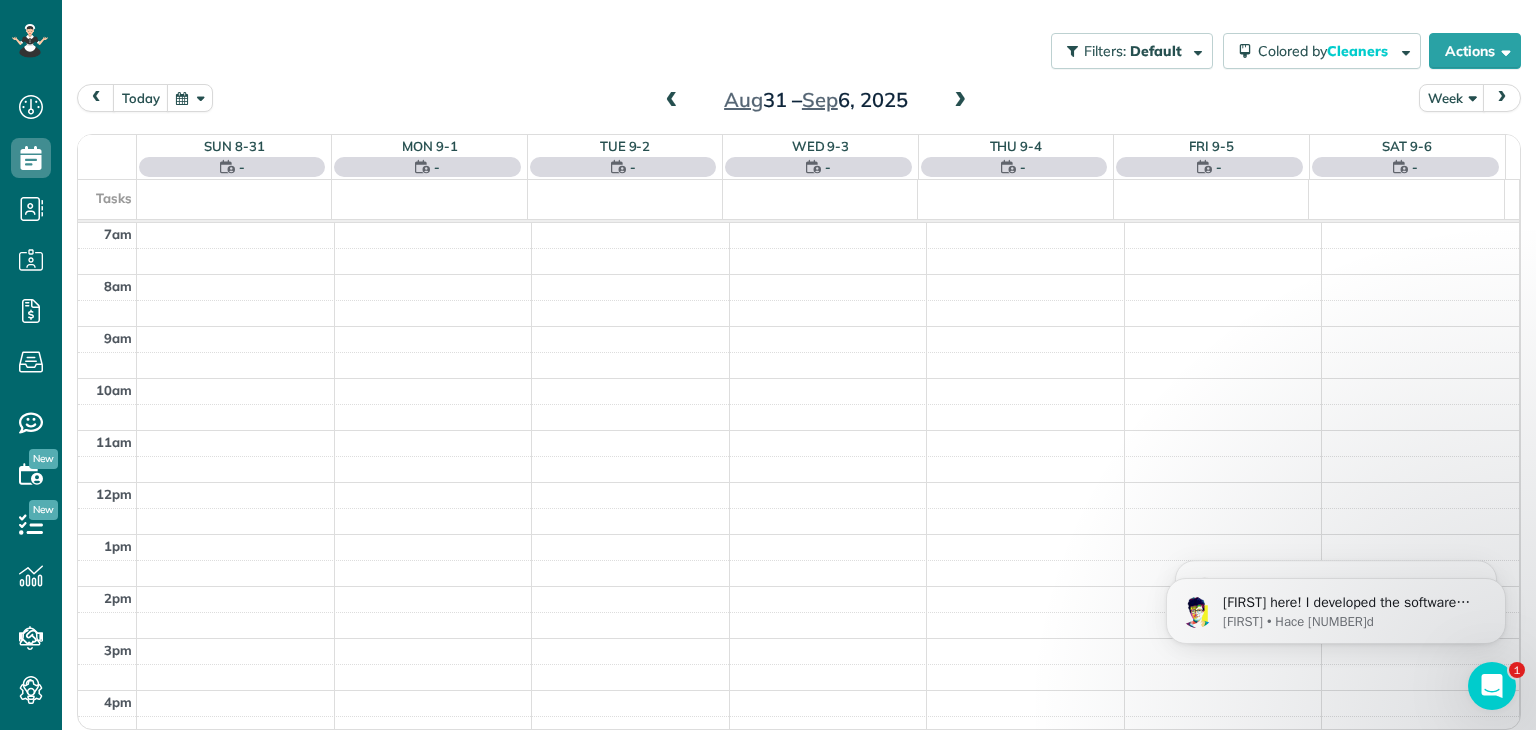 scroll, scrollTop: 362, scrollLeft: 0, axis: vertical 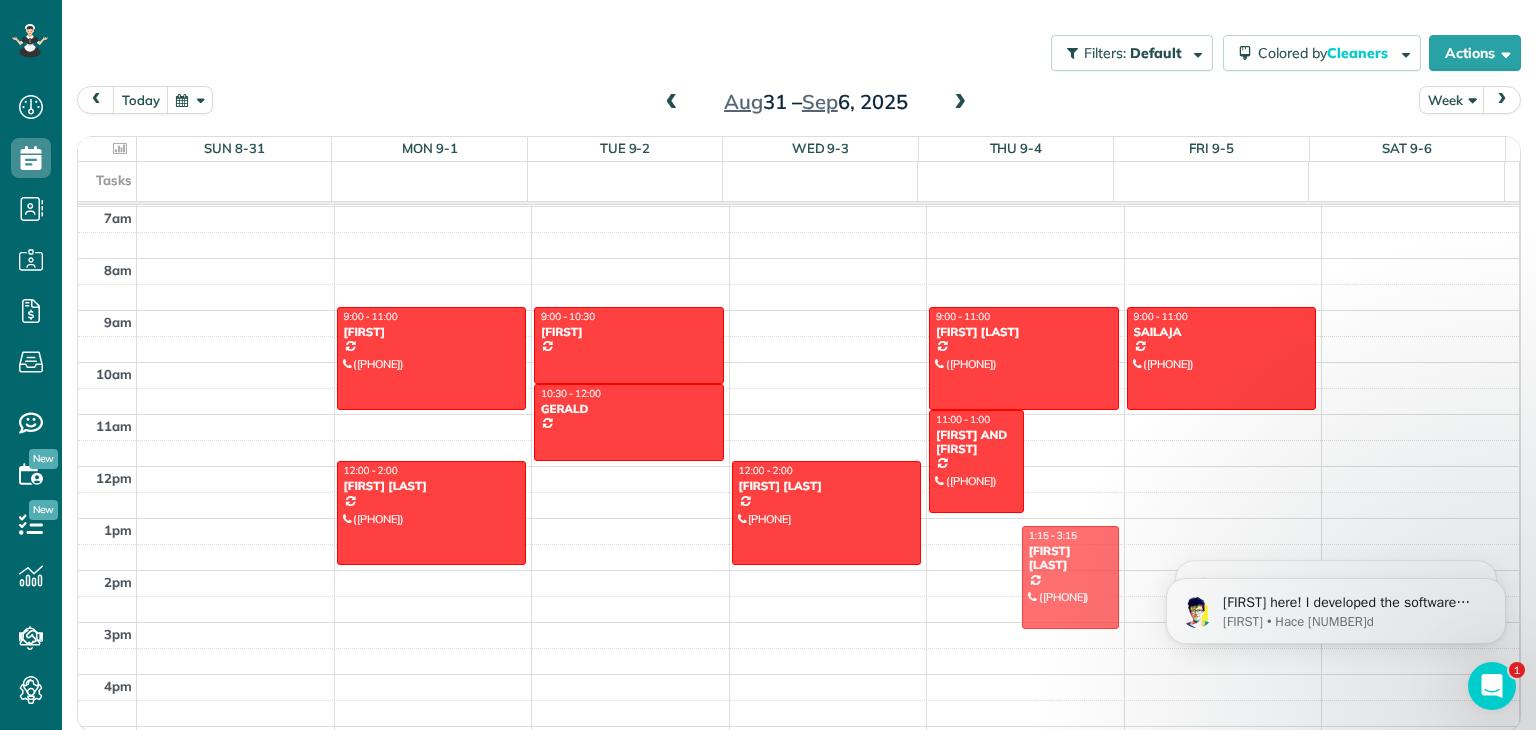 drag, startPoint x: 1036, startPoint y: 457, endPoint x: 925, endPoint y: 576, distance: 162.73291 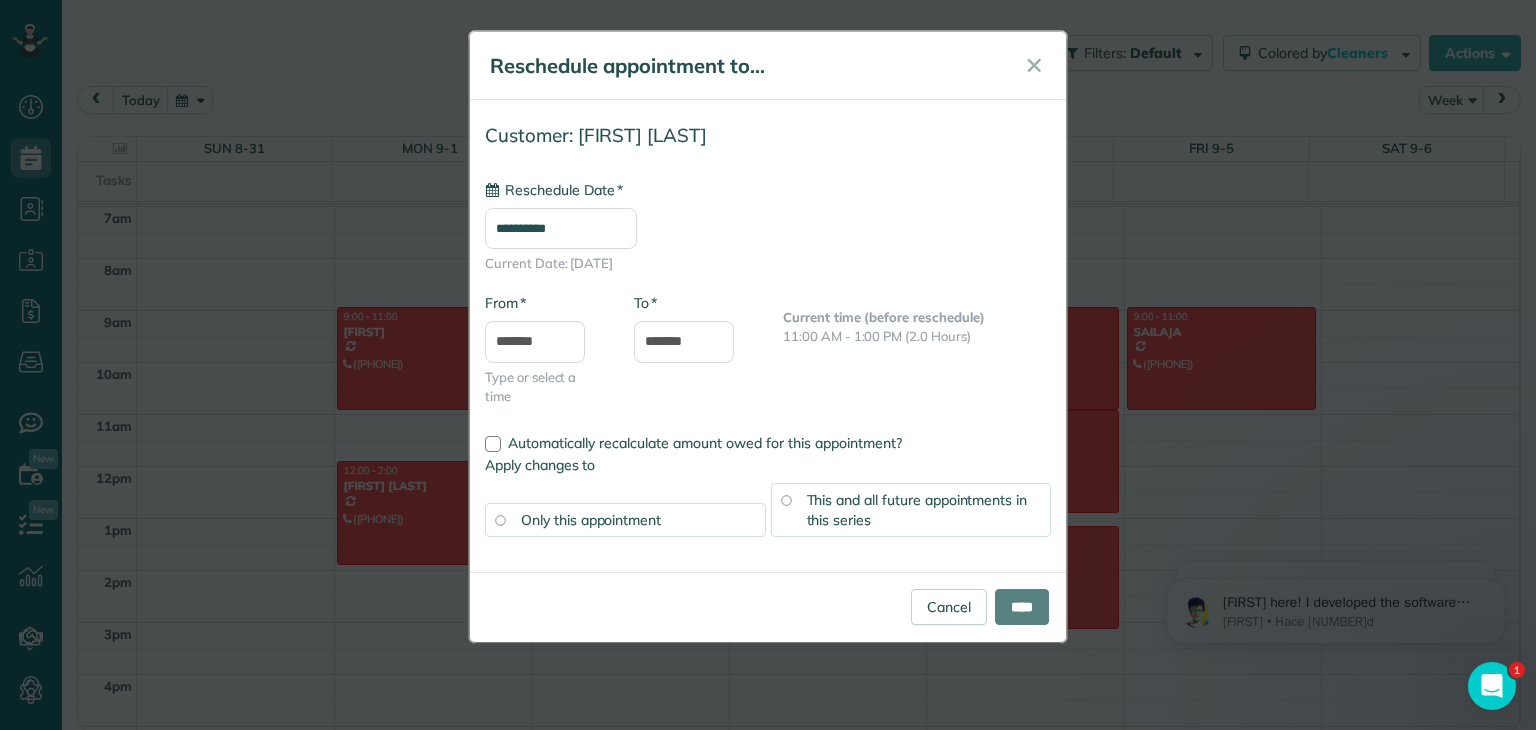 type on "**********" 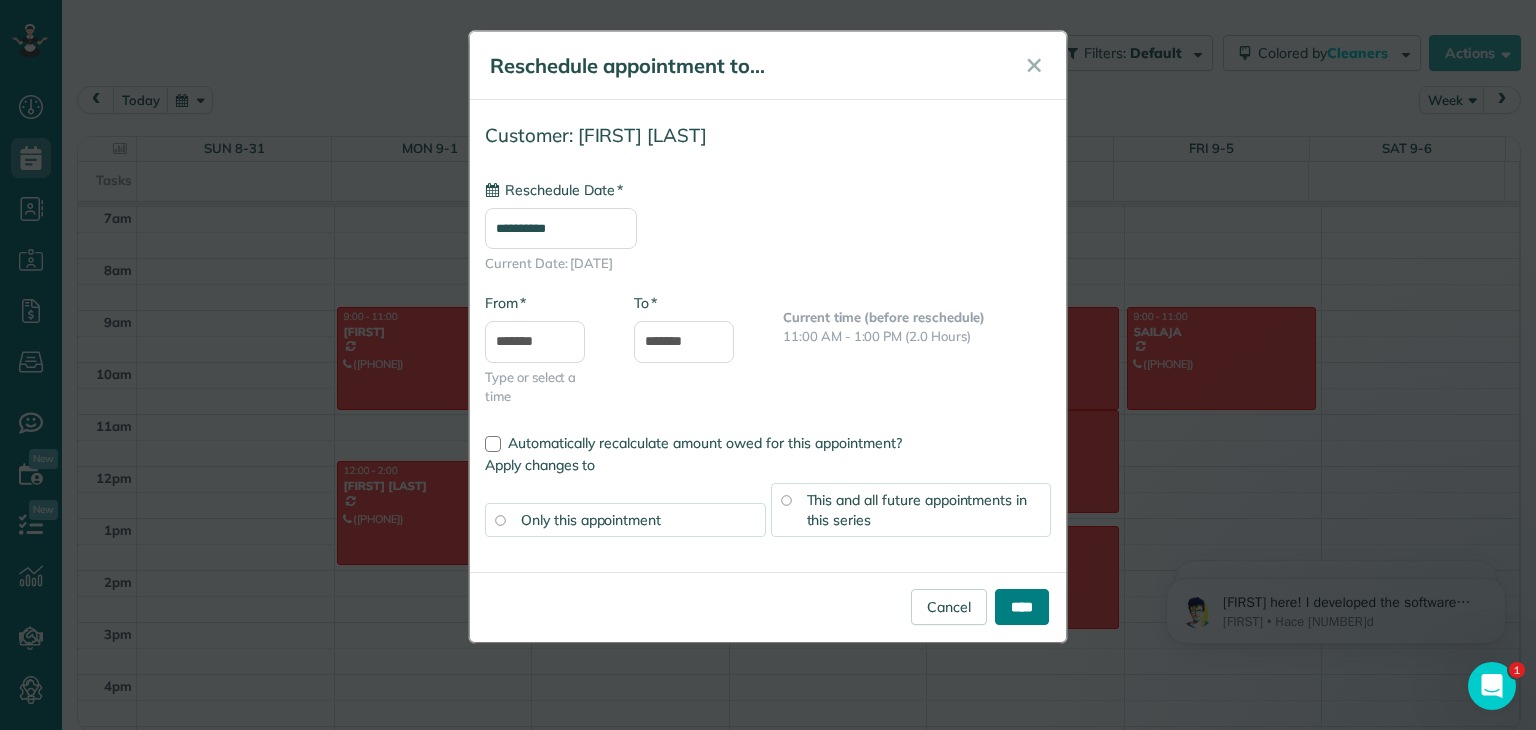click on "****" at bounding box center (1022, 607) 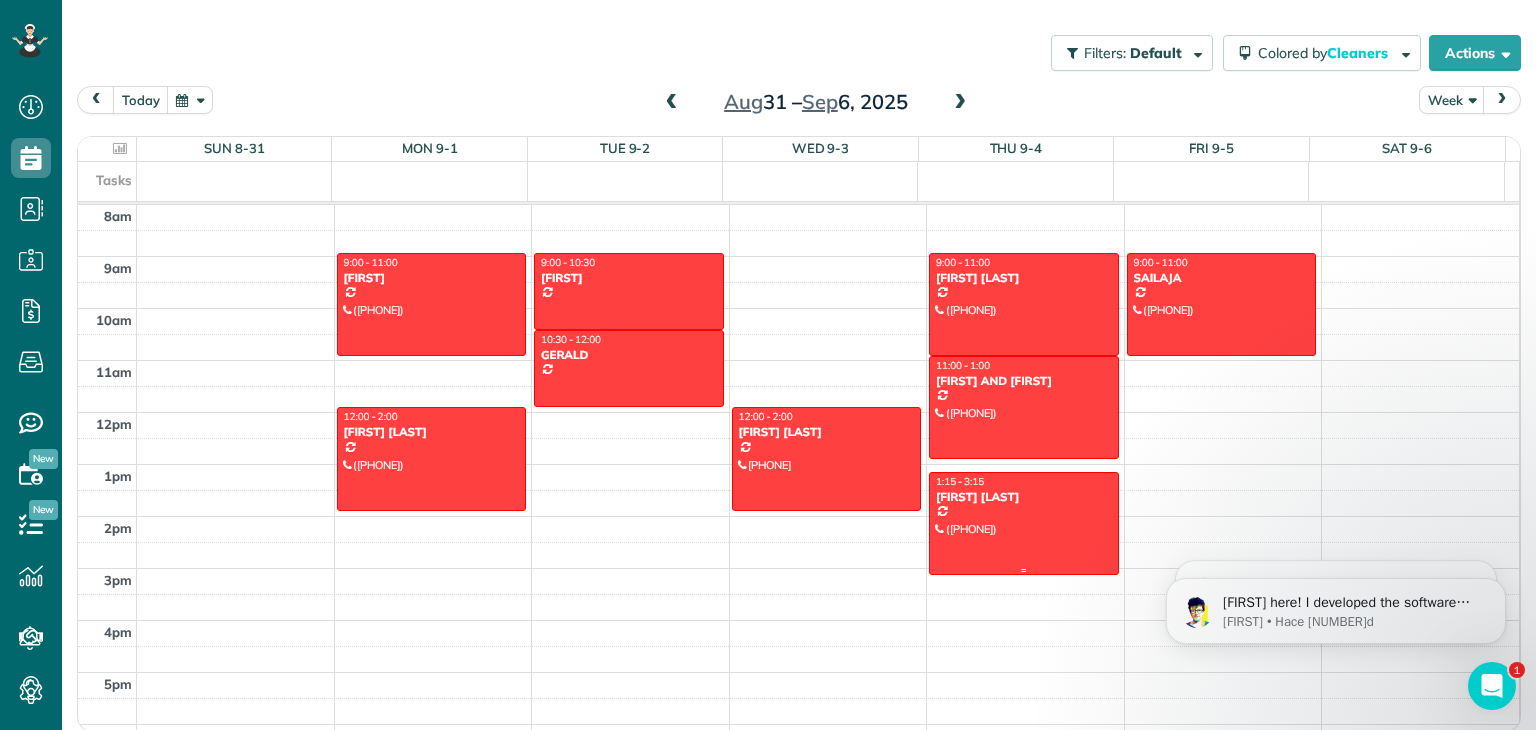 scroll, scrollTop: 424, scrollLeft: 0, axis: vertical 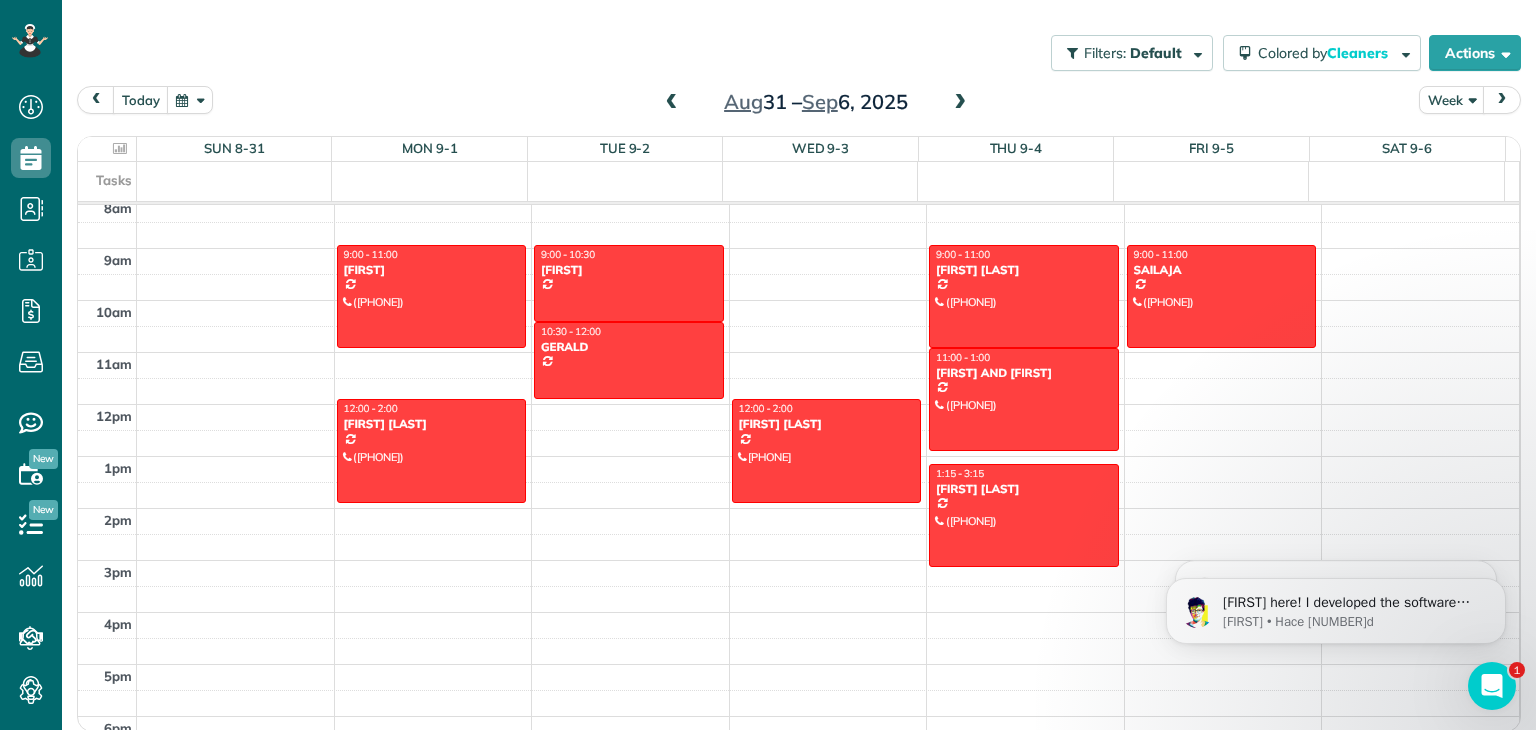 click at bounding box center (960, 103) 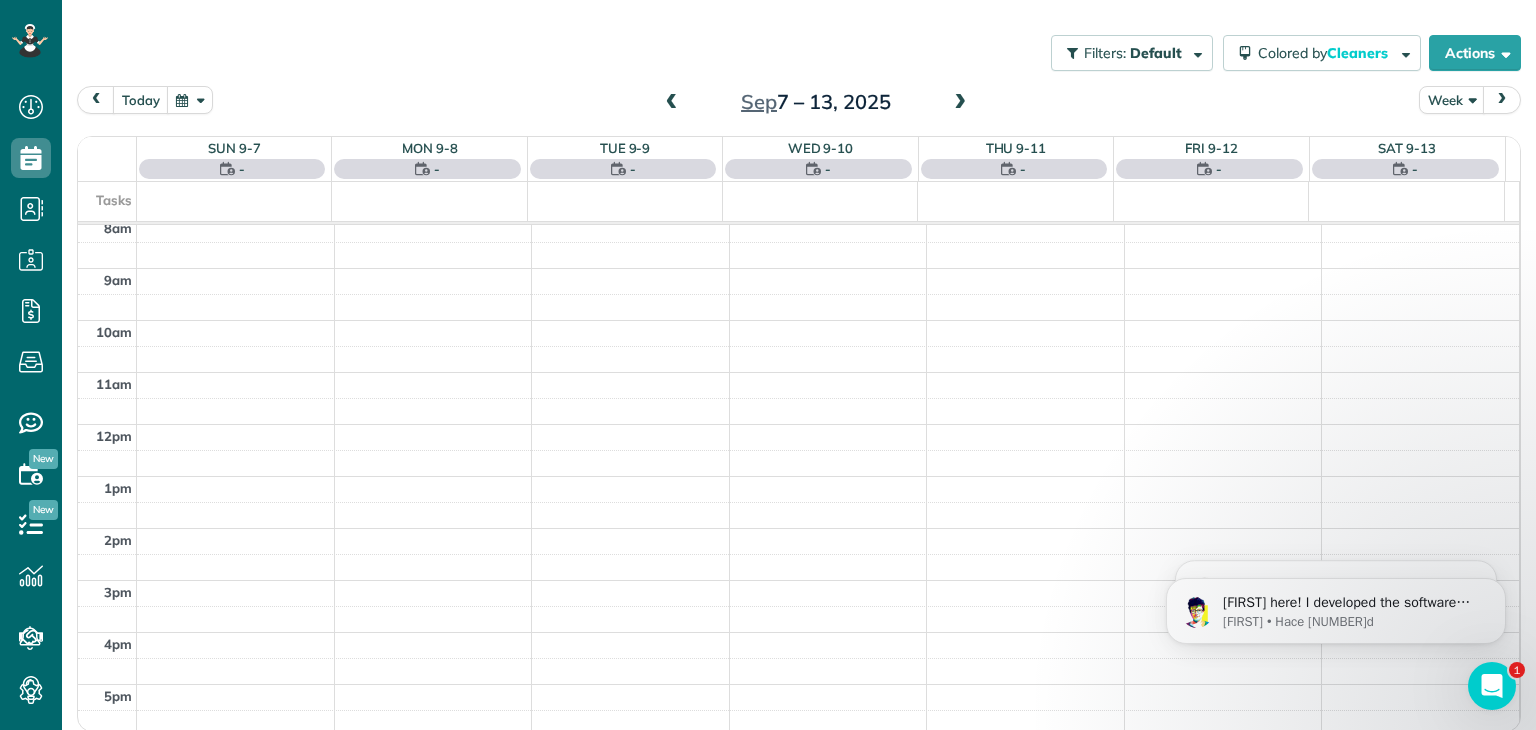 scroll, scrollTop: 362, scrollLeft: 0, axis: vertical 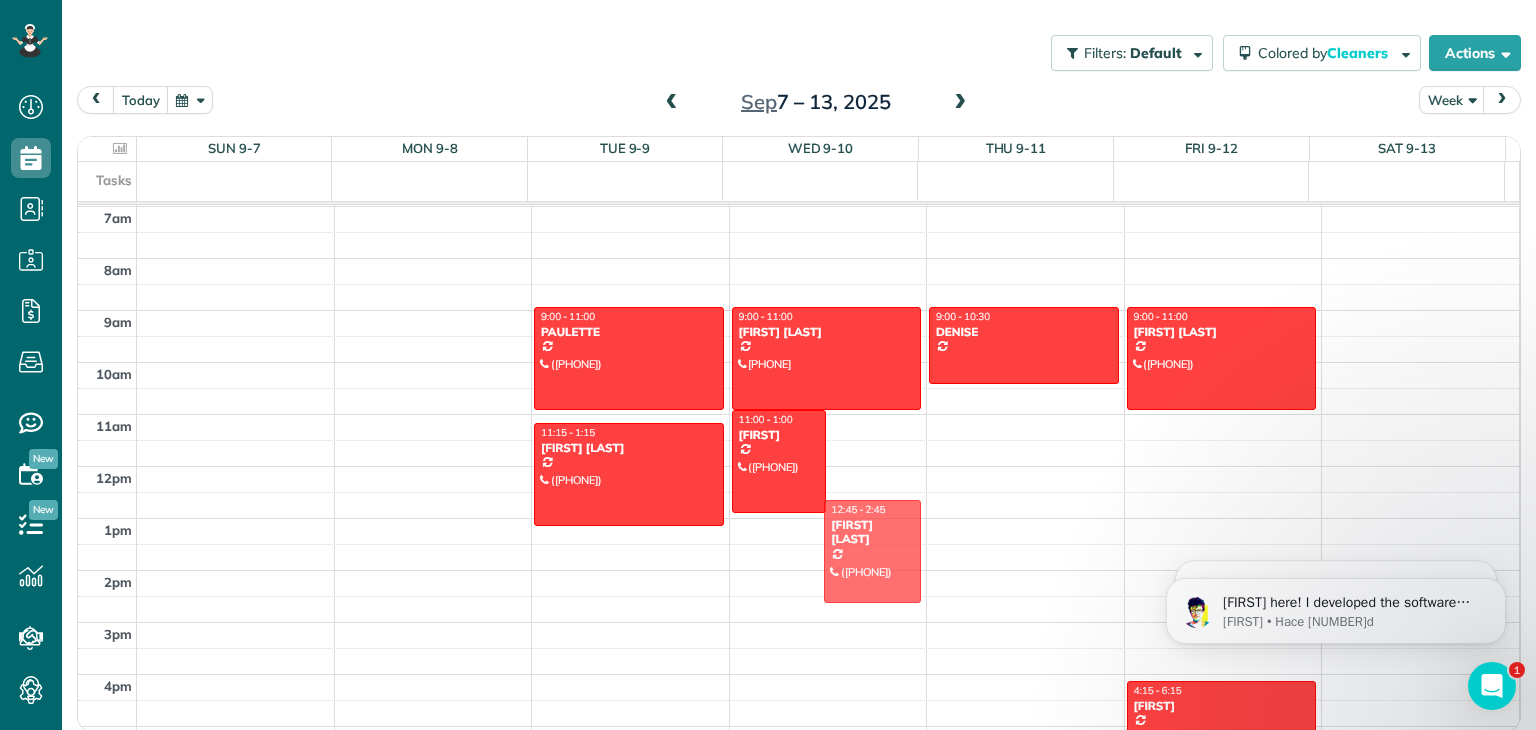 drag, startPoint x: 844, startPoint y: 461, endPoint x: 765, endPoint y: 544, distance: 114.58621 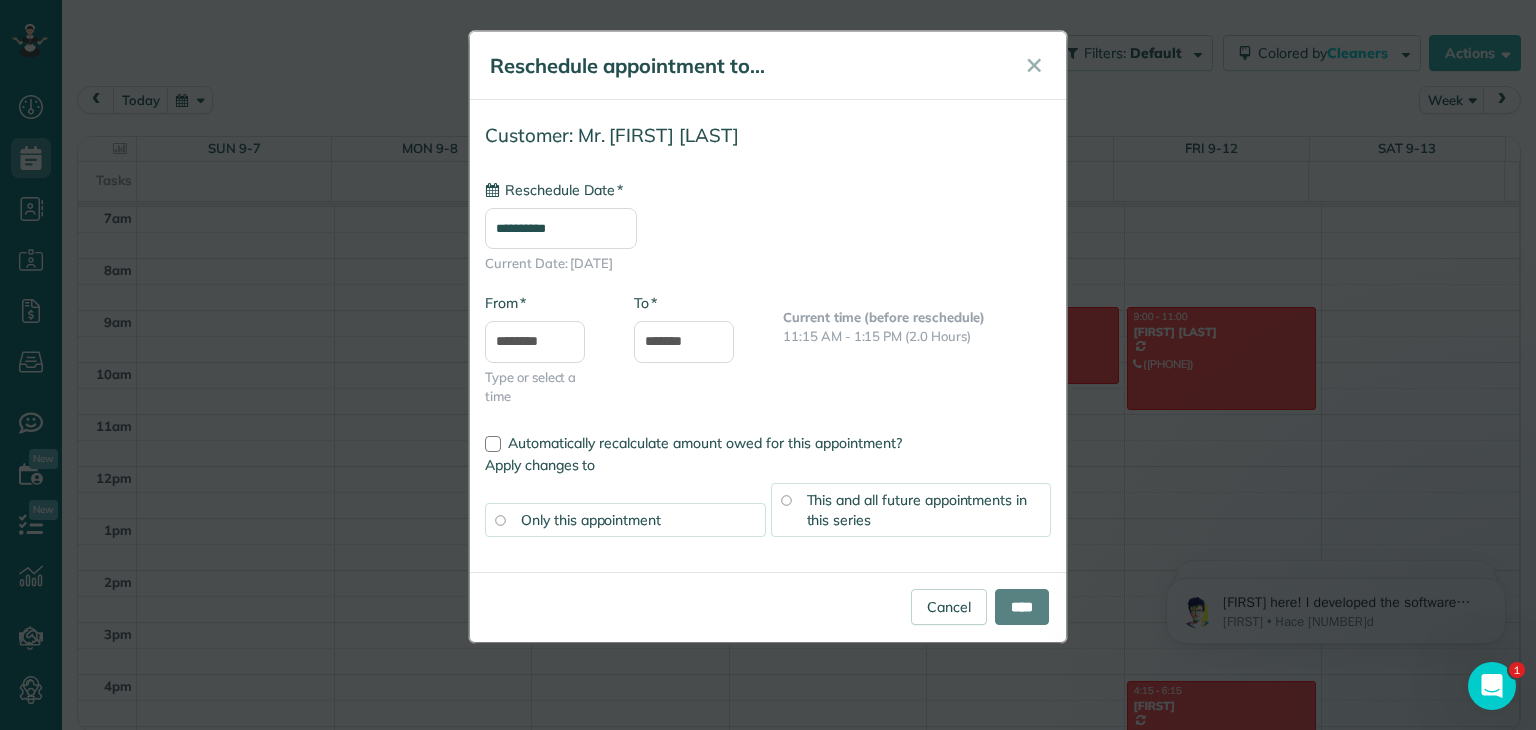 type on "**********" 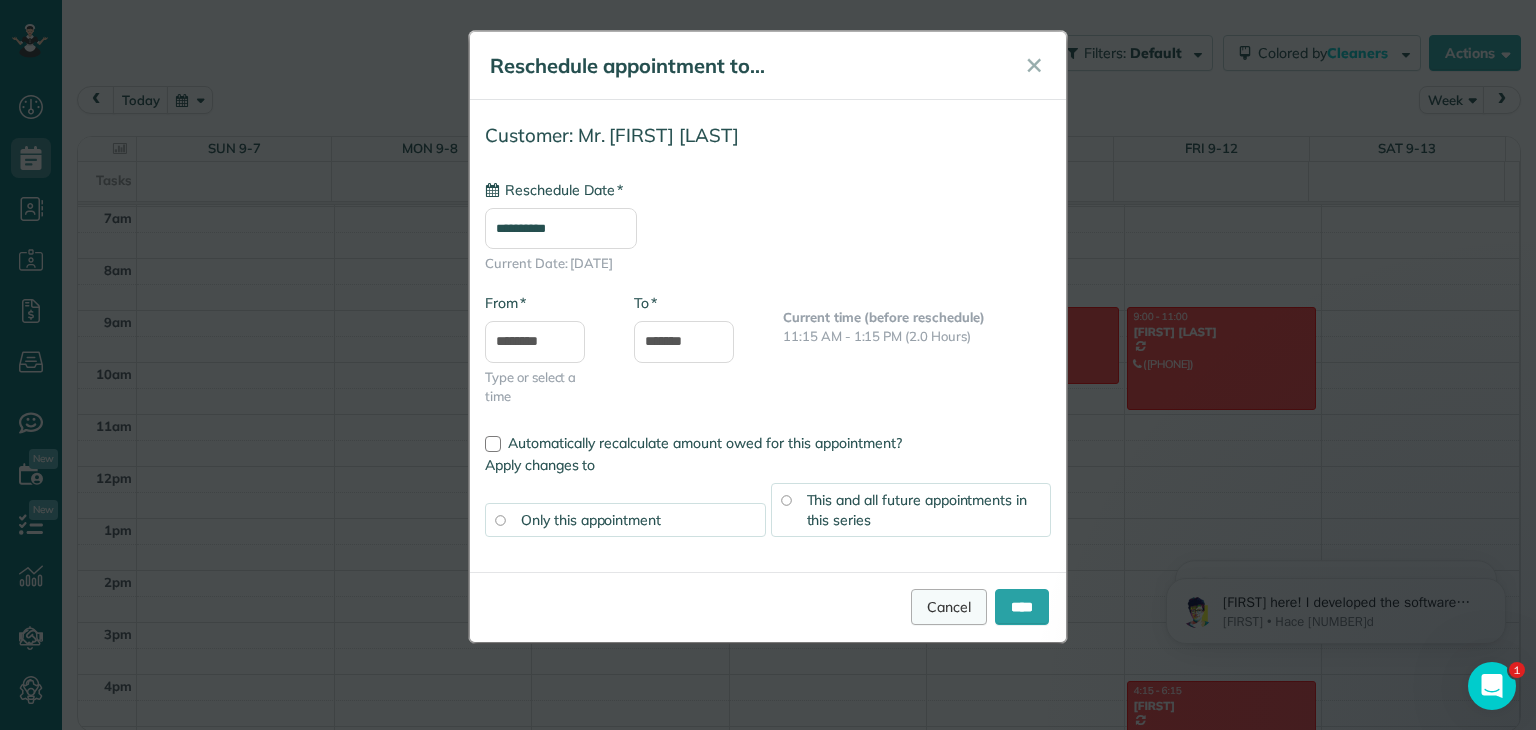 click on "Cancel" at bounding box center [949, 607] 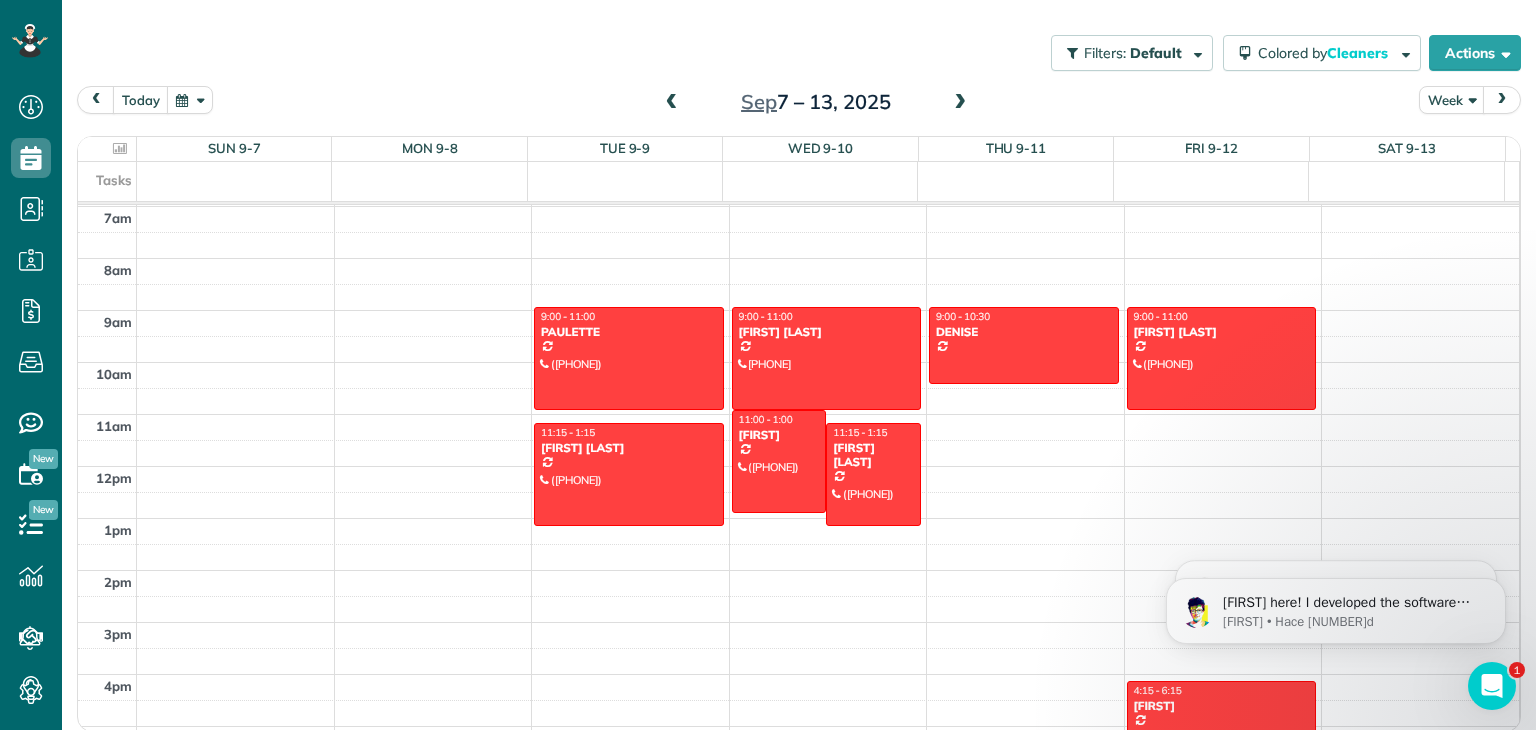 click at bounding box center (672, 103) 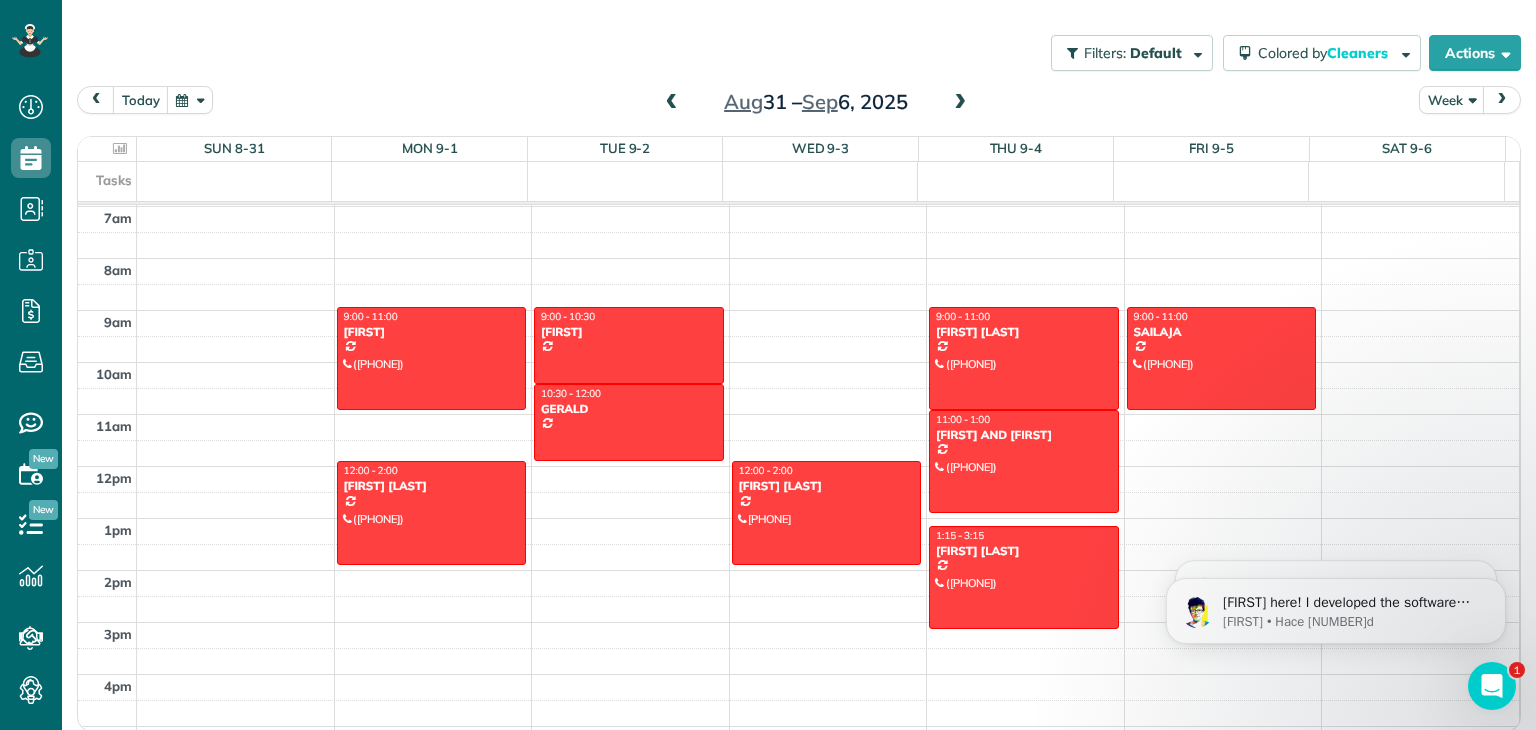 click at bounding box center (672, 103) 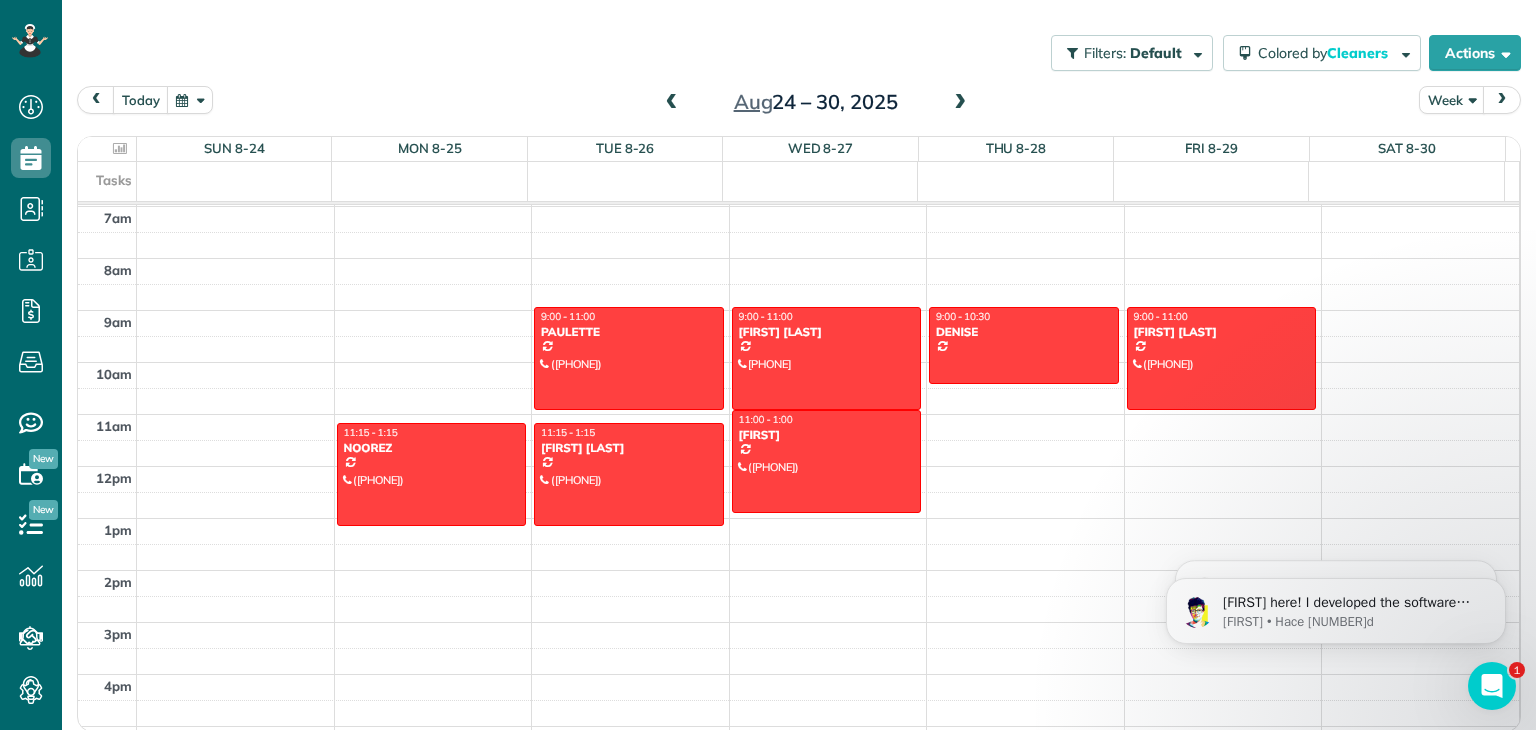 click at bounding box center (672, 103) 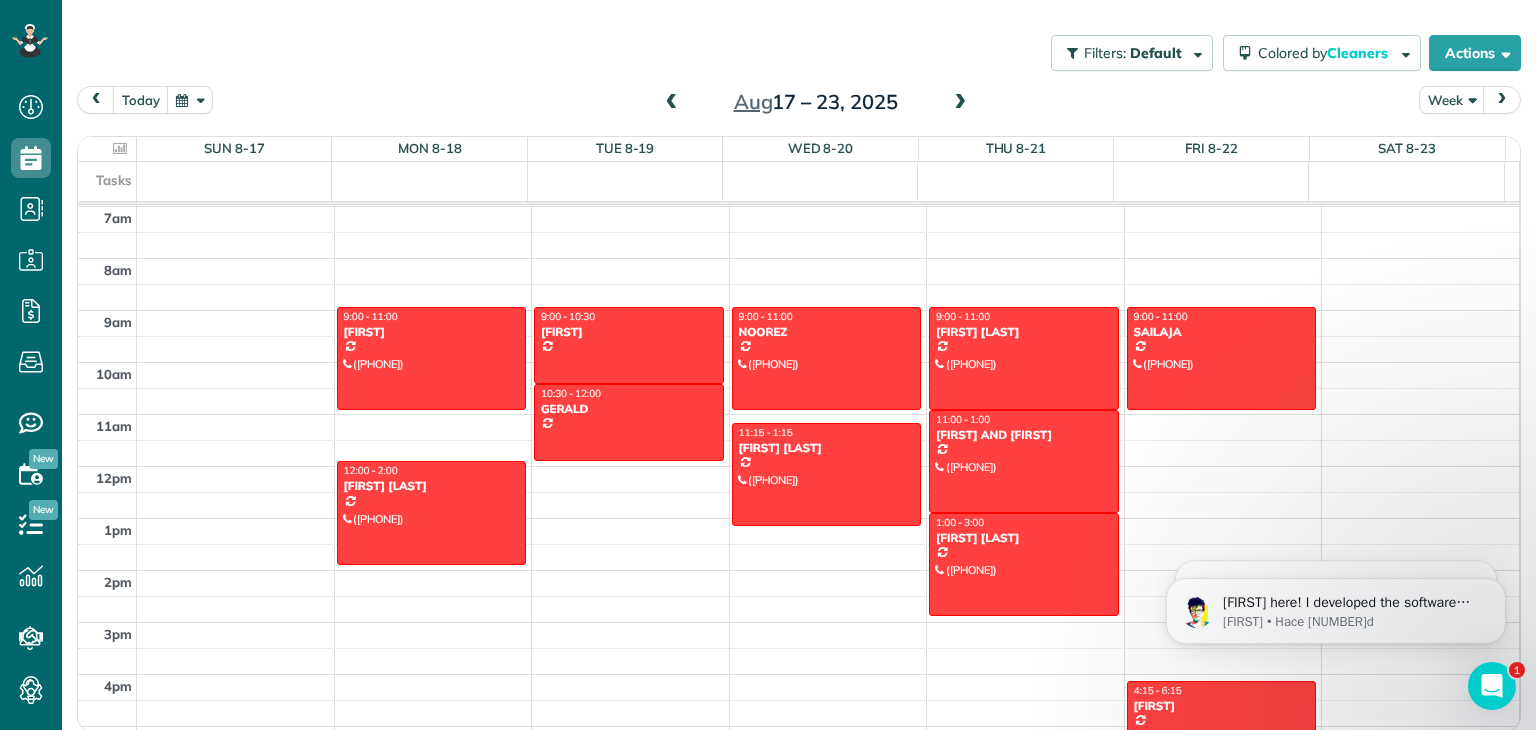 click at bounding box center (672, 103) 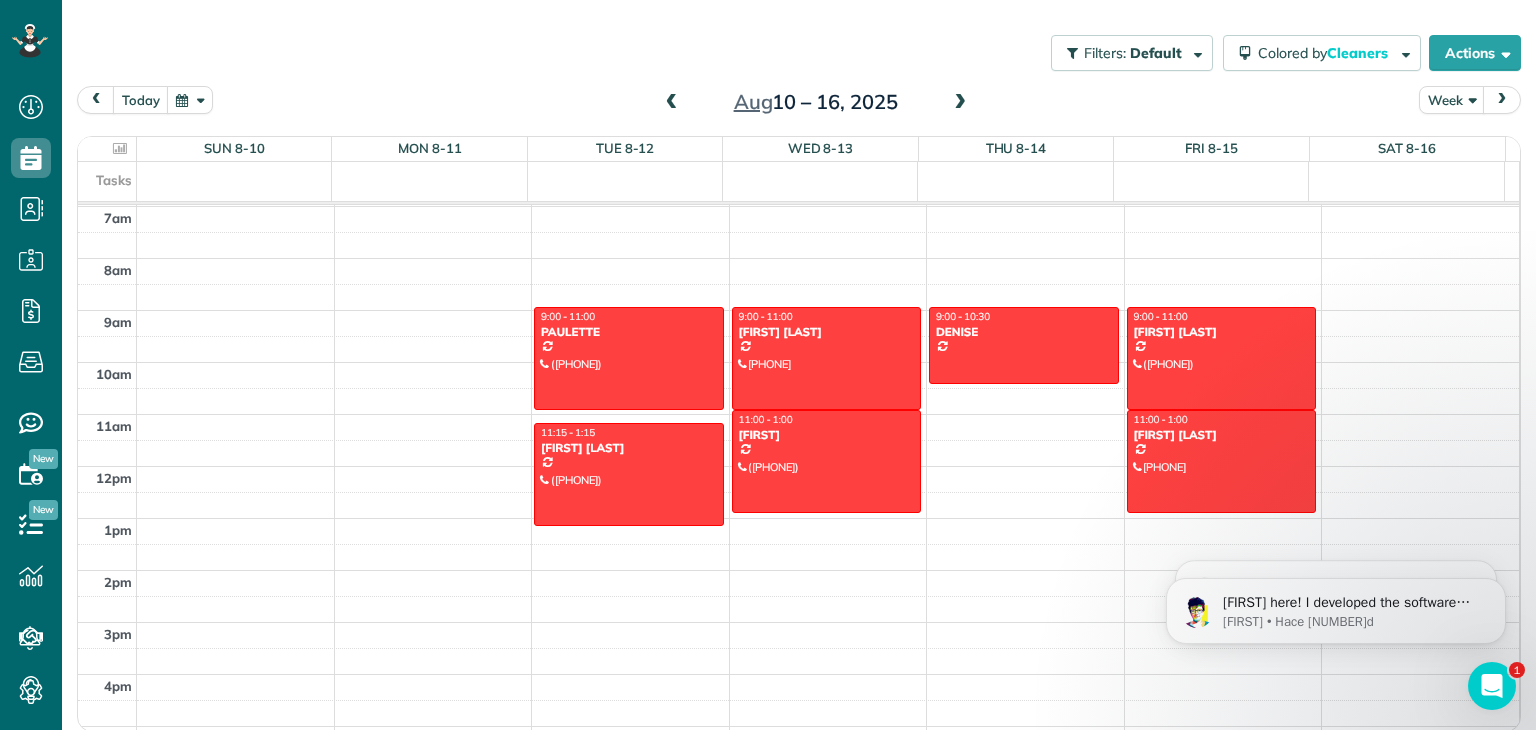 click at bounding box center (672, 103) 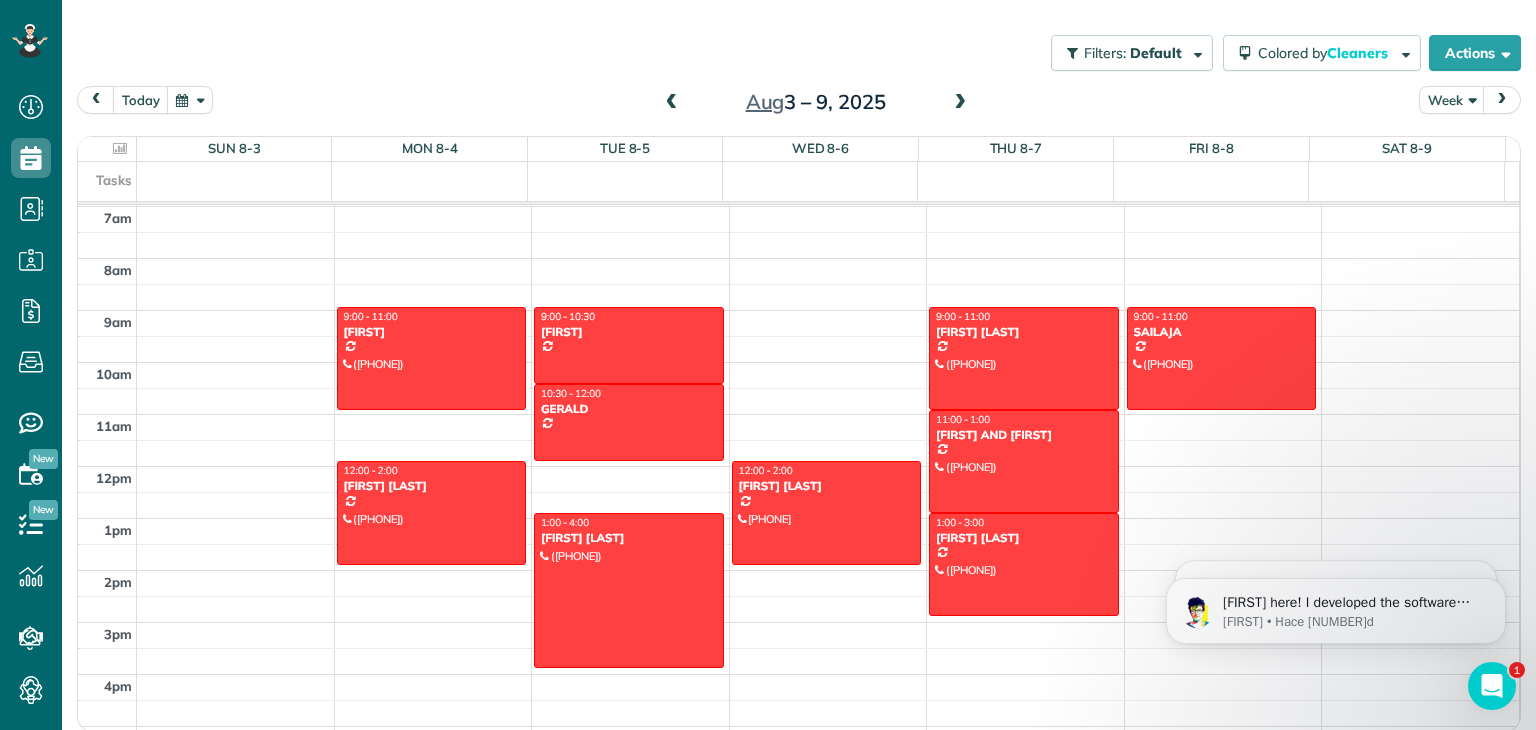 click at bounding box center (672, 103) 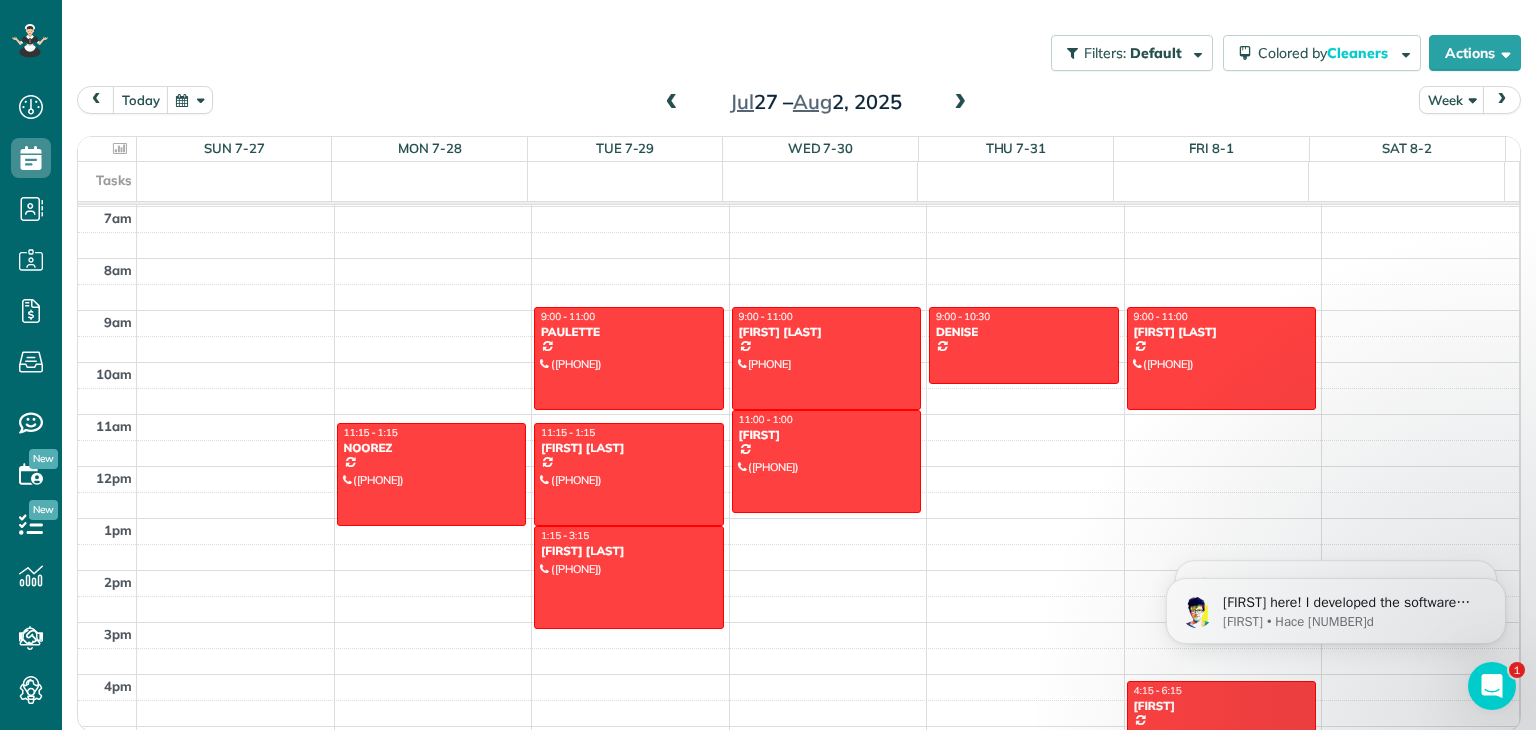 click at bounding box center [672, 103] 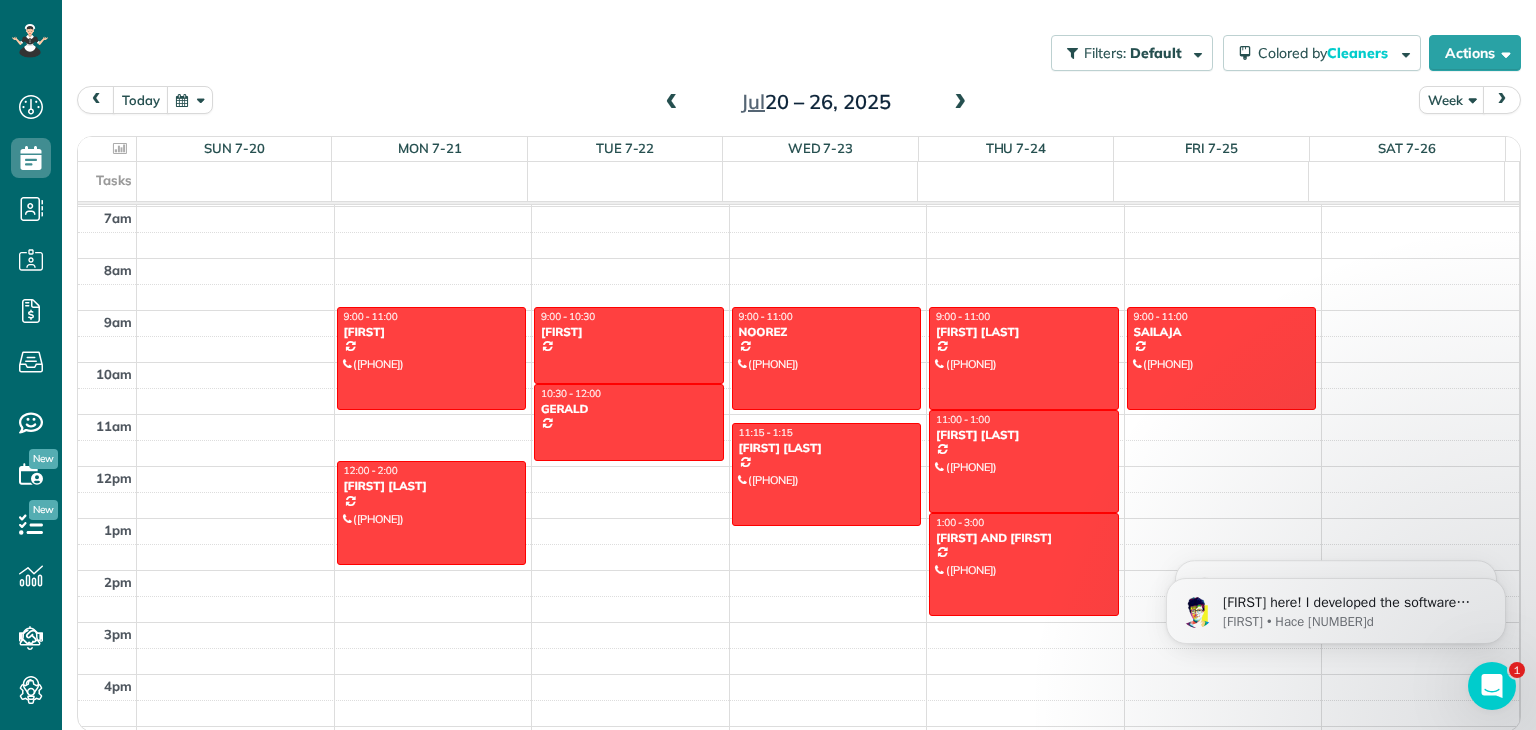 click at bounding box center [960, 103] 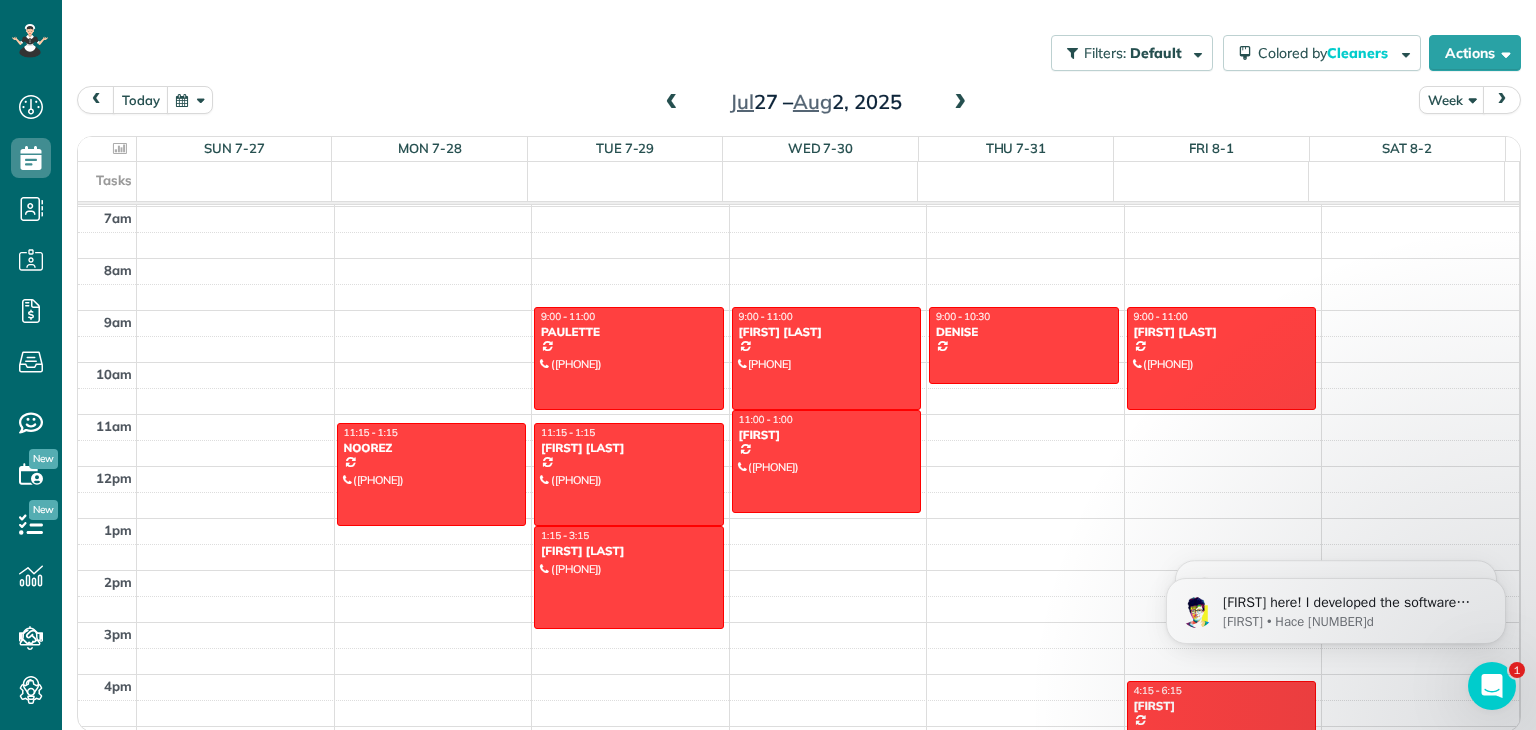 click at bounding box center (960, 103) 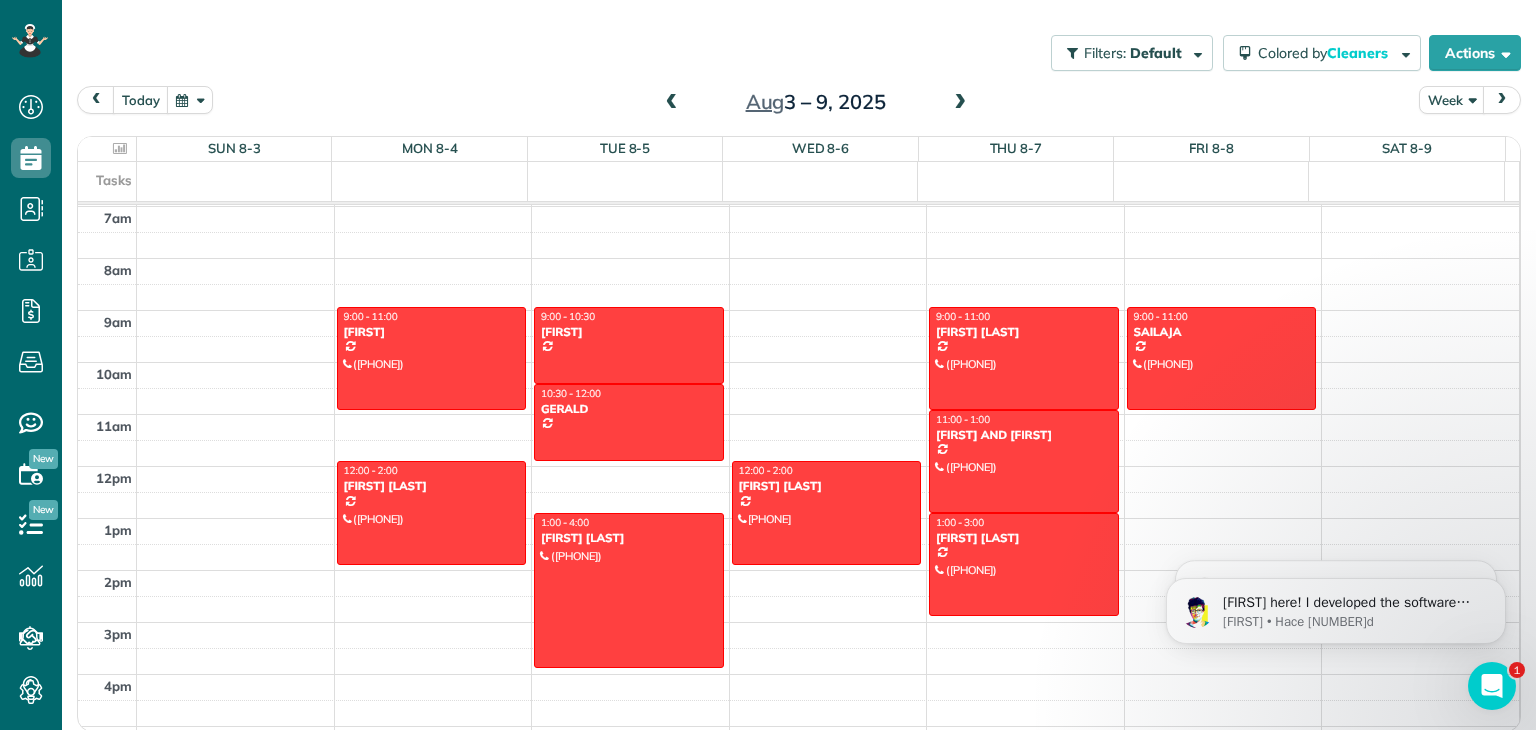 click at bounding box center (960, 103) 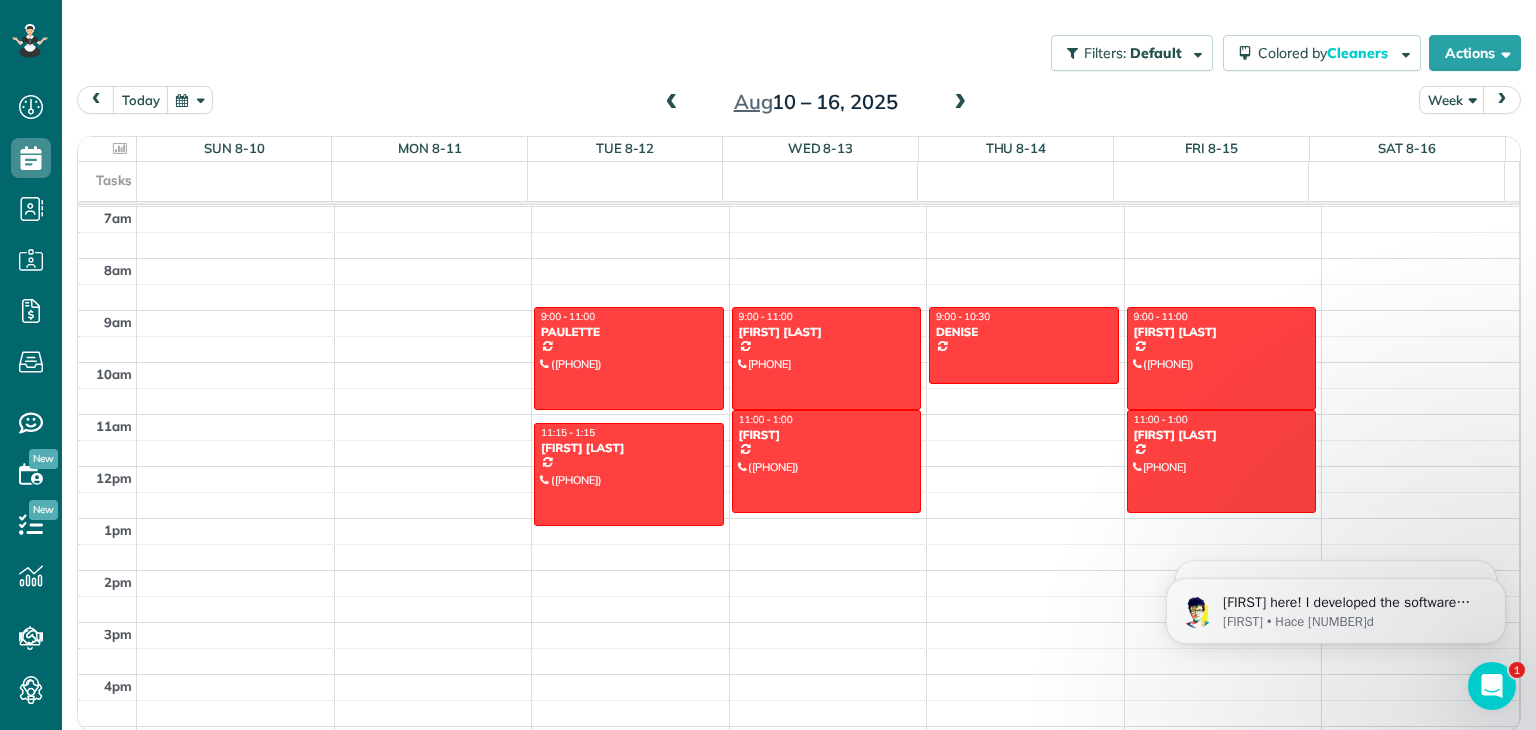 click at bounding box center (960, 103) 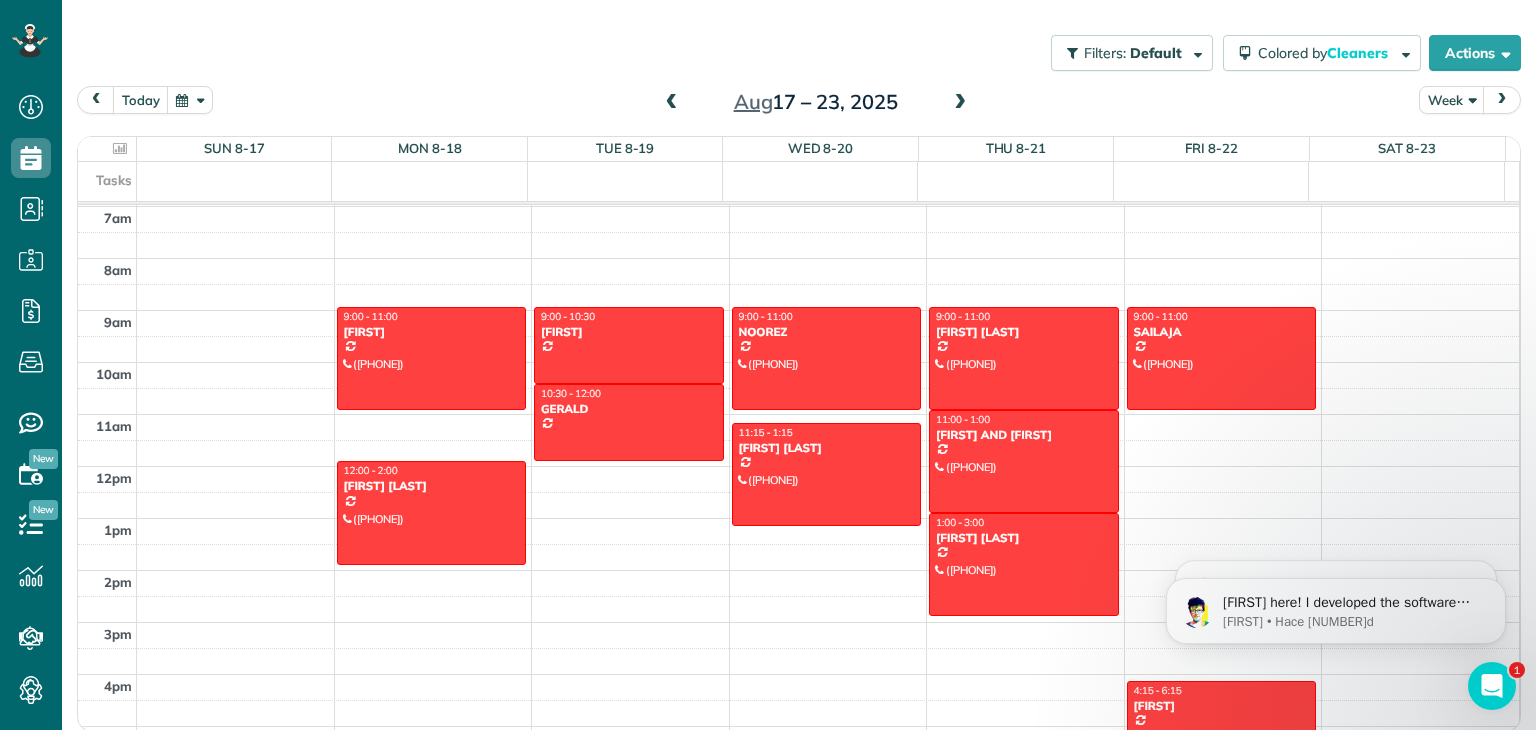 click at bounding box center [960, 103] 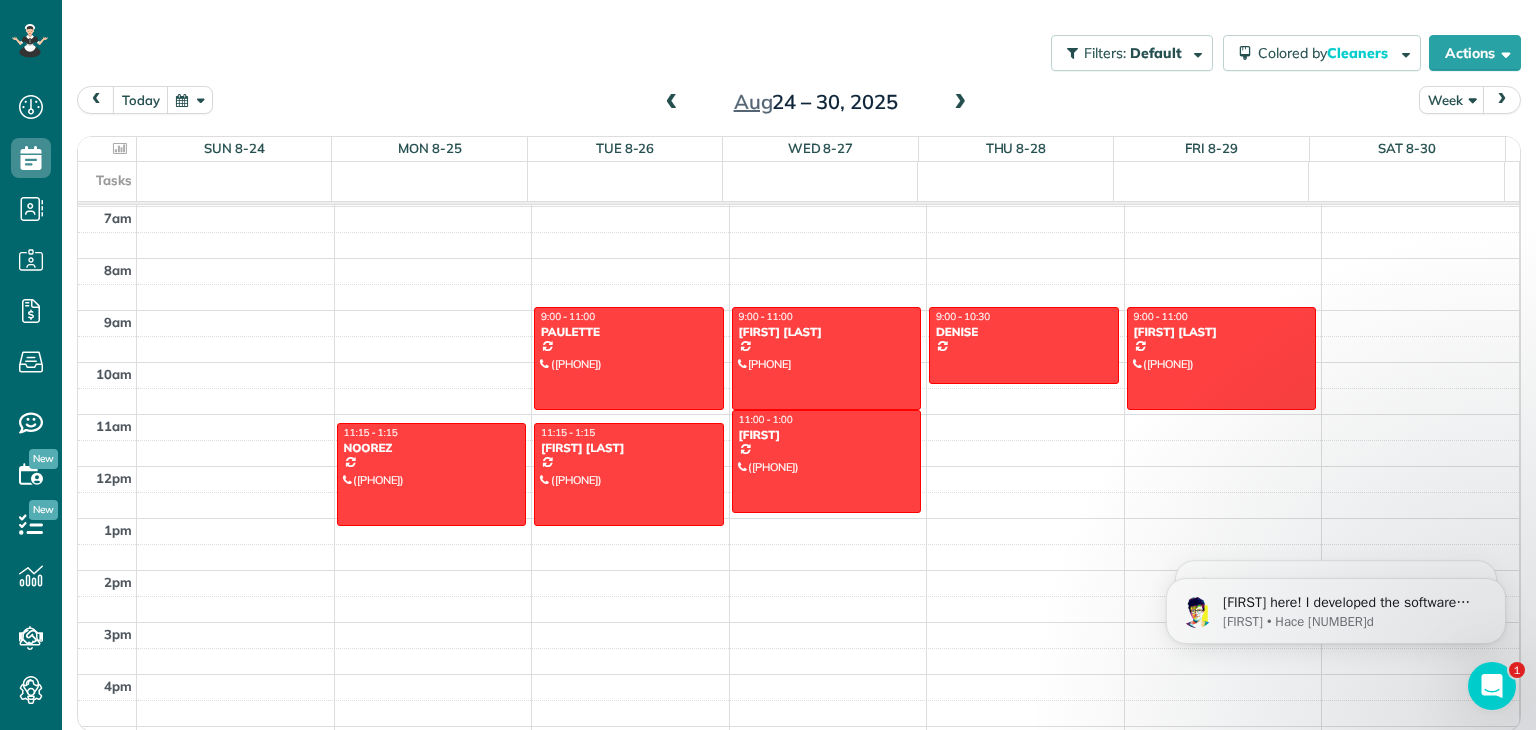 click at bounding box center [960, 103] 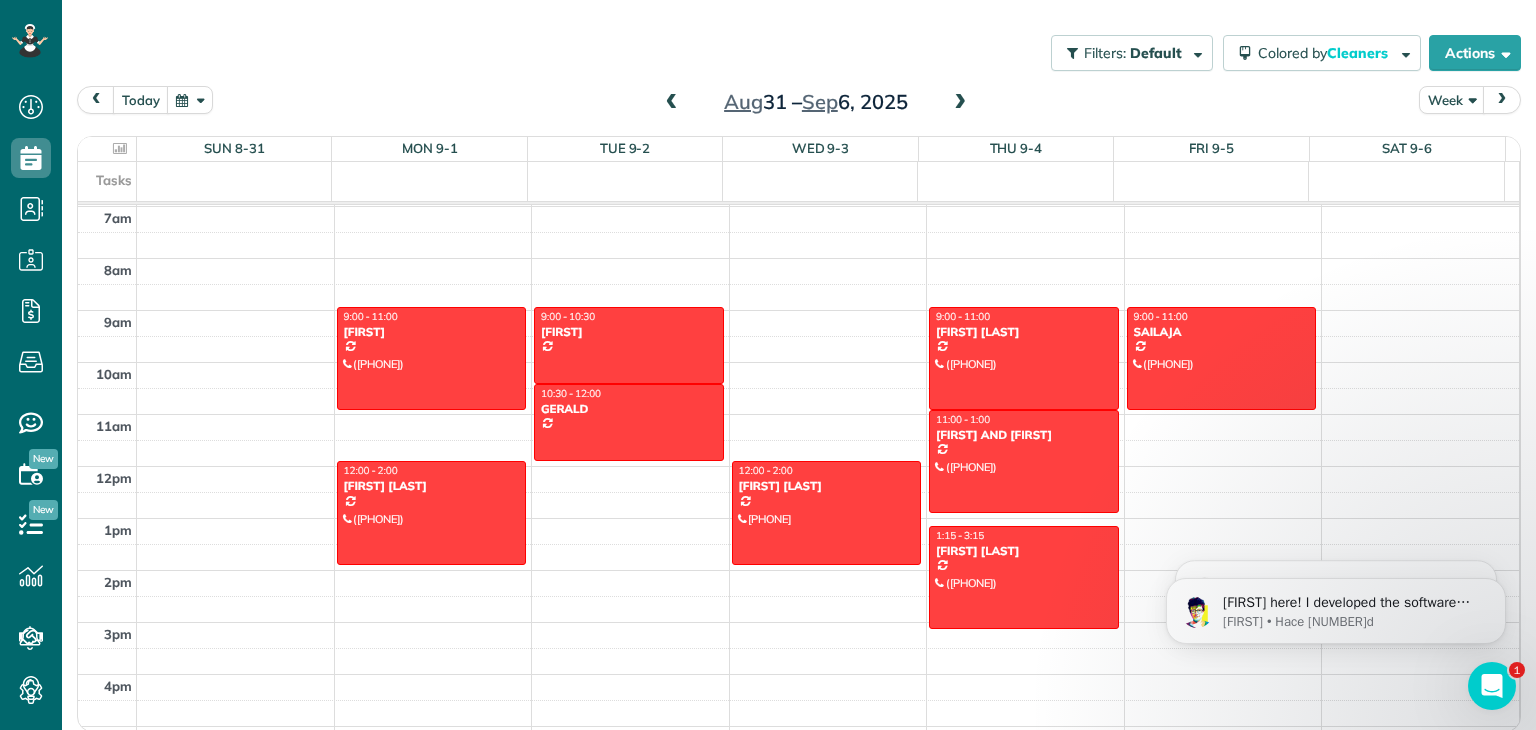 click at bounding box center (960, 103) 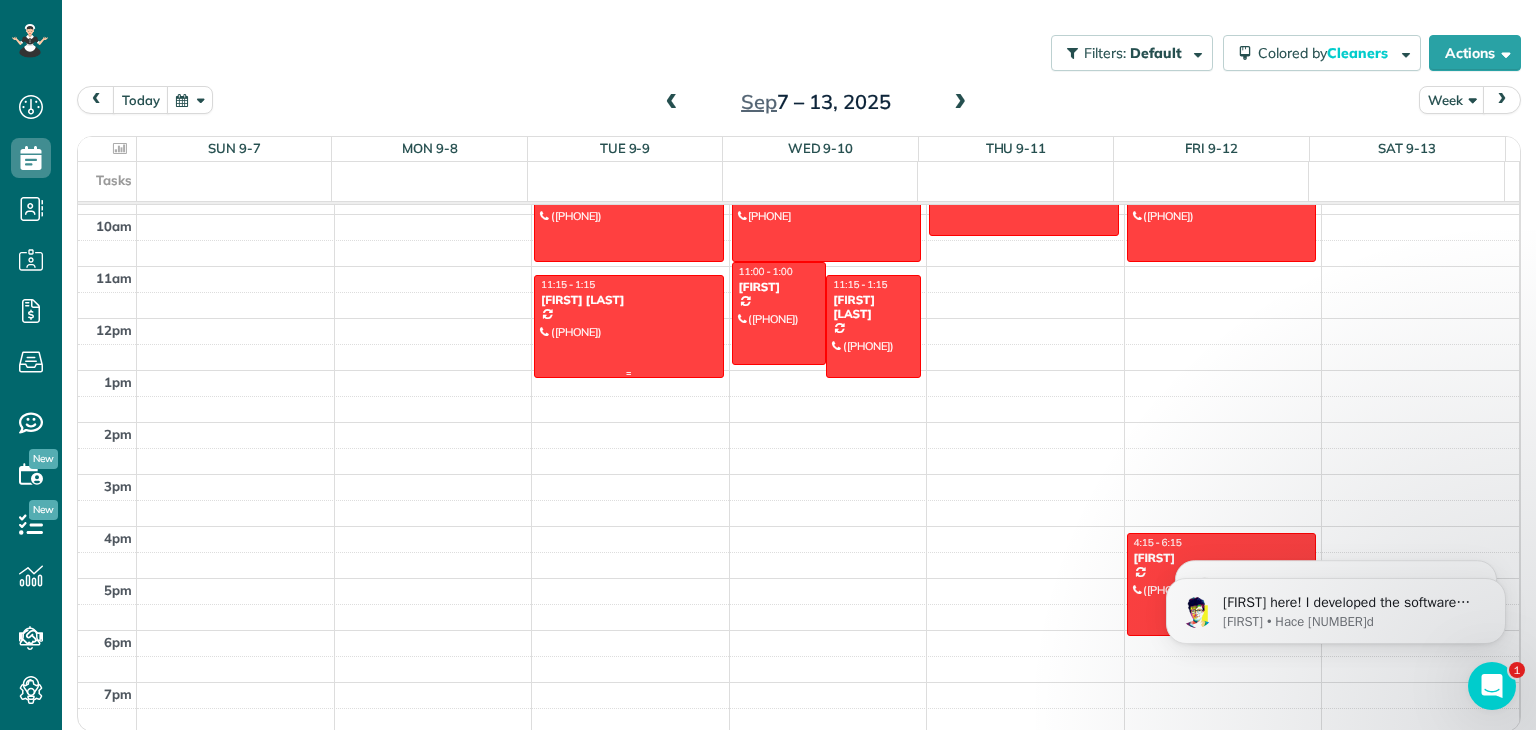 scroll, scrollTop: 404, scrollLeft: 0, axis: vertical 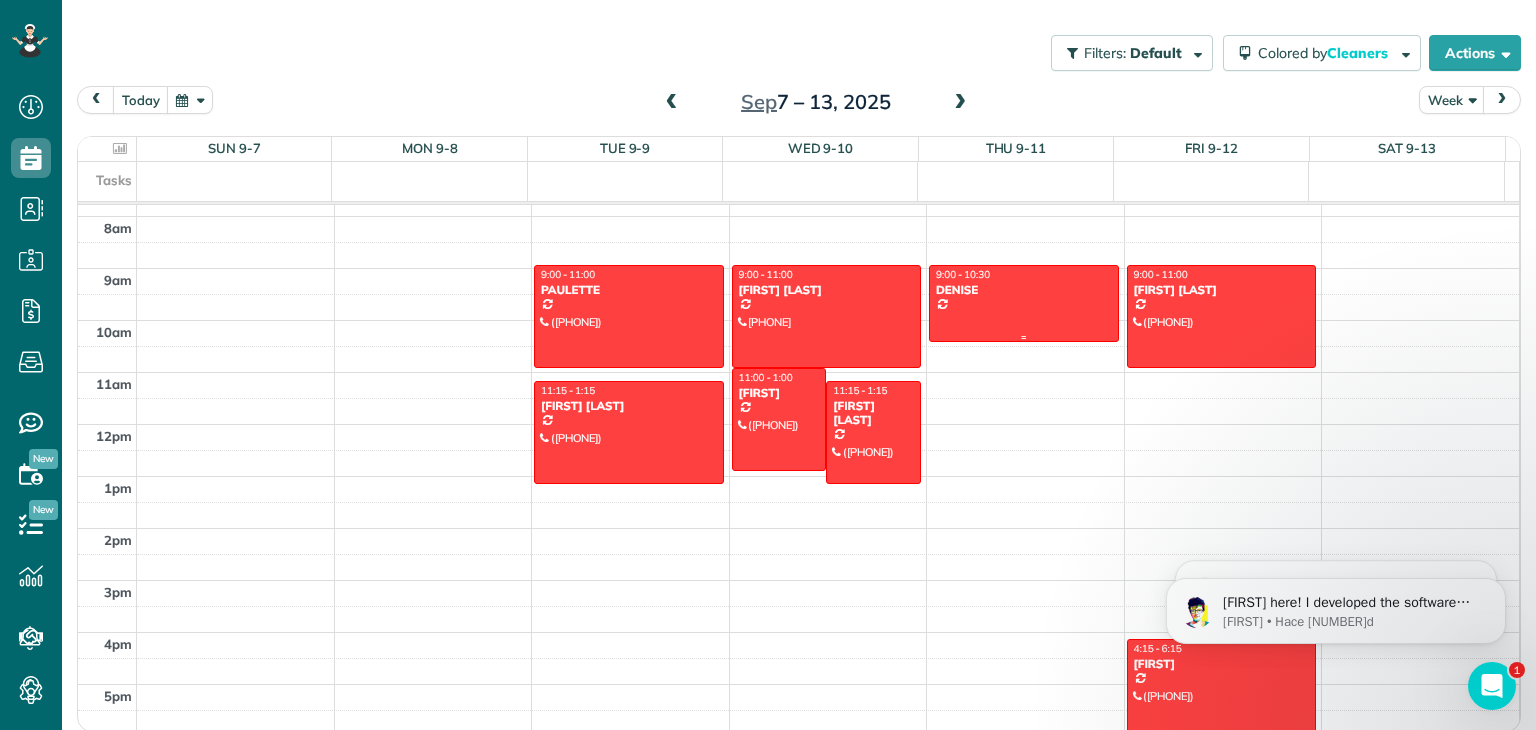 click at bounding box center (1024, 303) 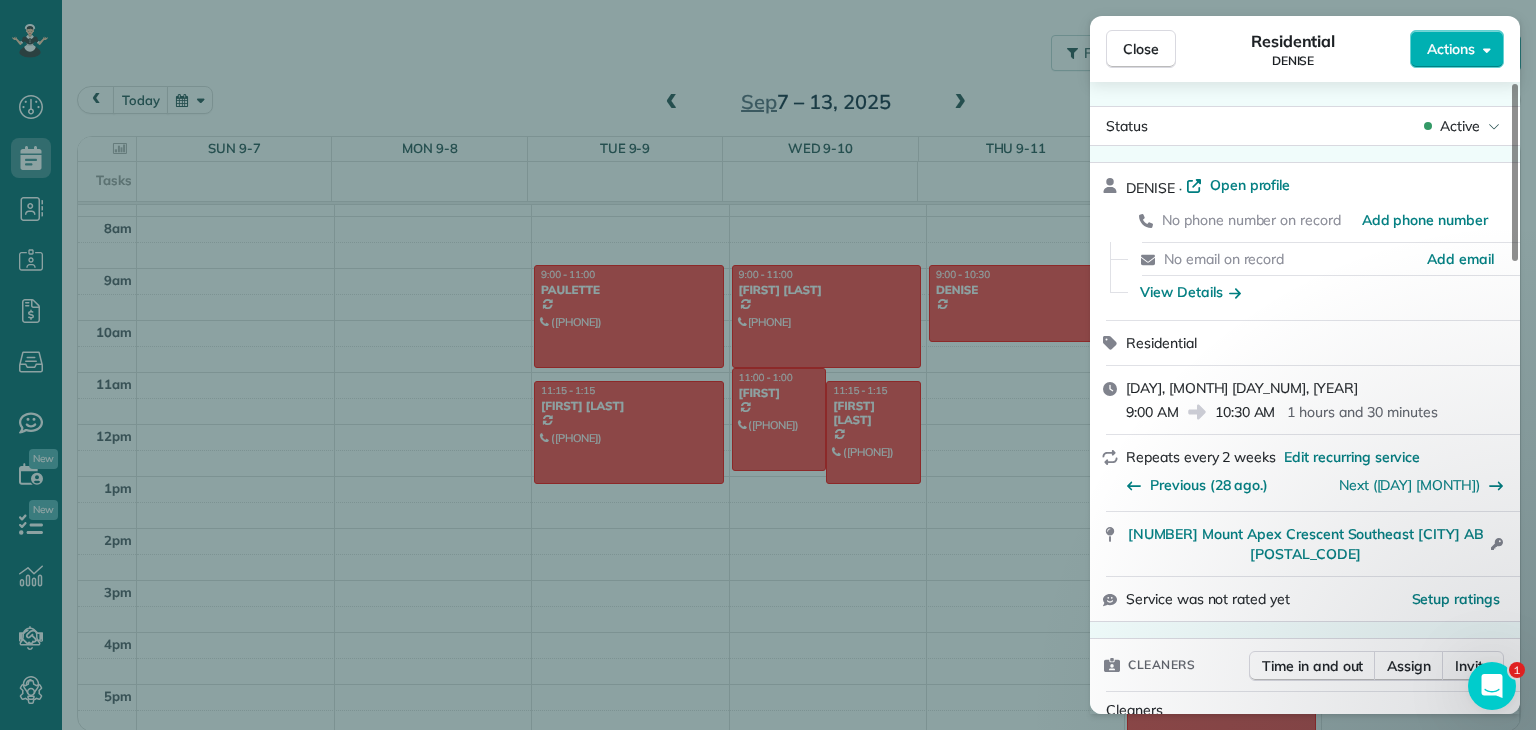 click on "Close Residential DENISE Actions Status Active DENISE · Open profile No phone number on record Add phone number No email on record Add email View Details Residential jueves, septiembre 11, 2025 9:00 AM 10:30 AM 1 hours and 30 minutes Repeats every 2 weeks Edit recurring service Previous (28 ago.) Next (25 sept.) 80 Mount Apex Crescent Southeast Calgary AB T2Z 2V3 Open access information Service was not rated yet Setup ratings Cleaners Time in and out Assign Invite Cleaners No cleaners assigned yet Checklist Try Now Keep this appointment up to your standards. Stay on top of every detail, keep your cleaners organised, and your client happy. Assign a checklist Watch a 5 min demo Billing Billing actions Price $0.00 Overcharge $0.00 Discount $0.00 Coupon discount - Primary tax - Secondary tax - Total appointment price $0.00 Tips collected New feature! $0.00 Mark as paid Total including tip $0.00 Get paid online in no-time! Send an invoice and reward your cleaners with tips Charge customer credit card - Pay Method" at bounding box center [768, 365] 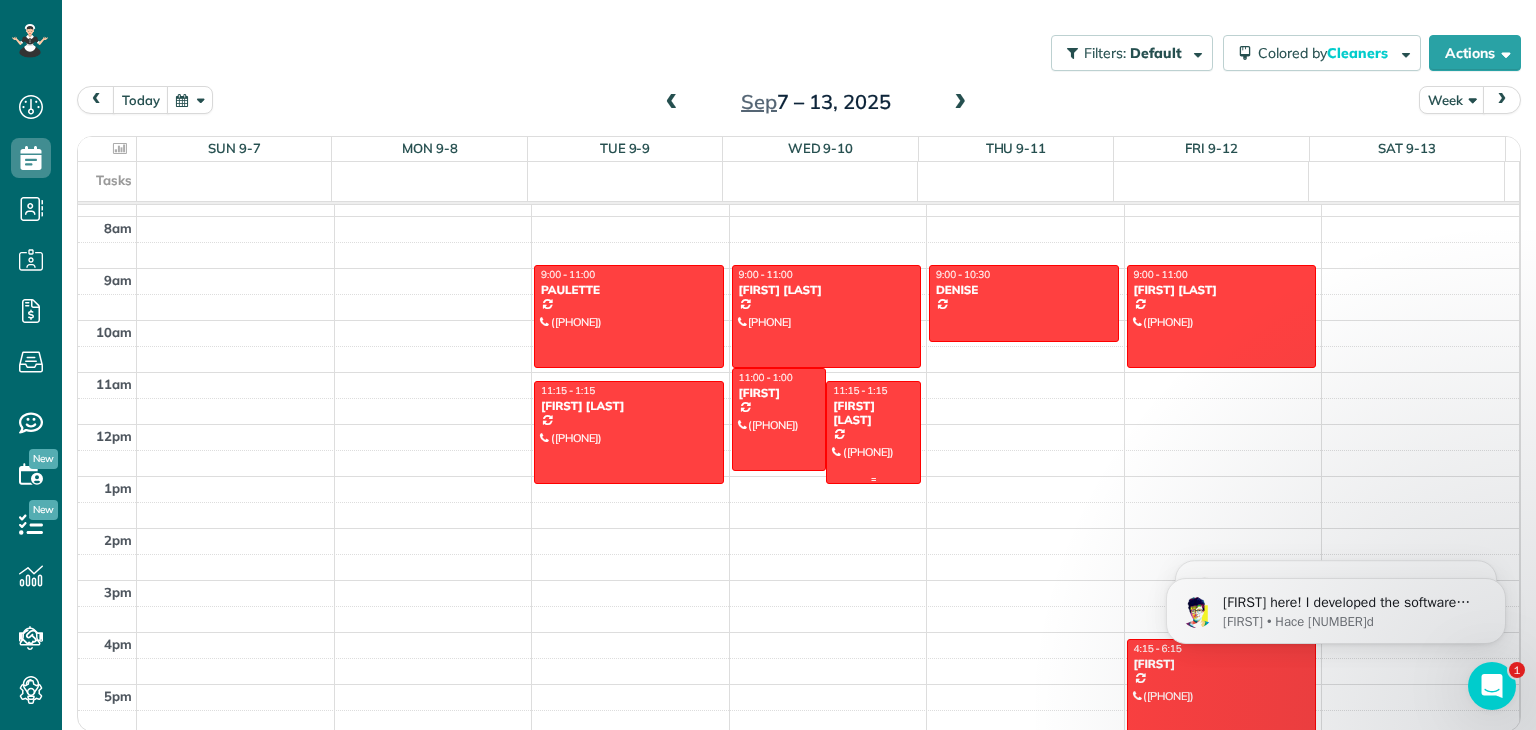 click on "[FIRST] [LAST]" at bounding box center [873, 413] 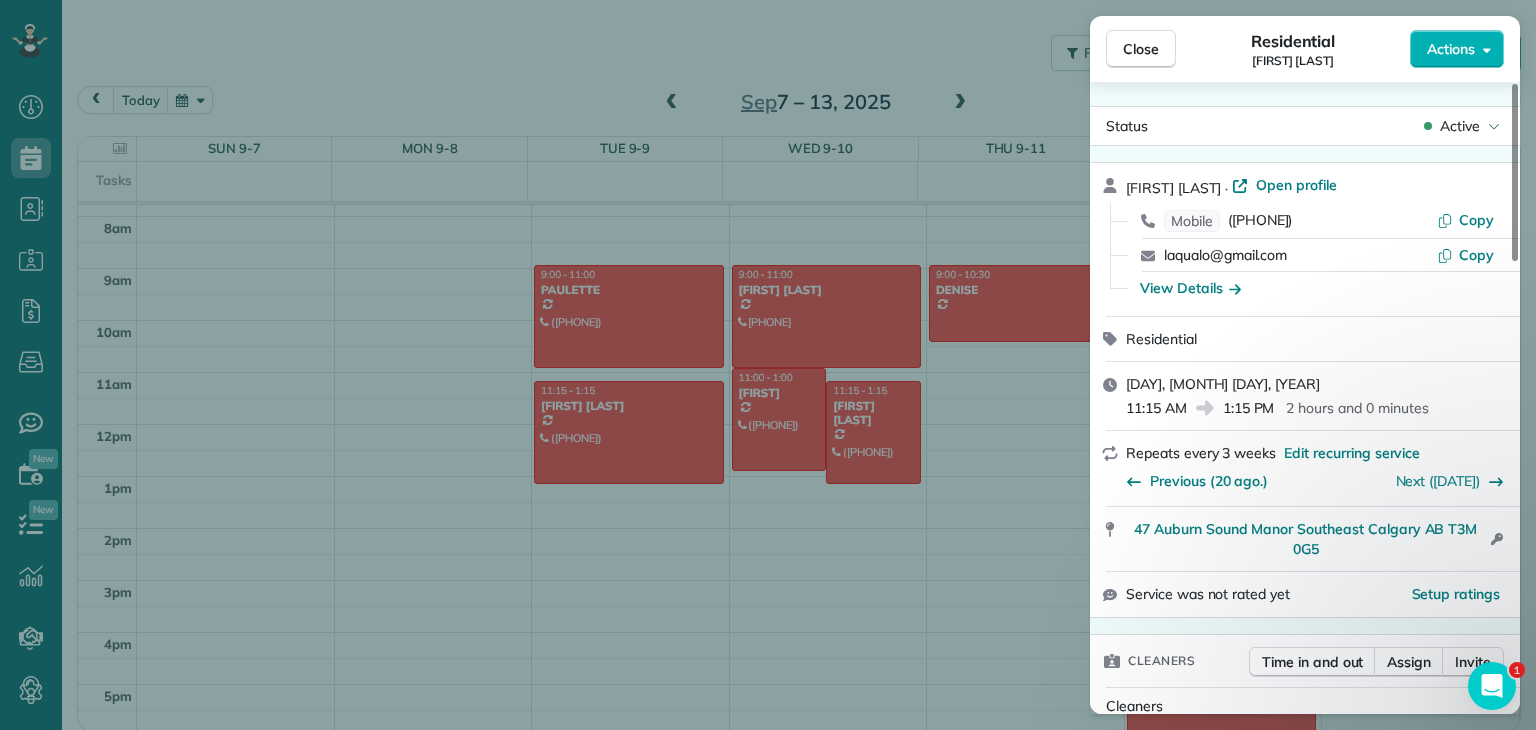 click on "Close Residential REID WOLTON Actions Status Active REID WOLTON · Open profile Mobile (403) 870-5575 Copy laqualo@gmail.com Copy View Details Residential miércoles, septiembre 10, 2025 11:15 AM 1:15 PM 2 hours and 0 minutes Repeats every 3 weeks Edit recurring service Previous (20 ago.) Next (01 oct.) 47 Auburn Sound Manor Southeast Calgary AB T3M 0G5 Open access information Service was not rated yet Setup ratings Cleaners Time in and out Assign Invite Cleaners No cleaners assigned yet Checklist Try Now Keep this appointment up to your standards. Stay on top of every detail, keep your cleaners organised, and your client happy. Assign a checklist Watch a 5 min demo Billing Billing actions Price $0.00 Overcharge $0.00 Discount $0.00 Coupon discount - Primary tax - Secondary tax - Total appointment price $0.00 Tips collected New feature! $0.00 Mark as paid Total including tip $0.00 Get paid online in no-time! Send an invoice and reward your cleaners with tips Charge customer credit card Reason for Skip - - 0 1" at bounding box center (768, 365) 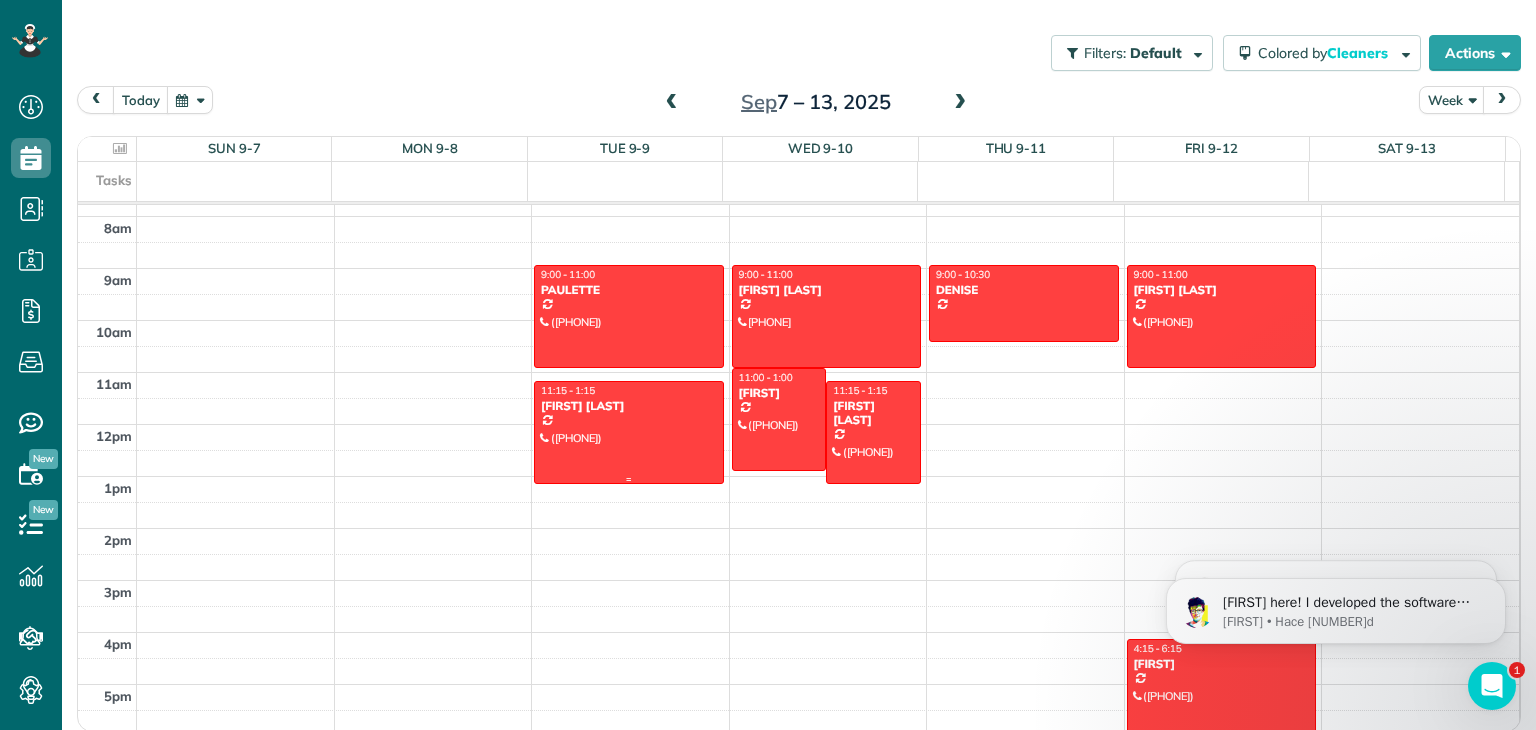 click at bounding box center (629, 432) 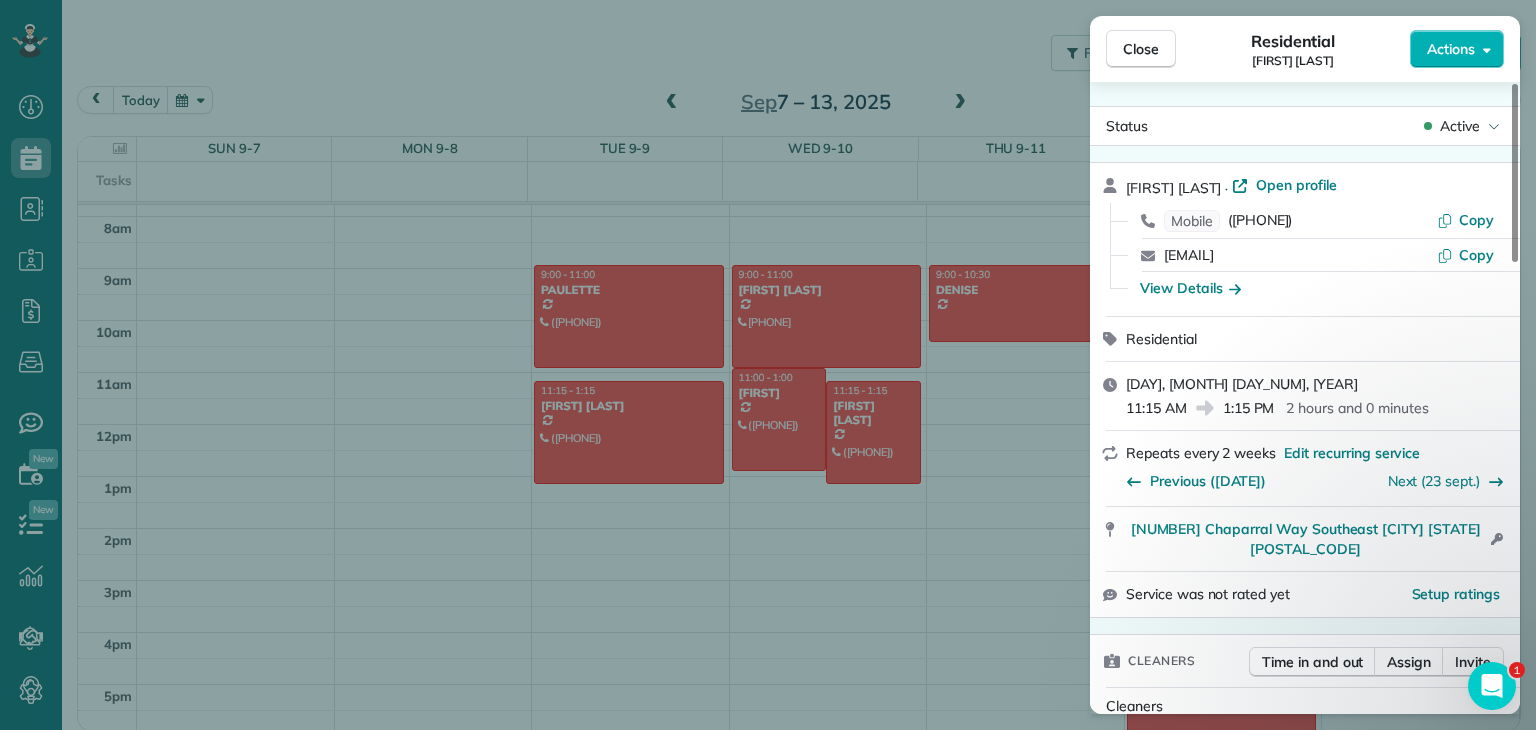 drag, startPoint x: 804, startPoint y: 507, endPoint x: 792, endPoint y: 505, distance: 12.165525 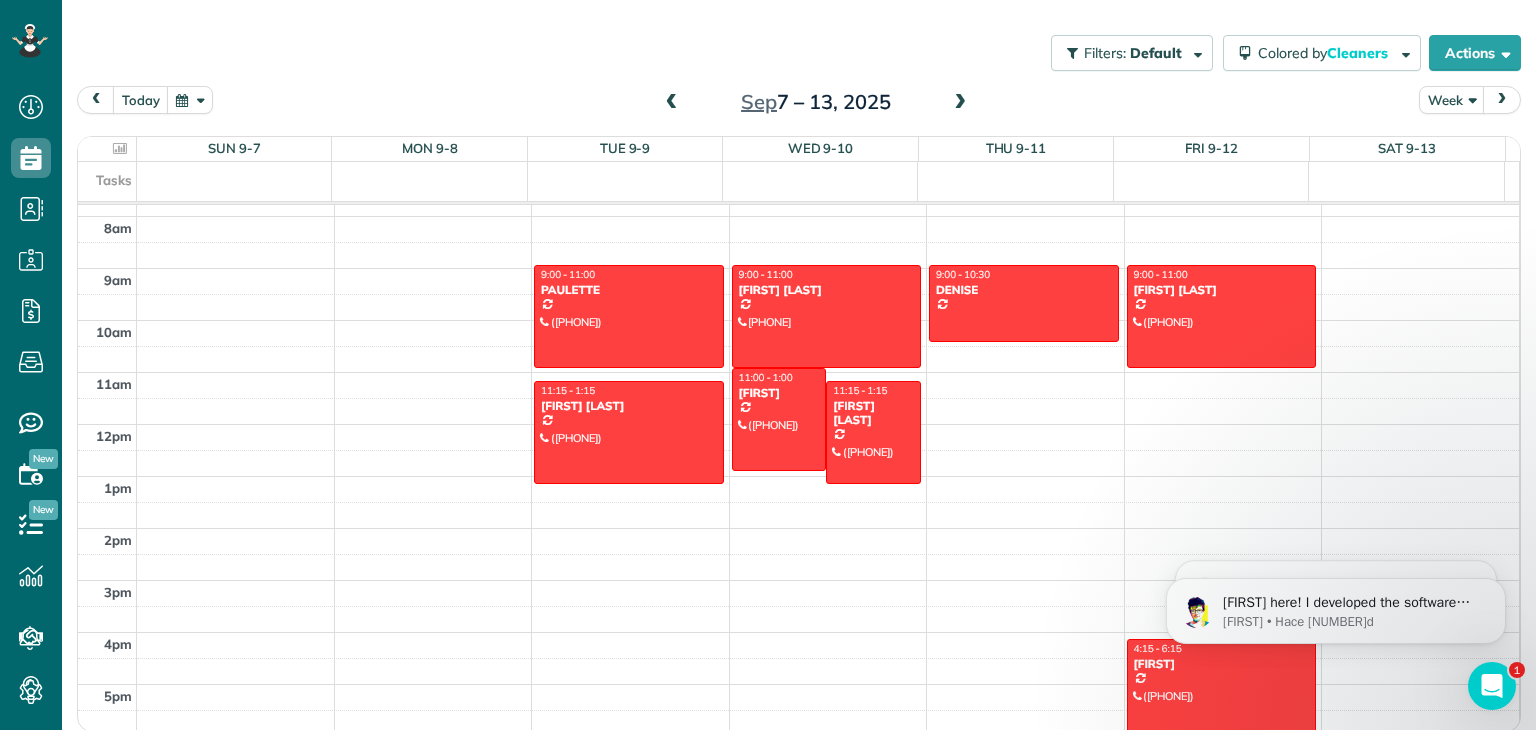 click at bounding box center [960, 103] 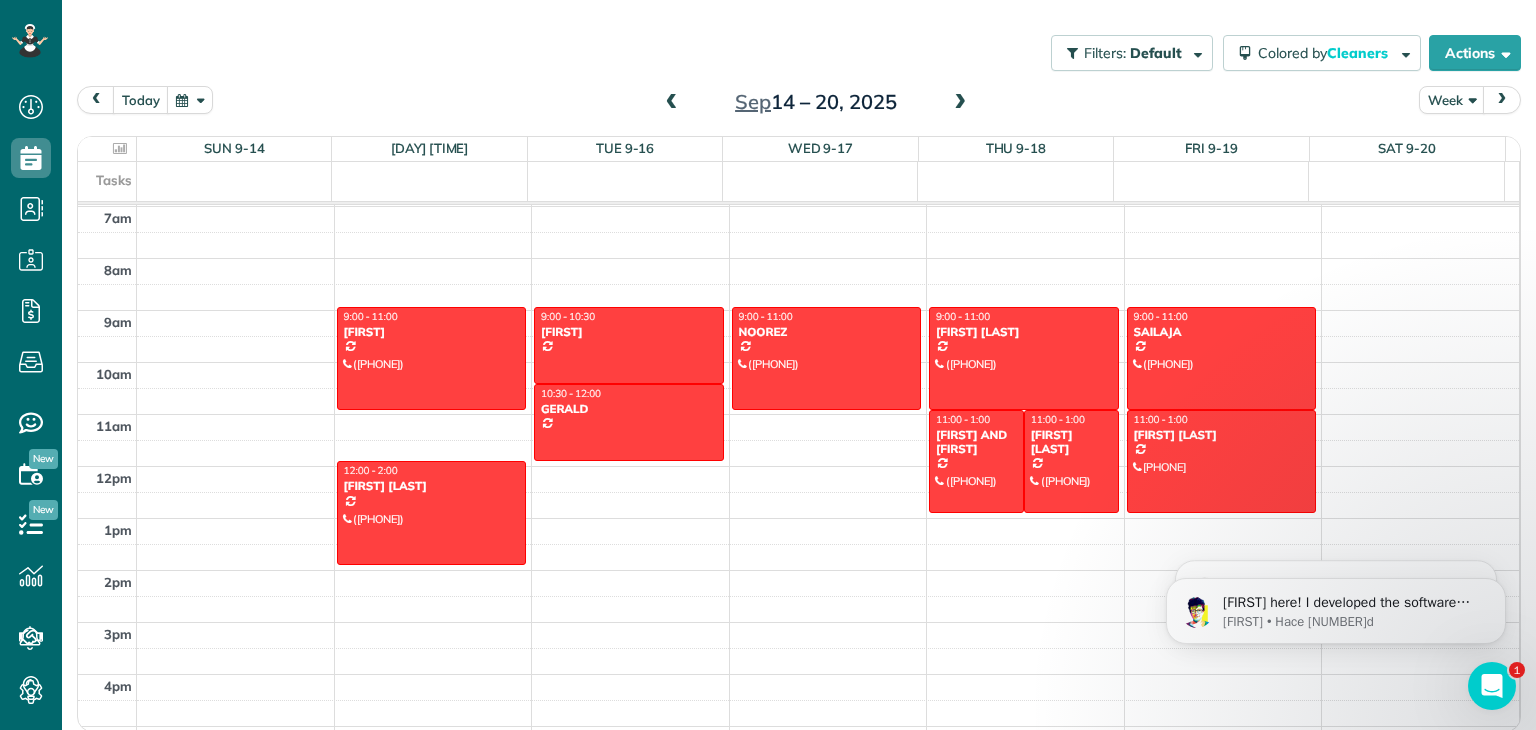 click at bounding box center [672, 103] 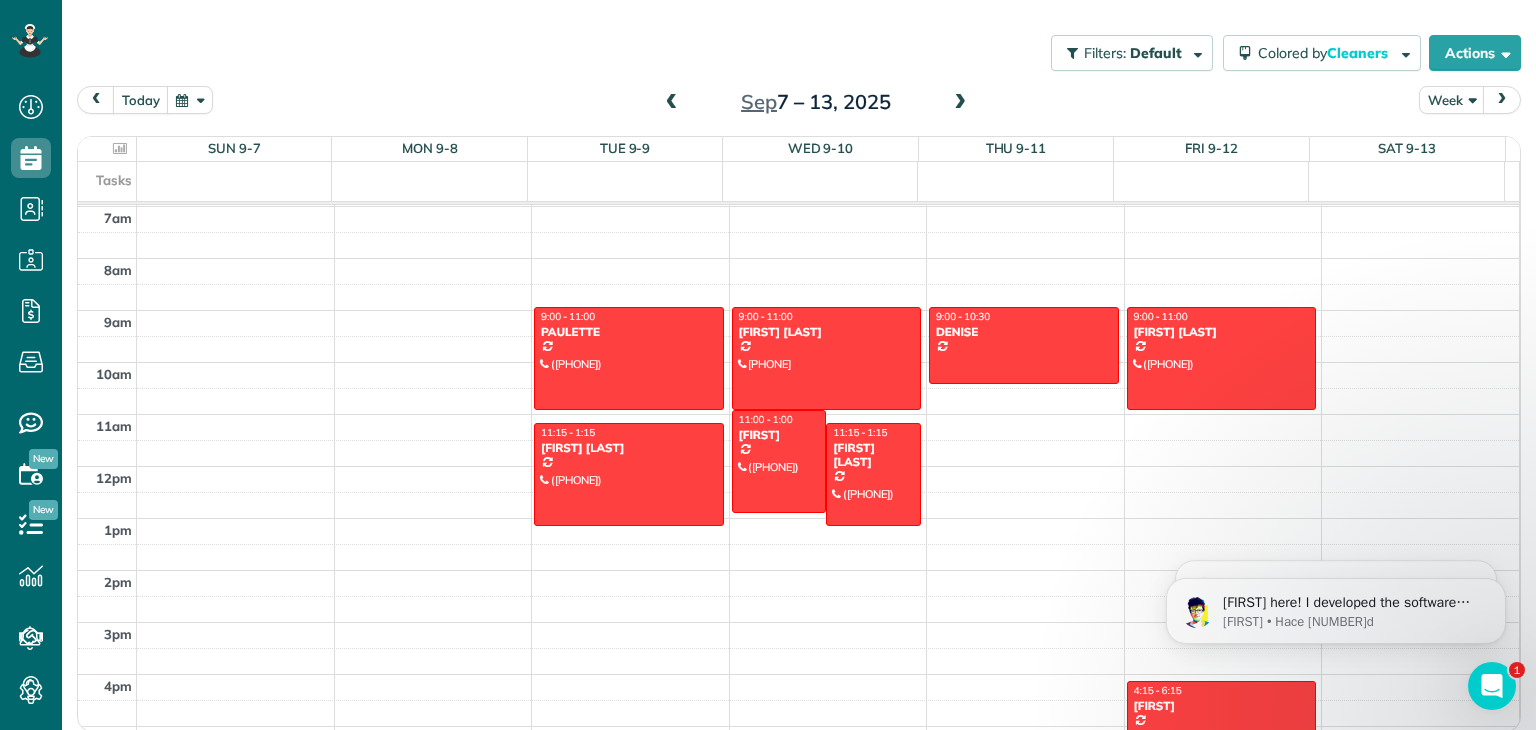 click at bounding box center (960, 103) 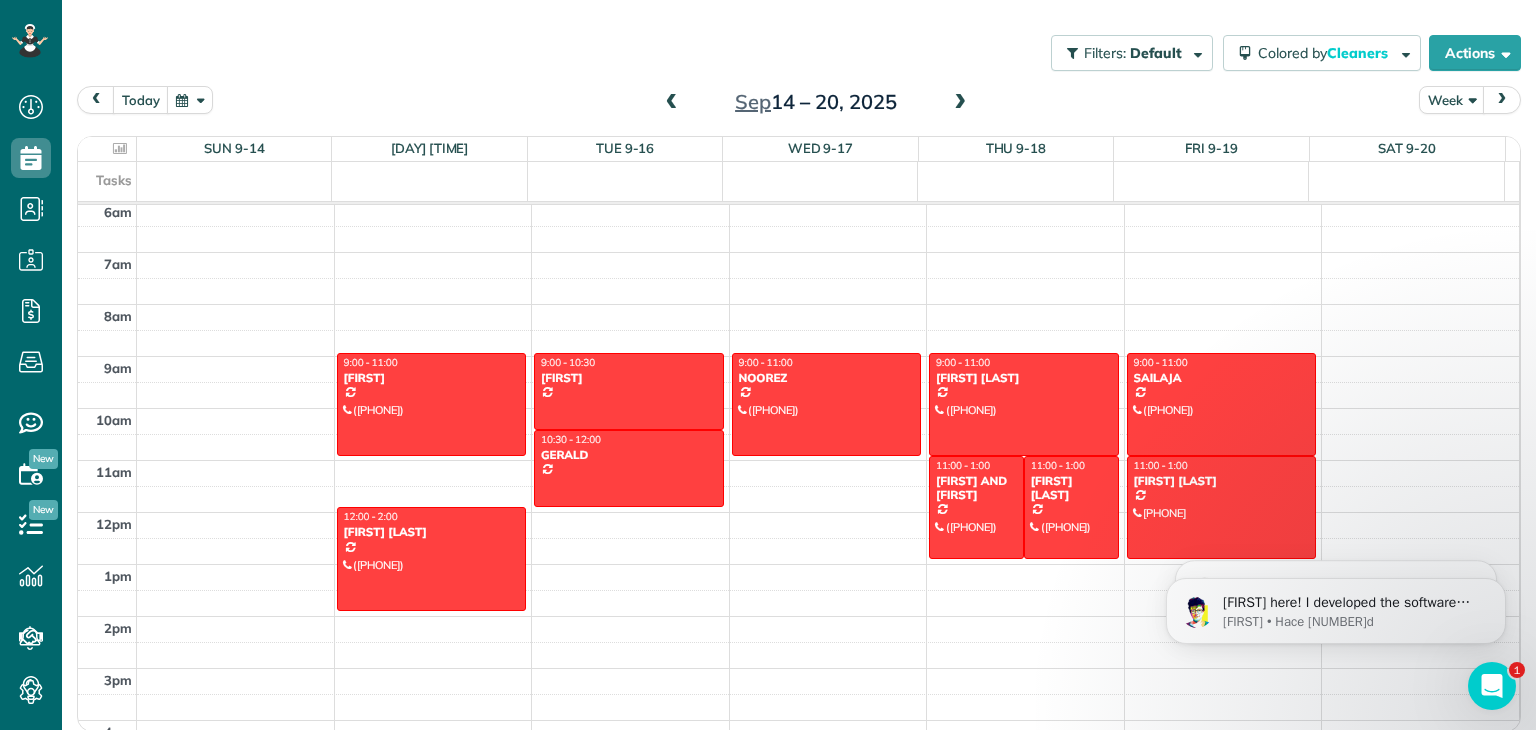 scroll, scrollTop: 314, scrollLeft: 0, axis: vertical 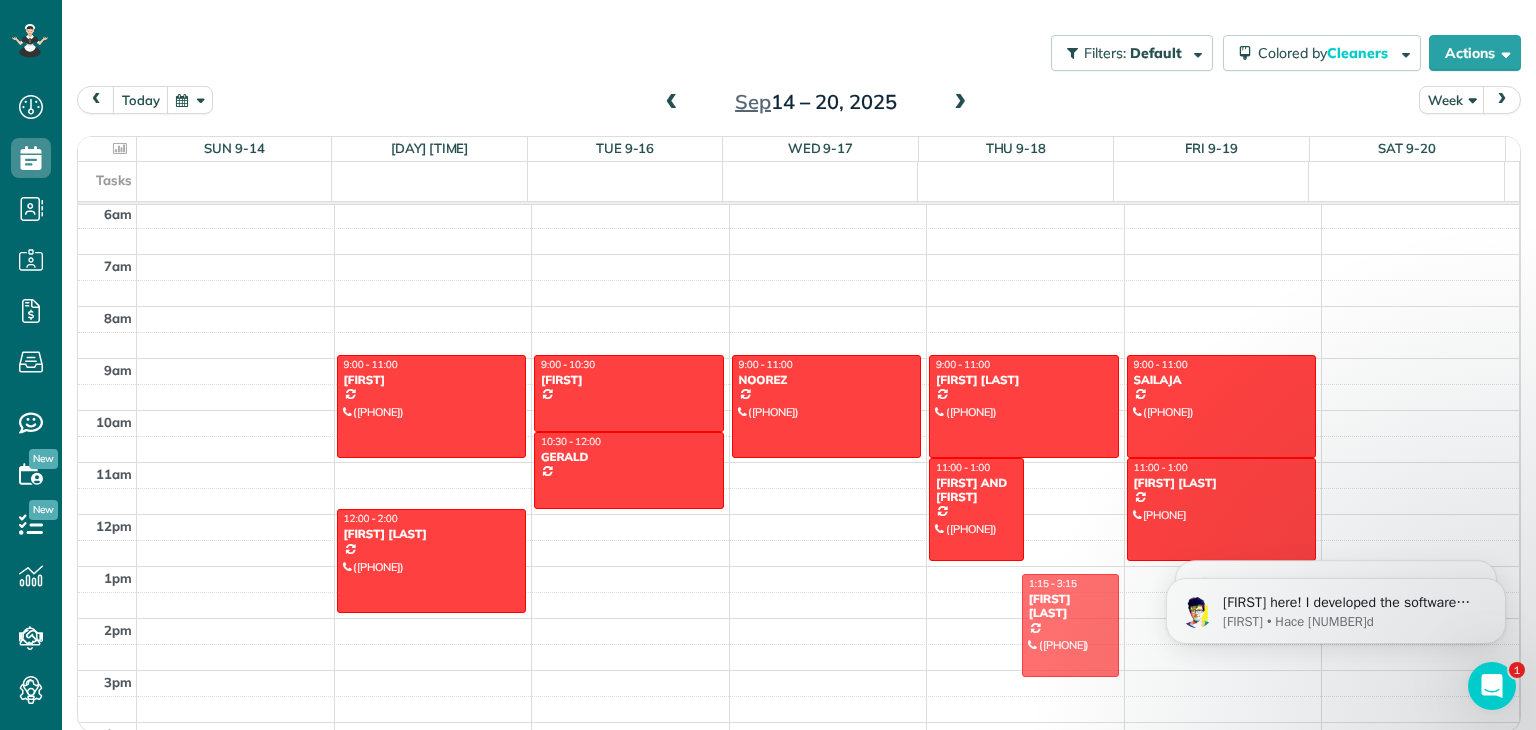 drag, startPoint x: 1060, startPoint y: 485, endPoint x: 980, endPoint y: 601, distance: 140.91132 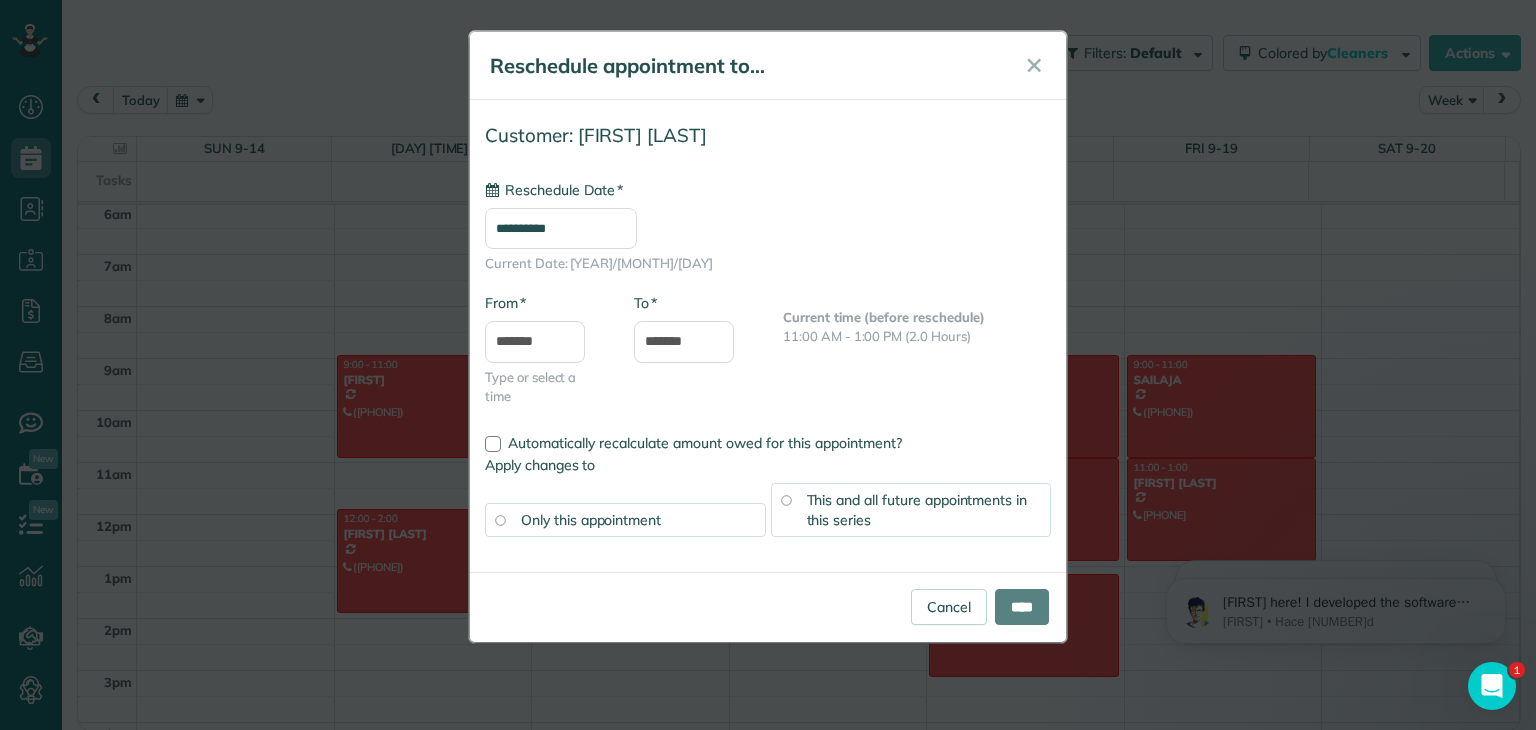 type on "**********" 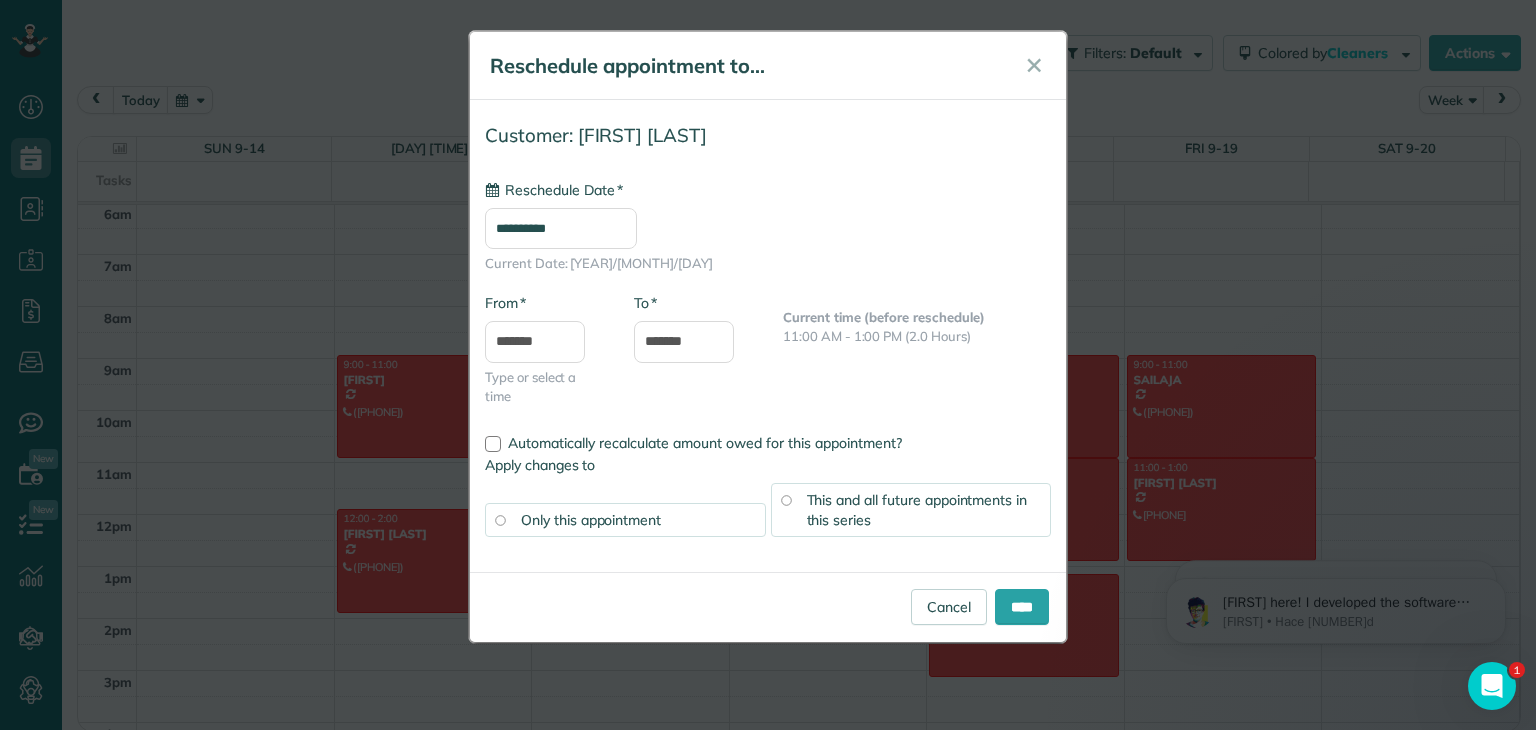 click on "This and all future appointments in this series" at bounding box center [911, 510] 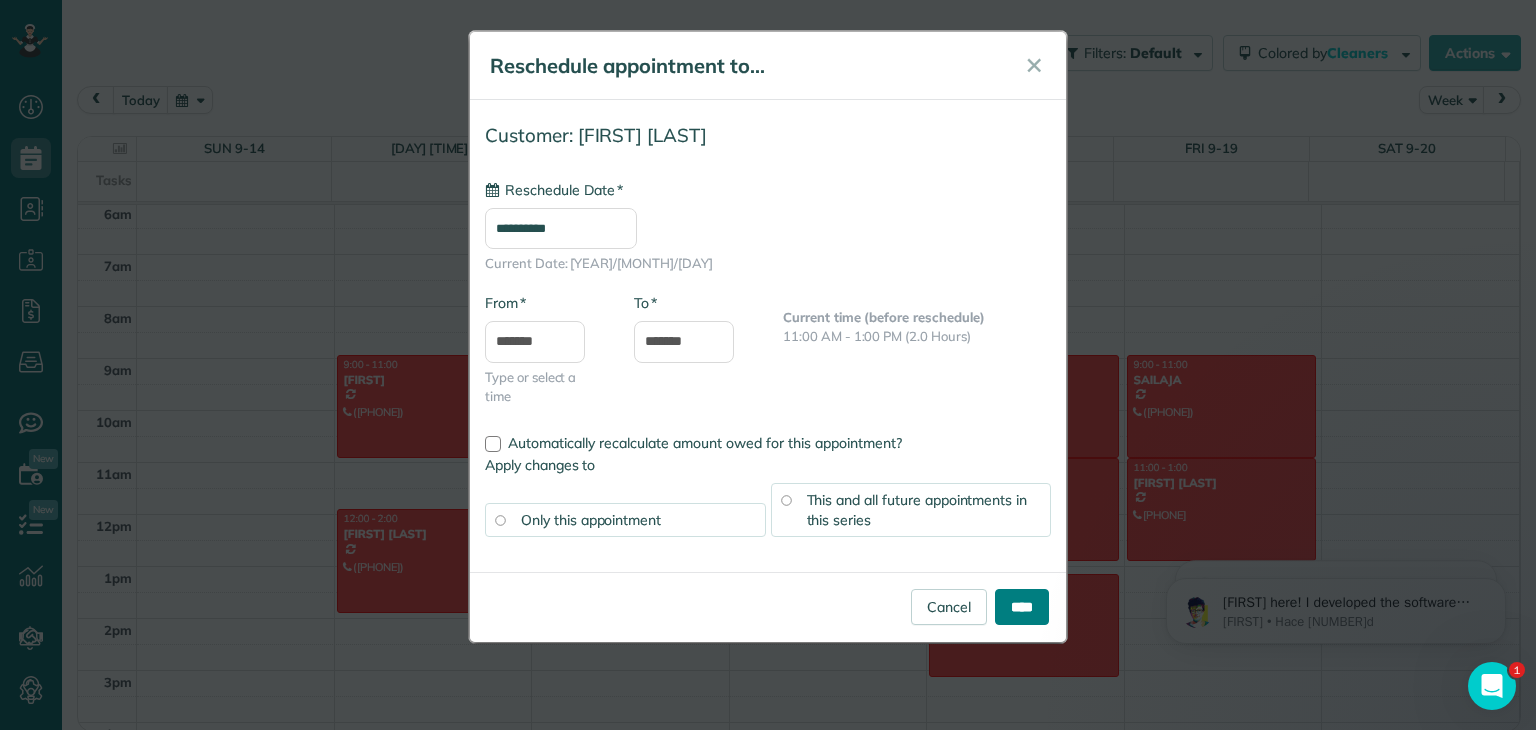click on "****" at bounding box center (1022, 607) 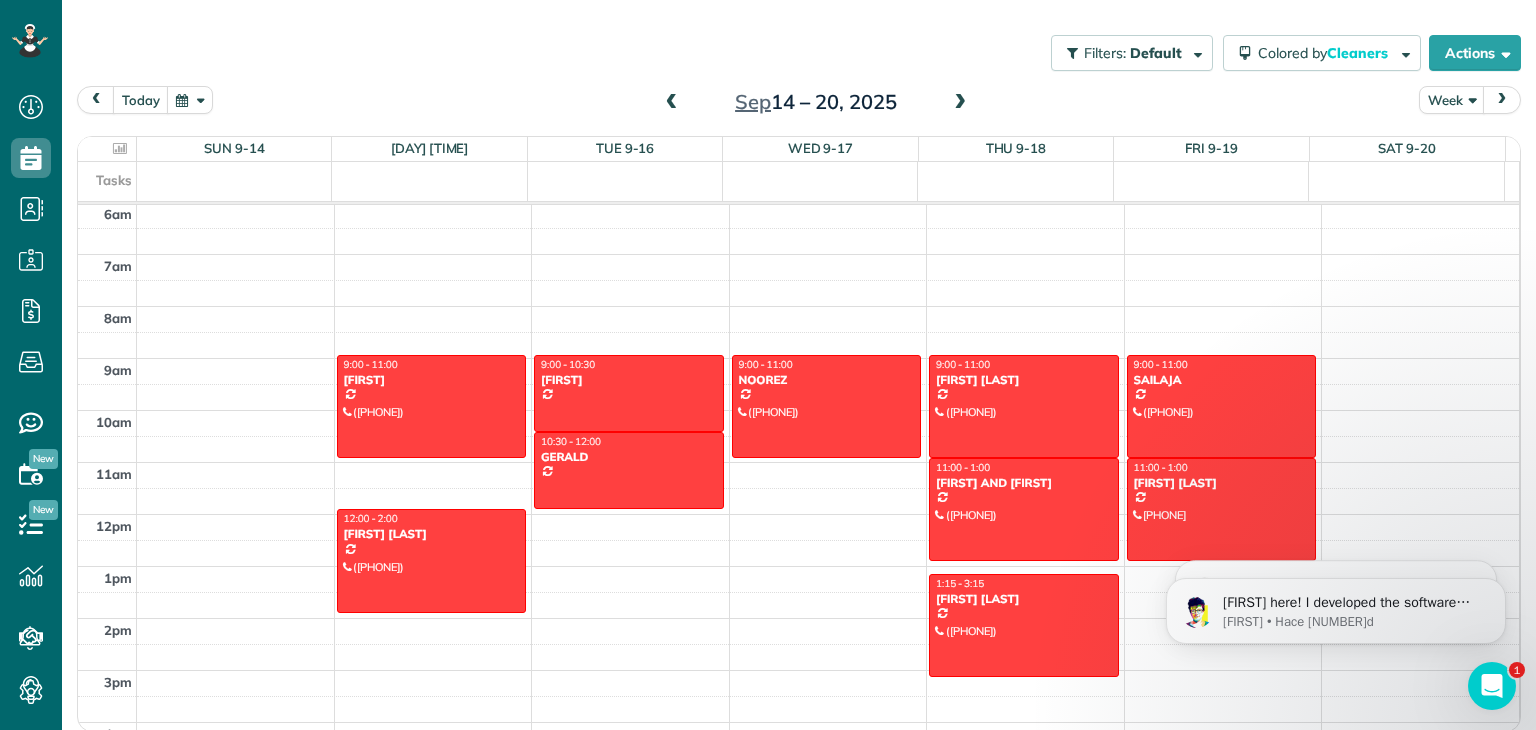 click at bounding box center (960, 103) 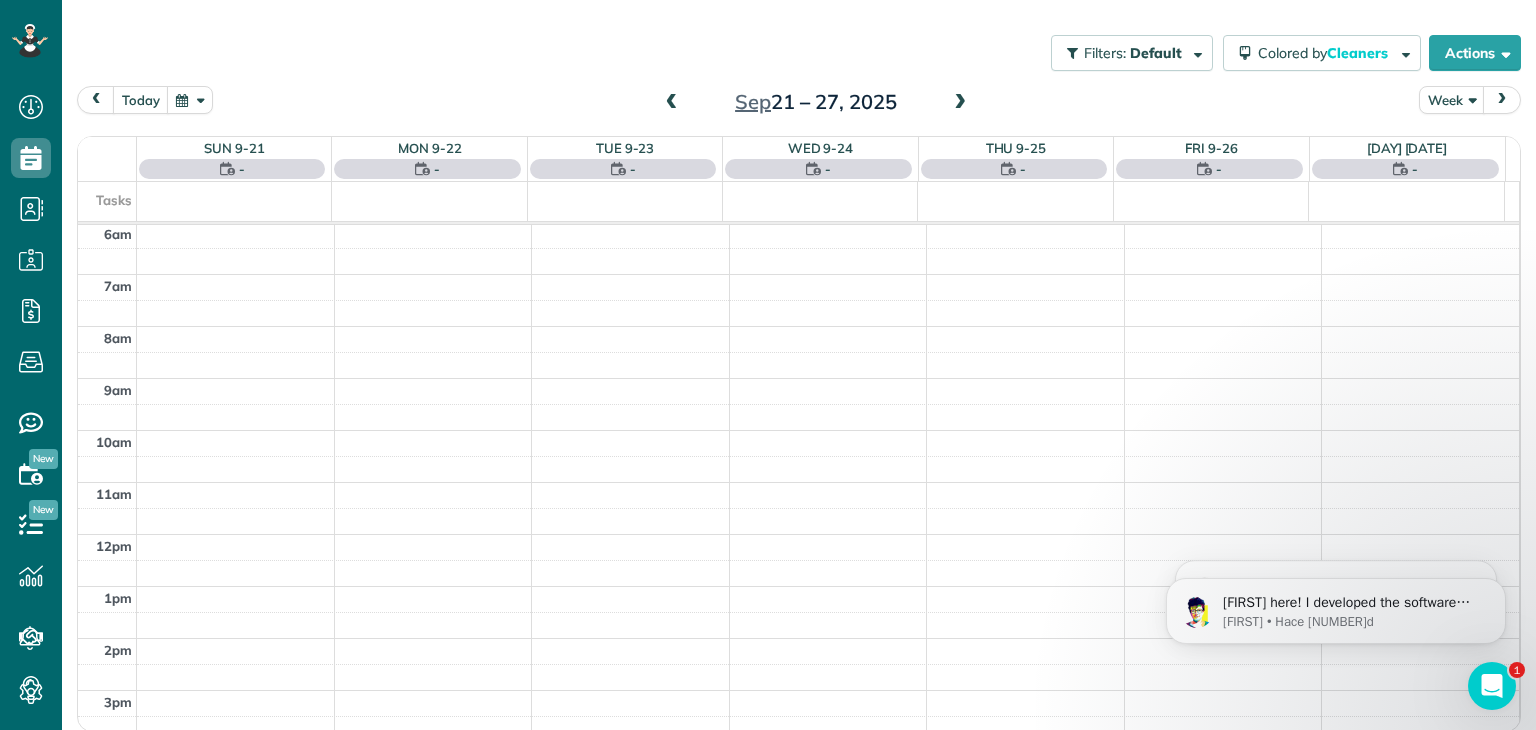 scroll, scrollTop: 362, scrollLeft: 0, axis: vertical 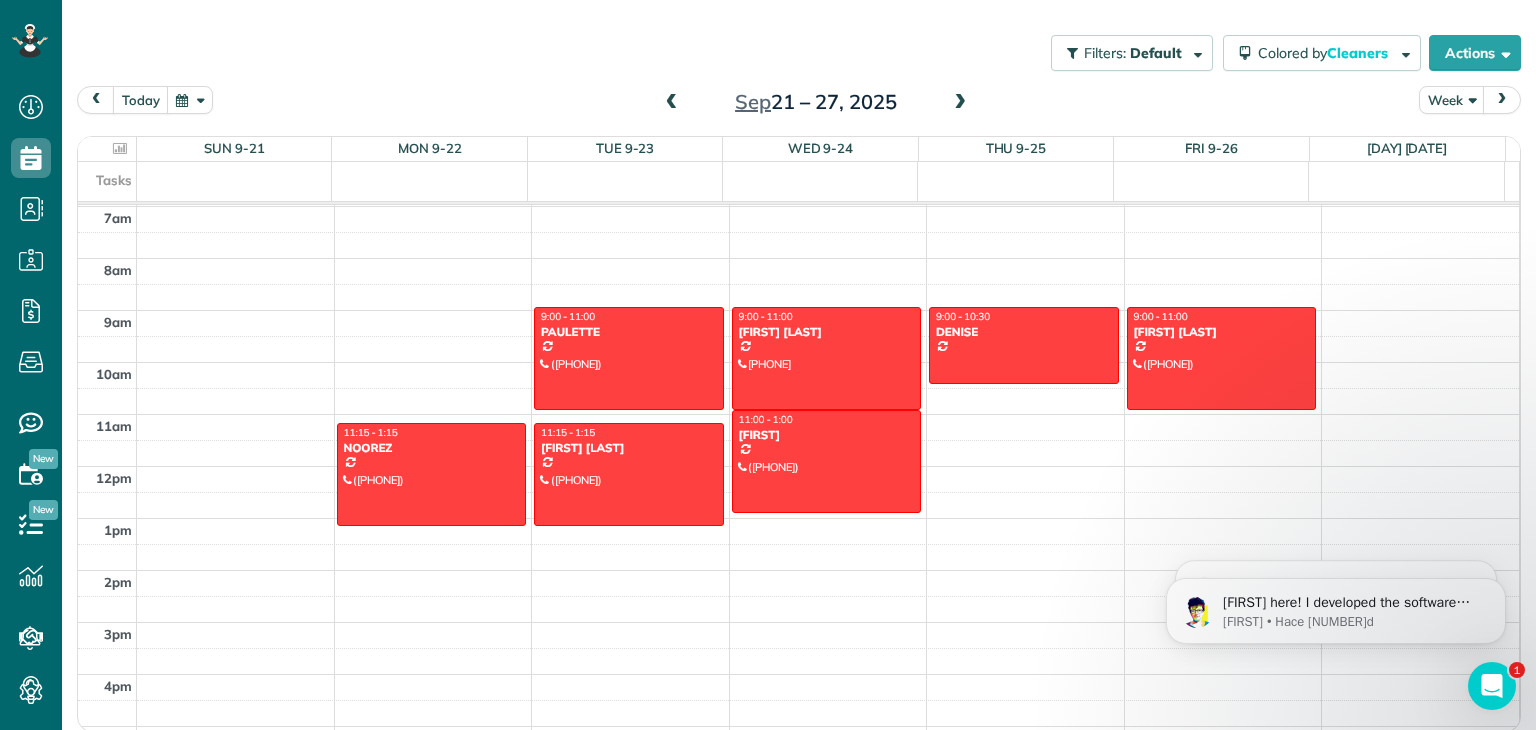 click at bounding box center (960, 103) 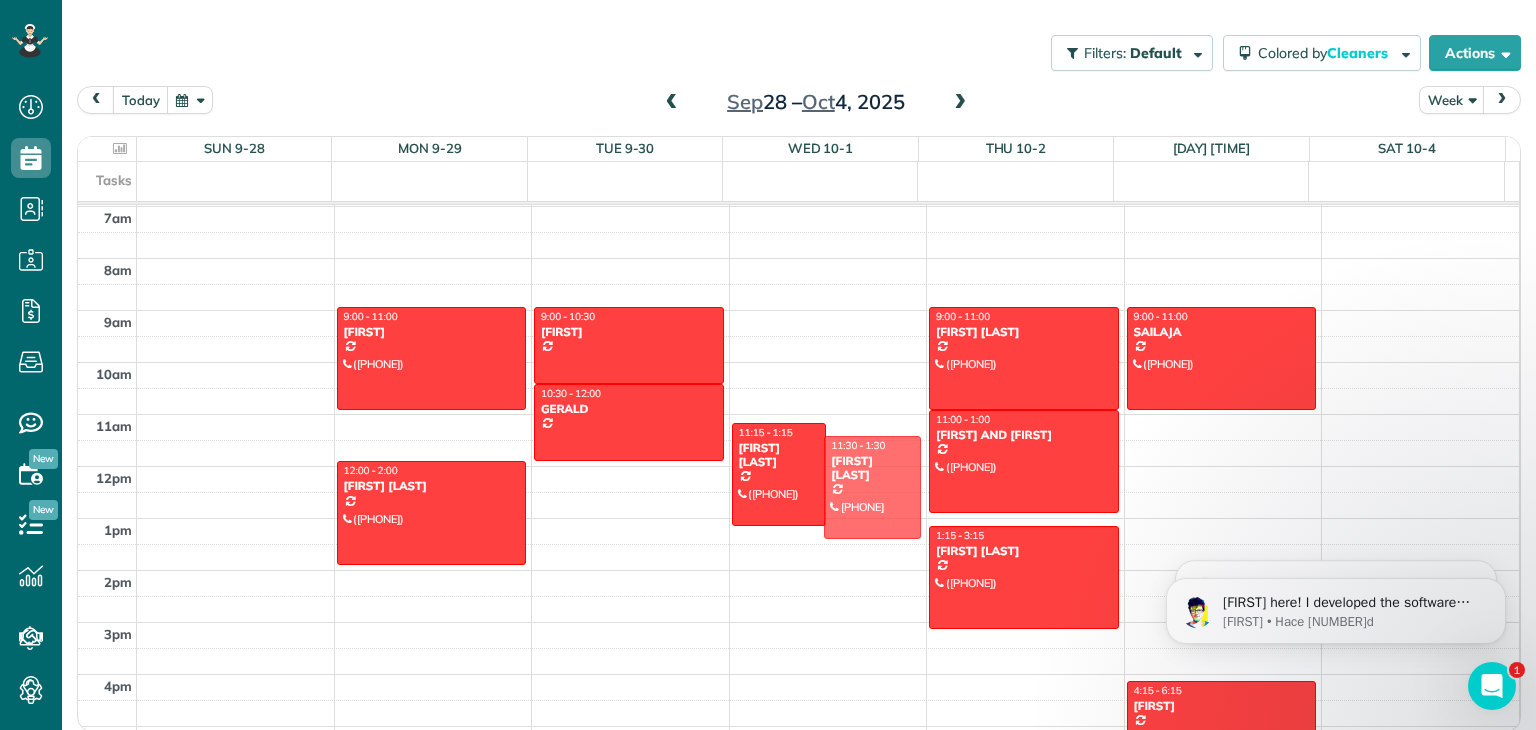 drag, startPoint x: 864, startPoint y: 501, endPoint x: 853, endPoint y: 477, distance: 26.400757 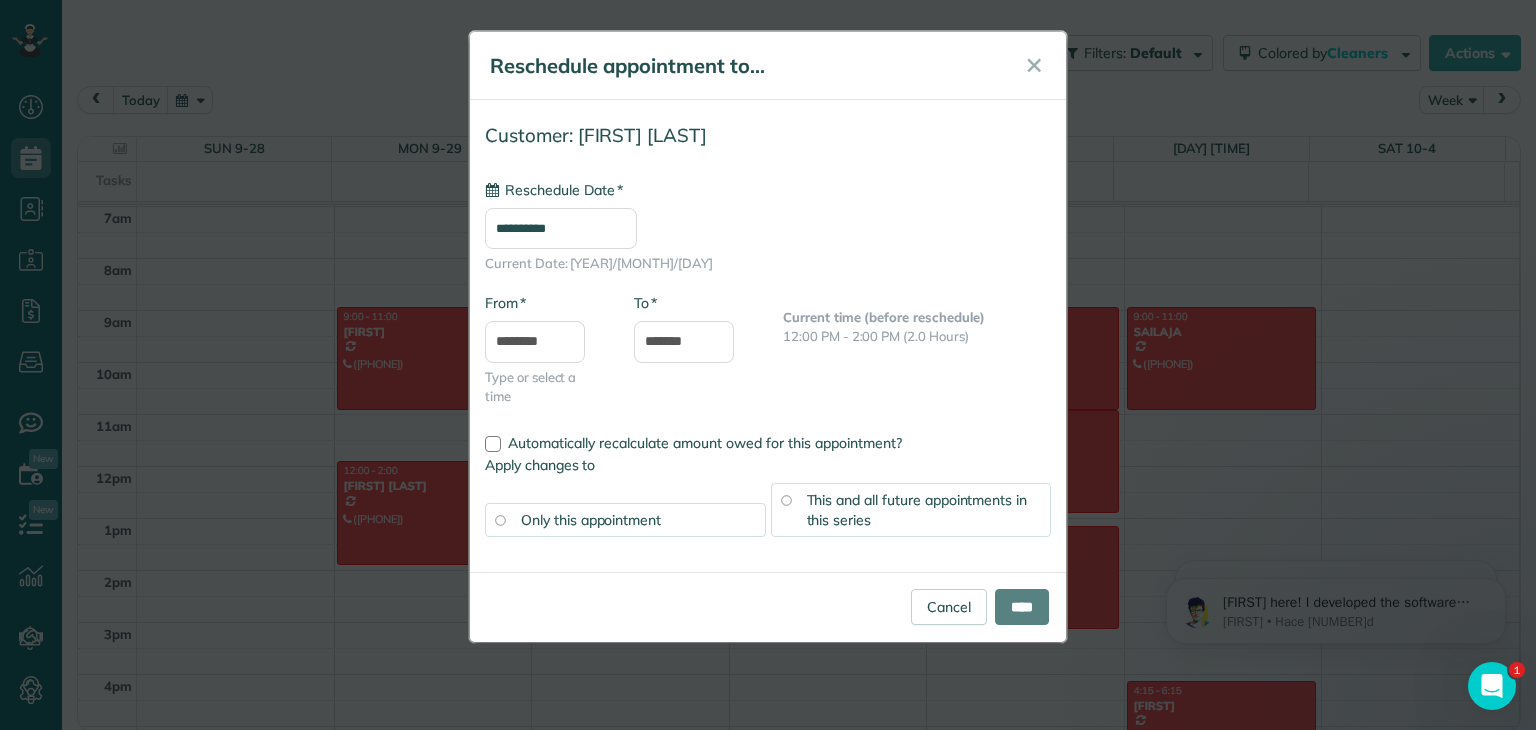 type on "**********" 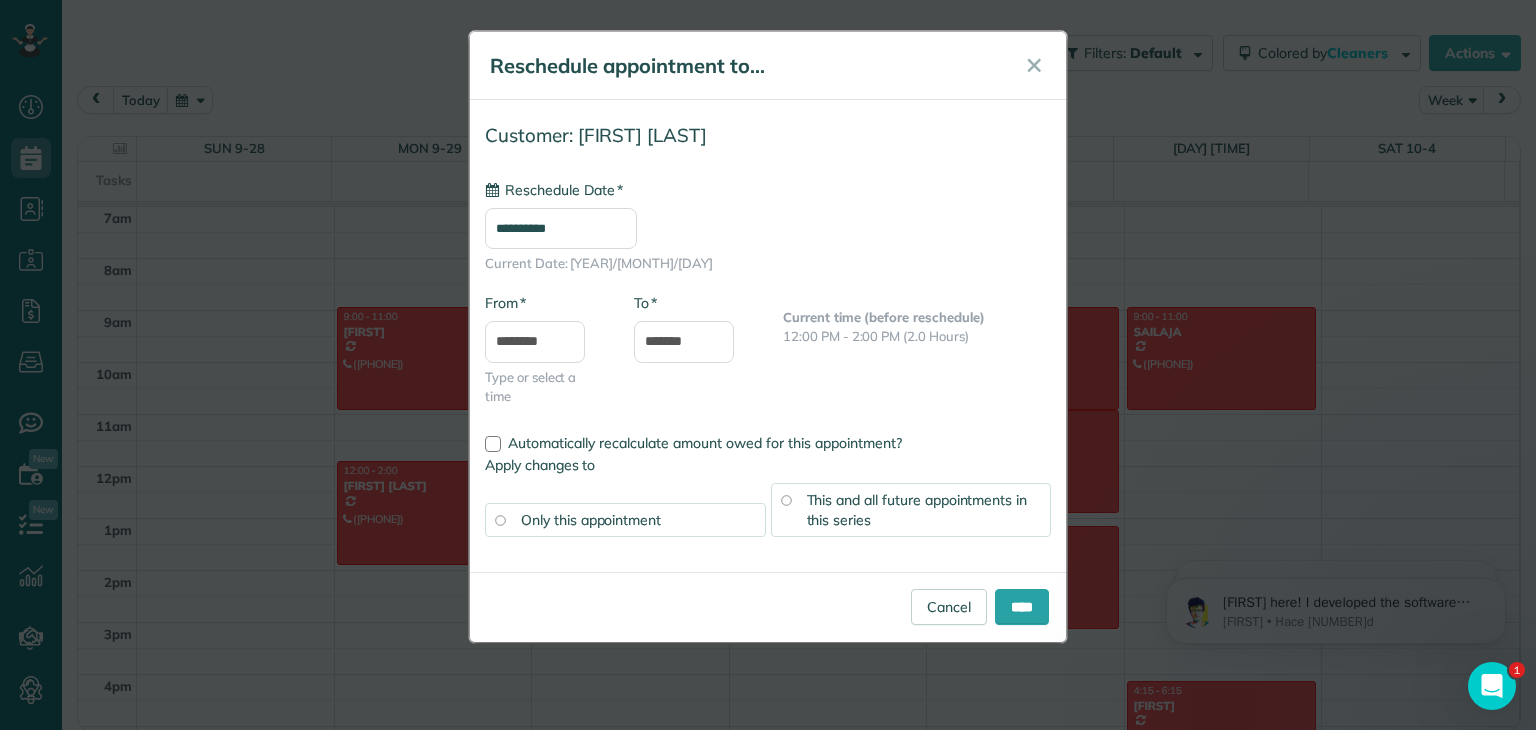 click on "**********" at bounding box center [768, 365] 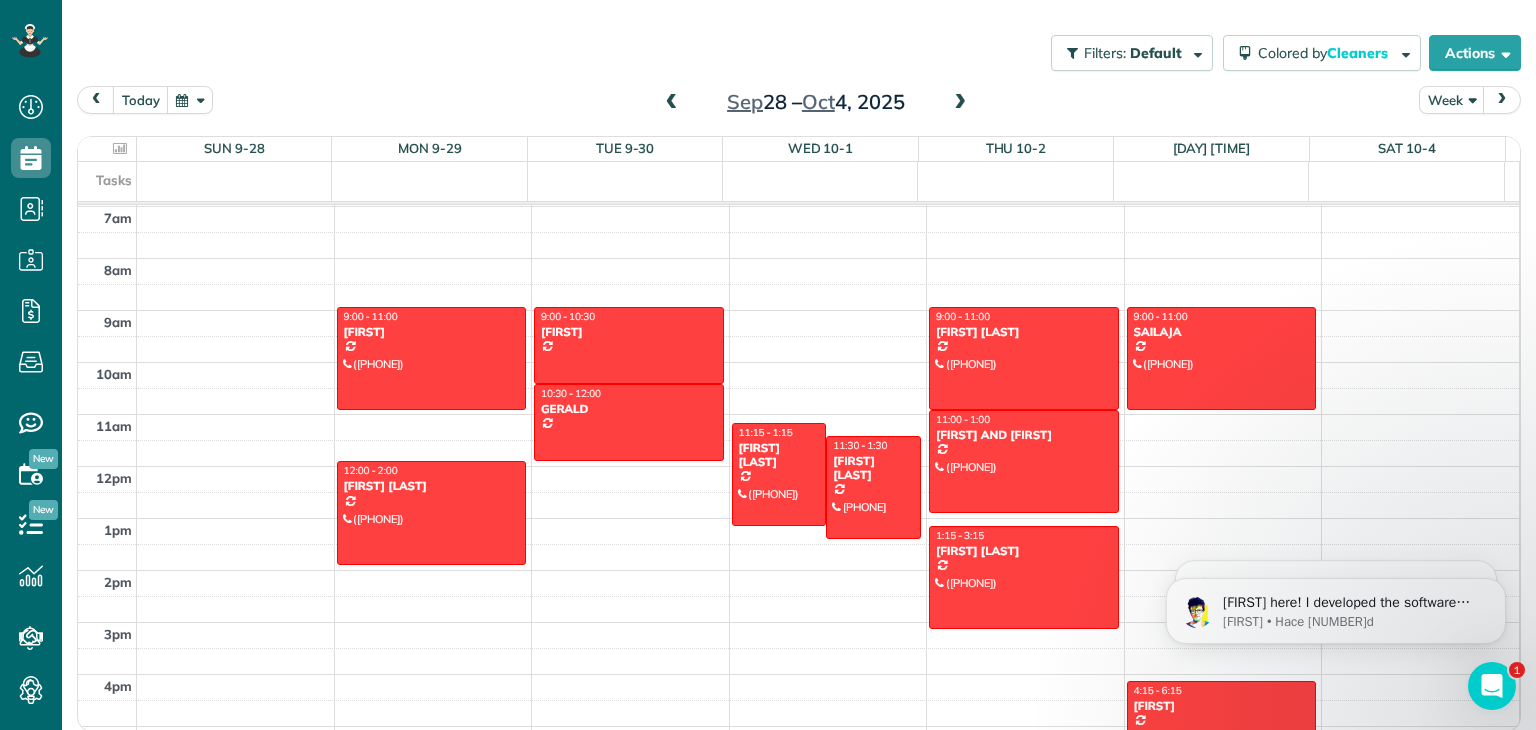 click at bounding box center [672, 103] 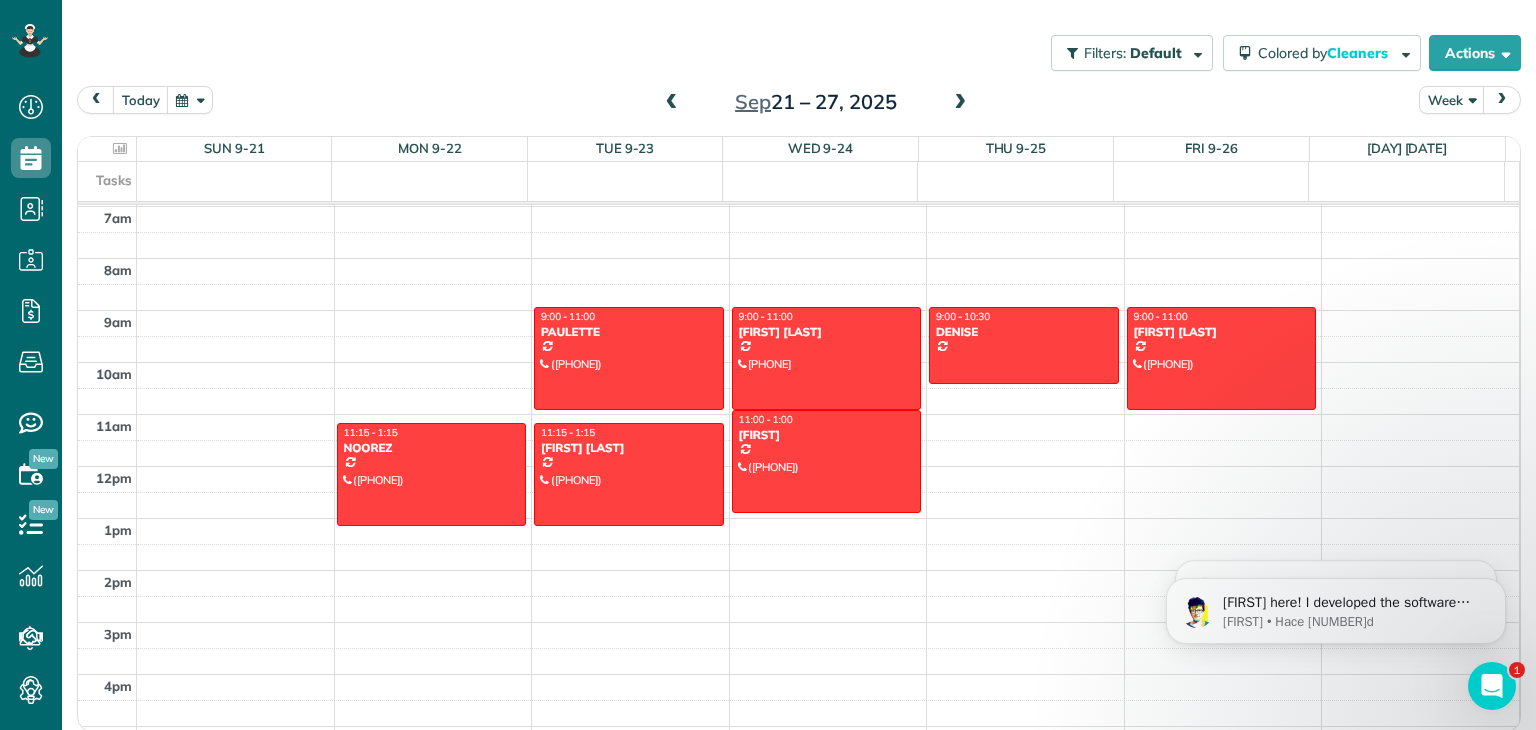 click at bounding box center (672, 103) 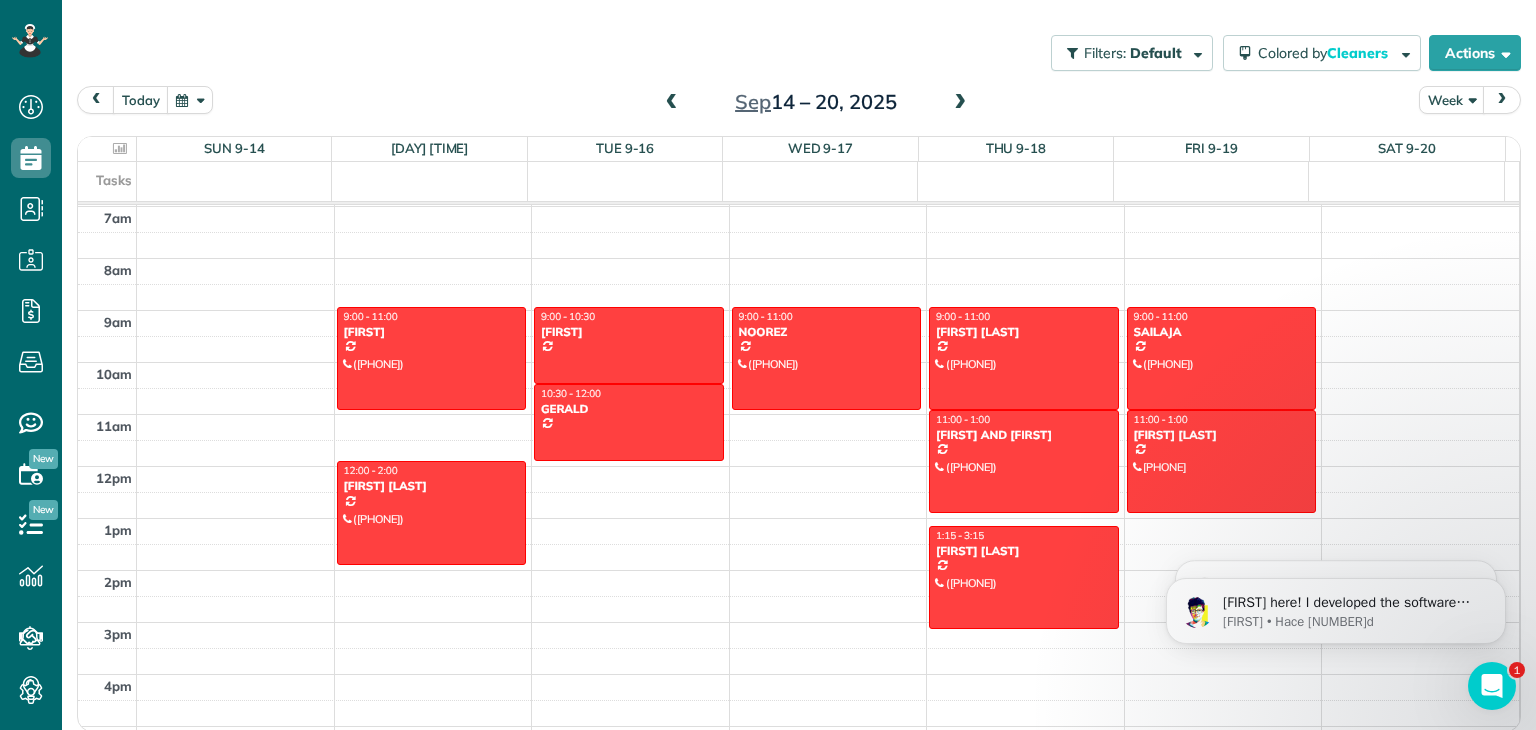 click at bounding box center [672, 103] 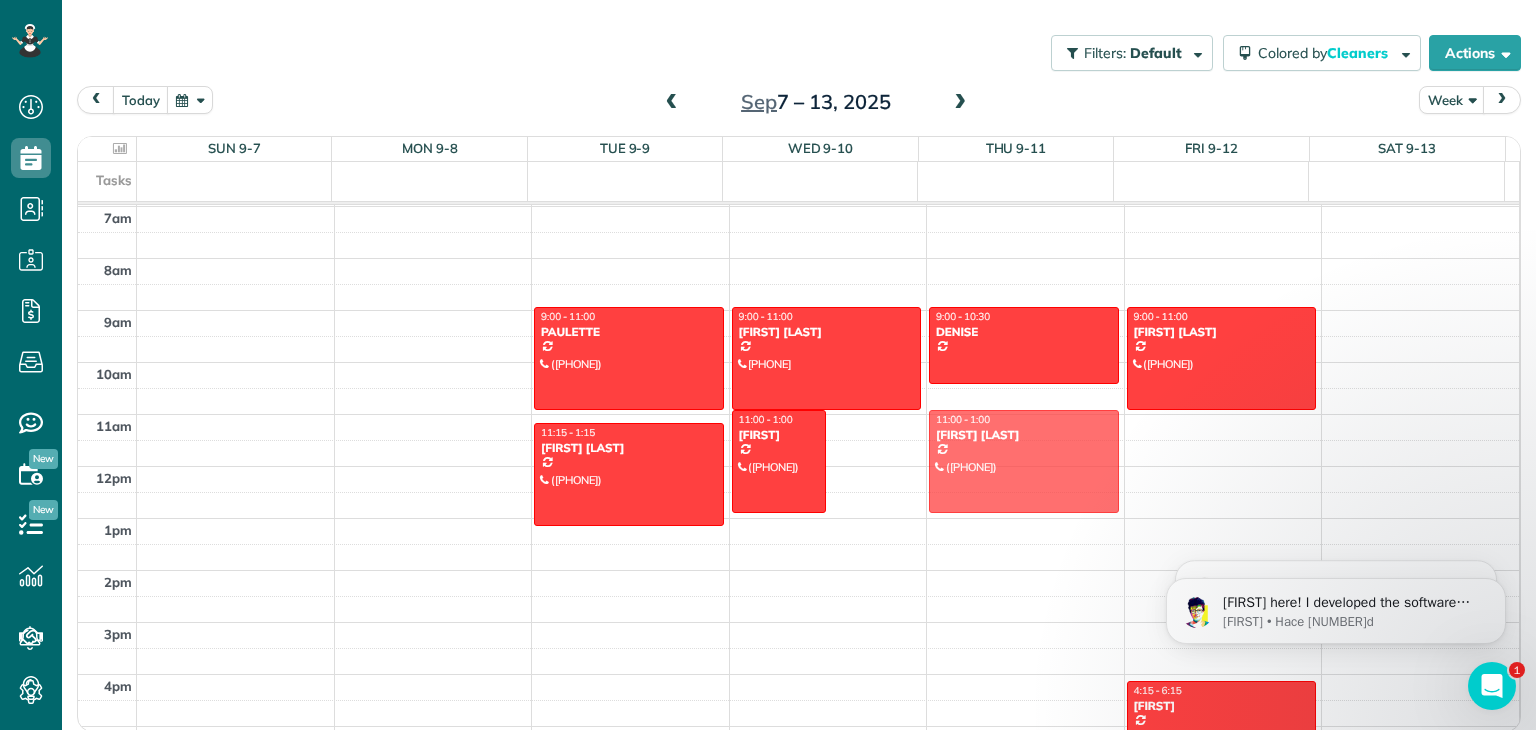 drag, startPoint x: 829, startPoint y: 463, endPoint x: 907, endPoint y: 445, distance: 80.04999 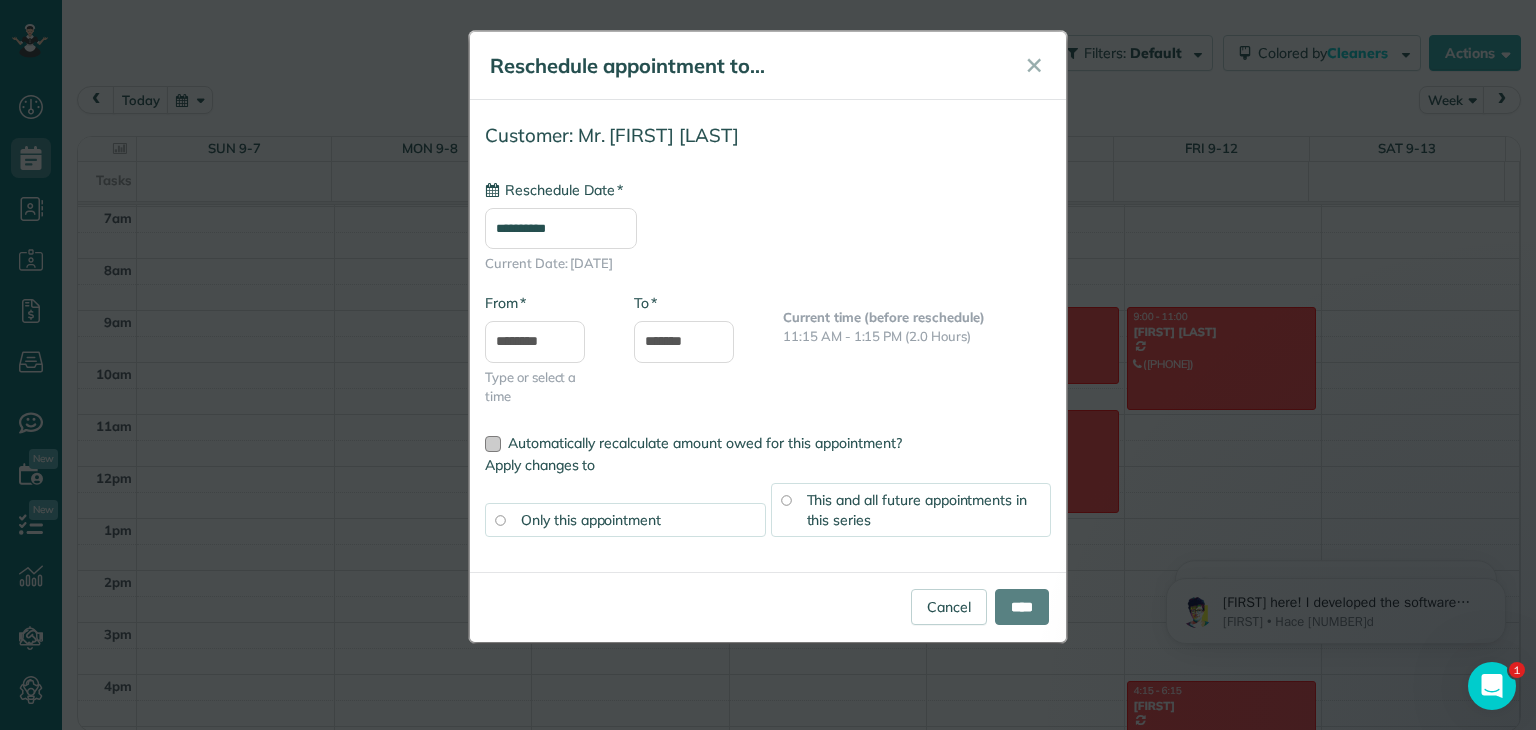type on "**********" 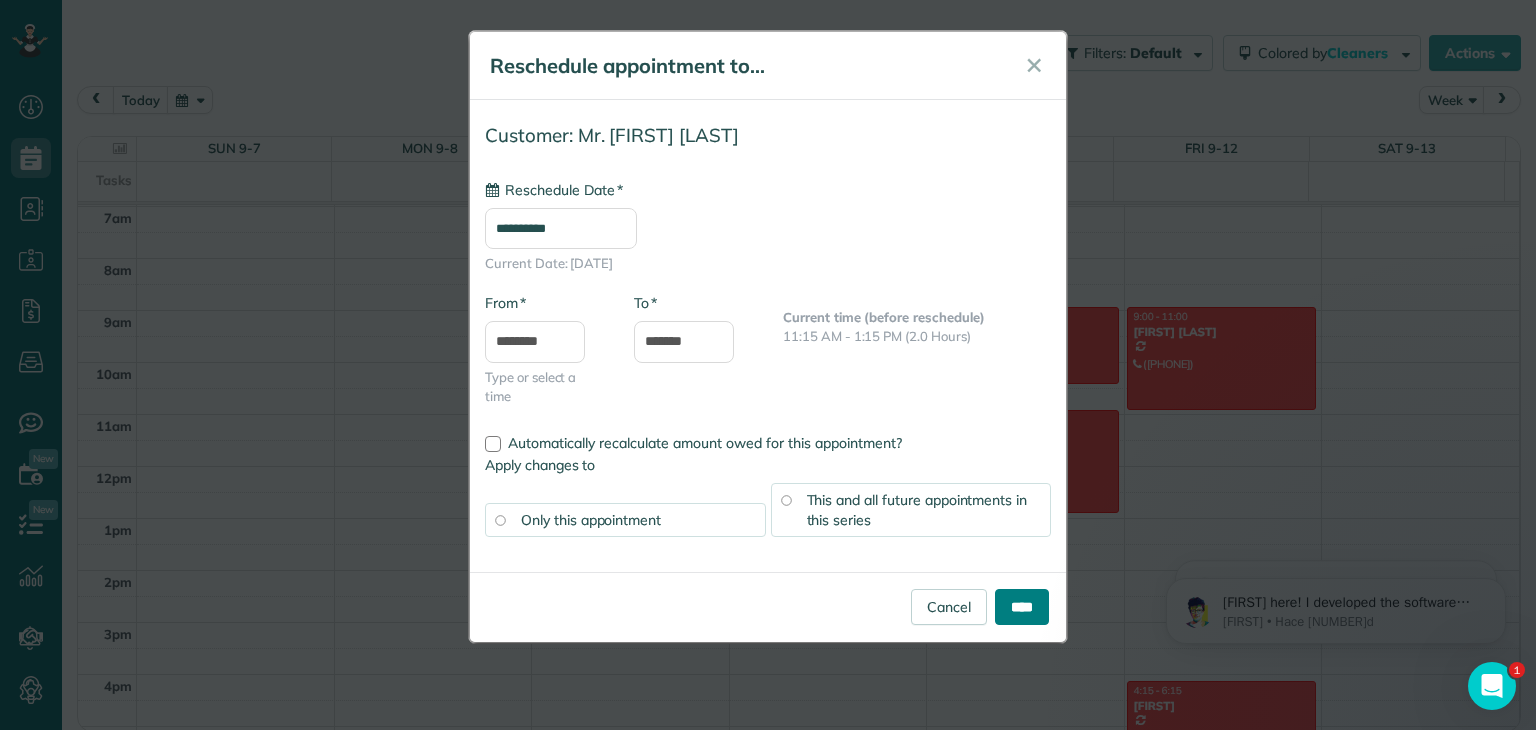 click on "****" at bounding box center (1022, 607) 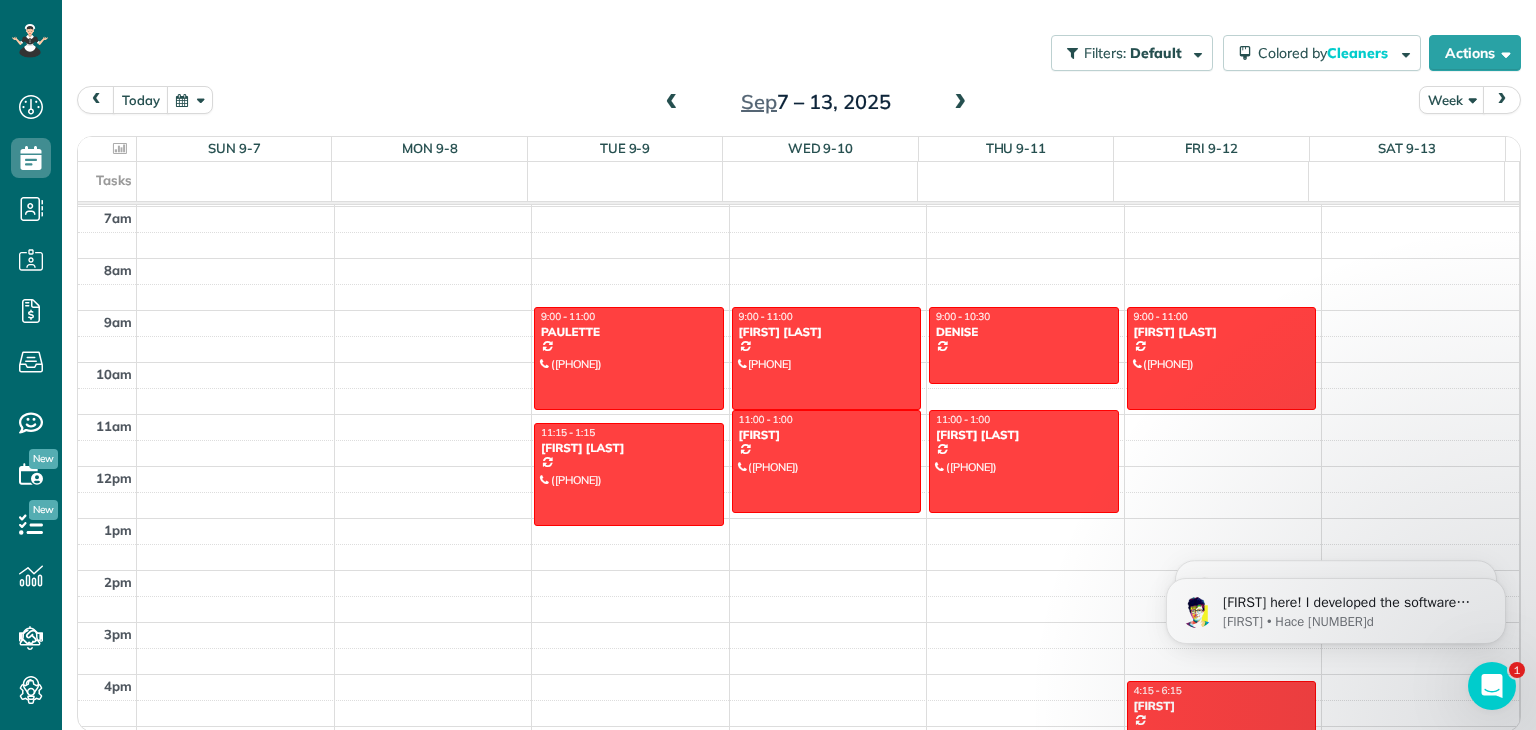 click at bounding box center (960, 103) 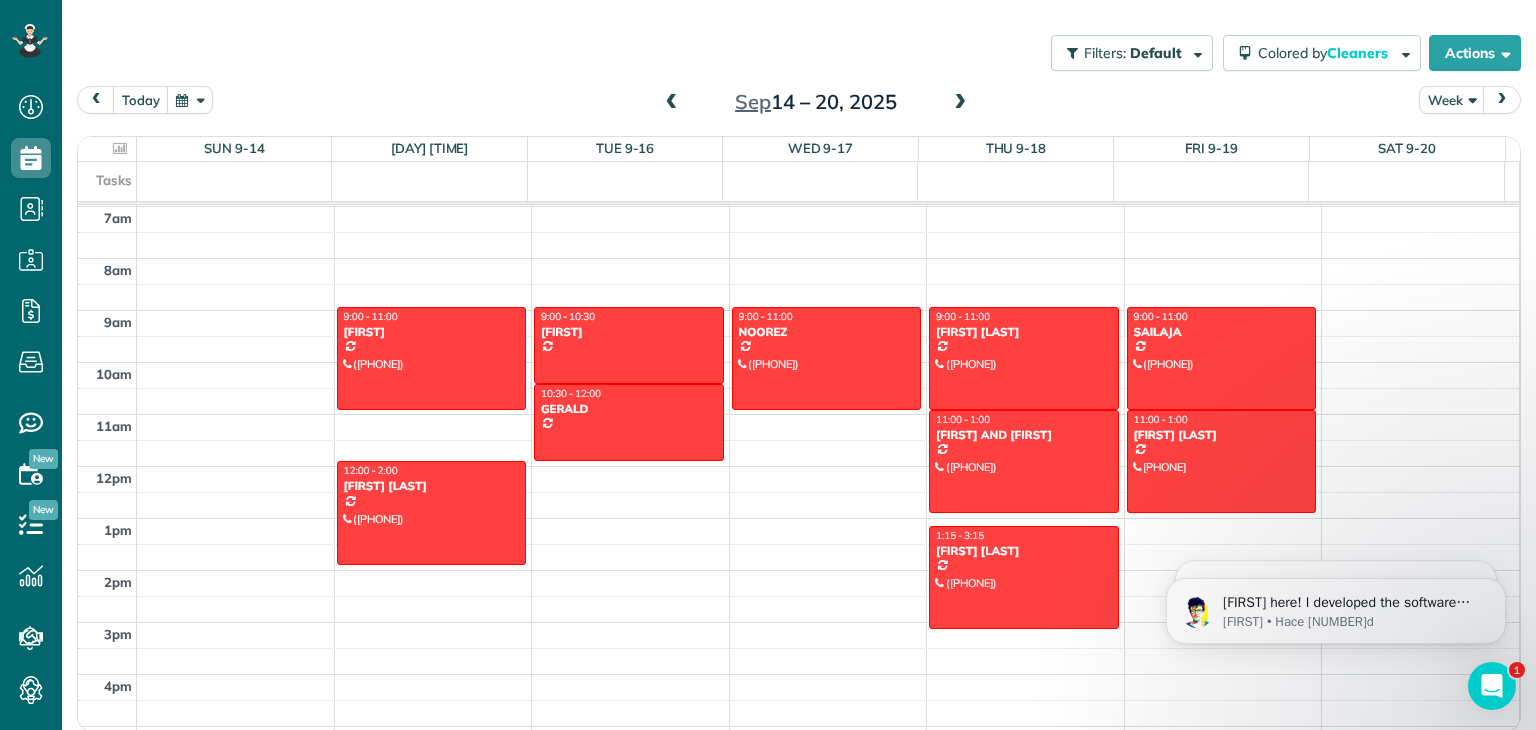 click at bounding box center (960, 103) 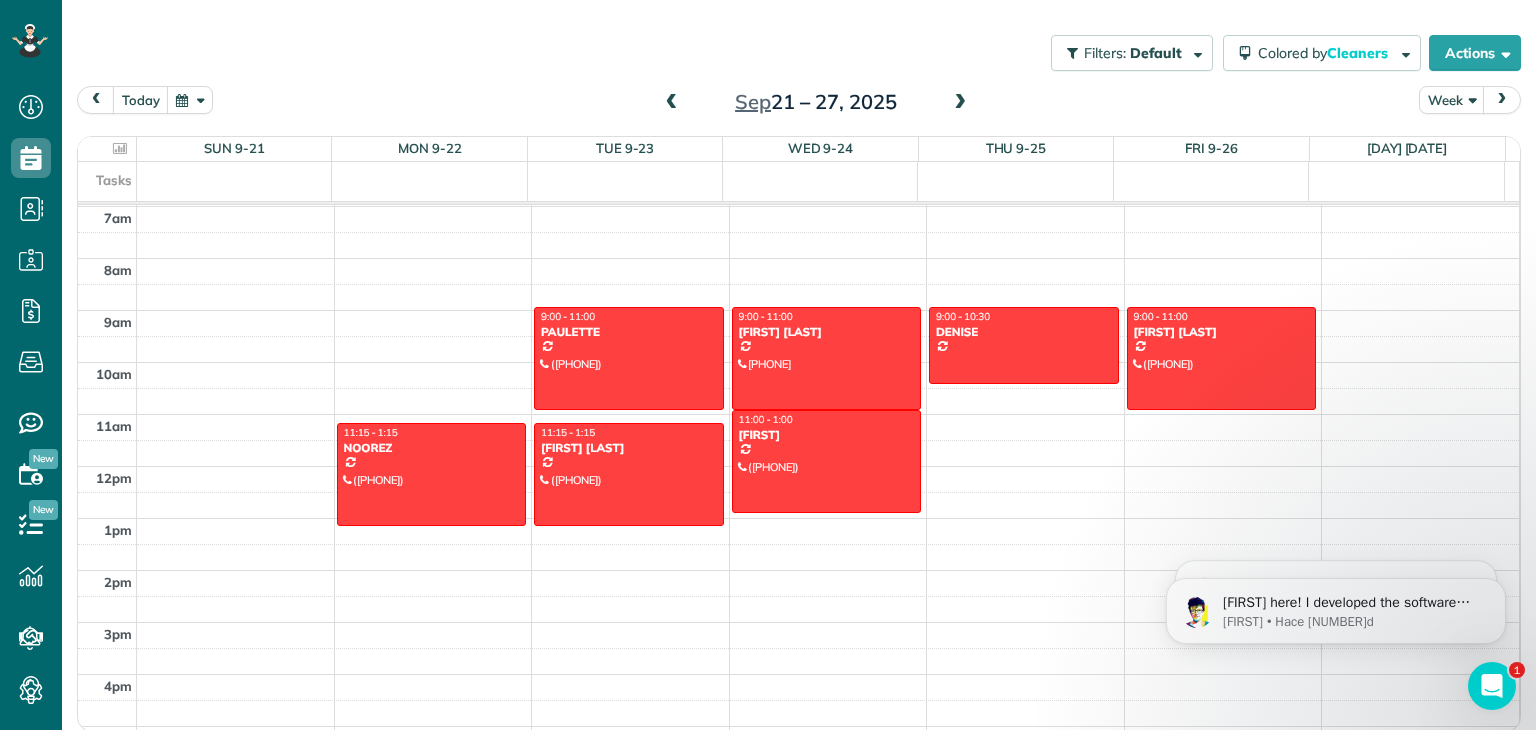 click at bounding box center (960, 103) 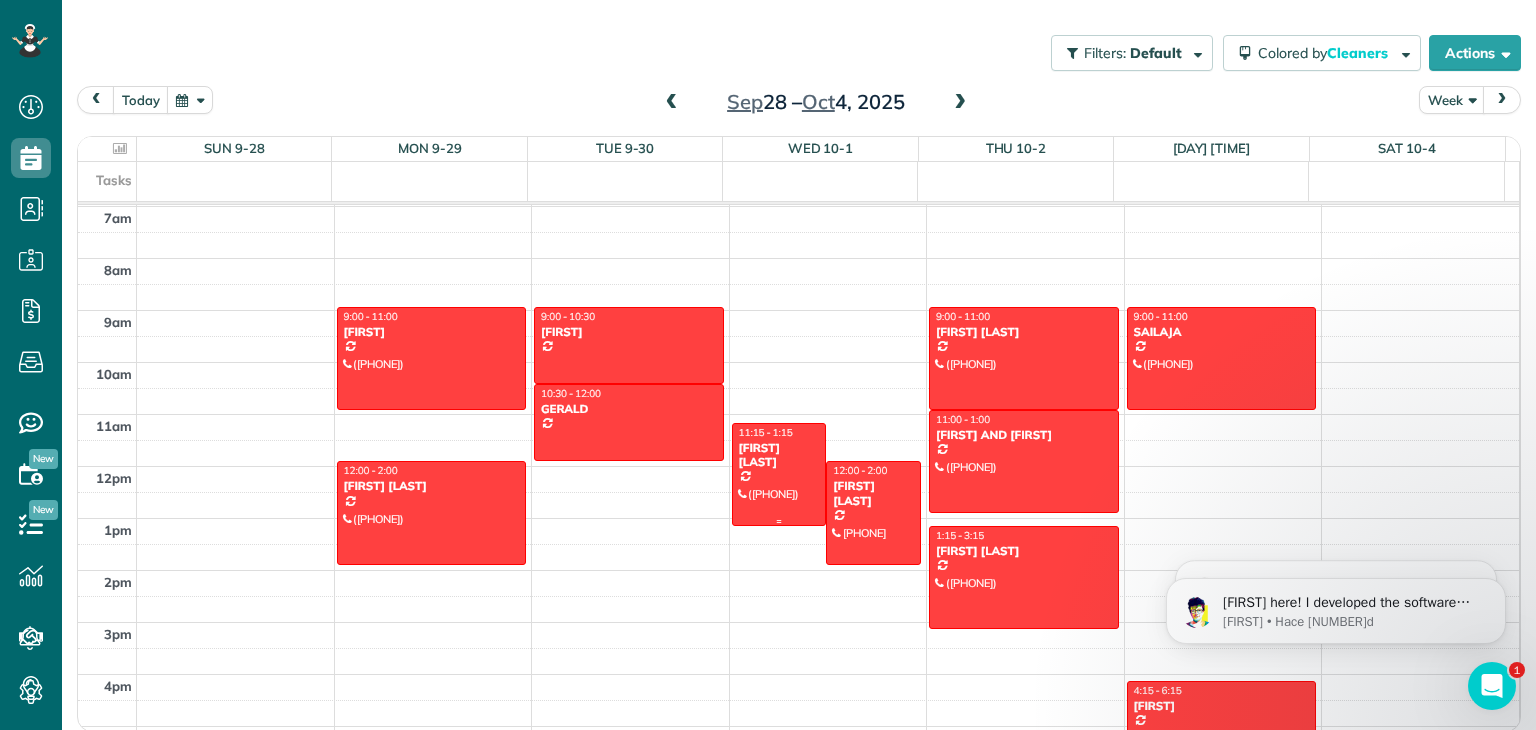 click on "[FIRST] [LAST]" at bounding box center [779, 455] 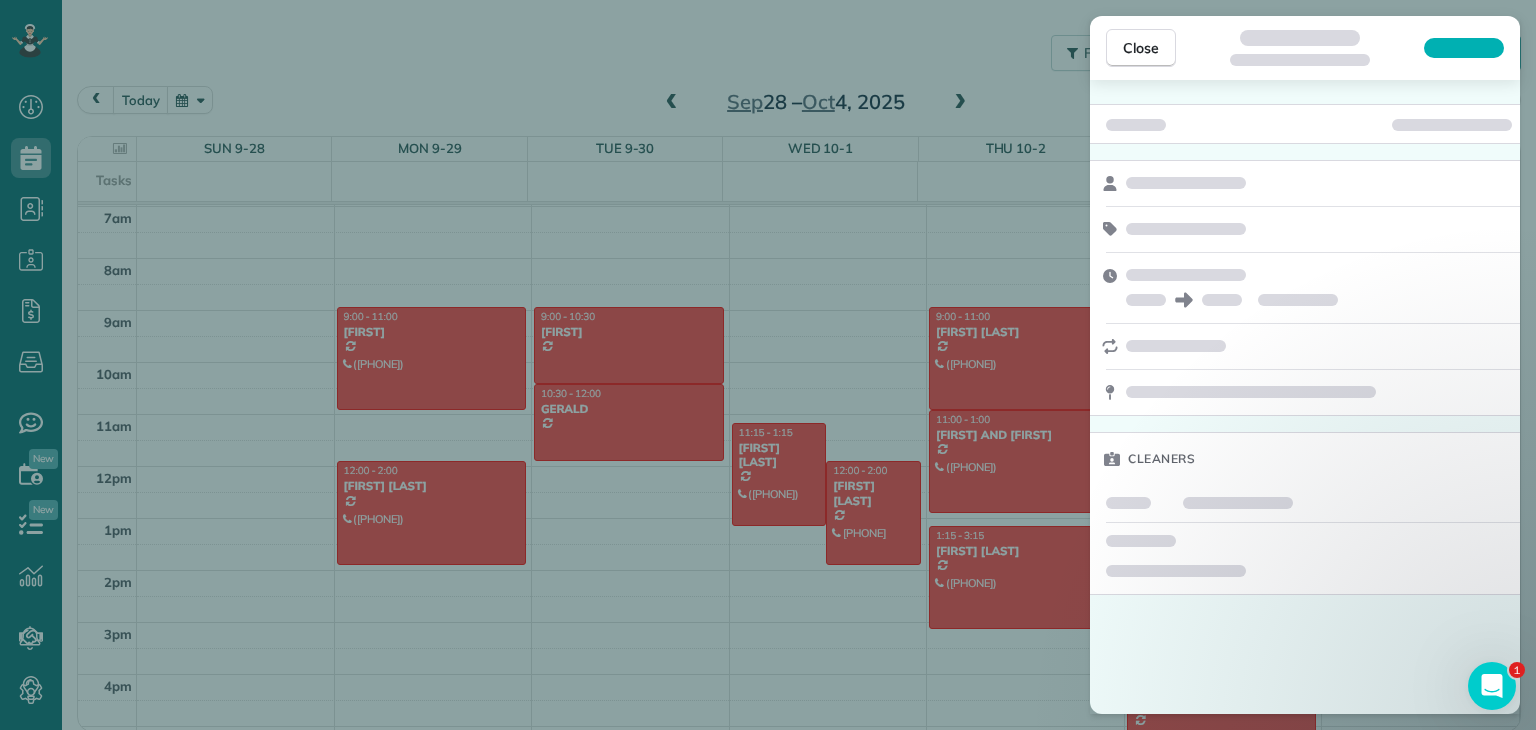 click on "Close   Cleaners" at bounding box center (768, 365) 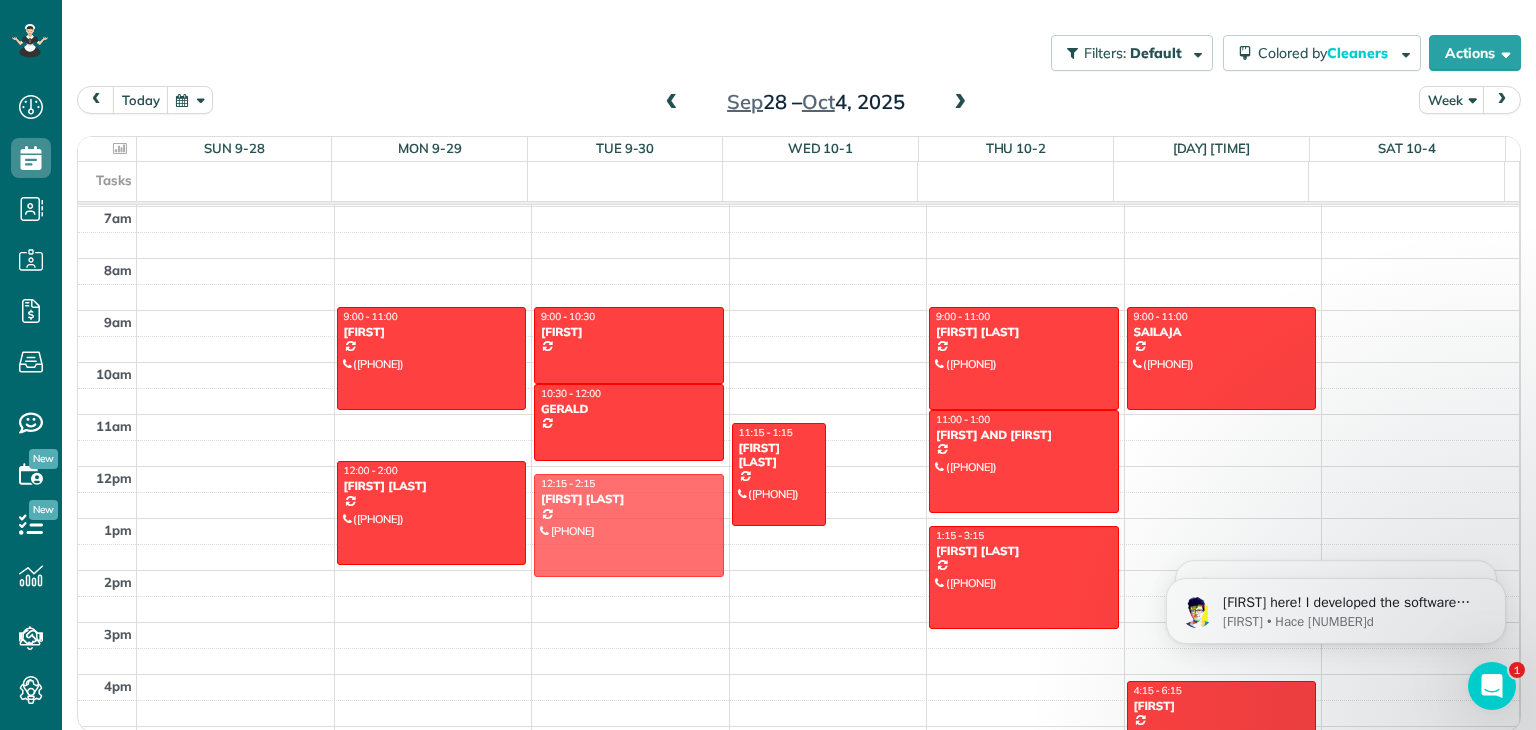 drag, startPoint x: 844, startPoint y: 484, endPoint x: 676, endPoint y: 497, distance: 168.50223 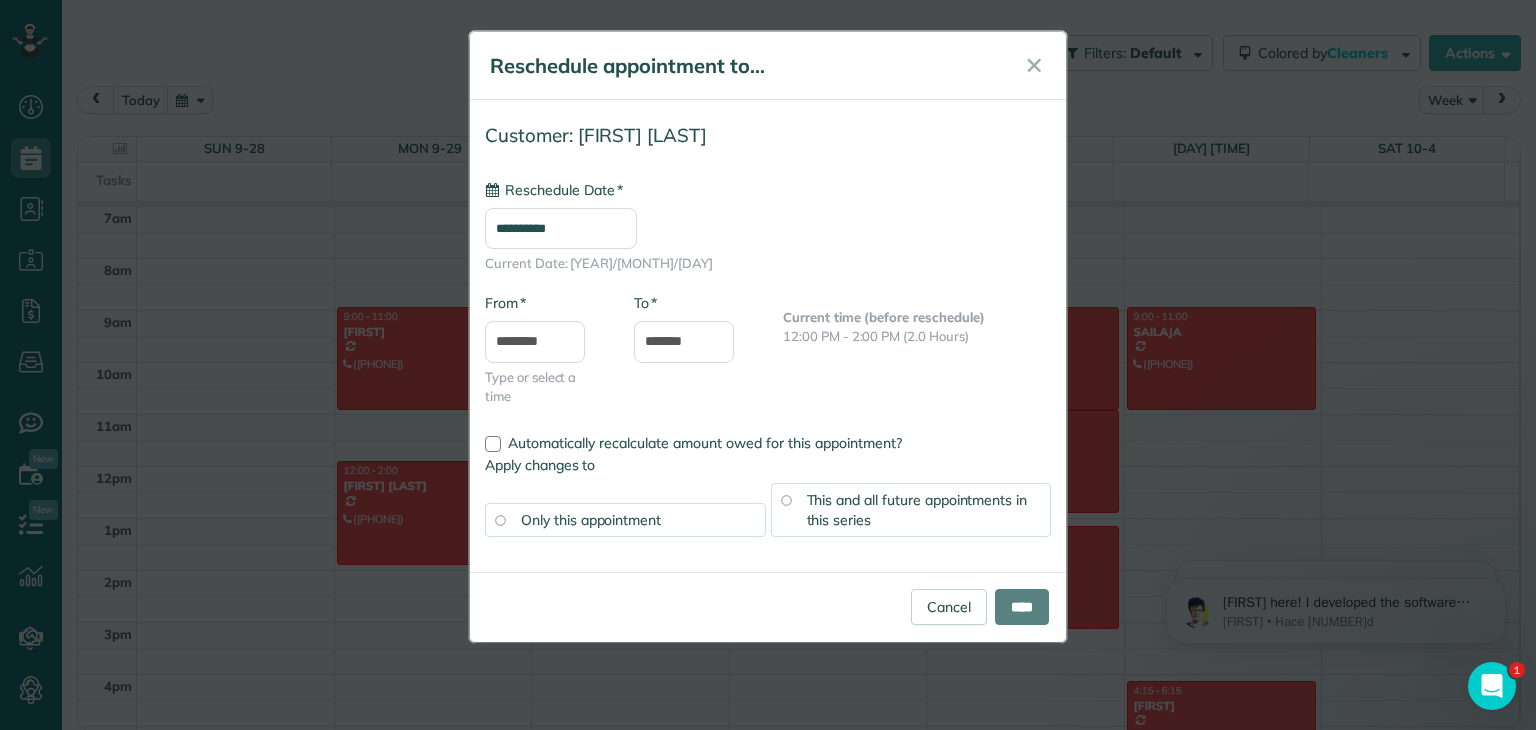 type on "**********" 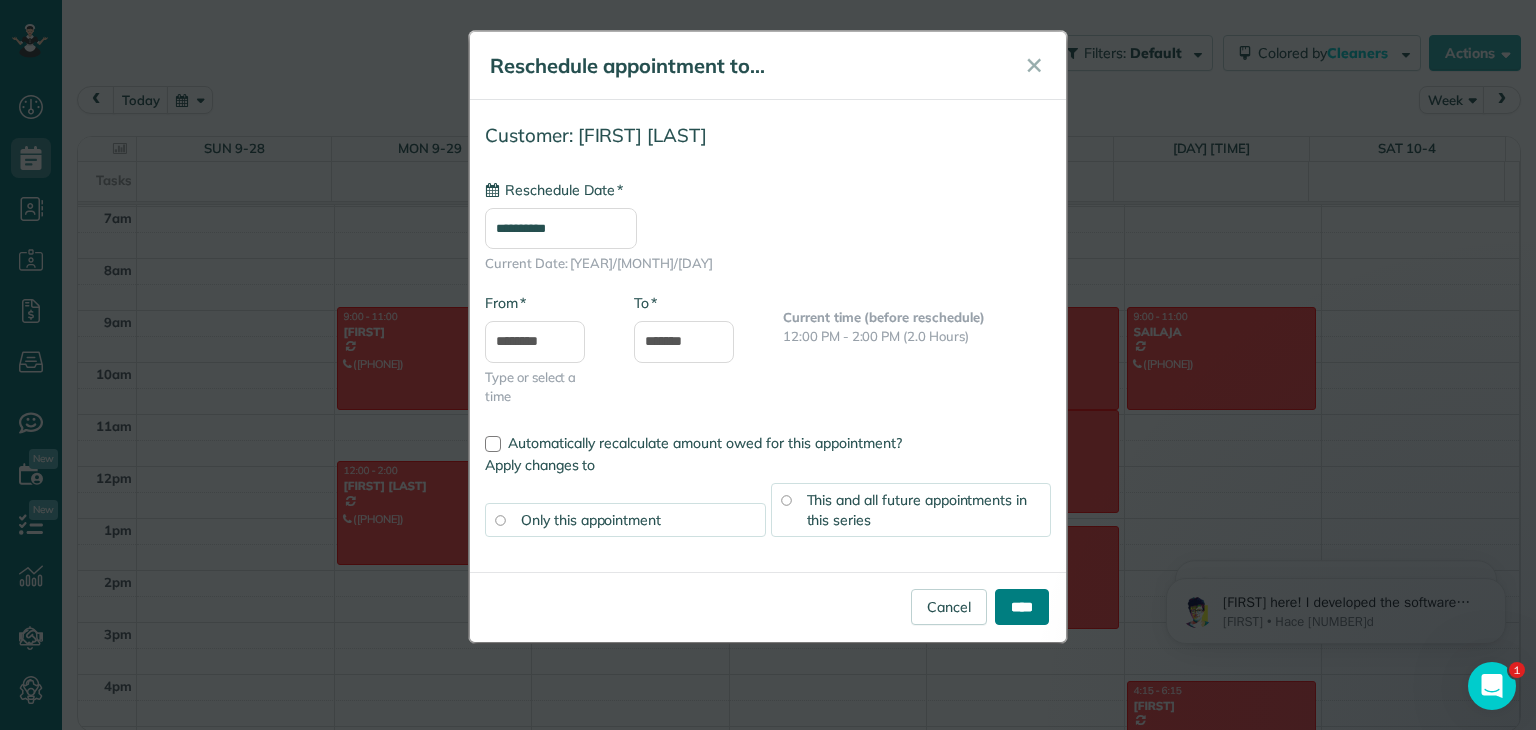 click on "****" at bounding box center (1022, 607) 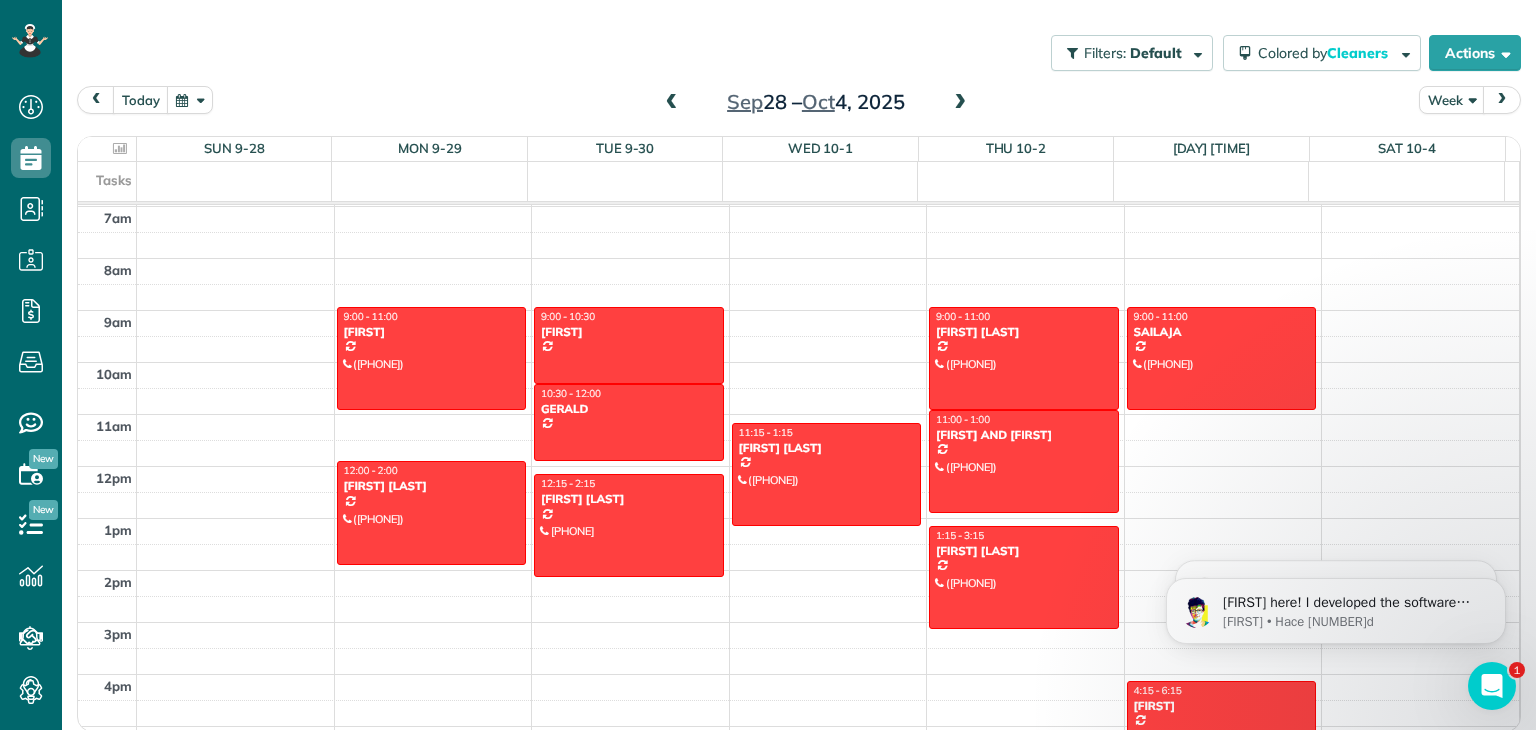 click on "Filters:   Default
Colored by  Cleaners
Color by Cleaner
Color by Team
Color by Status
Color by Recurrence
Color by Paid/Unpaid
Filters  Default
Schedule Changes
Actions
Create Appointment
Create Task
Clock In/Out
Send Work Orders
Print Route Sheets
Today's Emails/Texts
View Metrics" at bounding box center (799, 53) 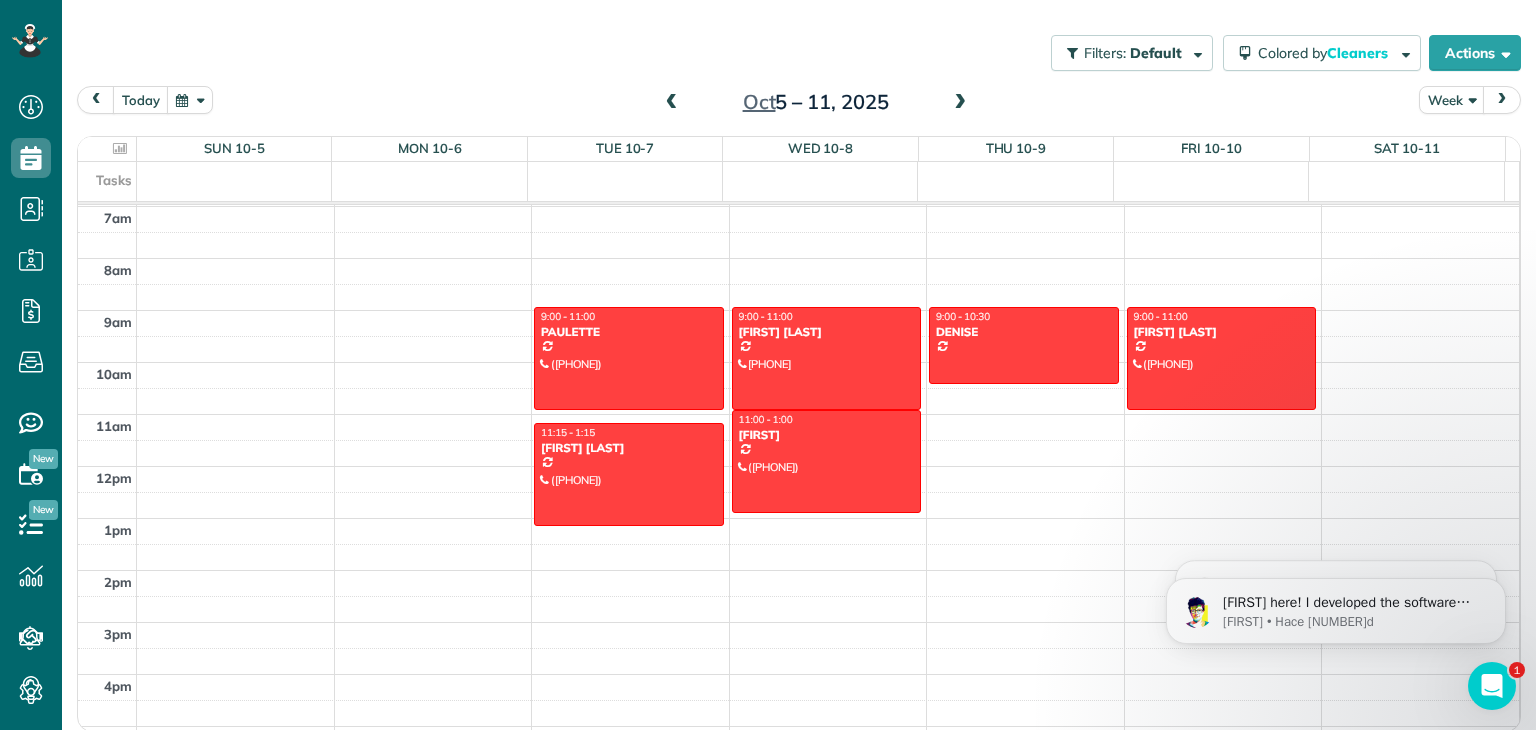 click at bounding box center (960, 103) 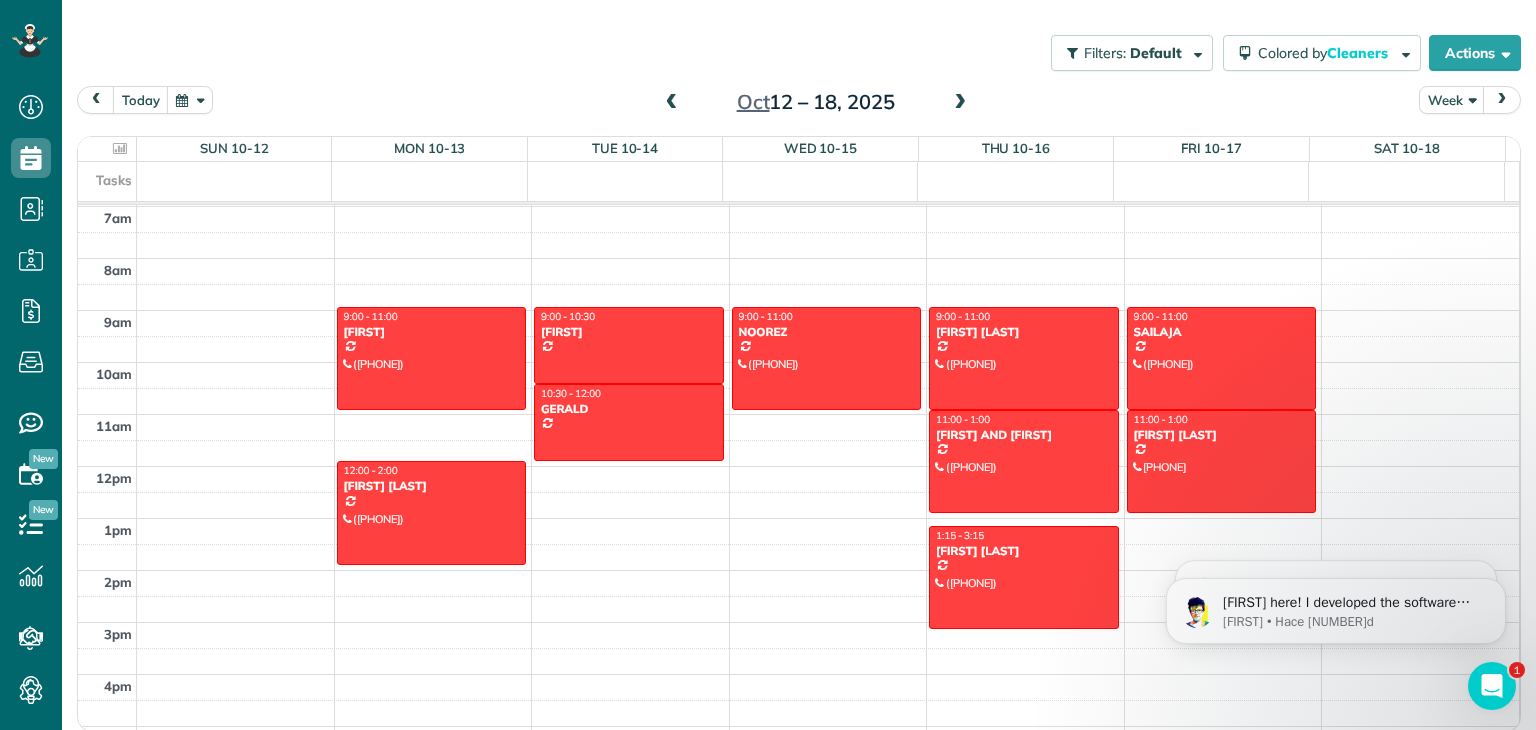 click at bounding box center (960, 103) 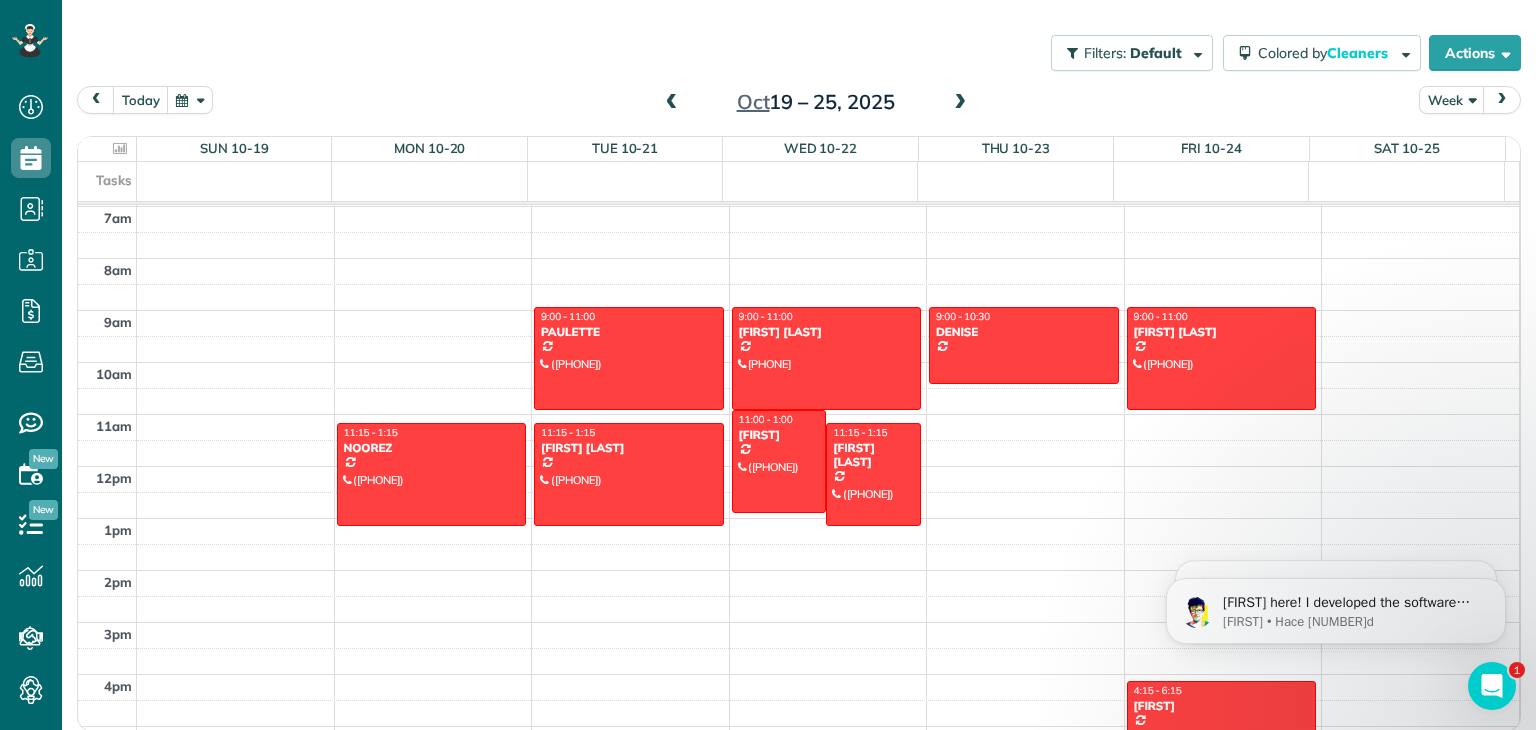 click at bounding box center [960, 103] 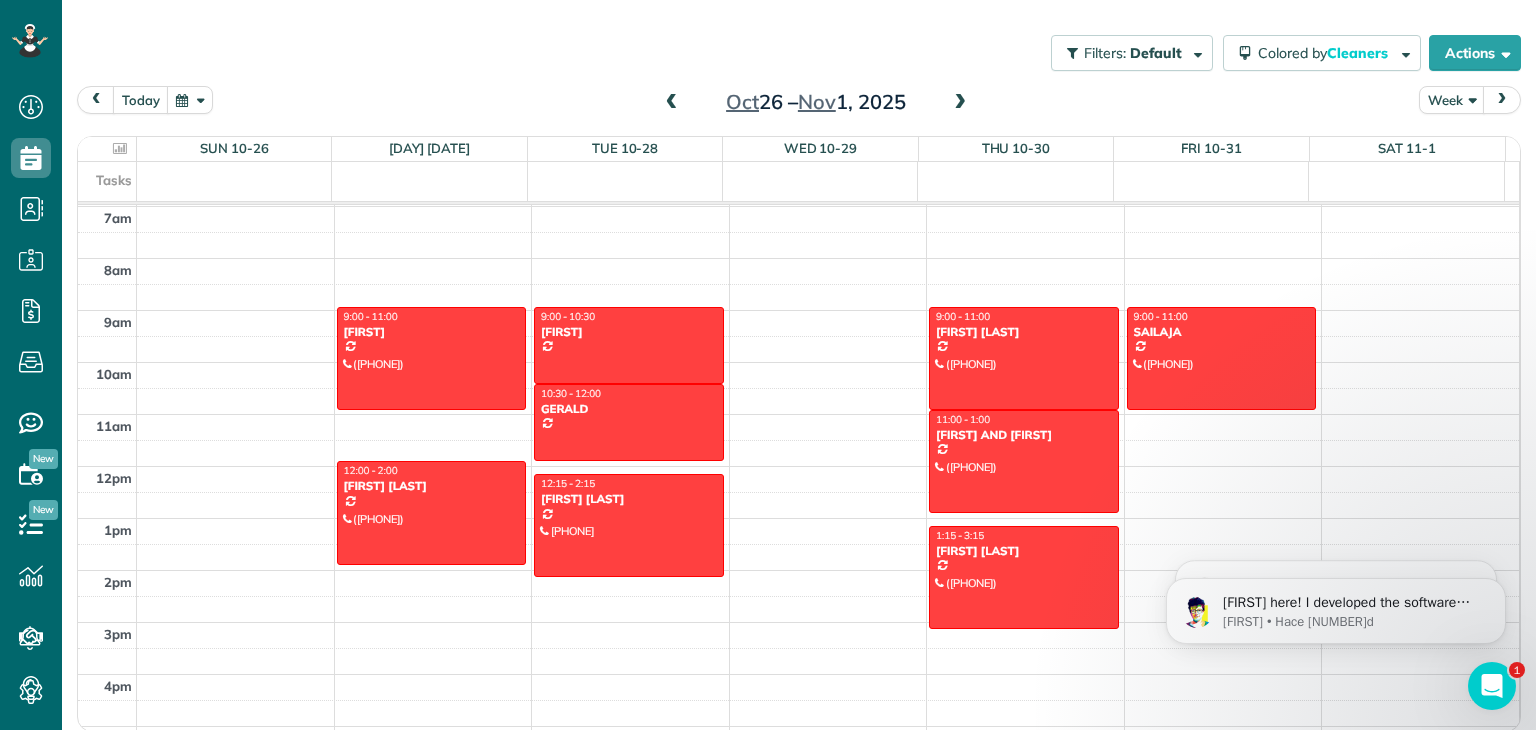 click at bounding box center (672, 103) 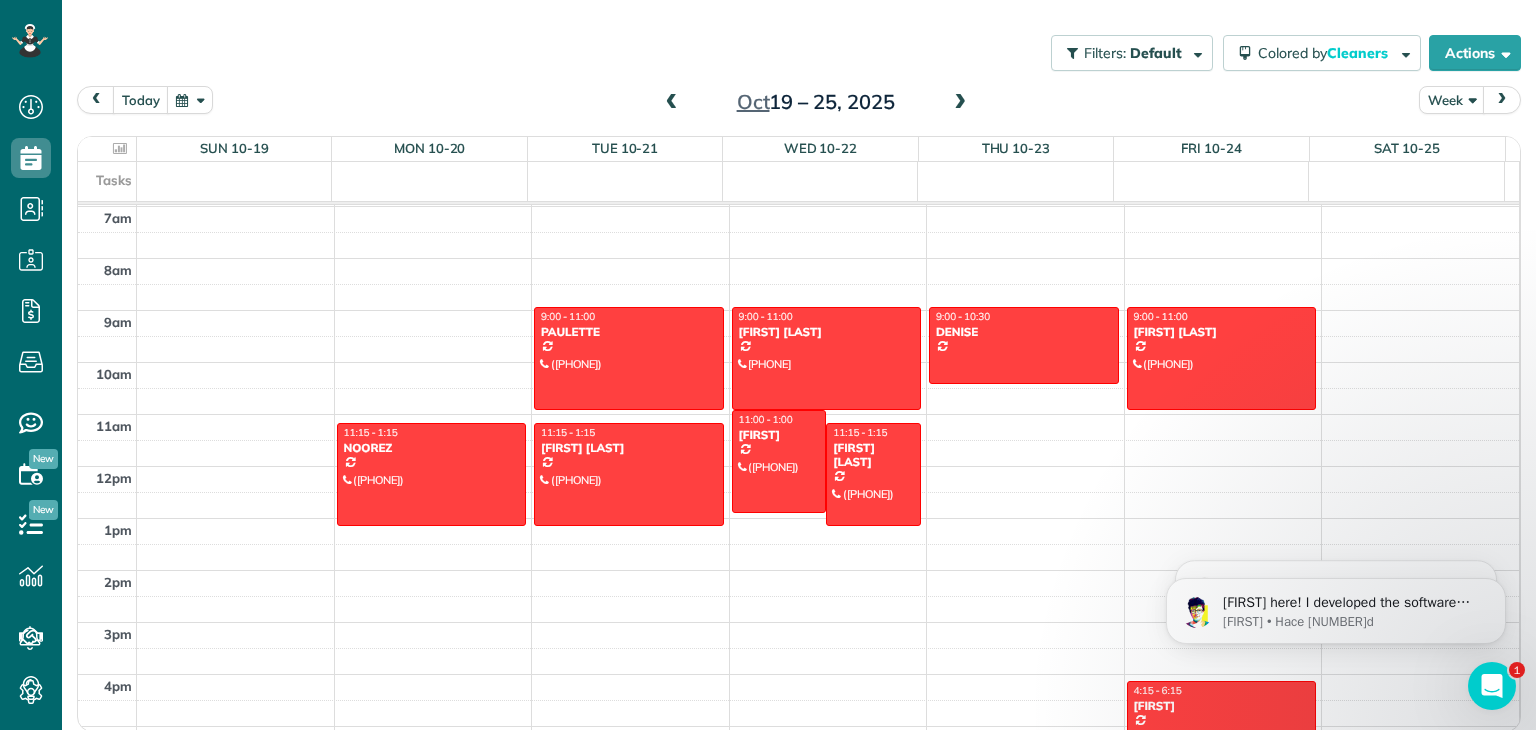 click at bounding box center [672, 103] 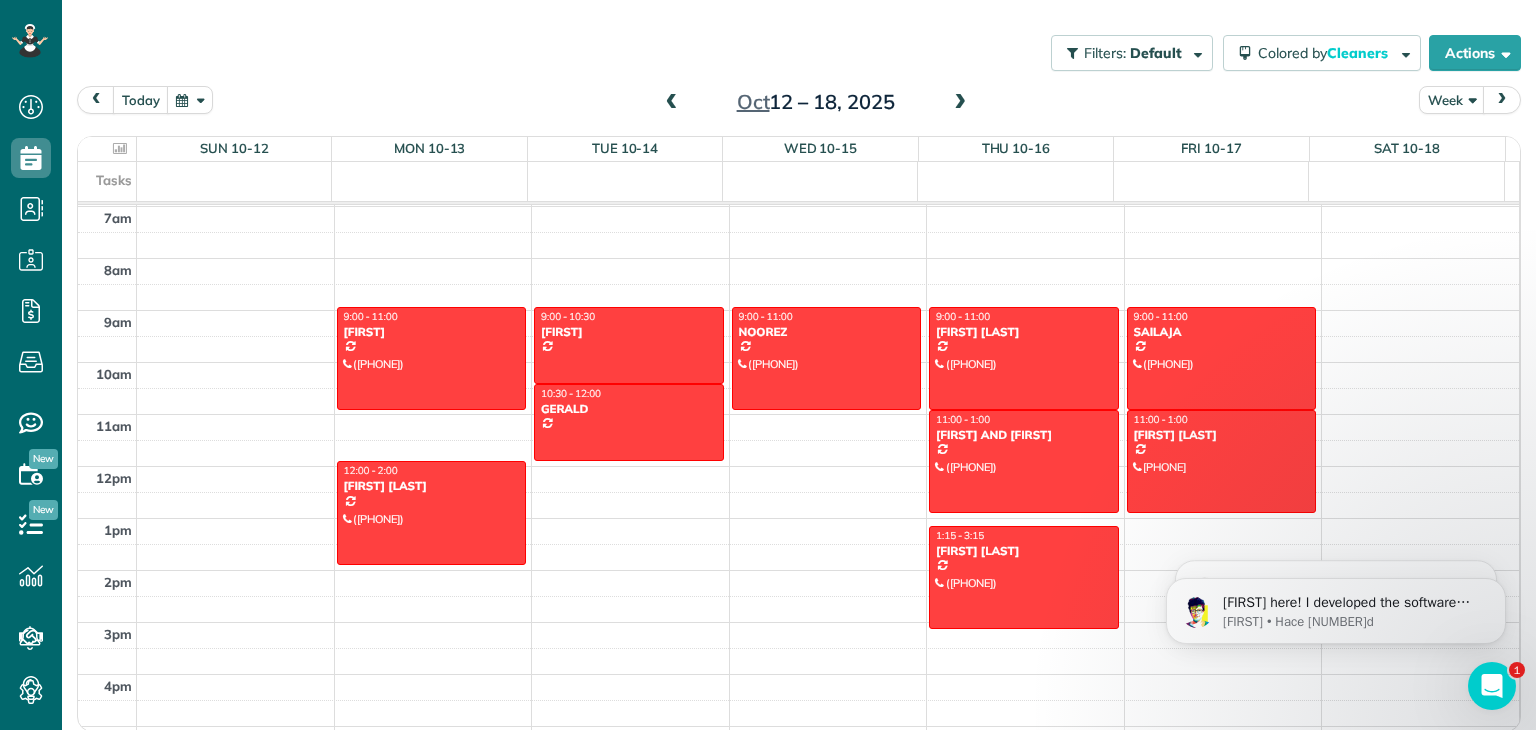 click at bounding box center (672, 103) 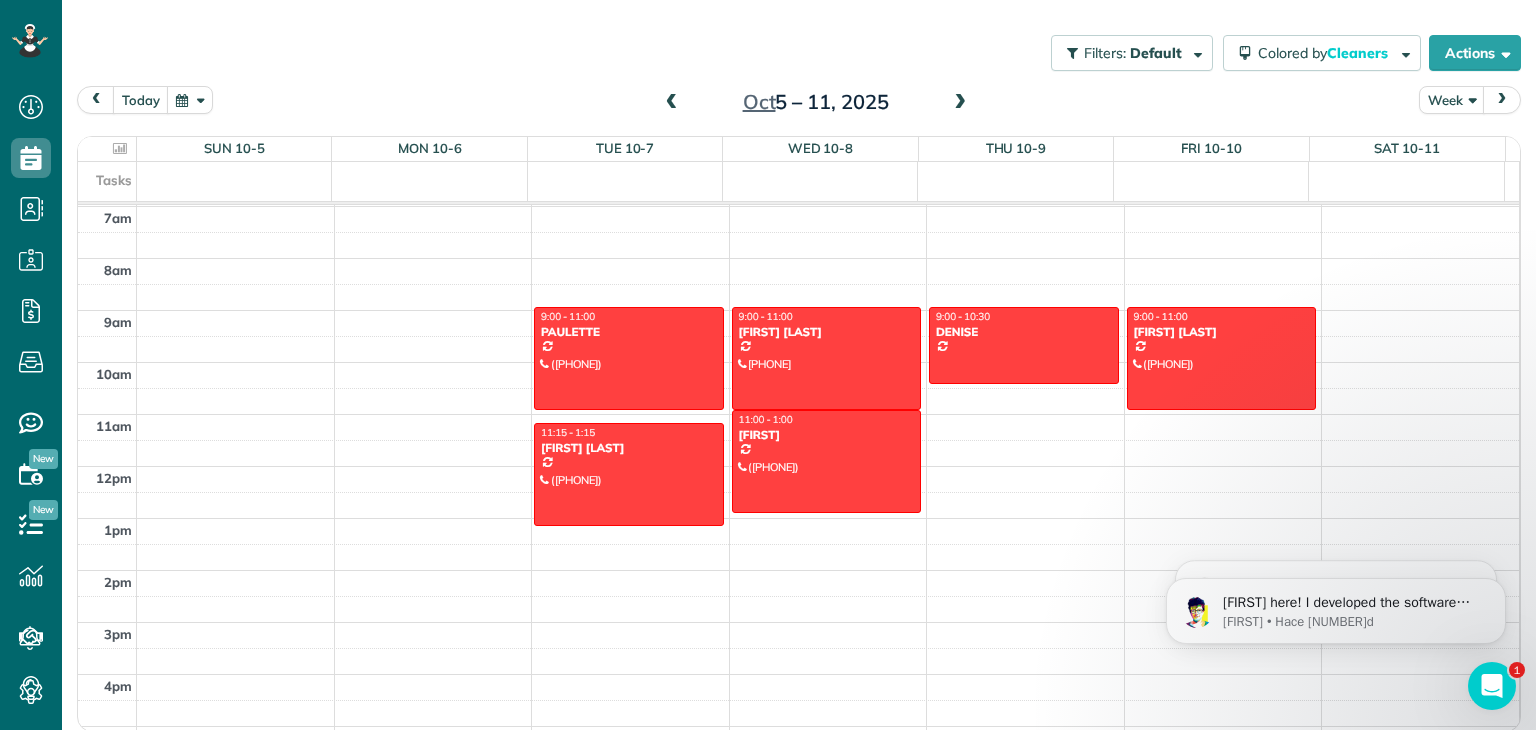 click at bounding box center [672, 103] 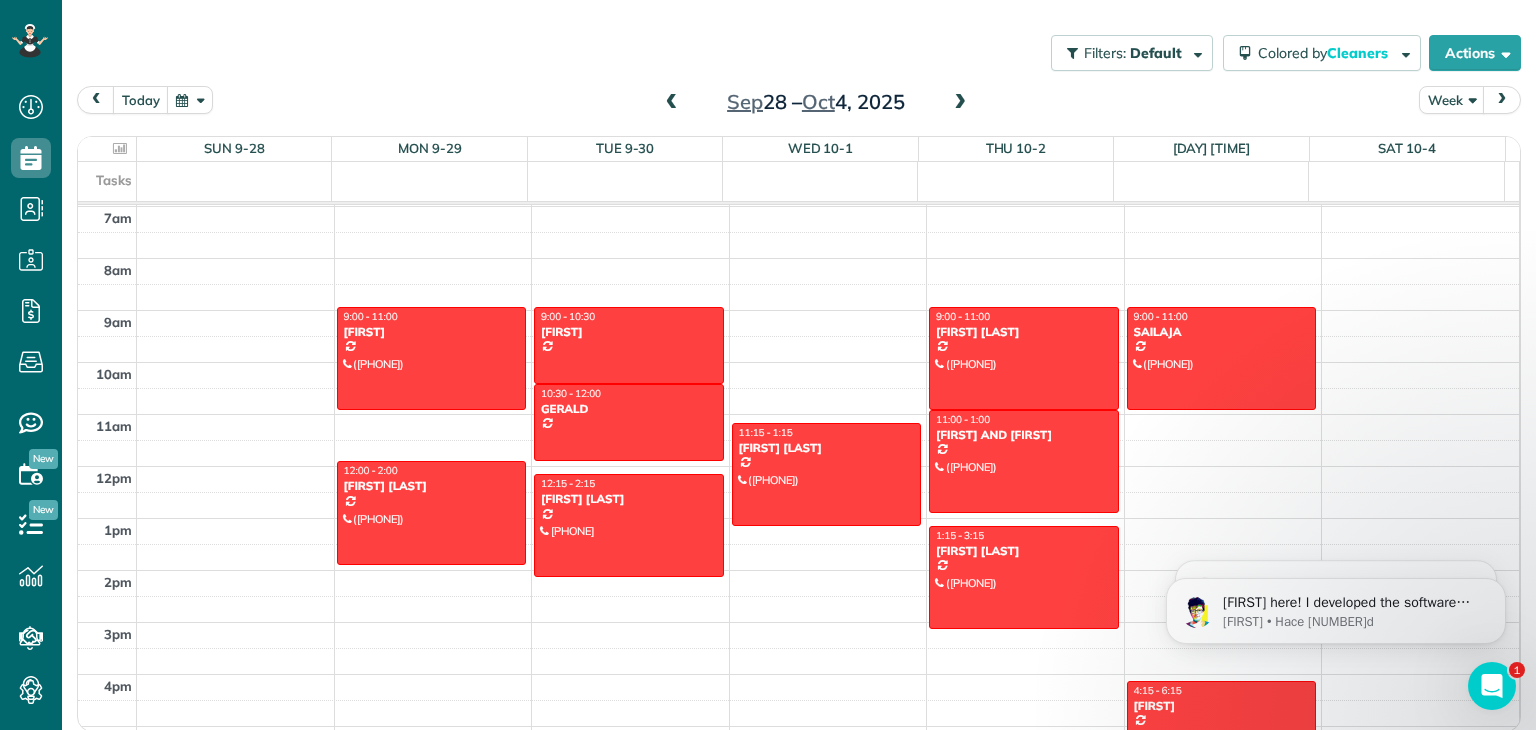 click at bounding box center [960, 103] 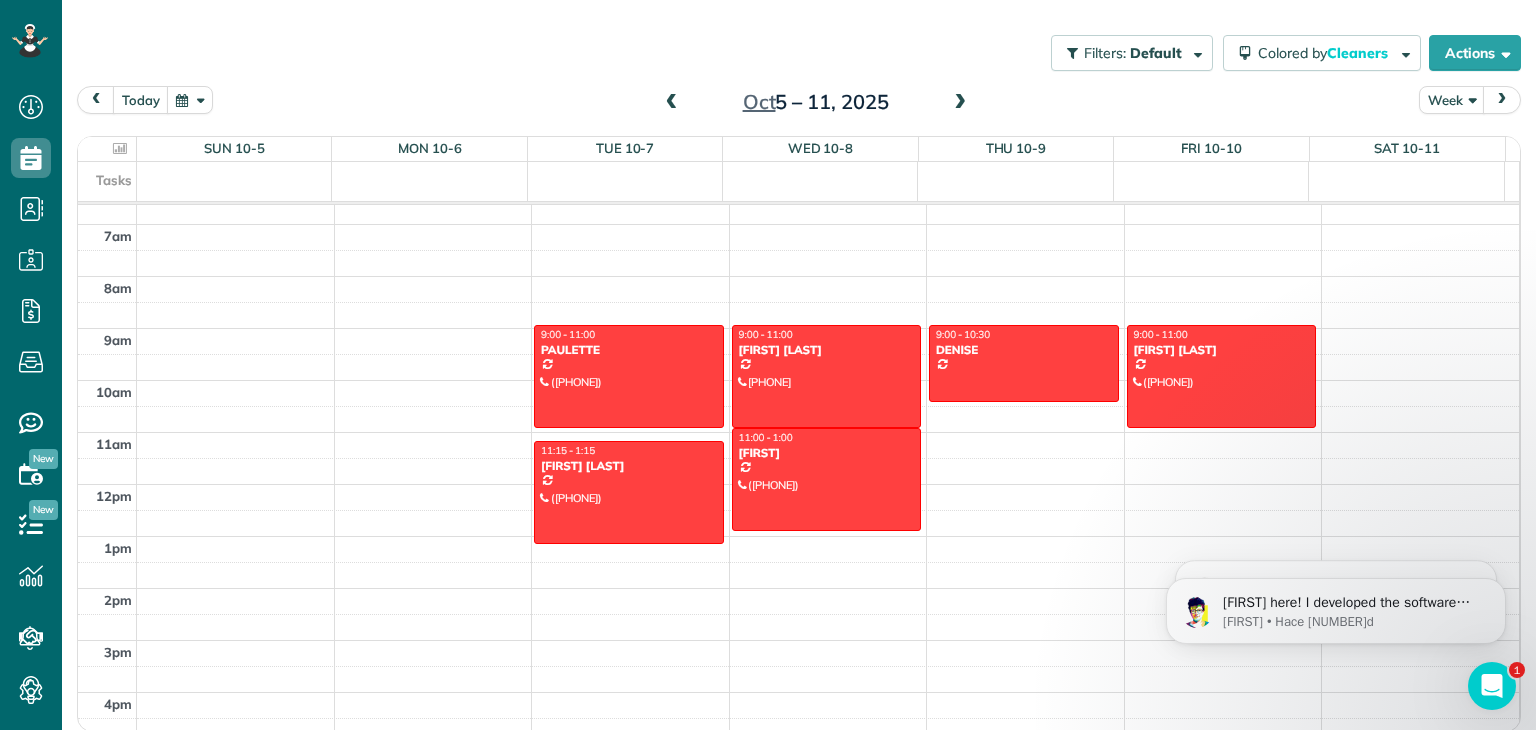 scroll, scrollTop: 341, scrollLeft: 0, axis: vertical 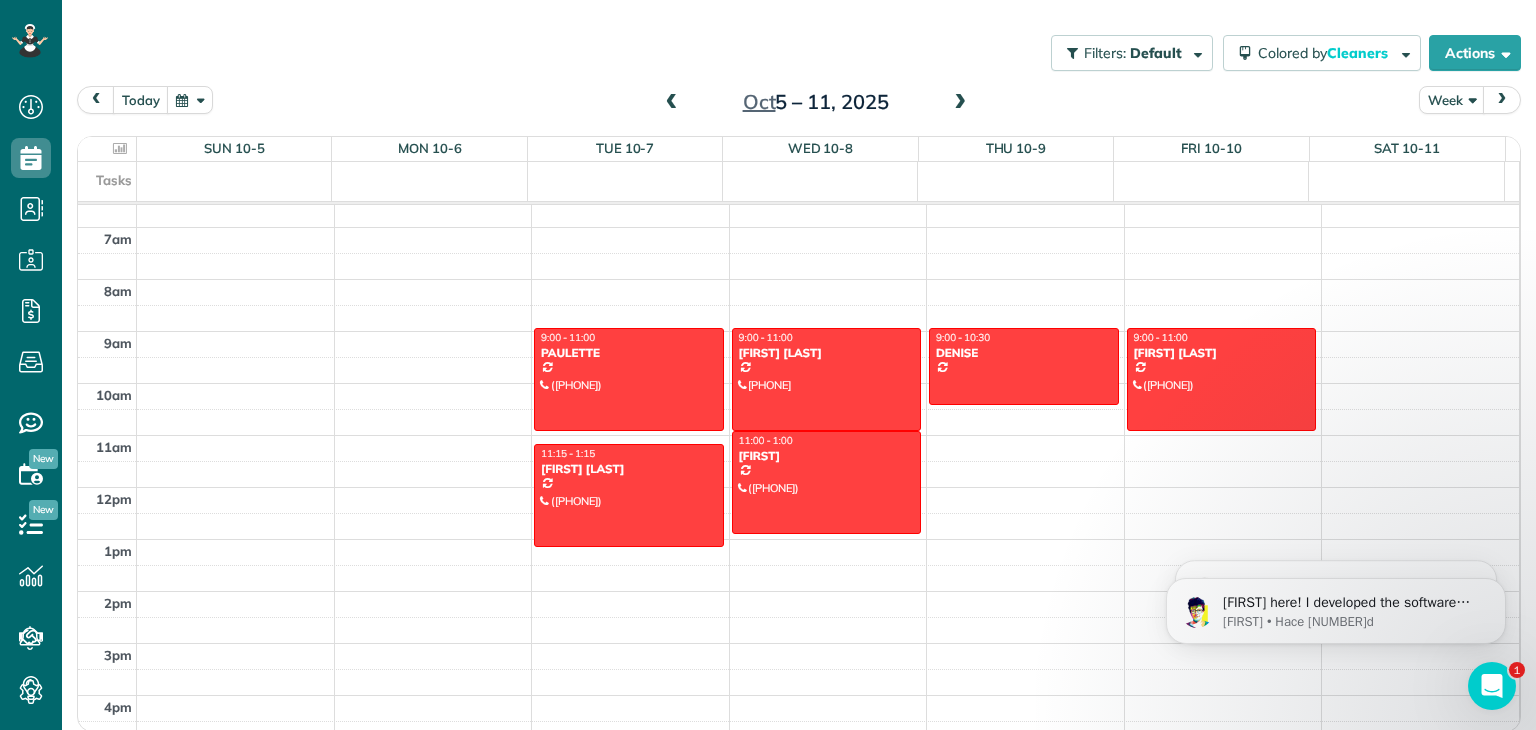 click at bounding box center [960, 103] 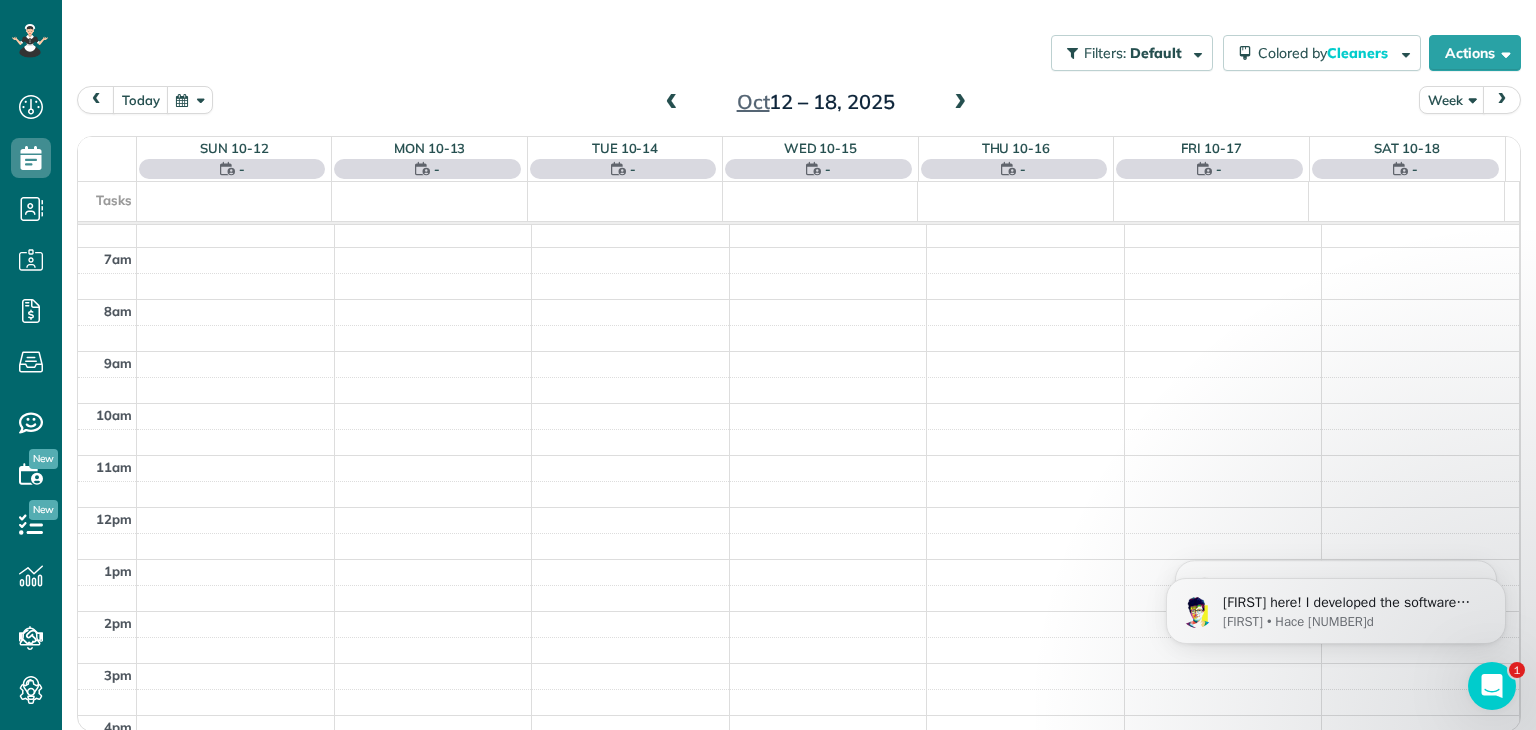 scroll, scrollTop: 362, scrollLeft: 0, axis: vertical 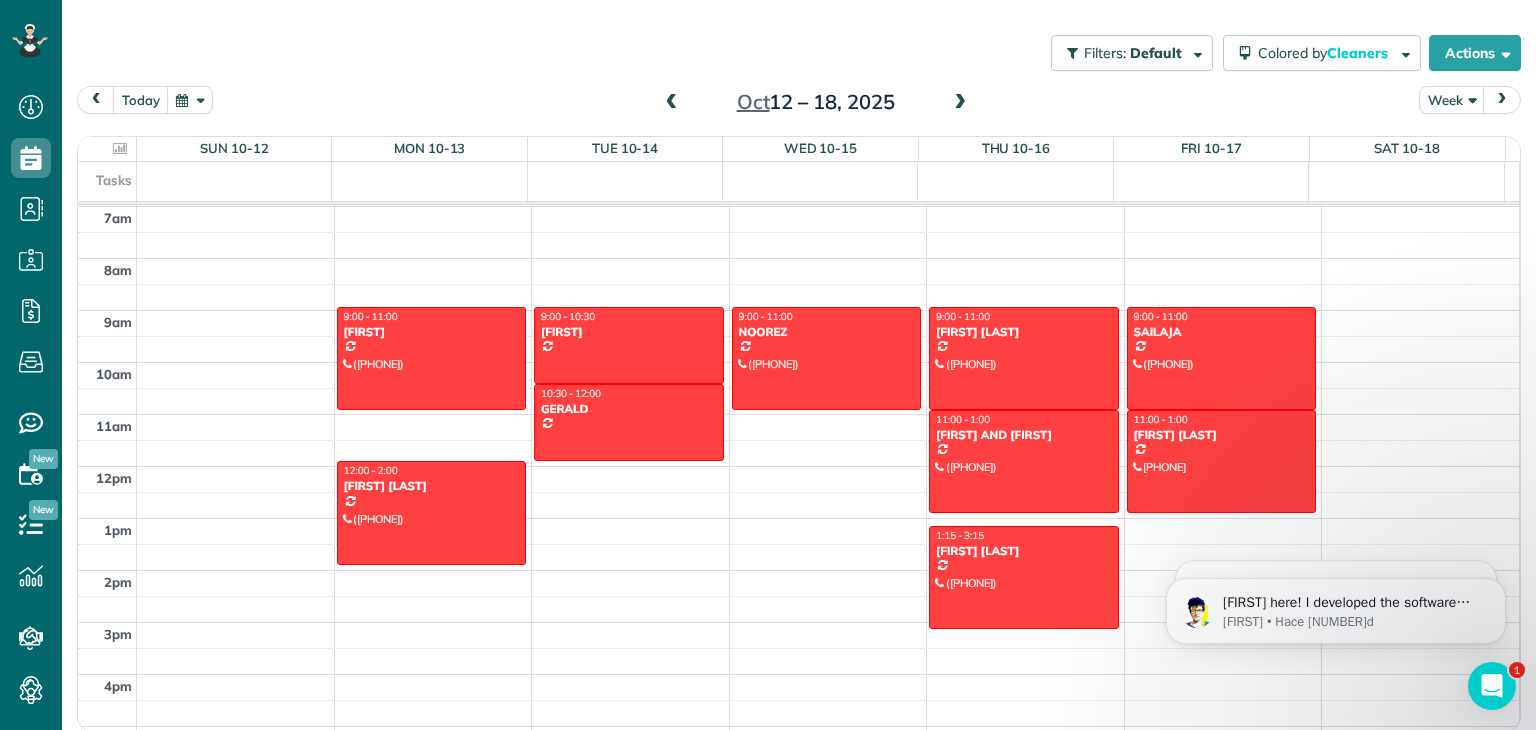click at bounding box center [960, 103] 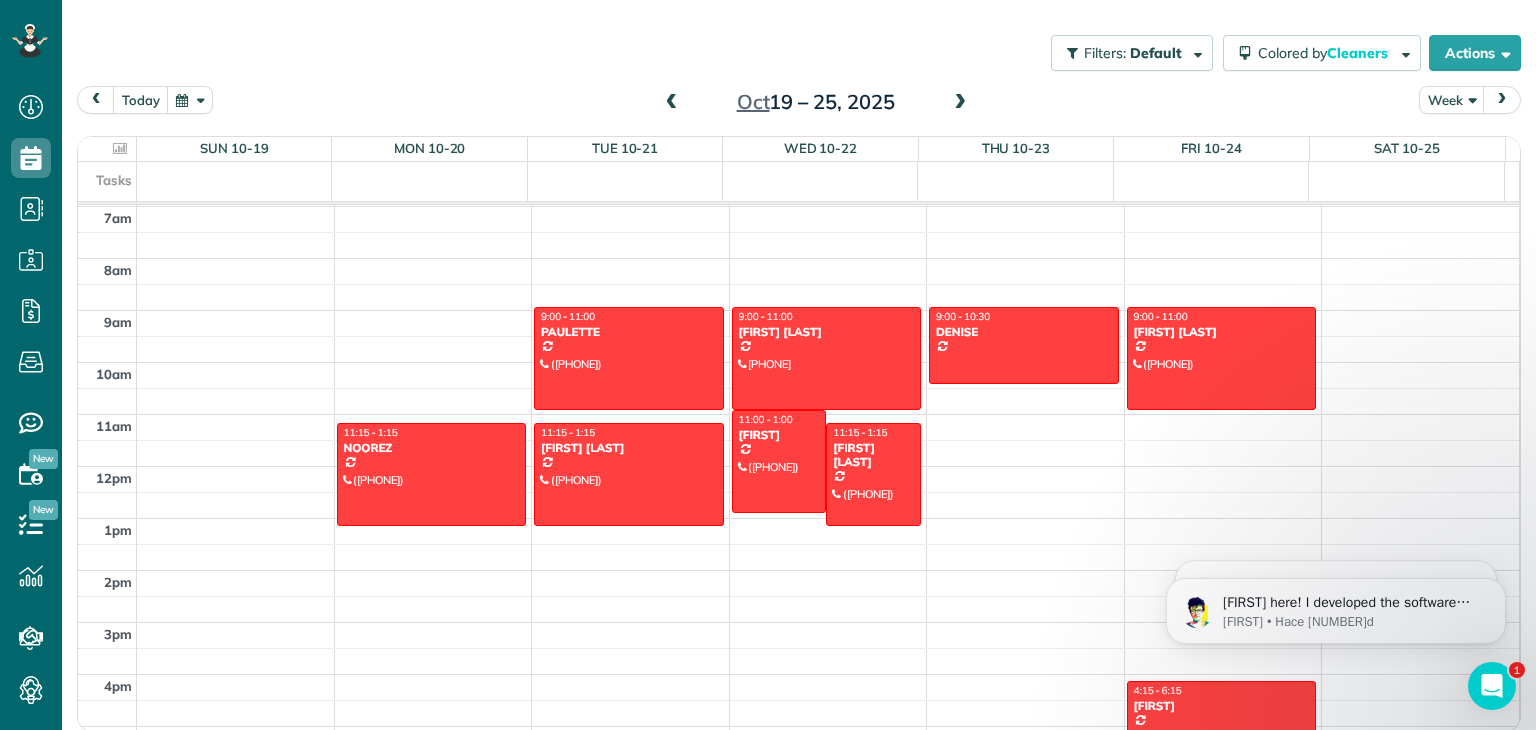 click at bounding box center (672, 103) 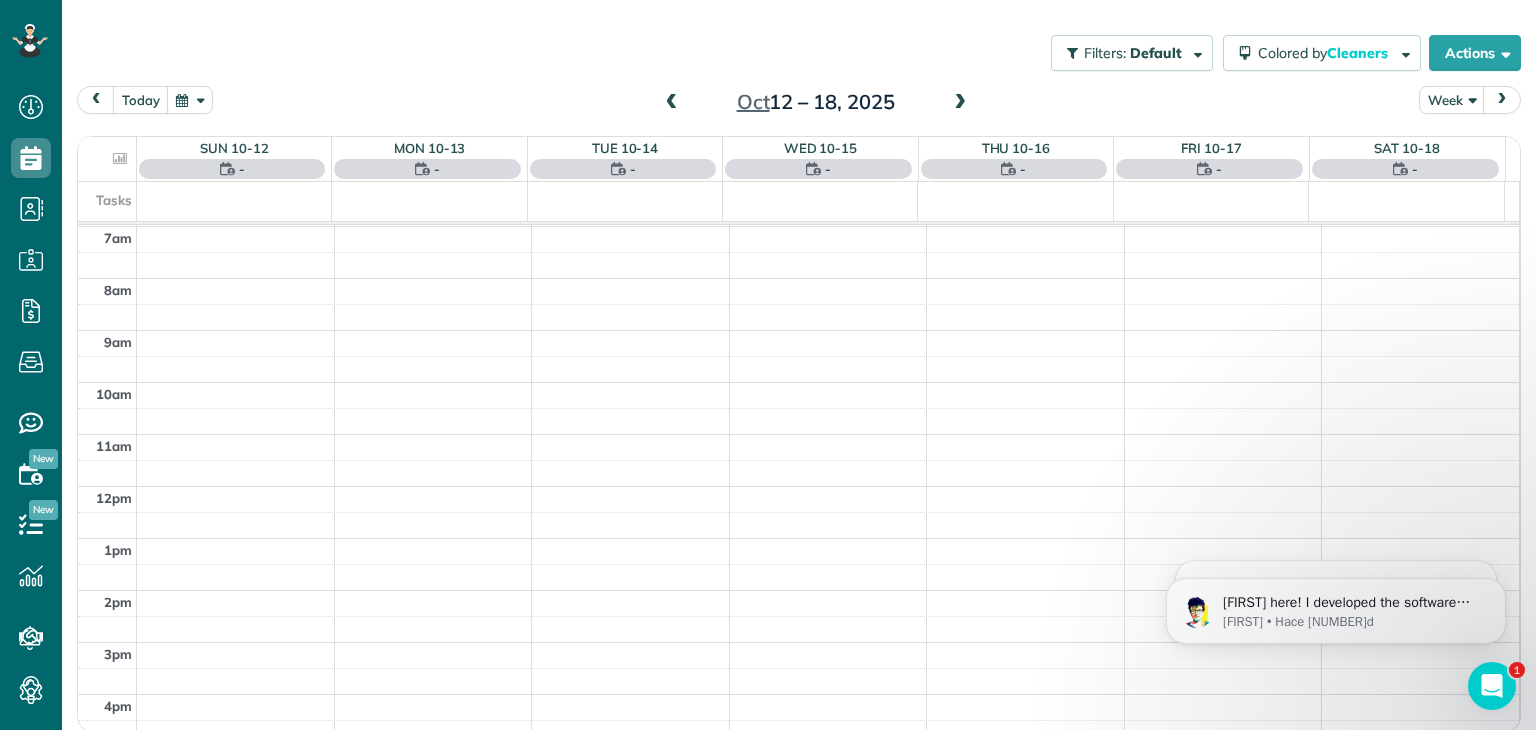 click at bounding box center (672, 103) 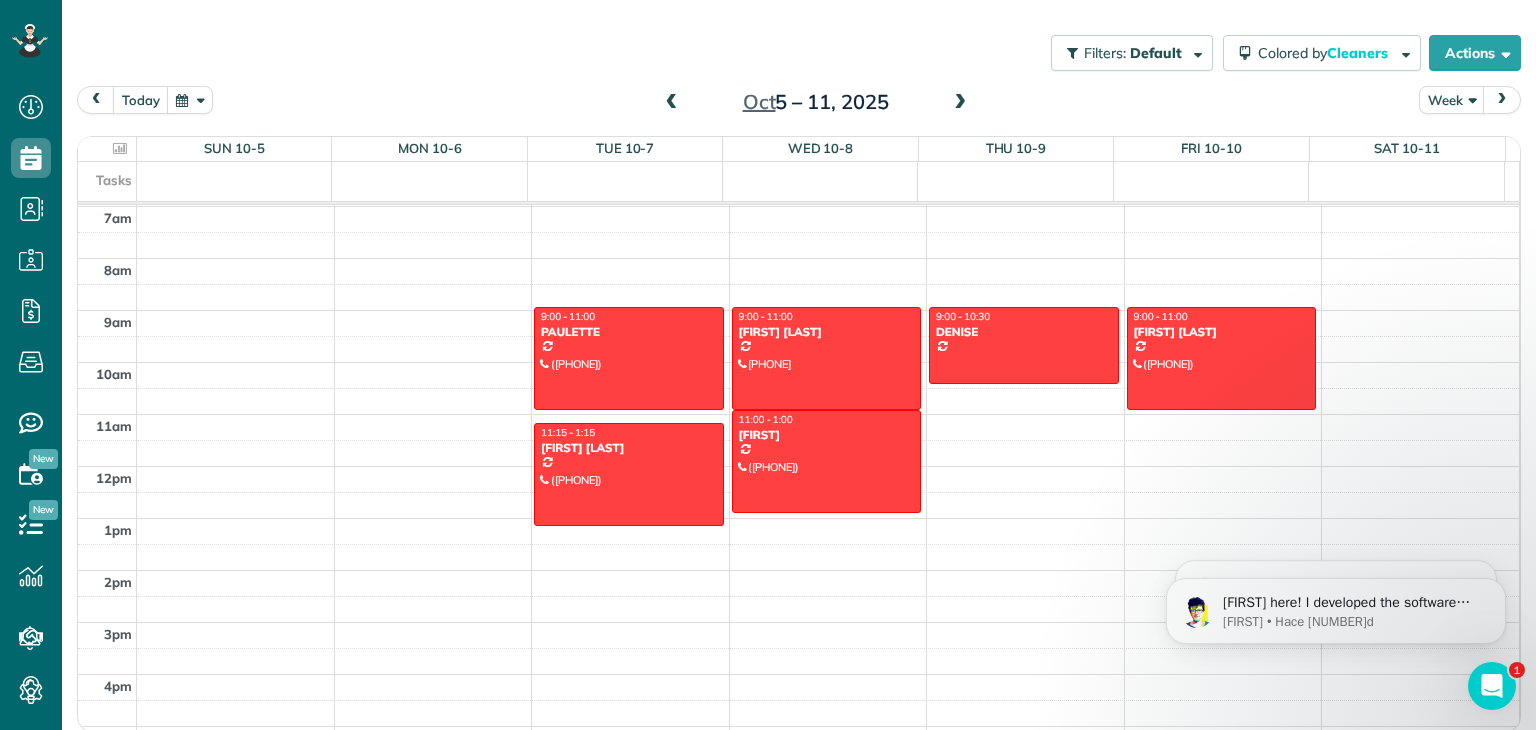click at bounding box center (672, 103) 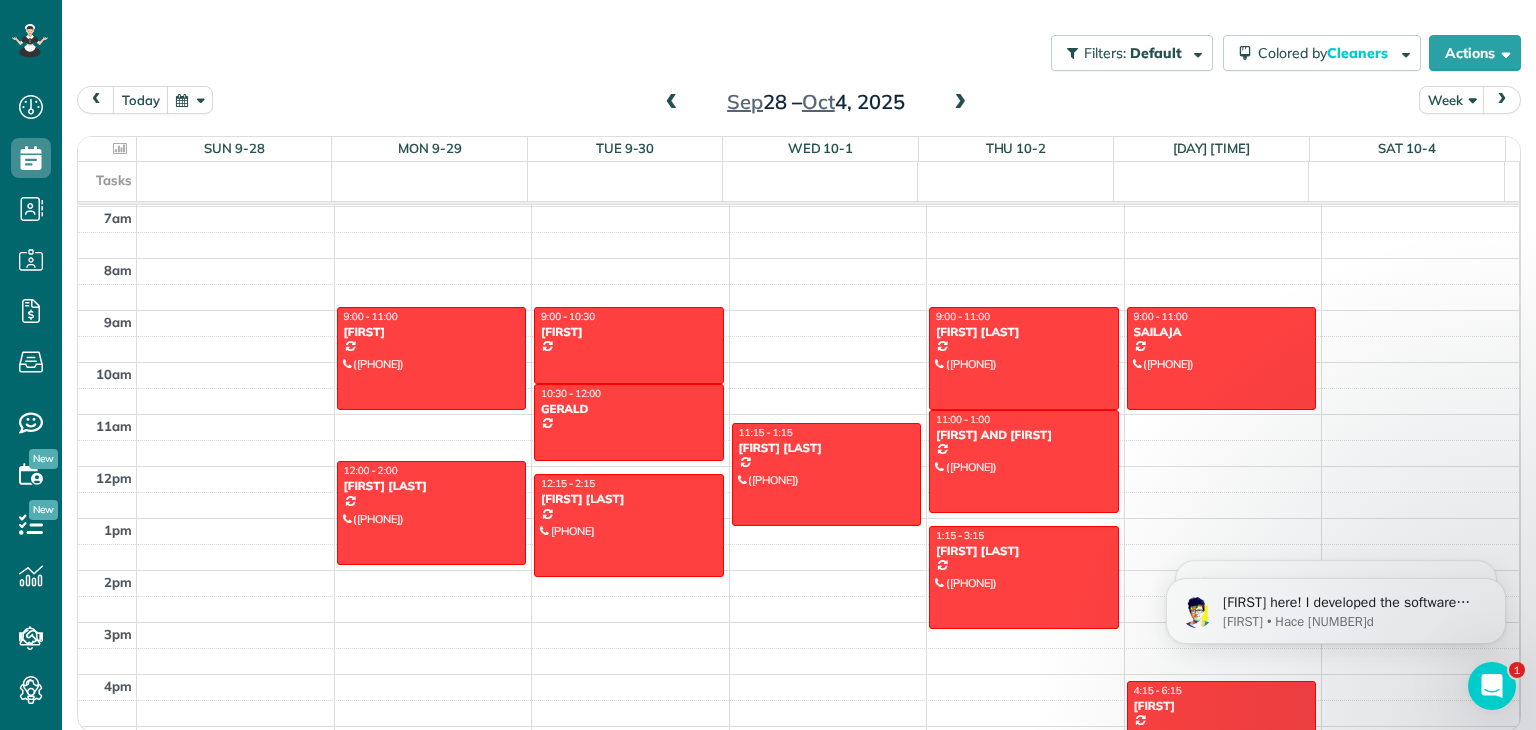 click at bounding box center [672, 103] 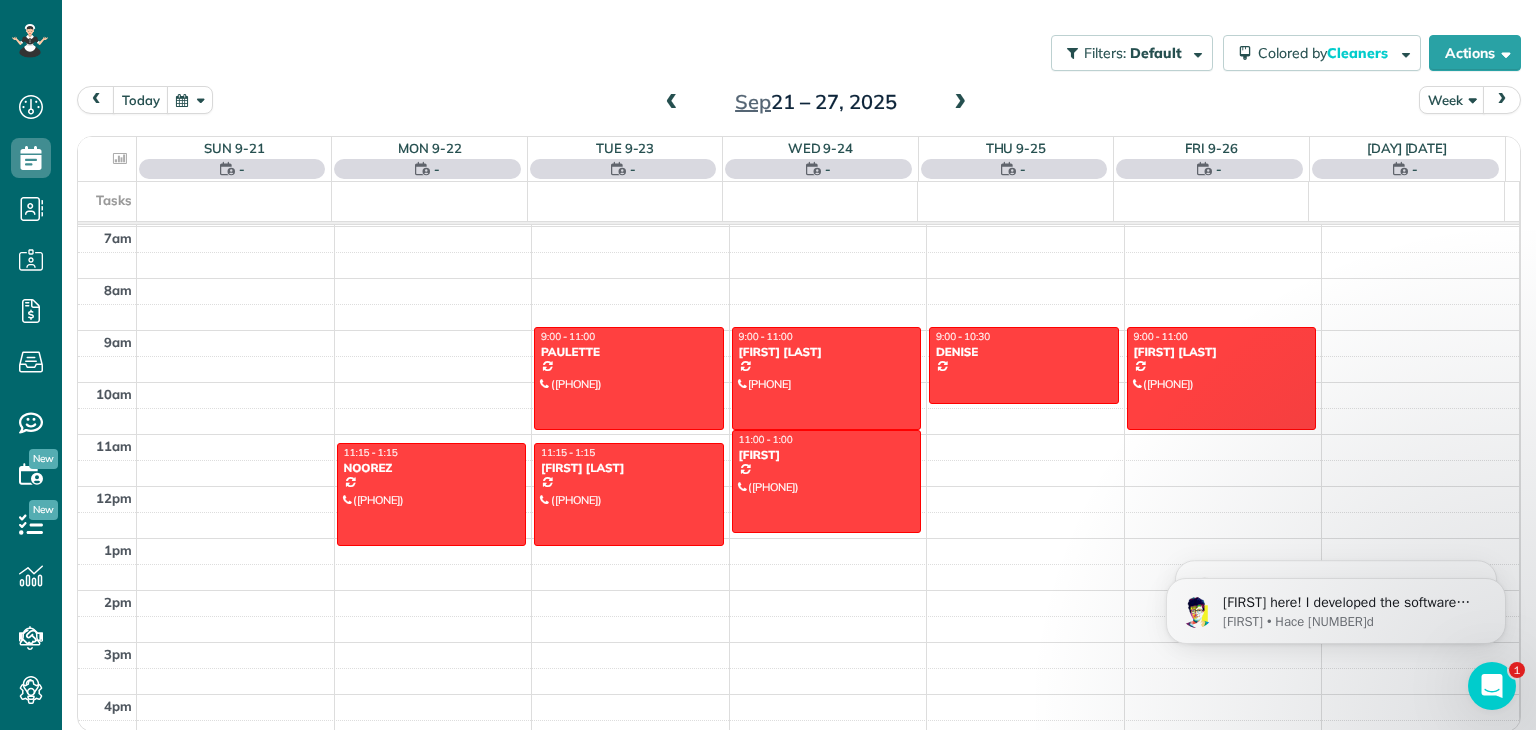 click at bounding box center (672, 103) 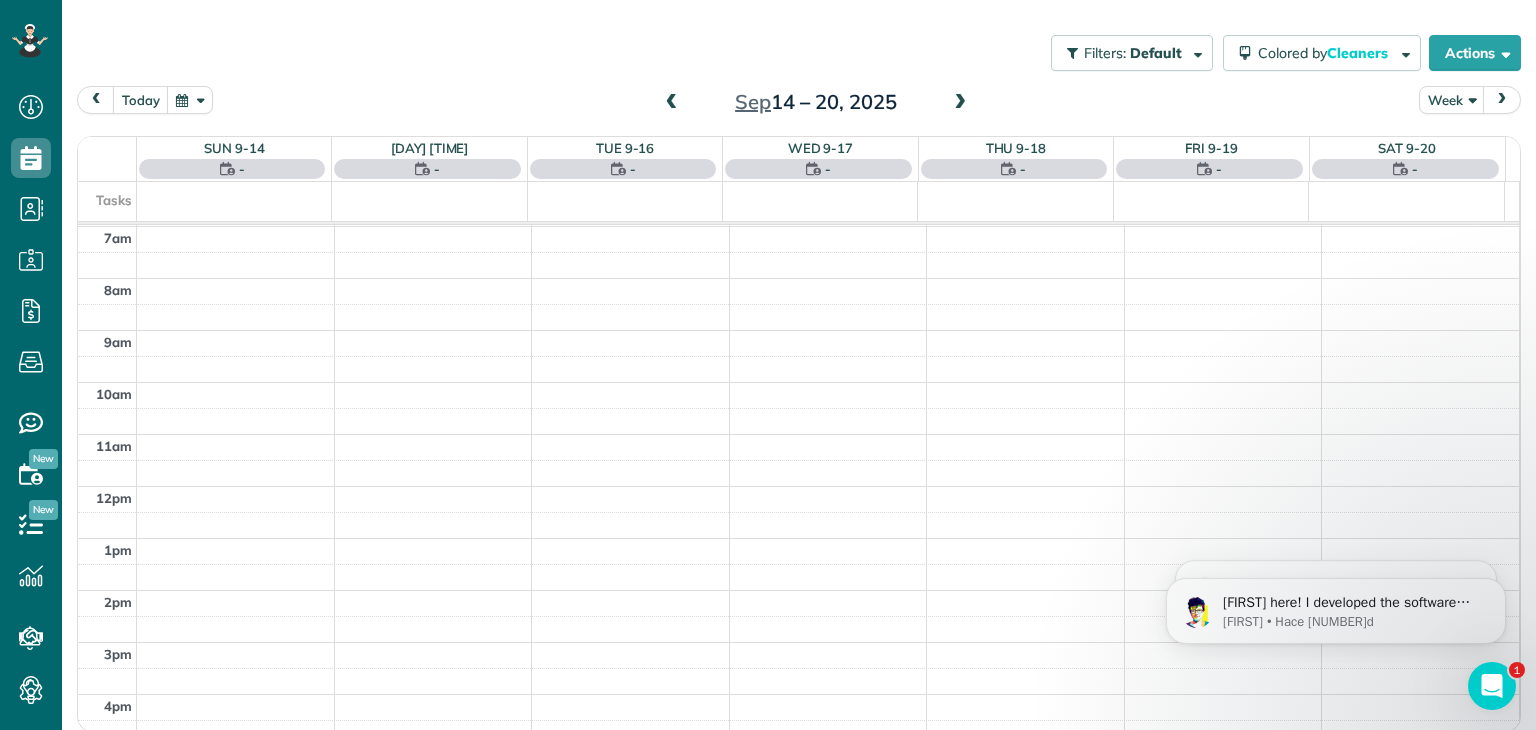 click at bounding box center (672, 103) 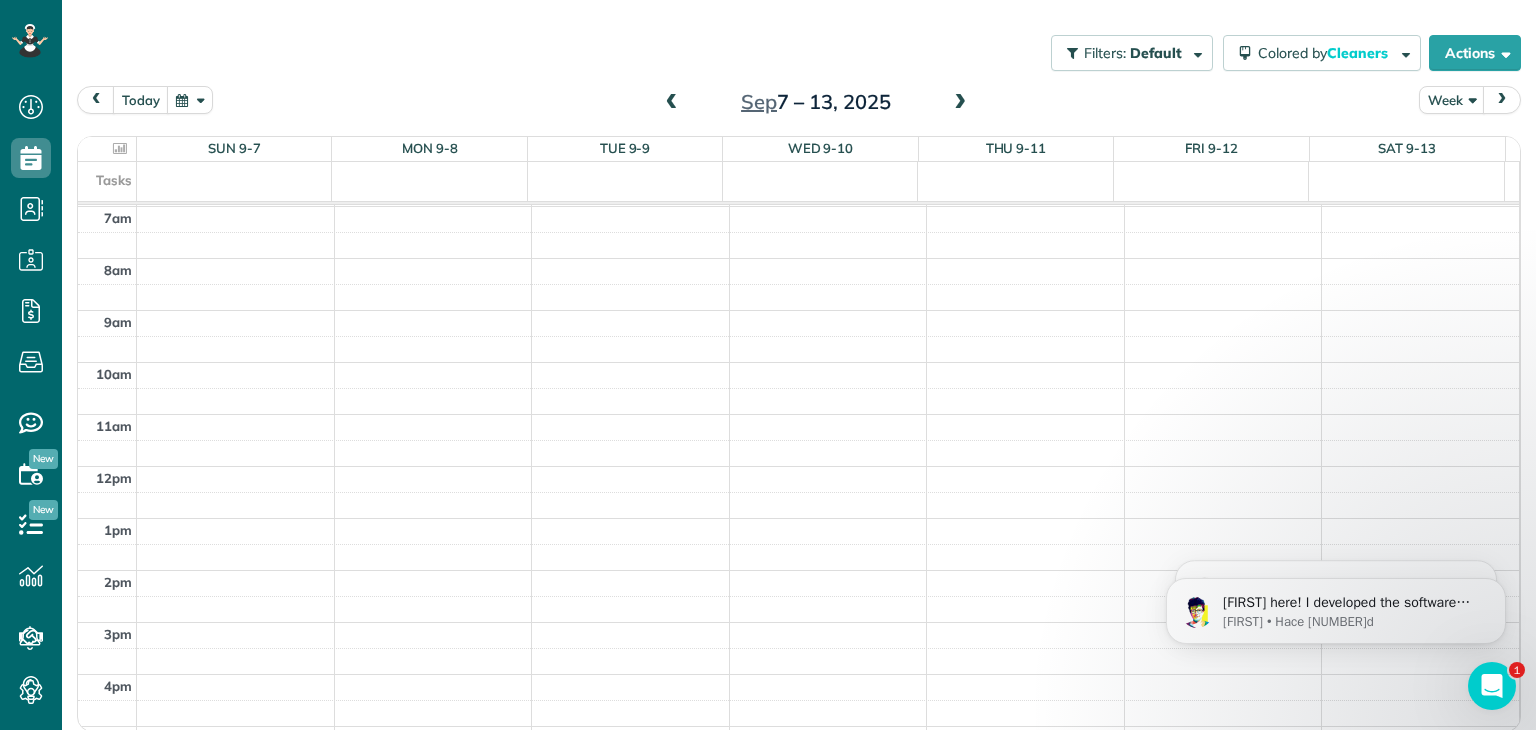 click at bounding box center (672, 103) 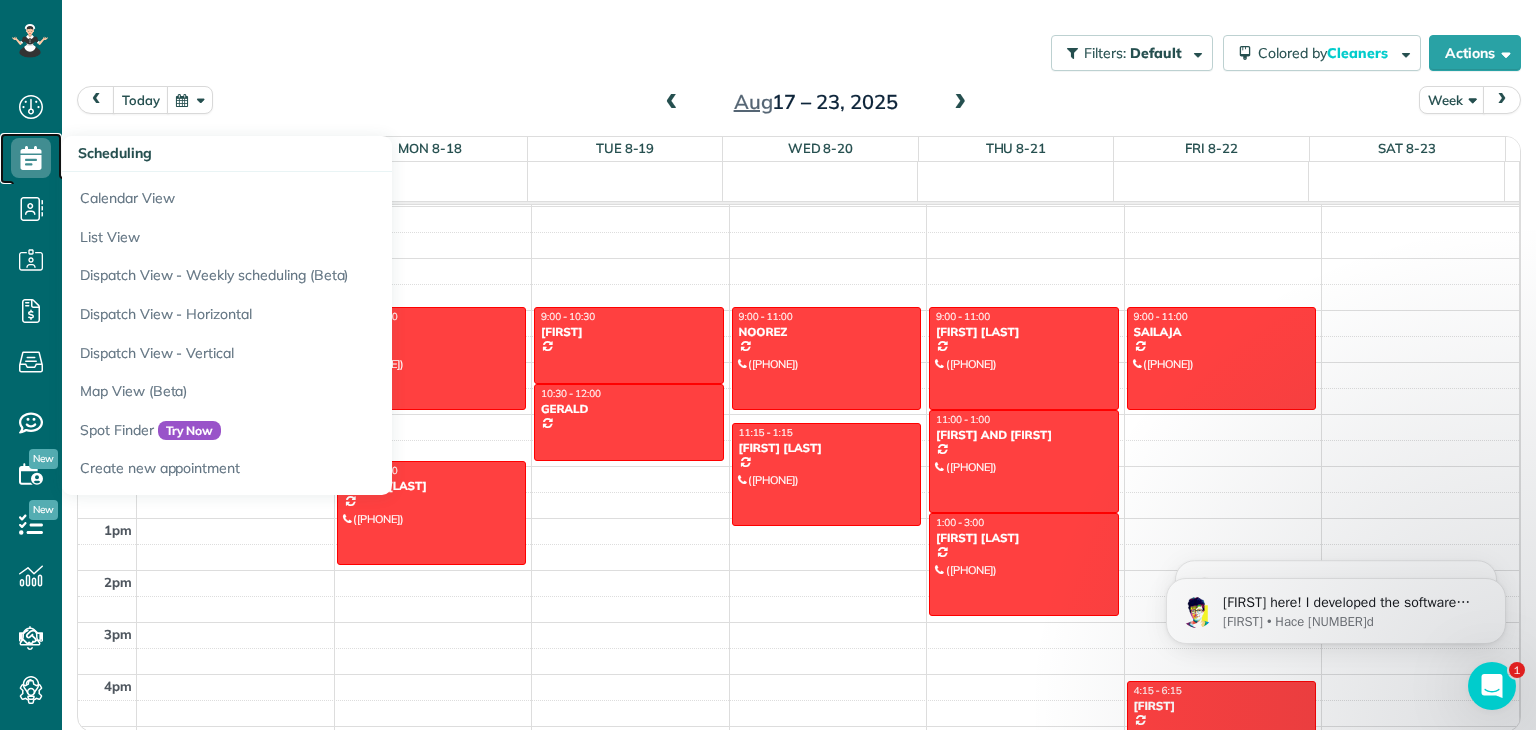 click 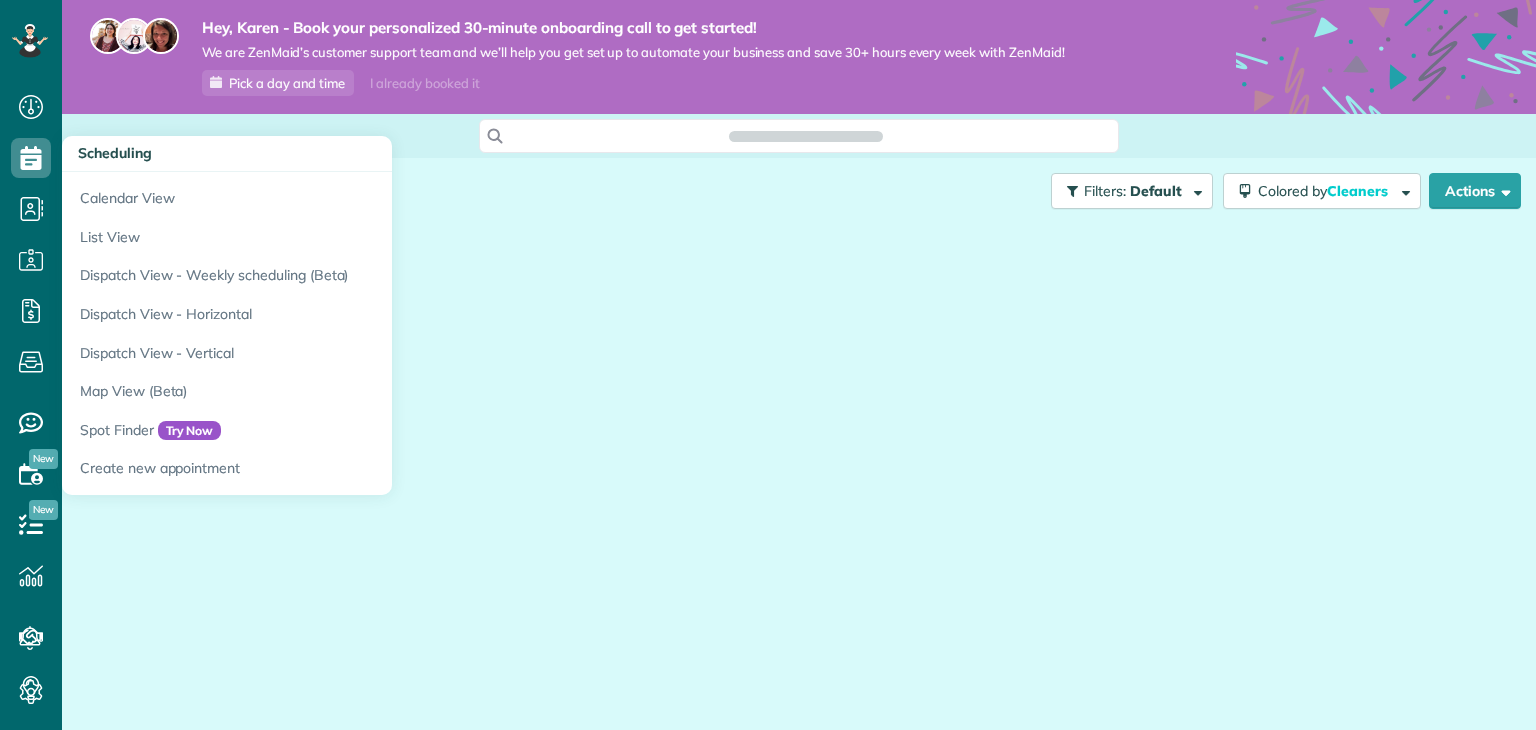 scroll, scrollTop: 0, scrollLeft: 0, axis: both 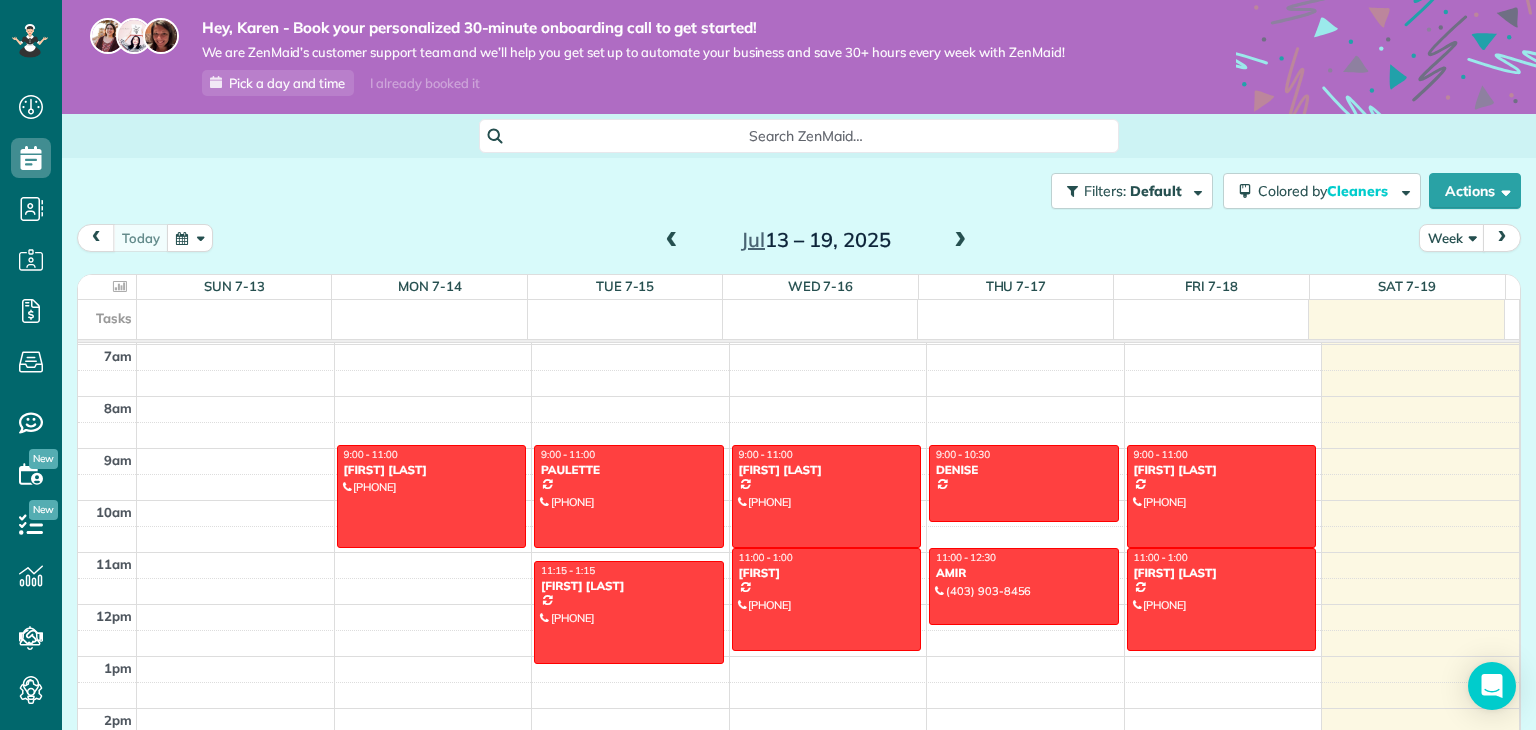 click at bounding box center [960, 241] 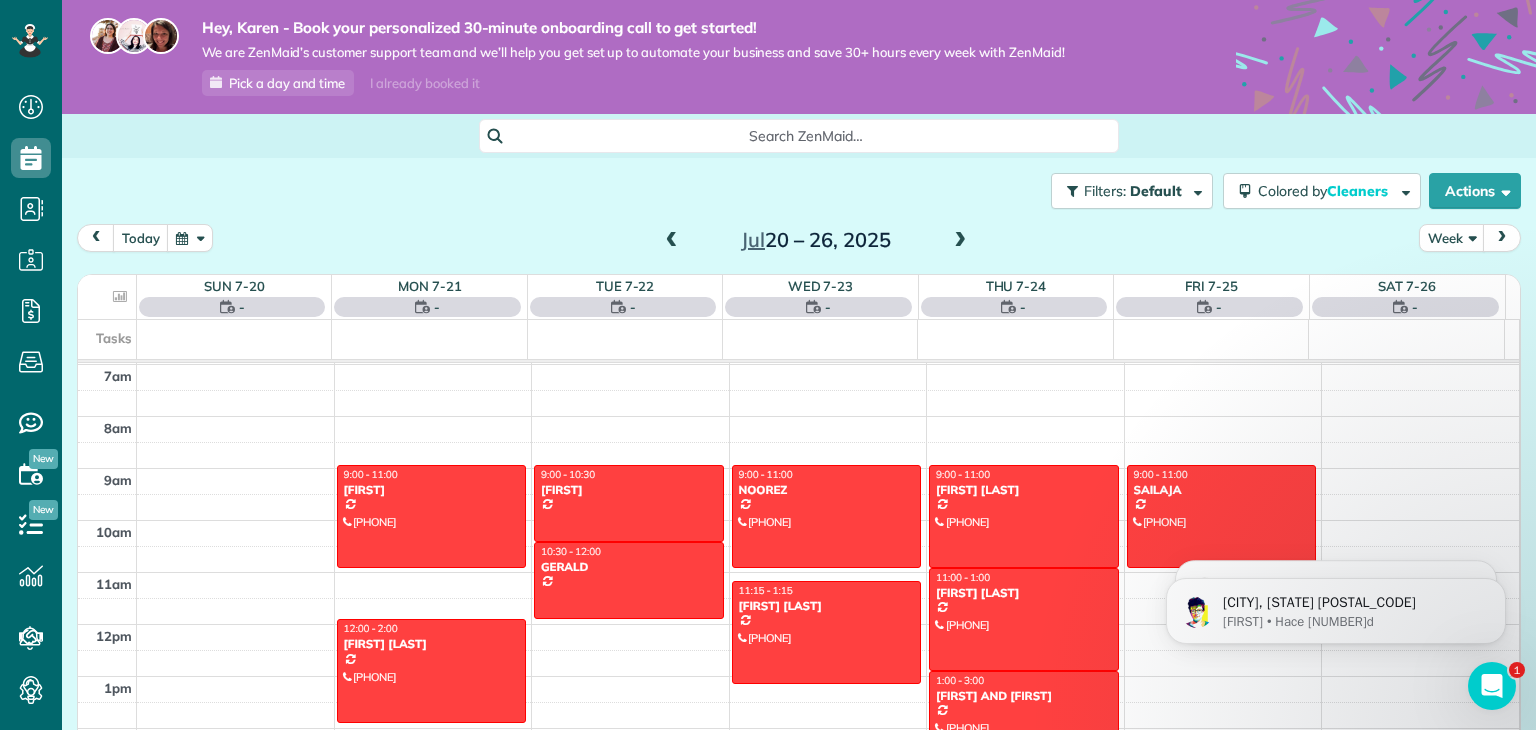 scroll, scrollTop: 0, scrollLeft: 0, axis: both 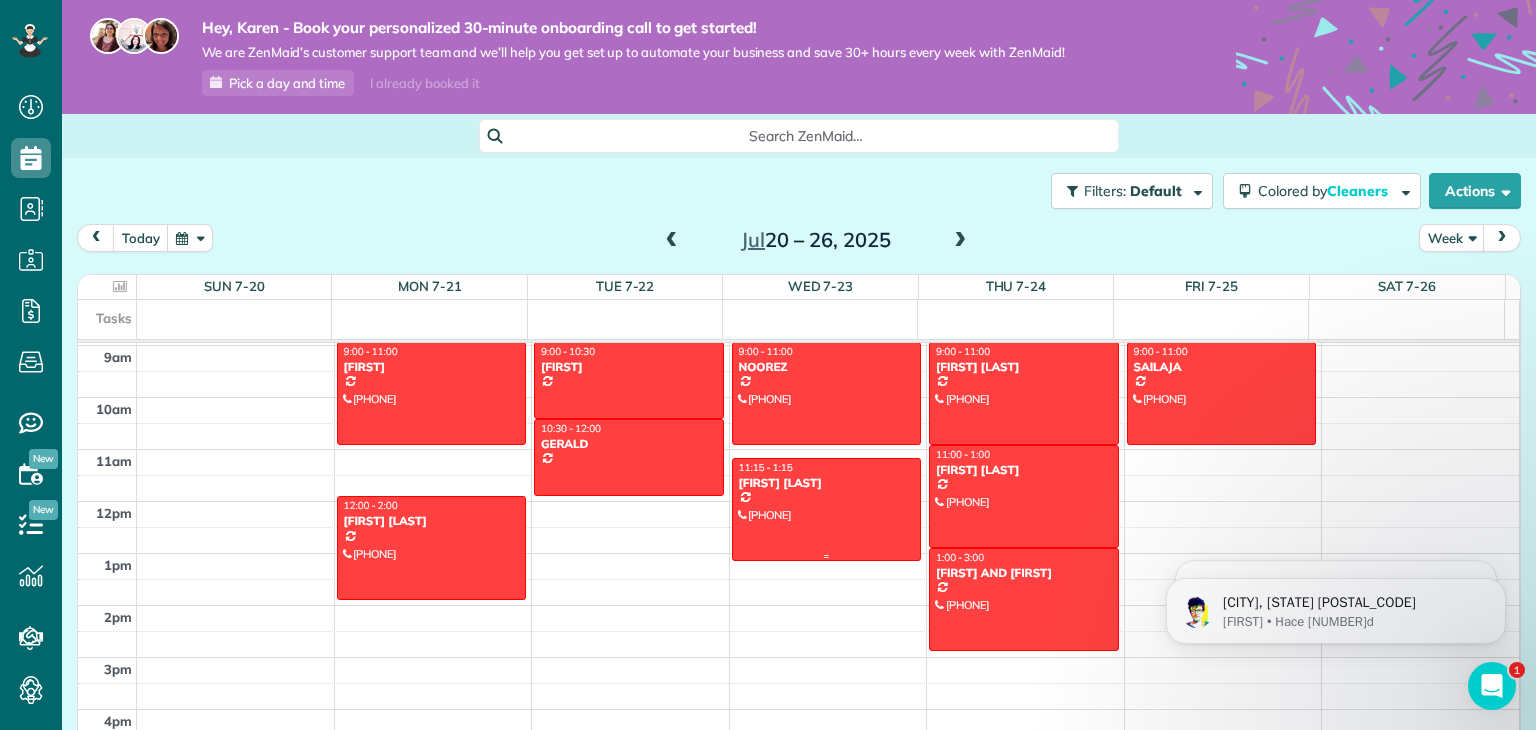 click on "[FIRST] [LAST]" at bounding box center [827, 483] 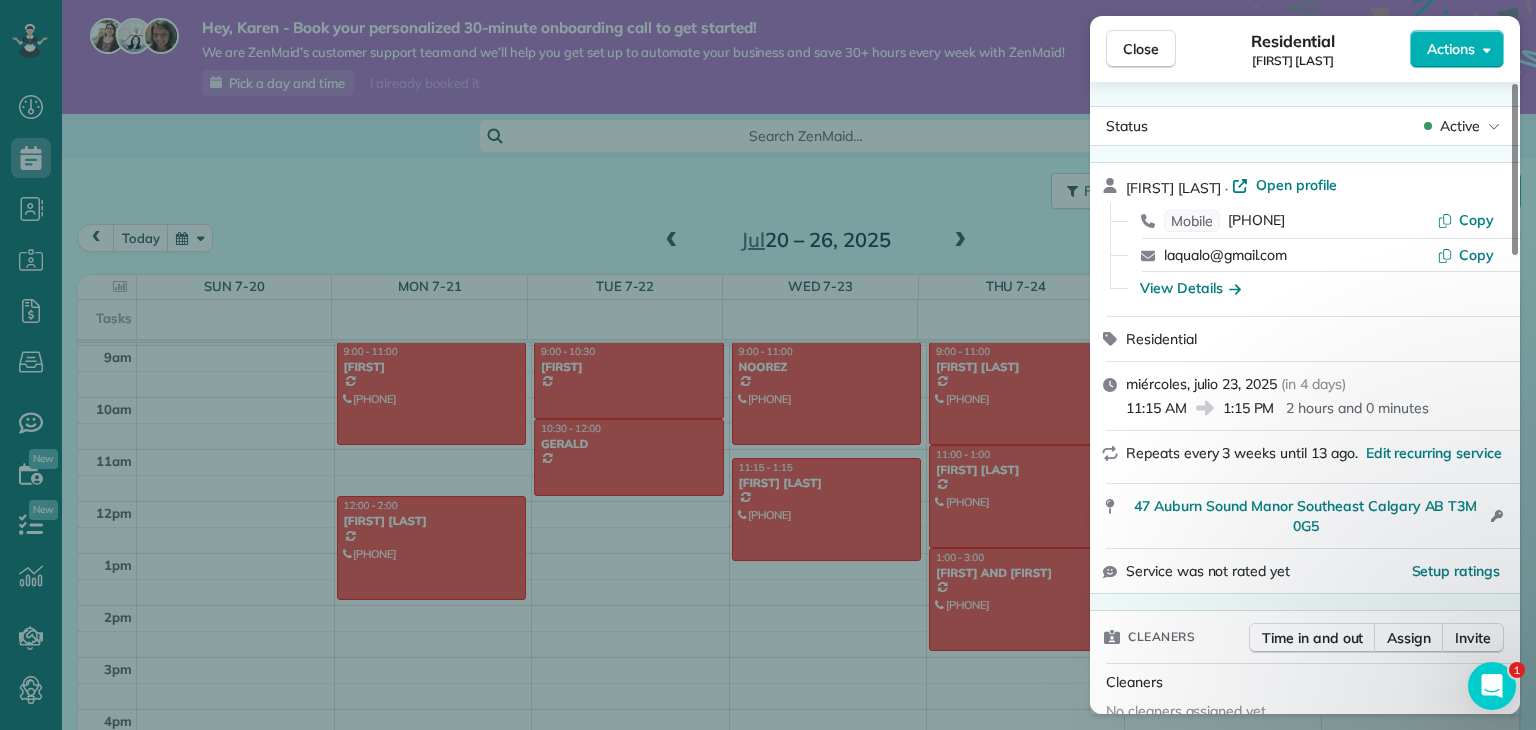 click on "Close Residential [LAST] [LAST] Actions Status Active [LAST] · Open profile Mobile [PHONE] Copy [EMAIL] Copy View Details Residential [DAY], [MONTH] [DAY_NUMBER], [YEAR] ( in [NUMBER] days ) [TIME] [TIME] [DURATION] Repeats every [NUMBER] weeks until [NUMBER] ago. Edit recurring service [NUMBER] [STREET] [DIRECTION] [CITY] [STATE] [POSTAL_CODE] Open access information Service was not rated yet Setup ratings Cleaners Time in and out Assign Invite Cleaners No cleaners assigned yet Checklist Try Now Keep this appointment up to your standards. Stay on top of every detail, keep your cleaners organised, and your client happy. Assign a checklist Watch a 5 min demo Billing Billing actions Price [PRICE] Overcharge [PRICE] Discount [PRICE] Coupon discount - Primary tax - Secondary tax - Total appointment price [PRICE] Tips collected New feature! [PRICE] Mark as paid Total including tip [PRICE] Get paid online in no-time! Send an invoice and reward your cleaners with tips Charge customer credit card Appointment custom fields - - [NUMBER] [NUMBER]" at bounding box center [768, 365] 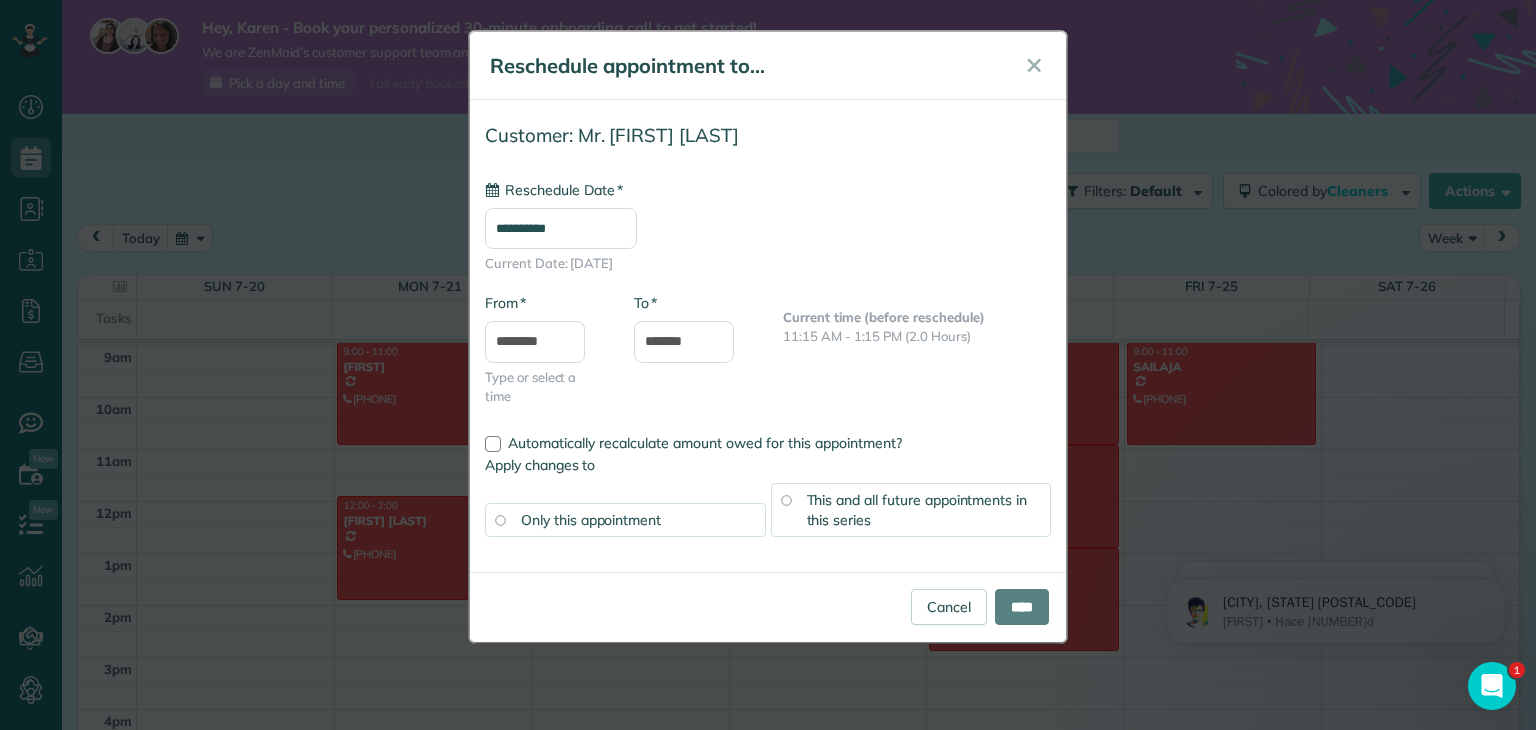 type on "**********" 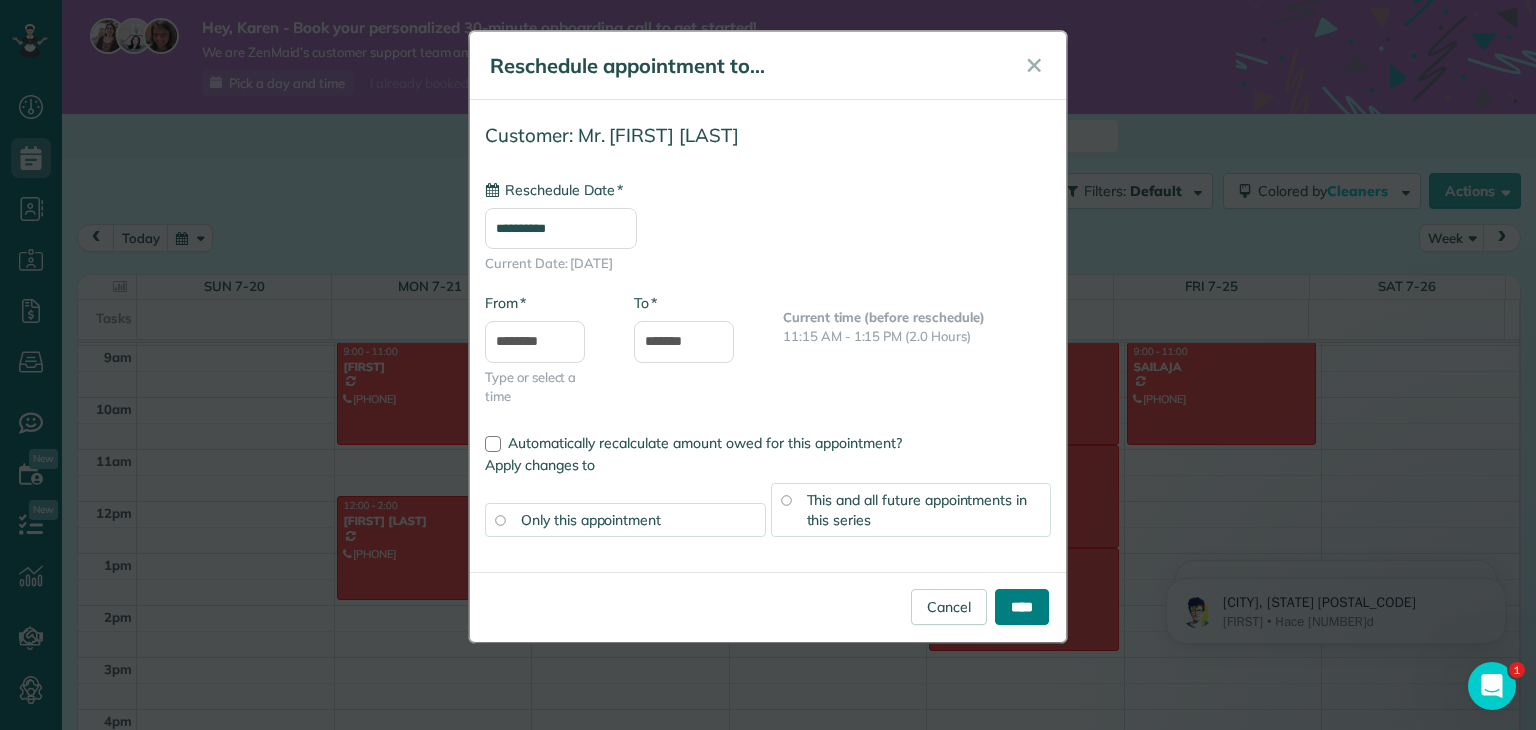 click on "****" at bounding box center [1022, 607] 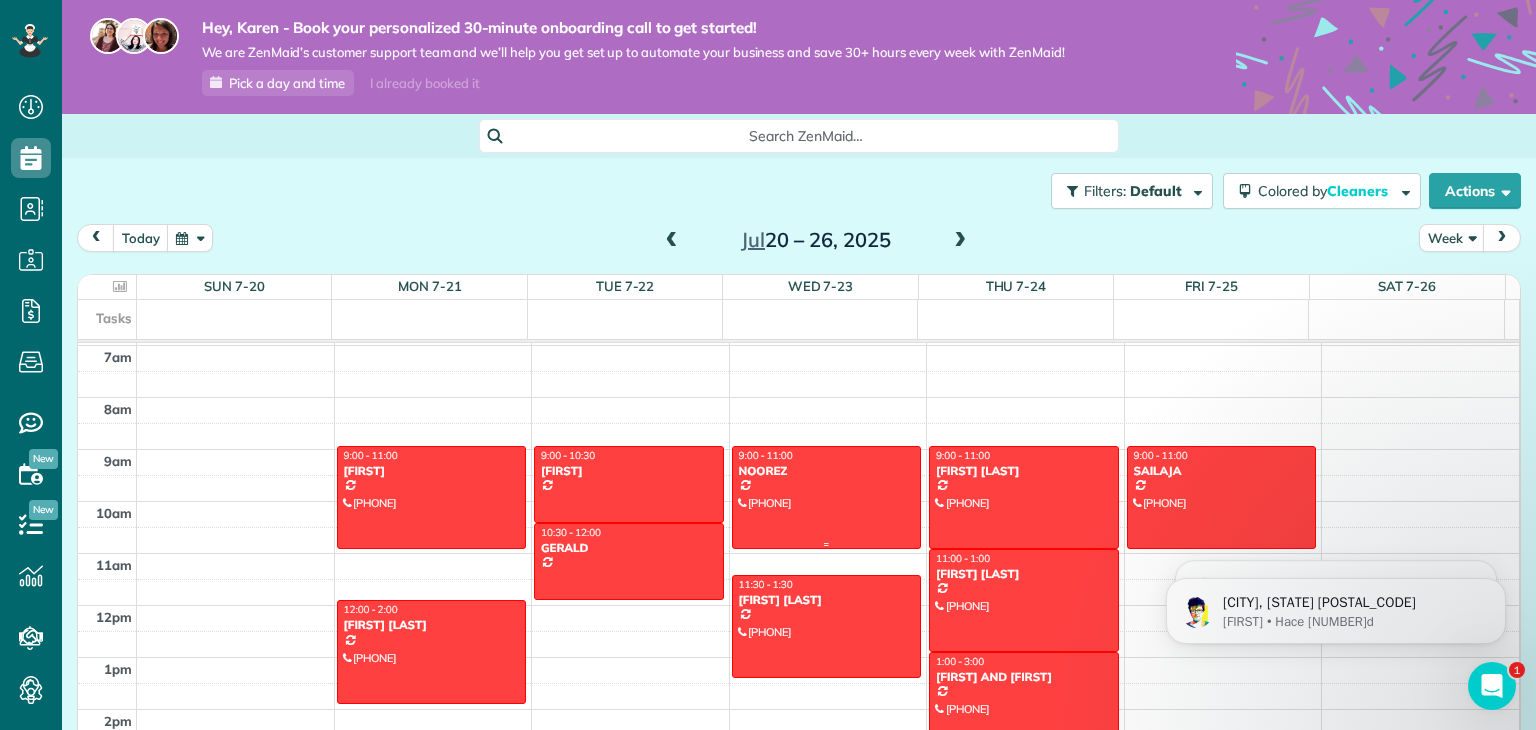scroll, scrollTop: 321, scrollLeft: 0, axis: vertical 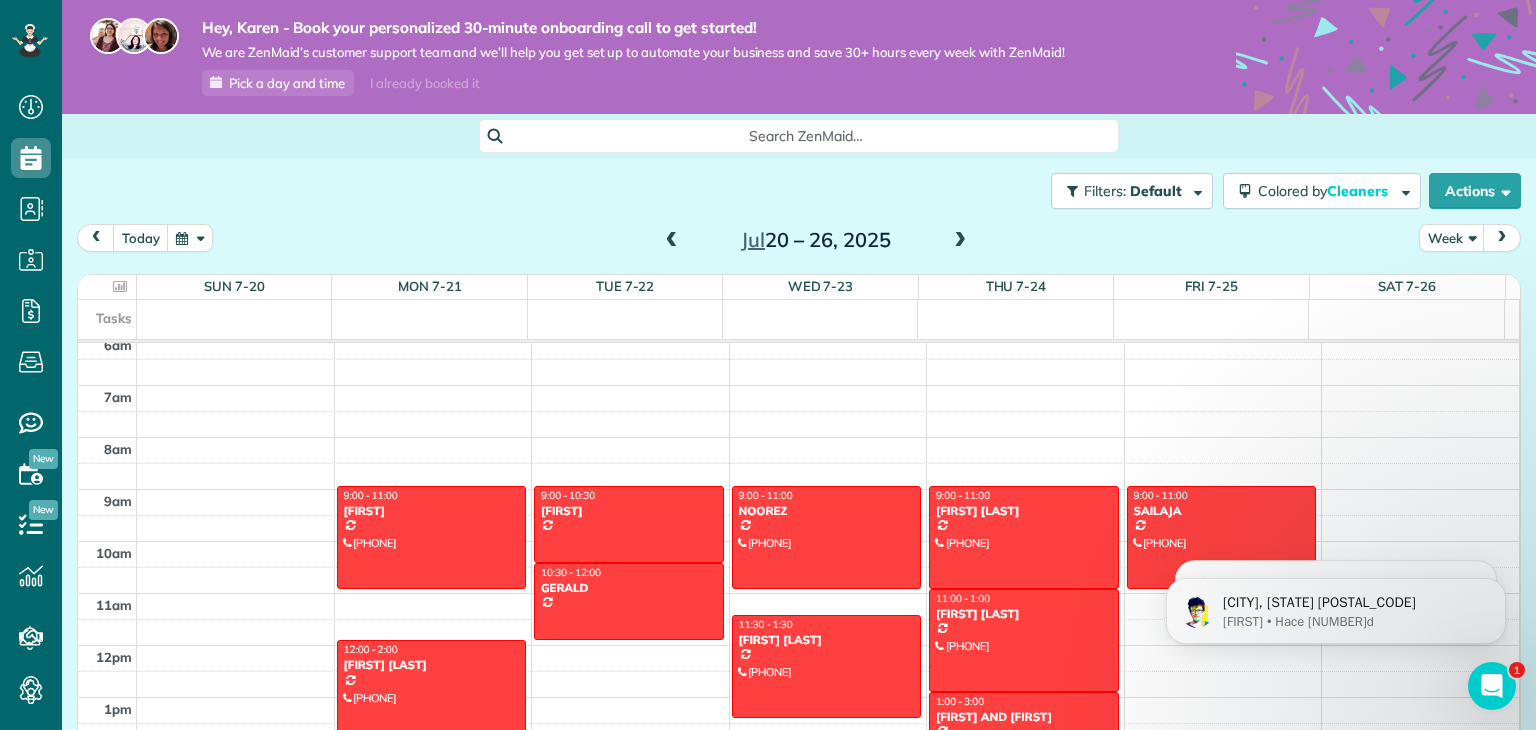 click at bounding box center (960, 241) 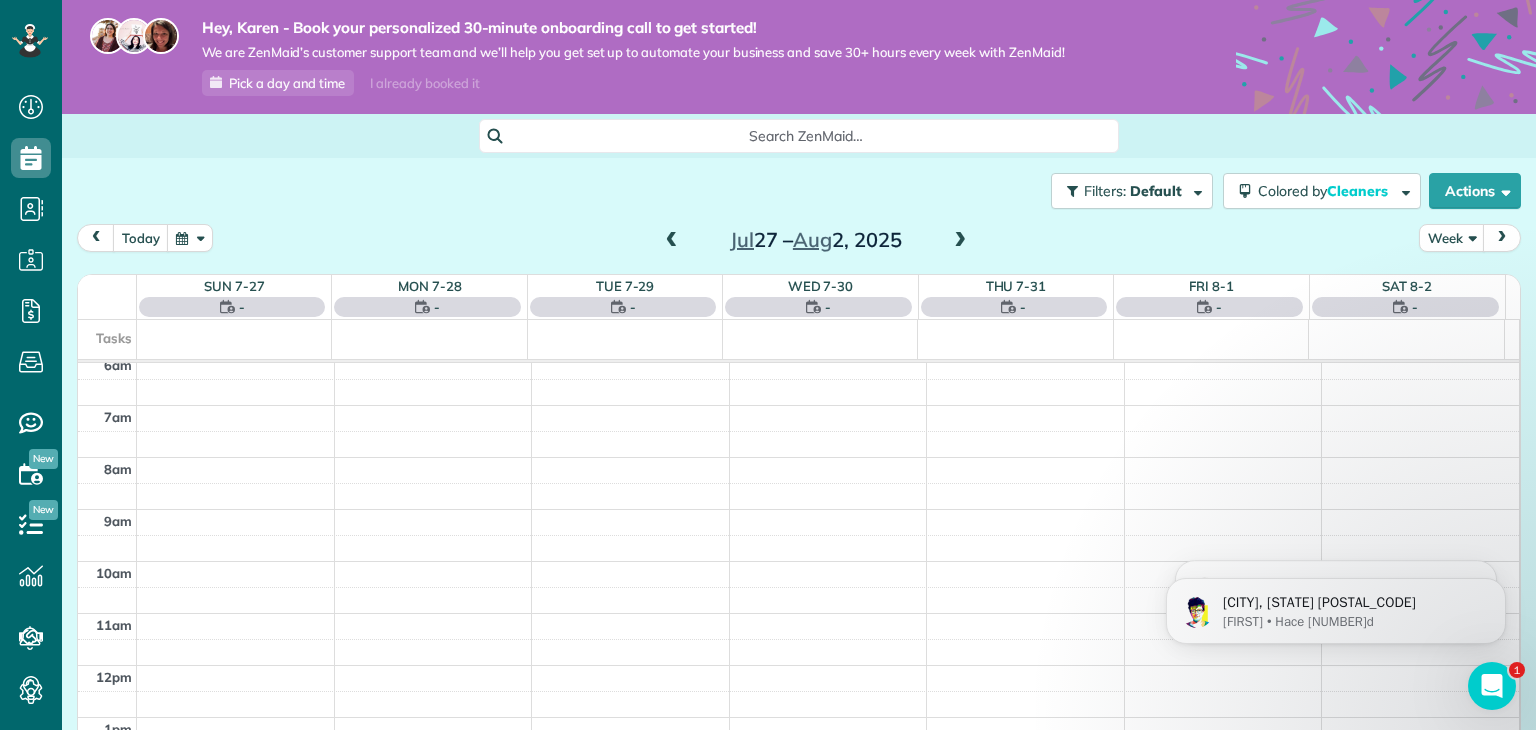 scroll, scrollTop: 362, scrollLeft: 0, axis: vertical 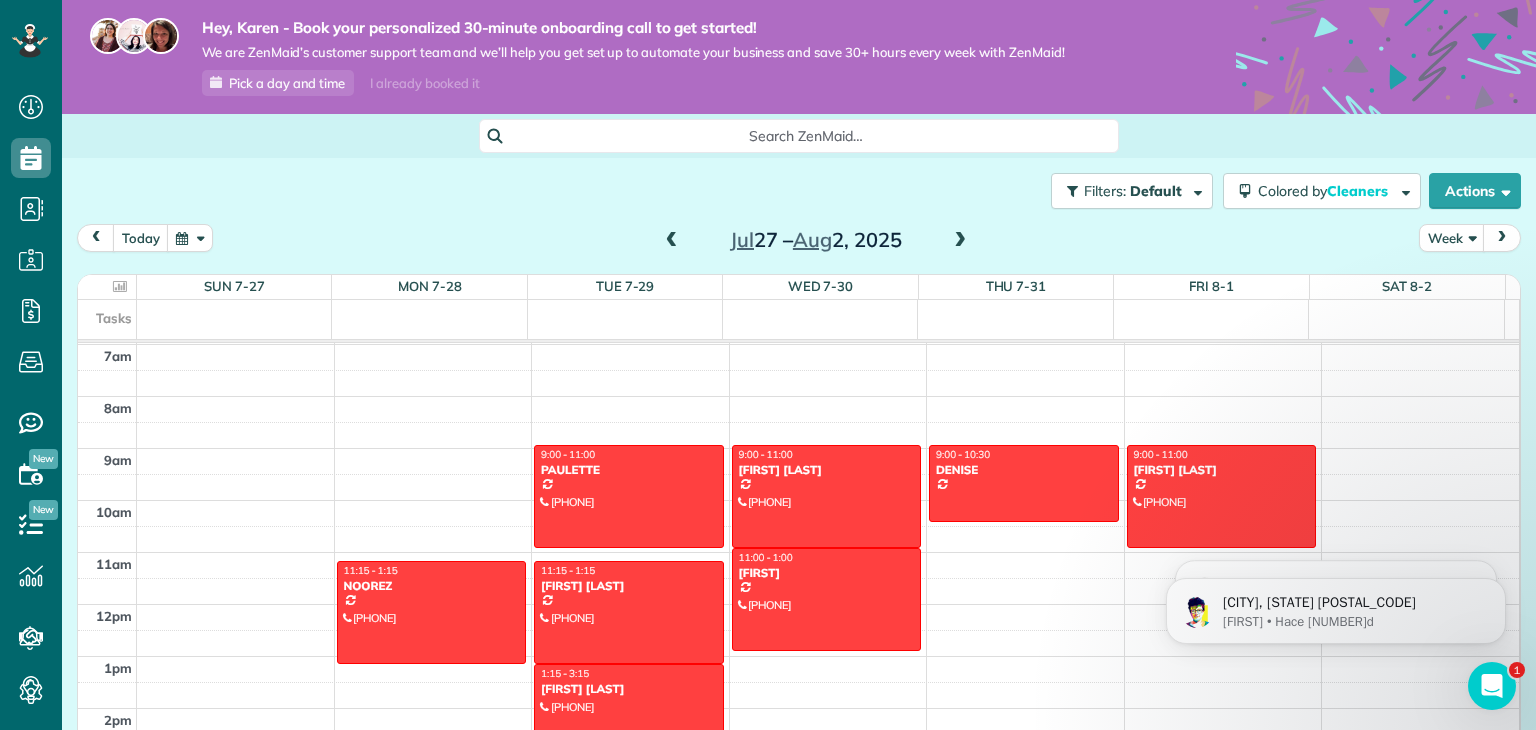 click at bounding box center [960, 241] 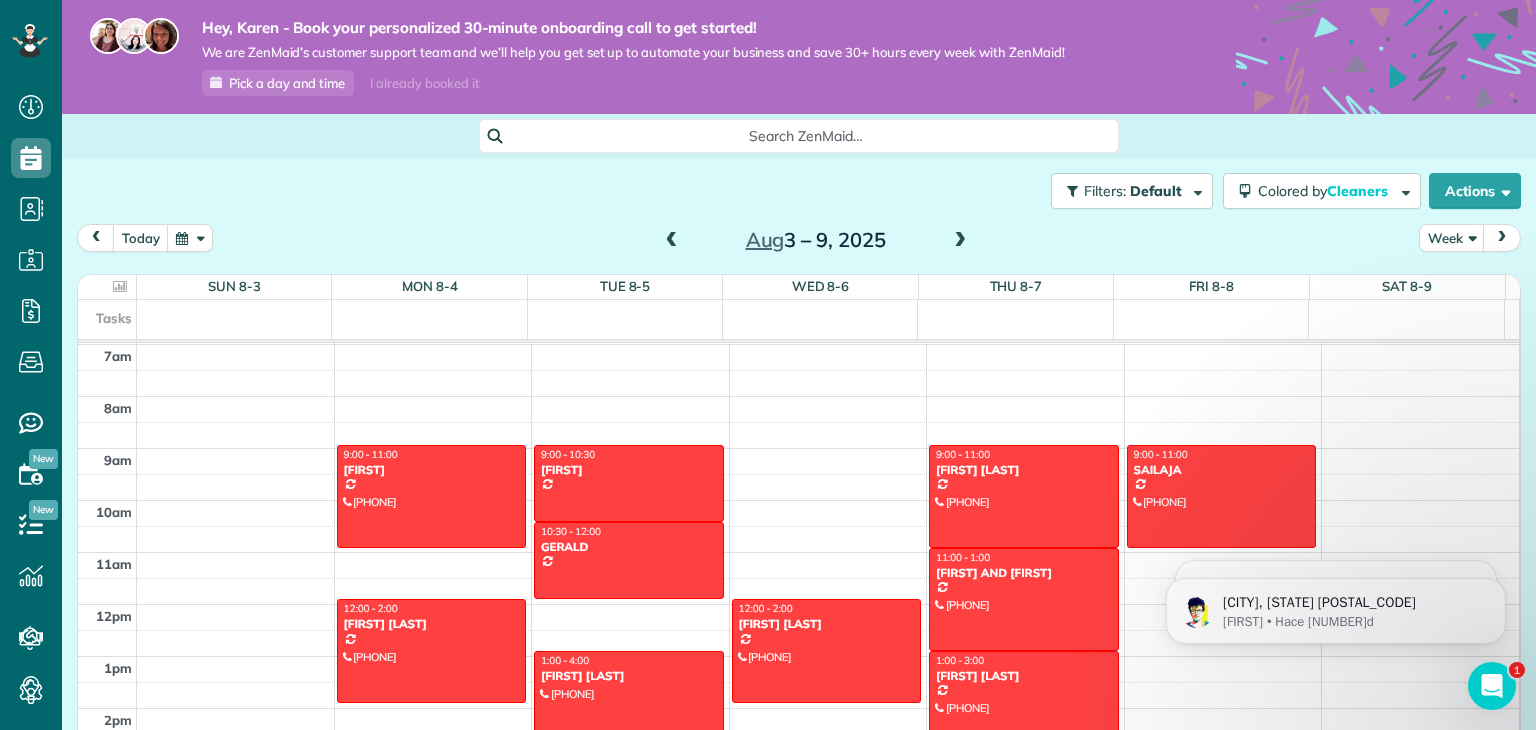 click at bounding box center [960, 241] 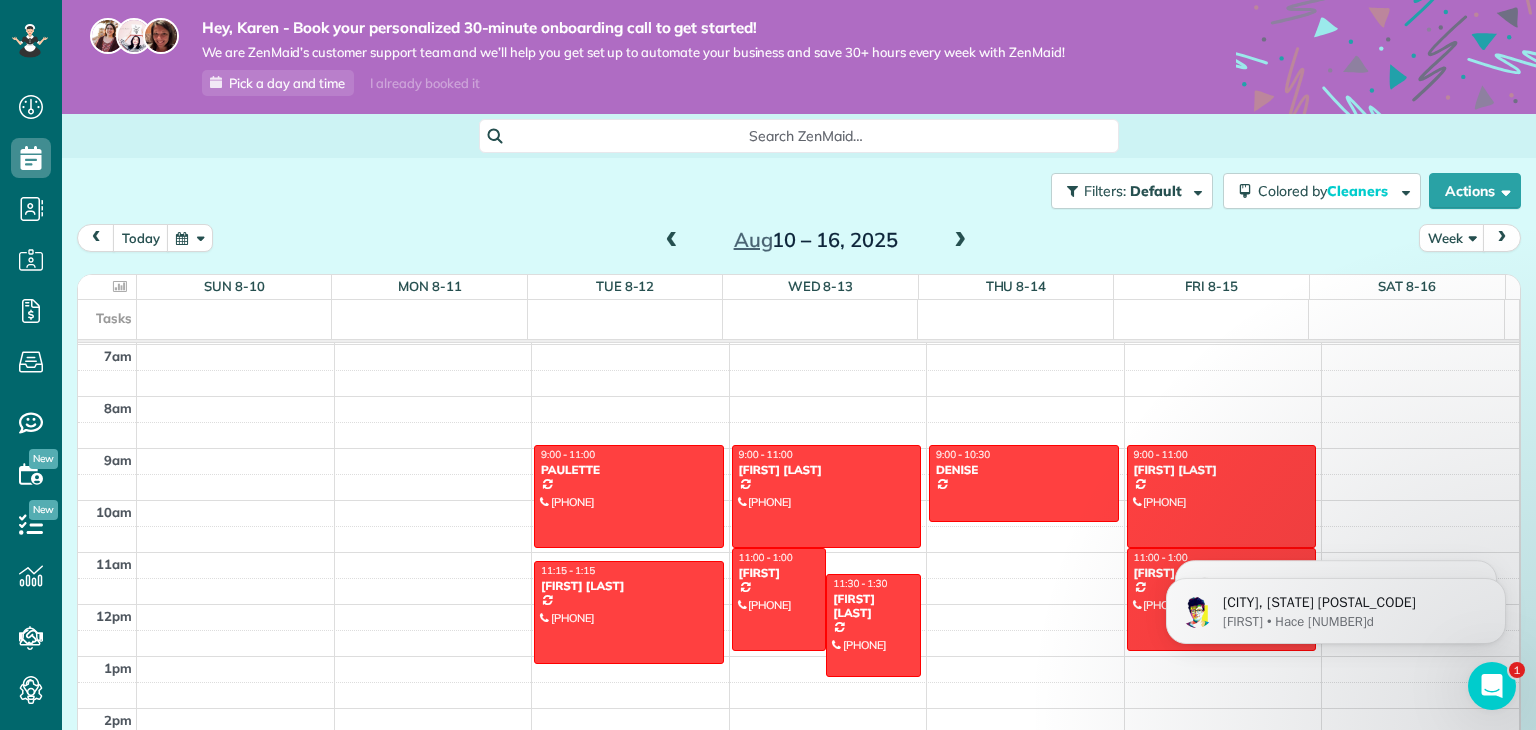 click at bounding box center [672, 241] 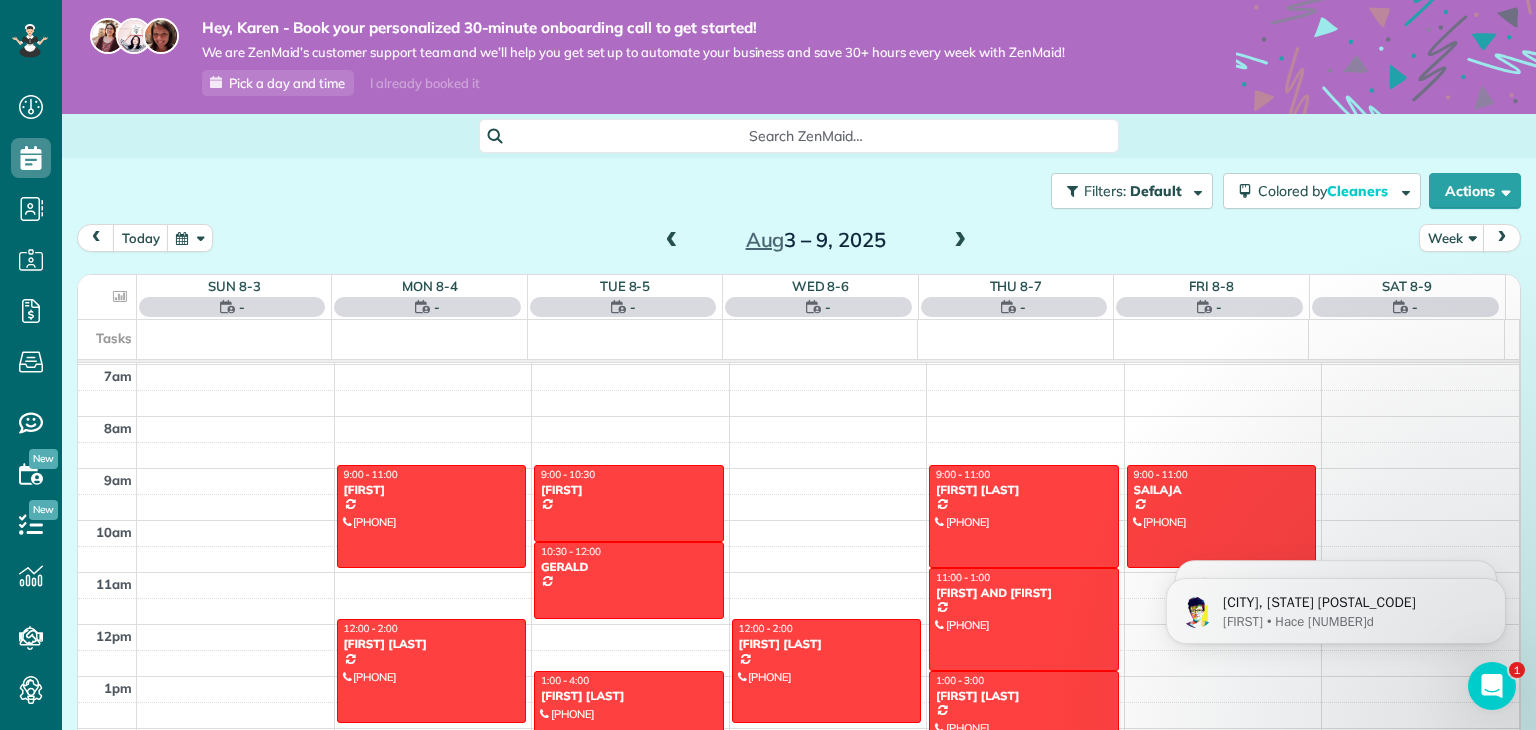click at bounding box center (672, 241) 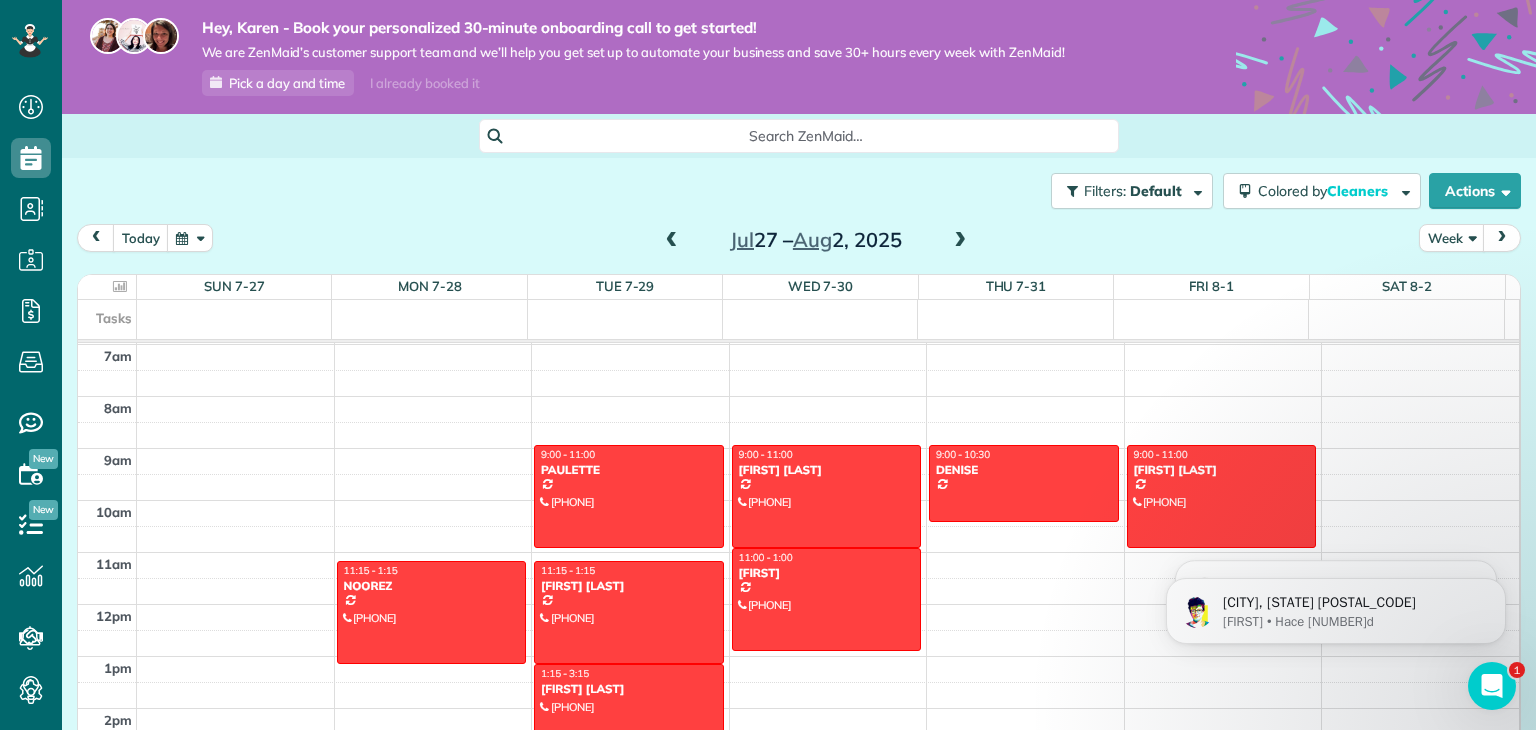 click at bounding box center [672, 241] 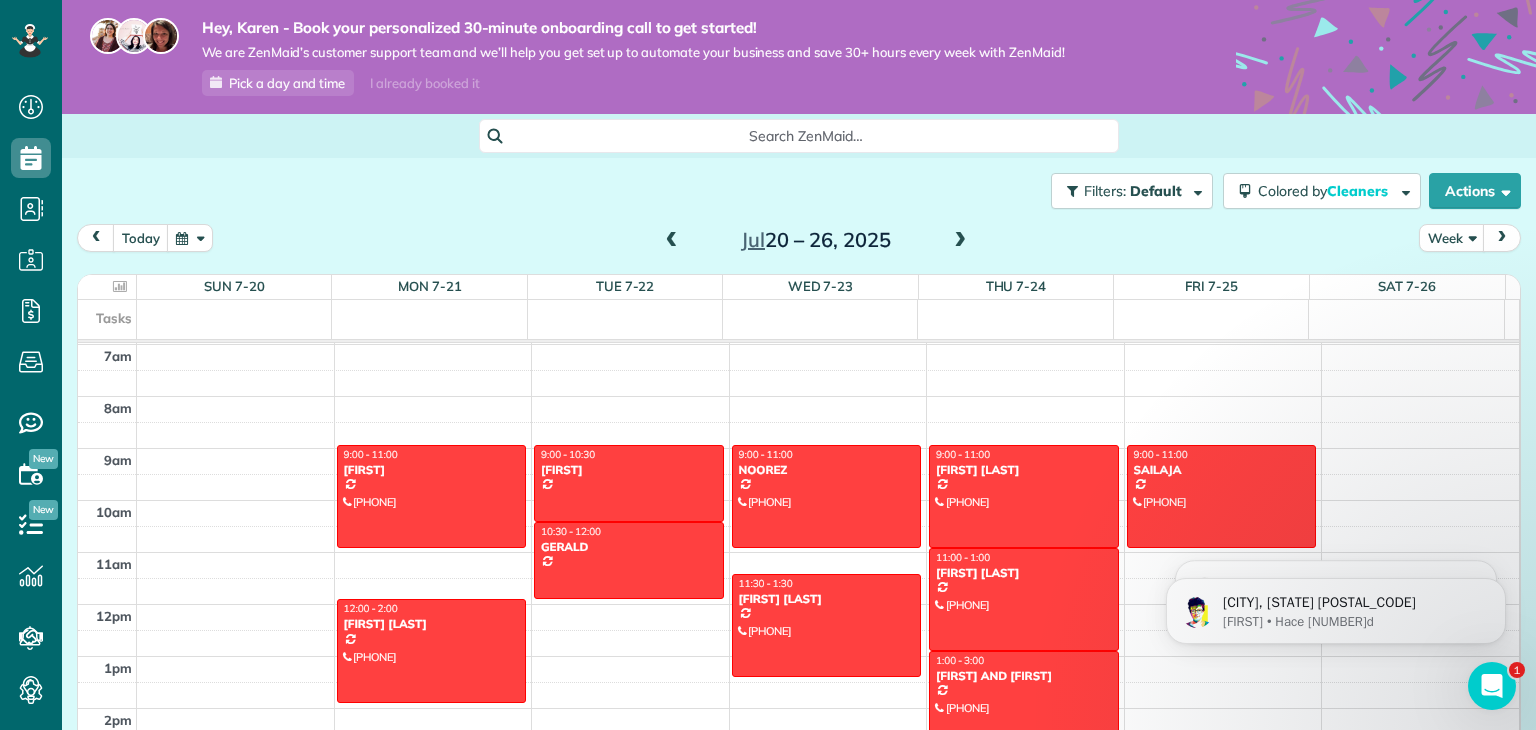 click at bounding box center [672, 241] 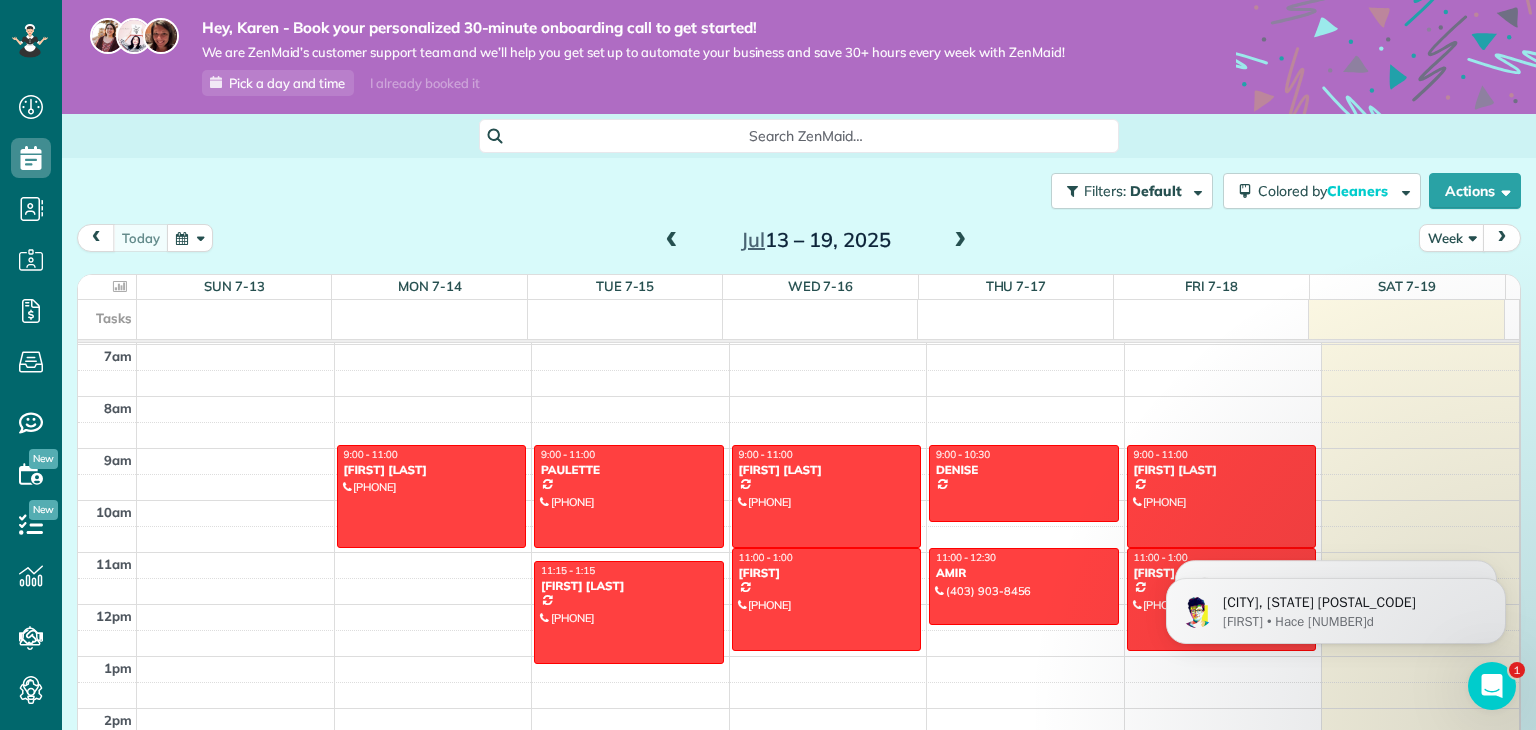 click at bounding box center (960, 241) 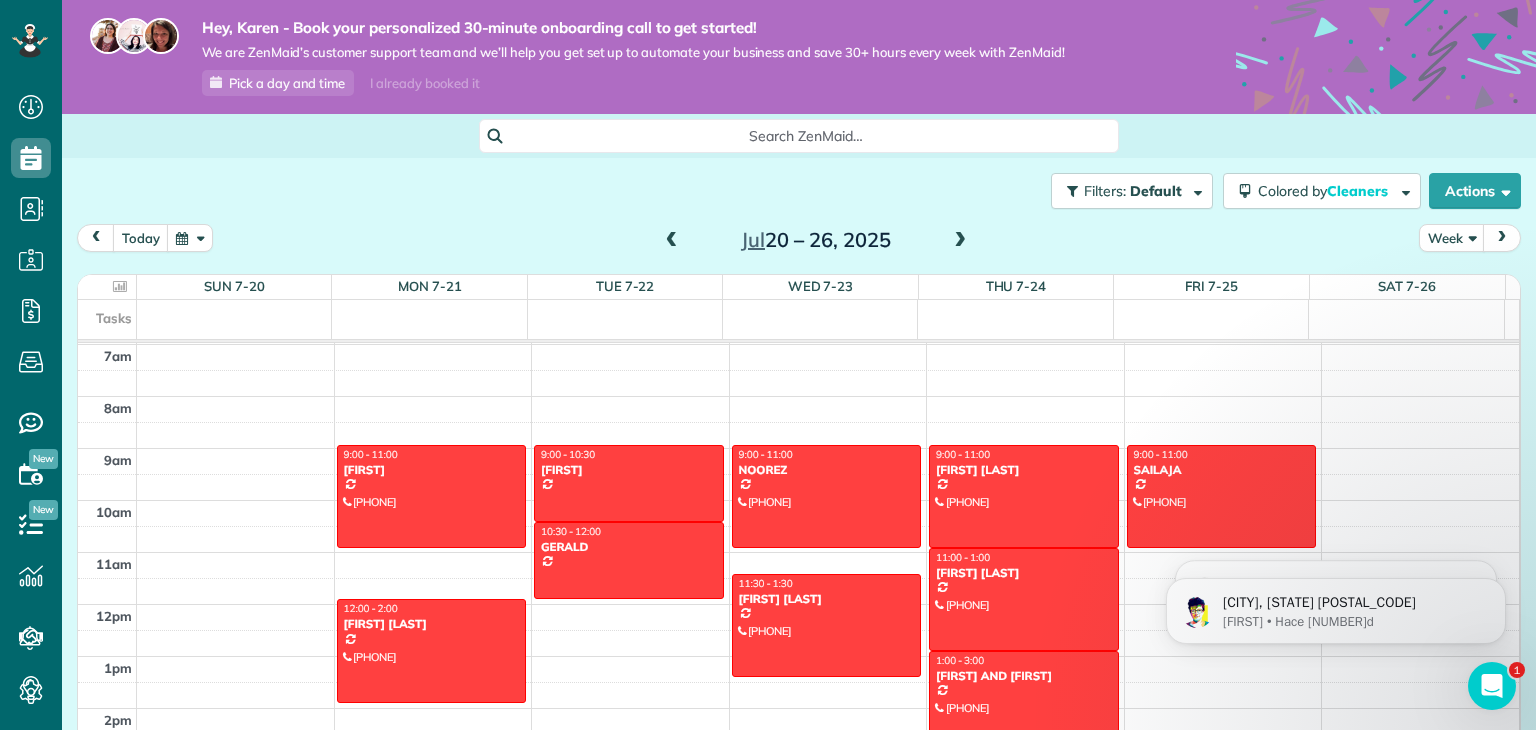 click at bounding box center [960, 241] 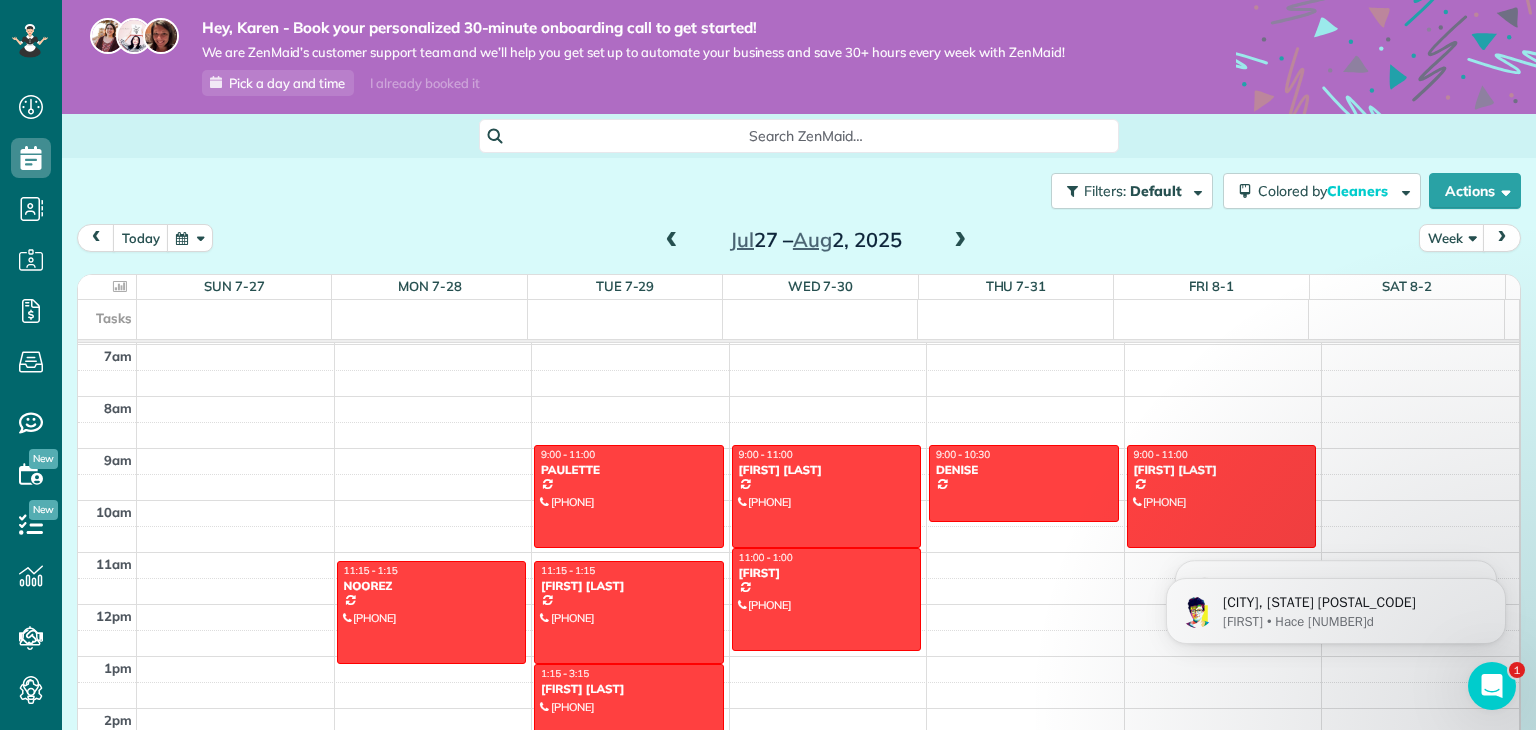 click at bounding box center (960, 241) 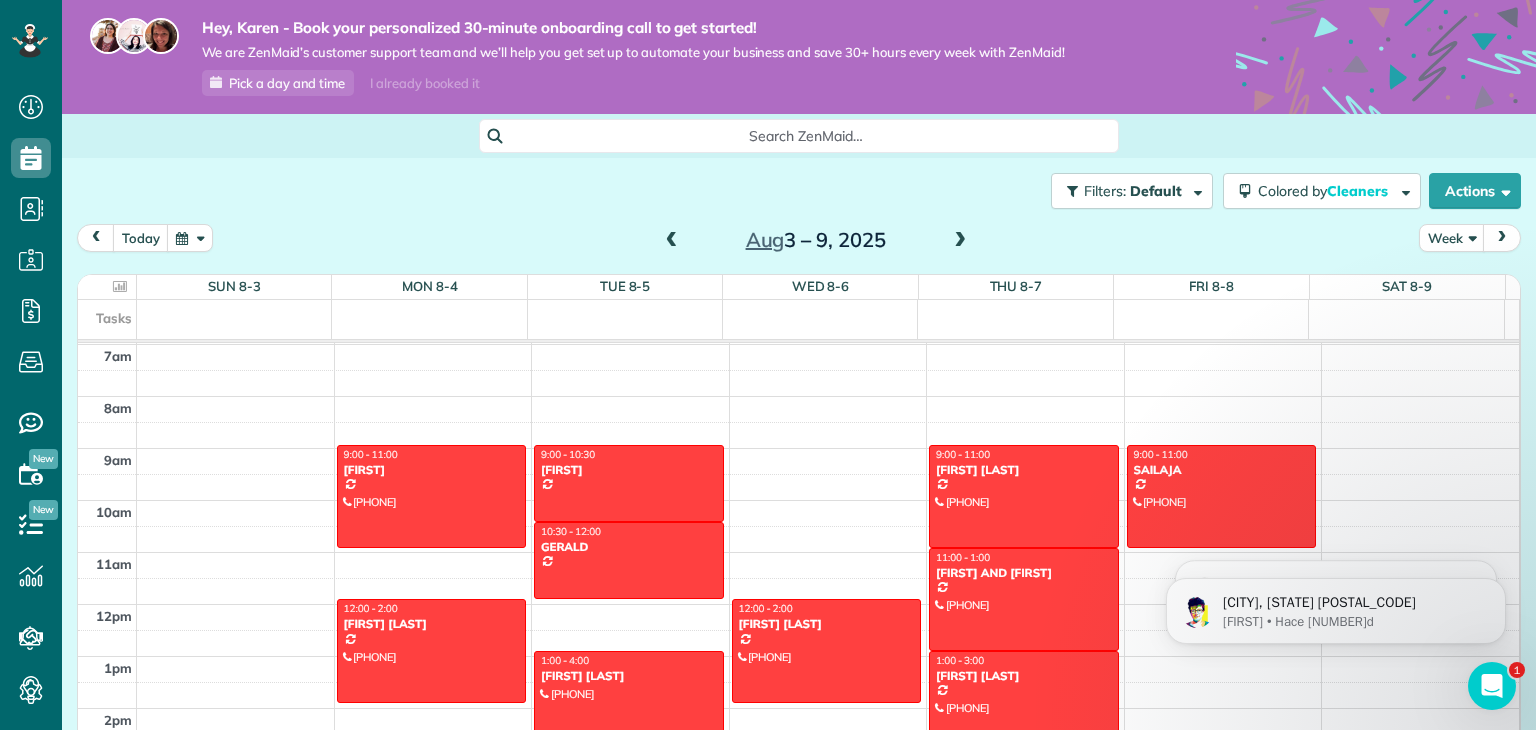 click at bounding box center [672, 241] 